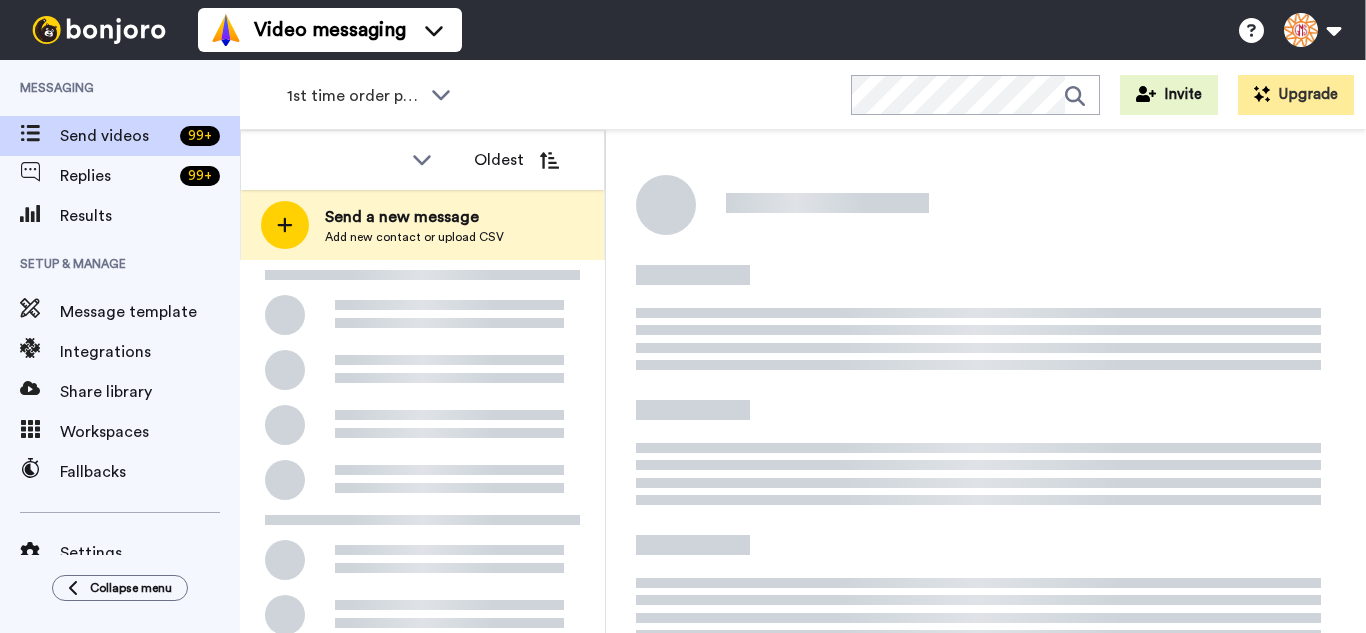 scroll, scrollTop: 0, scrollLeft: 0, axis: both 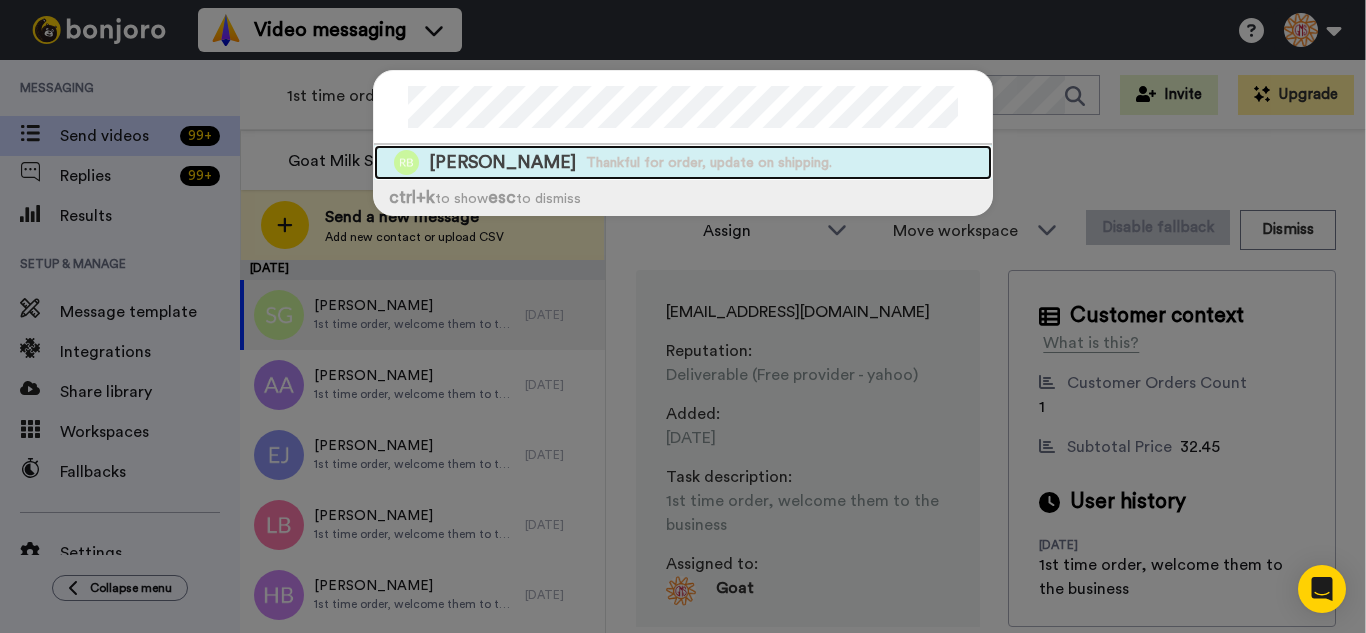 click on "Ruth Benson Thankful for order, update on shipping." at bounding box center (683, 162) 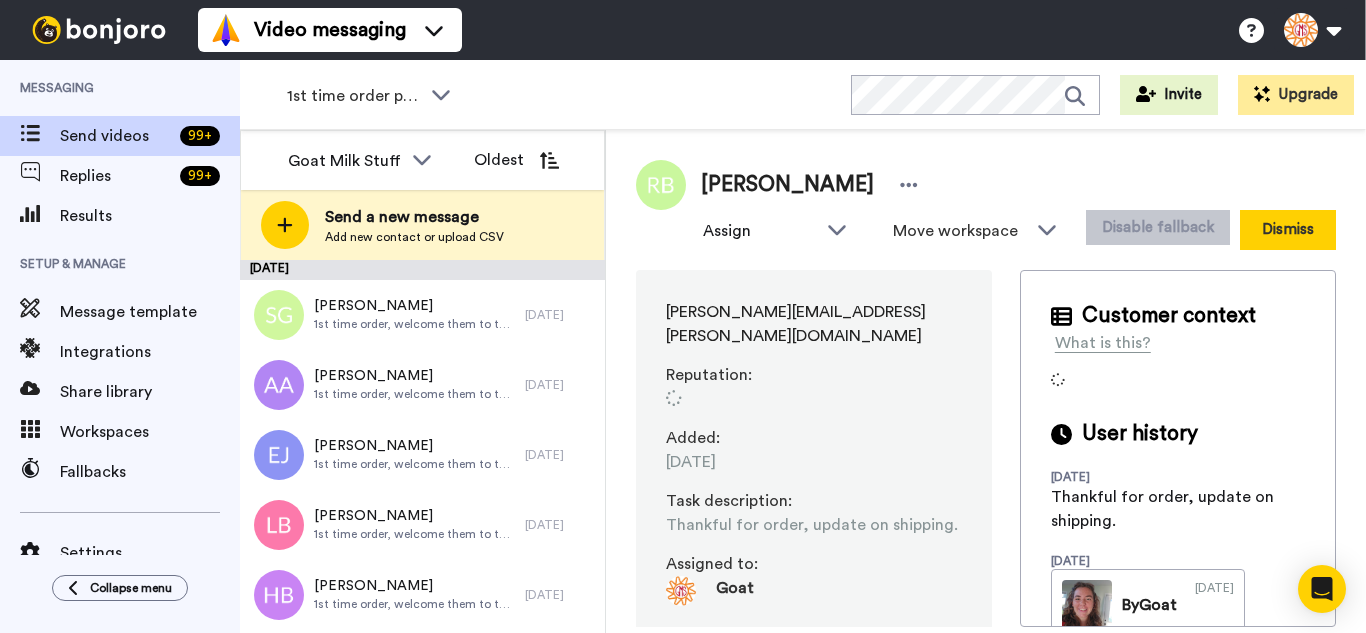 click on "Dismiss" at bounding box center (1288, 230) 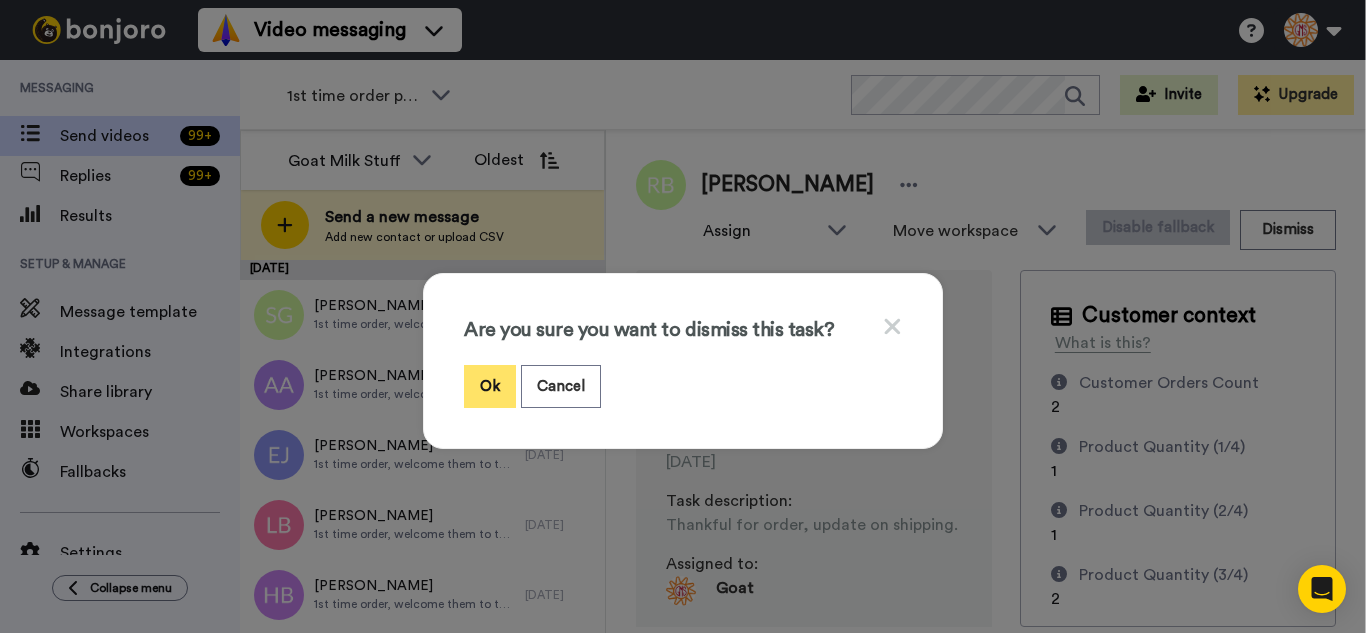 click on "Ok" at bounding box center (490, 386) 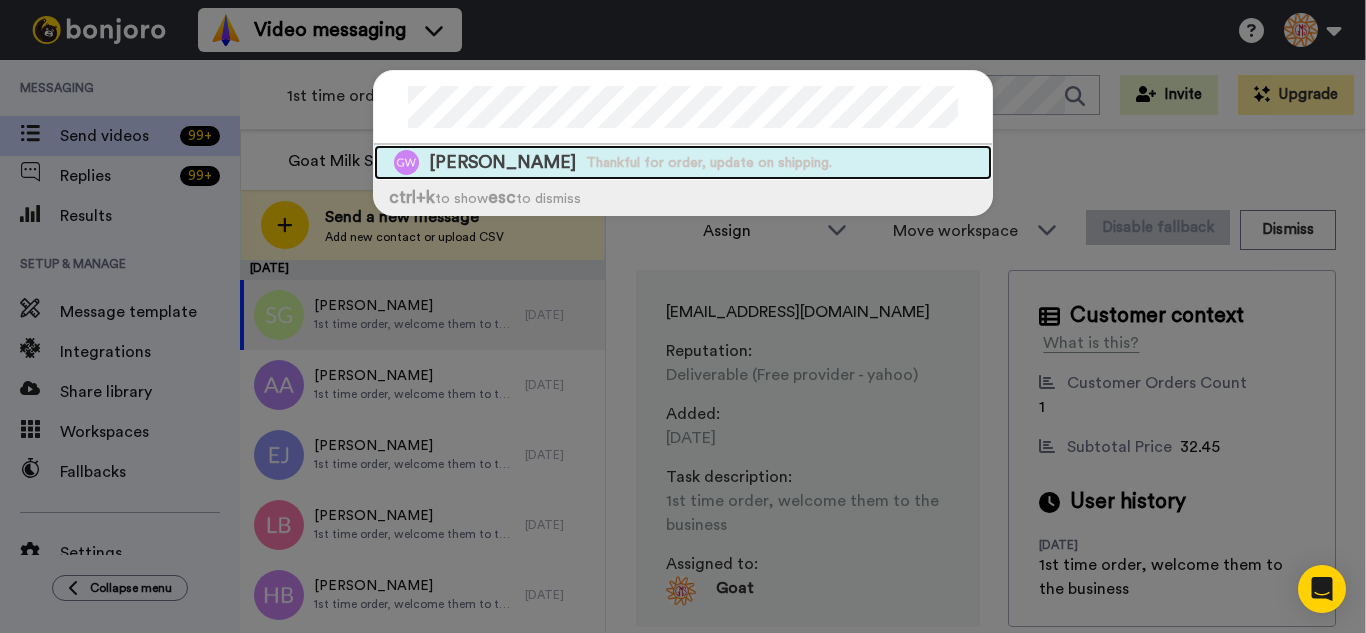 click on "Thankful for order, update on shipping." at bounding box center [709, 163] 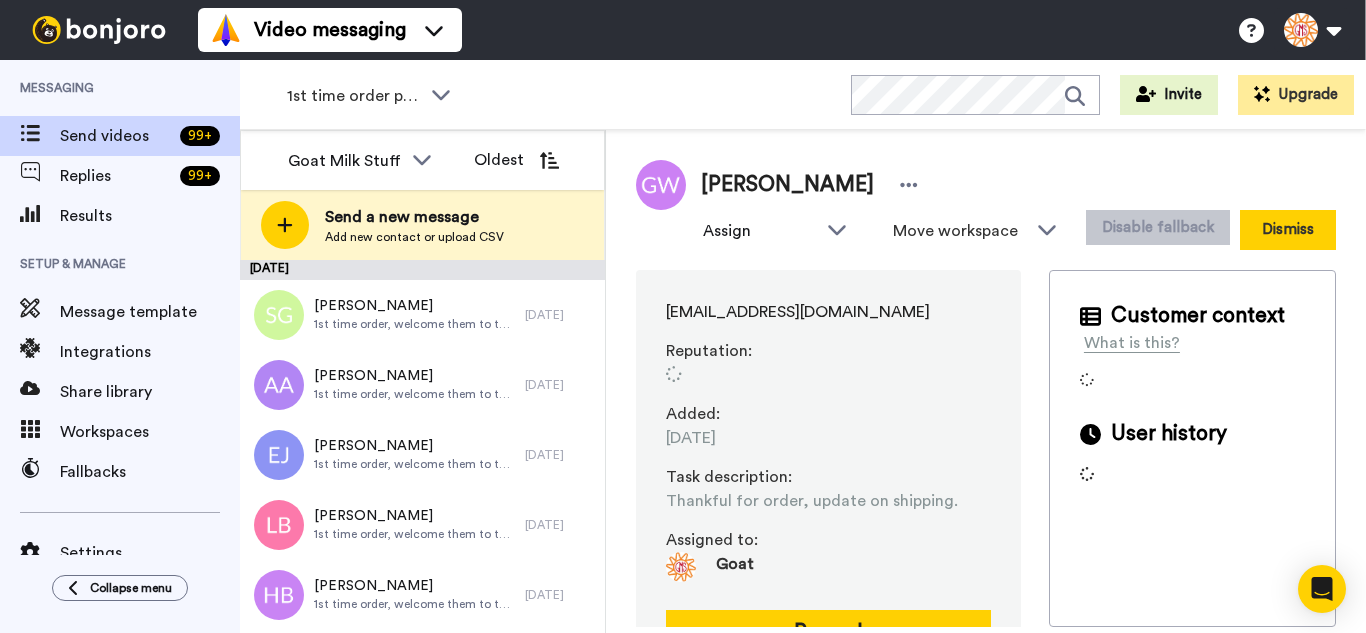 click on "Dismiss" at bounding box center [1288, 230] 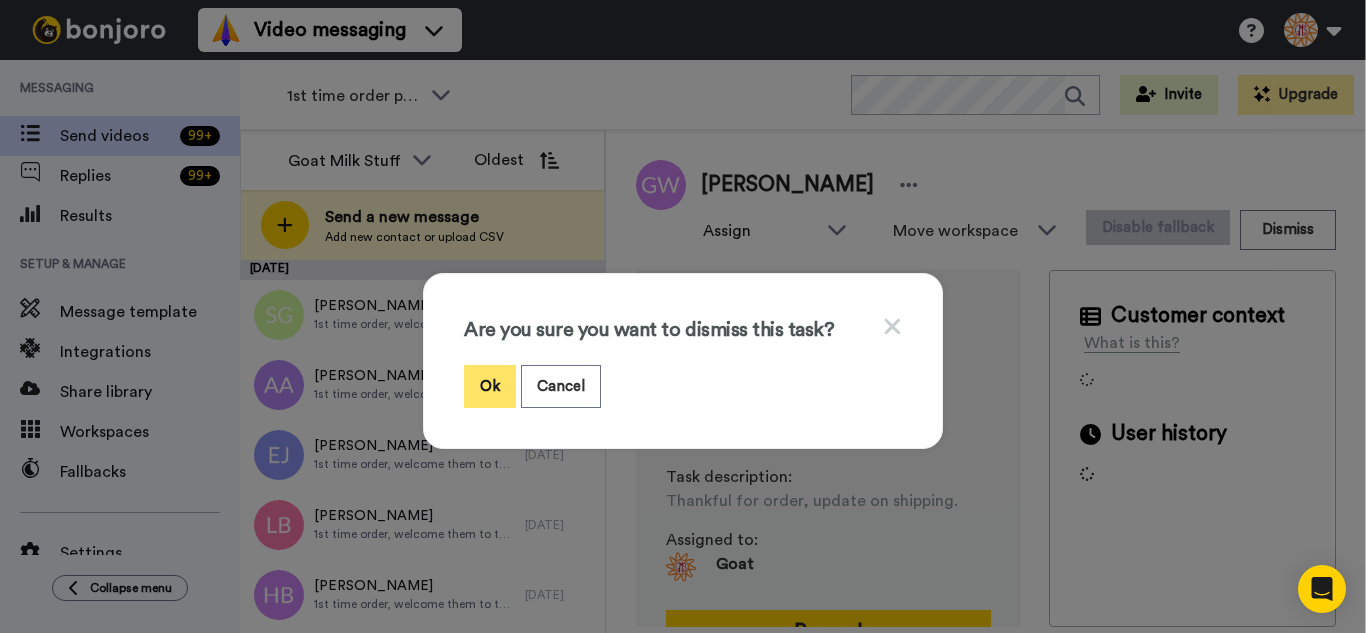 click on "Ok" at bounding box center (490, 386) 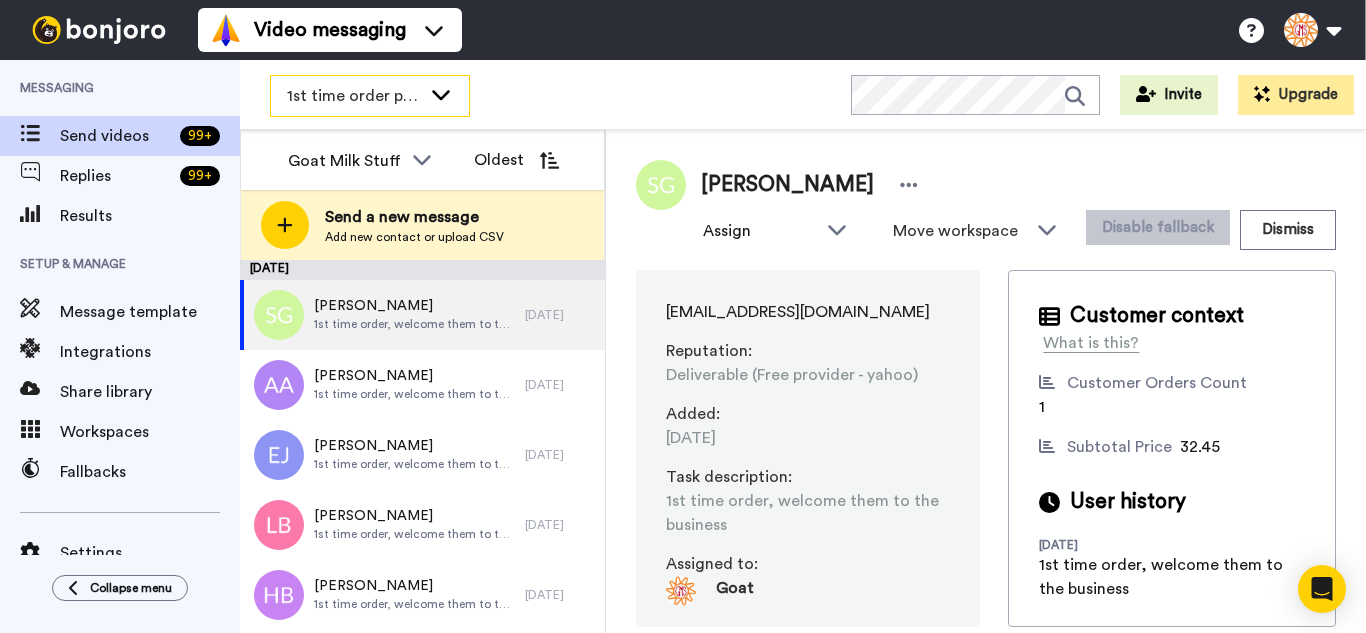 click on "1st time order people" at bounding box center [354, 96] 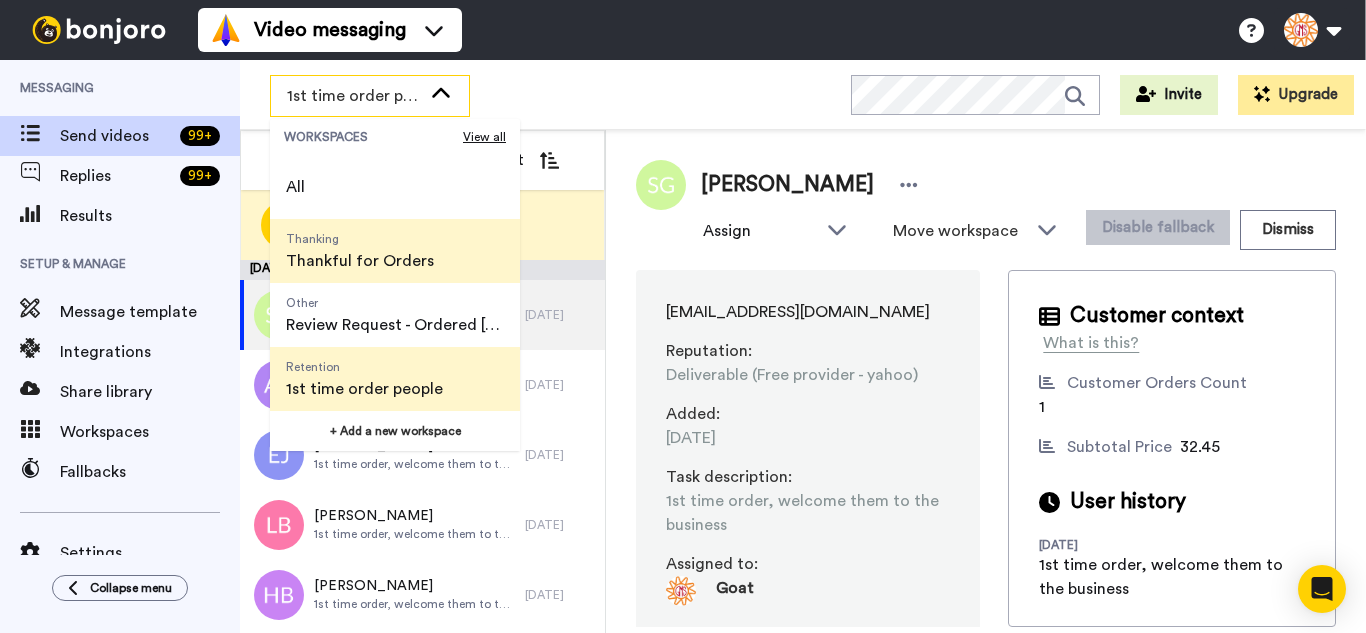click on "Thankful for Orders" at bounding box center (360, 261) 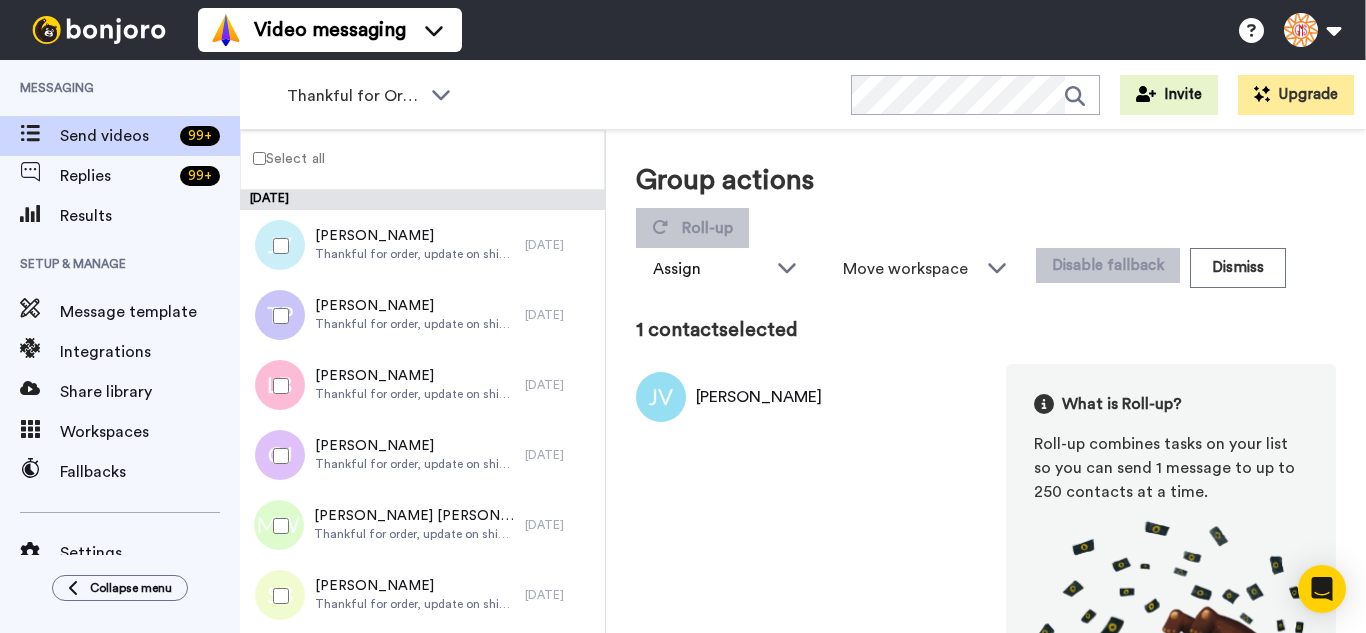 click at bounding box center (277, 316) 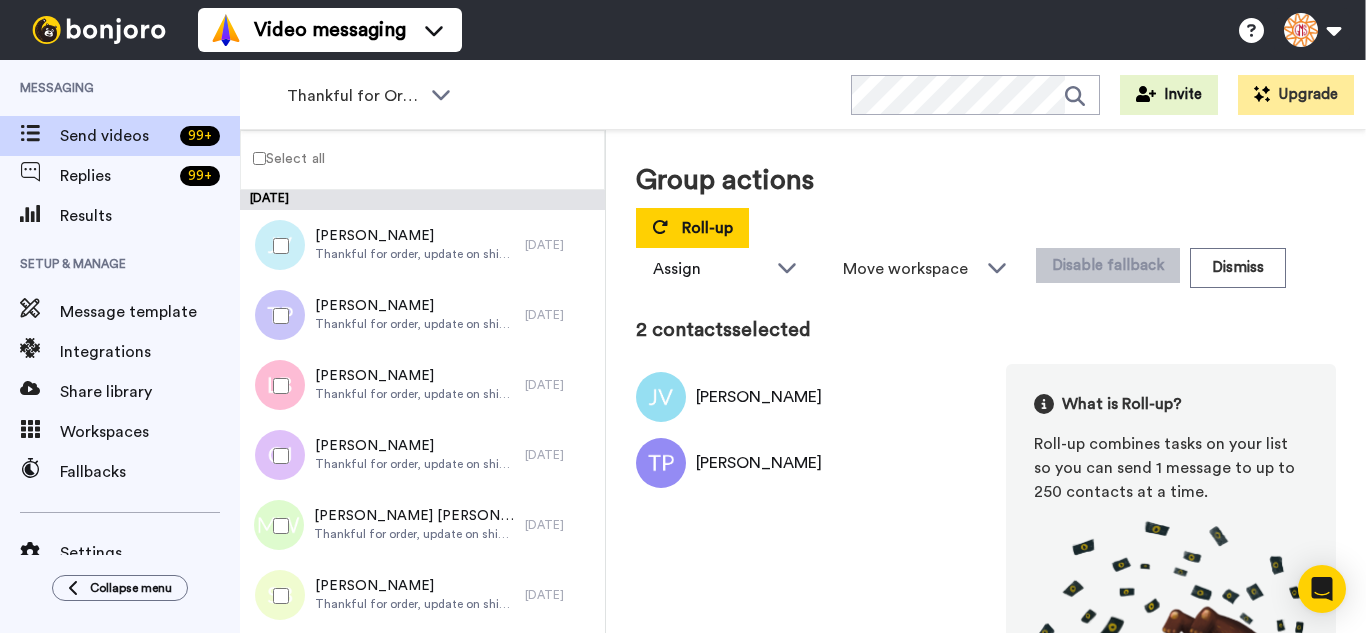 click at bounding box center (277, 386) 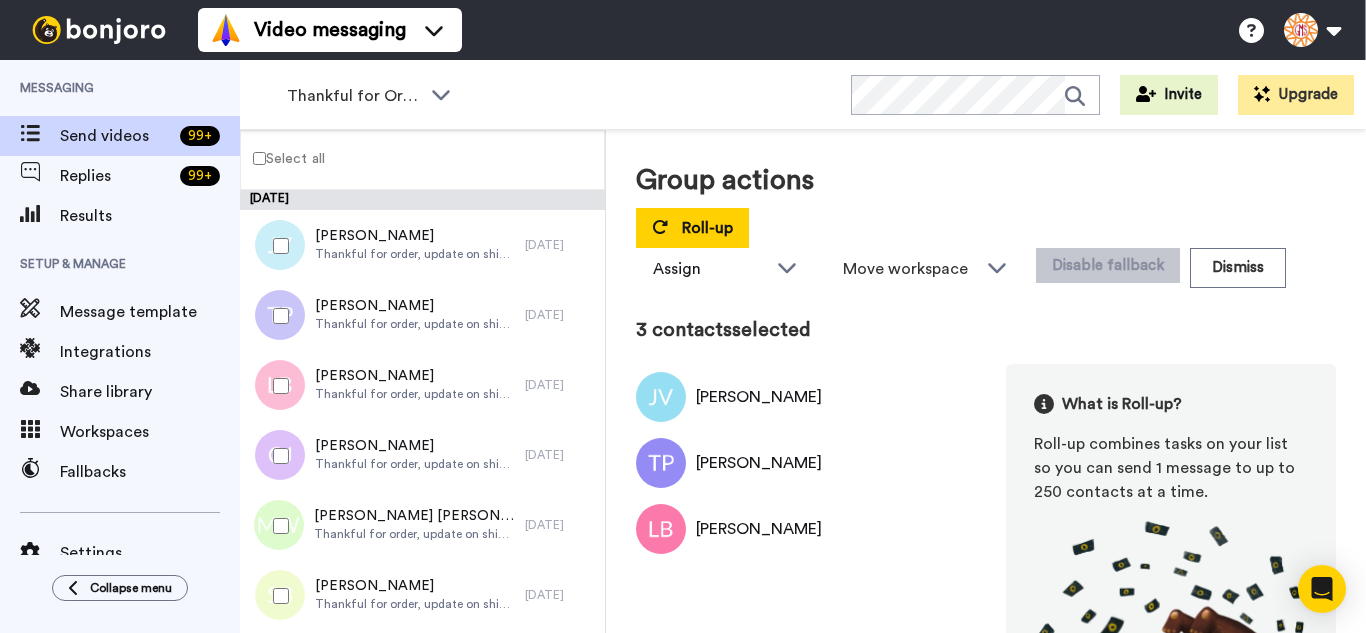 click at bounding box center (277, 456) 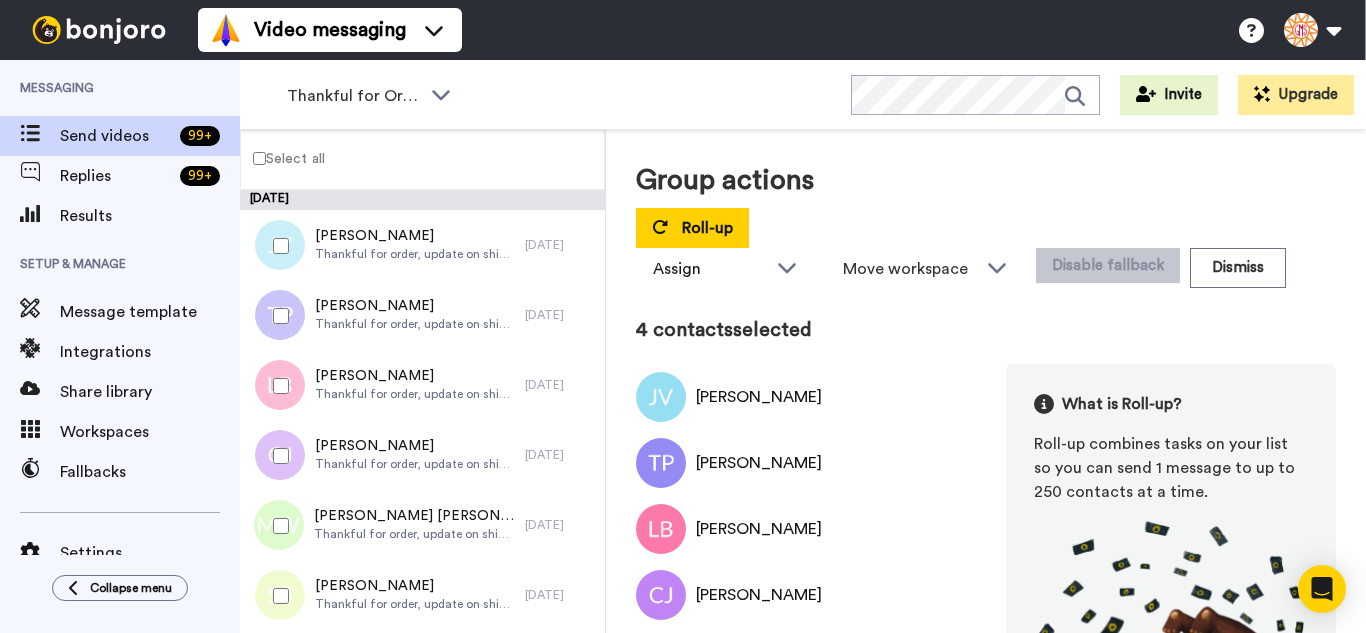 drag, startPoint x: 295, startPoint y: 530, endPoint x: 297, endPoint y: 556, distance: 26.076809 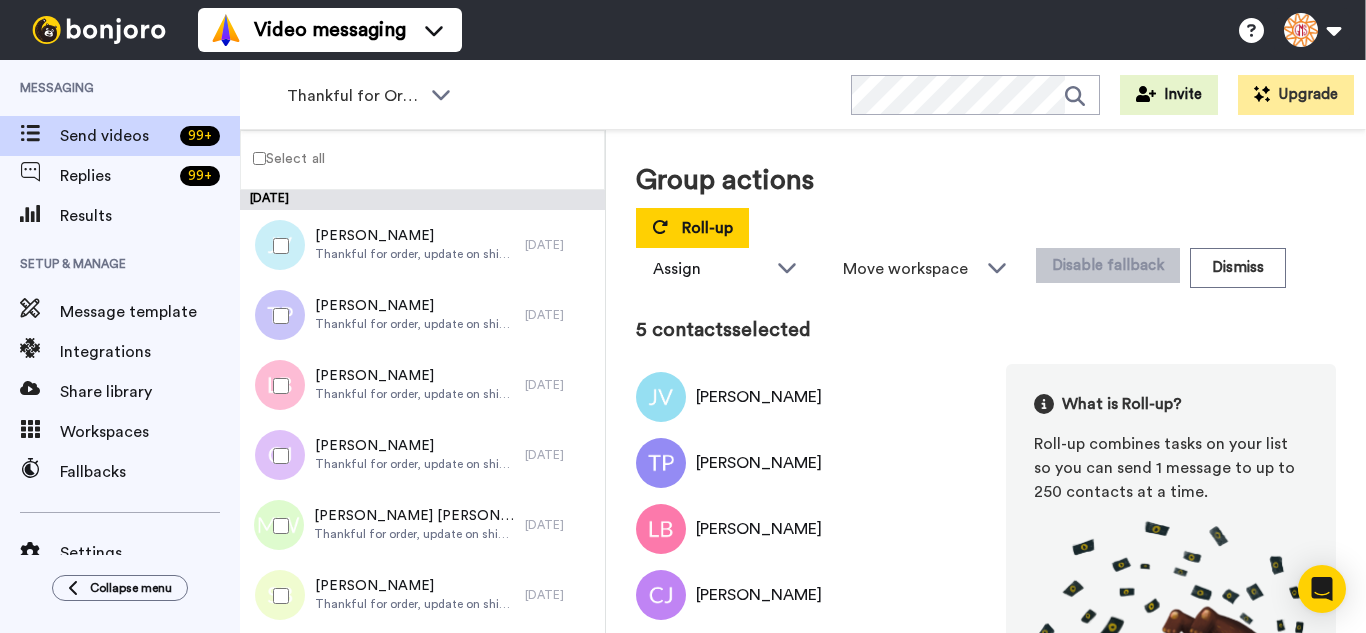 click at bounding box center [277, 596] 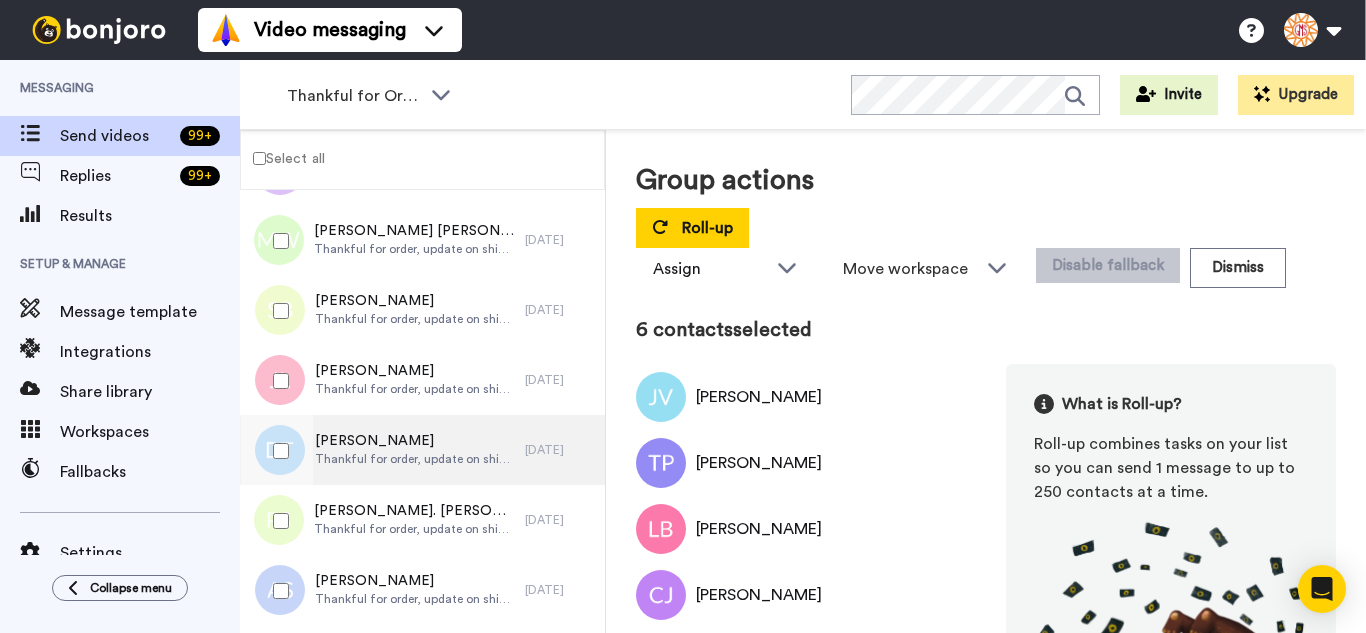 scroll, scrollTop: 300, scrollLeft: 0, axis: vertical 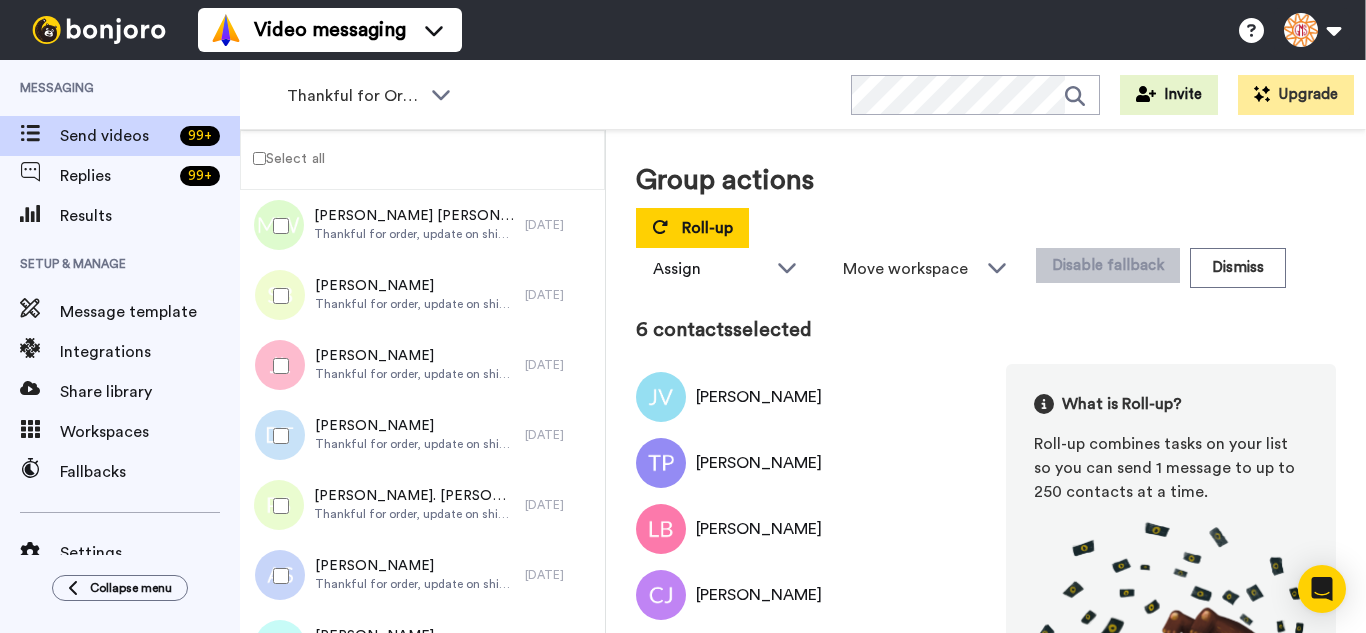 click at bounding box center (277, 366) 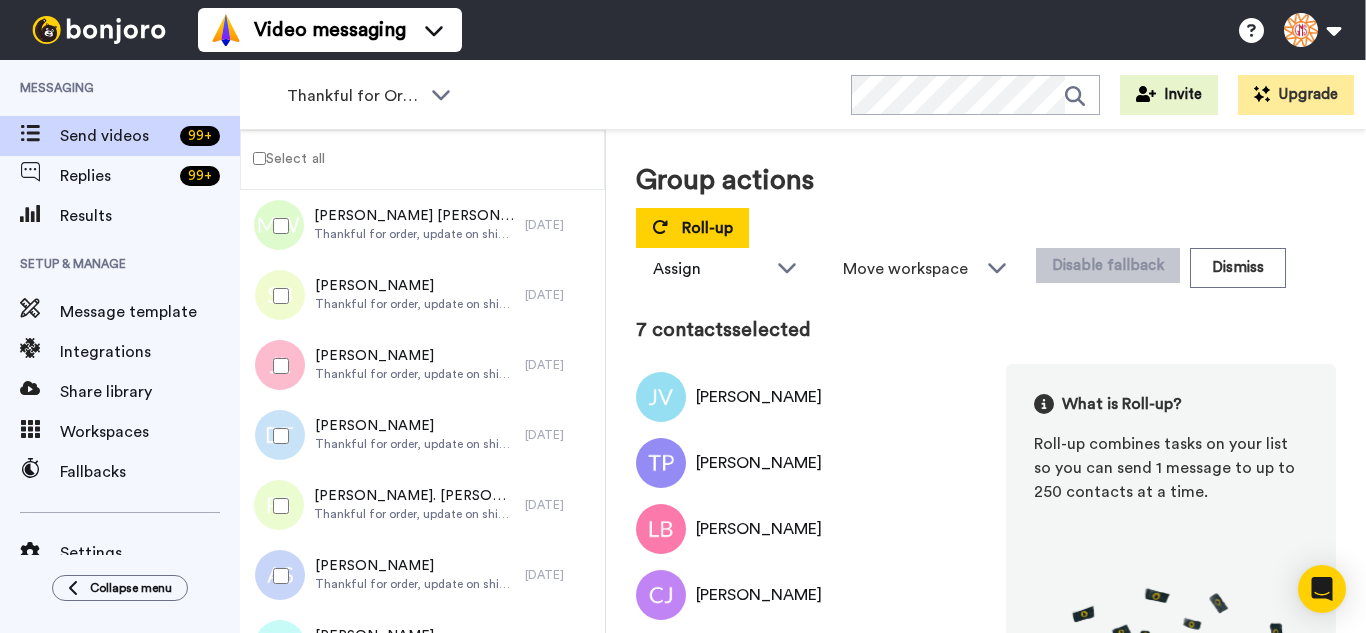 click at bounding box center [277, 436] 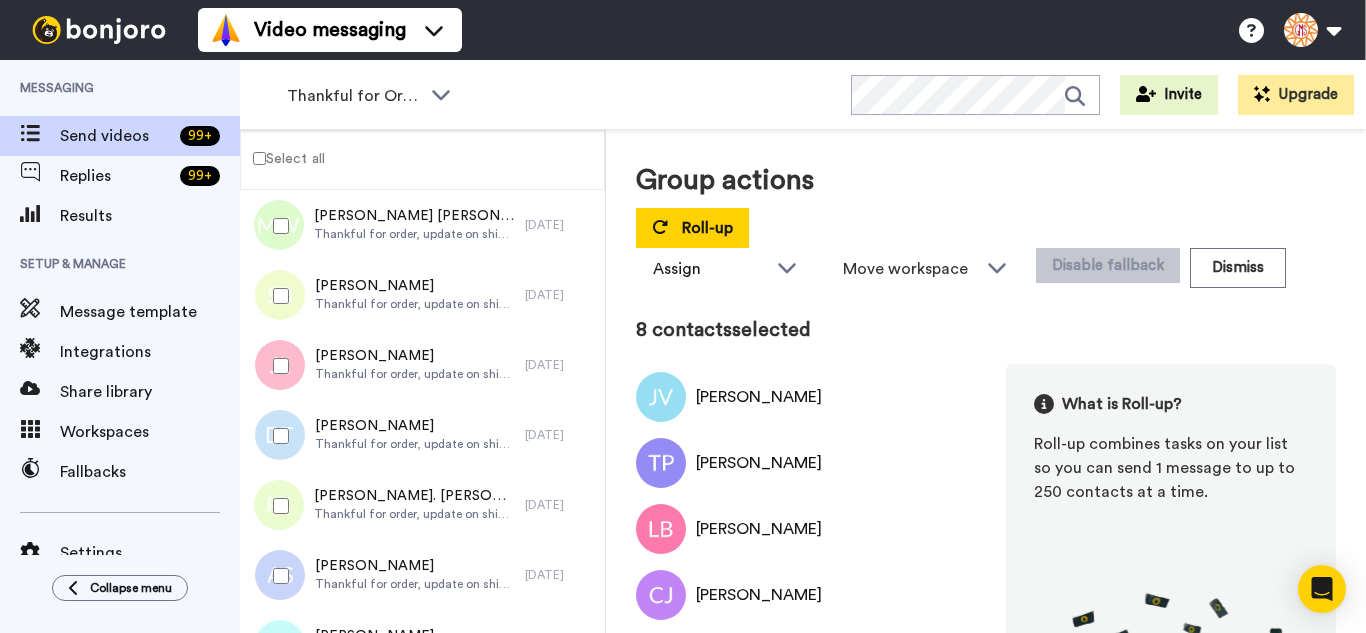 click at bounding box center [277, 576] 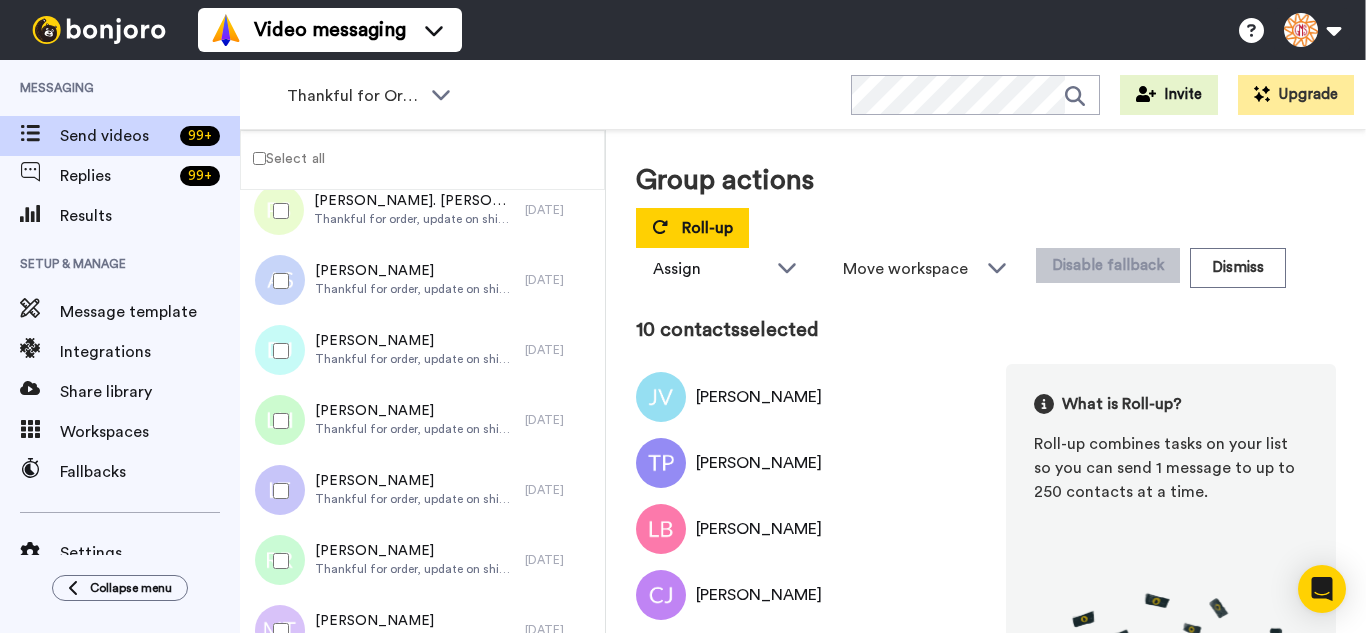scroll, scrollTop: 600, scrollLeft: 0, axis: vertical 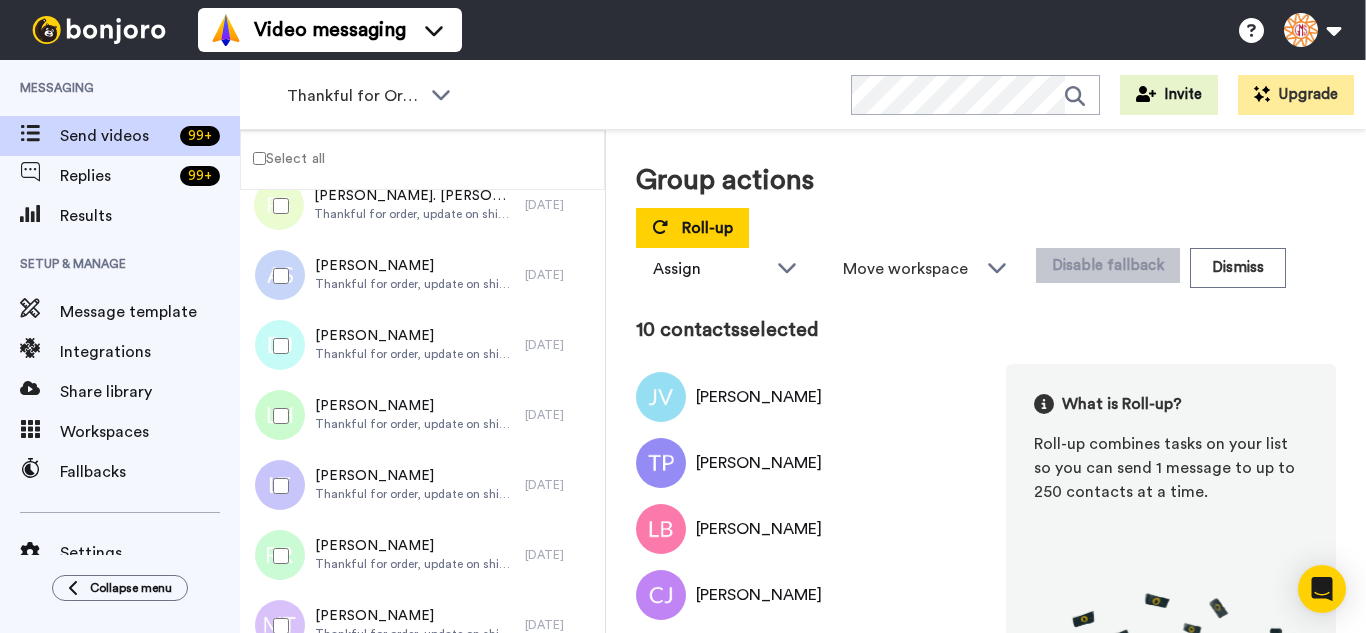 drag, startPoint x: 269, startPoint y: 355, endPoint x: 270, endPoint y: 383, distance: 28.01785 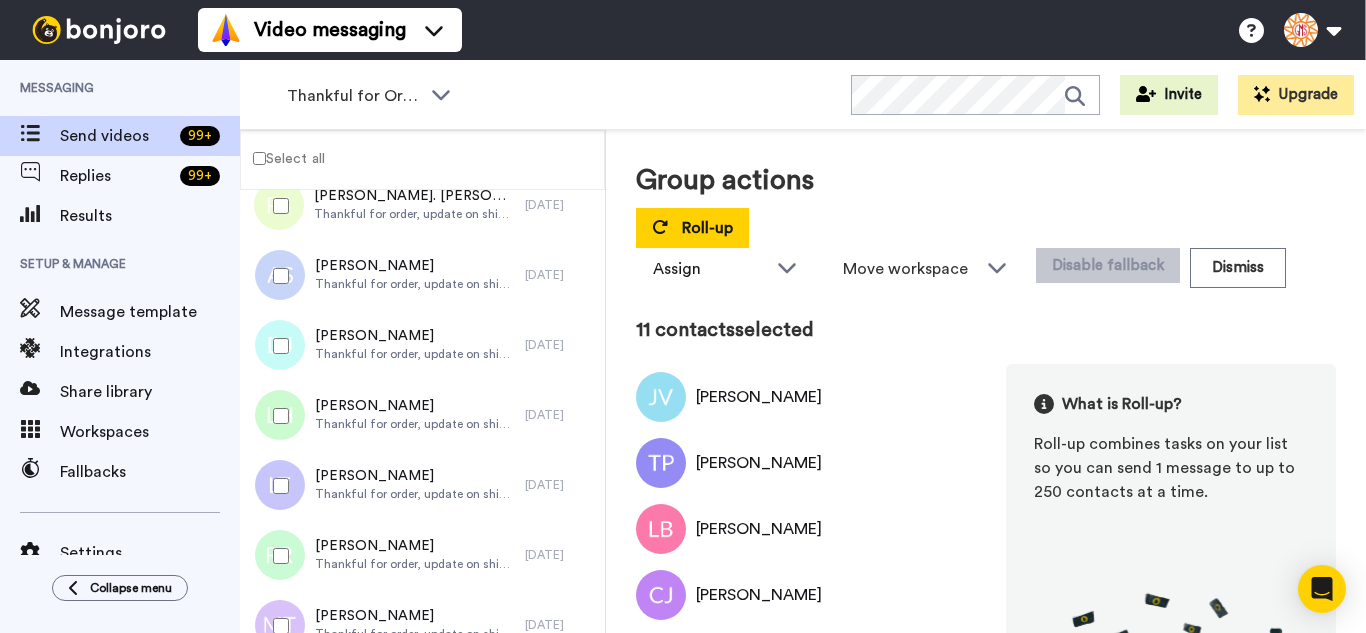 click at bounding box center [277, 486] 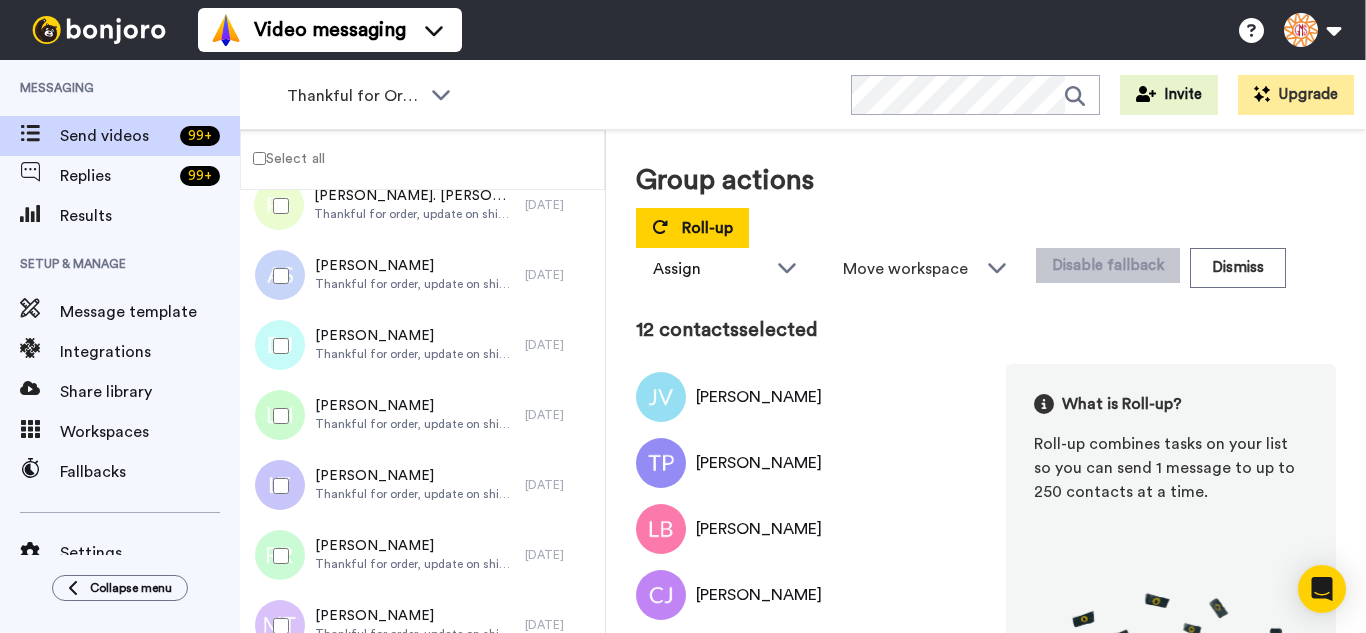 click at bounding box center (277, 556) 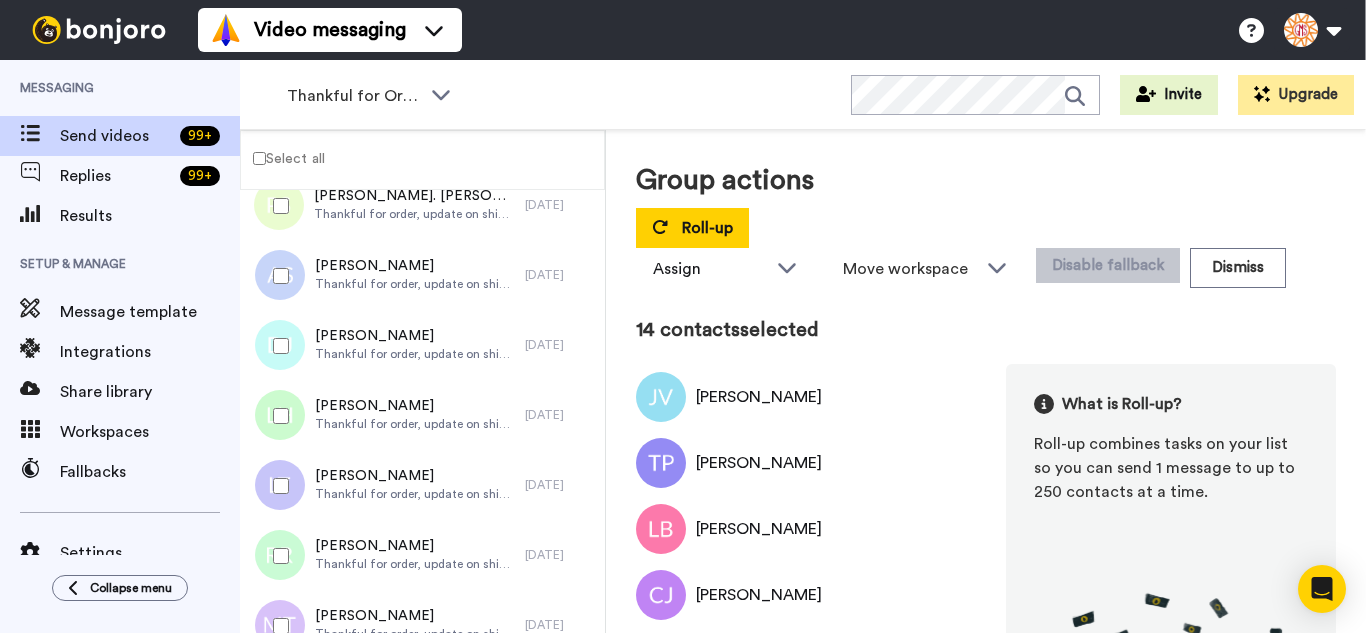 click at bounding box center [277, 626] 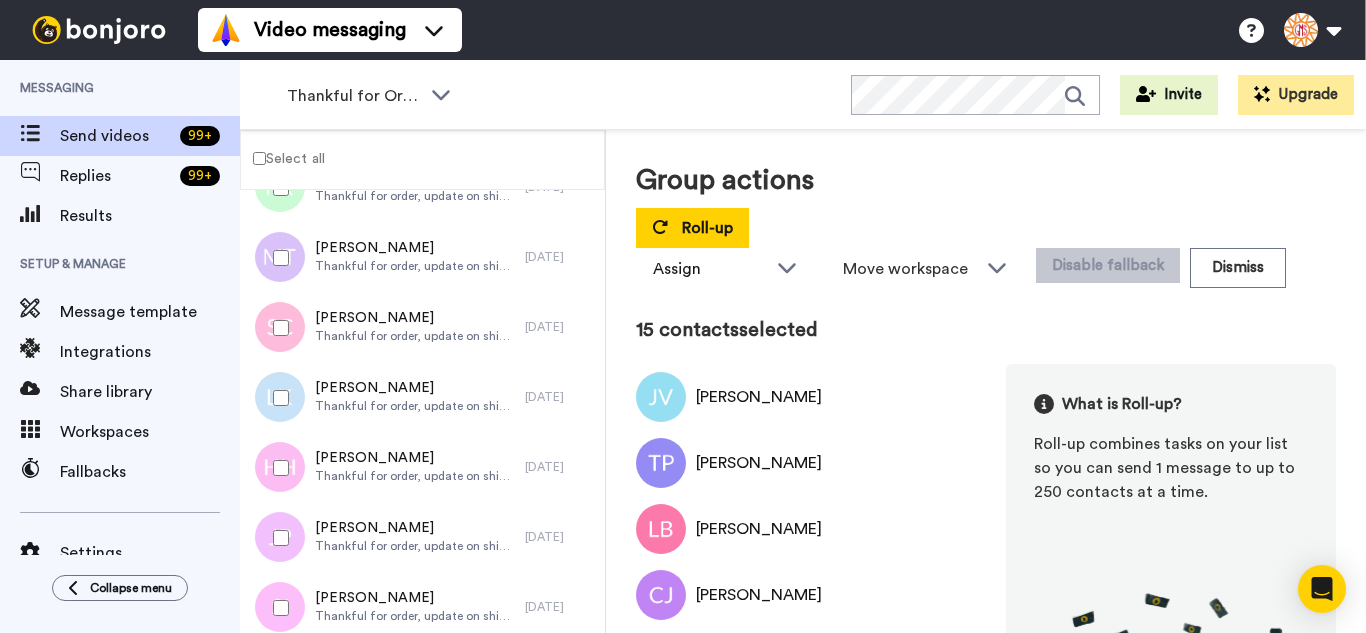 scroll, scrollTop: 1000, scrollLeft: 0, axis: vertical 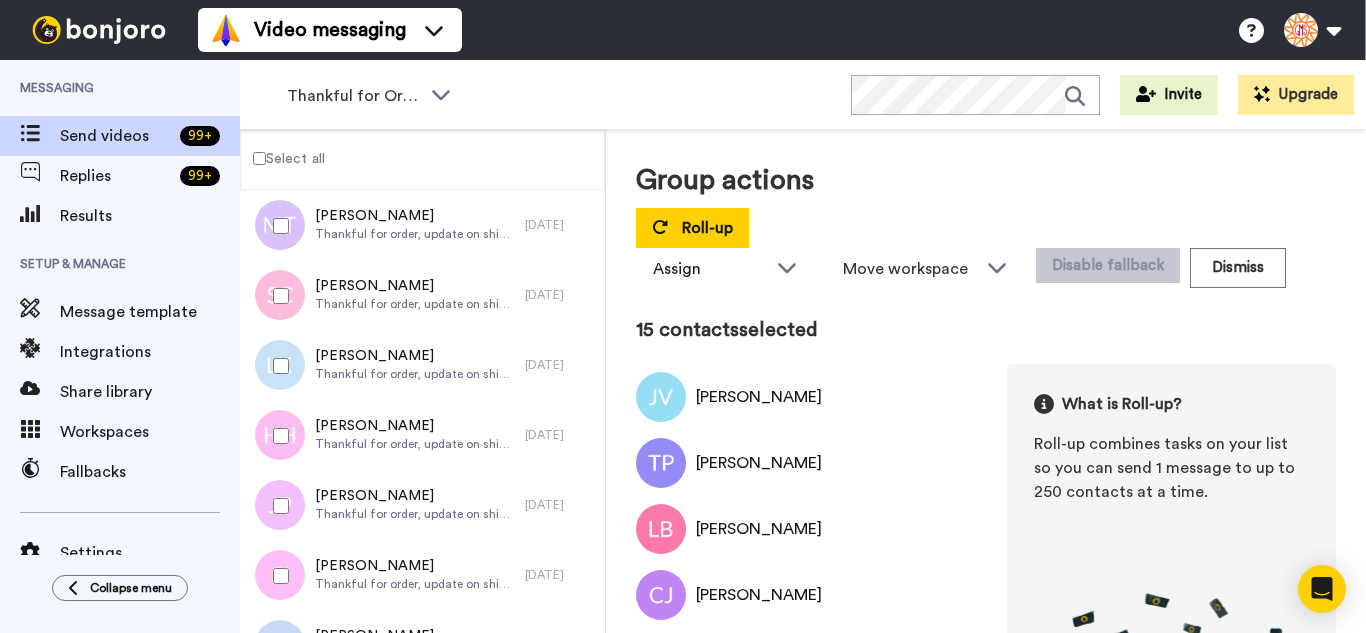 click at bounding box center (277, 296) 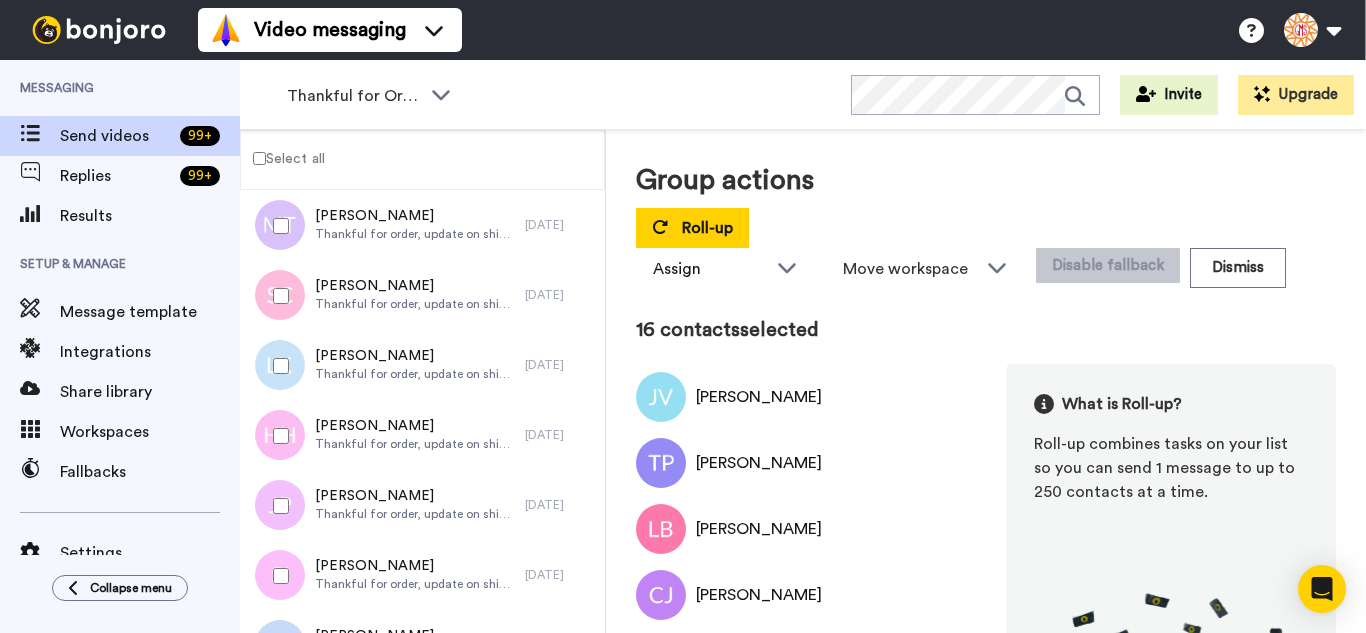 click at bounding box center [277, 366] 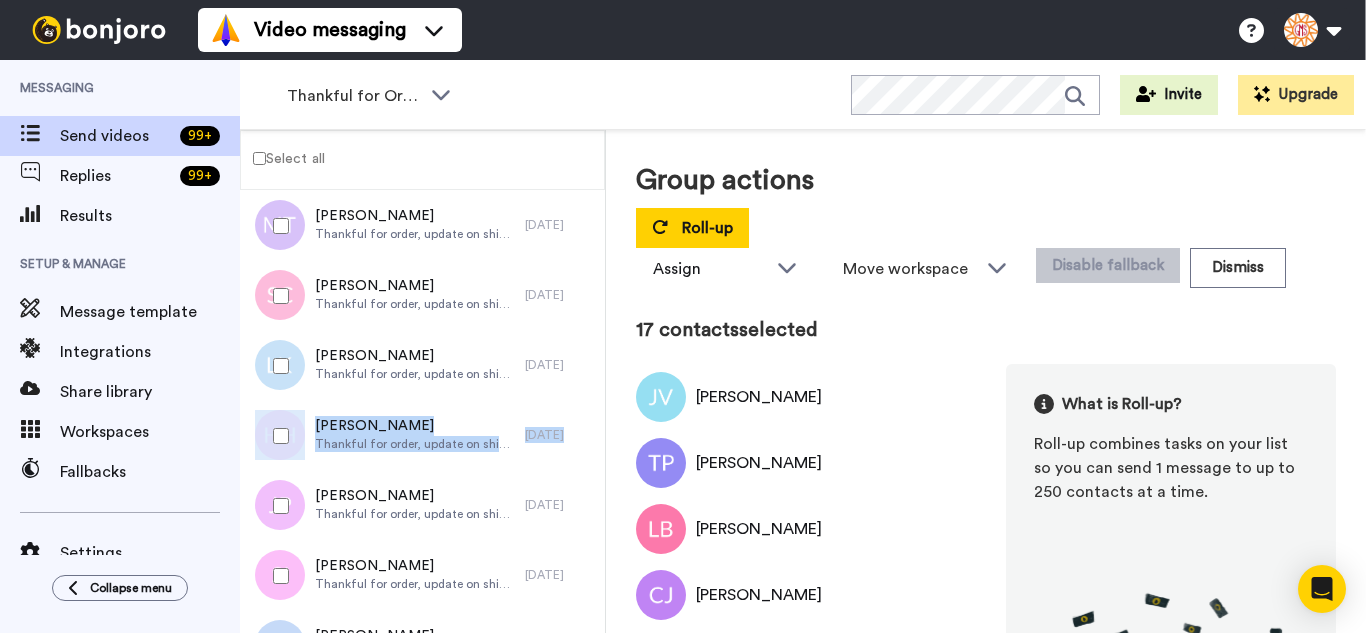 drag, startPoint x: 280, startPoint y: 401, endPoint x: 281, endPoint y: 419, distance: 18.027756 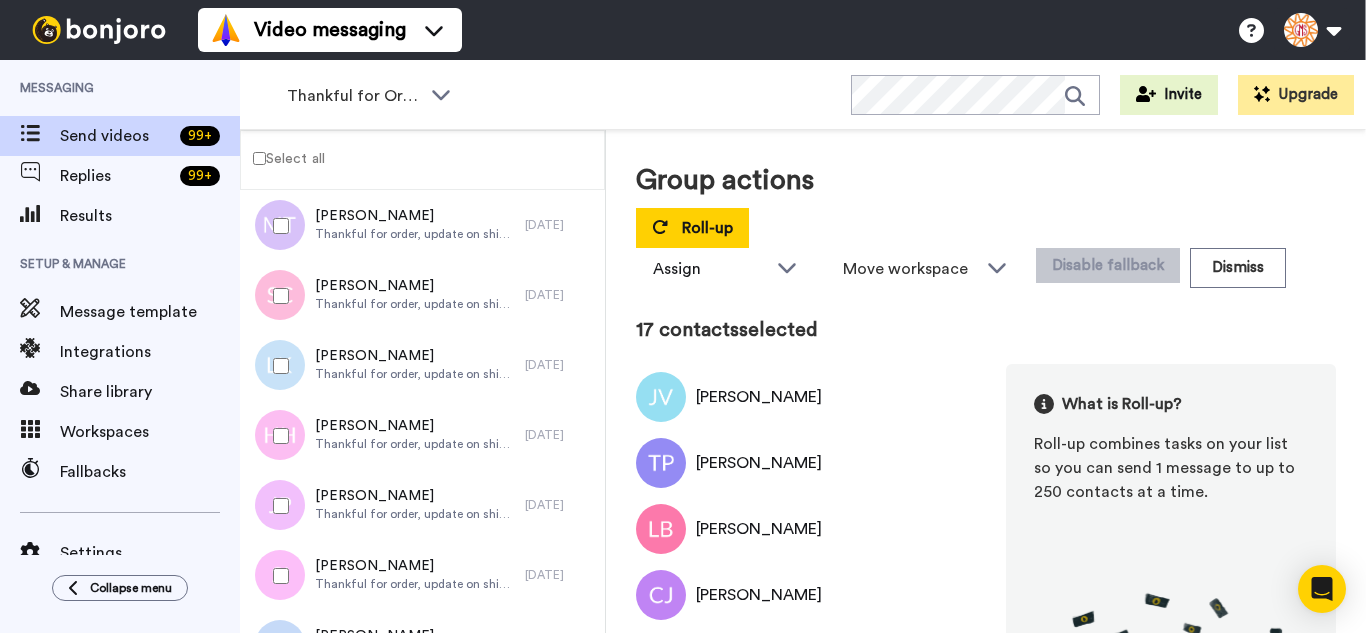 click at bounding box center [277, 436] 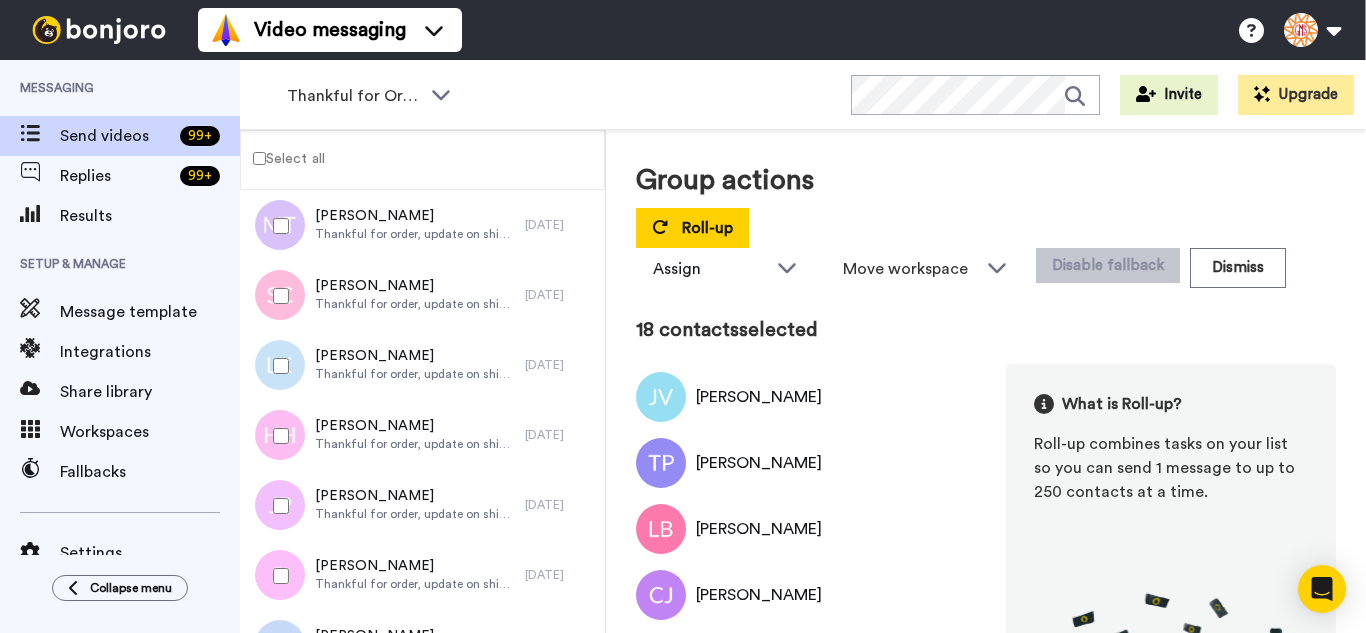 click at bounding box center (277, 506) 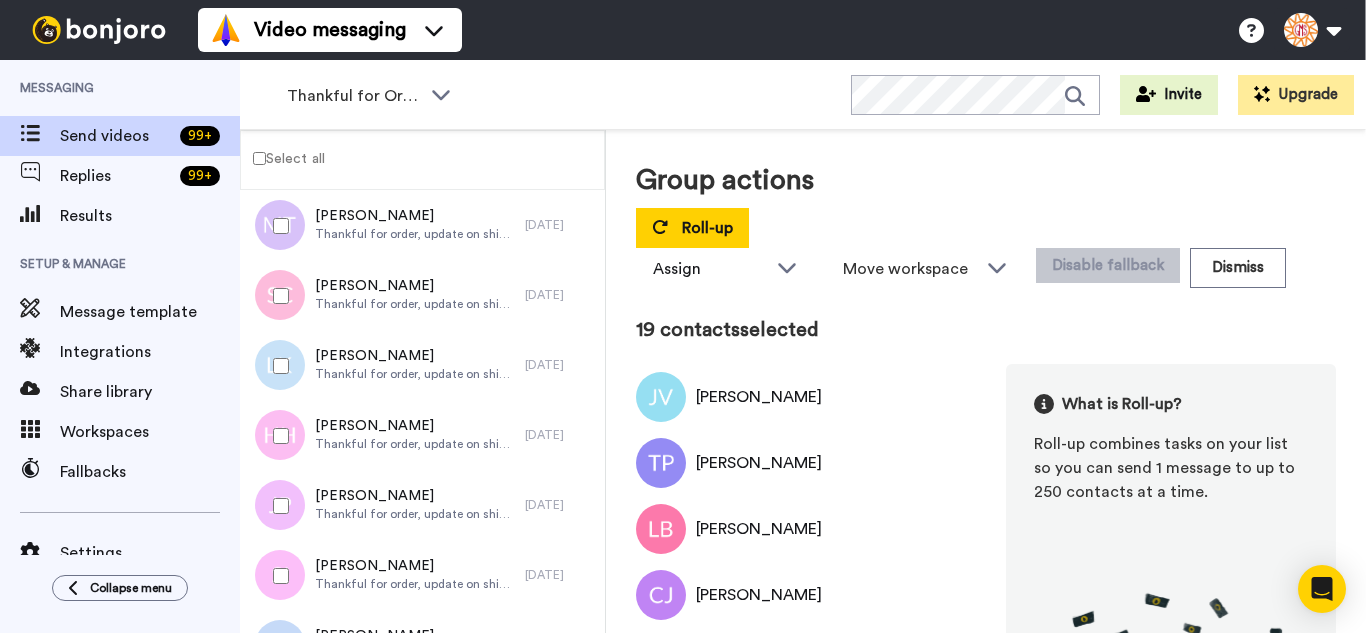 drag, startPoint x: 287, startPoint y: 584, endPoint x: 286, endPoint y: 610, distance: 26.019224 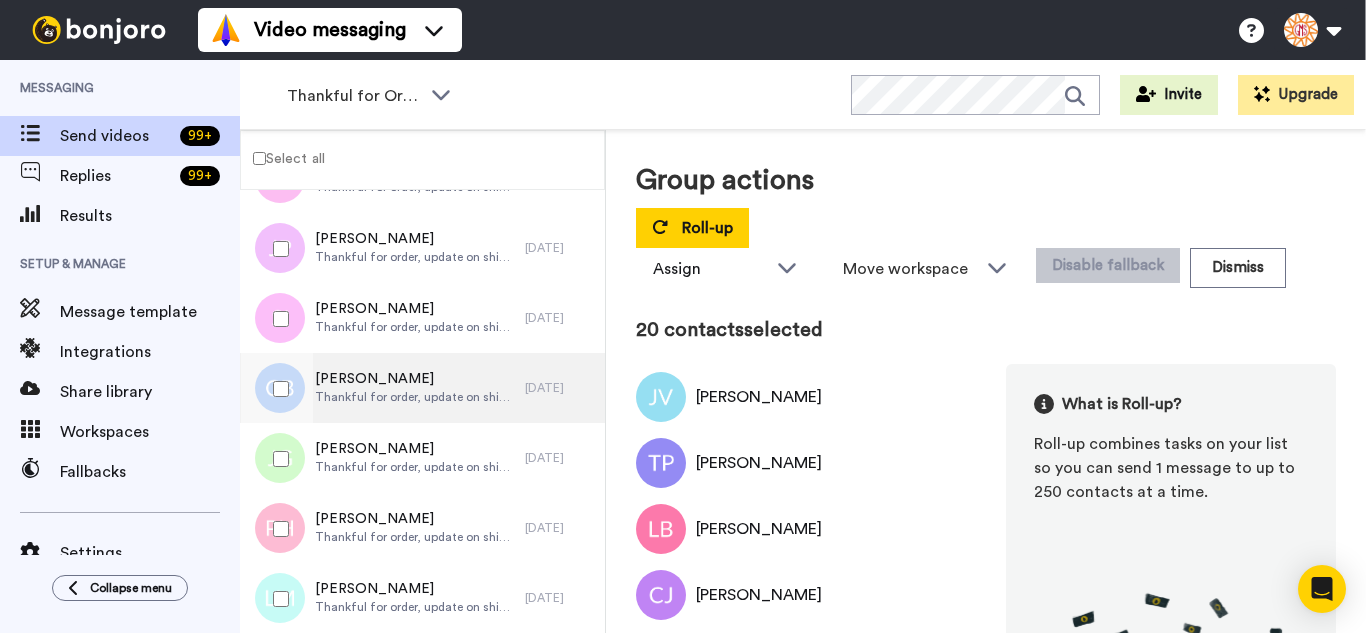 scroll, scrollTop: 1300, scrollLeft: 0, axis: vertical 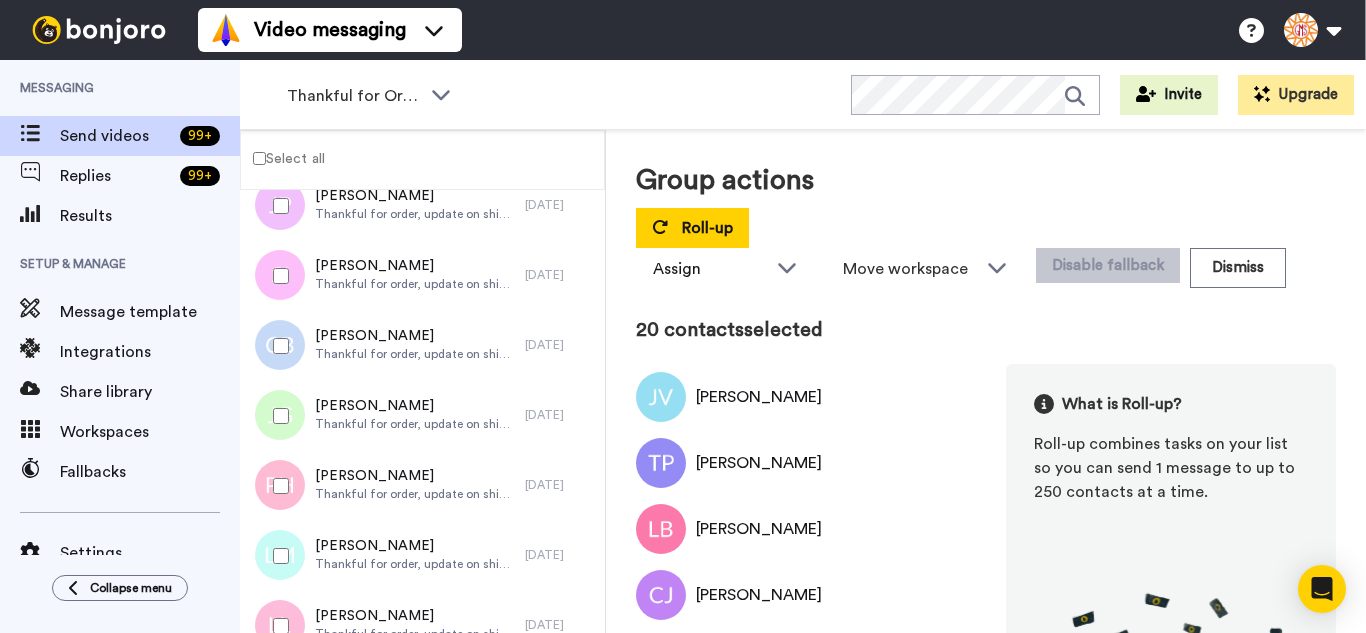 click at bounding box center (277, 346) 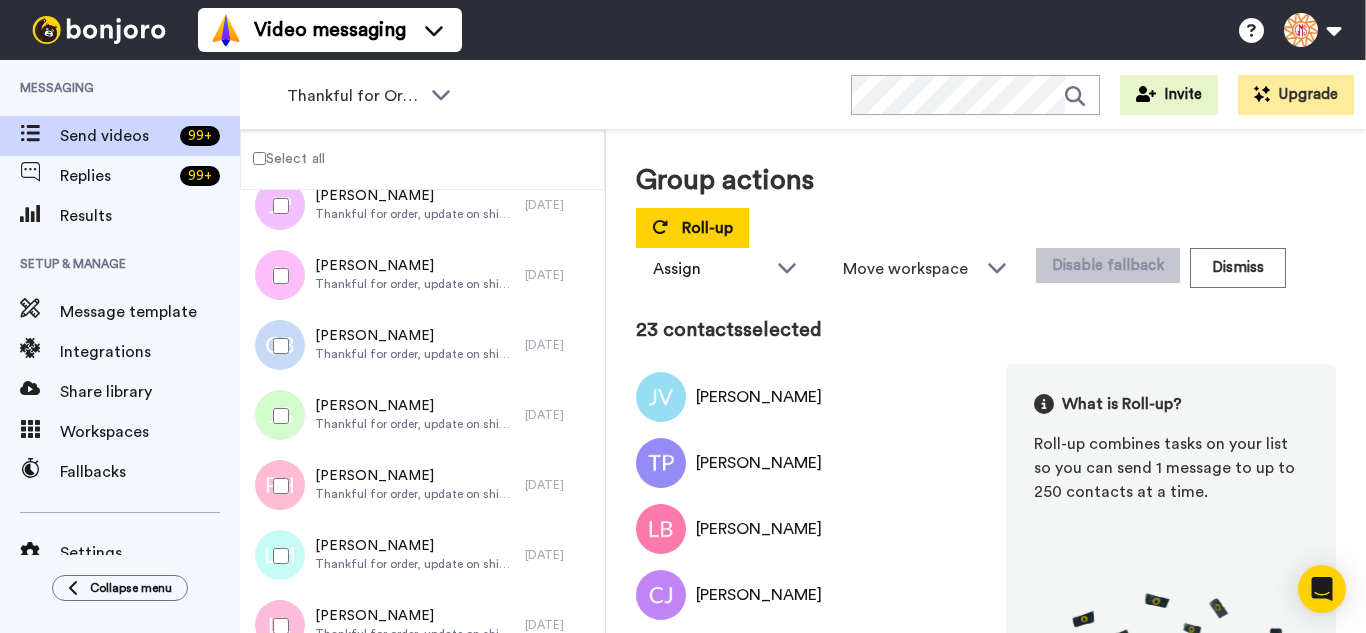 click at bounding box center [277, 556] 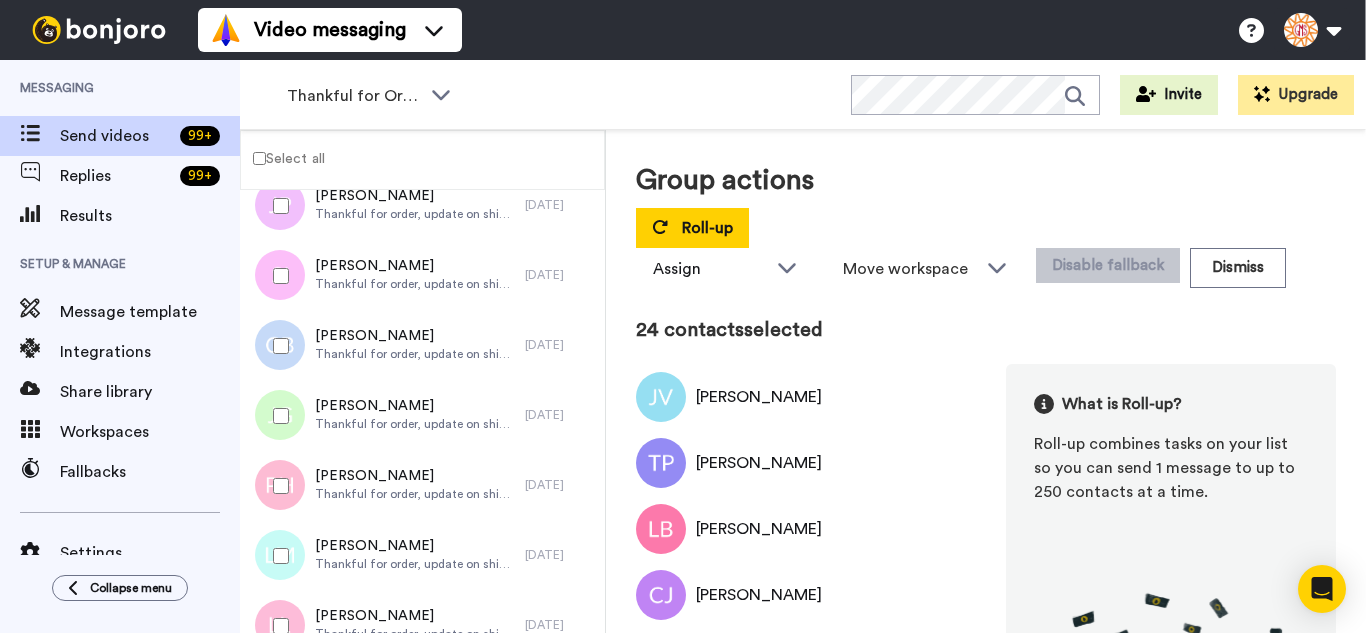 click at bounding box center [277, 626] 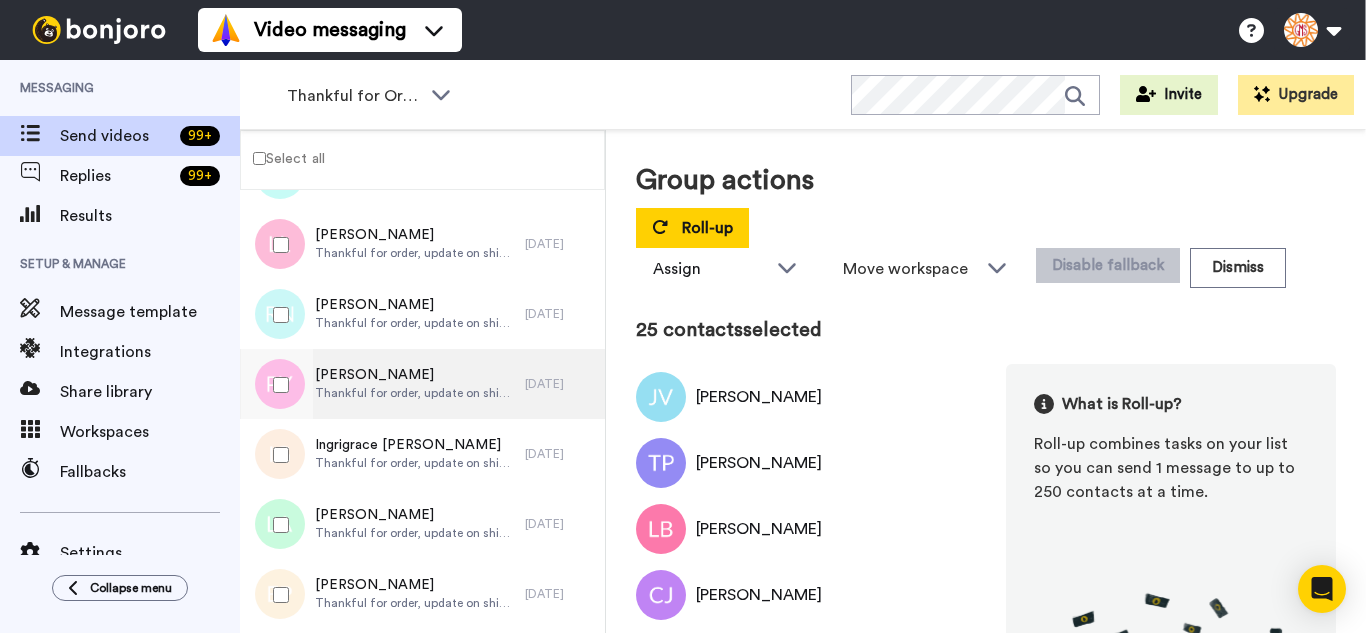 scroll, scrollTop: 1700, scrollLeft: 0, axis: vertical 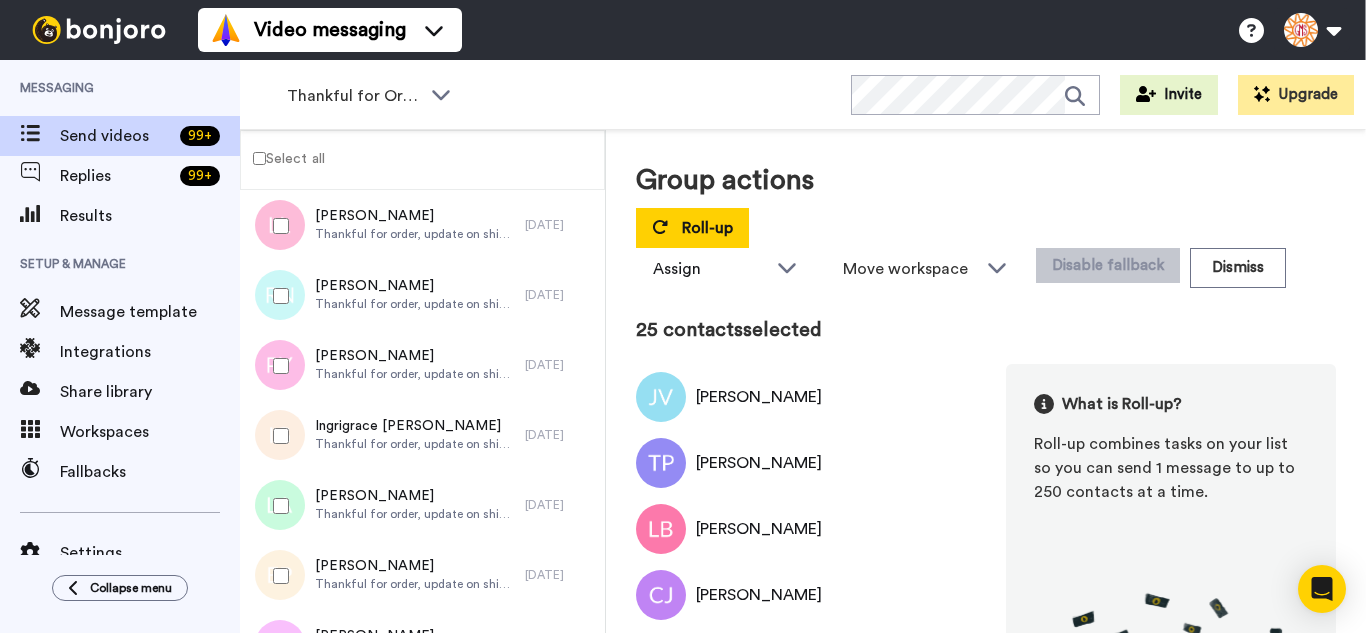 click at bounding box center [277, 296] 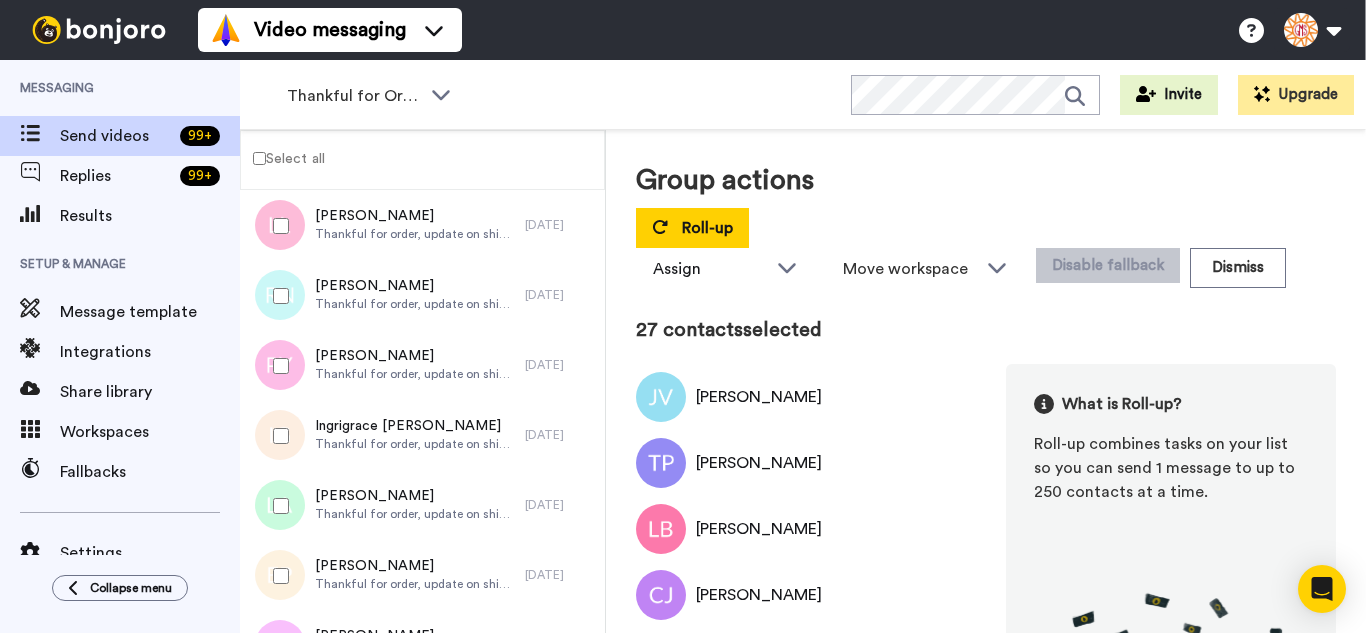 click at bounding box center (277, 436) 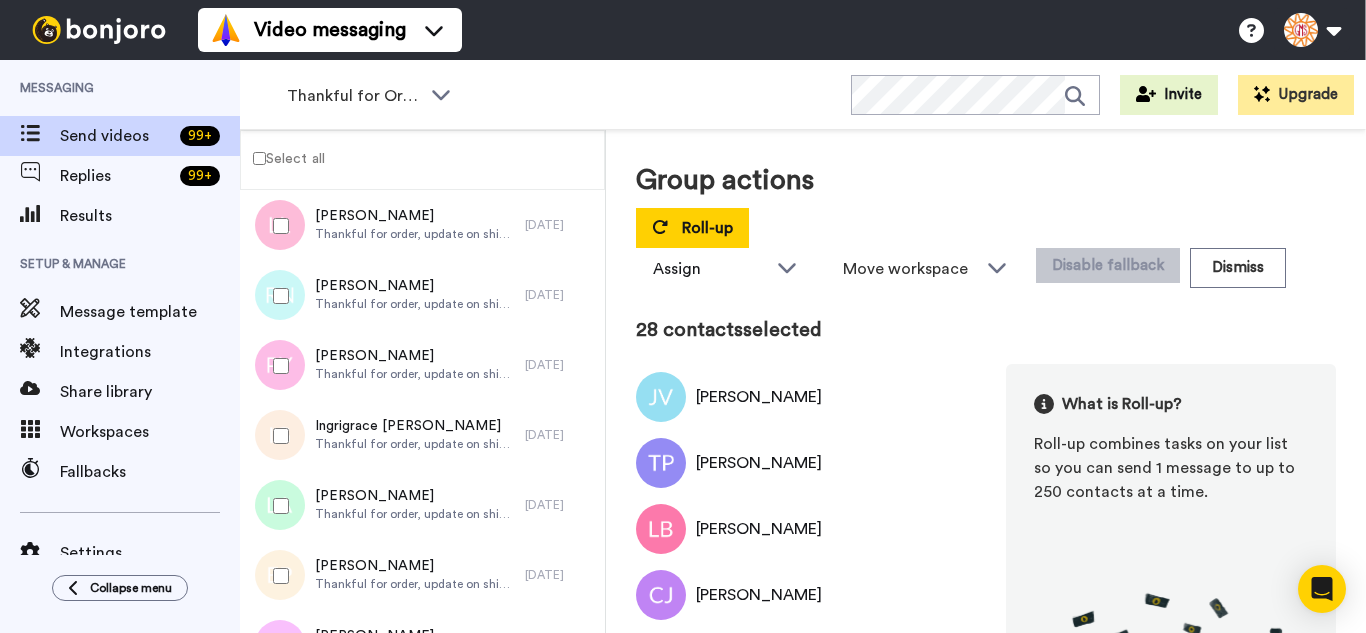 drag, startPoint x: 292, startPoint y: 490, endPoint x: 296, endPoint y: 557, distance: 67.11929 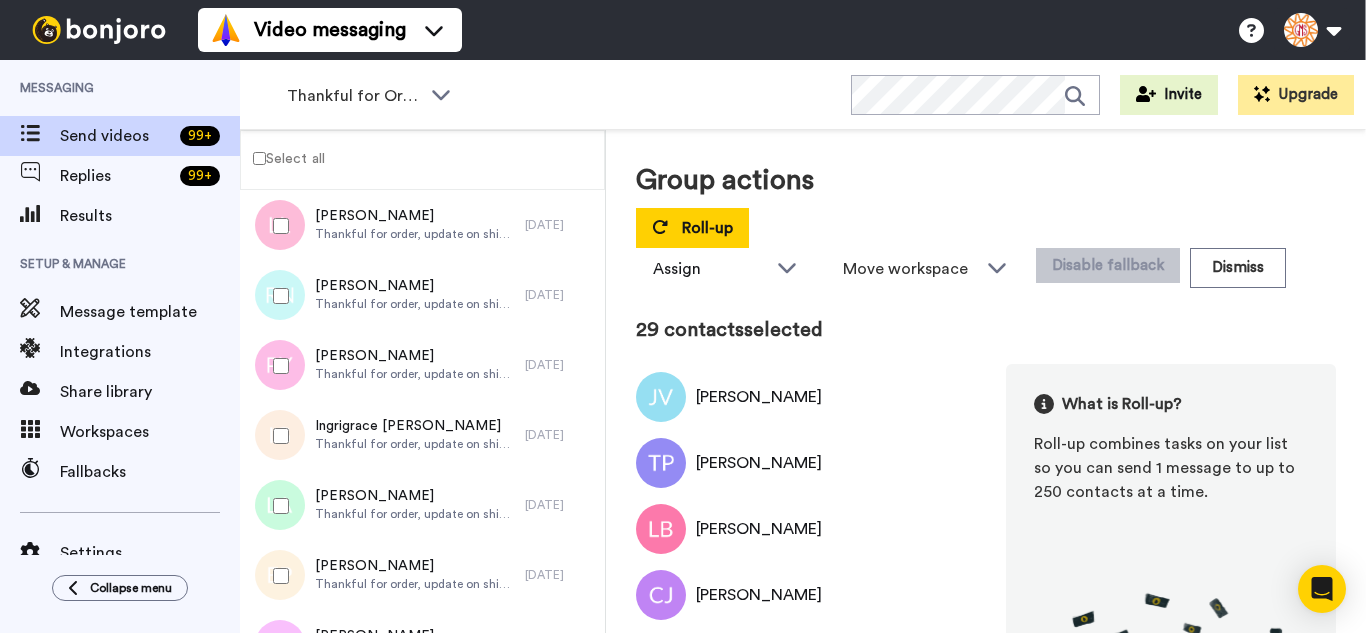 click at bounding box center [277, 576] 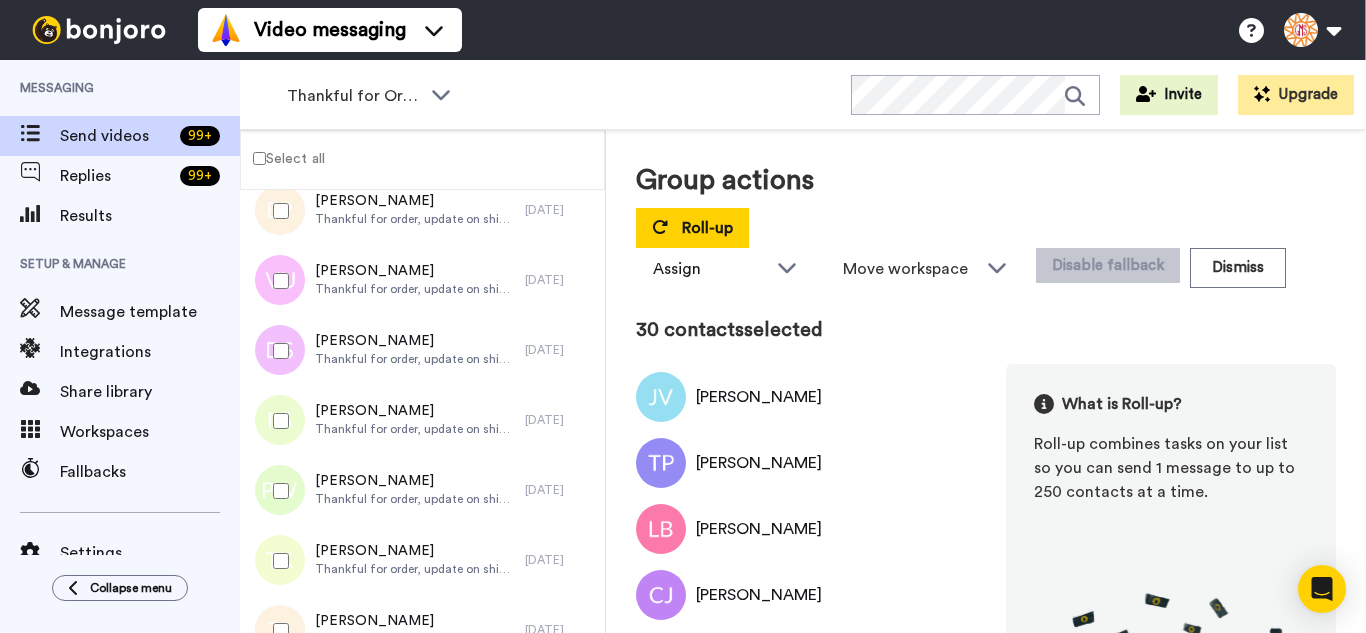scroll, scrollTop: 2100, scrollLeft: 0, axis: vertical 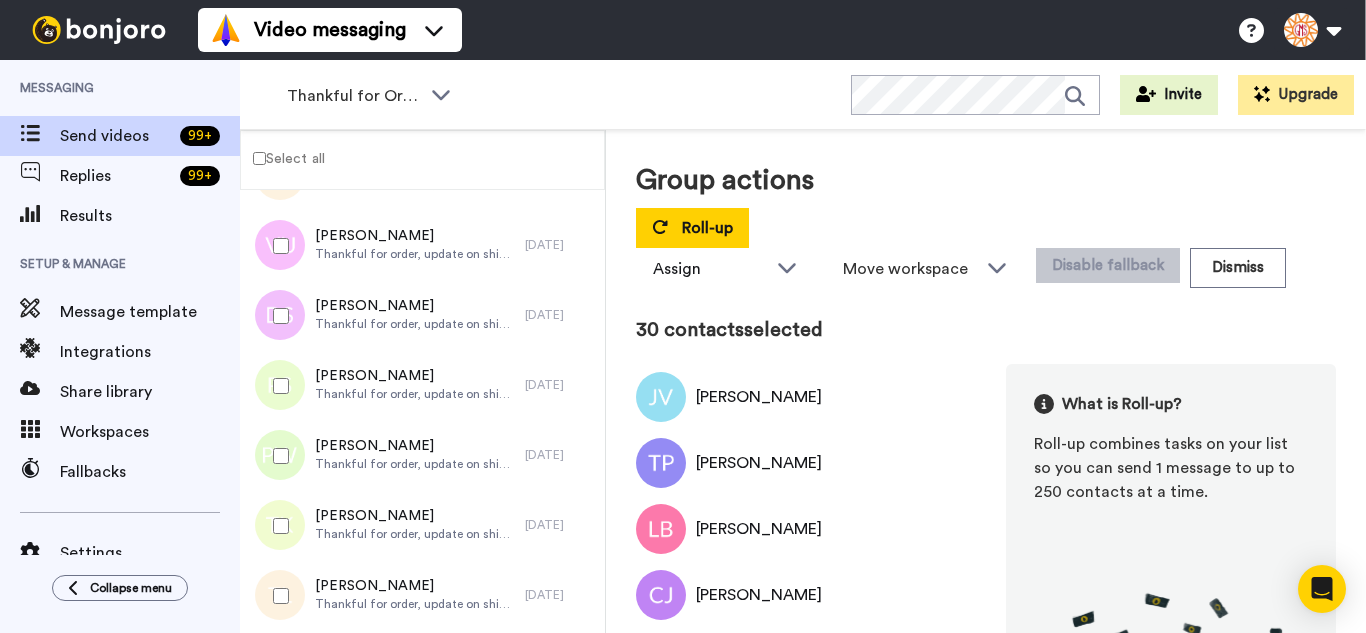 drag, startPoint x: 282, startPoint y: 263, endPoint x: 282, endPoint y: 335, distance: 72 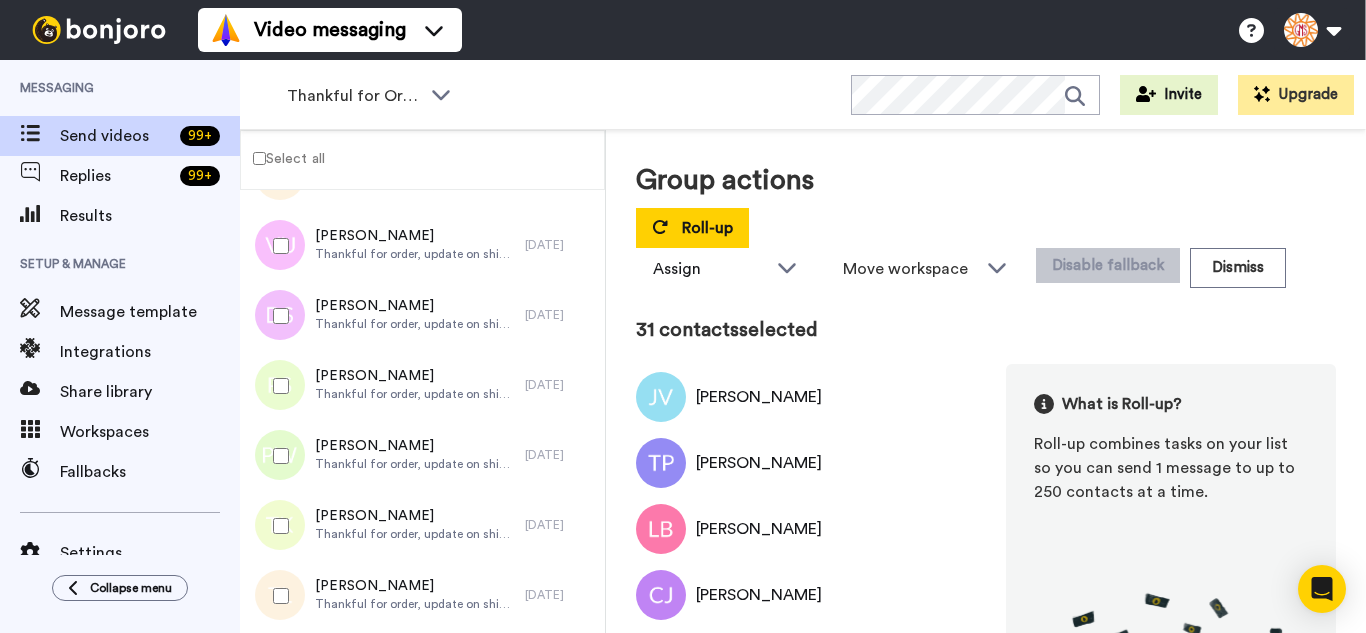 drag, startPoint x: 282, startPoint y: 335, endPoint x: 296, endPoint y: 387, distance: 53.851646 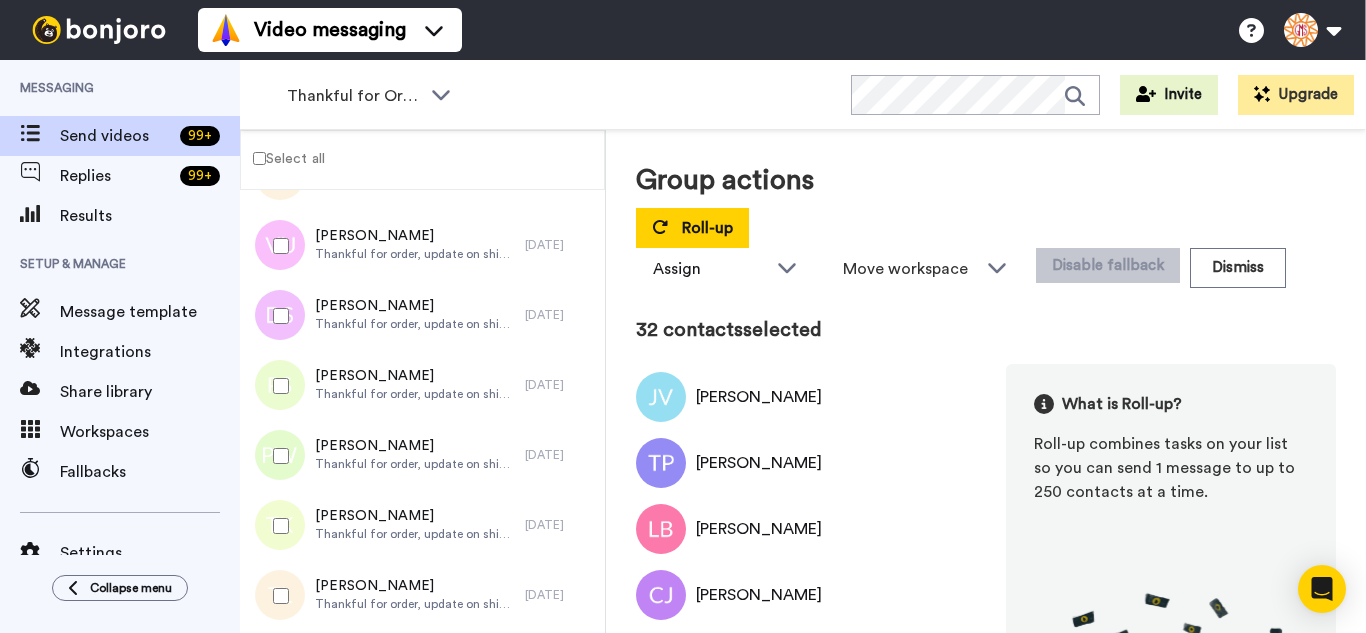 click at bounding box center [277, 386] 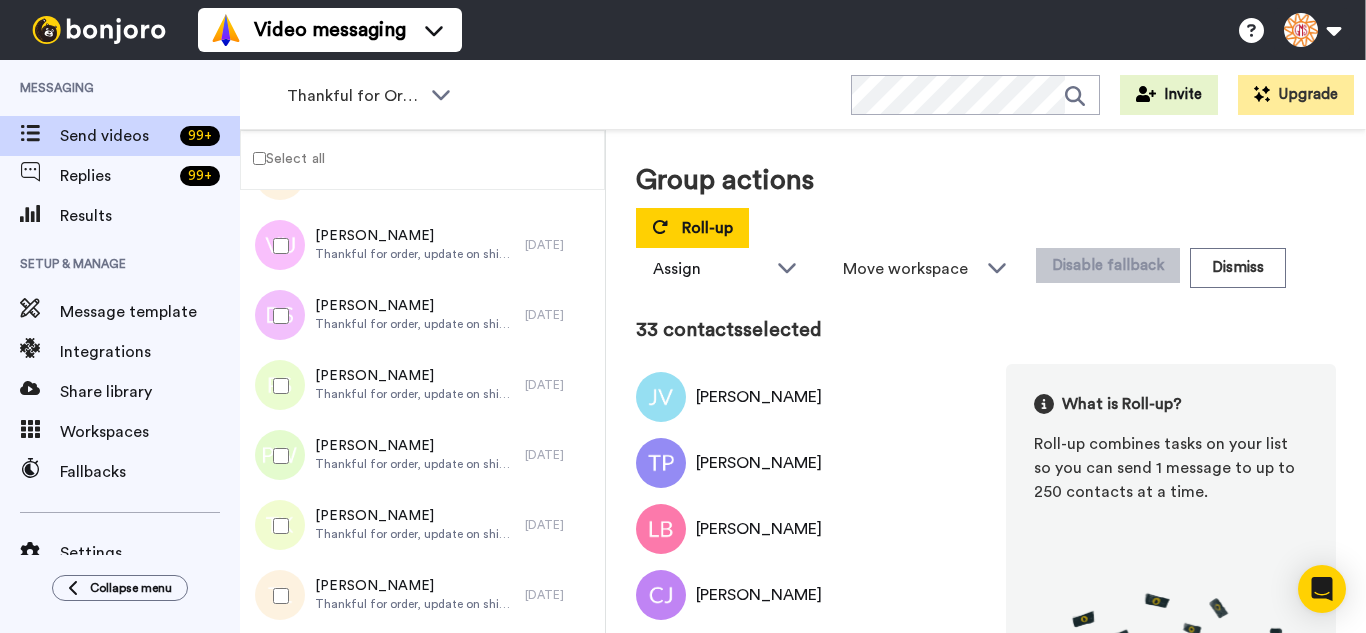 drag, startPoint x: 301, startPoint y: 442, endPoint x: 293, endPoint y: 521, distance: 79.40403 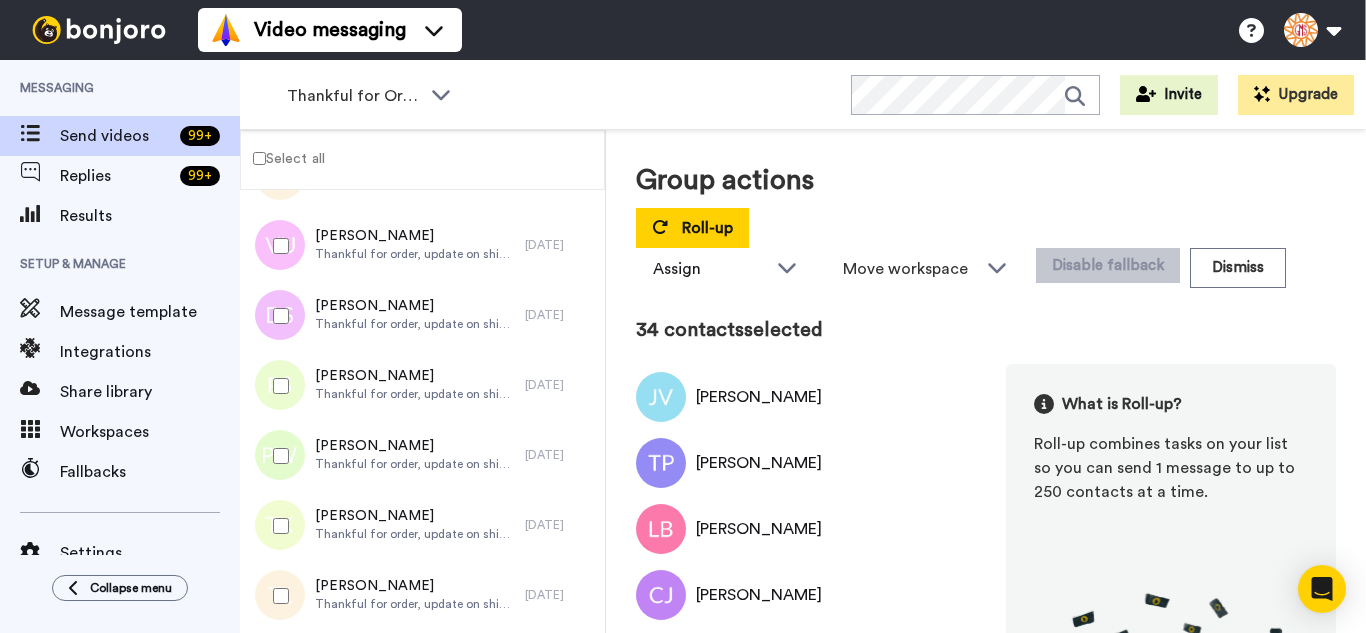 click at bounding box center (277, 526) 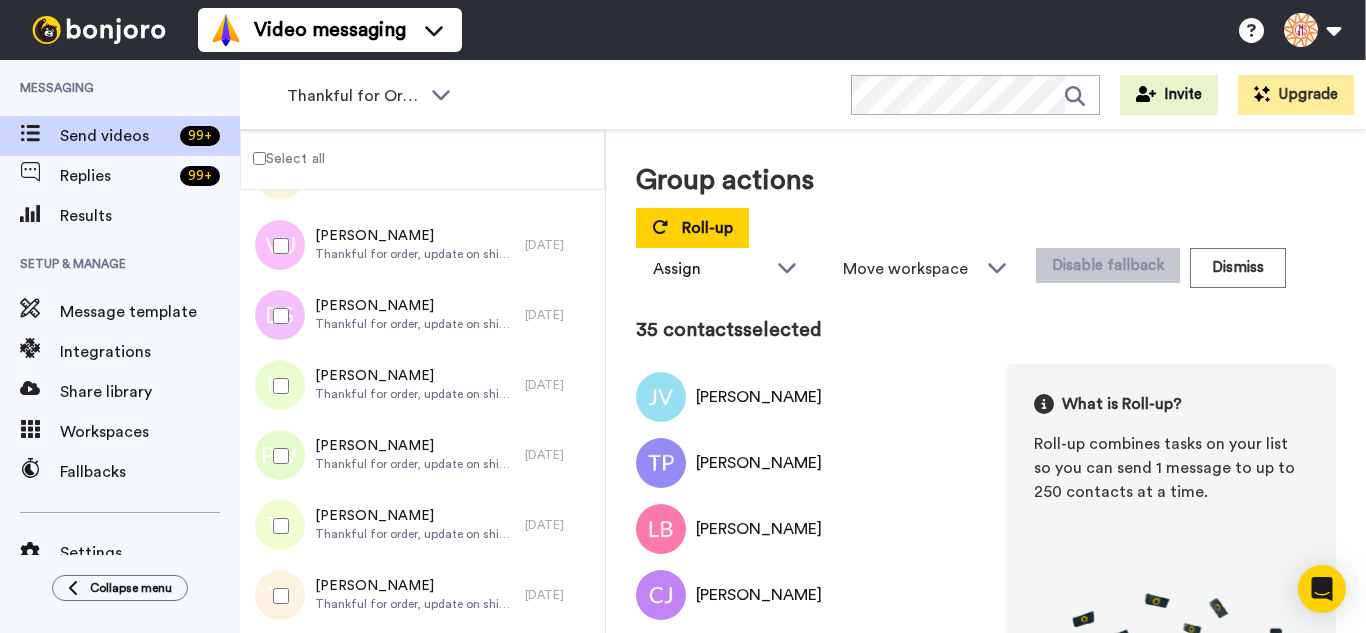 click at bounding box center [277, 596] 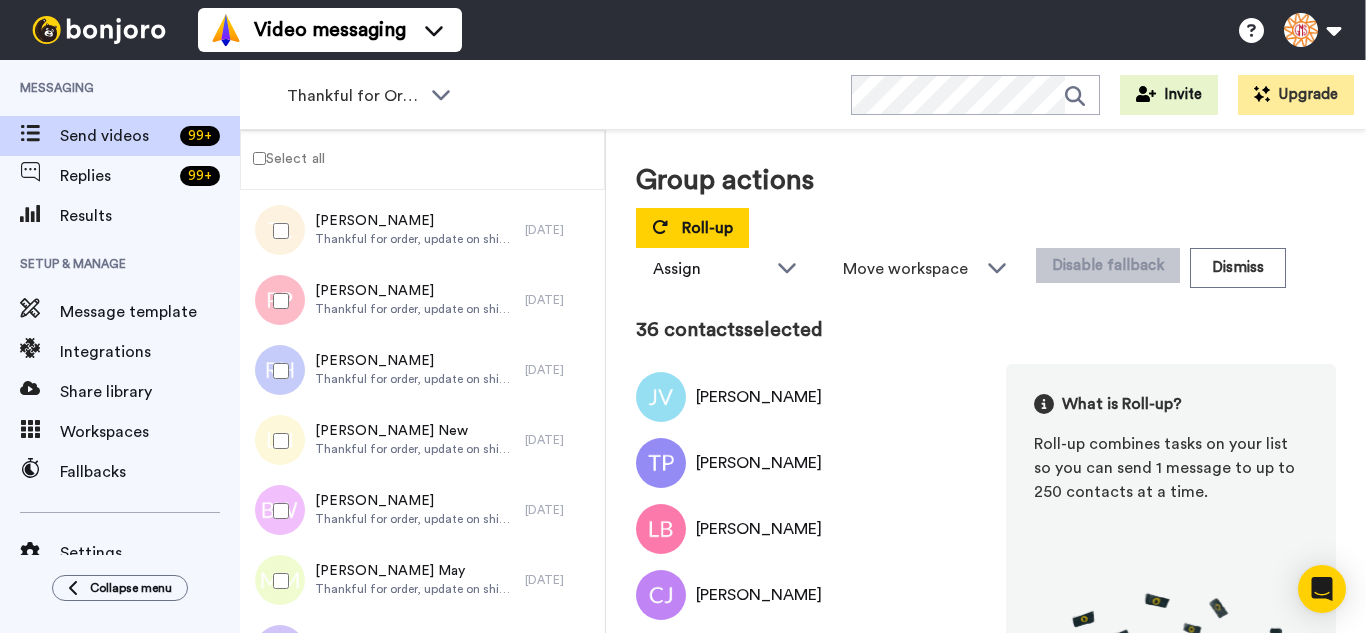 scroll, scrollTop: 2500, scrollLeft: 0, axis: vertical 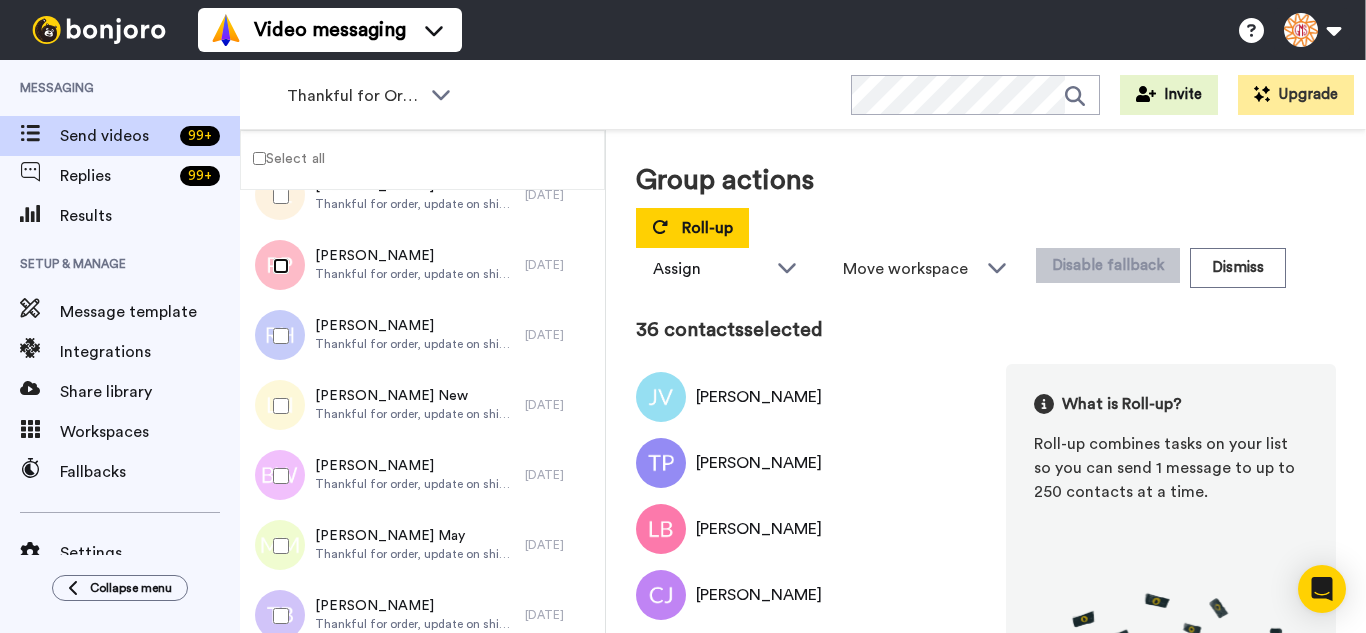 click at bounding box center [277, 266] 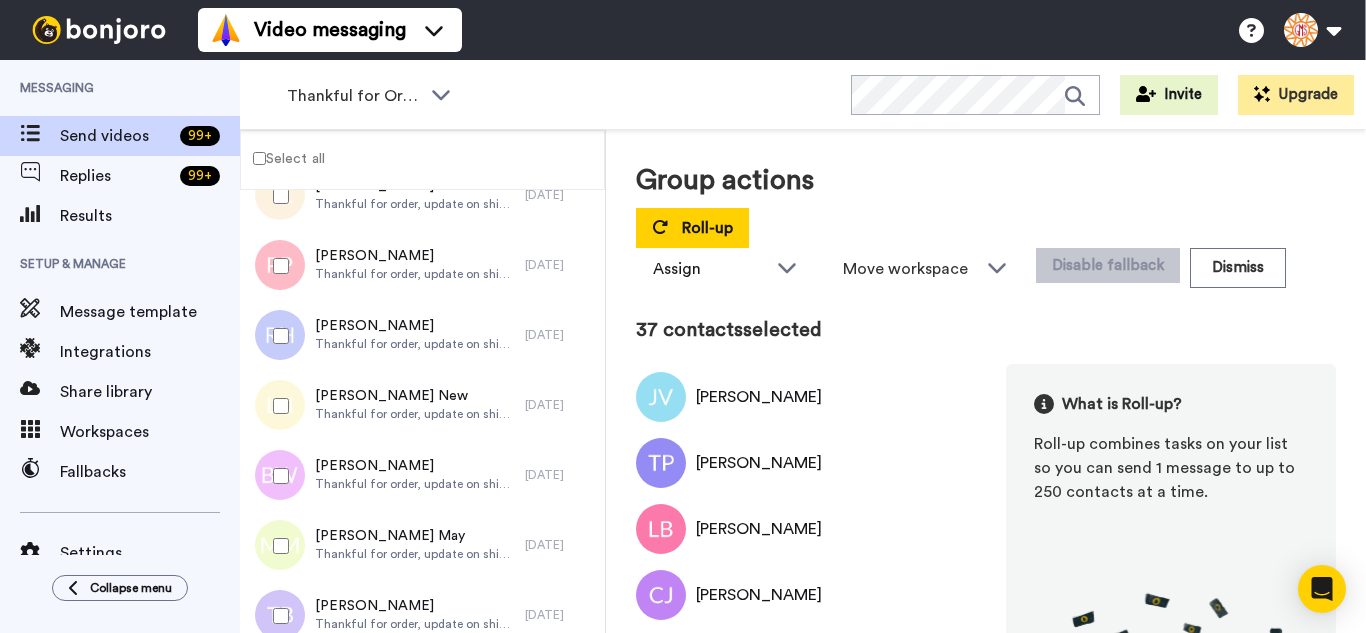 click at bounding box center (277, 336) 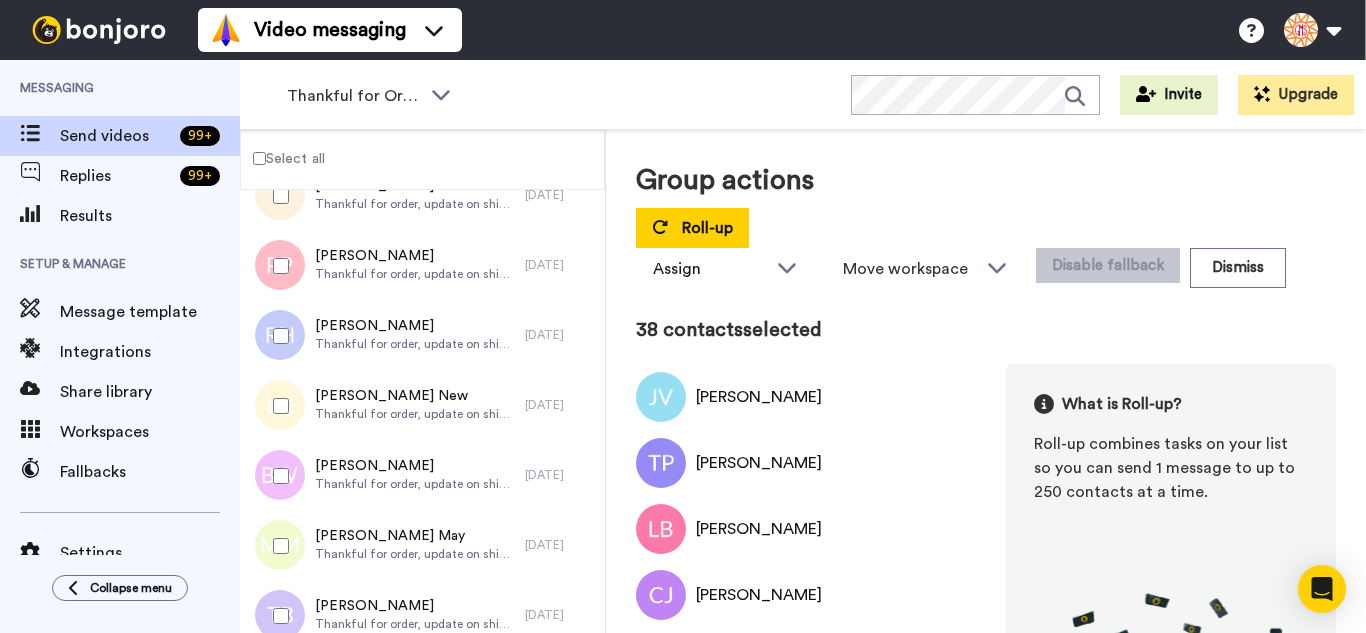 drag, startPoint x: 295, startPoint y: 398, endPoint x: 295, endPoint y: 460, distance: 62 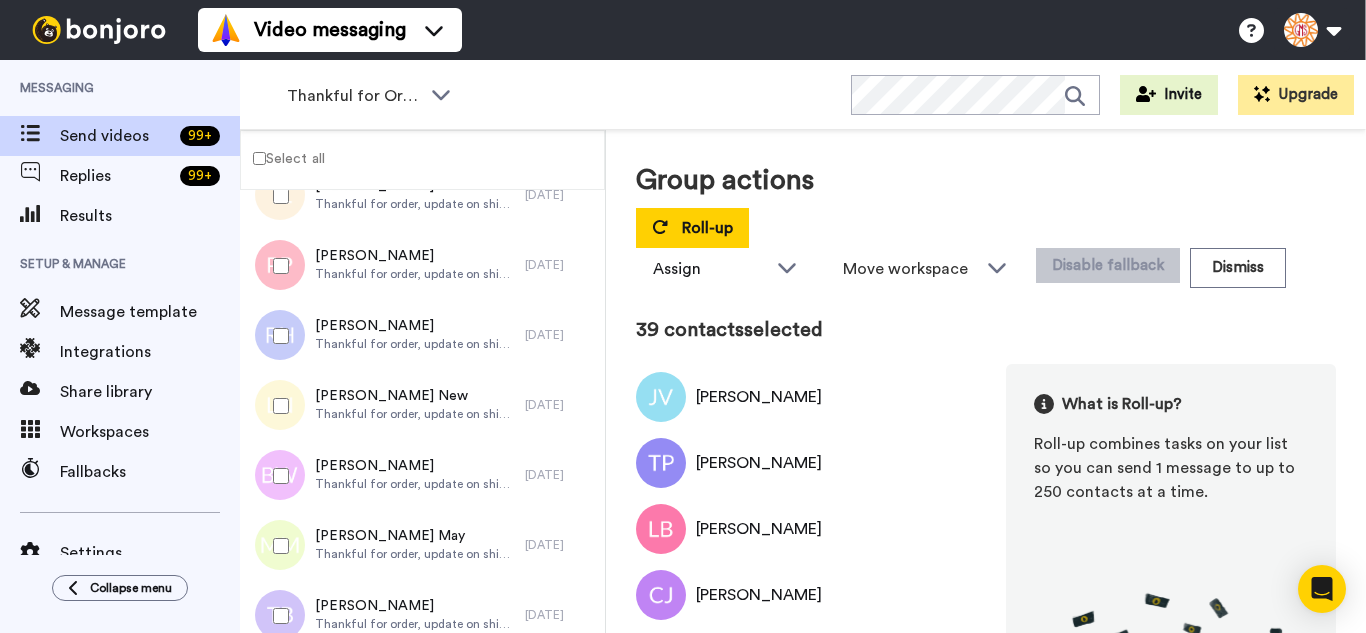 drag, startPoint x: 295, startPoint y: 462, endPoint x: 295, endPoint y: 517, distance: 55 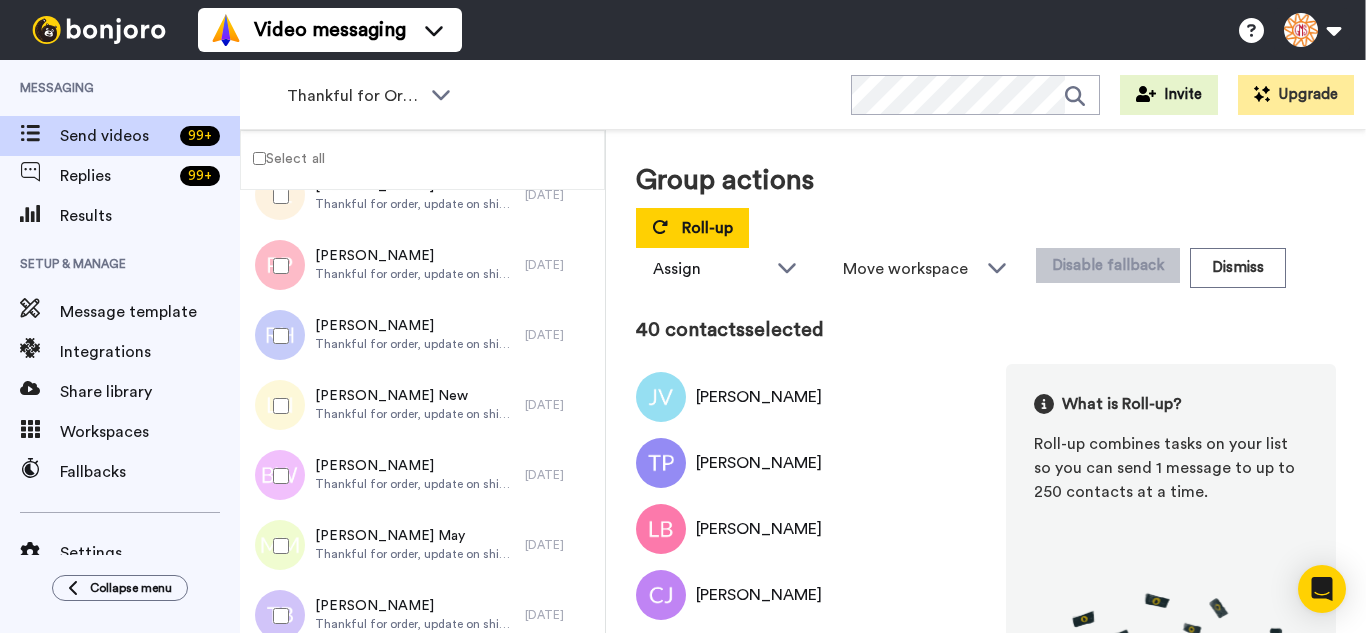 click at bounding box center [277, 546] 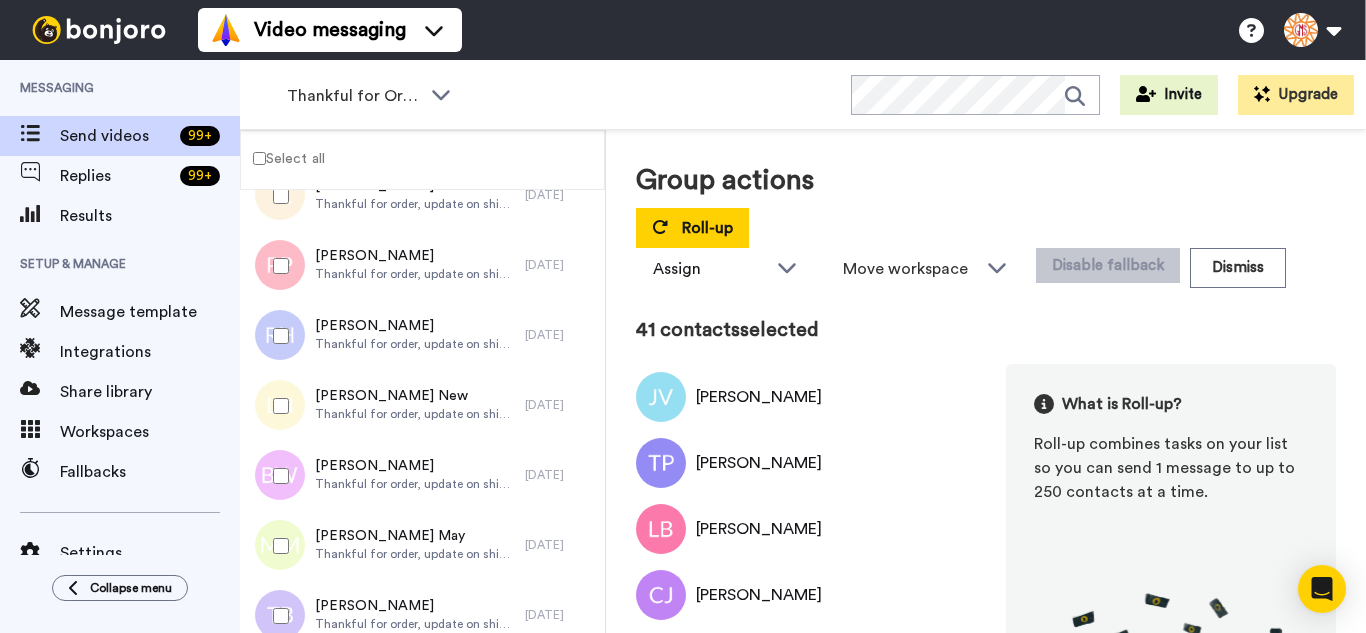 click at bounding box center (277, 616) 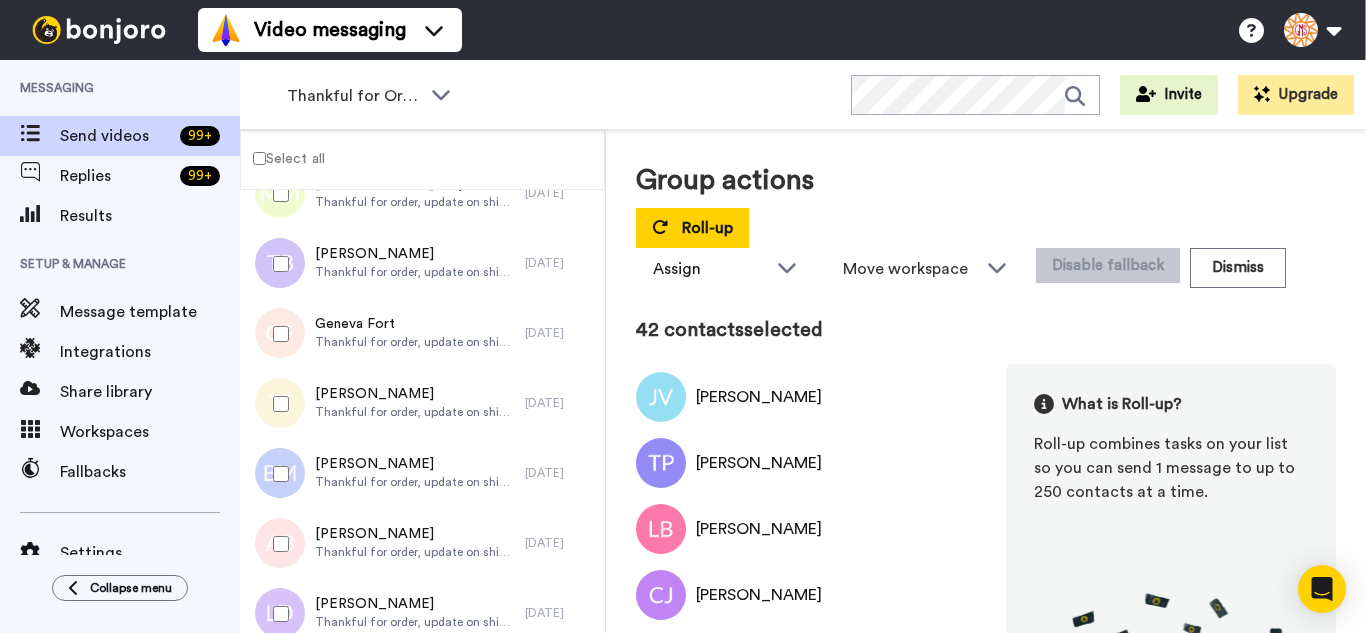 scroll, scrollTop: 2900, scrollLeft: 0, axis: vertical 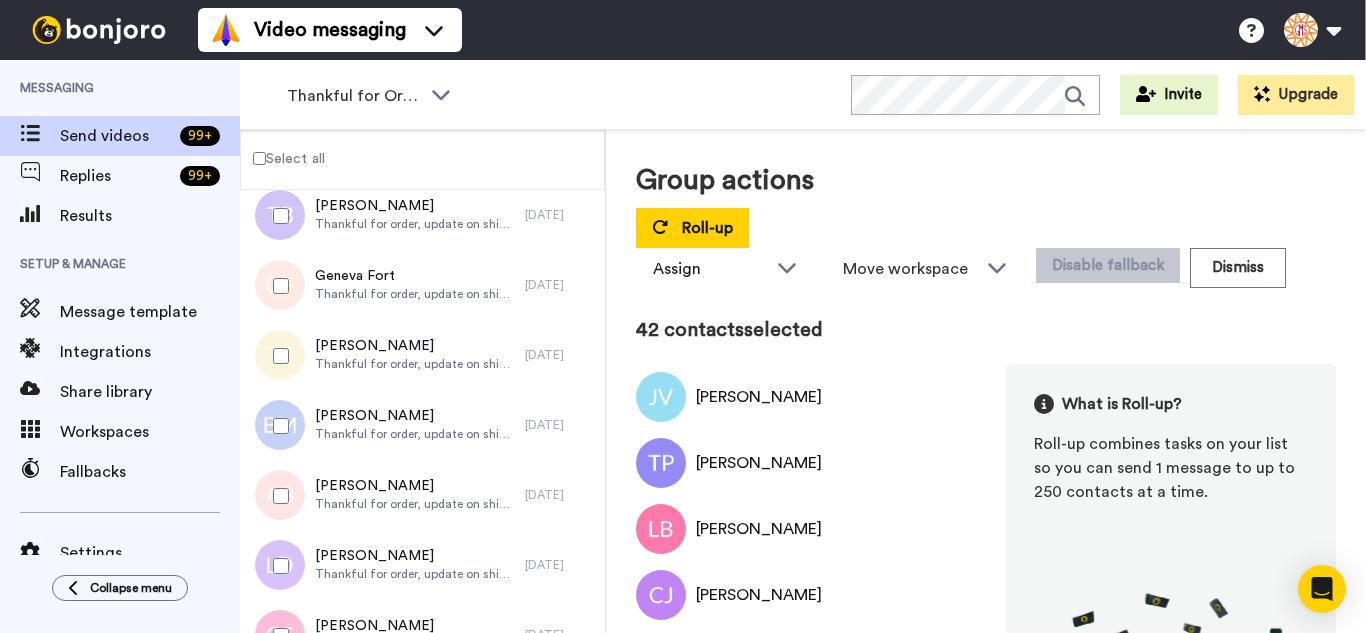 drag, startPoint x: 286, startPoint y: 296, endPoint x: 281, endPoint y: 336, distance: 40.311287 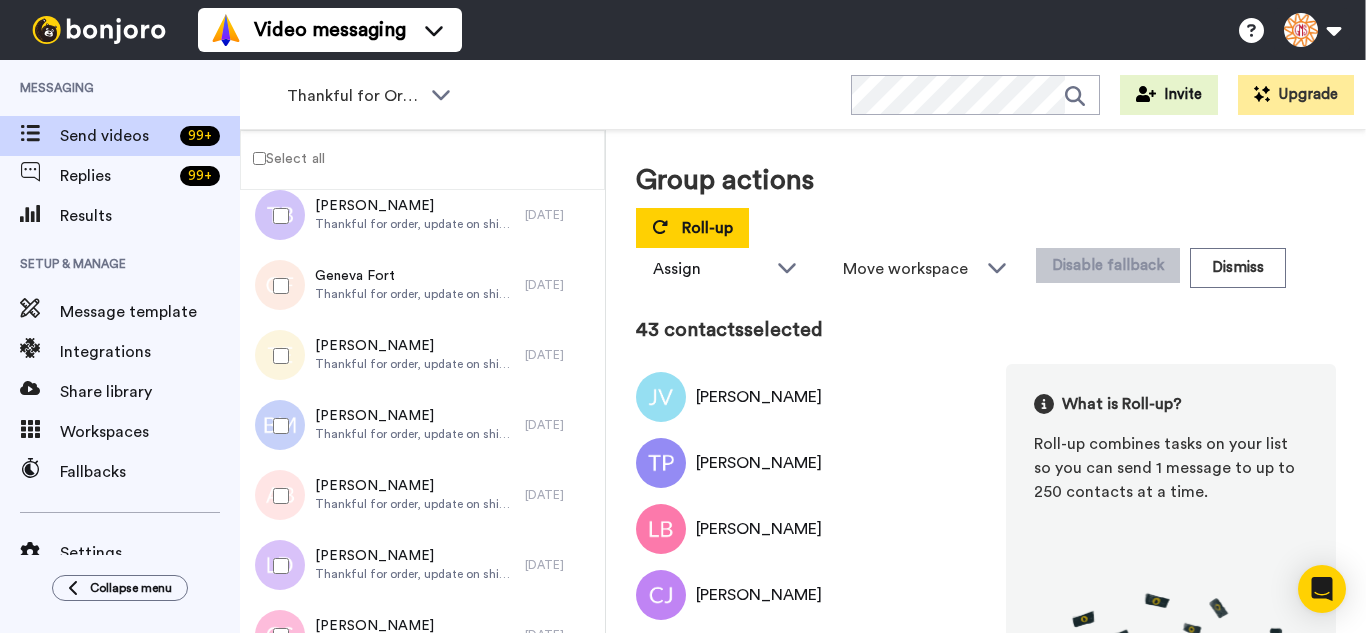 click at bounding box center (277, 356) 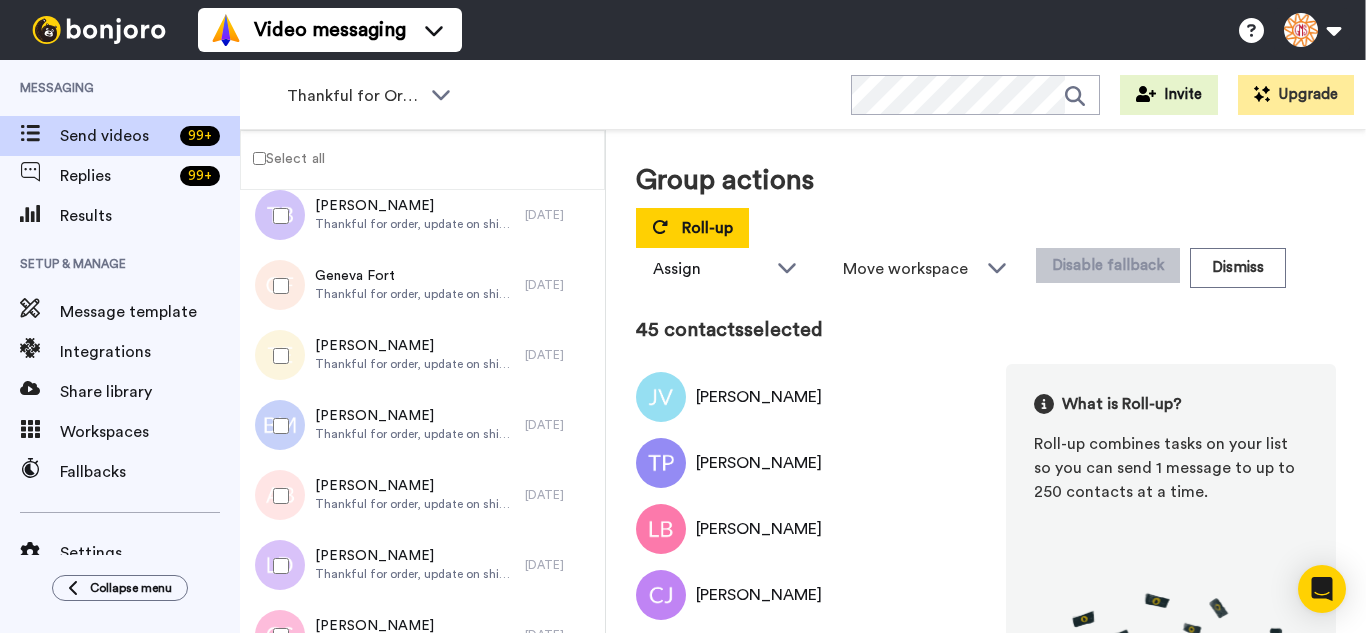 drag, startPoint x: 293, startPoint y: 494, endPoint x: 293, endPoint y: 552, distance: 58 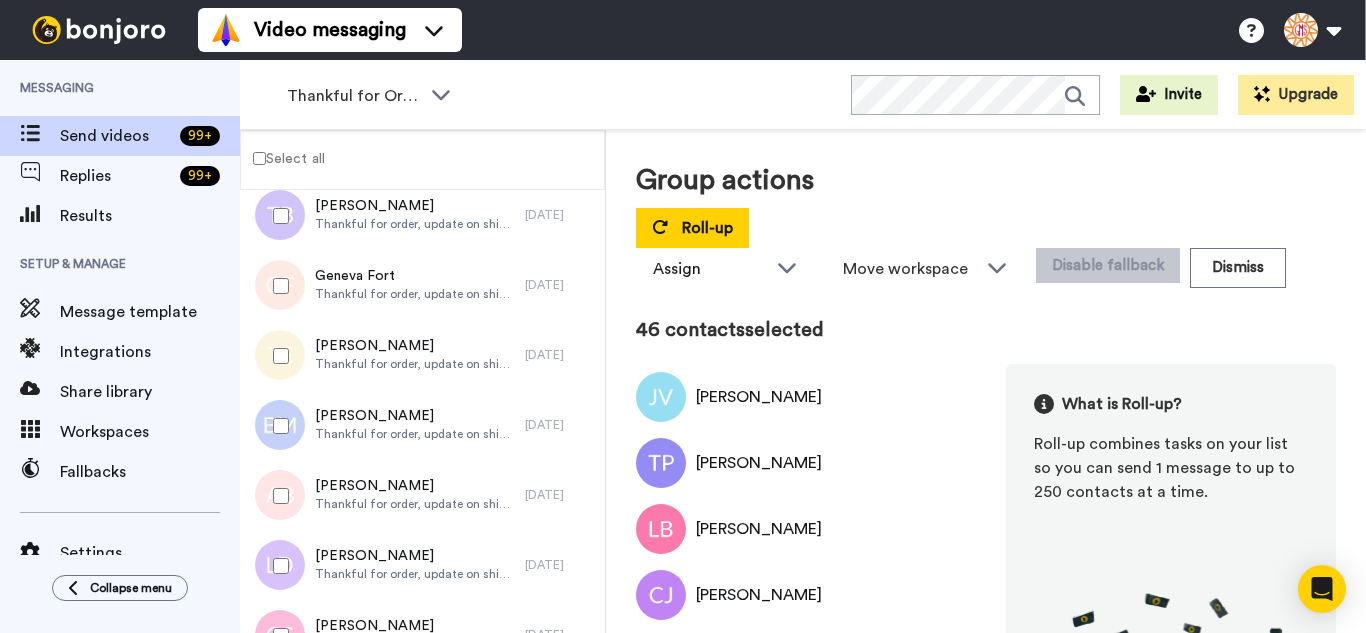 click at bounding box center [277, 566] 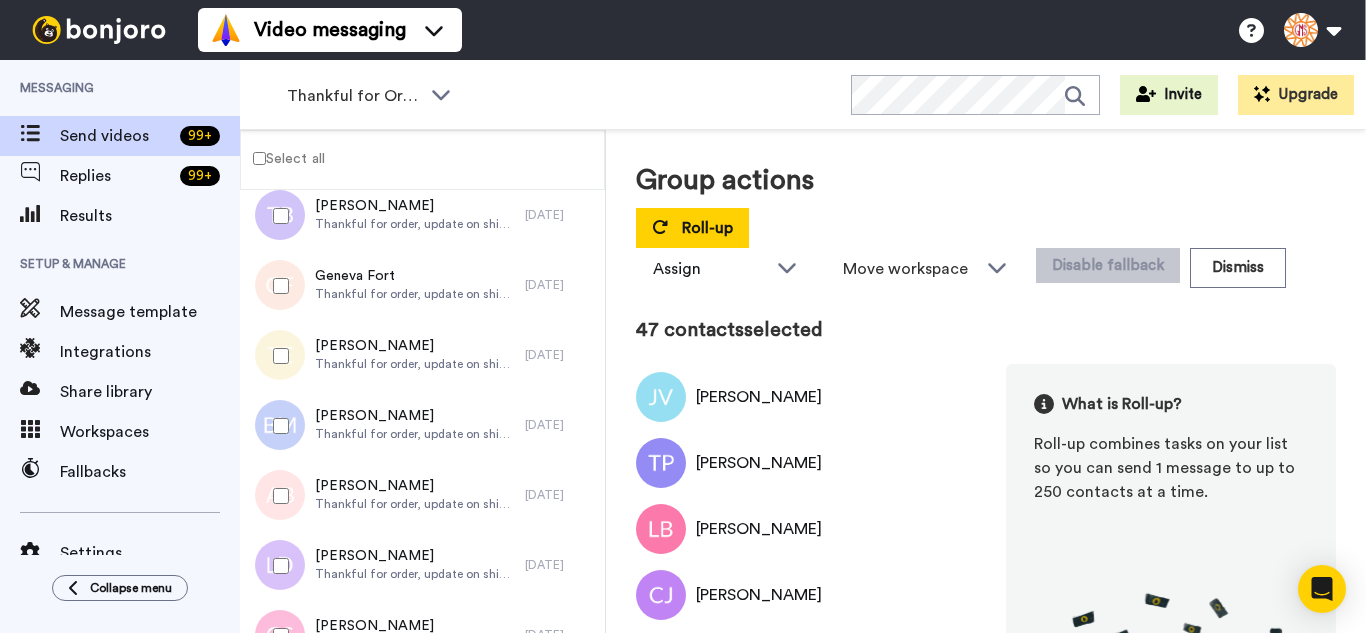click at bounding box center (277, 636) 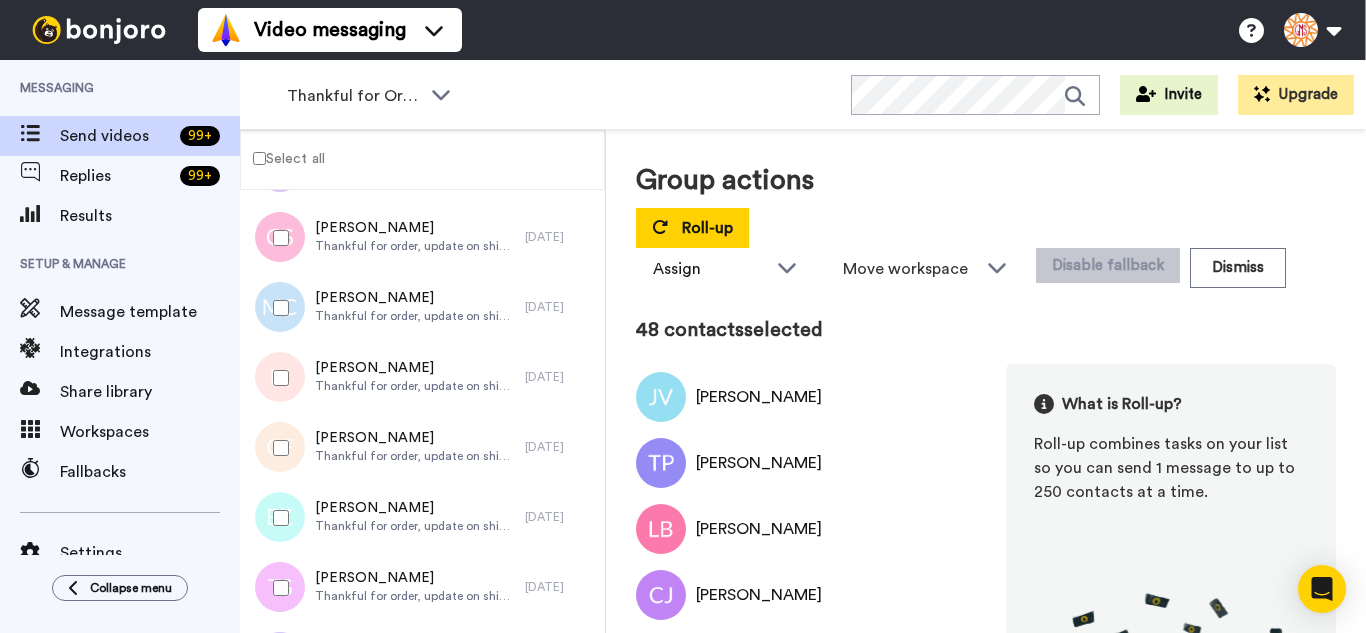 scroll, scrollTop: 3300, scrollLeft: 0, axis: vertical 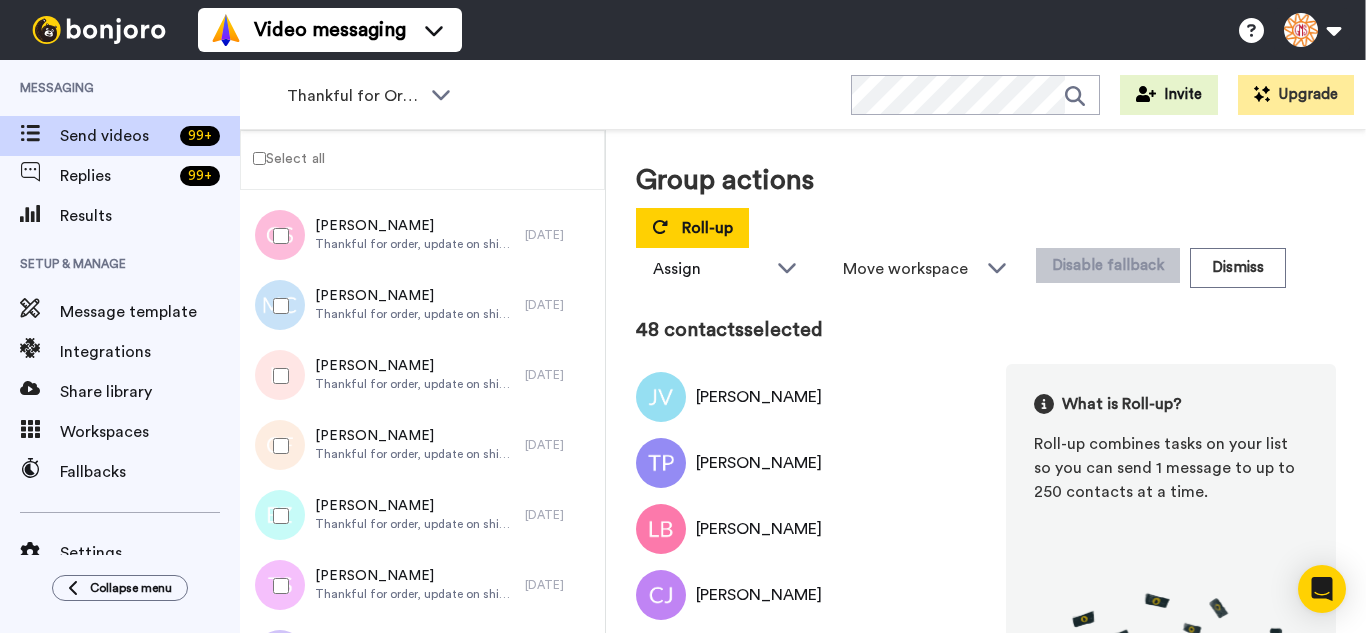 drag, startPoint x: 289, startPoint y: 292, endPoint x: 292, endPoint y: 383, distance: 91.04944 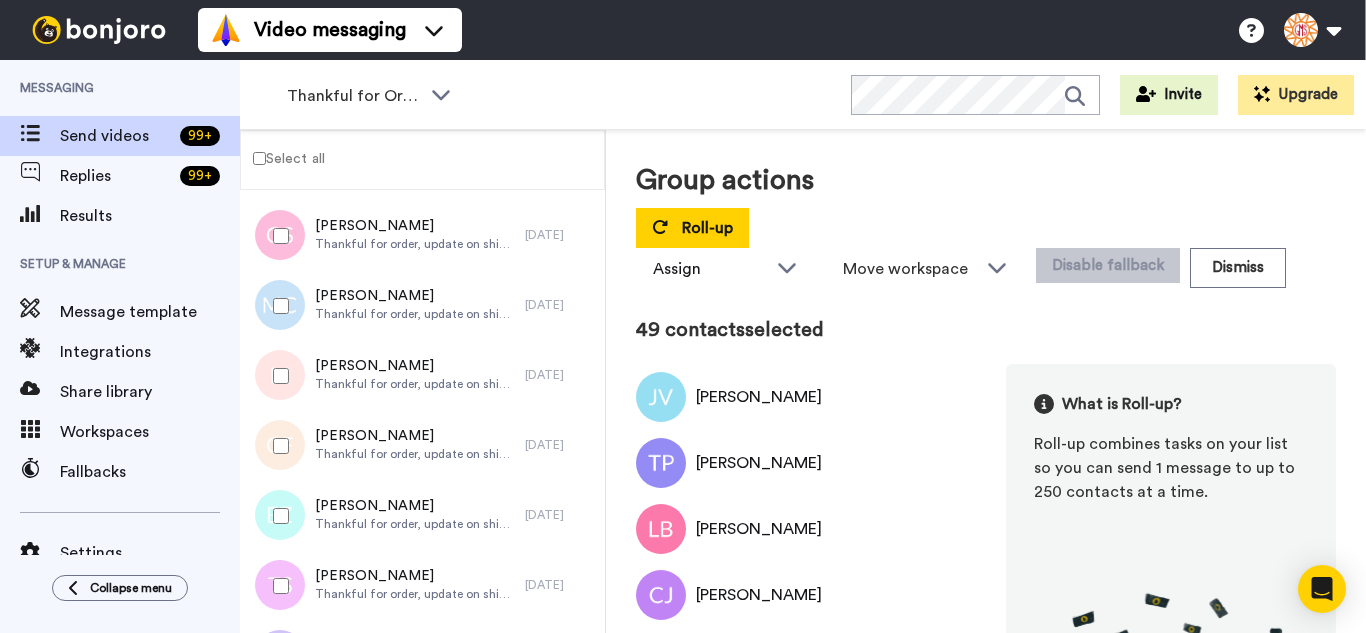 click at bounding box center (277, 376) 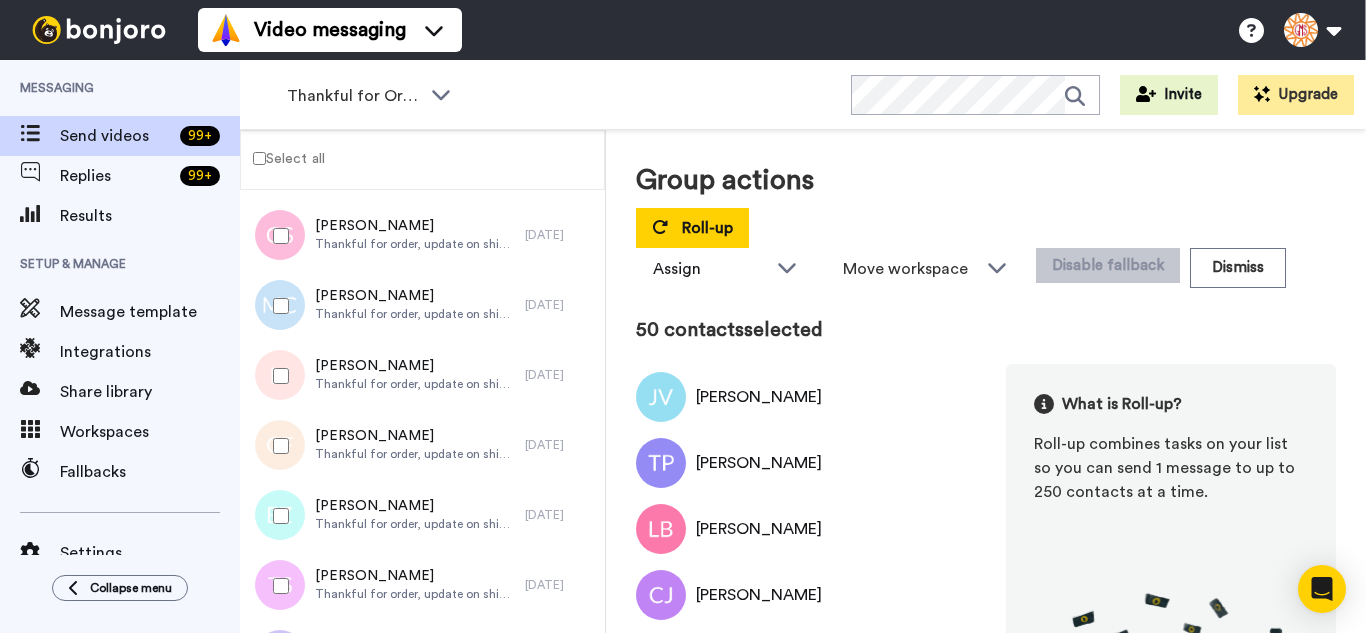 drag, startPoint x: 298, startPoint y: 454, endPoint x: 302, endPoint y: 489, distance: 35.22783 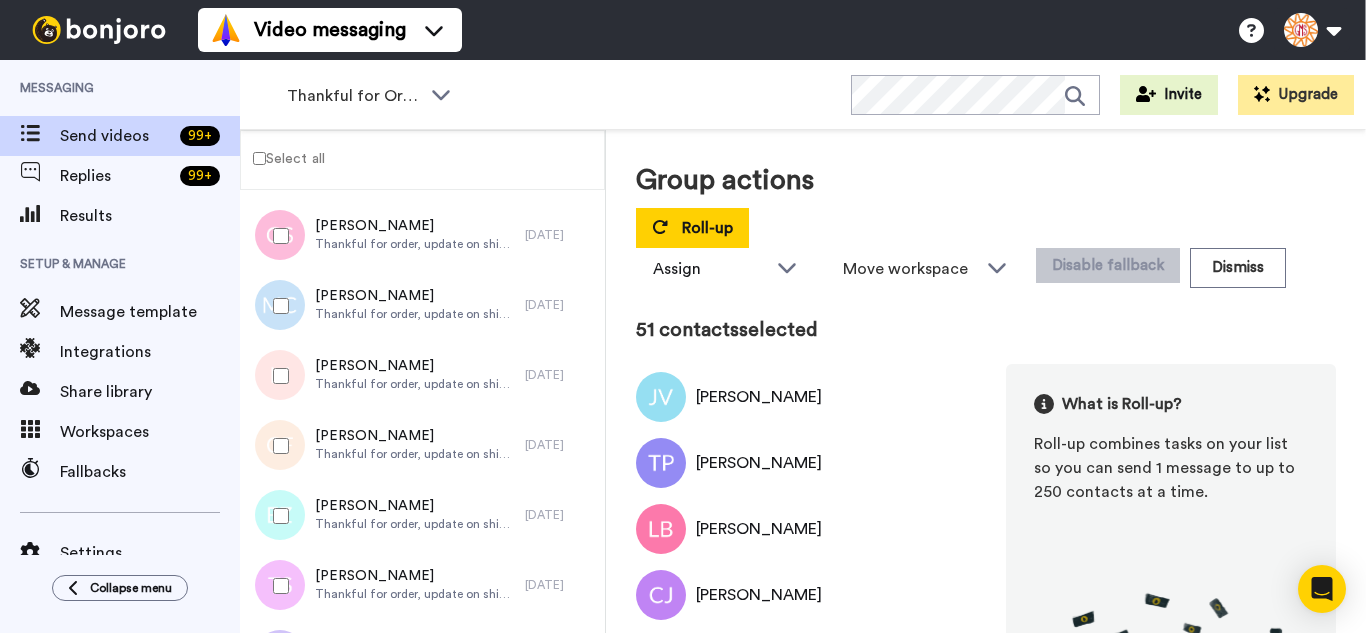drag, startPoint x: 302, startPoint y: 500, endPoint x: 302, endPoint y: 531, distance: 31 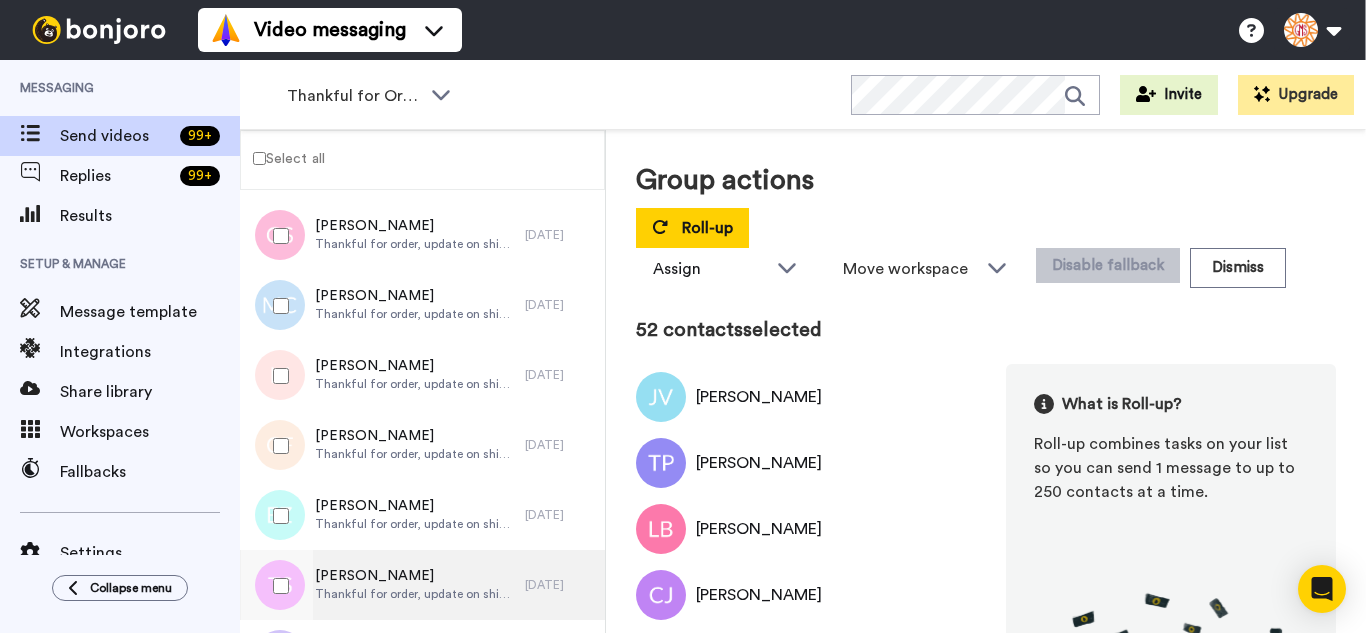 drag, startPoint x: 297, startPoint y: 589, endPoint x: 315, endPoint y: 554, distance: 39.357338 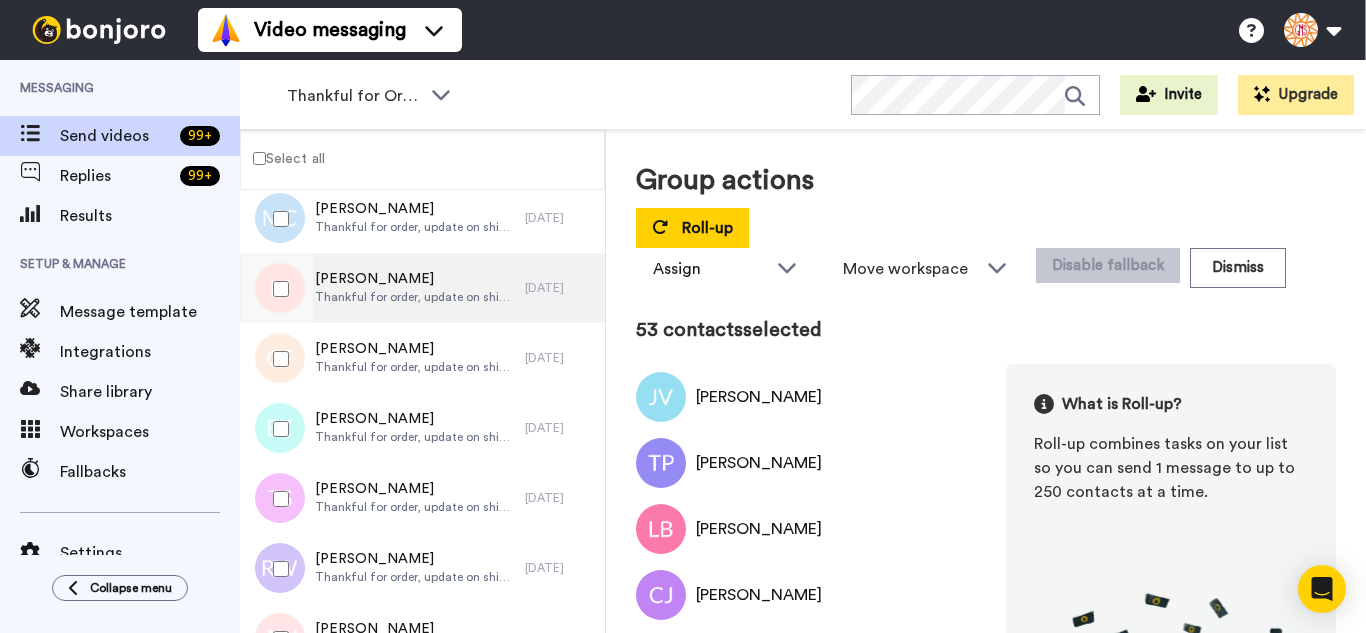 scroll, scrollTop: 3600, scrollLeft: 0, axis: vertical 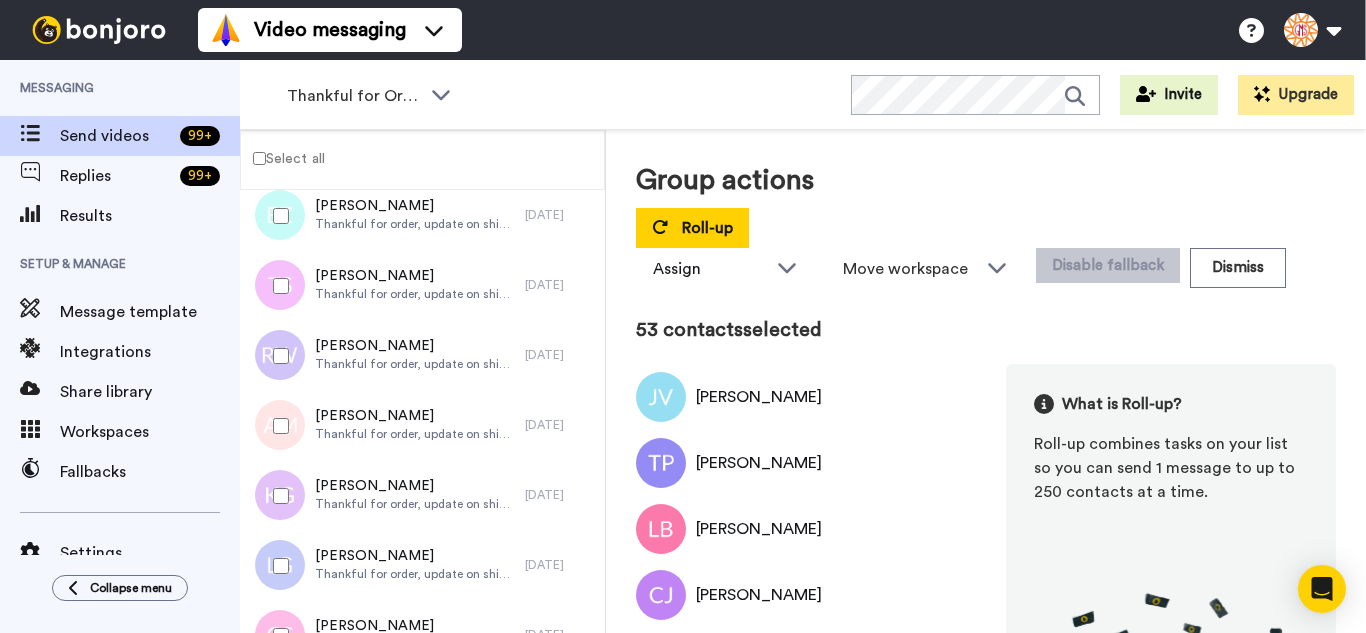 click at bounding box center [277, 356] 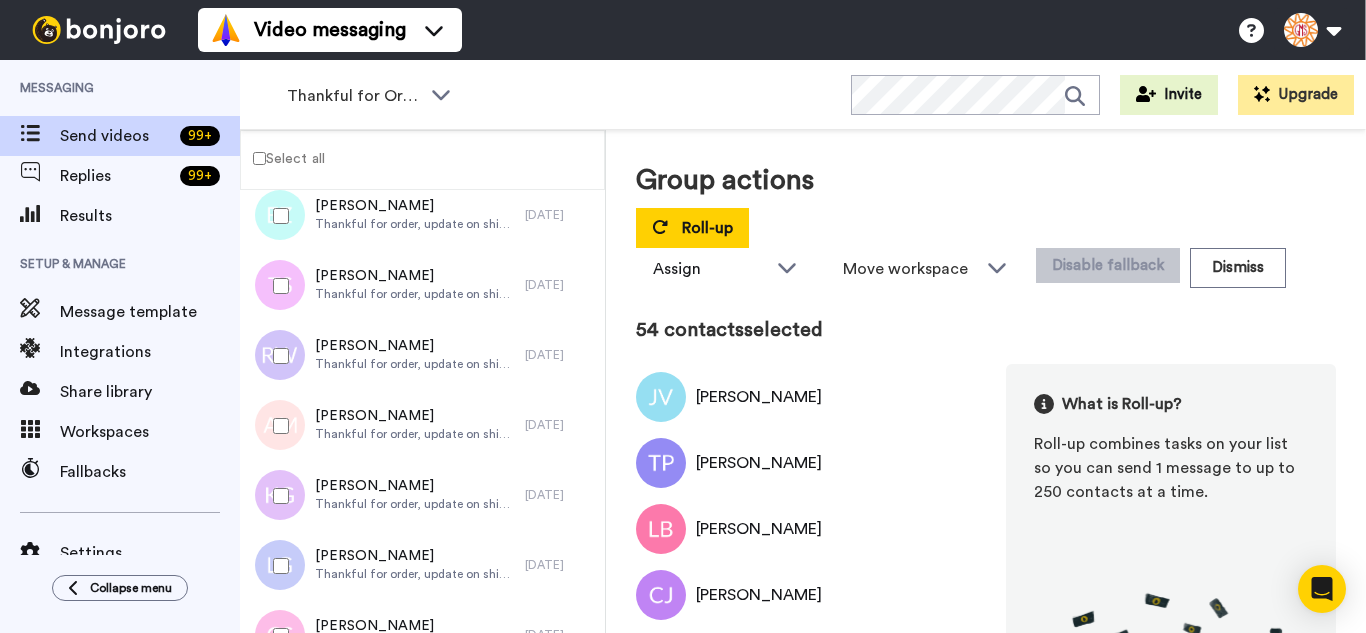 click at bounding box center [277, 496] 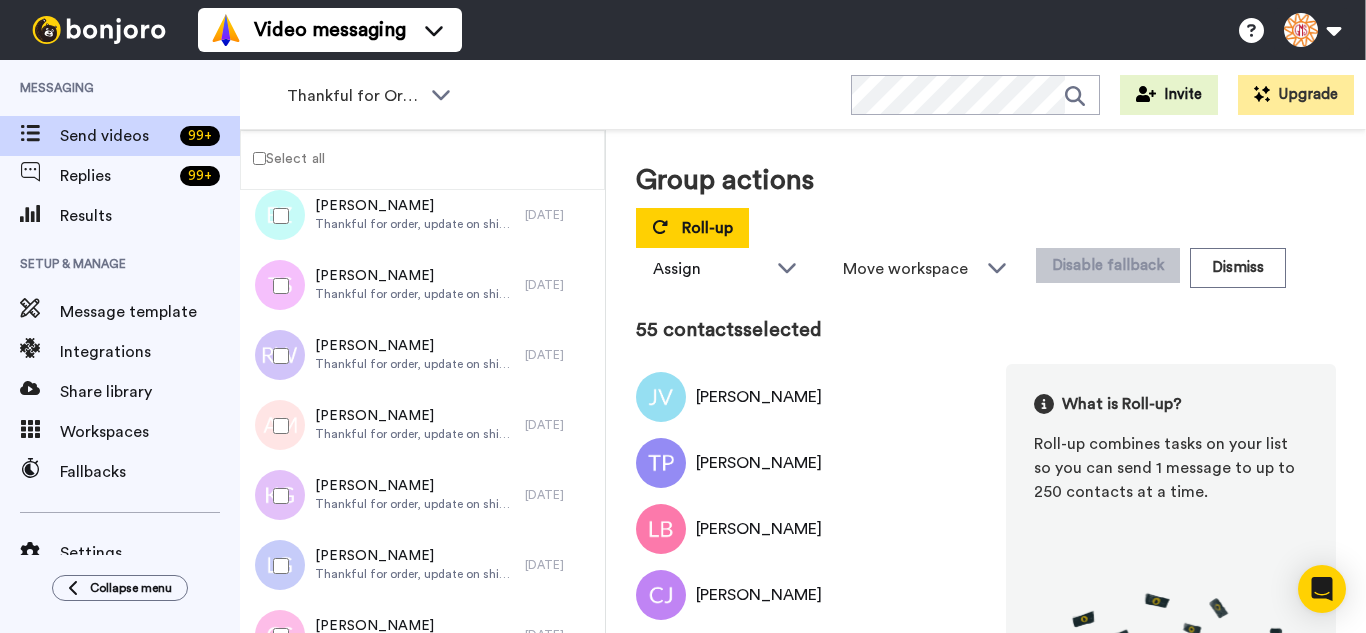 click at bounding box center [277, 566] 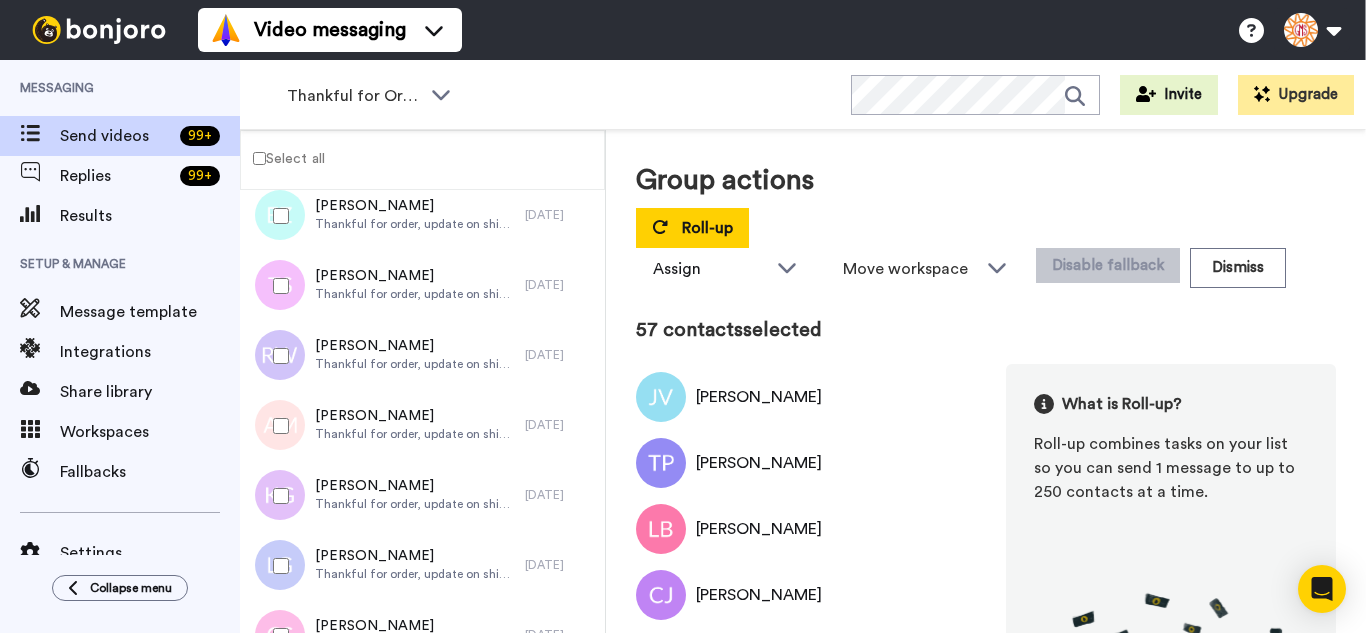 click at bounding box center (277, 636) 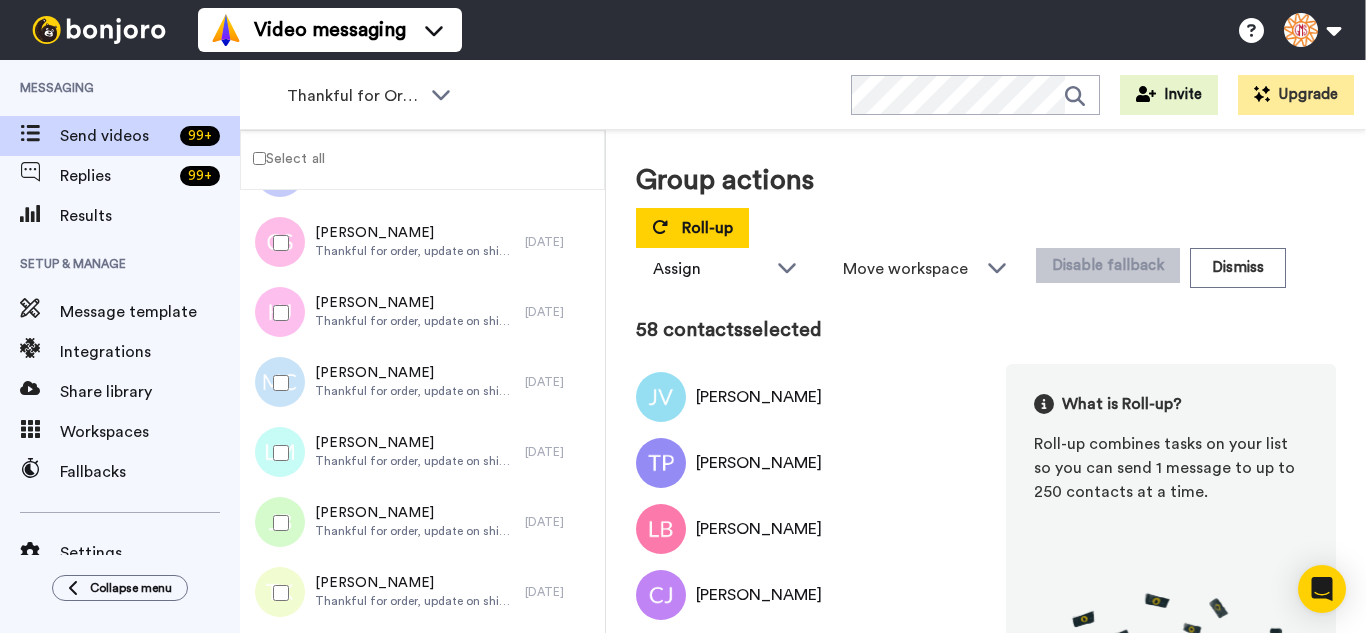 scroll, scrollTop: 4000, scrollLeft: 0, axis: vertical 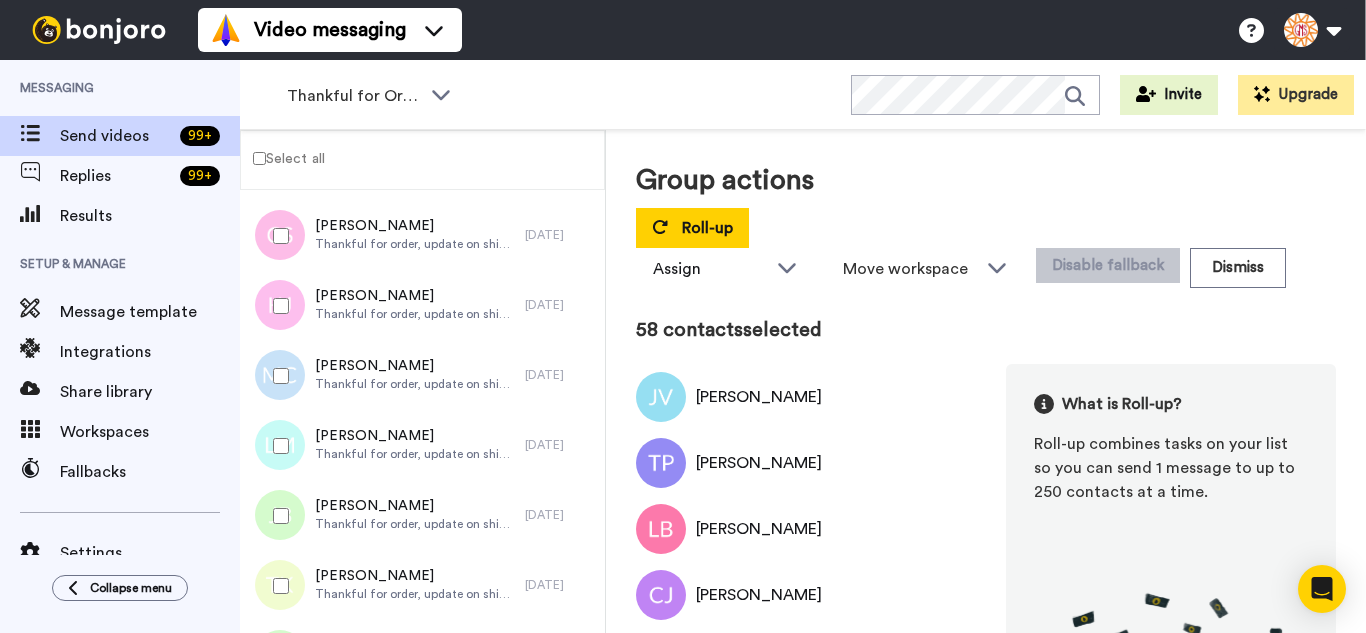drag, startPoint x: 285, startPoint y: 316, endPoint x: 290, endPoint y: 379, distance: 63.1981 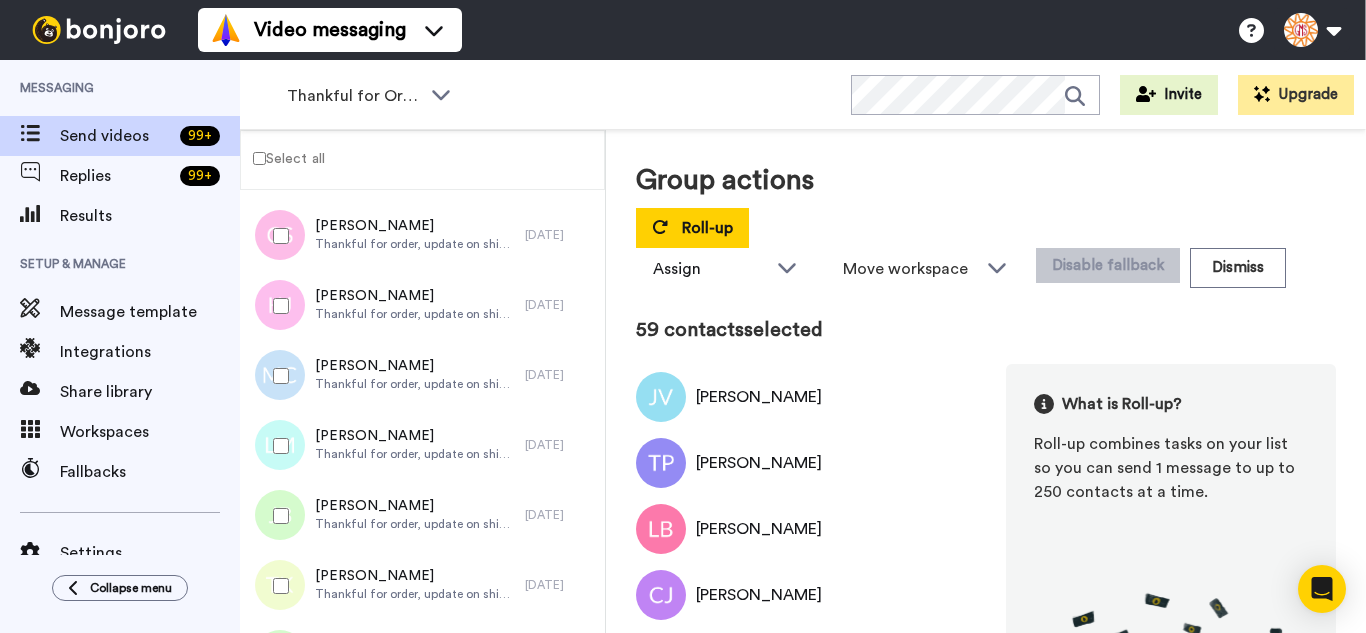 click at bounding box center (277, 376) 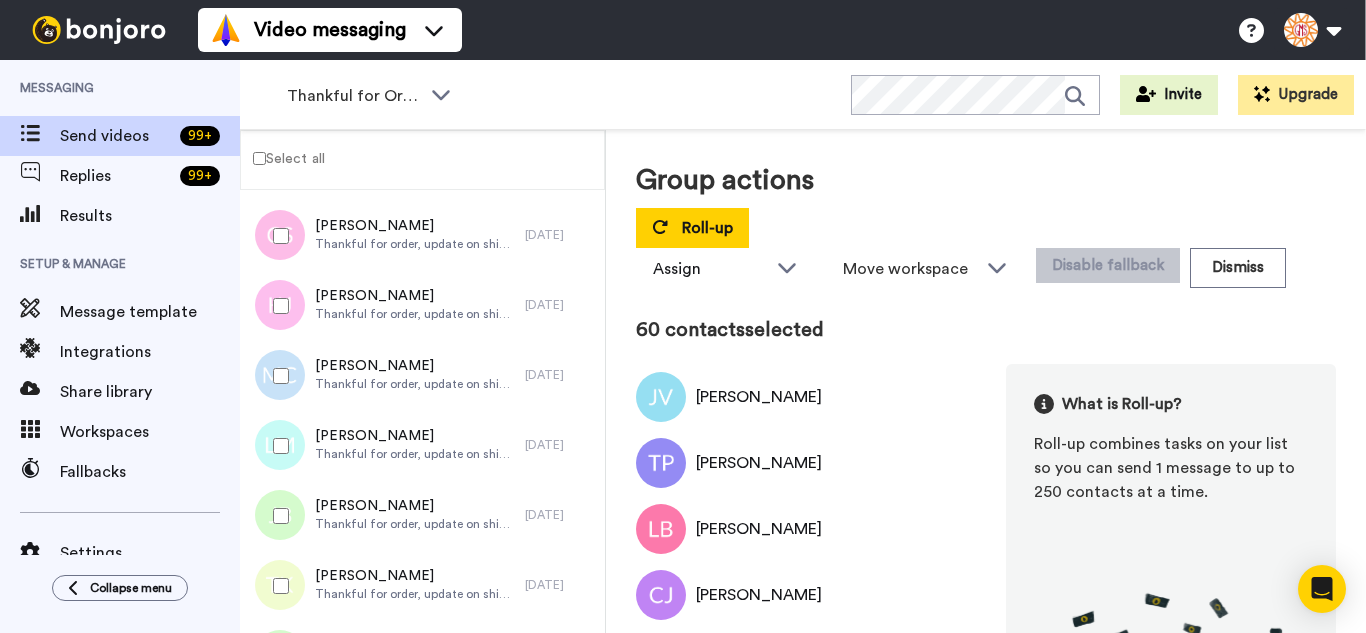 click at bounding box center (277, 446) 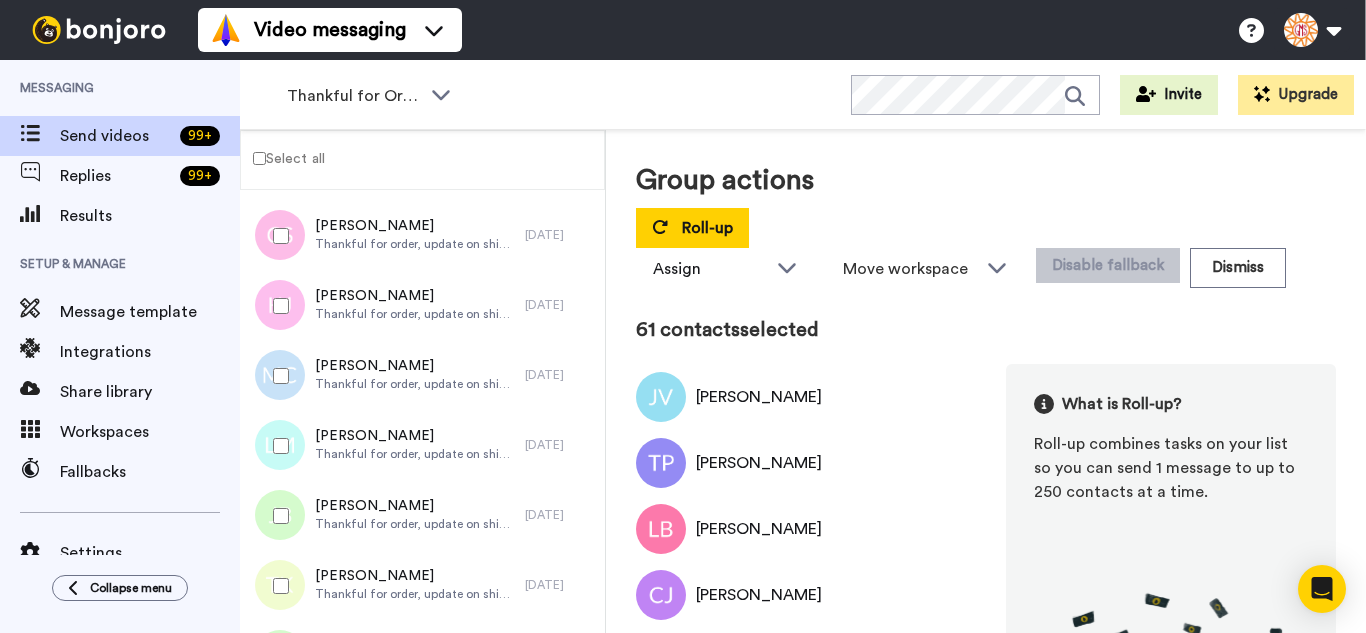 drag, startPoint x: 298, startPoint y: 525, endPoint x: 304, endPoint y: 566, distance: 41.4367 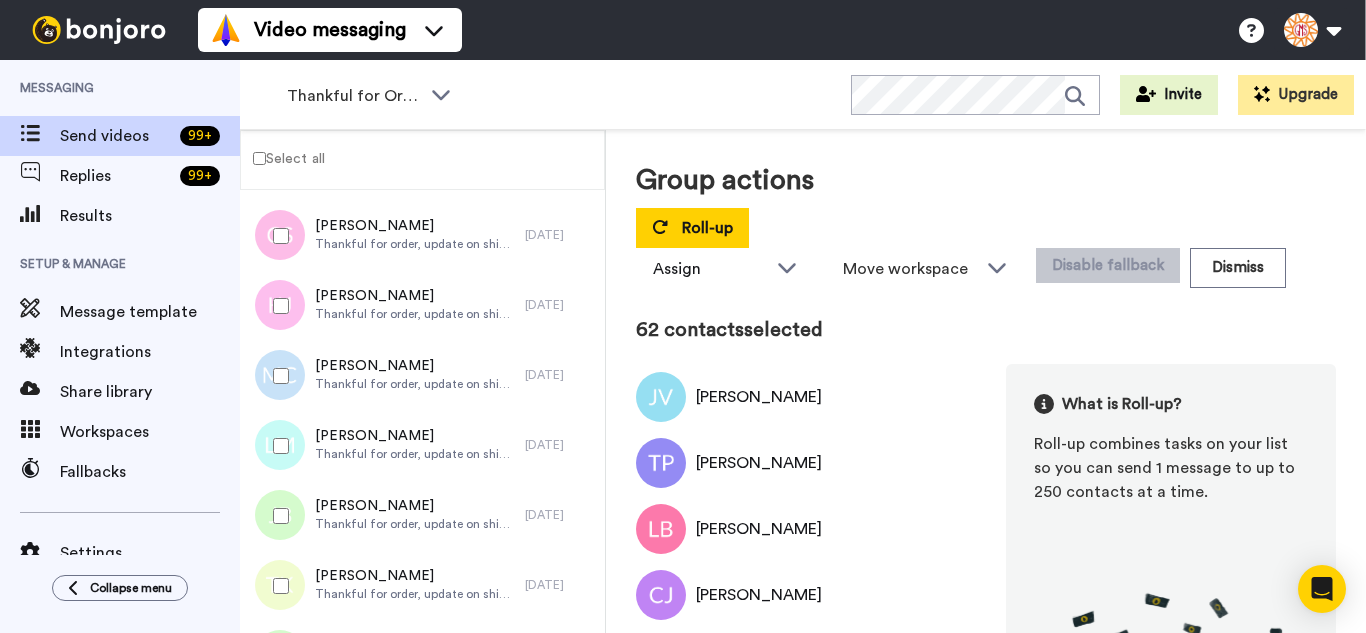 click at bounding box center (277, 586) 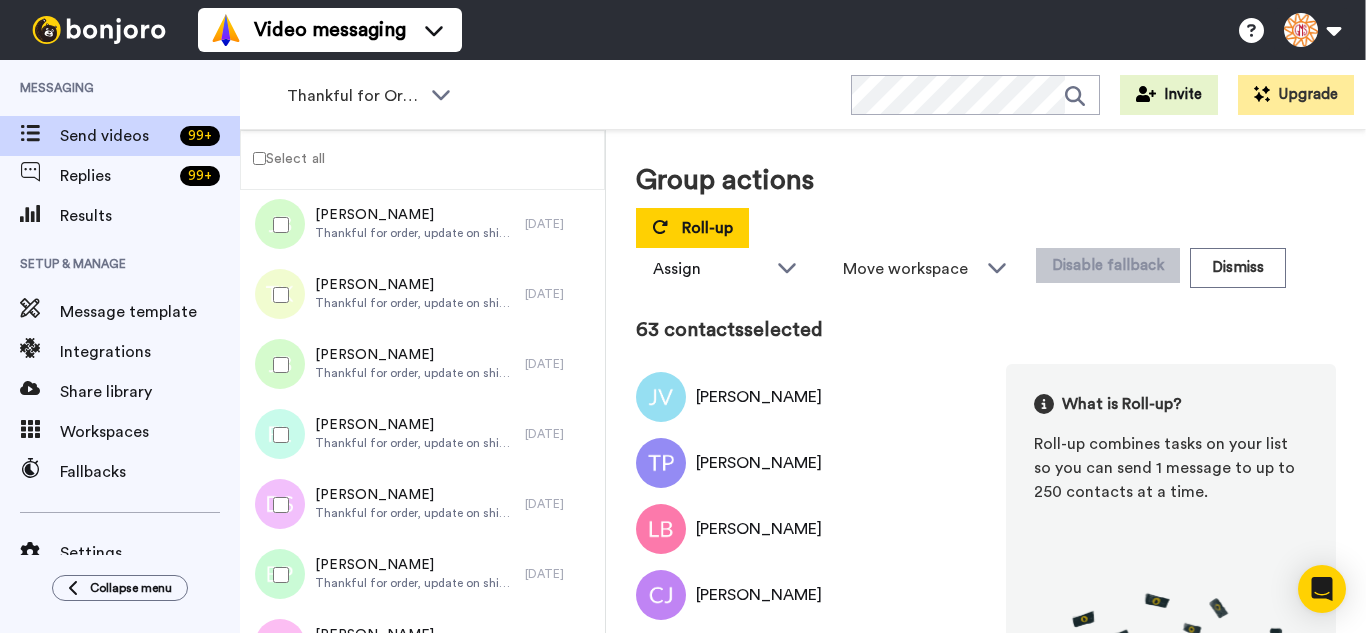 scroll, scrollTop: 4300, scrollLeft: 0, axis: vertical 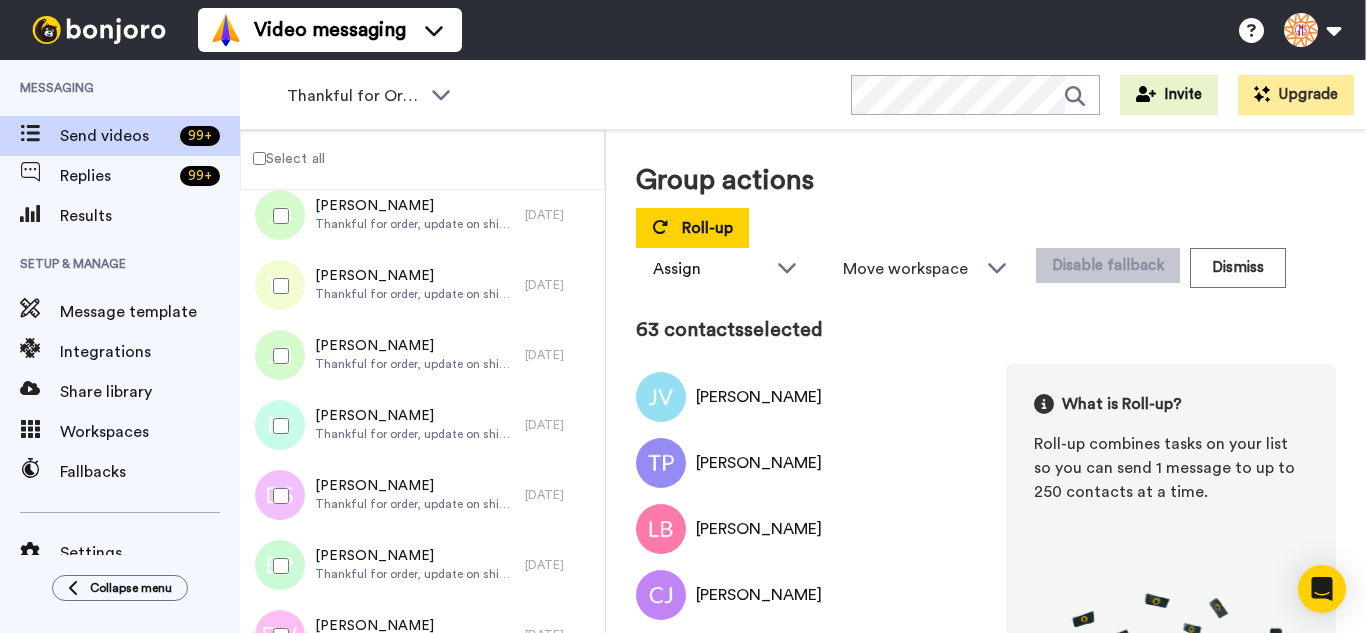 drag, startPoint x: 303, startPoint y: 341, endPoint x: 309, endPoint y: 424, distance: 83.21658 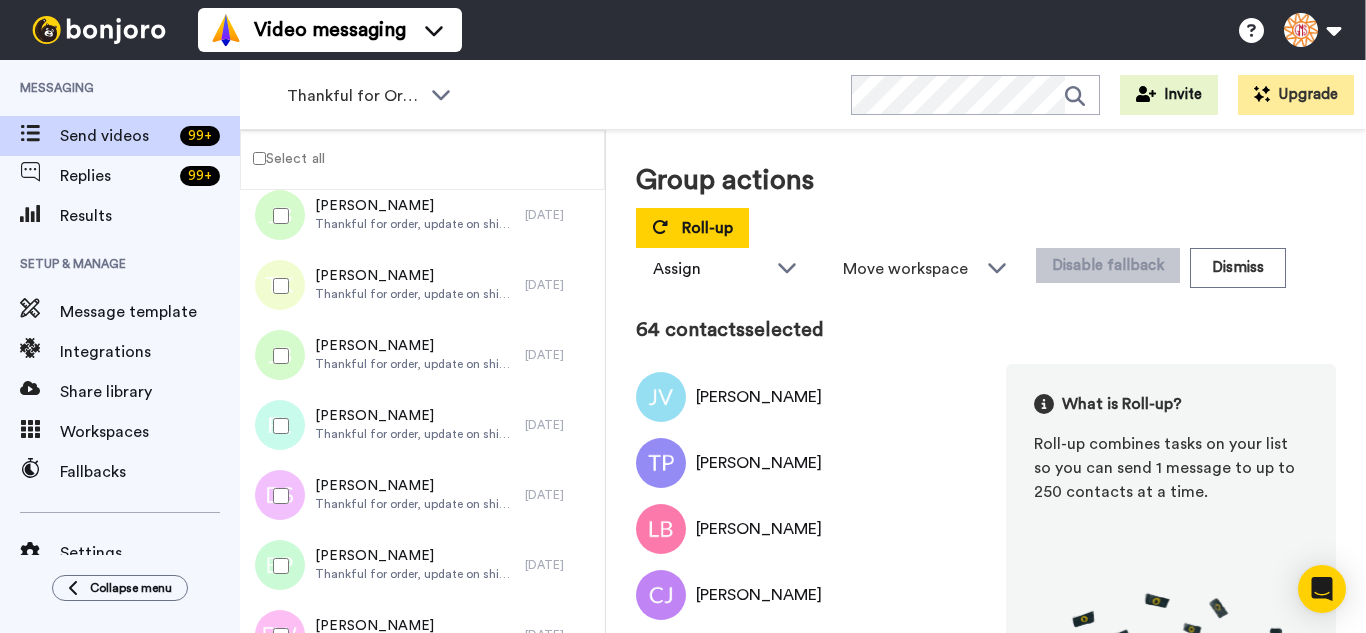 click at bounding box center [277, 426] 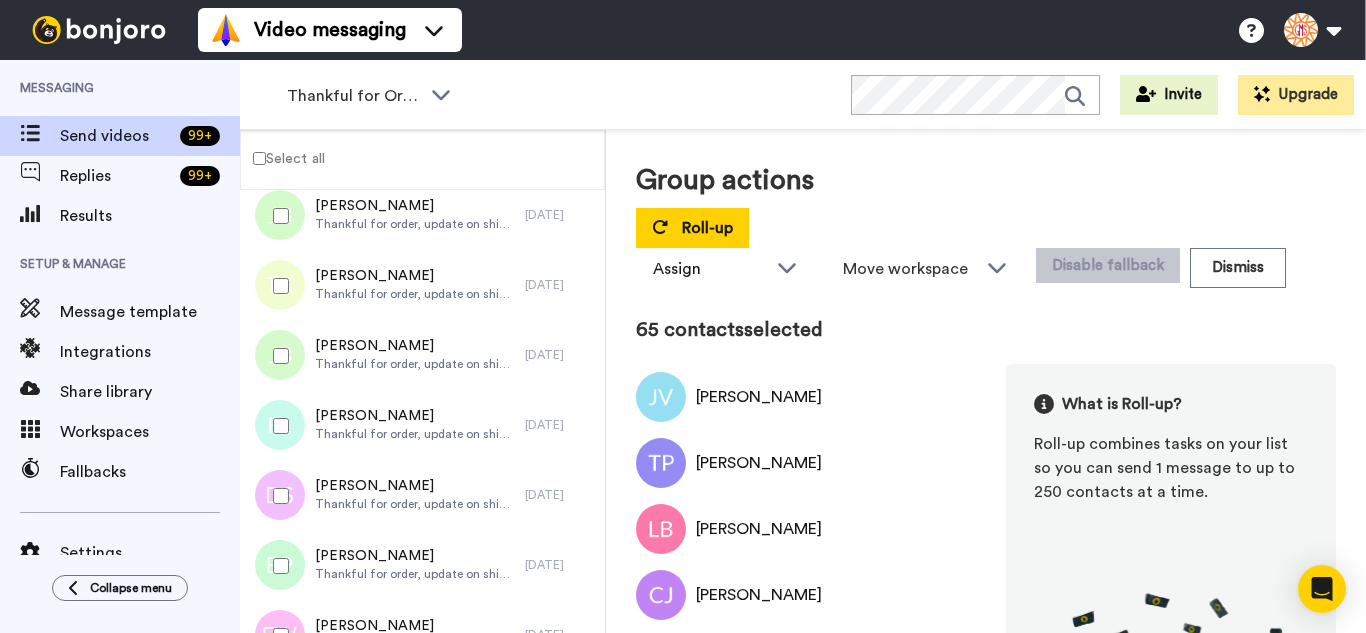 drag, startPoint x: 309, startPoint y: 458, endPoint x: 305, endPoint y: 529, distance: 71.11259 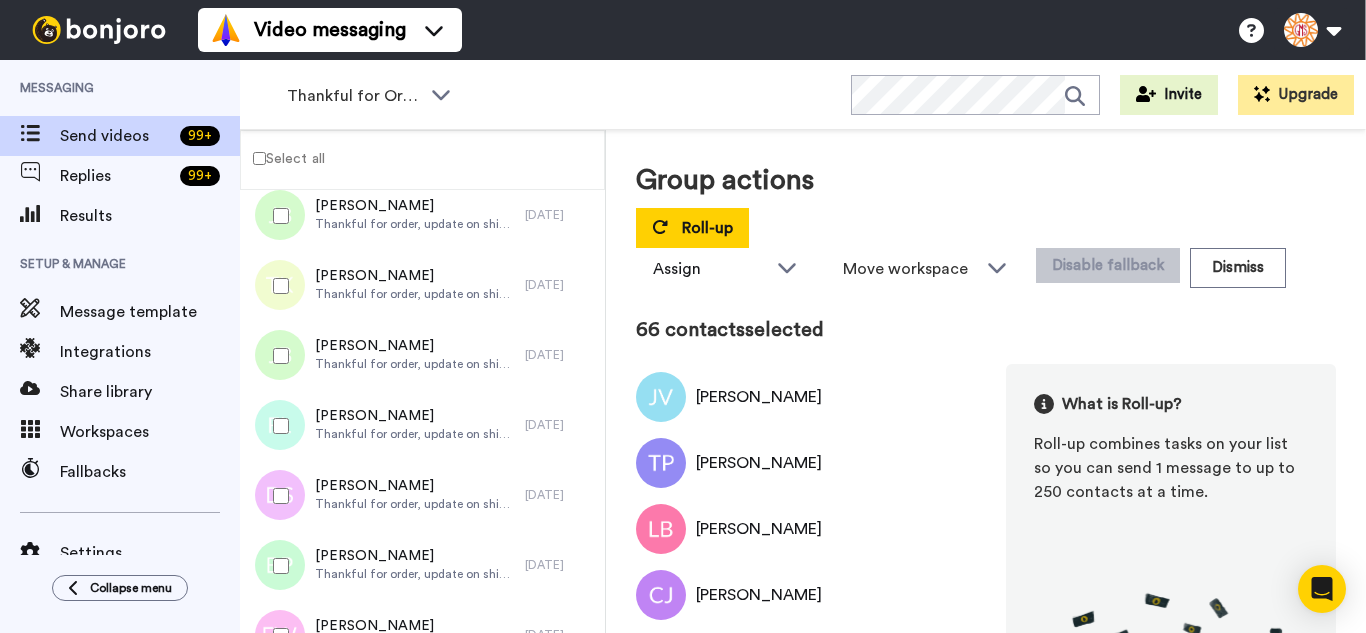 click at bounding box center [277, 496] 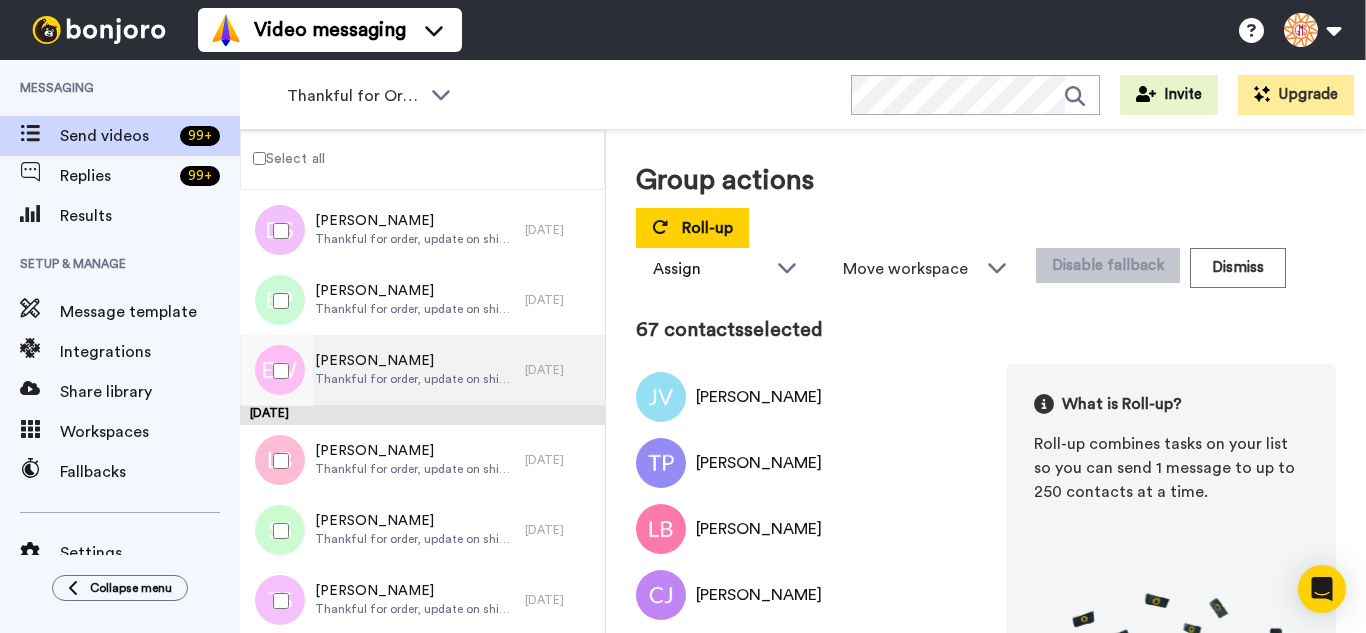 scroll, scrollTop: 4600, scrollLeft: 0, axis: vertical 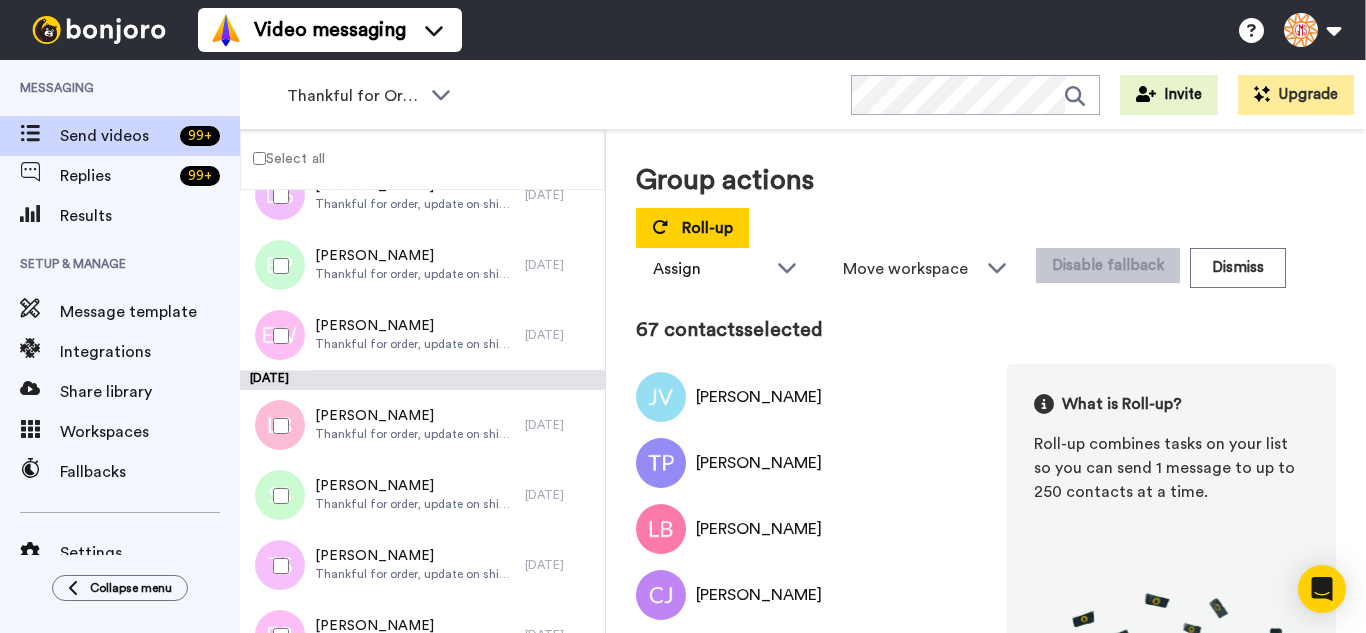drag, startPoint x: 291, startPoint y: 343, endPoint x: 294, endPoint y: 383, distance: 40.112343 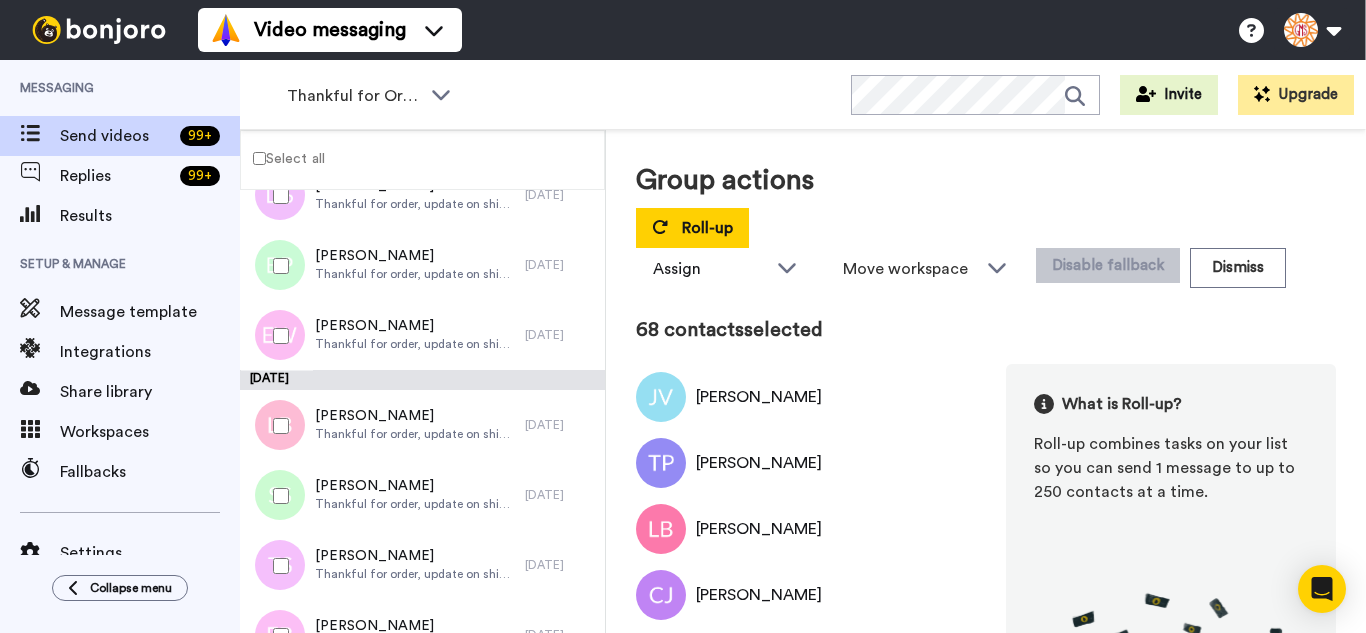 click at bounding box center (277, 426) 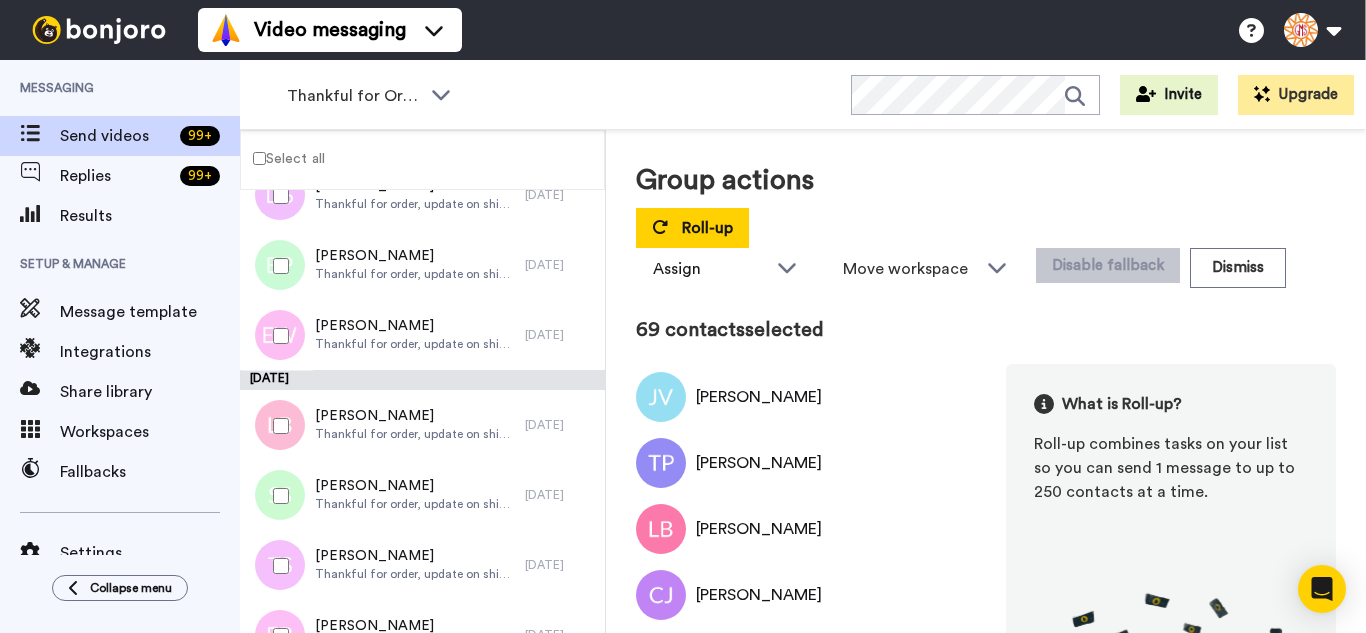 drag, startPoint x: 298, startPoint y: 495, endPoint x: 299, endPoint y: 535, distance: 40.012497 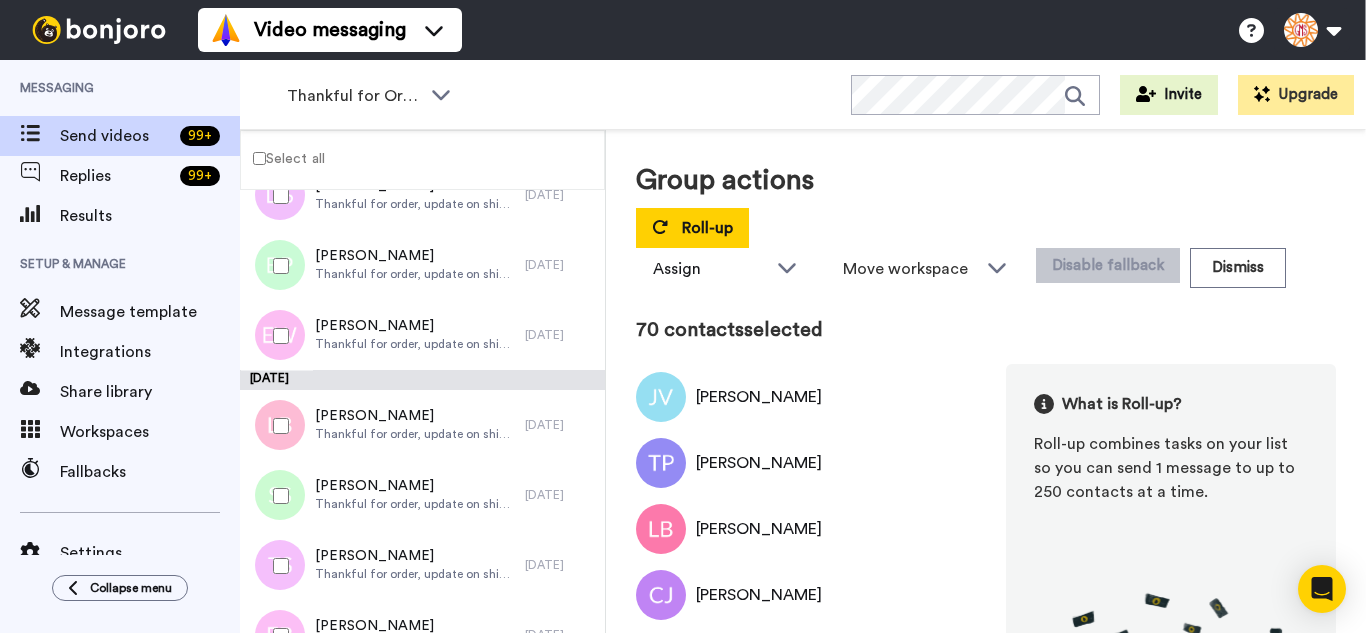 drag, startPoint x: 298, startPoint y: 575, endPoint x: 293, endPoint y: 619, distance: 44.28318 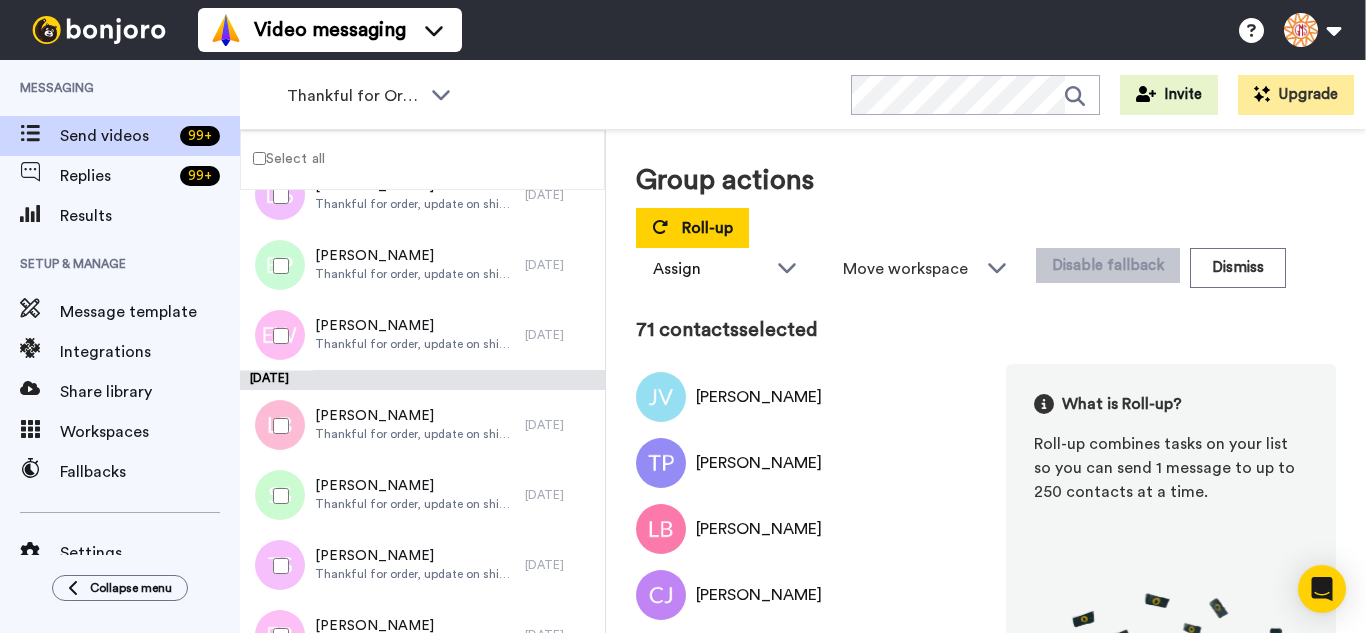 click at bounding box center [277, 636] 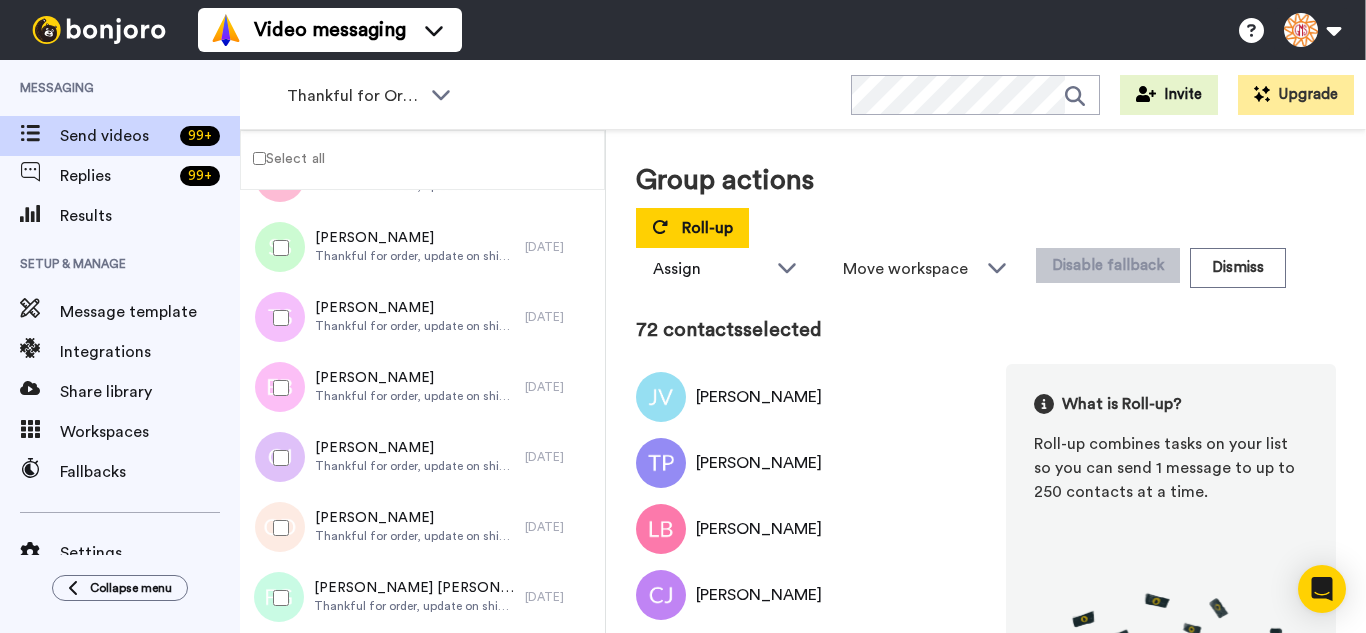scroll, scrollTop: 5000, scrollLeft: 0, axis: vertical 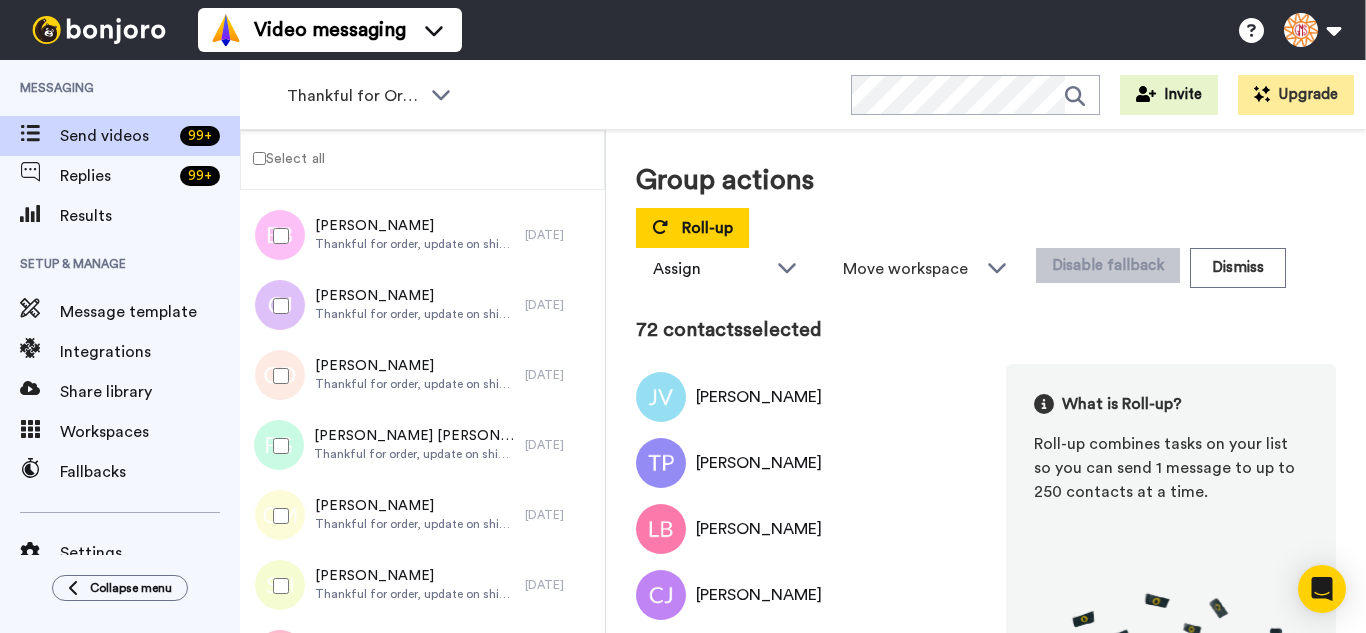 drag, startPoint x: 295, startPoint y: 317, endPoint x: 295, endPoint y: 391, distance: 74 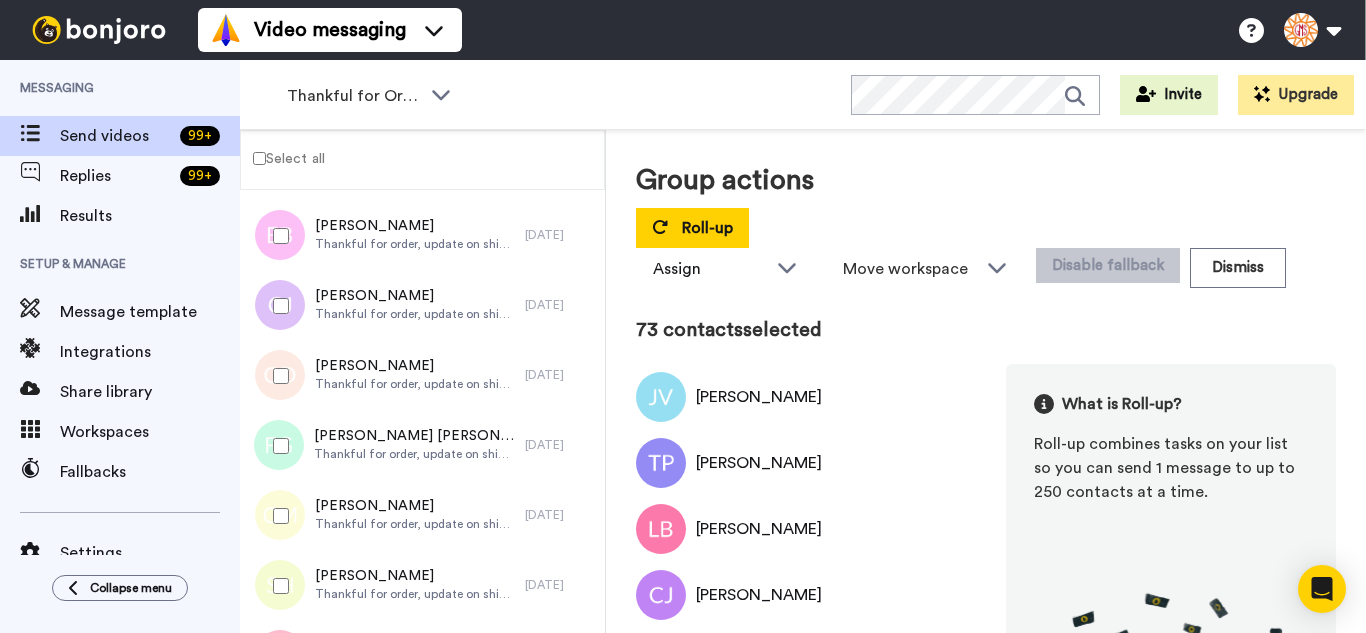 drag, startPoint x: 295, startPoint y: 391, endPoint x: 295, endPoint y: 418, distance: 27 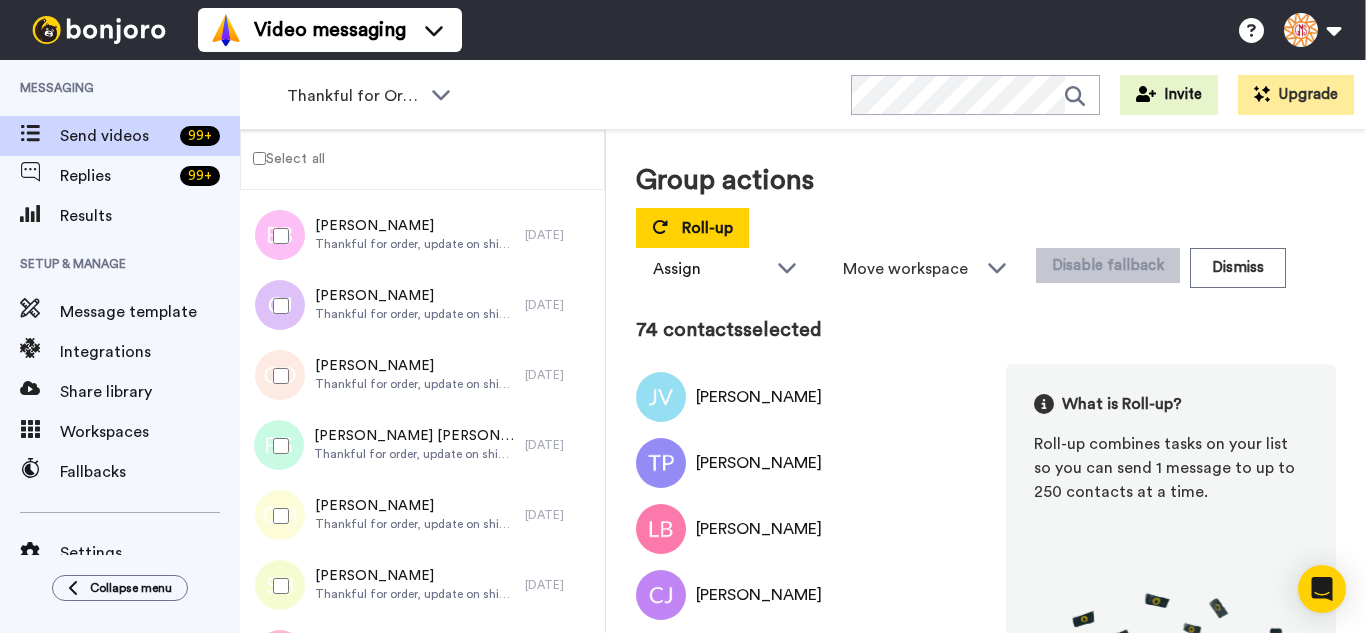 drag, startPoint x: 295, startPoint y: 425, endPoint x: 290, endPoint y: 469, distance: 44.28318 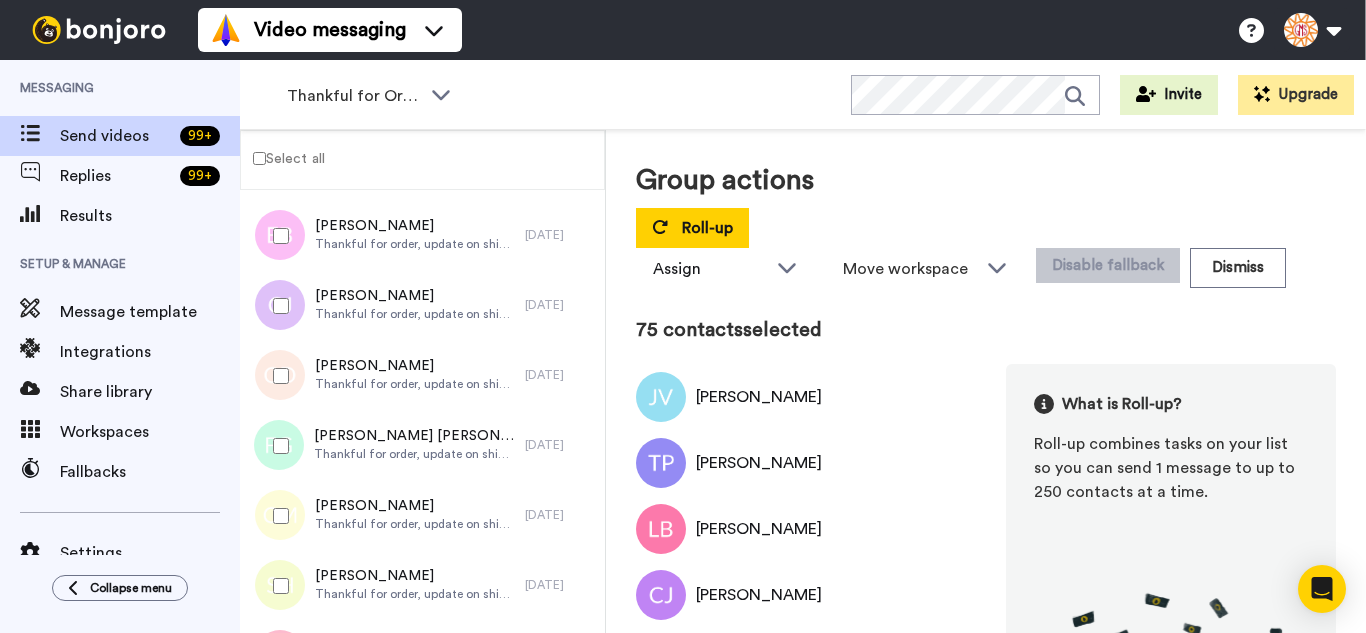 drag, startPoint x: 289, startPoint y: 512, endPoint x: 290, endPoint y: 558, distance: 46.010868 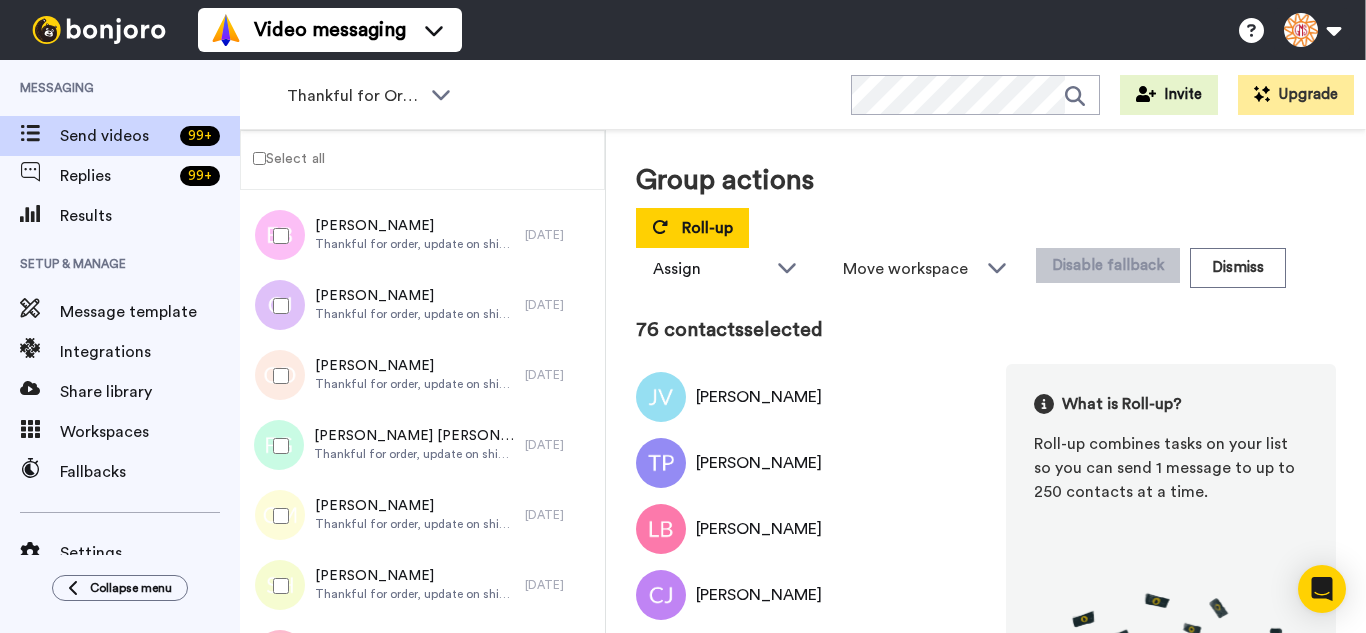 click at bounding box center (277, 586) 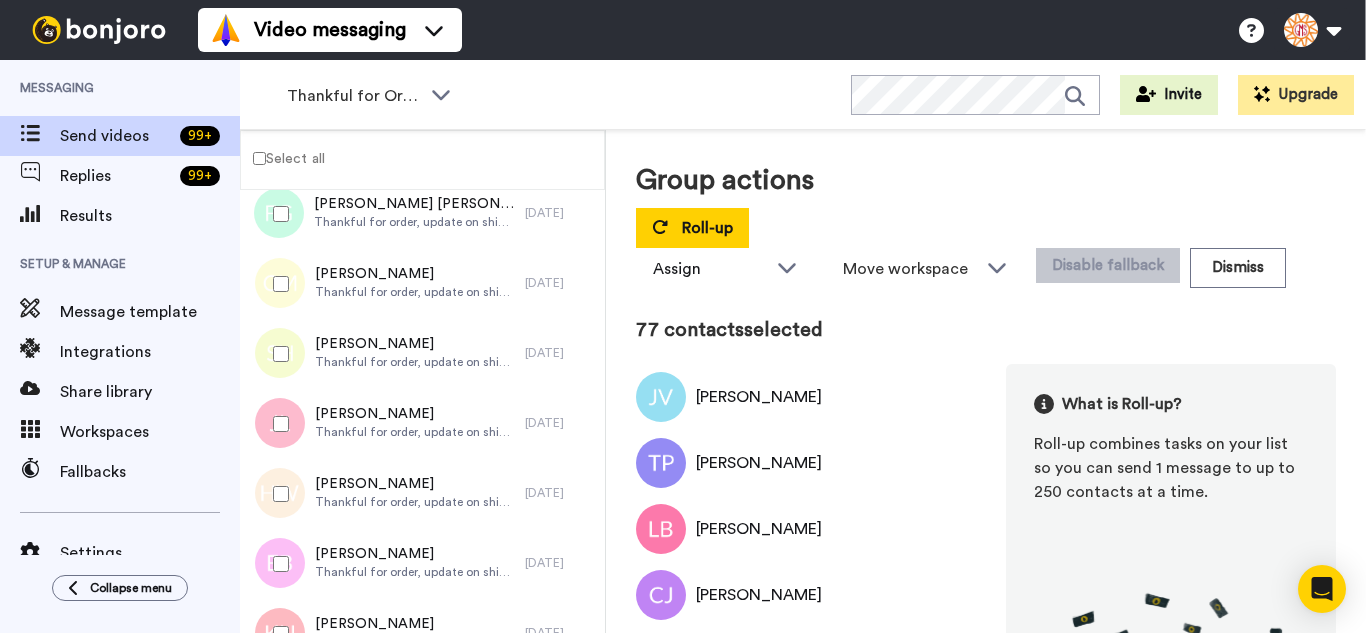 scroll, scrollTop: 5300, scrollLeft: 0, axis: vertical 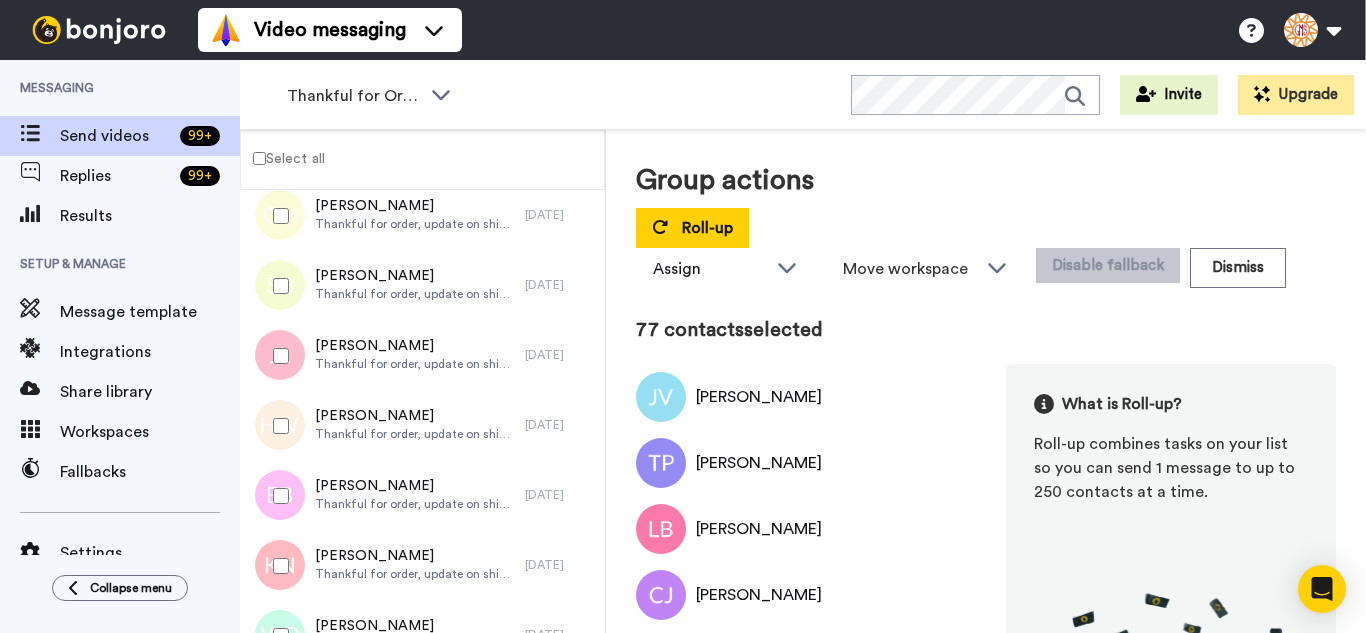 click at bounding box center [277, 356] 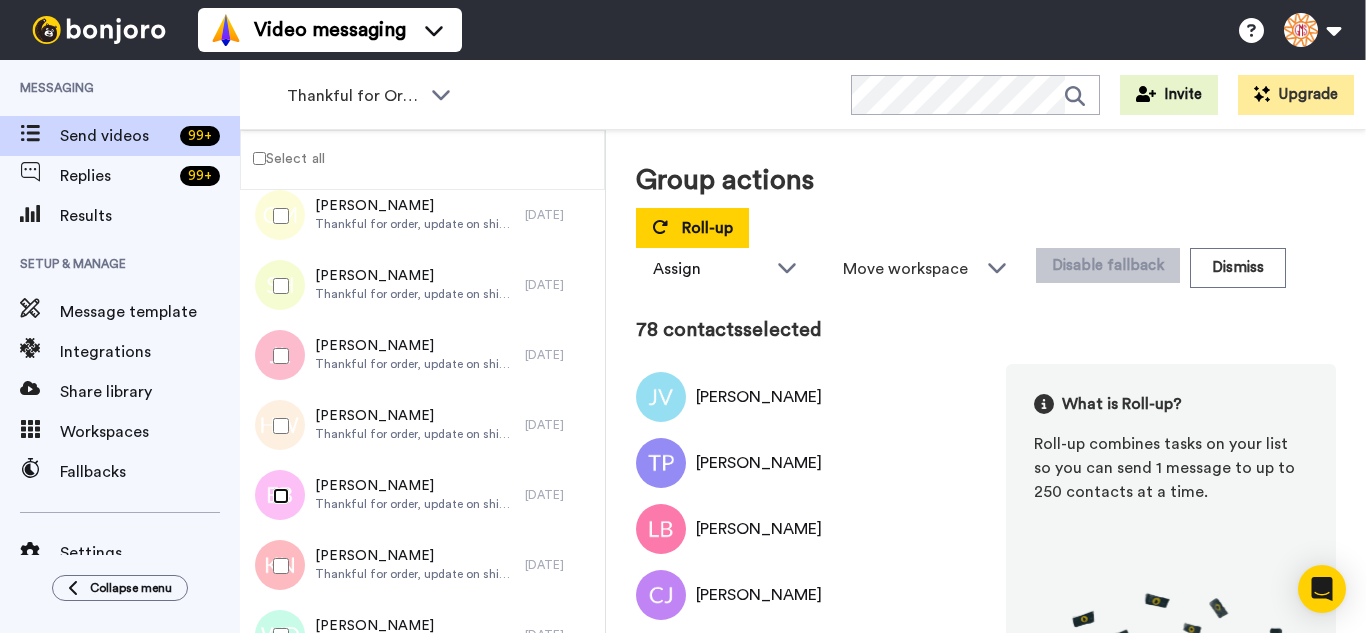 click at bounding box center (277, 496) 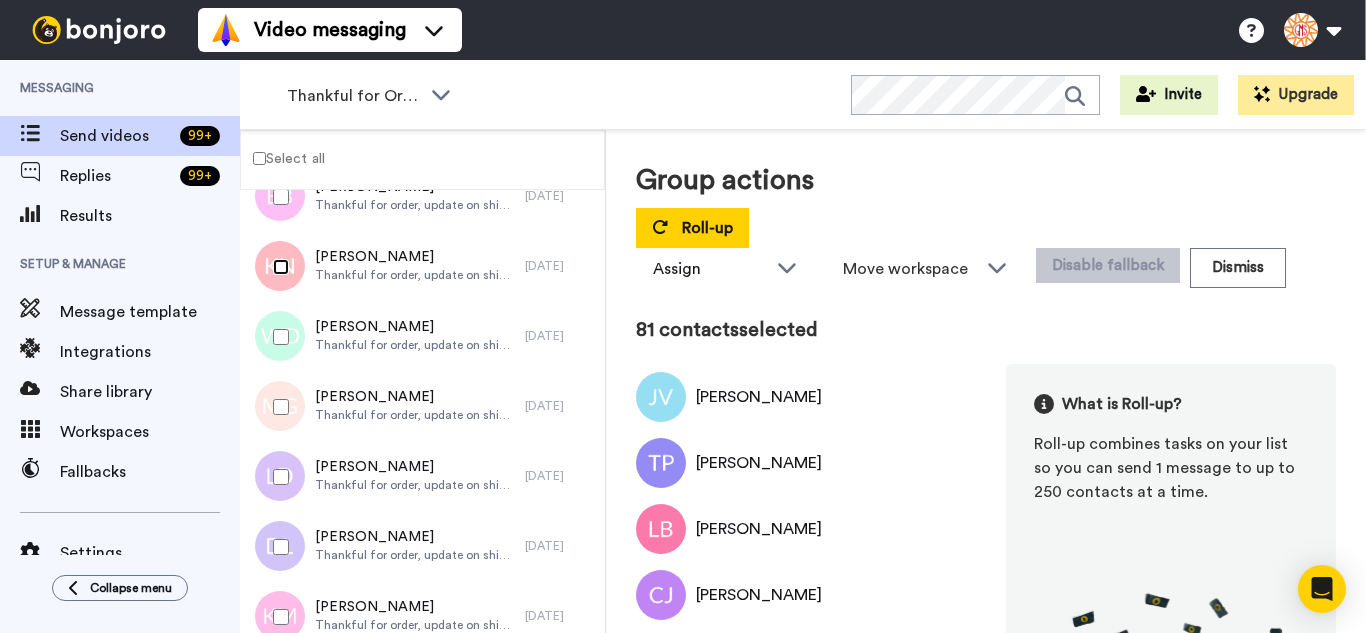 scroll, scrollTop: 5600, scrollLeft: 0, axis: vertical 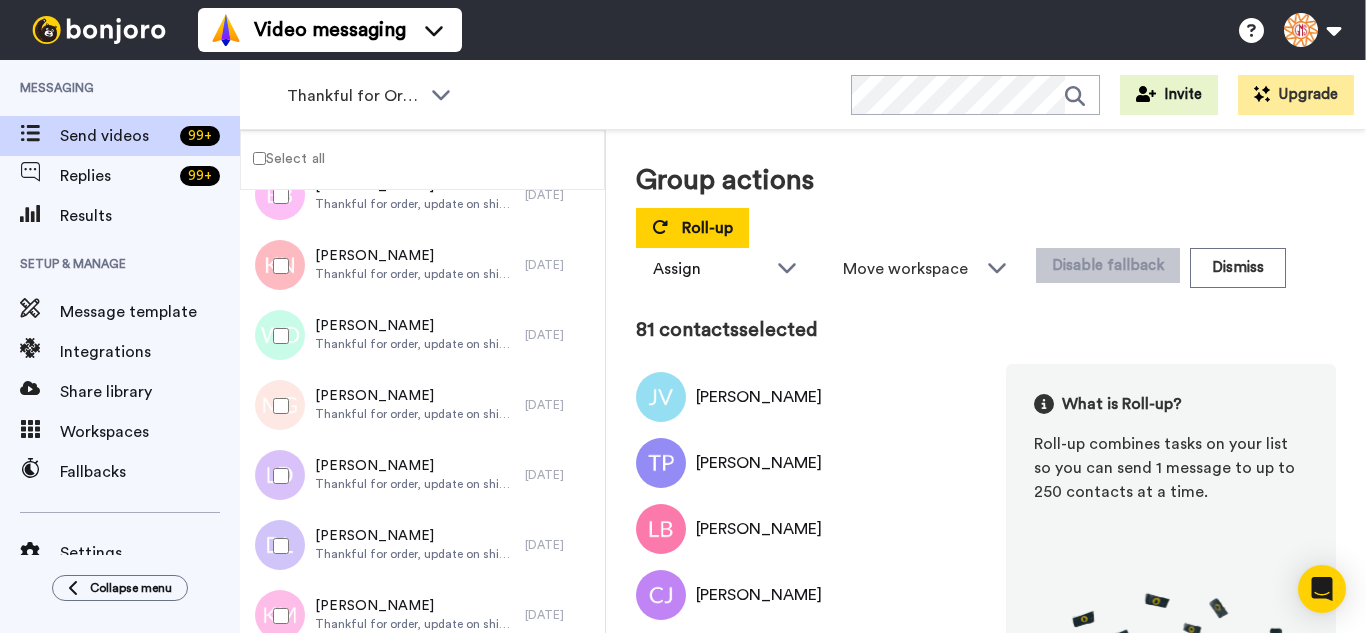 drag, startPoint x: 271, startPoint y: 347, endPoint x: 286, endPoint y: 434, distance: 88.28363 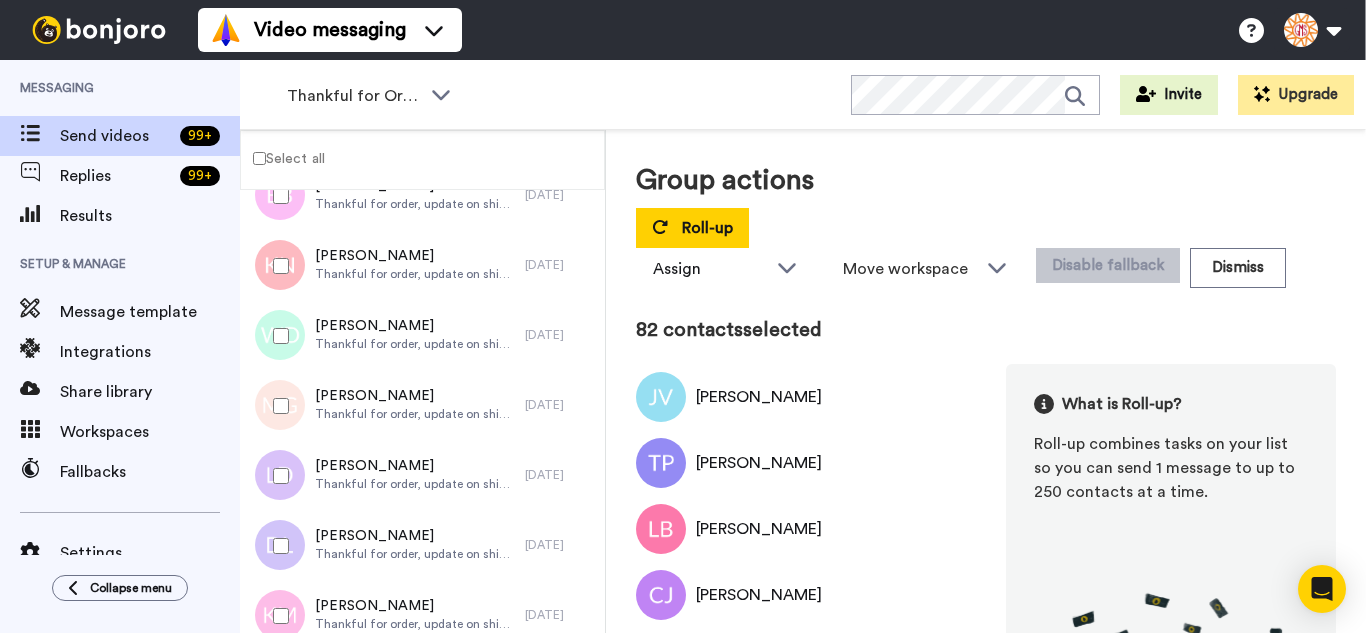 drag 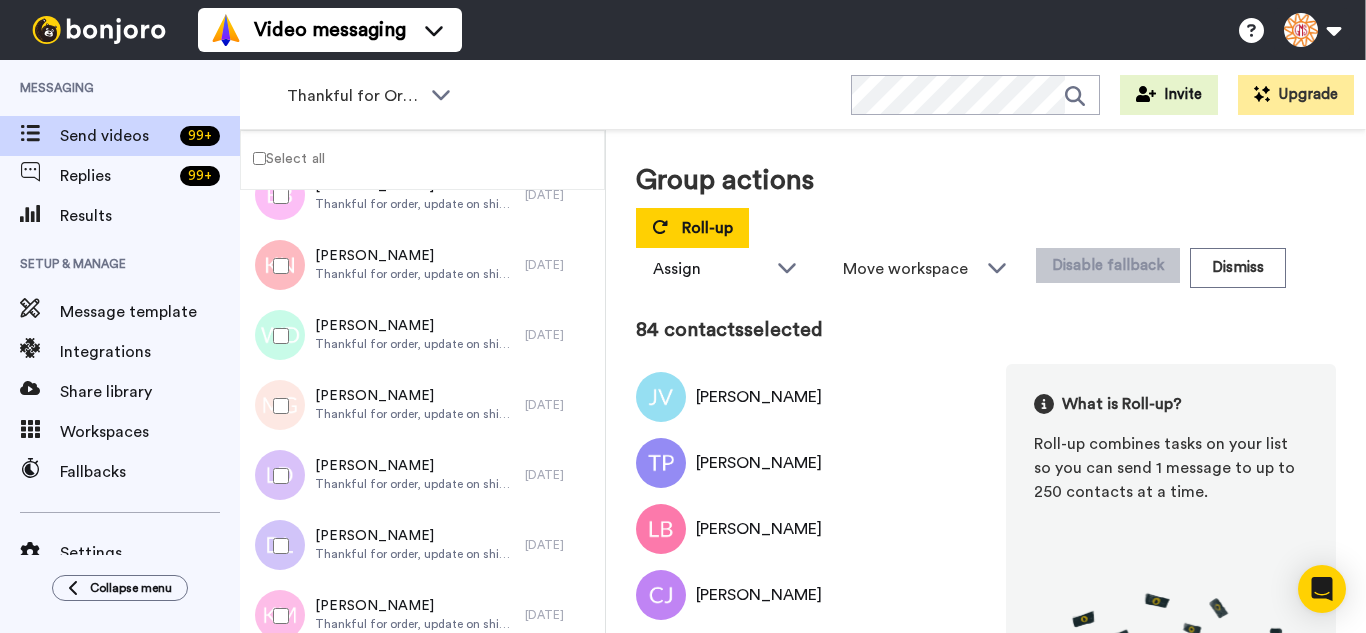 click at bounding box center (277, 546) 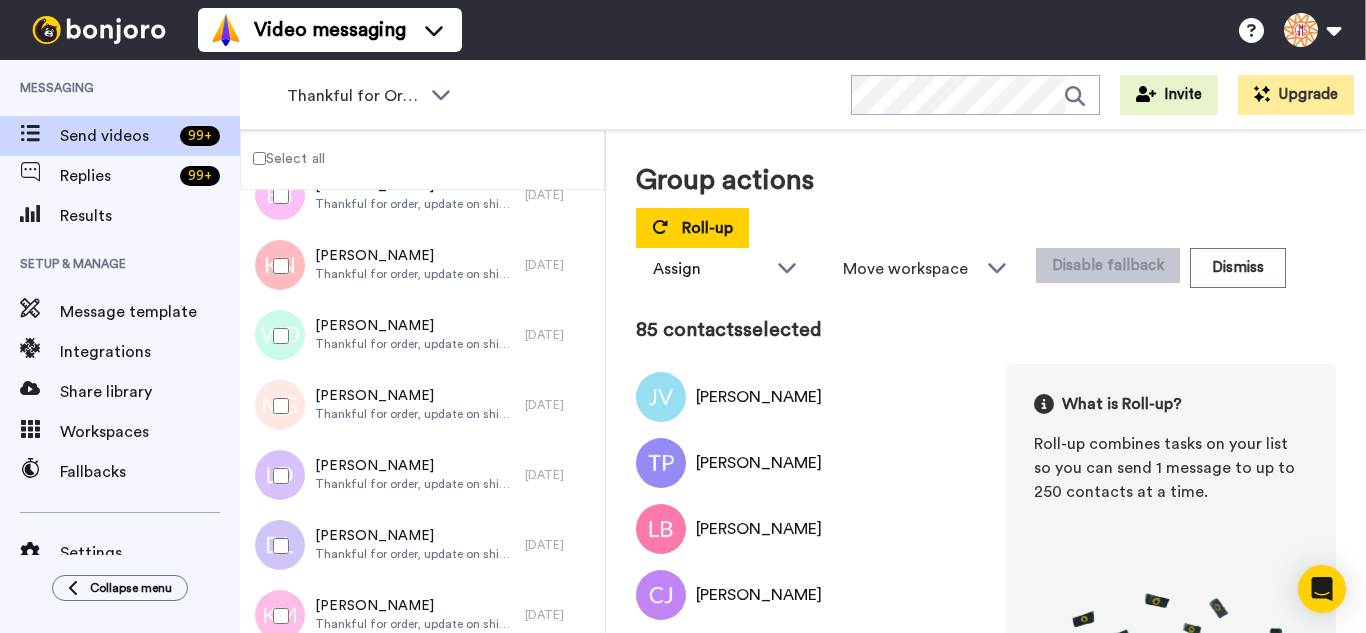 click at bounding box center (277, 616) 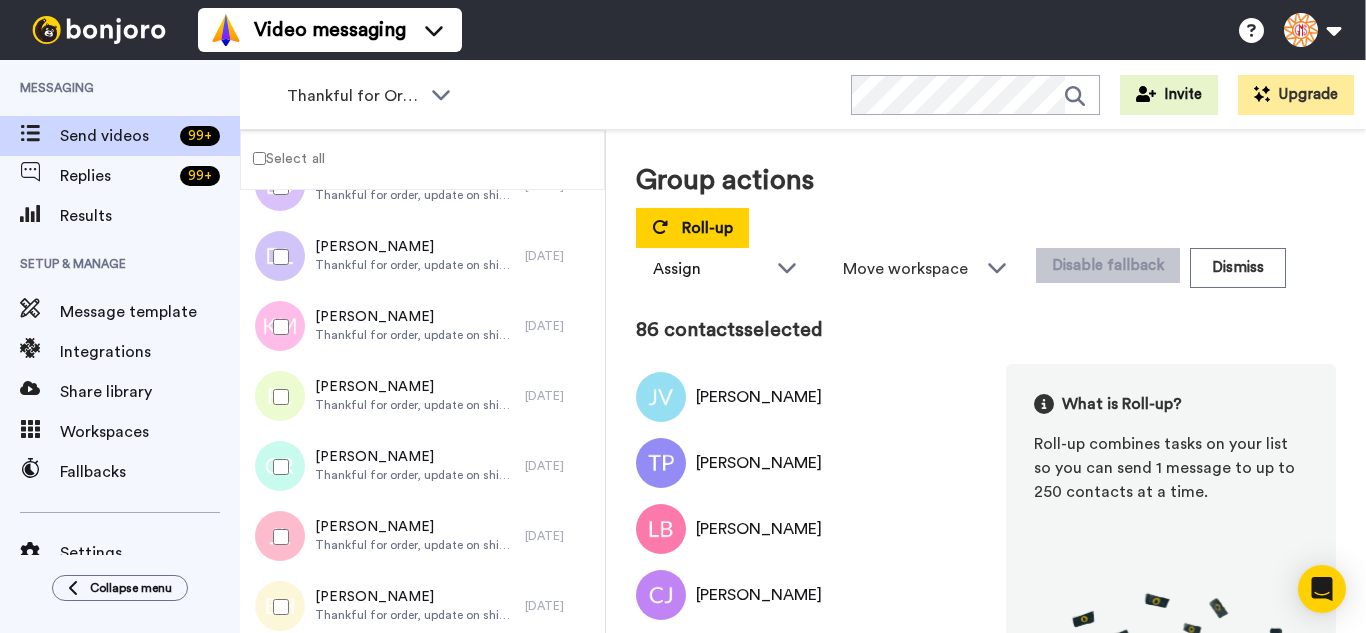 scroll, scrollTop: 5900, scrollLeft: 0, axis: vertical 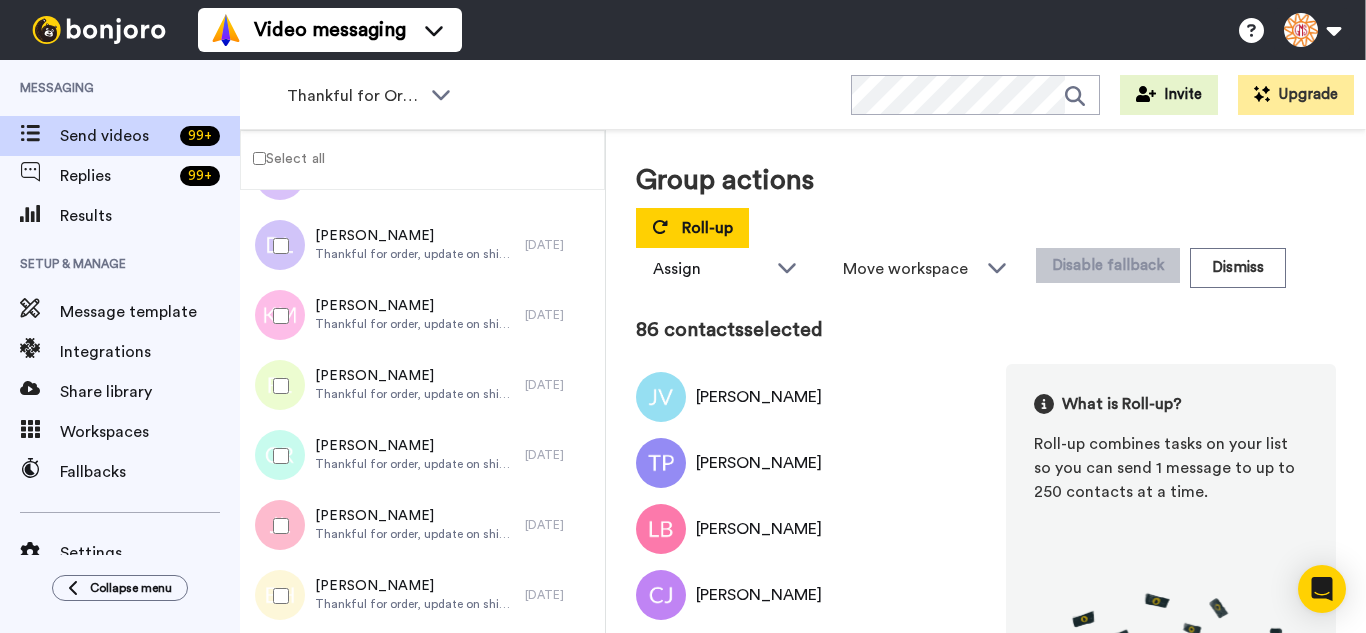 click at bounding box center [277, 386] 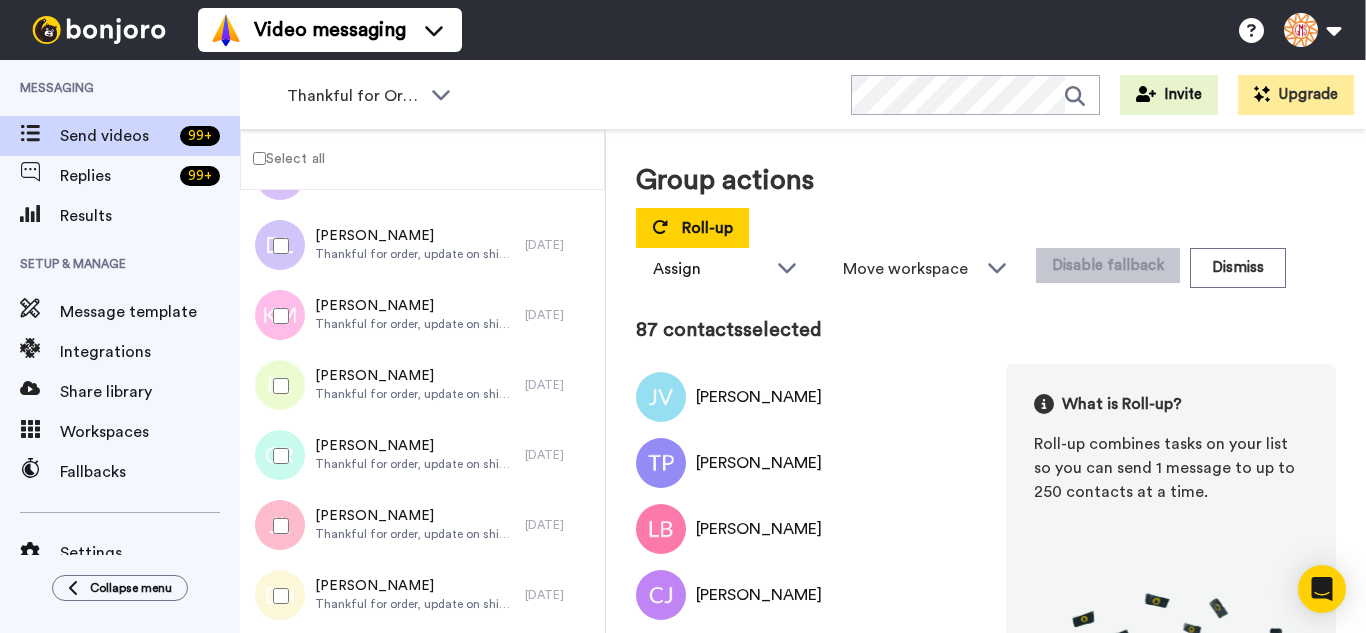 click at bounding box center [277, 526] 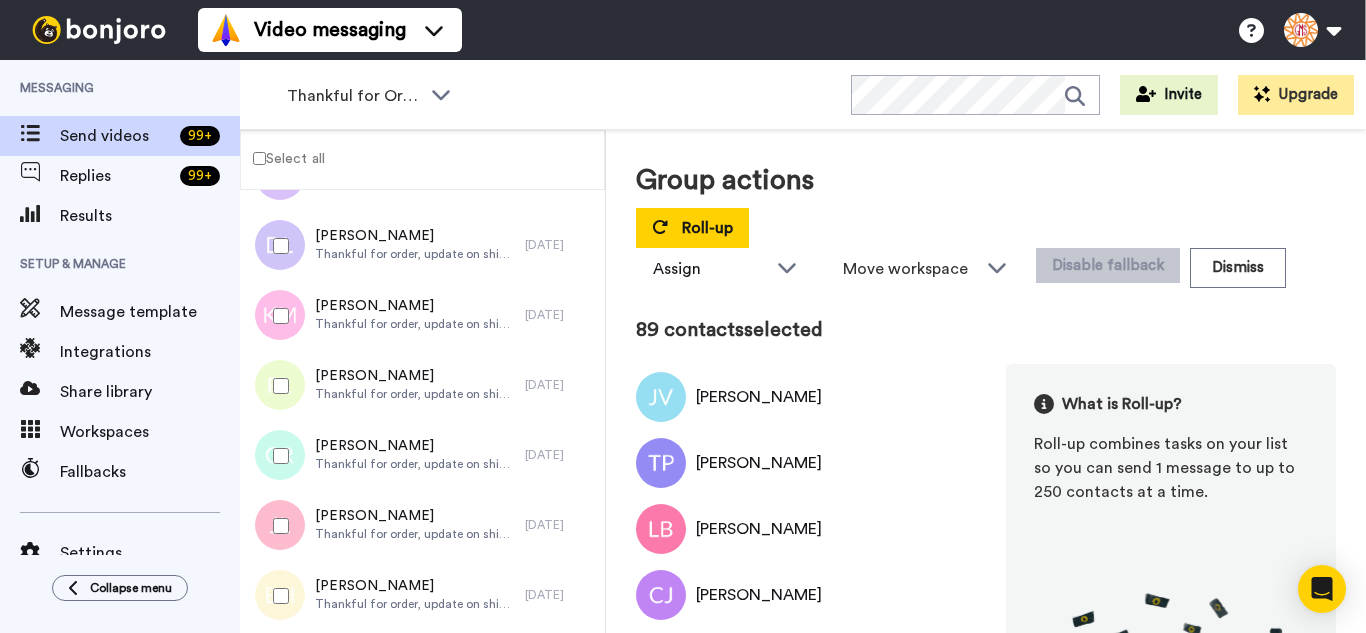 click at bounding box center [277, 596] 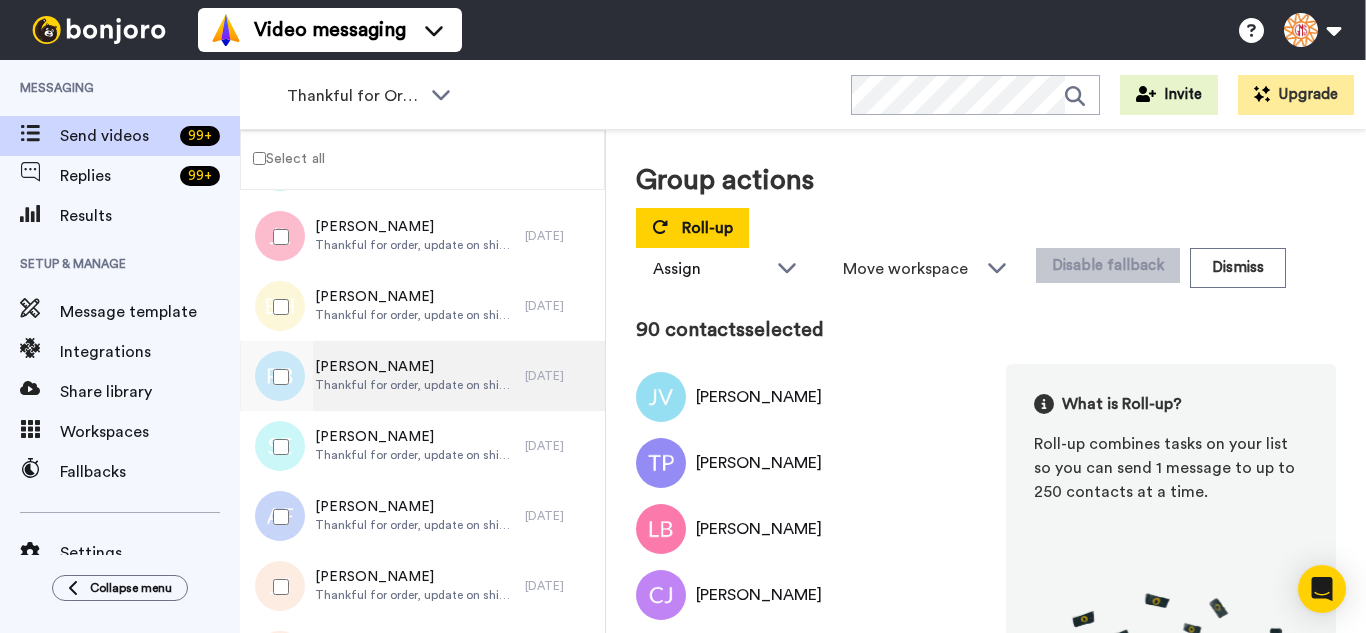 scroll, scrollTop: 6200, scrollLeft: 0, axis: vertical 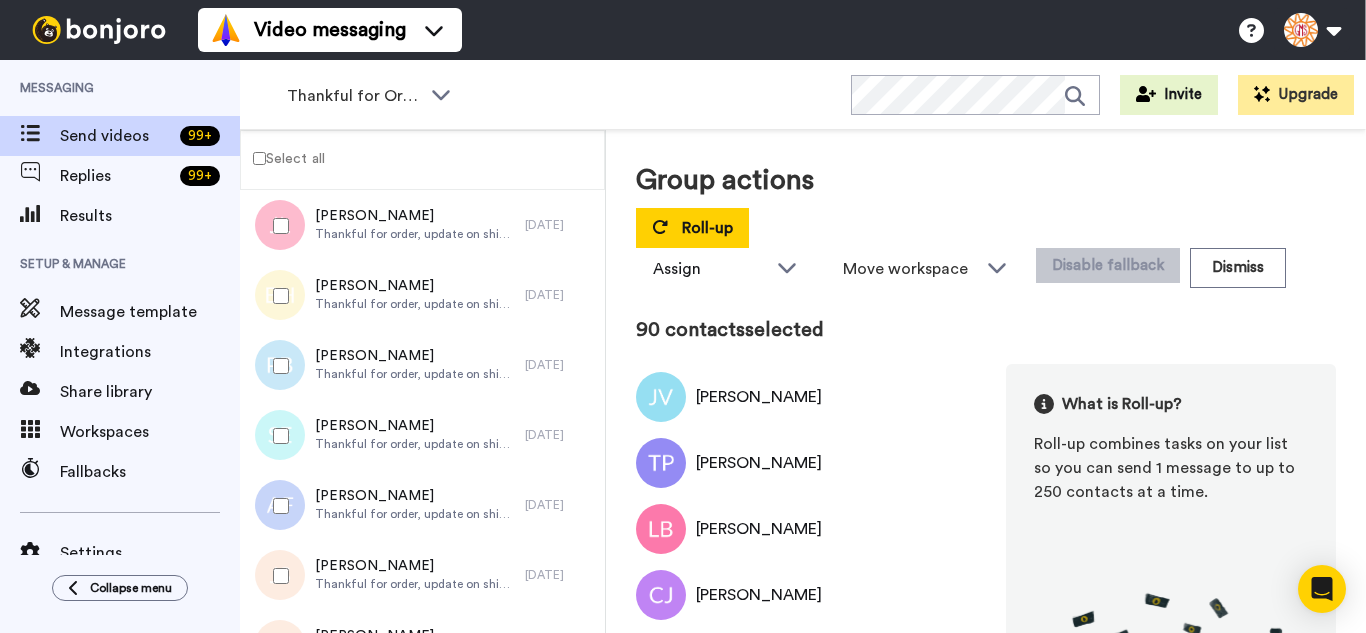 click at bounding box center (277, 436) 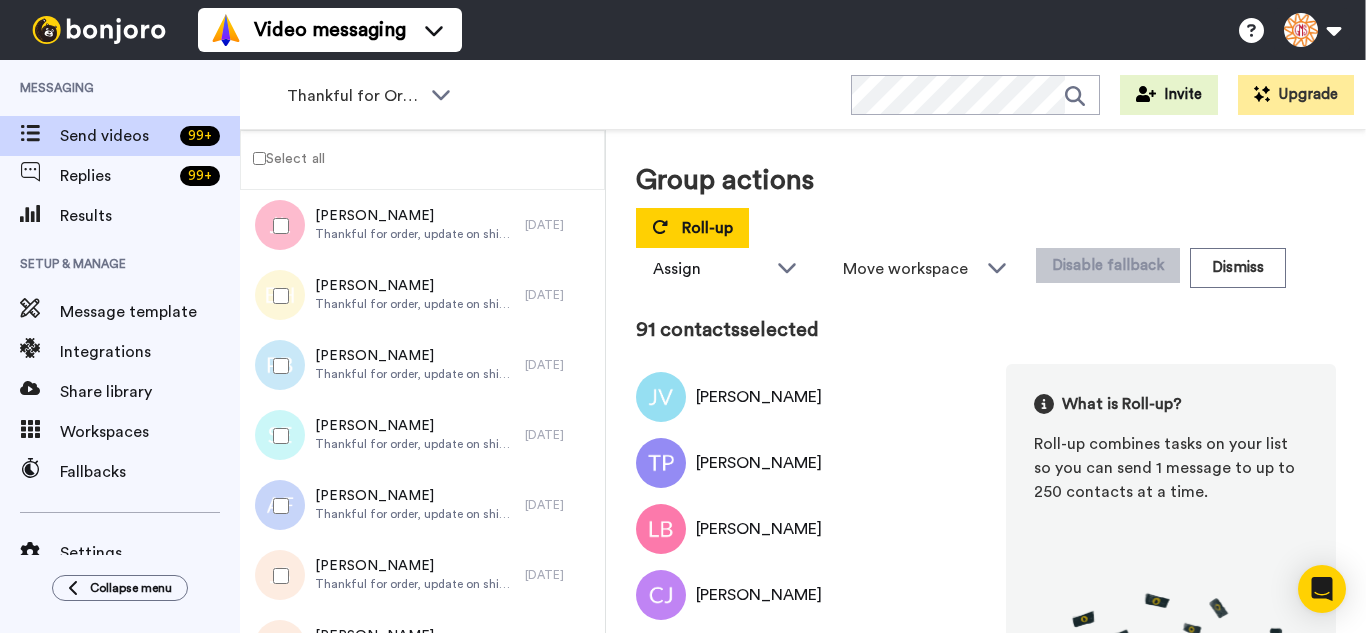 click at bounding box center (277, 506) 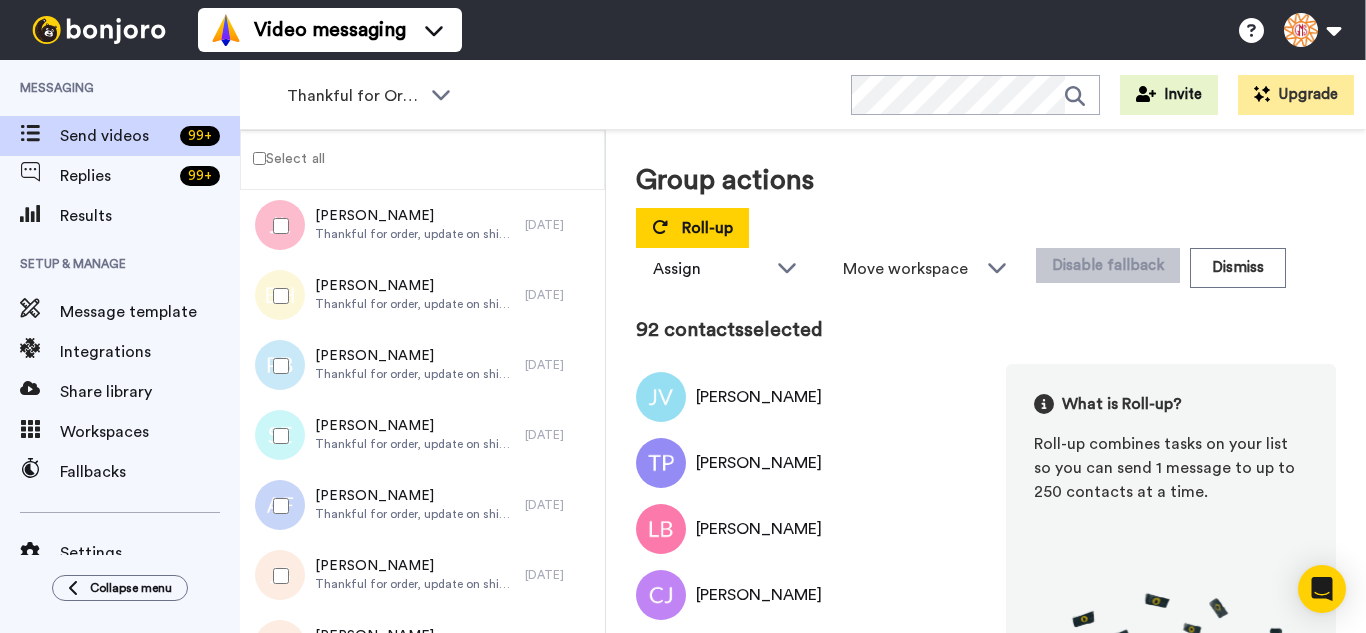 click at bounding box center (277, 506) 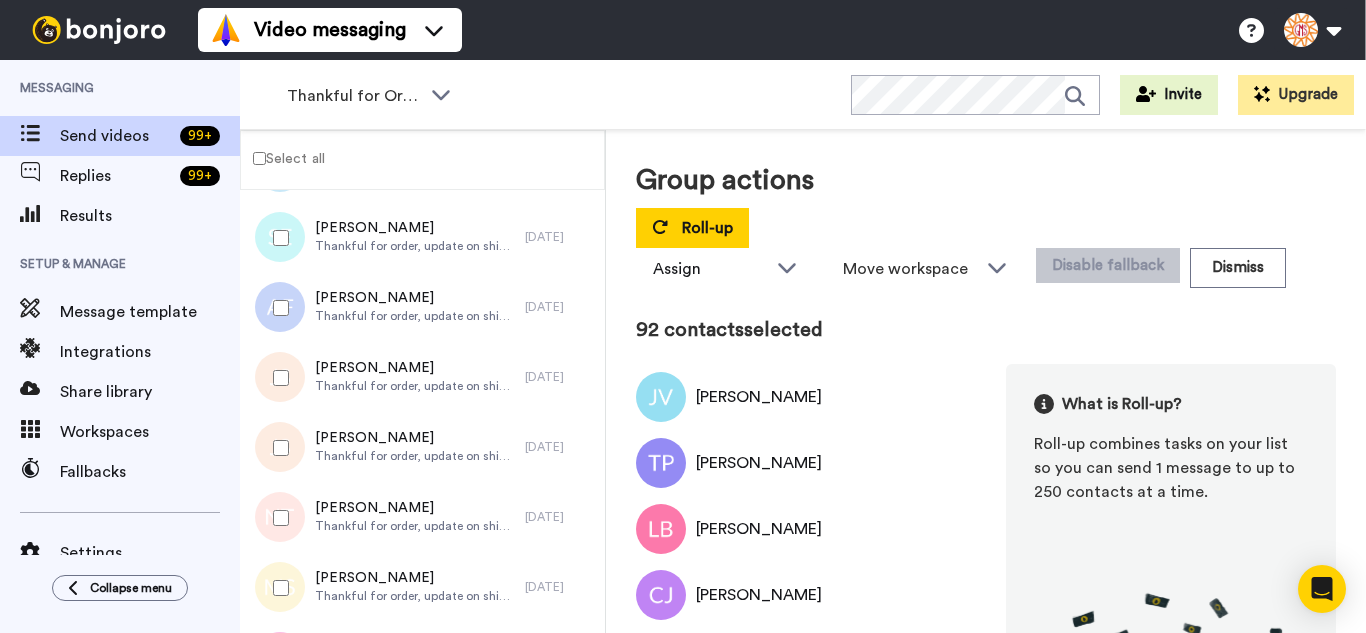 scroll, scrollTop: 6400, scrollLeft: 0, axis: vertical 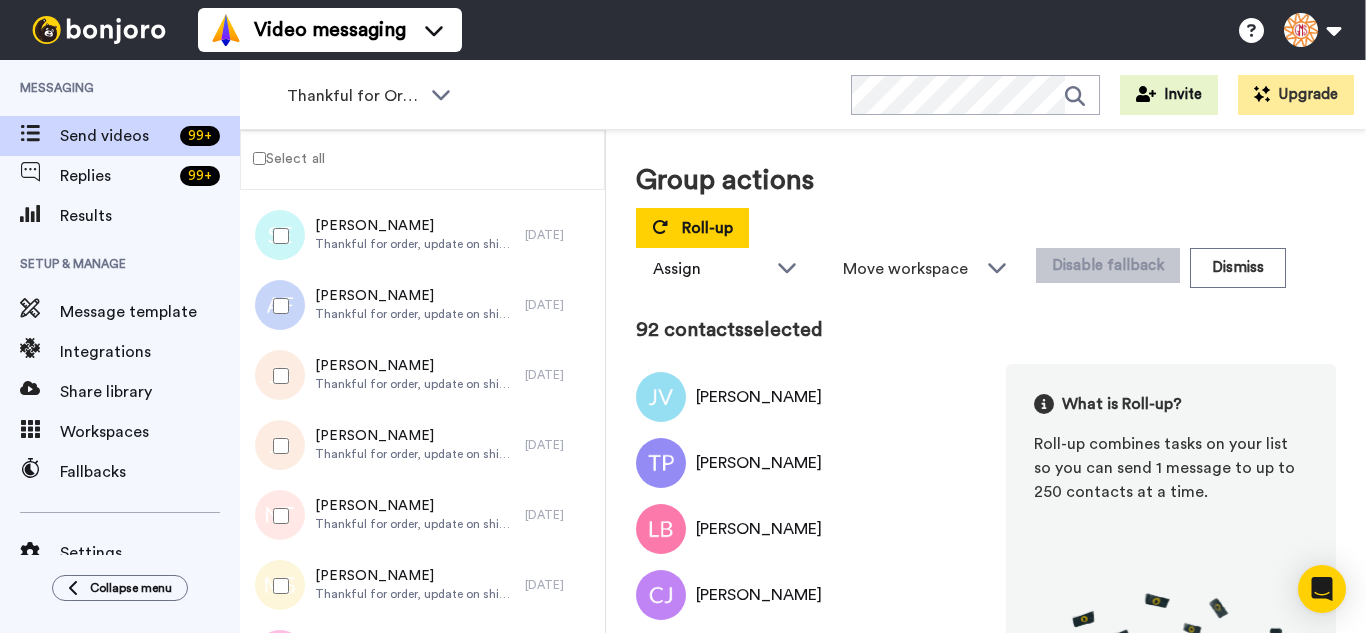 click at bounding box center [277, 306] 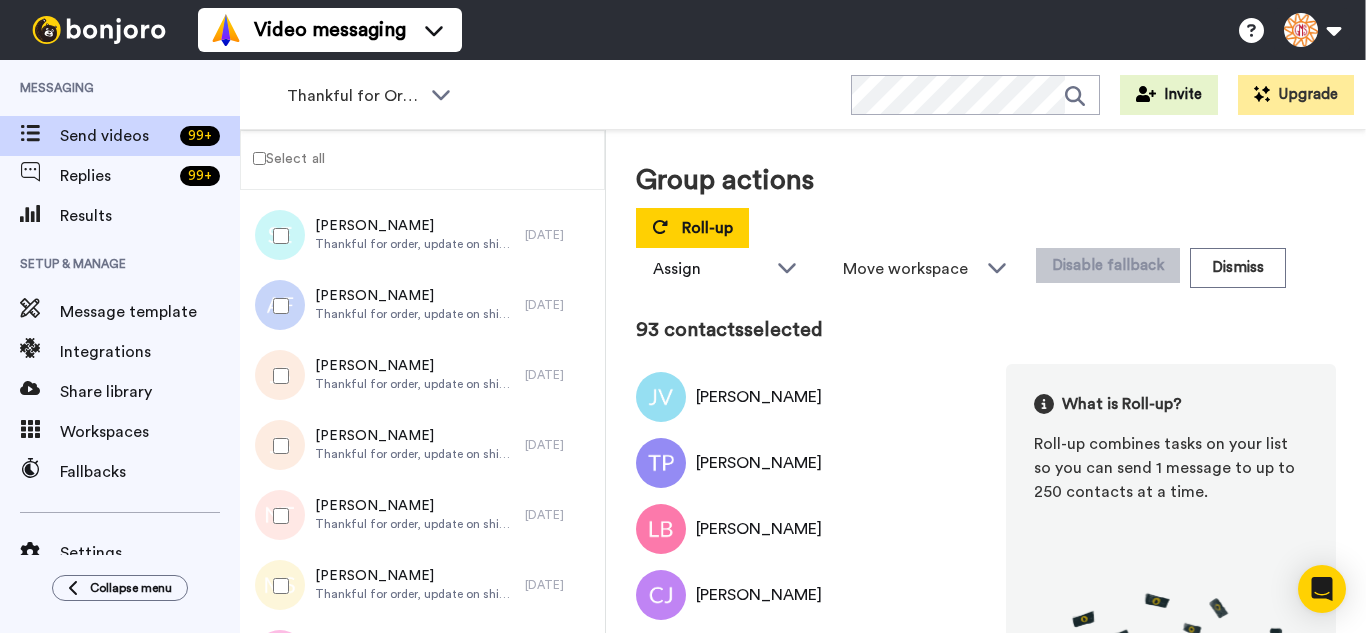 click at bounding box center (277, 446) 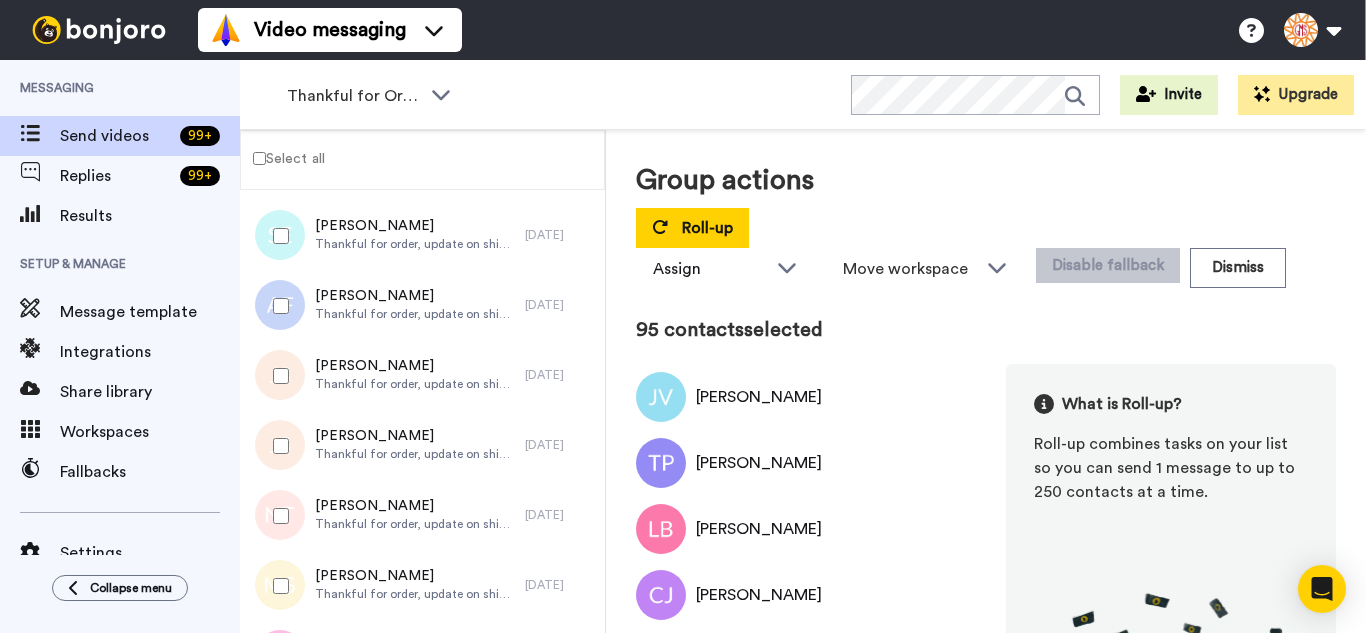 click at bounding box center [277, 516] 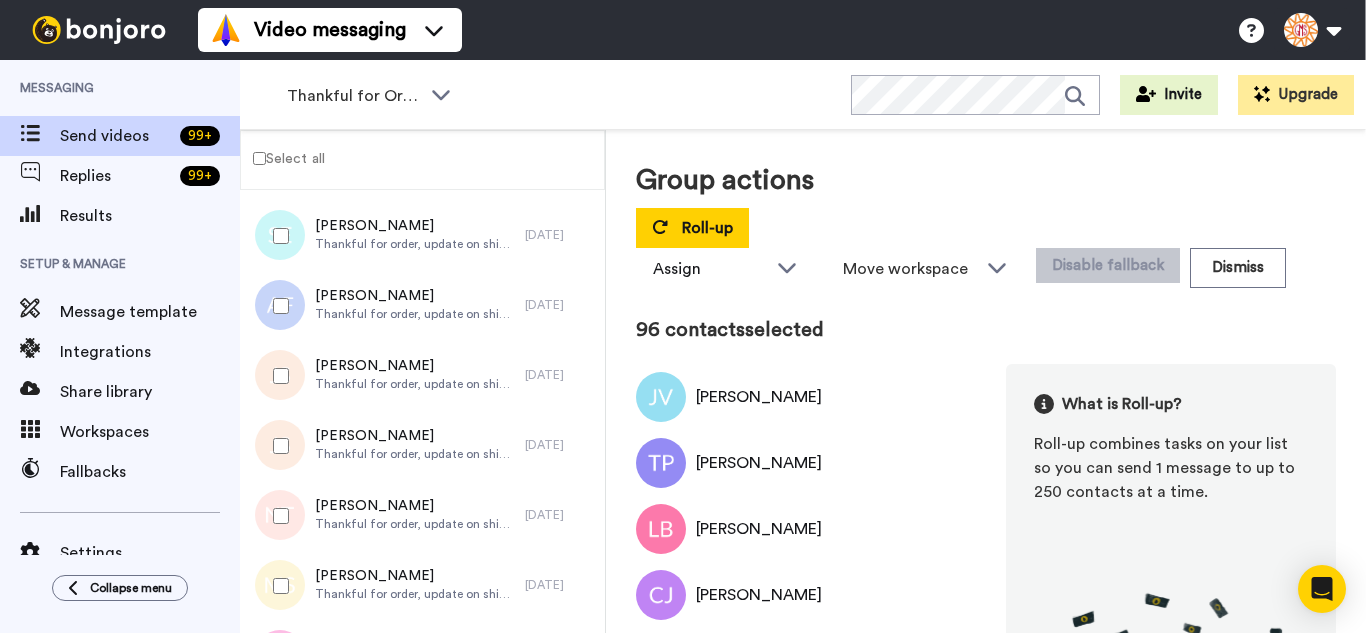 click at bounding box center (277, 586) 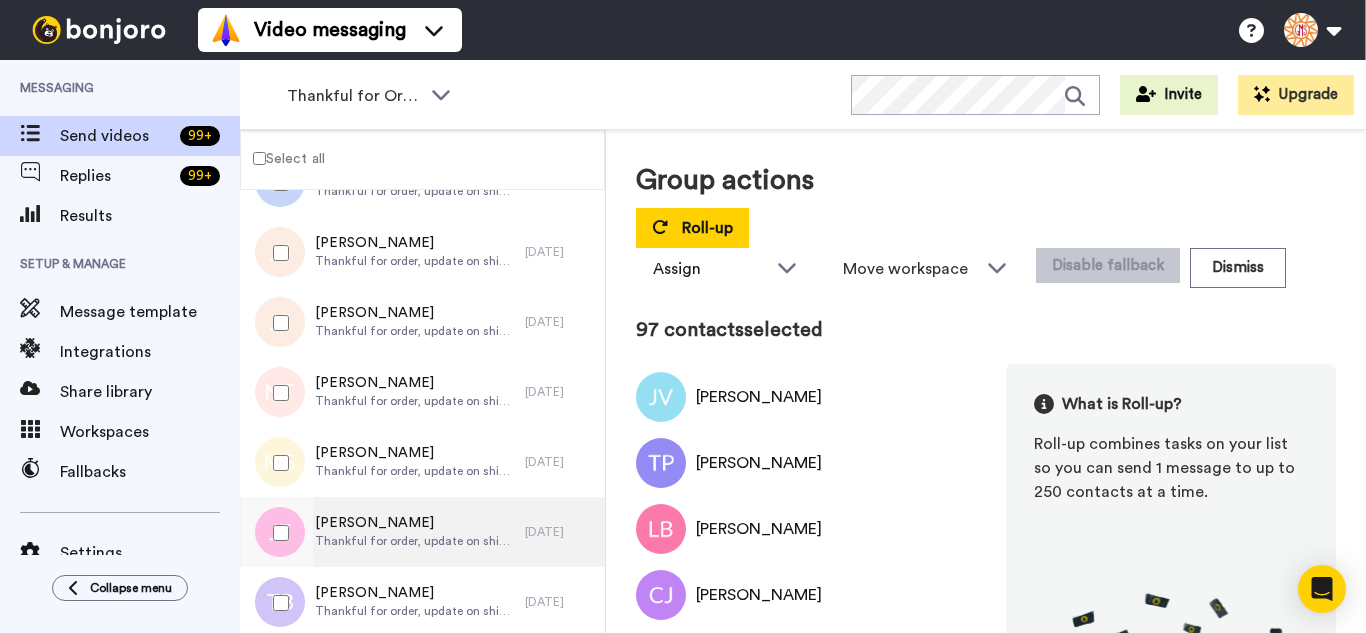 scroll, scrollTop: 6700, scrollLeft: 0, axis: vertical 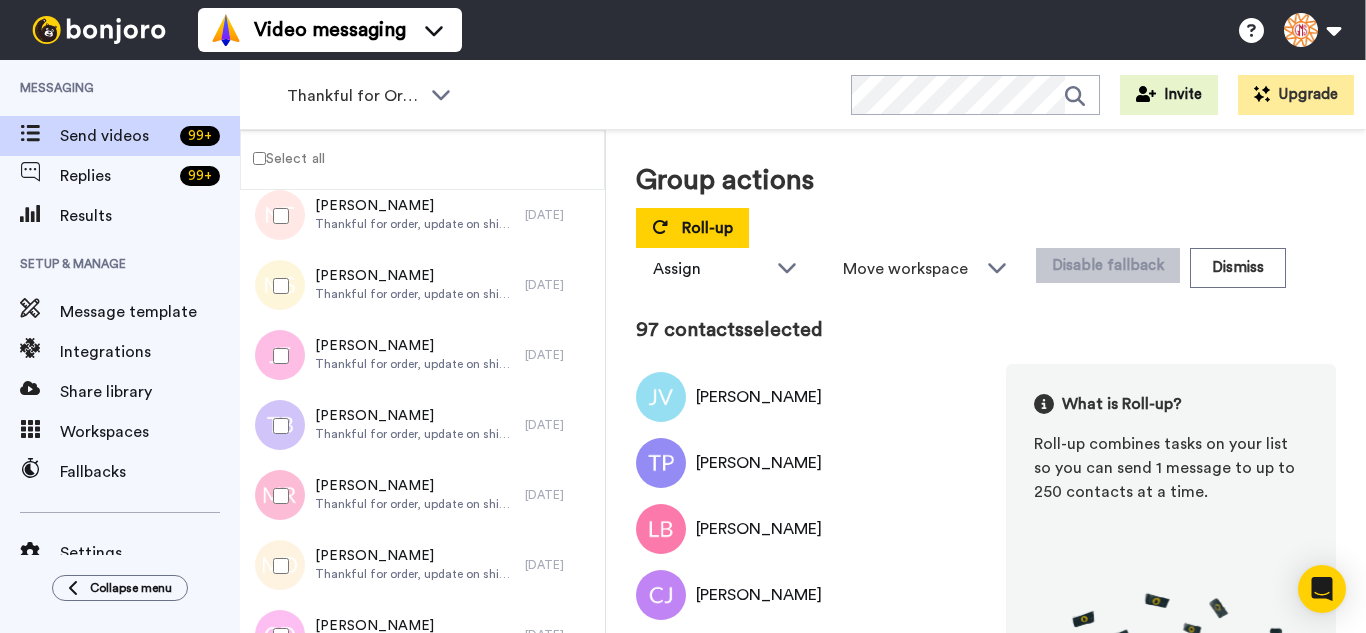 click at bounding box center (277, 356) 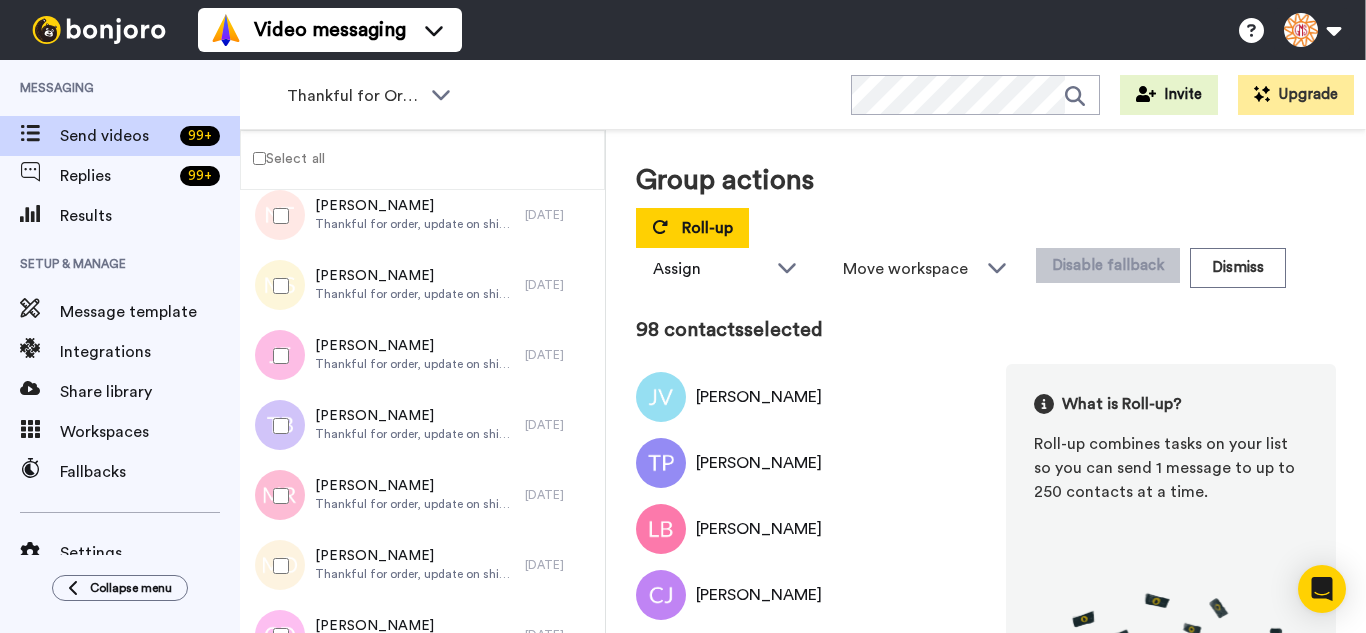 click at bounding box center [277, 426] 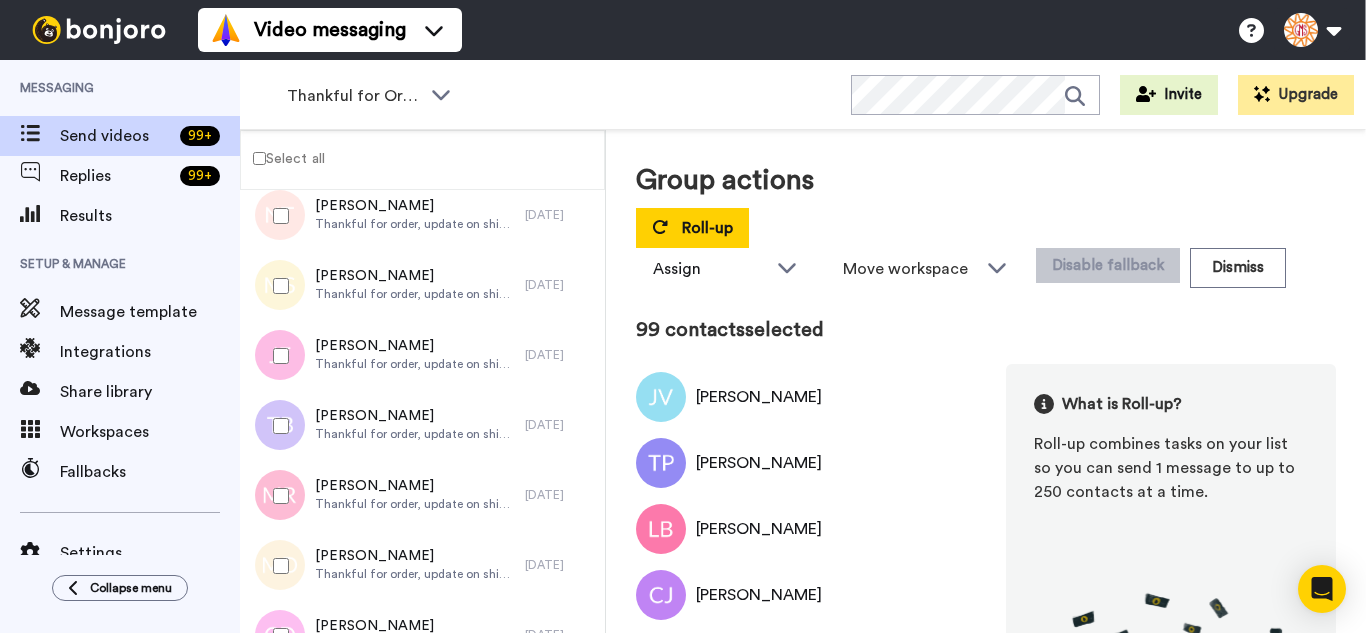click at bounding box center [277, 496] 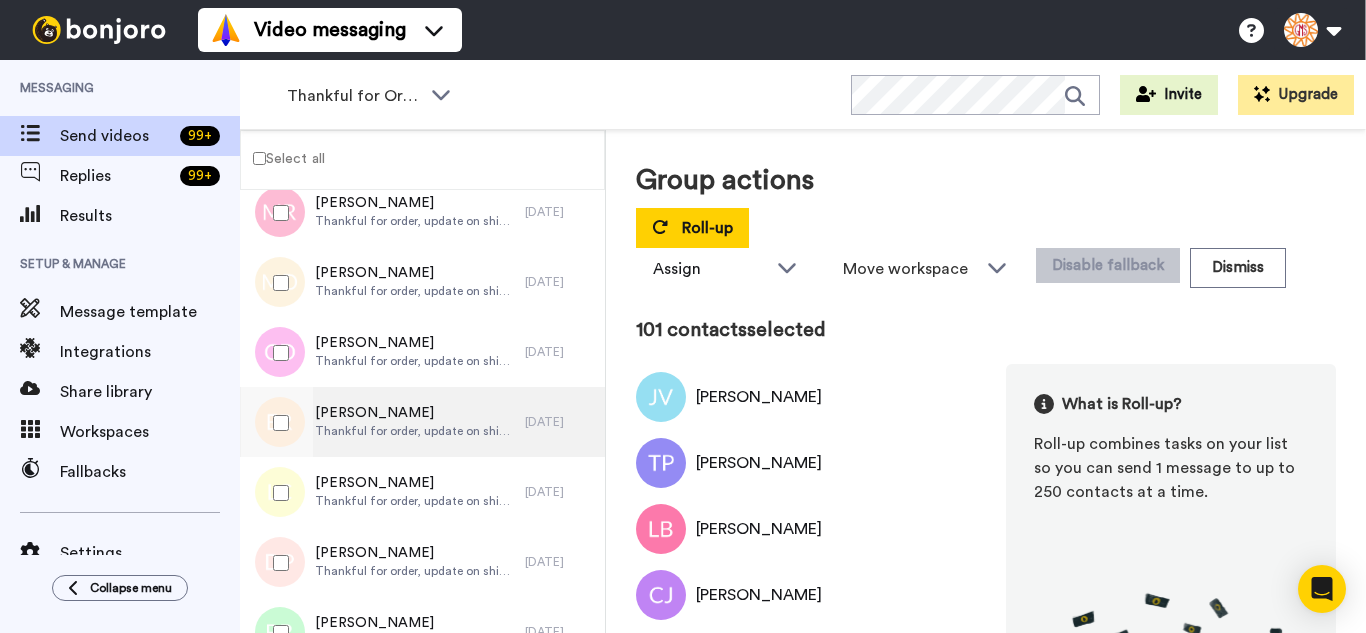 scroll, scrollTop: 7000, scrollLeft: 0, axis: vertical 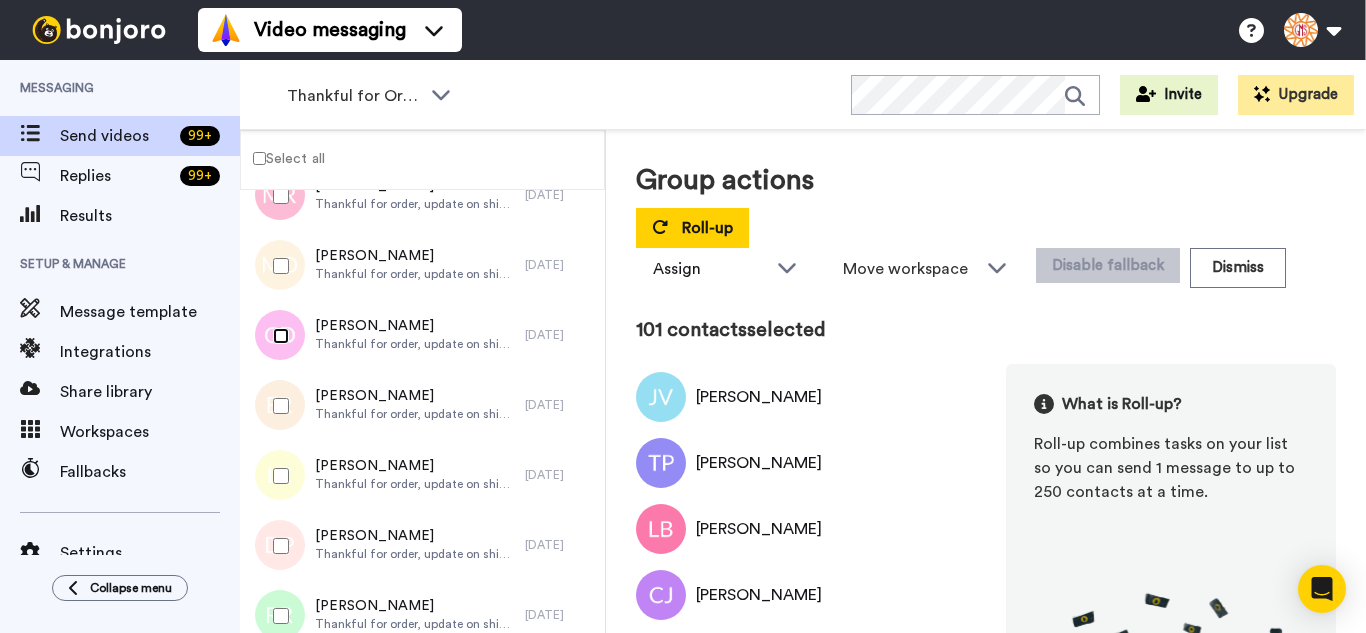 click at bounding box center (277, 336) 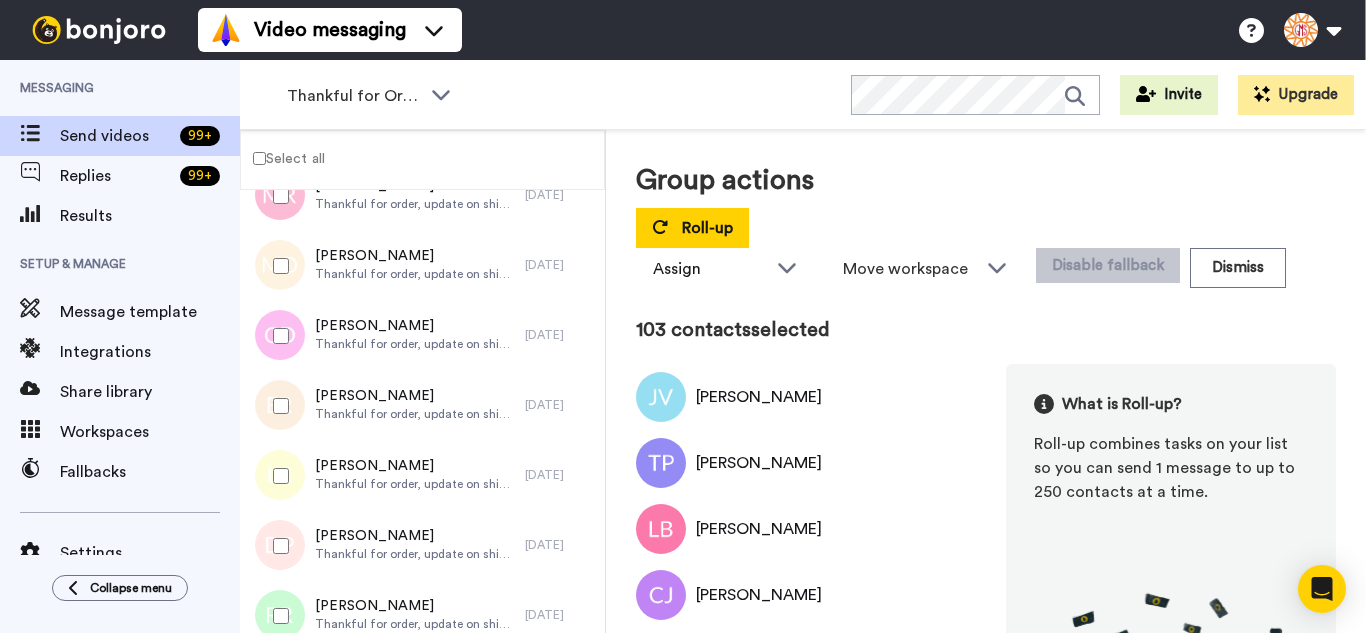 click at bounding box center (277, 476) 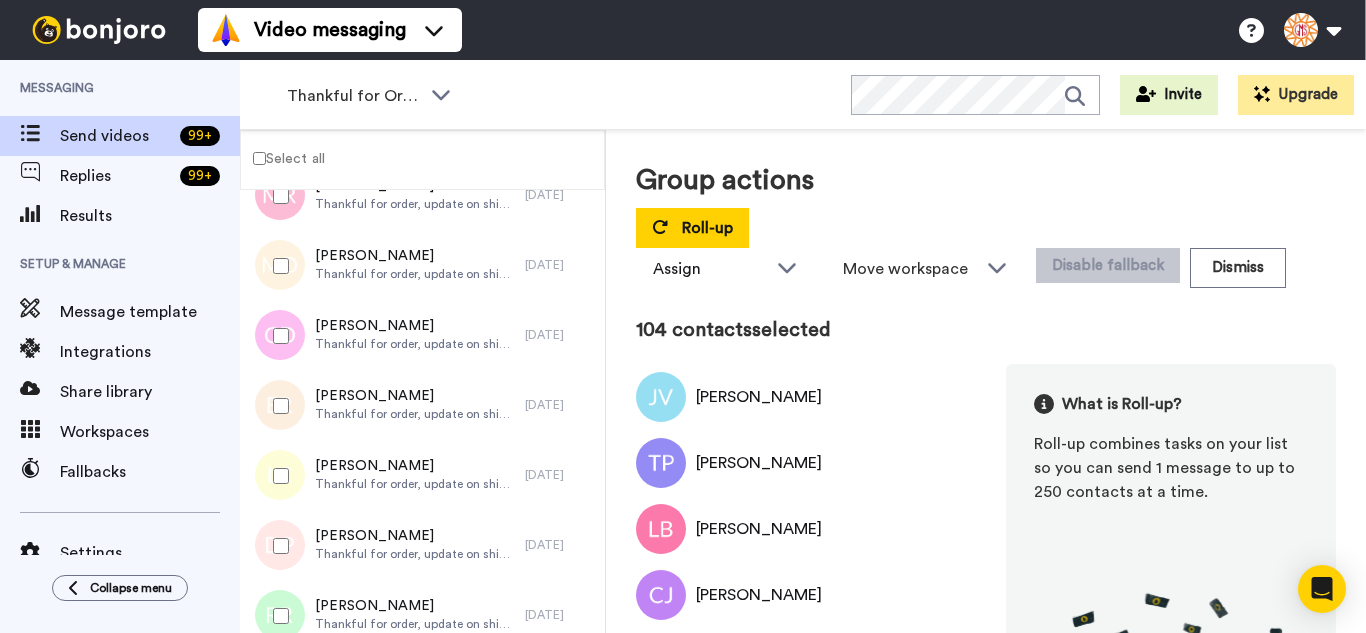 click at bounding box center (277, 546) 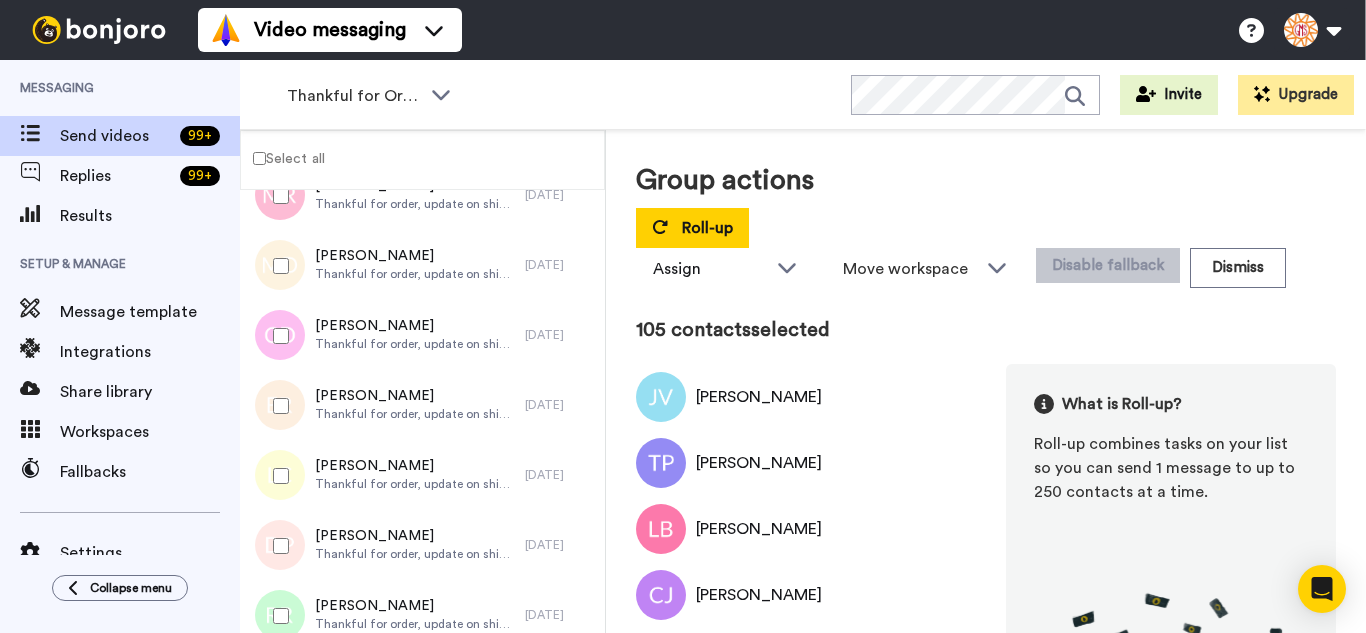 click at bounding box center (277, 616) 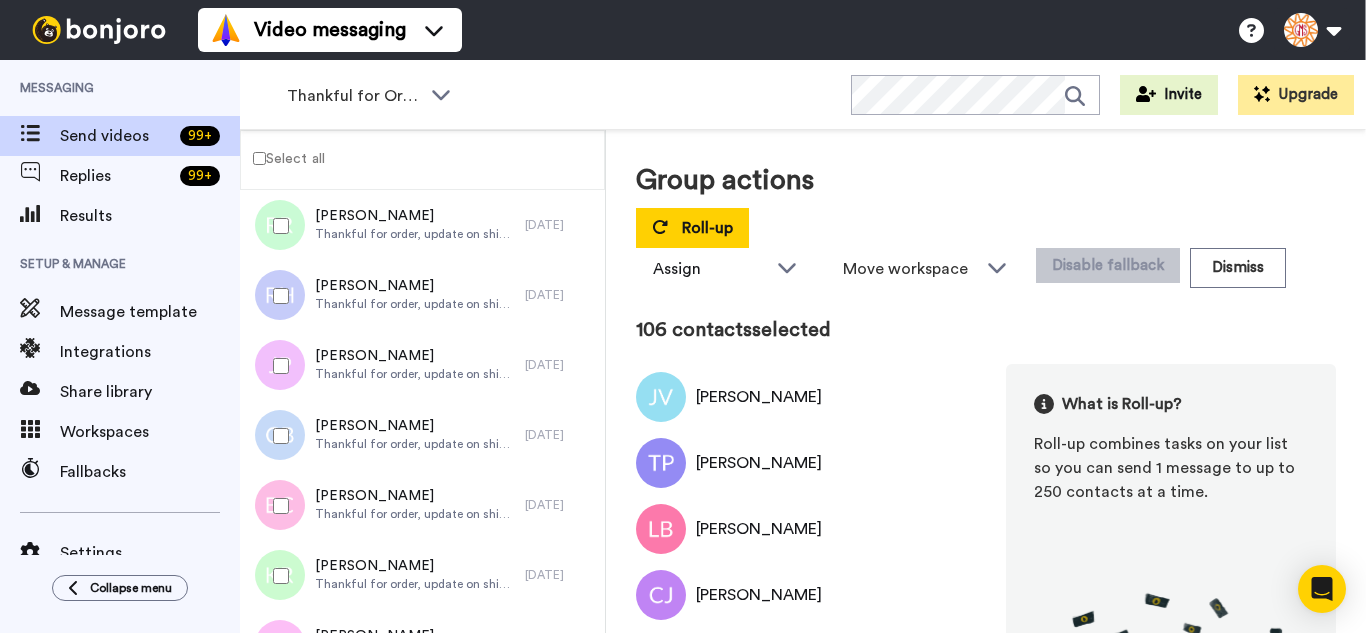 scroll, scrollTop: 7400, scrollLeft: 0, axis: vertical 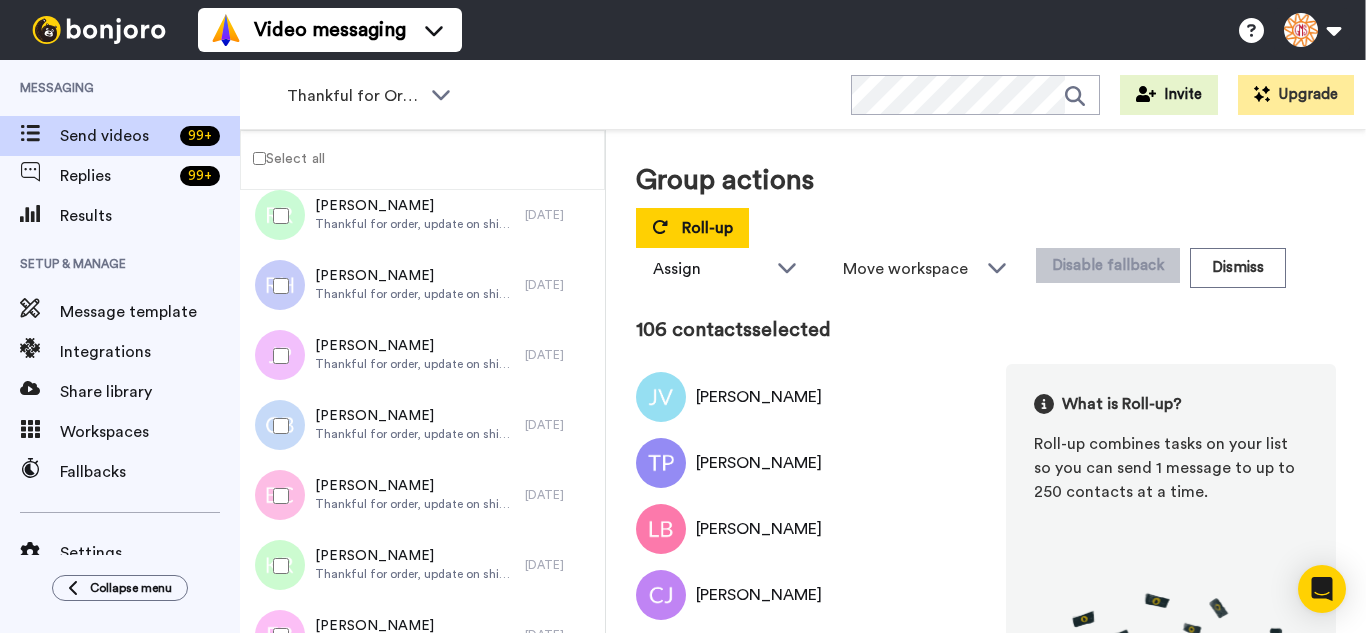 click at bounding box center [277, 286] 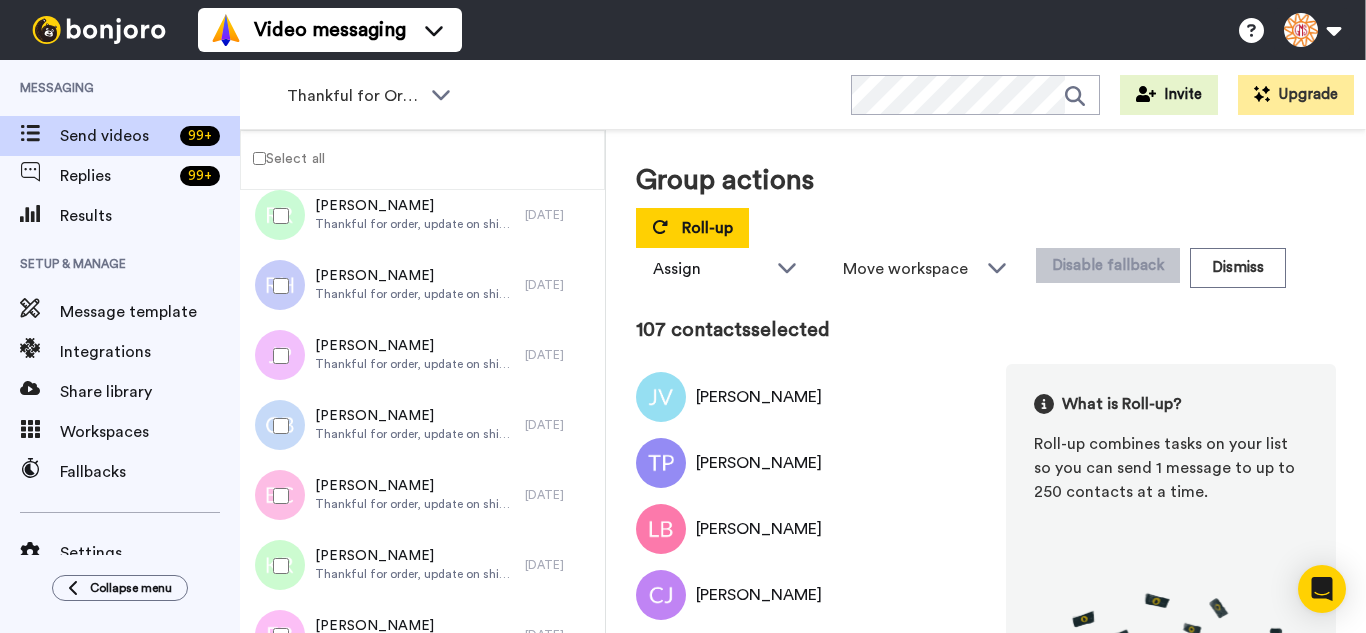 click at bounding box center [277, 356] 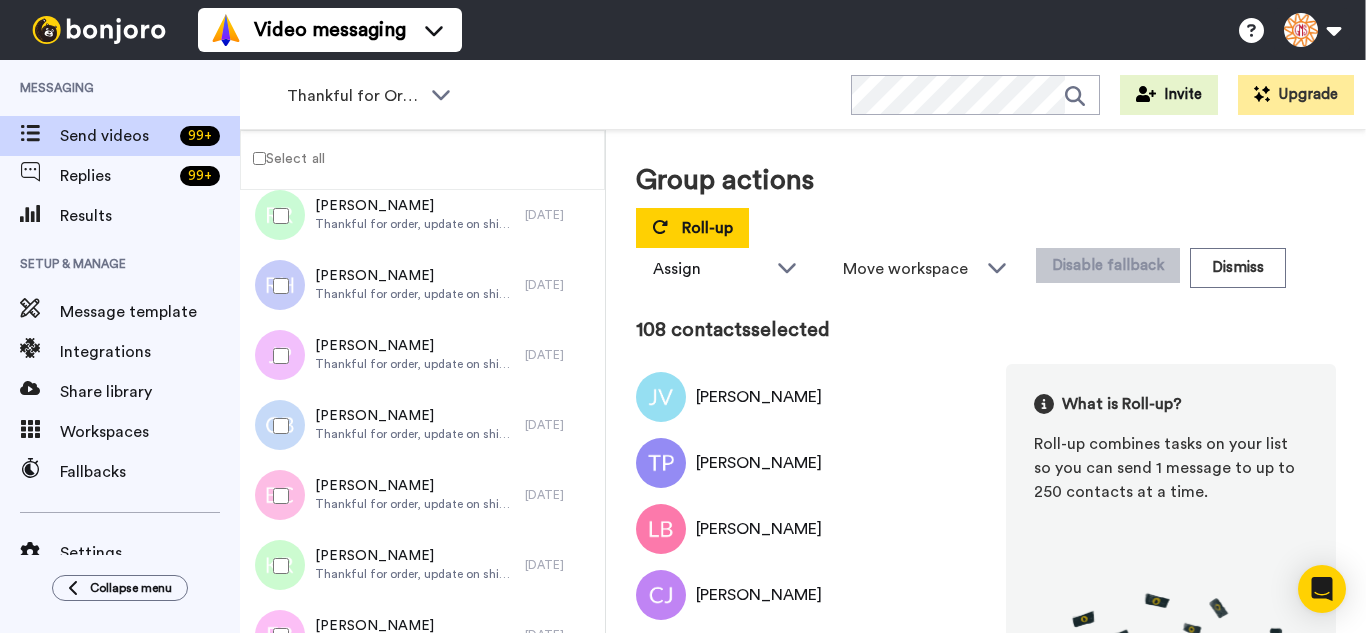 click at bounding box center (277, 426) 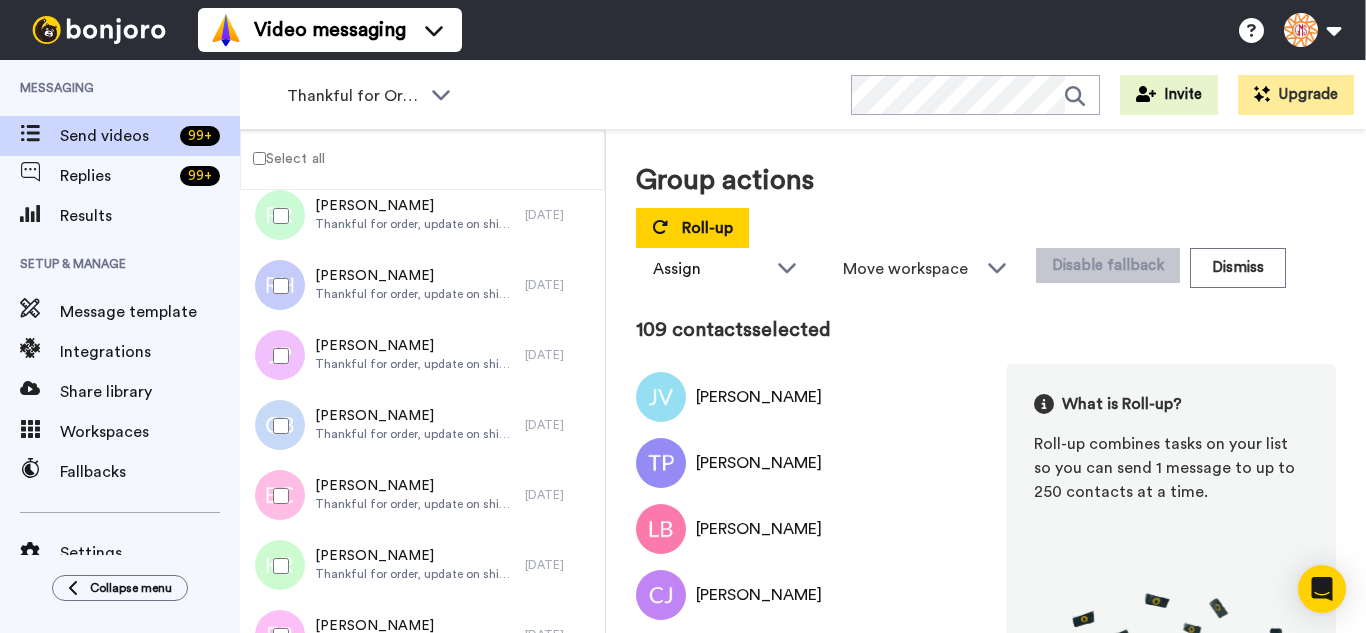 click at bounding box center (277, 496) 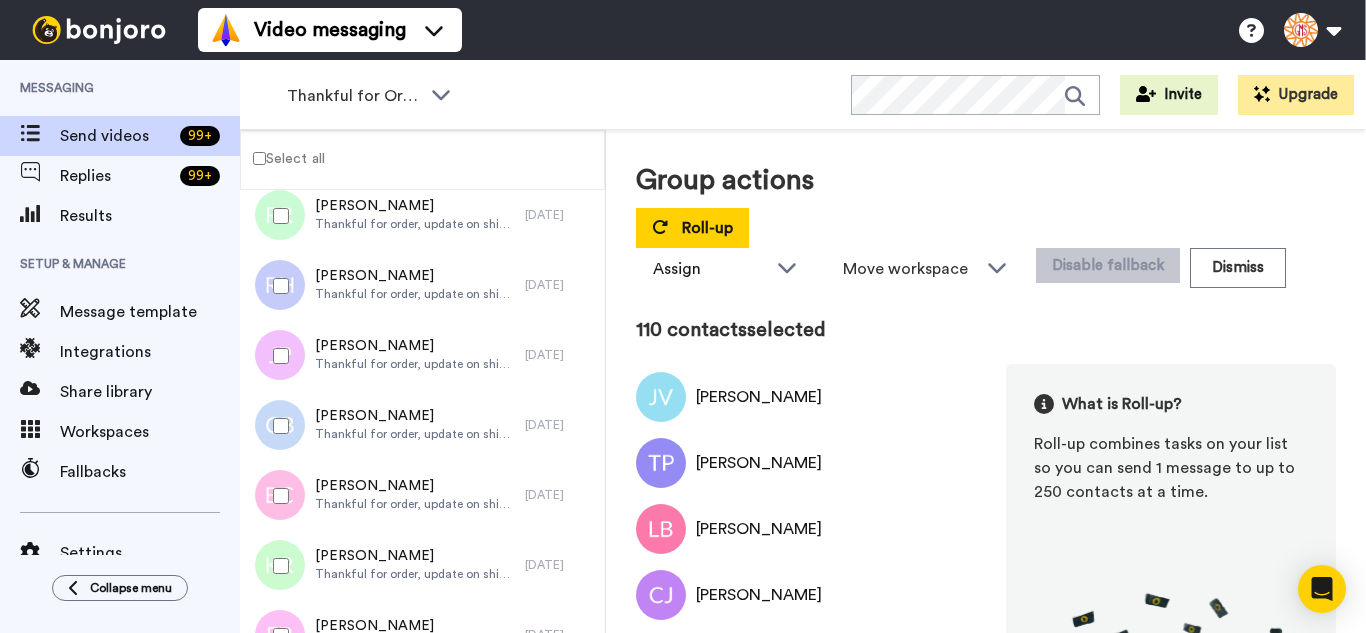 click at bounding box center (277, 566) 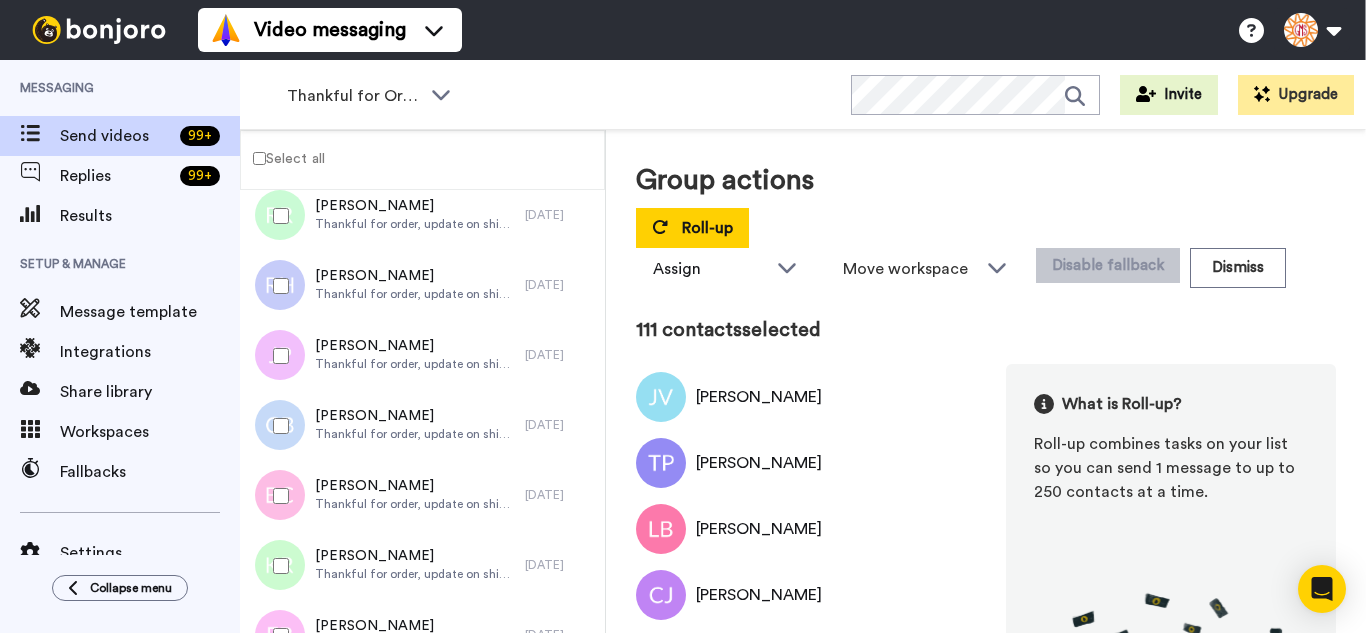 click at bounding box center [277, 636] 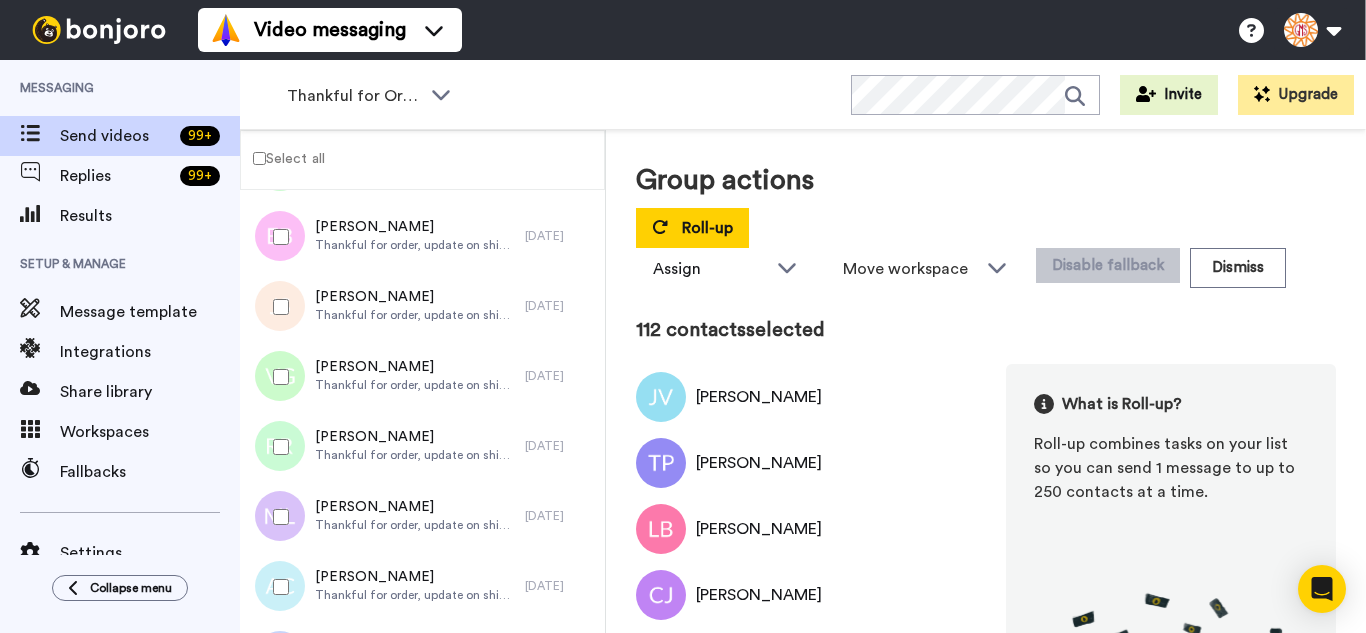 scroll, scrollTop: 7800, scrollLeft: 0, axis: vertical 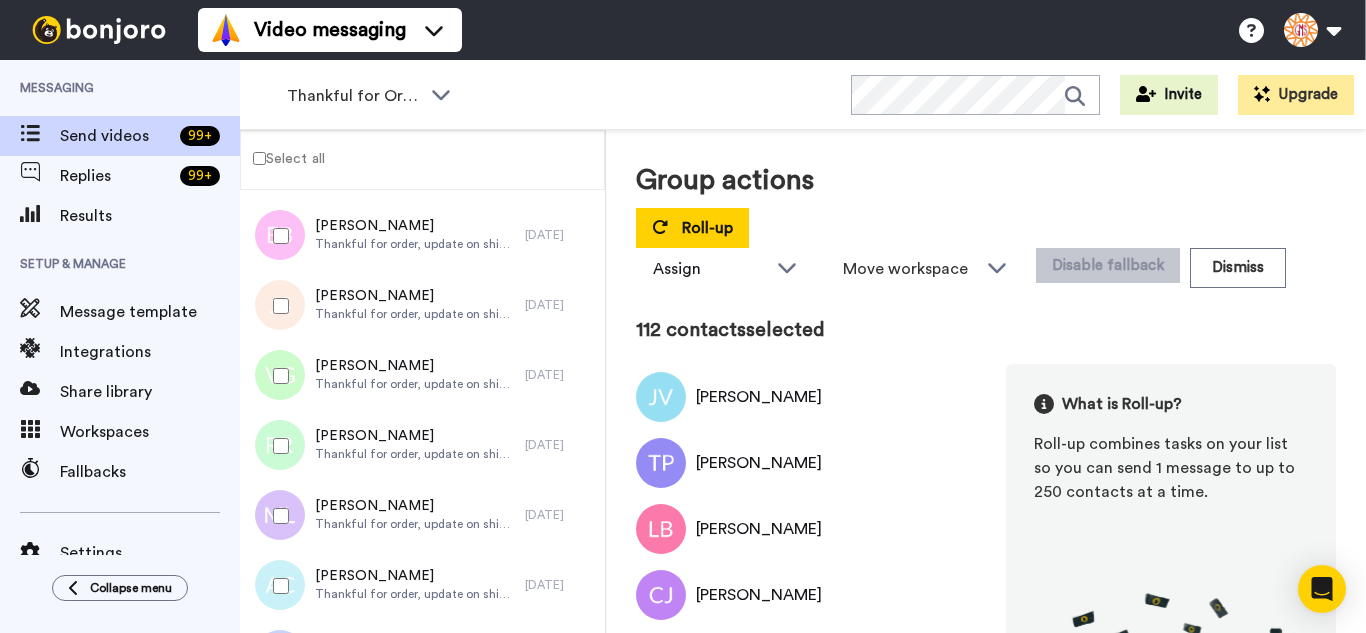 click at bounding box center (277, 306) 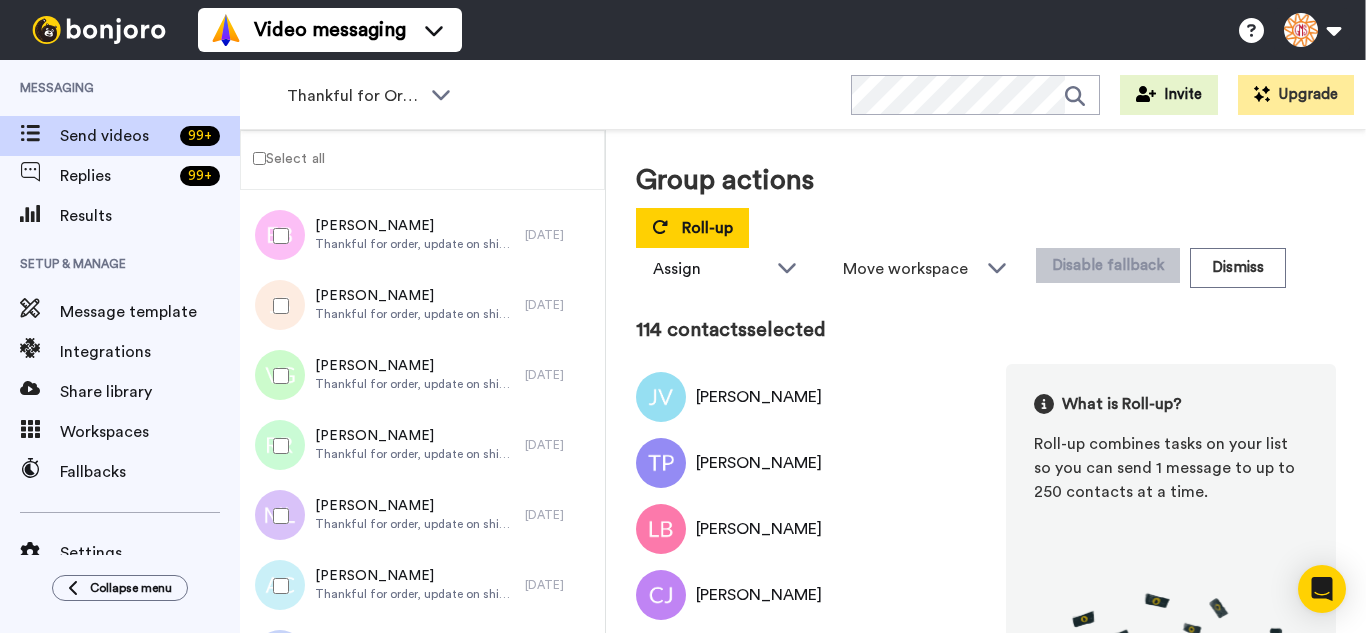 click at bounding box center (277, 446) 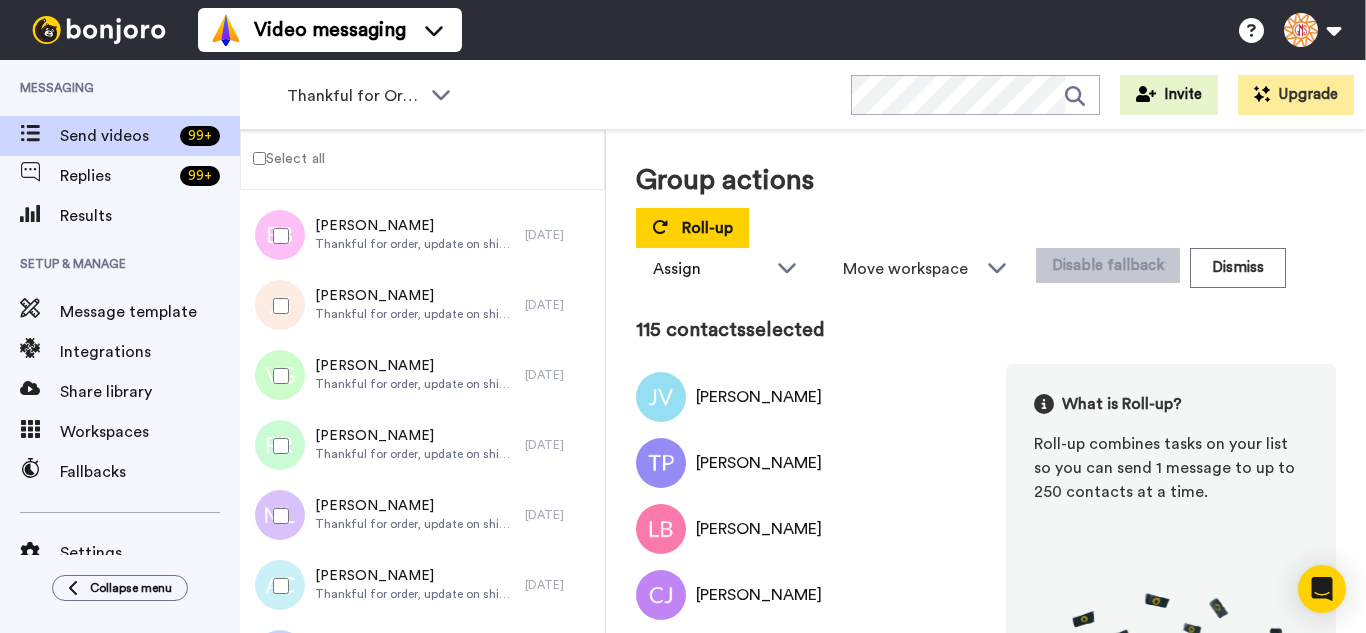 click at bounding box center (277, 516) 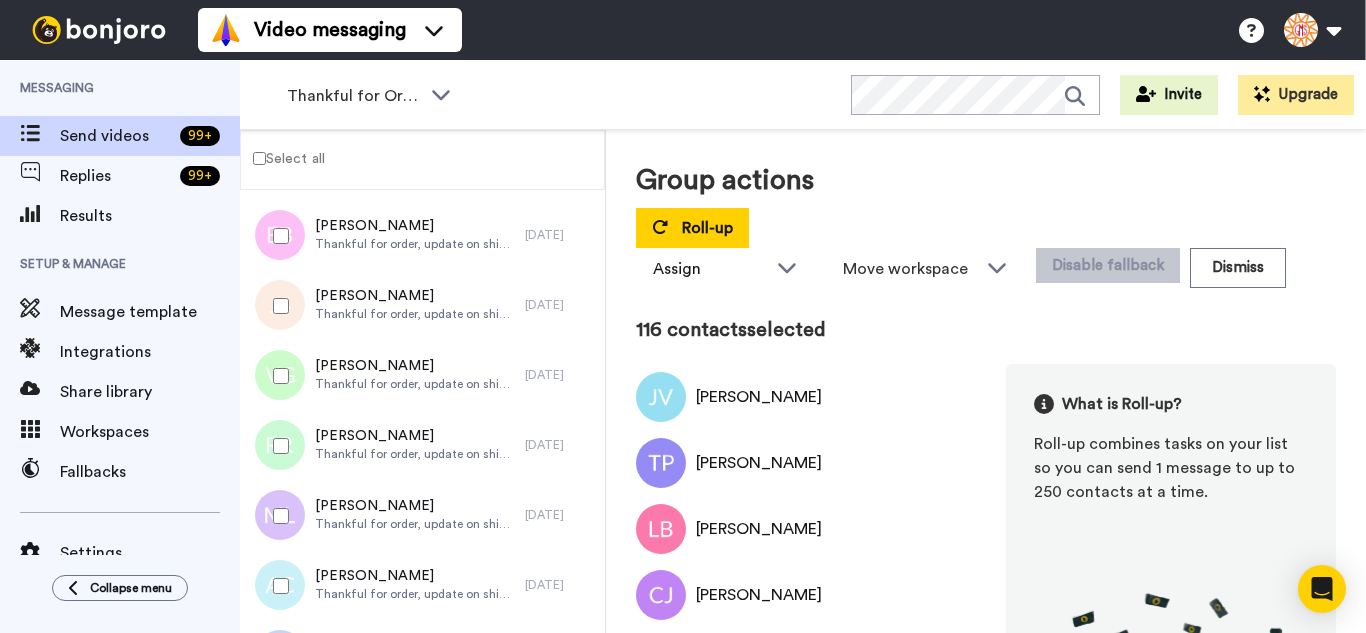click at bounding box center (277, 586) 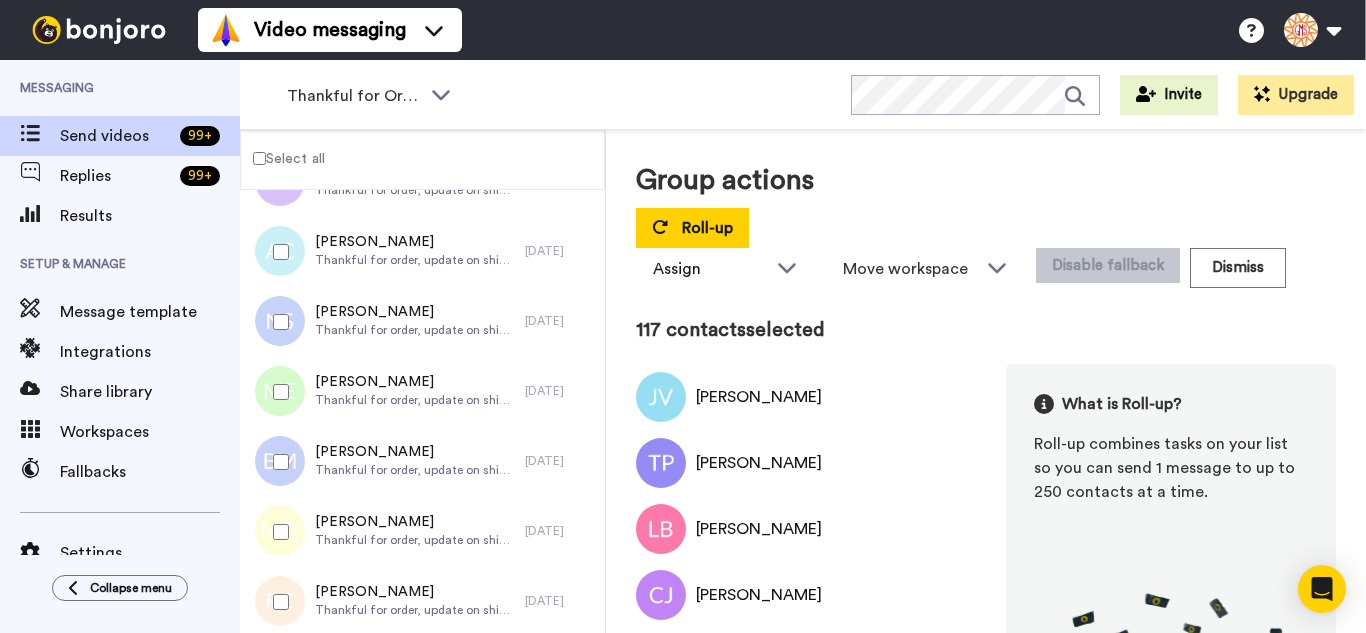 scroll, scrollTop: 8200, scrollLeft: 0, axis: vertical 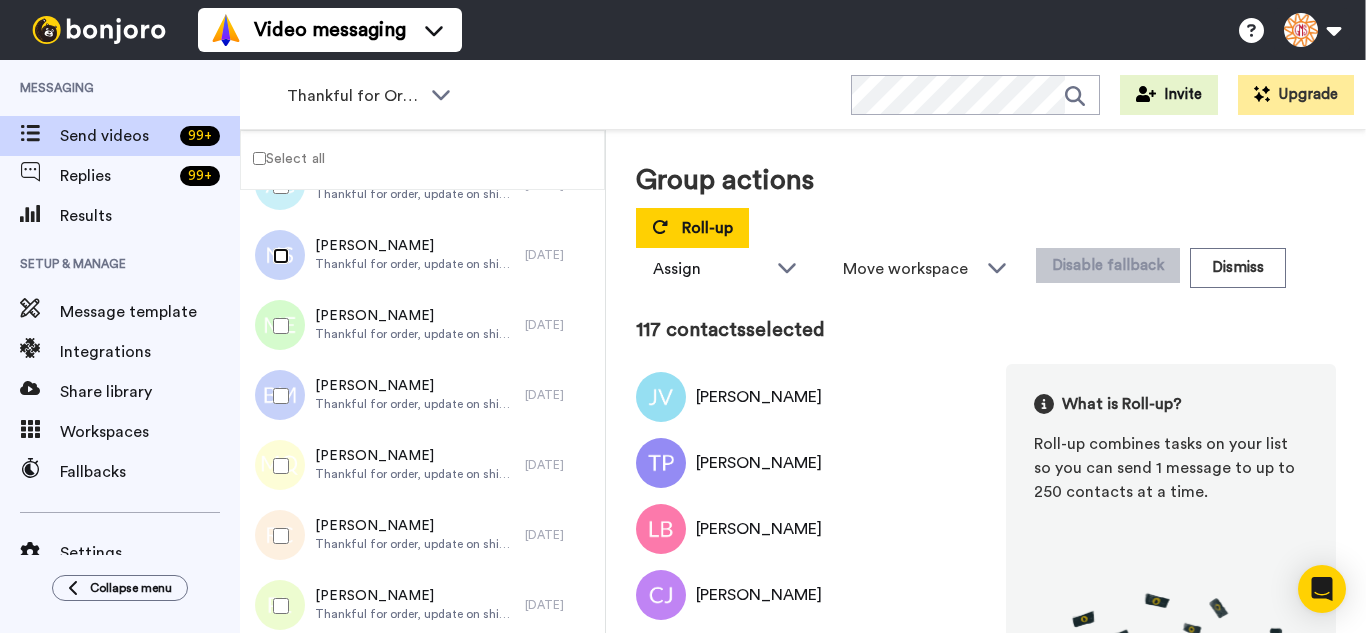 click at bounding box center (277, 256) 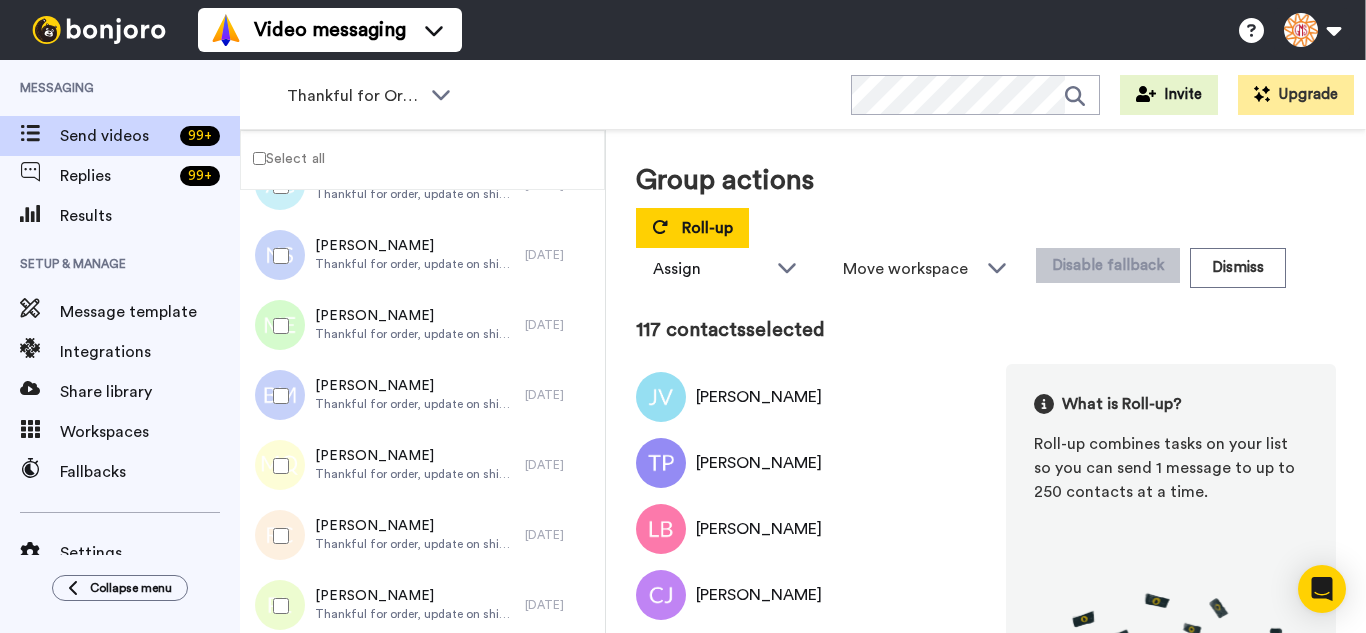 click at bounding box center [277, 326] 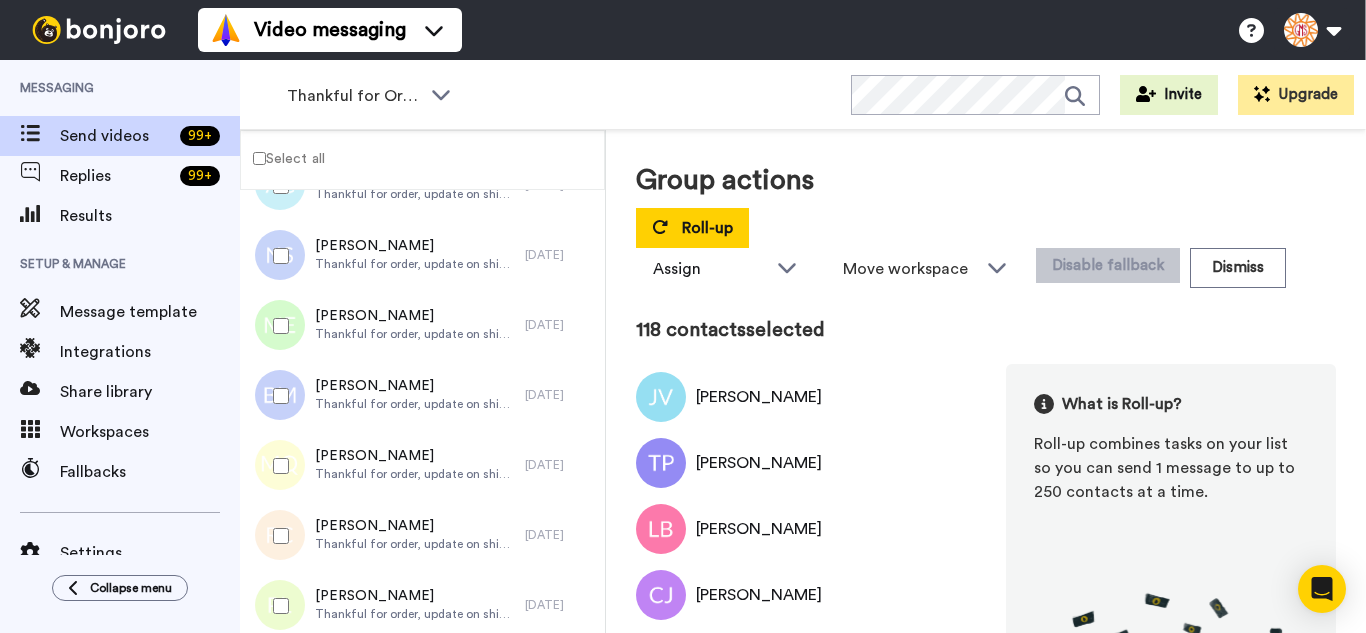 click at bounding box center (277, 396) 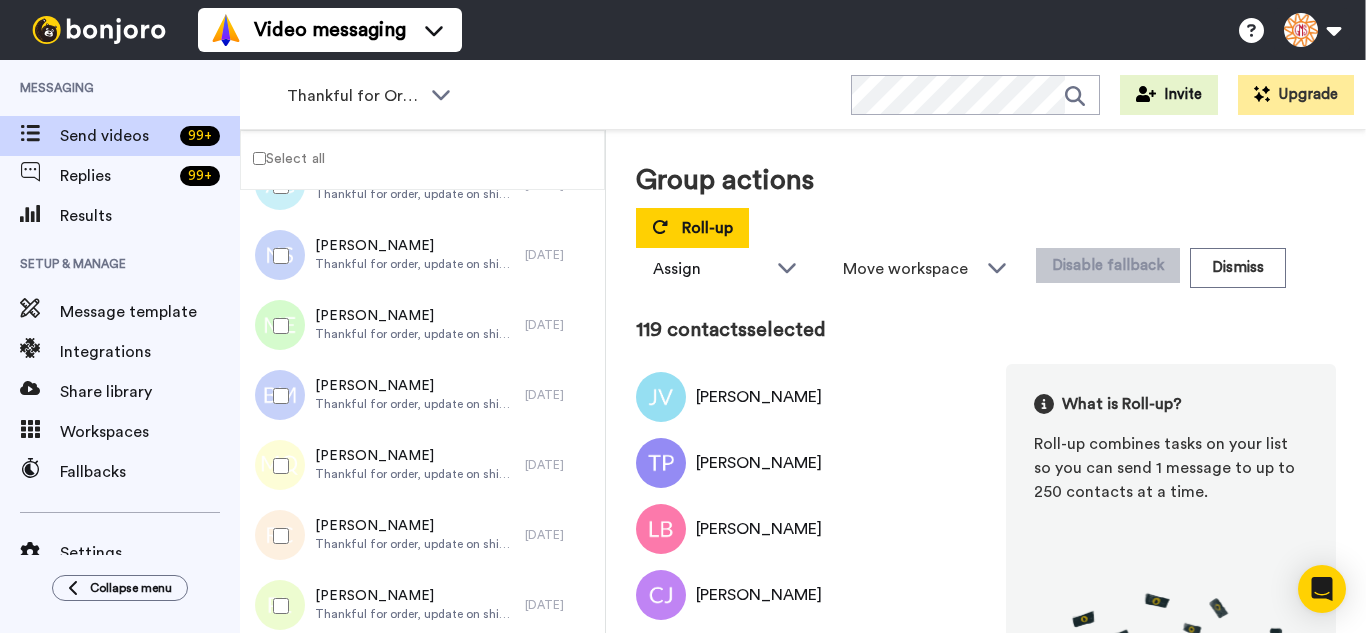 click at bounding box center (277, 466) 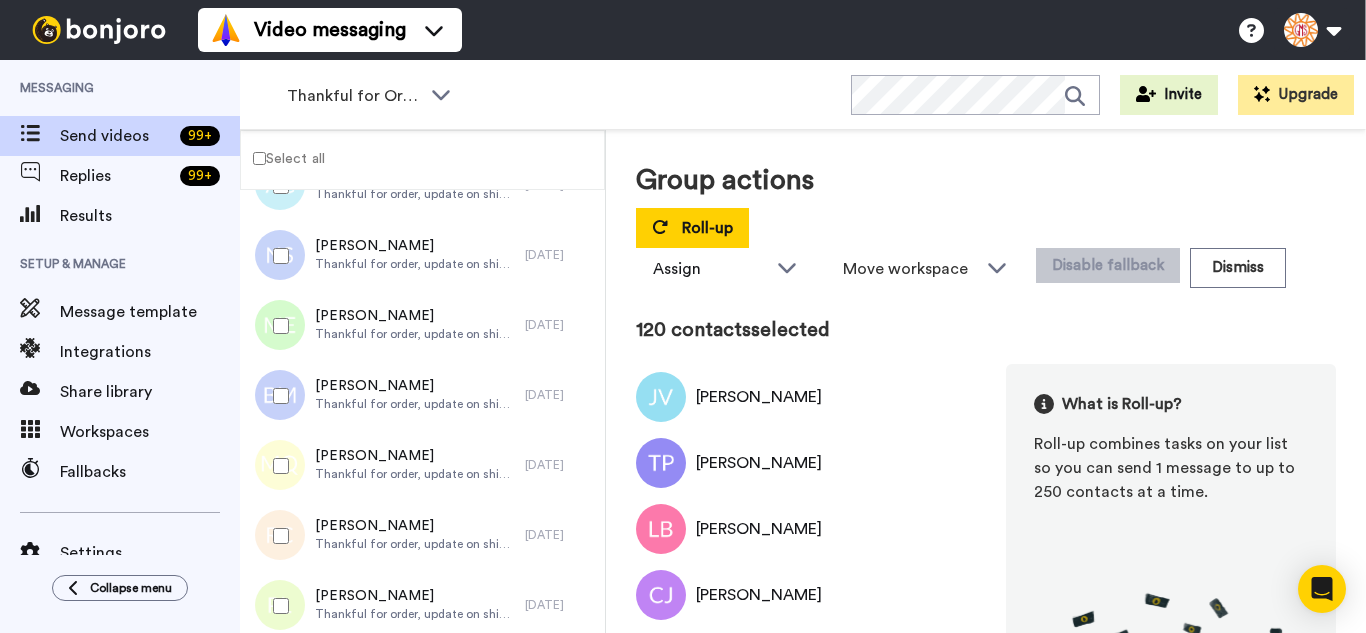click at bounding box center [277, 536] 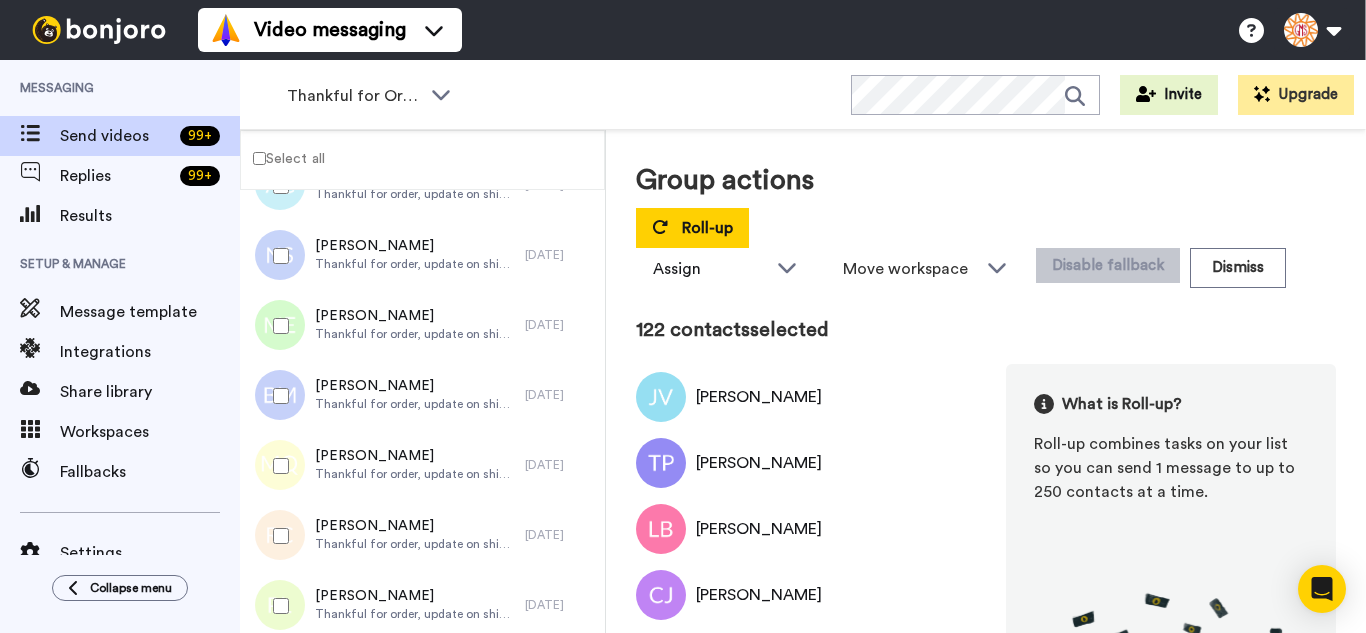 click at bounding box center [277, 606] 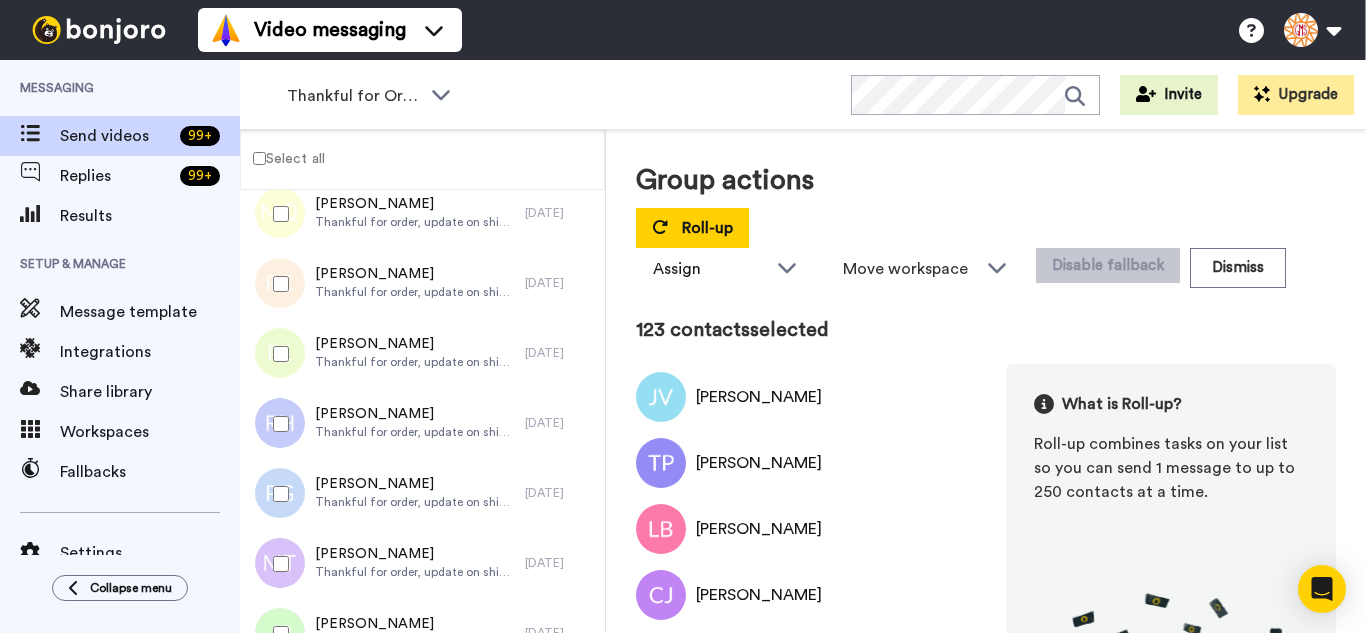 scroll, scrollTop: 8500, scrollLeft: 0, axis: vertical 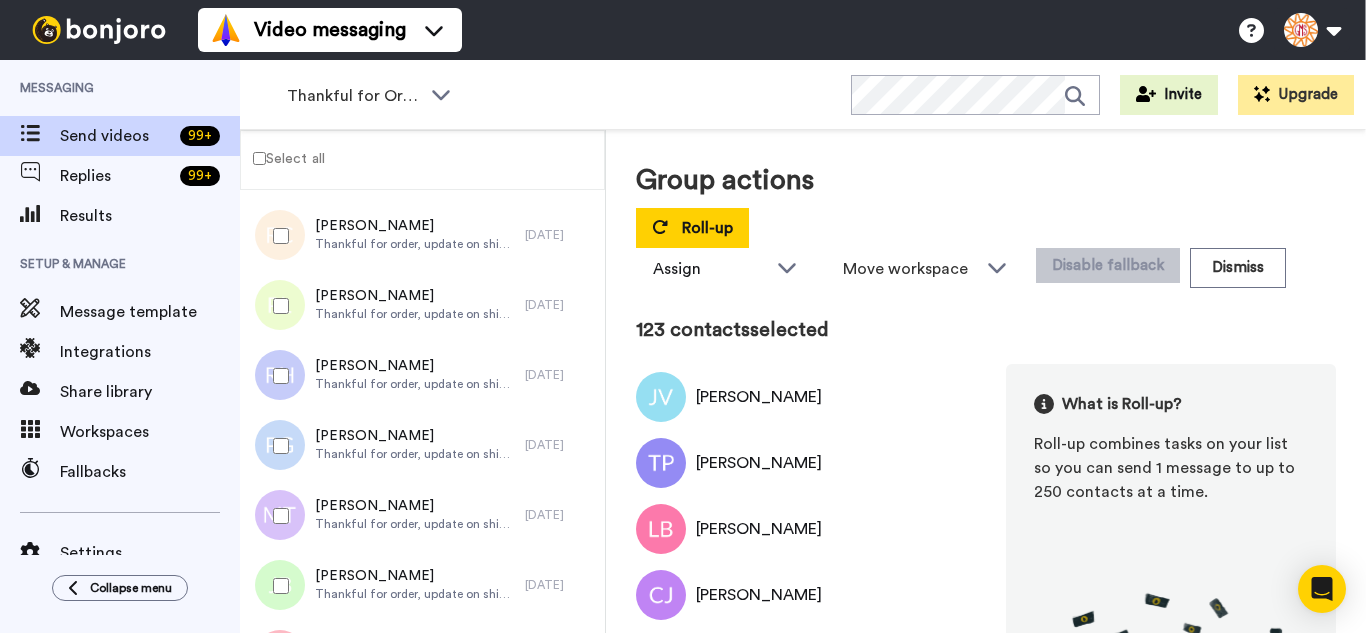 click at bounding box center (277, 376) 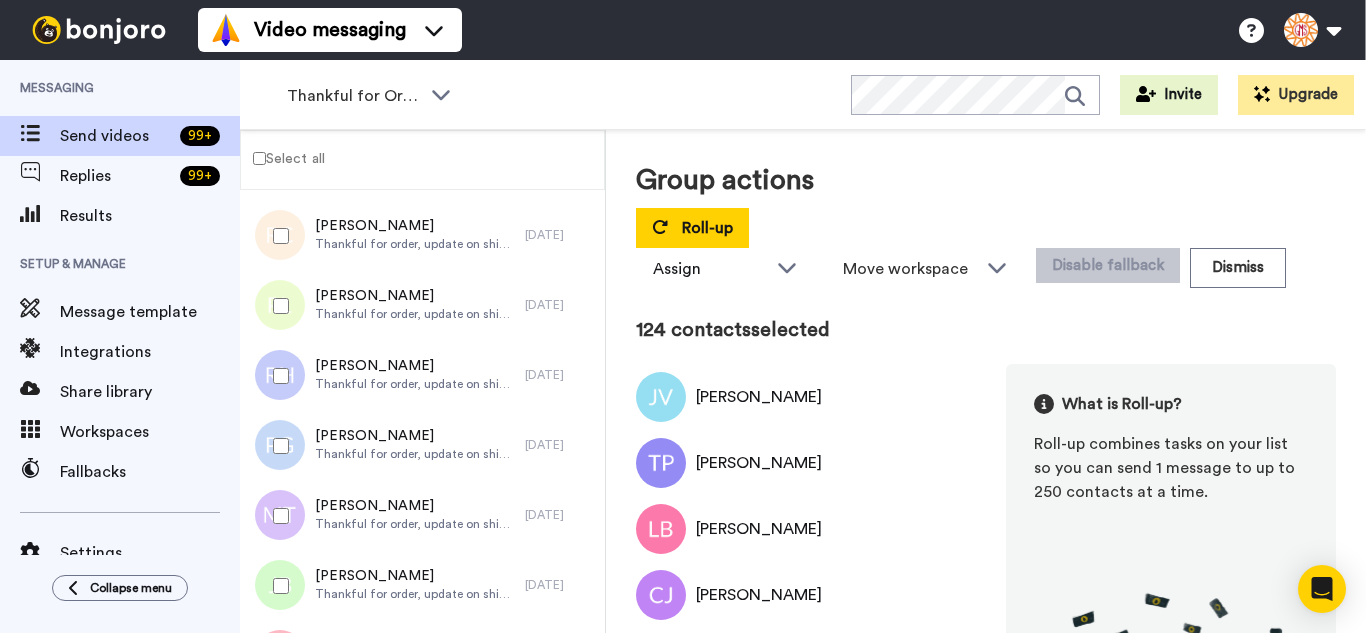 click at bounding box center [277, 516] 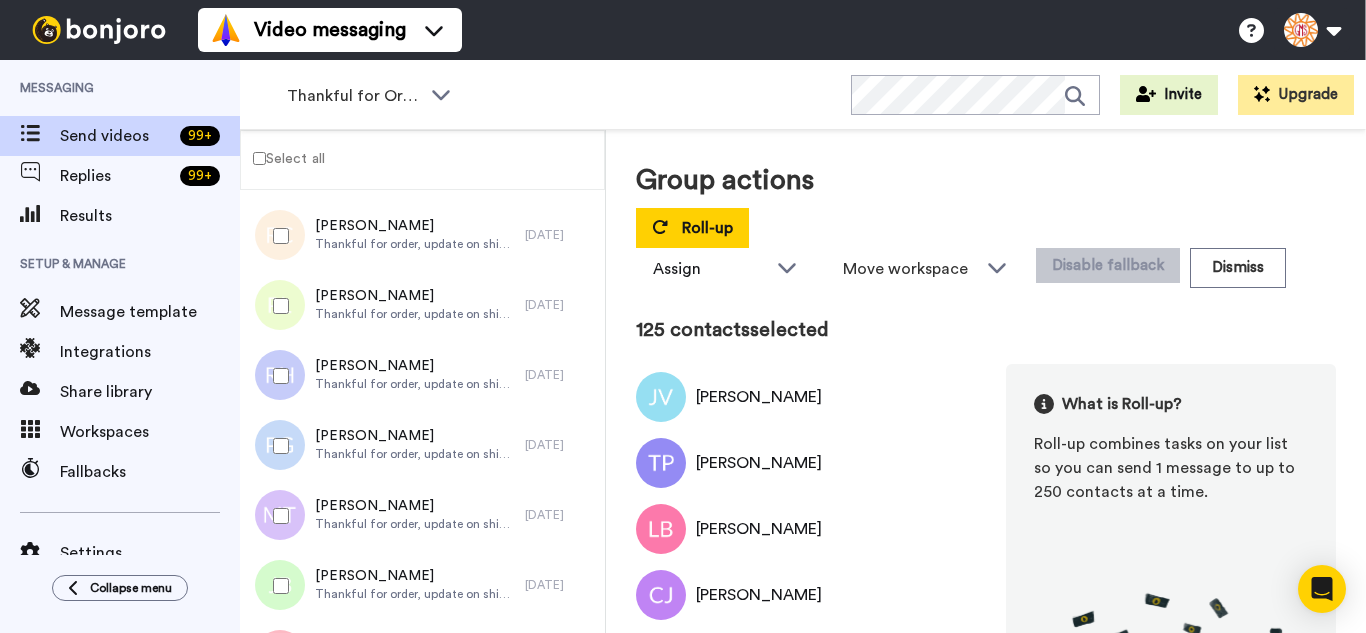 click at bounding box center (277, 586) 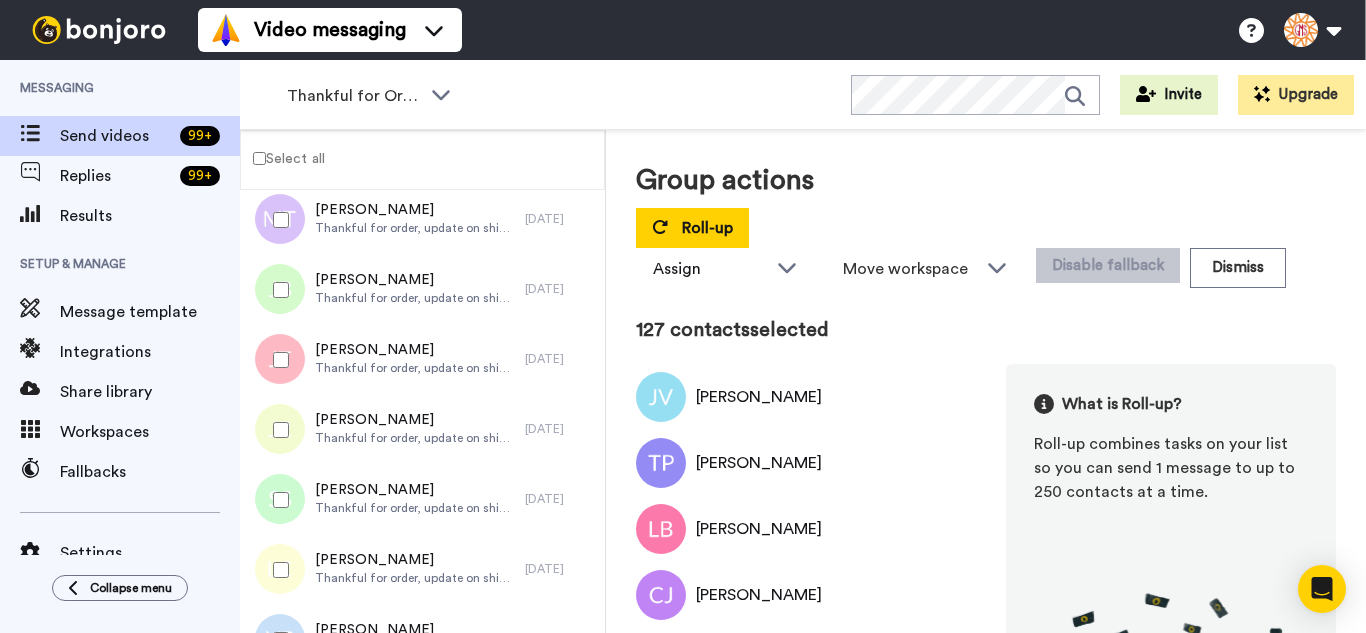 scroll, scrollTop: 8800, scrollLeft: 0, axis: vertical 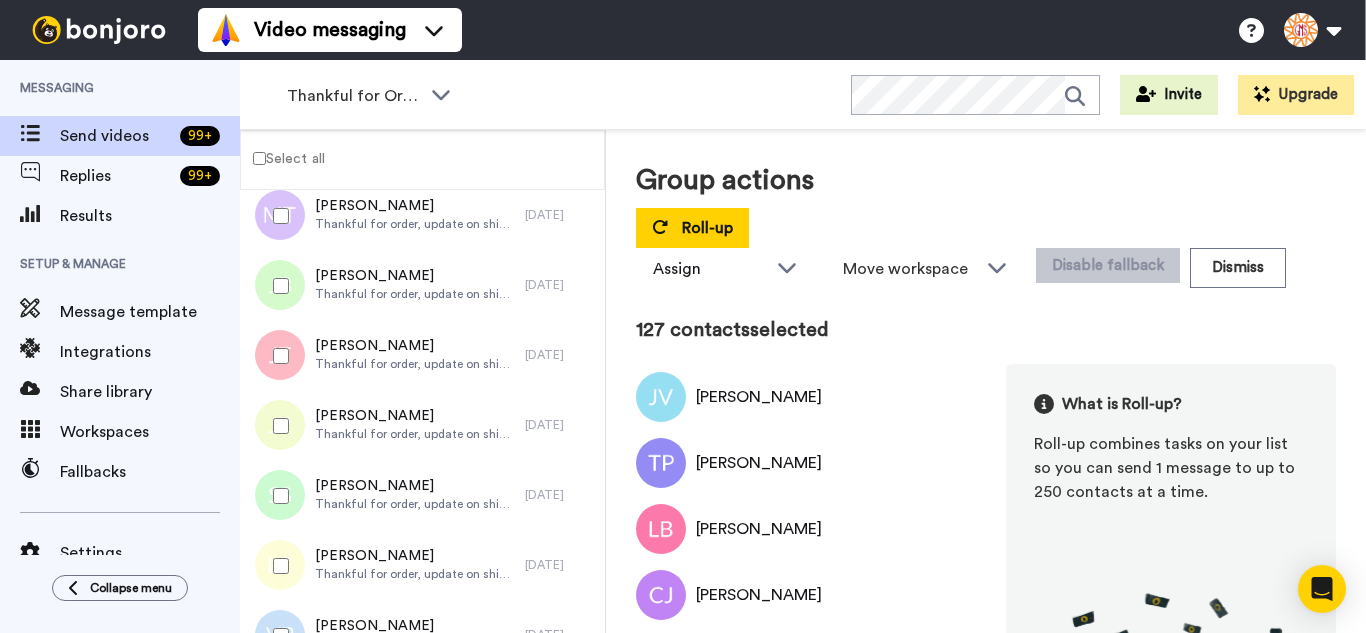 click at bounding box center [277, 356] 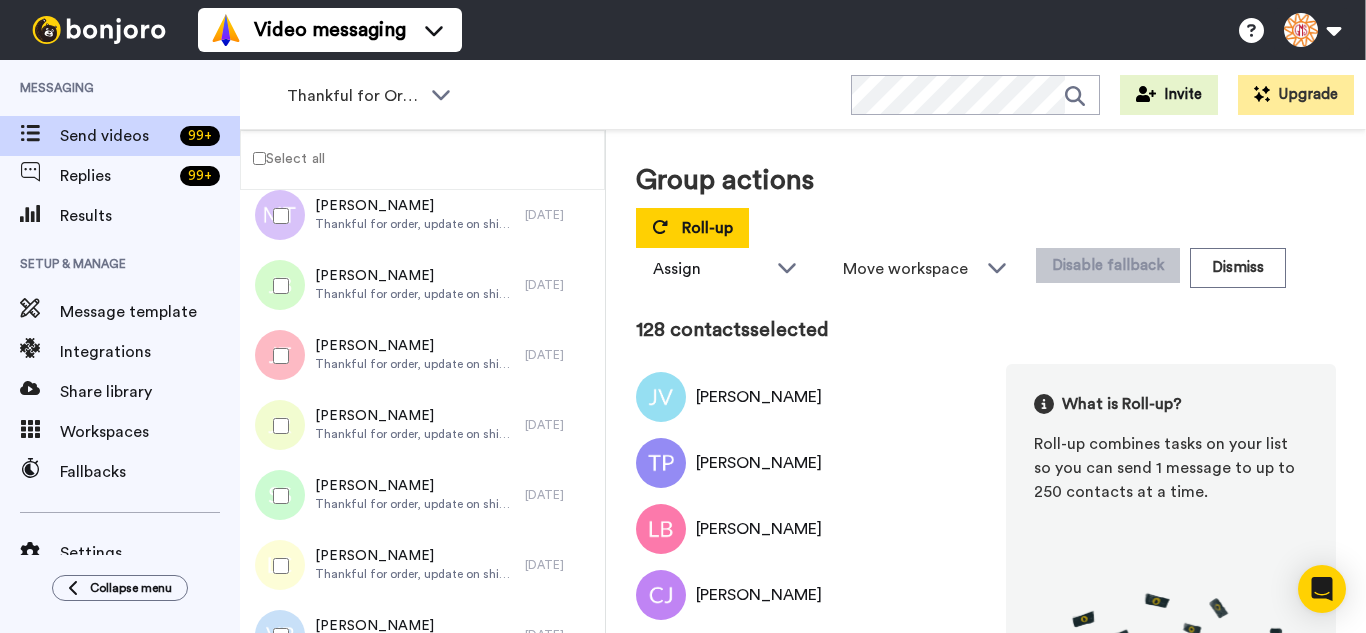 click at bounding box center [277, 426] 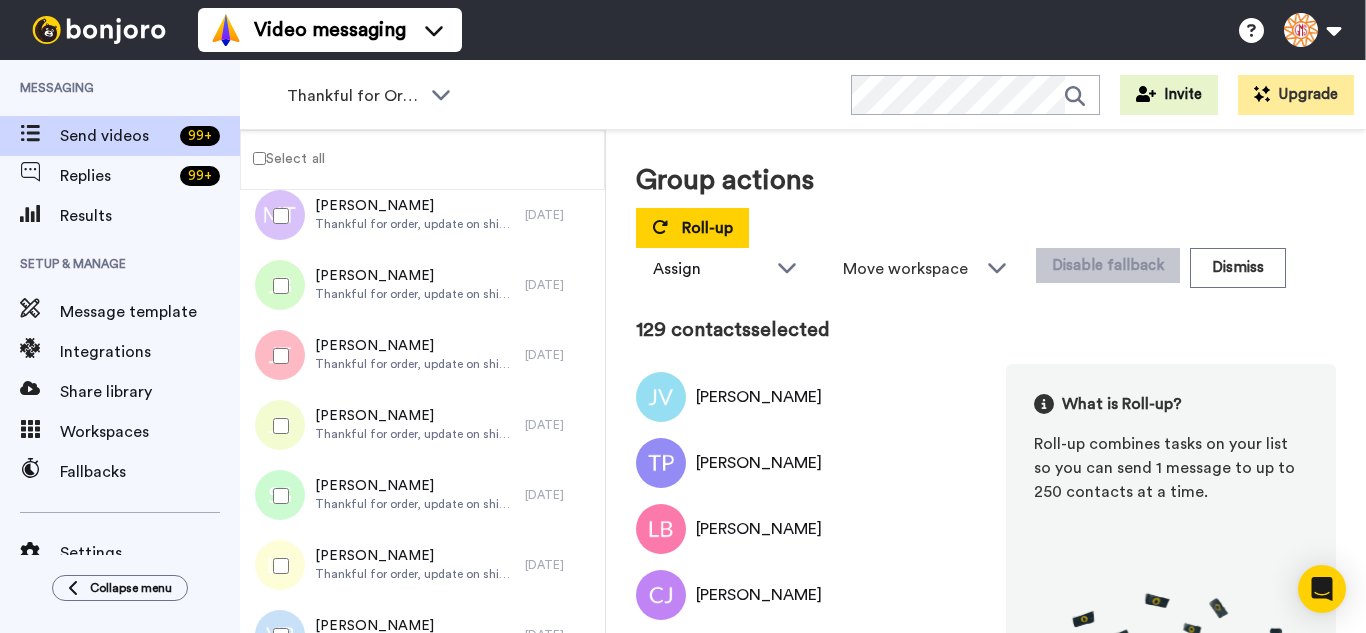 click at bounding box center (277, 426) 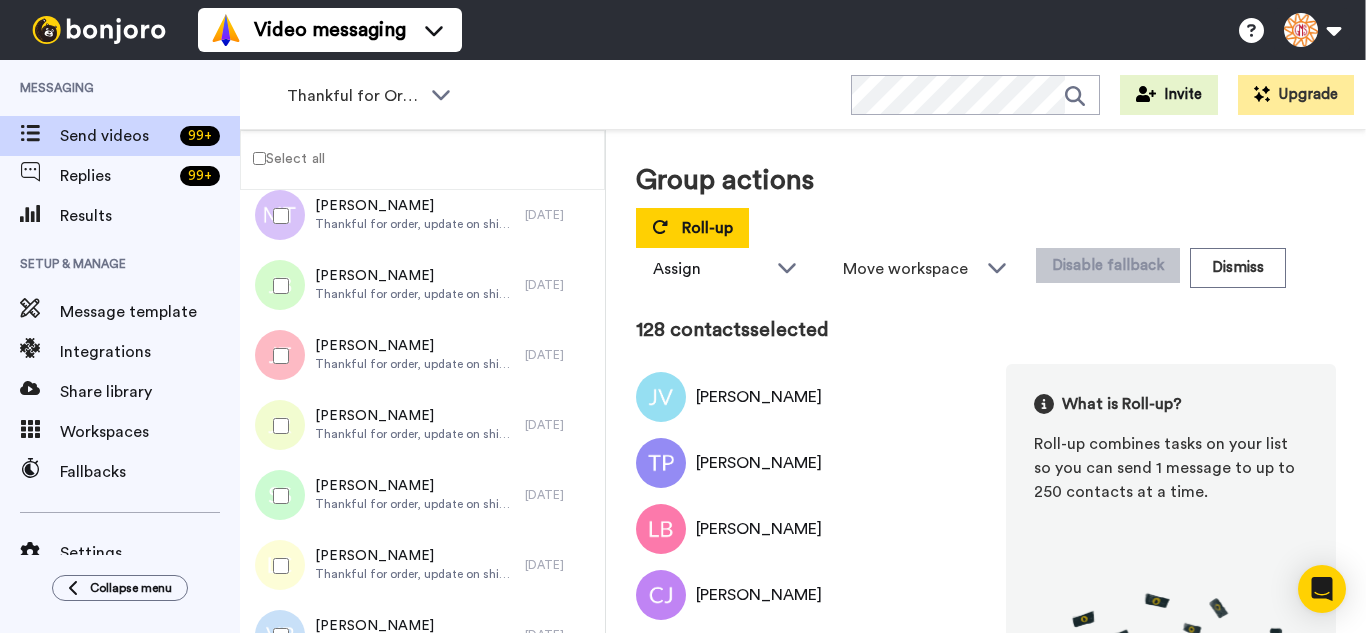 click at bounding box center (277, 566) 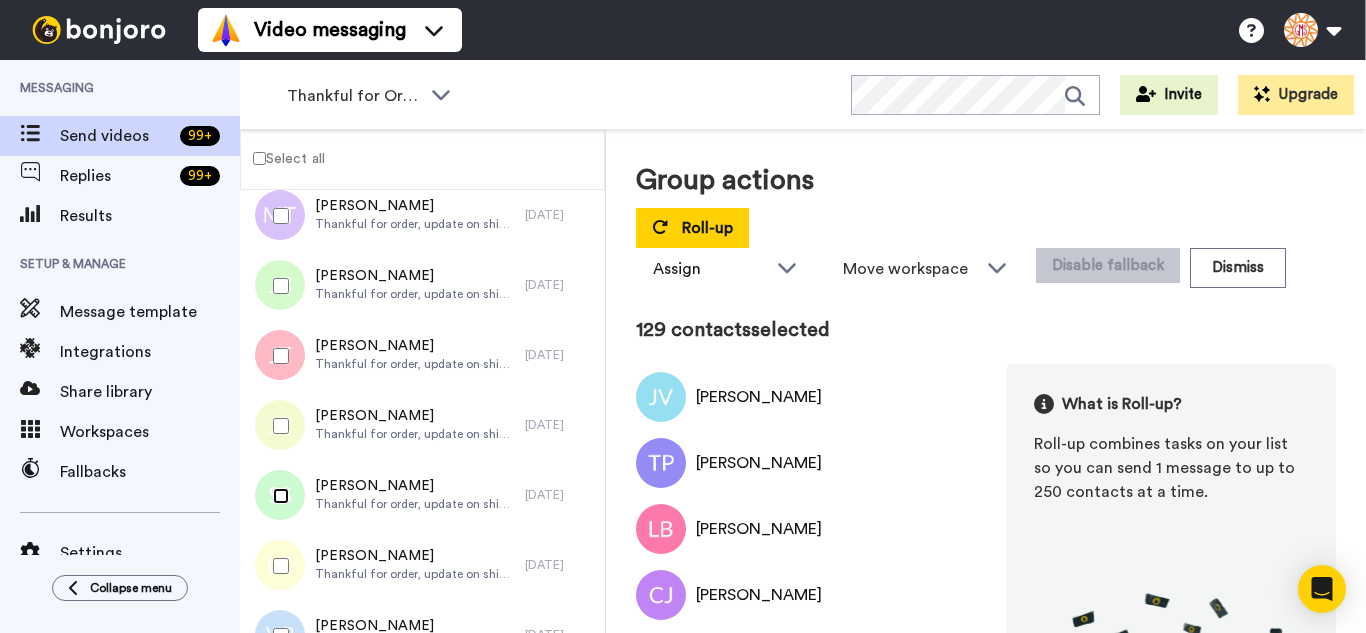 click at bounding box center [277, 496] 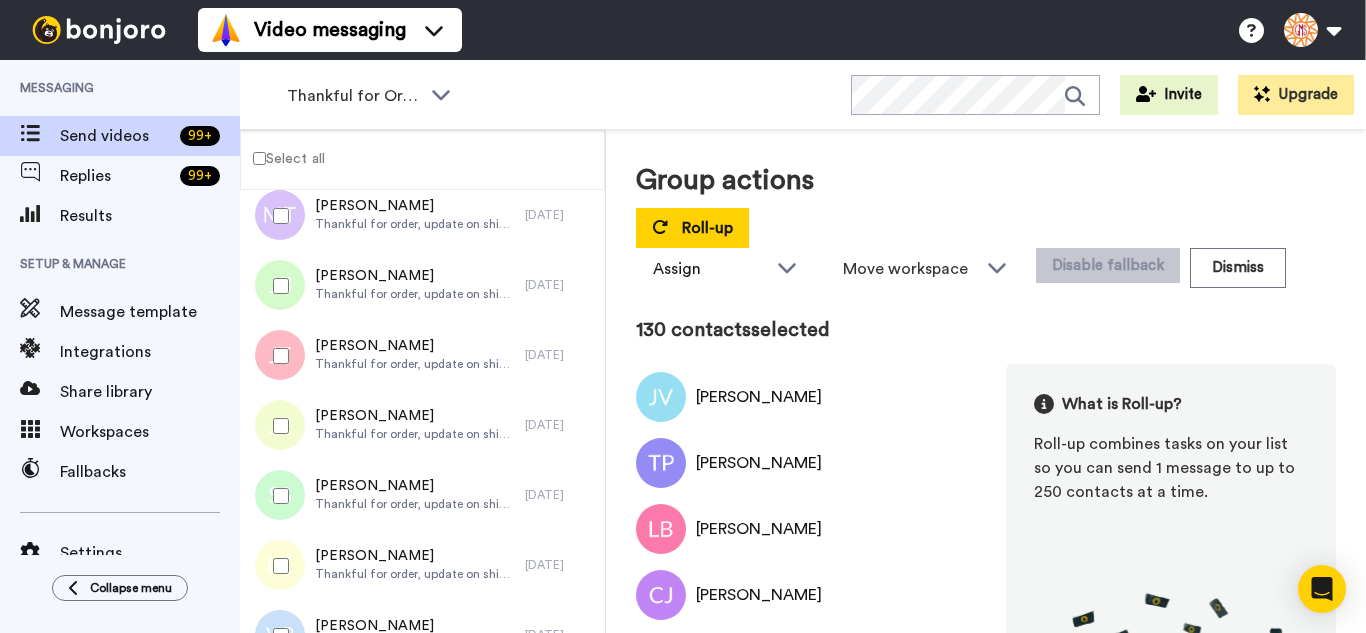 click at bounding box center (277, 426) 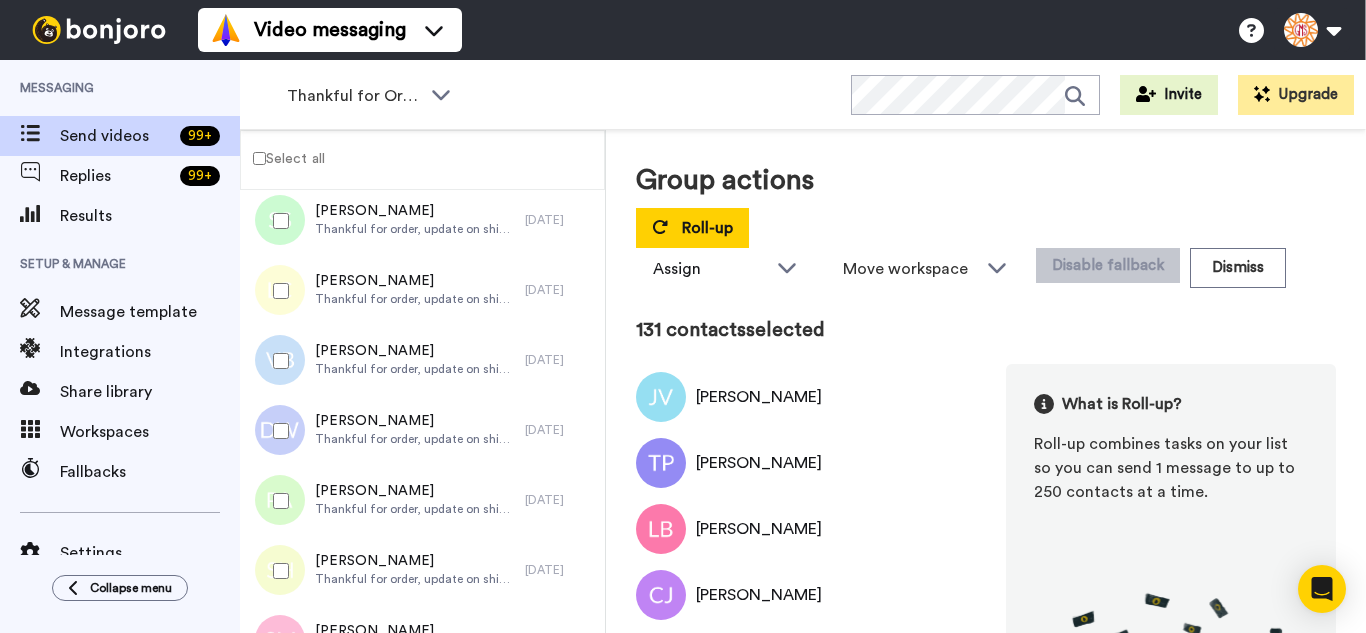 scroll, scrollTop: 9100, scrollLeft: 0, axis: vertical 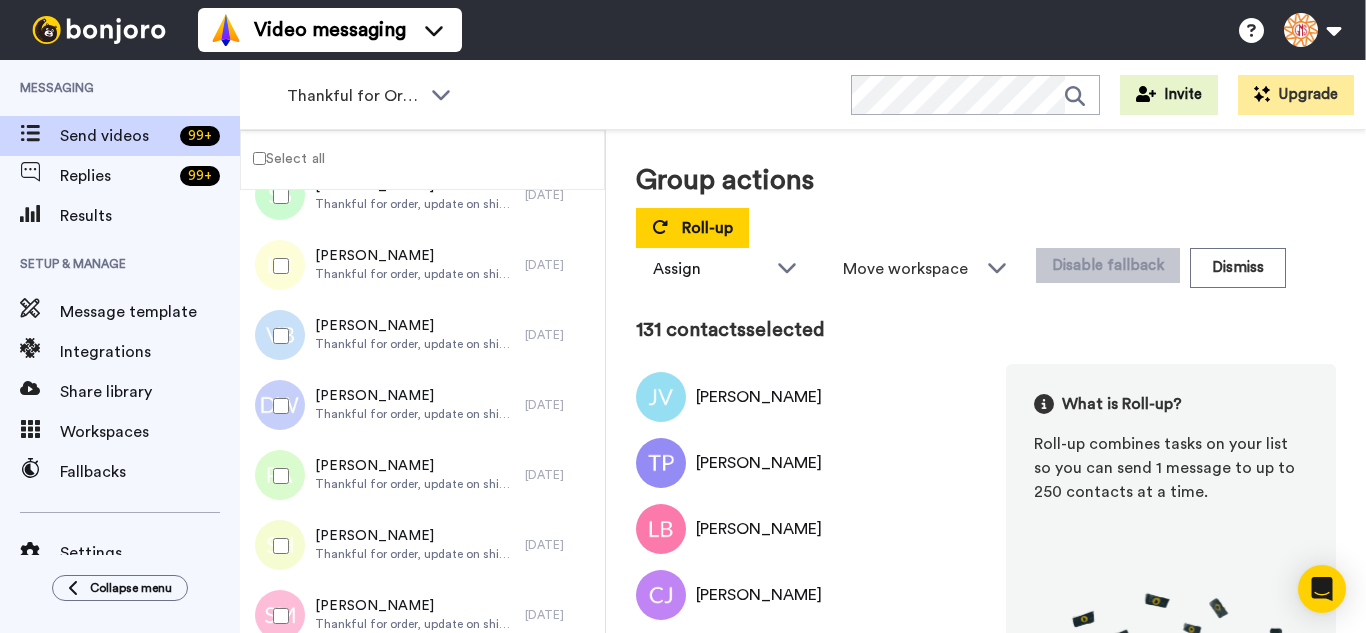 click at bounding box center (277, 336) 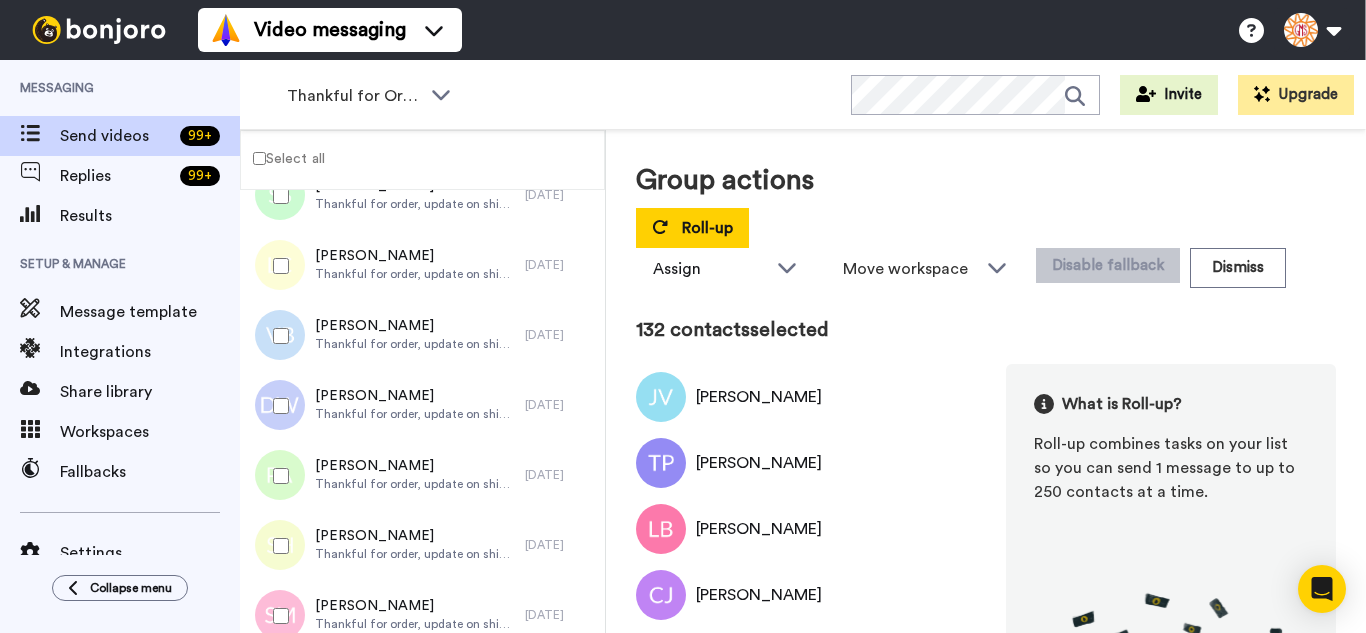 click at bounding box center [277, 476] 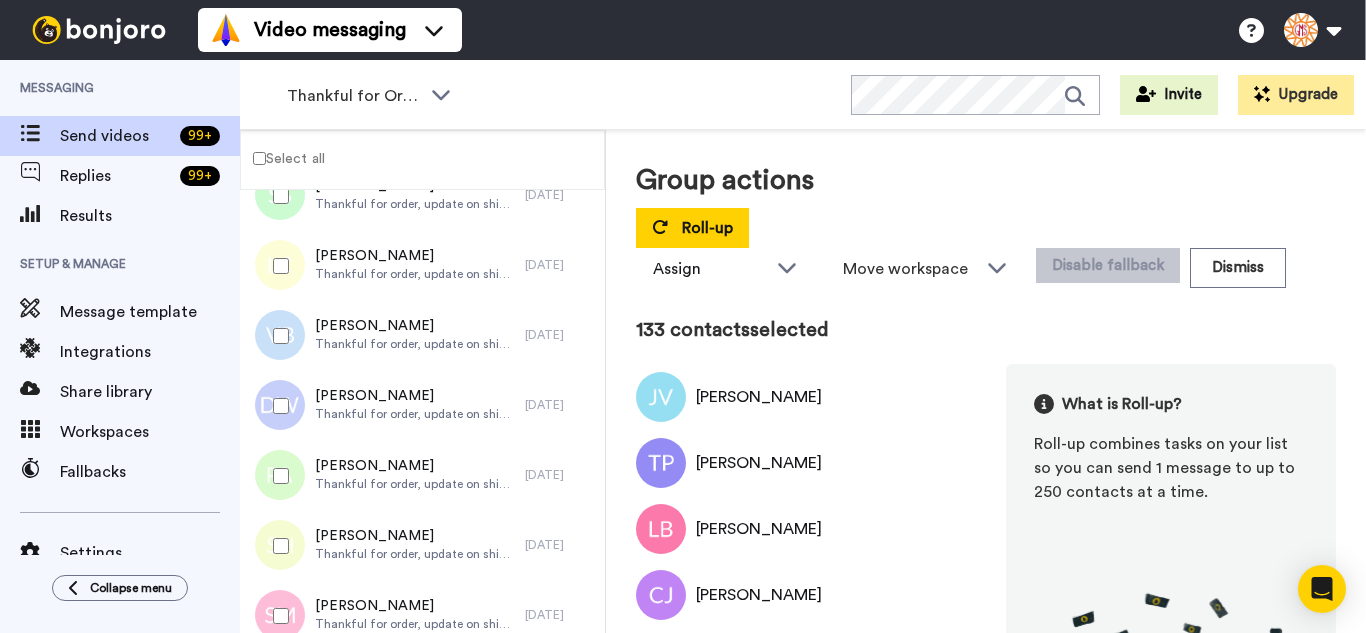 click at bounding box center (277, 546) 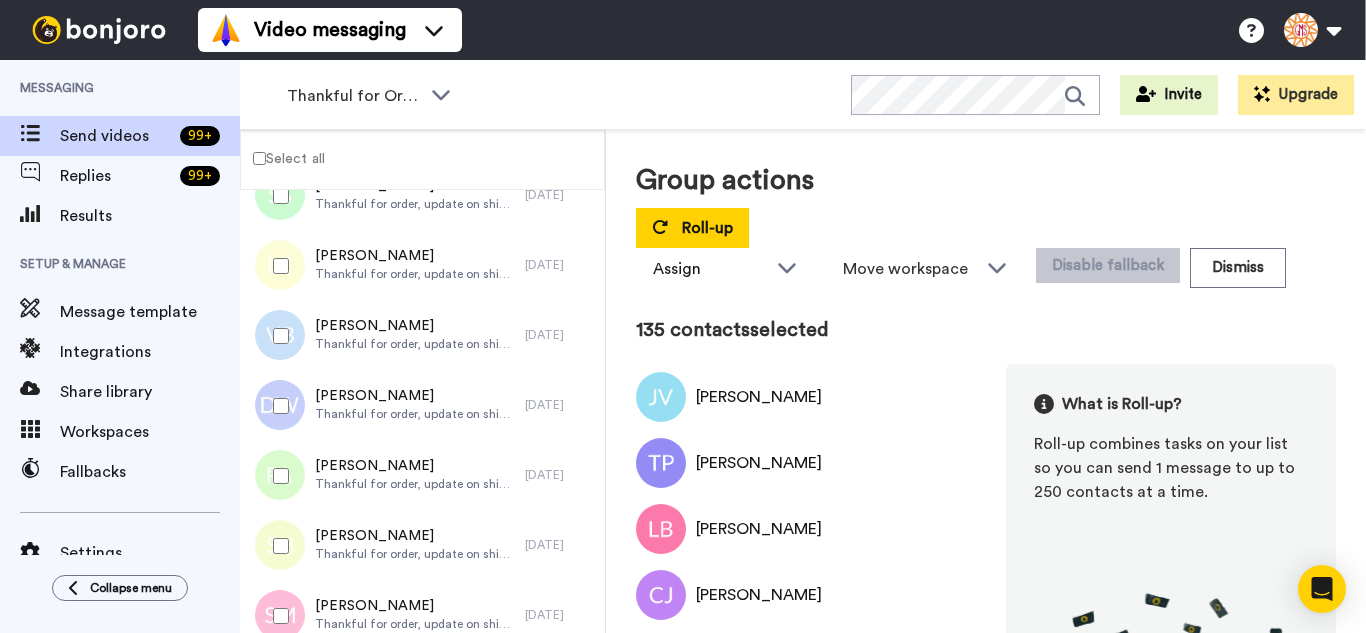 click at bounding box center (277, 616) 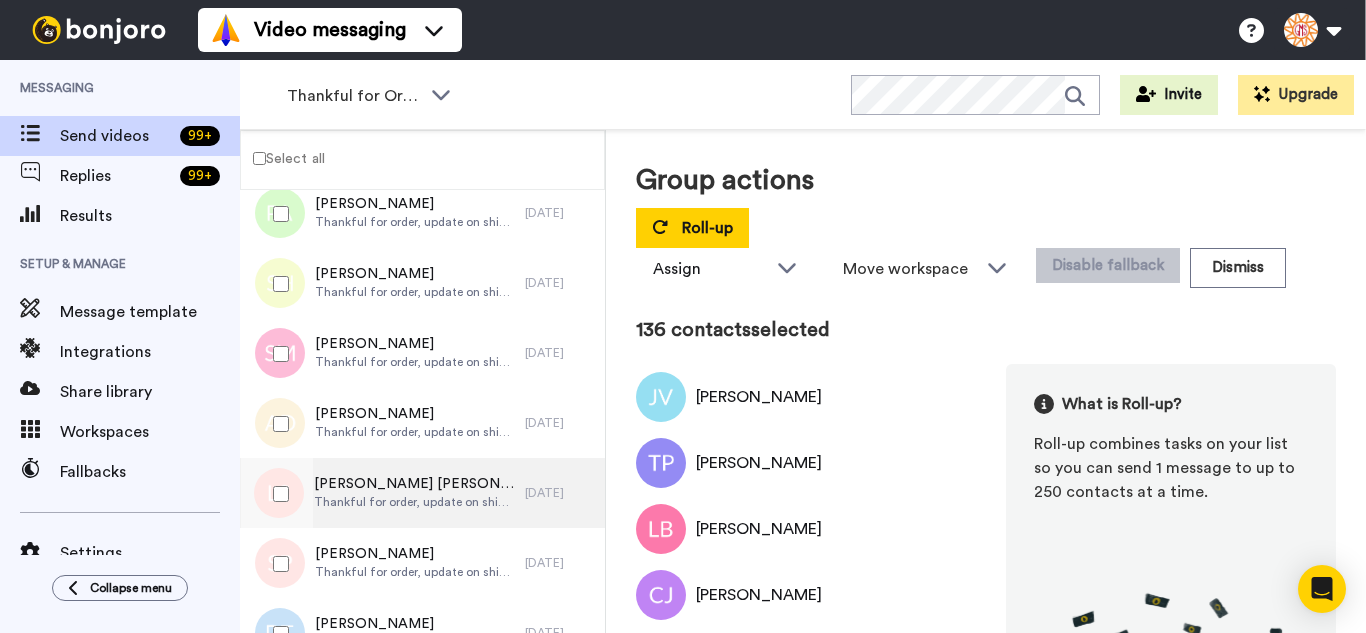 scroll, scrollTop: 9400, scrollLeft: 0, axis: vertical 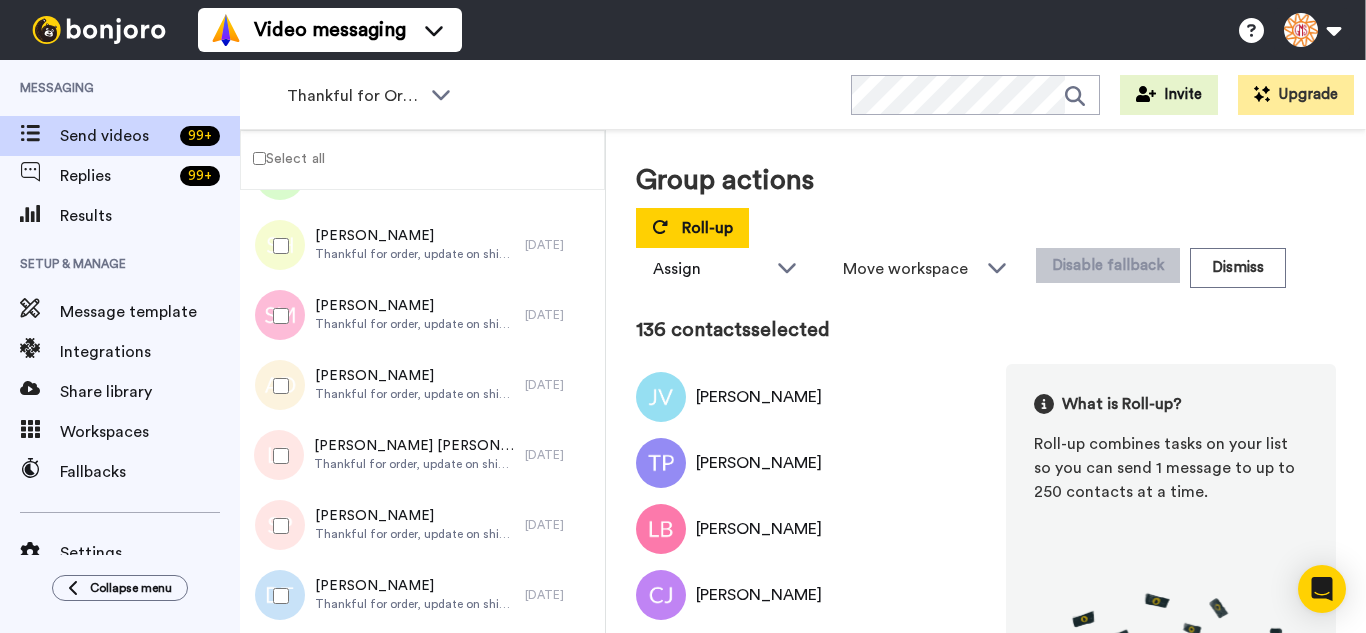 click at bounding box center [277, 386] 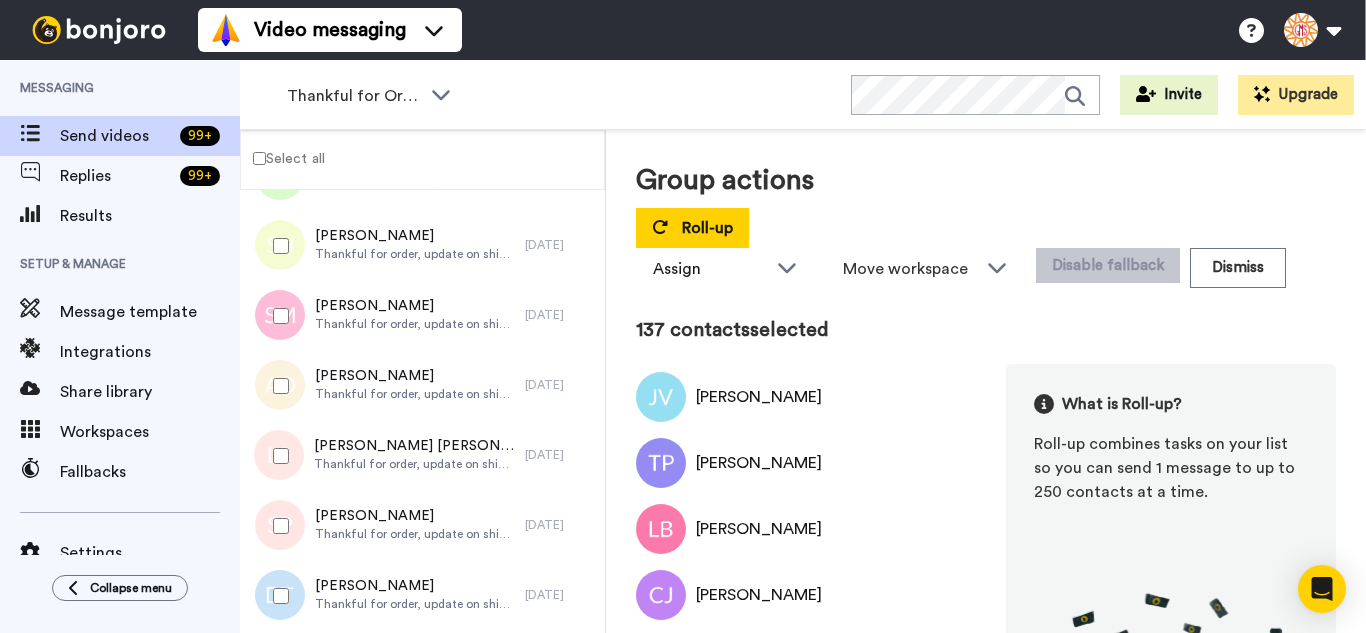 click at bounding box center [277, 456] 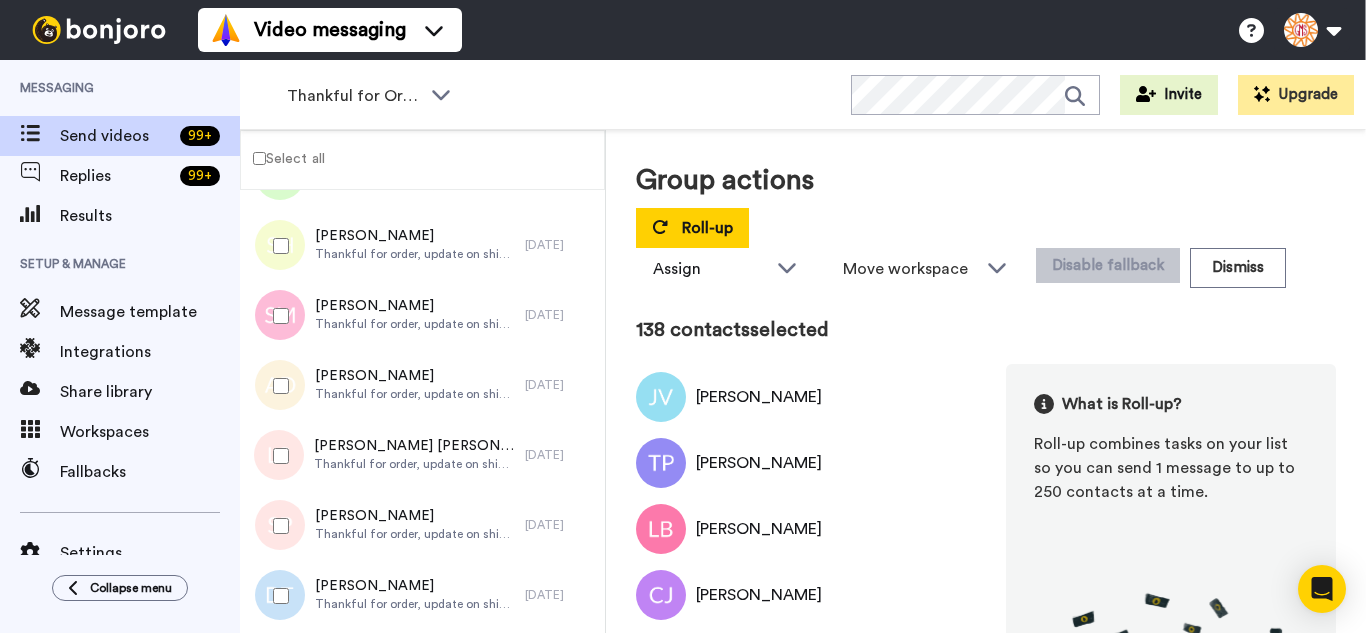 click at bounding box center [277, 526] 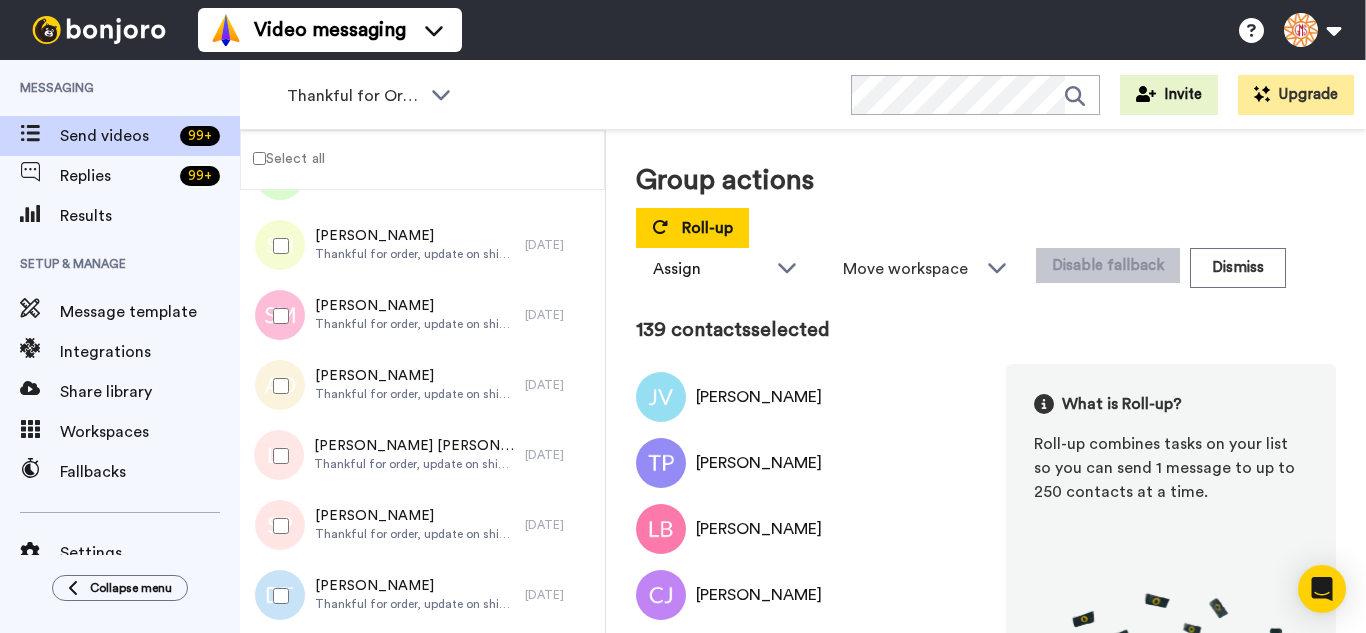 click at bounding box center [277, 596] 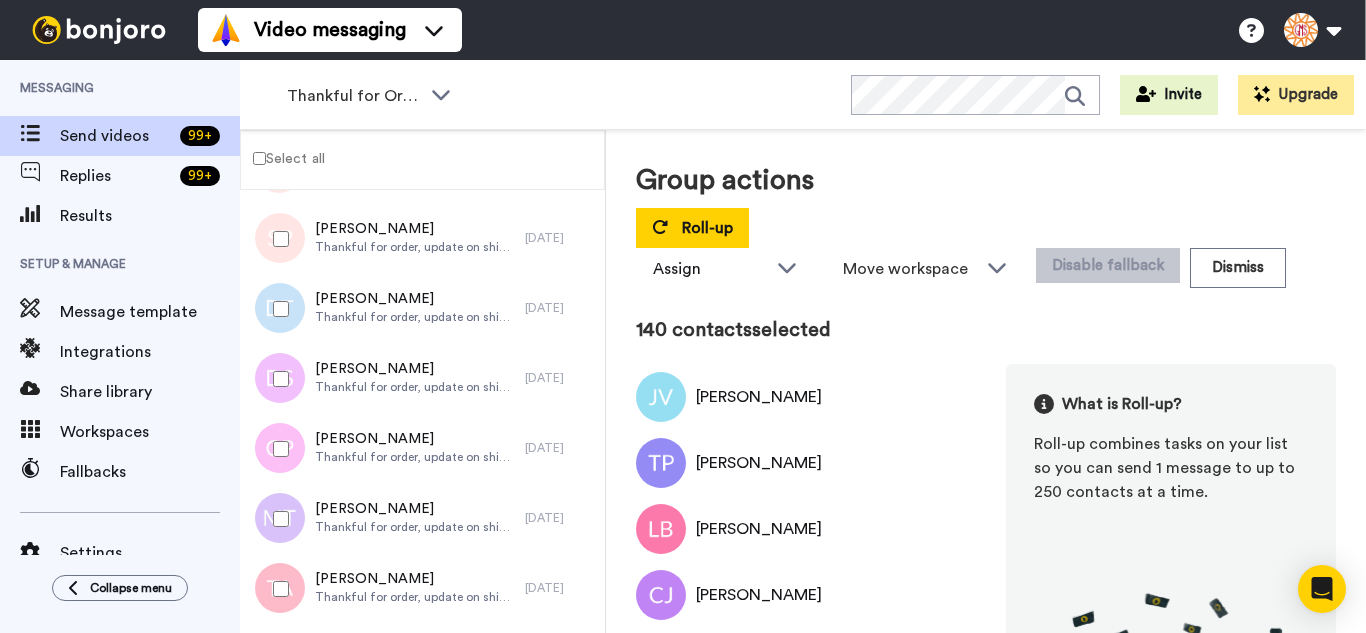 scroll, scrollTop: 9700, scrollLeft: 0, axis: vertical 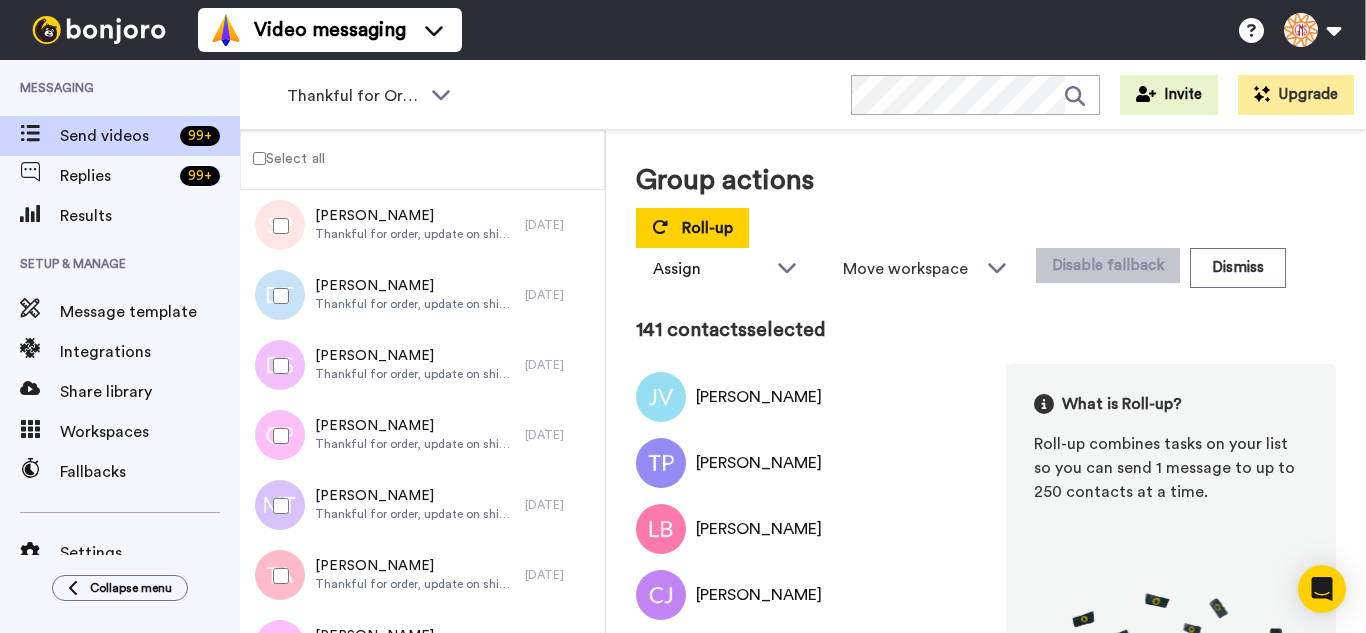 click at bounding box center [277, 436] 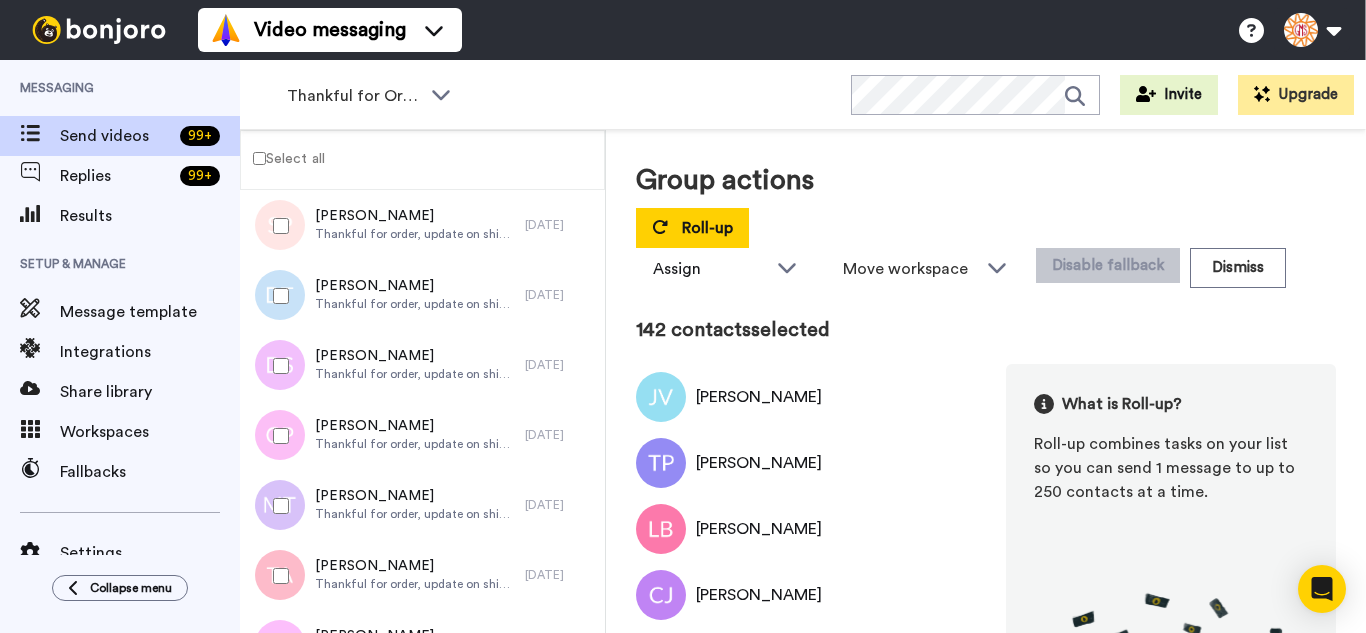 click at bounding box center (277, 506) 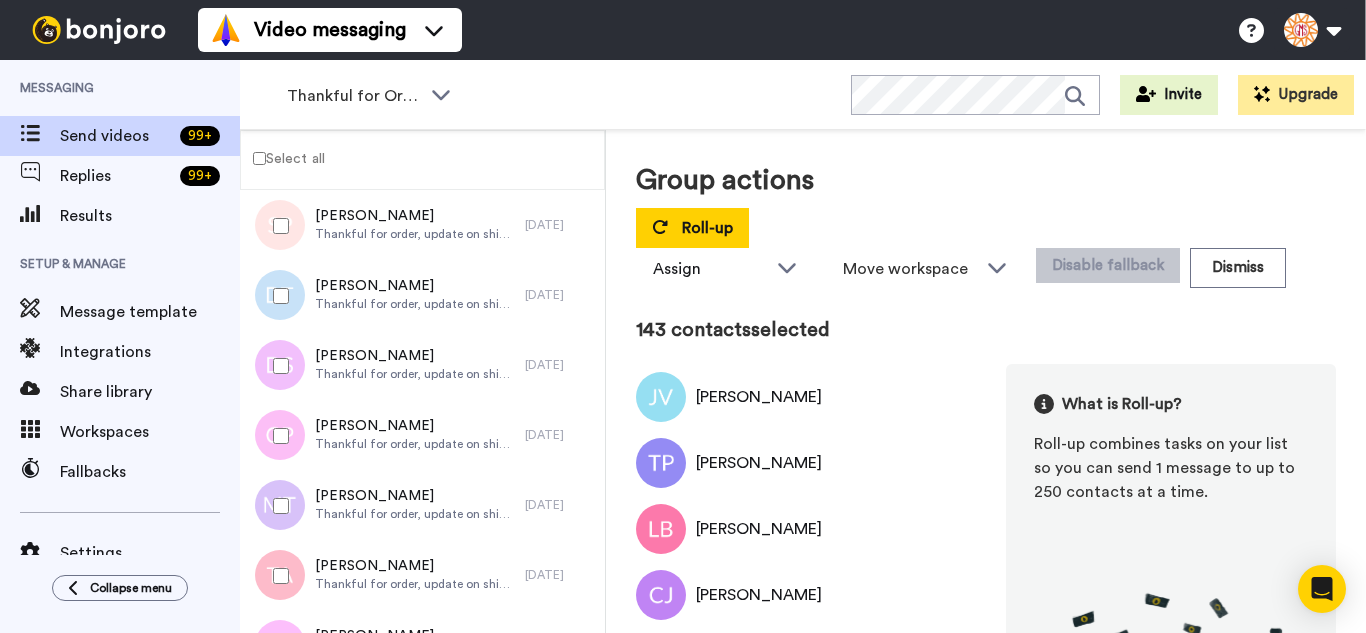 click at bounding box center (277, 576) 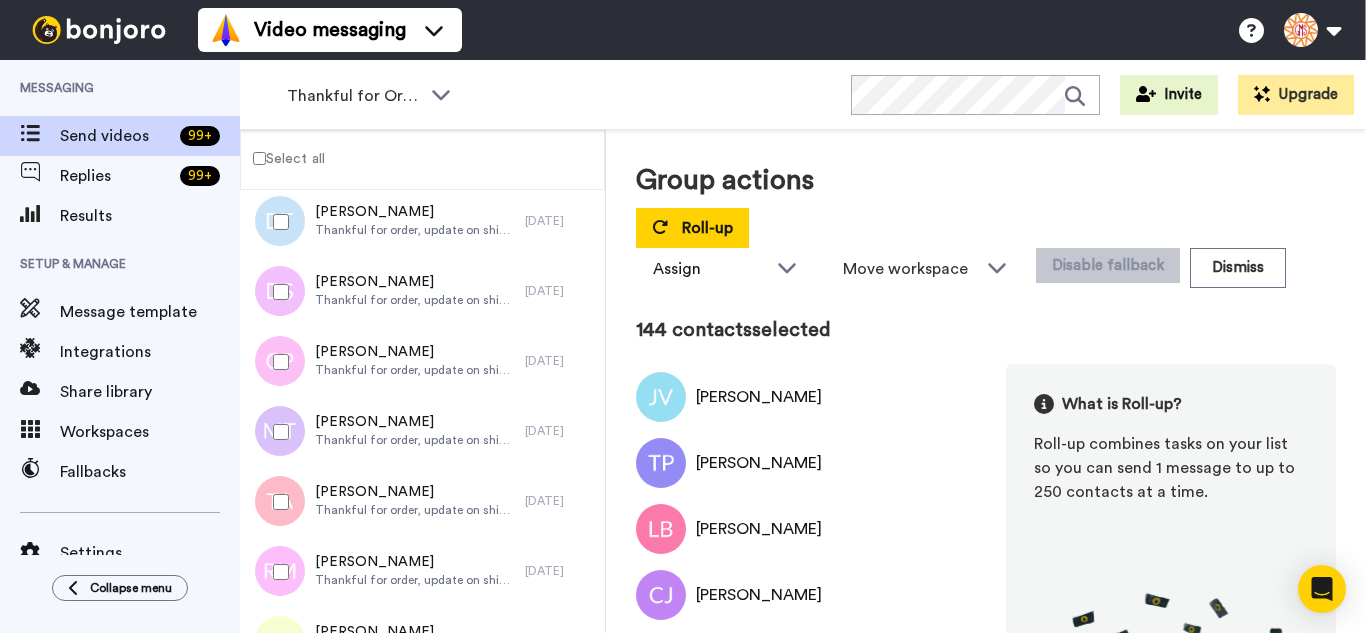 scroll, scrollTop: 10000, scrollLeft: 0, axis: vertical 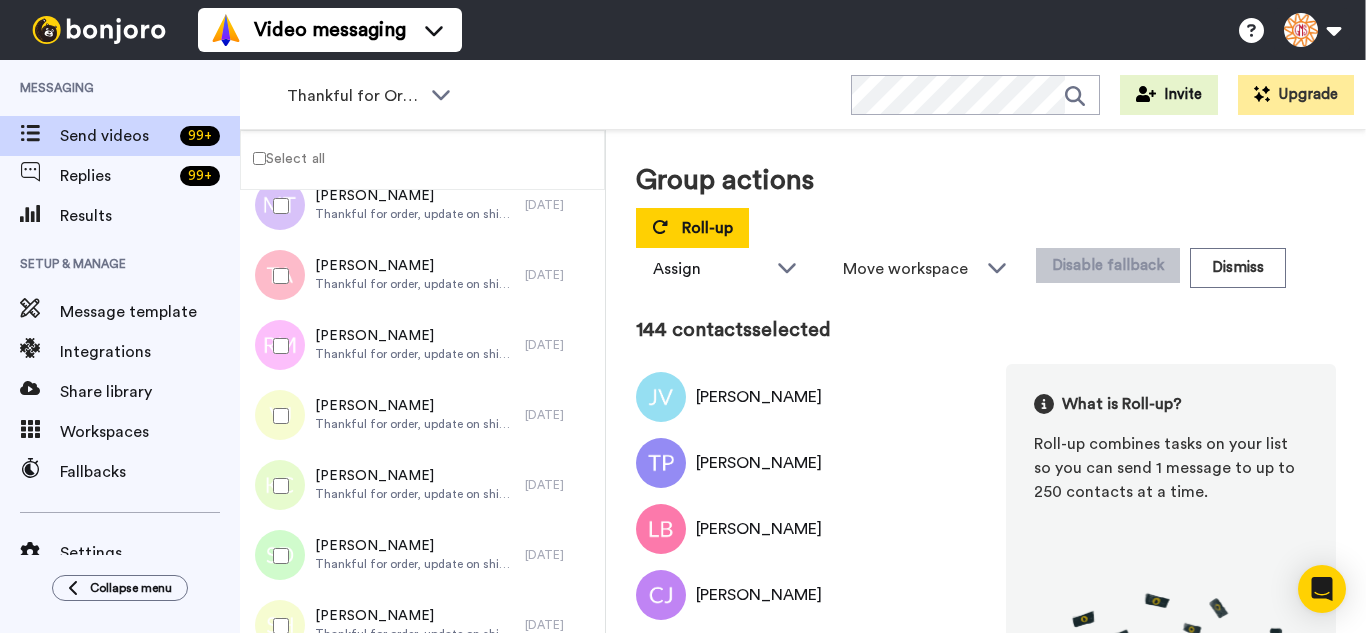 click at bounding box center [277, 346] 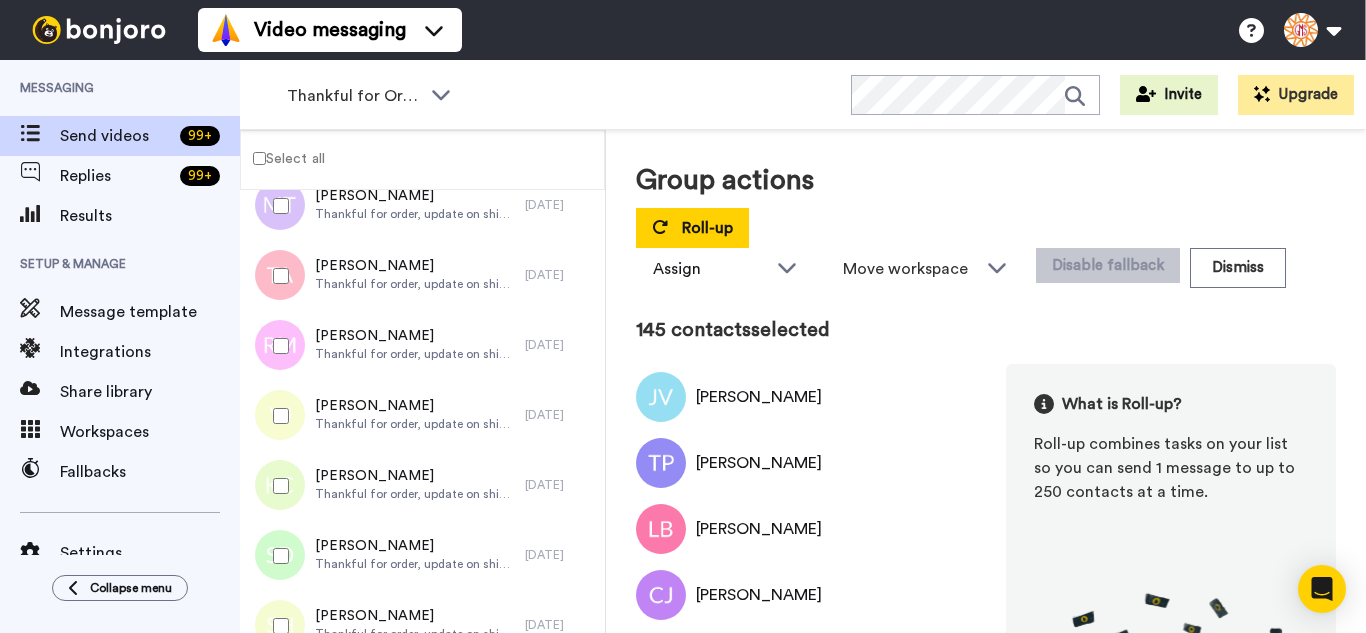 click at bounding box center [277, 486] 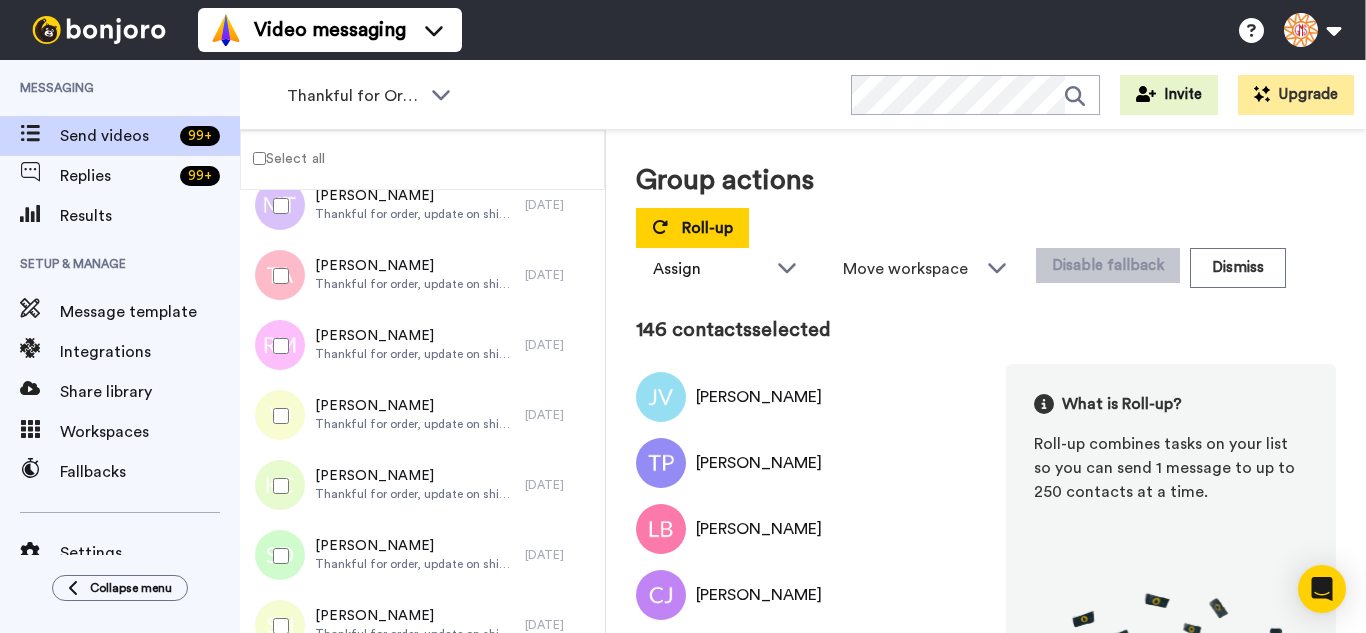 click at bounding box center (277, 556) 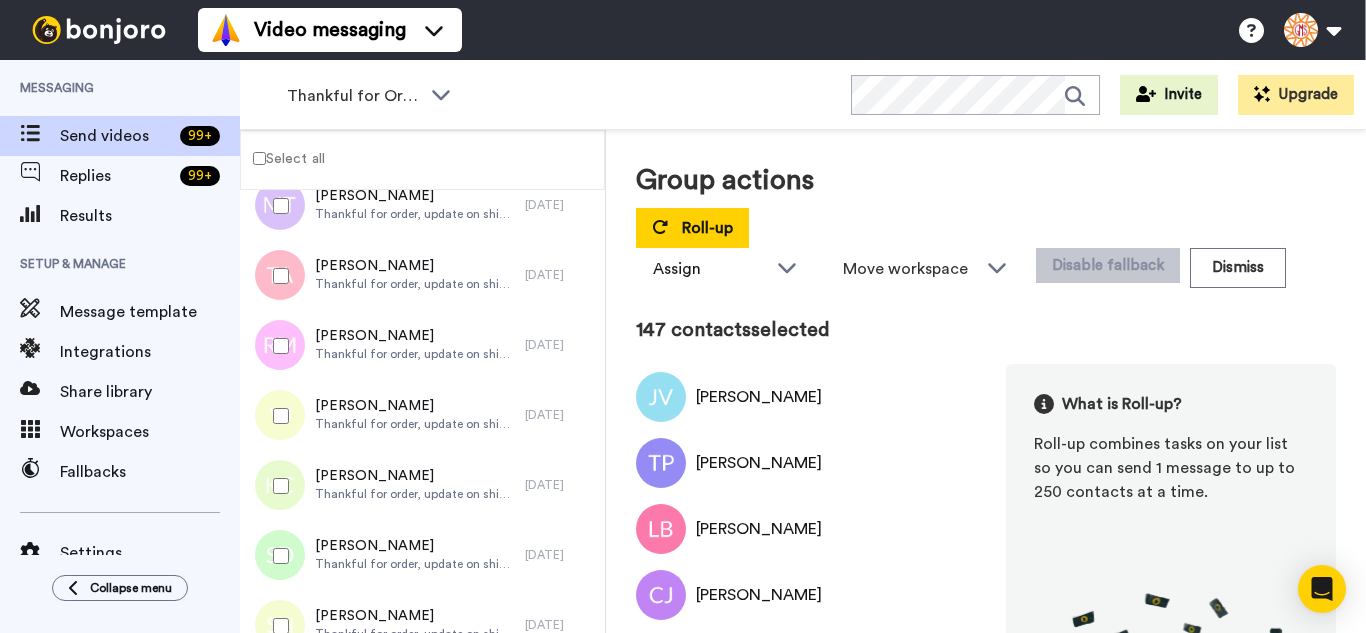 click at bounding box center (277, 556) 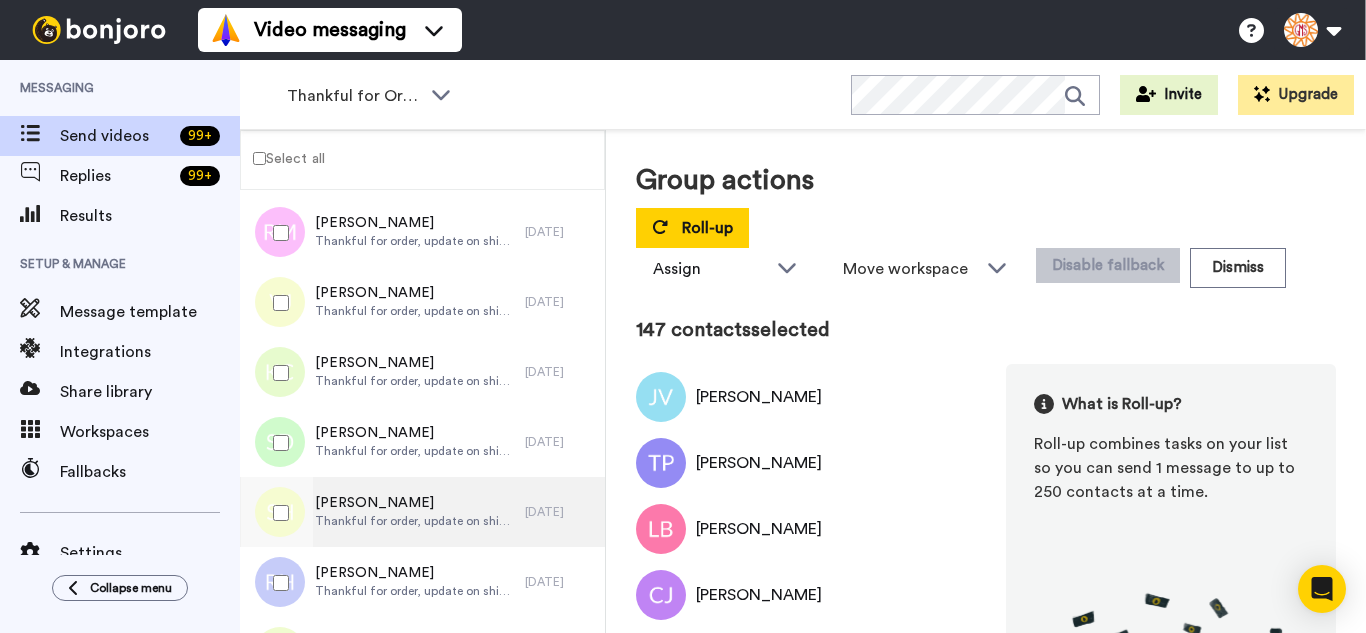 scroll, scrollTop: 10200, scrollLeft: 0, axis: vertical 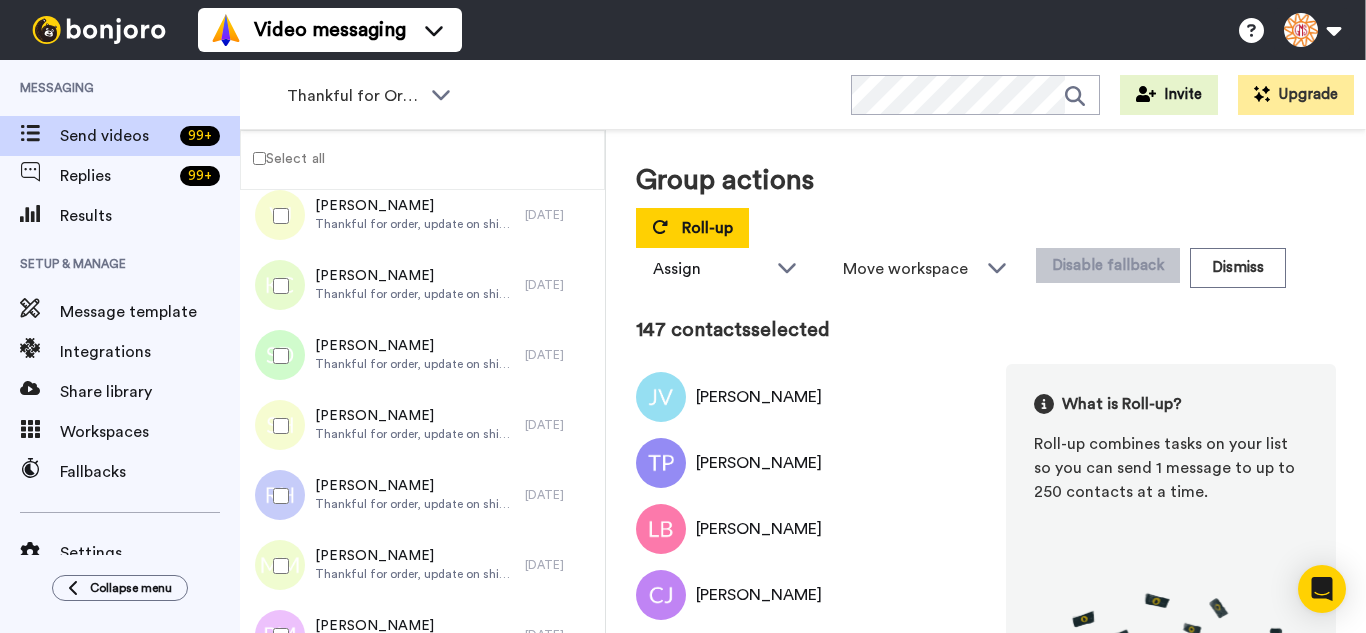 click at bounding box center (277, 356) 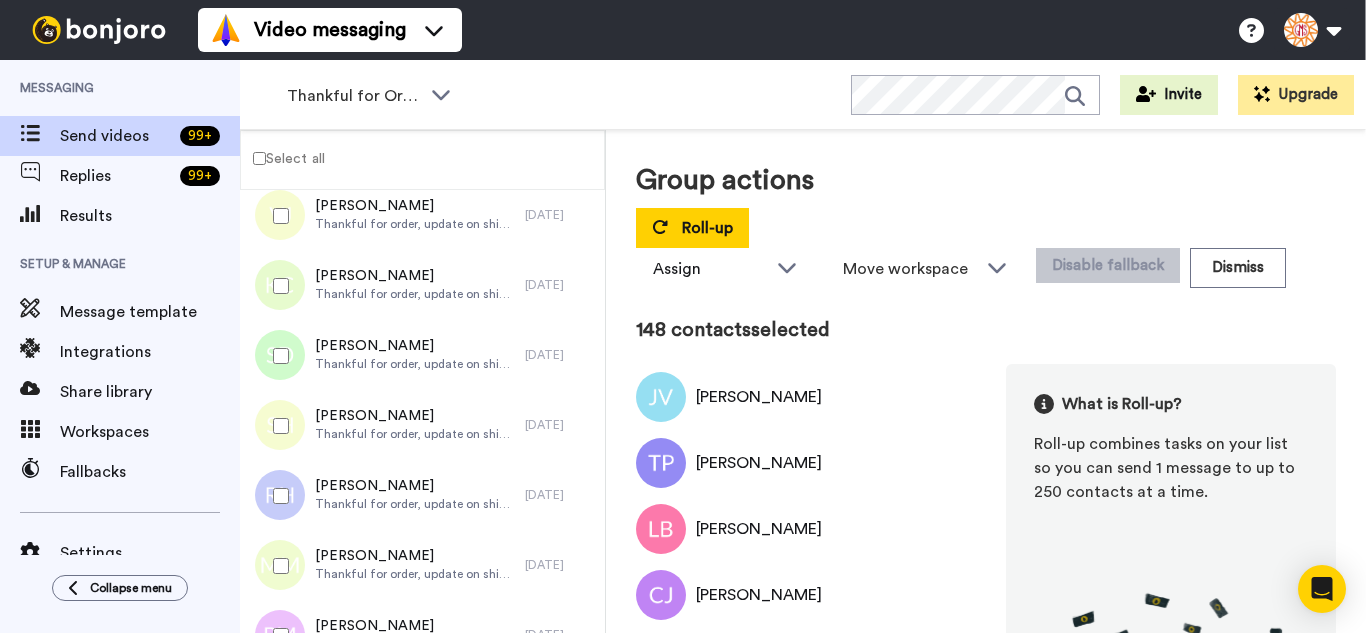 click at bounding box center (277, 496) 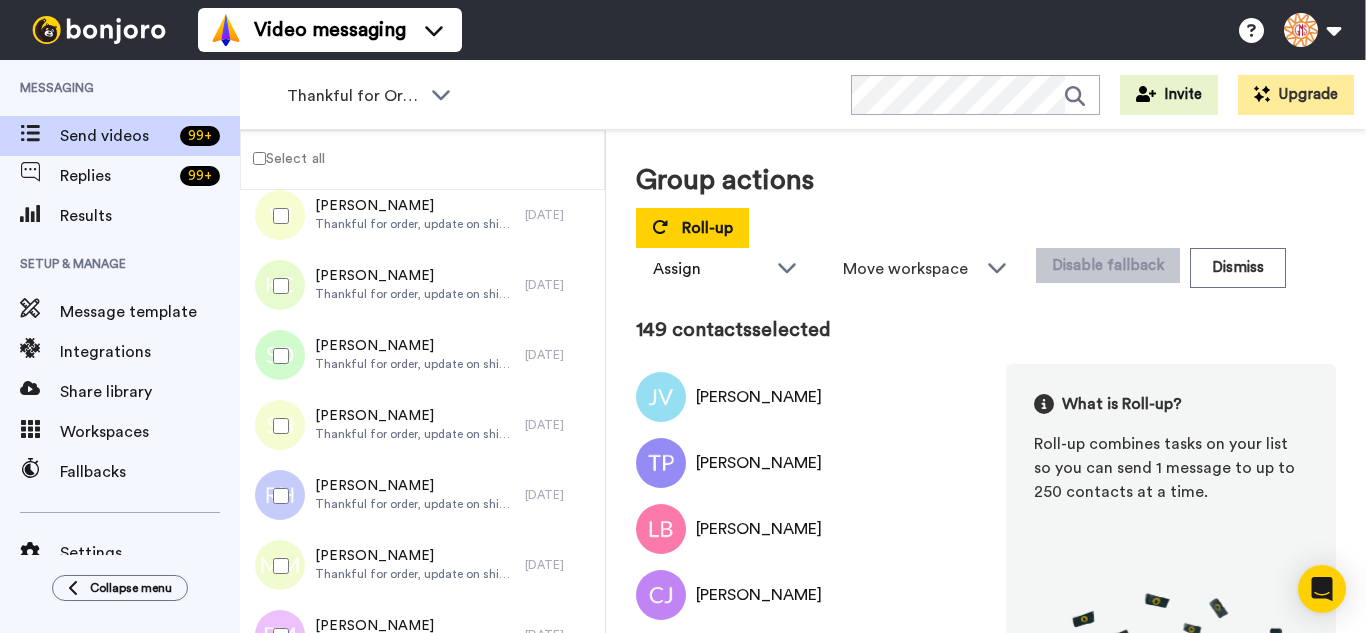 click at bounding box center (277, 566) 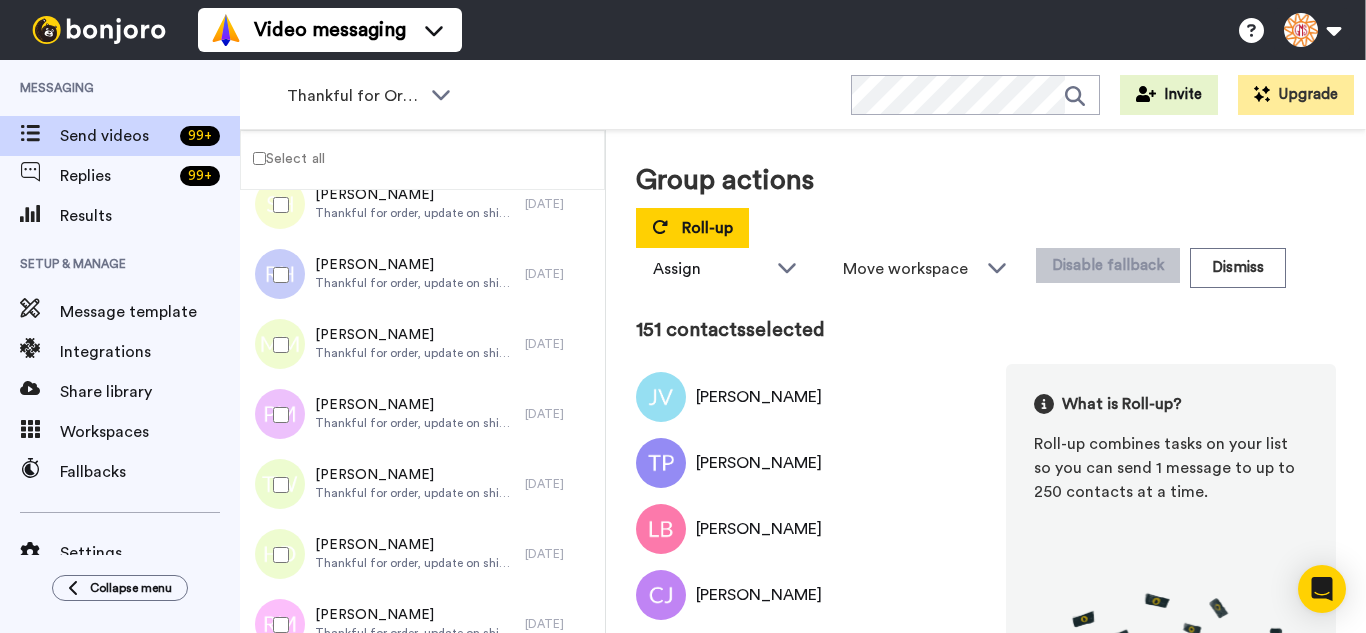 scroll, scrollTop: 10500, scrollLeft: 0, axis: vertical 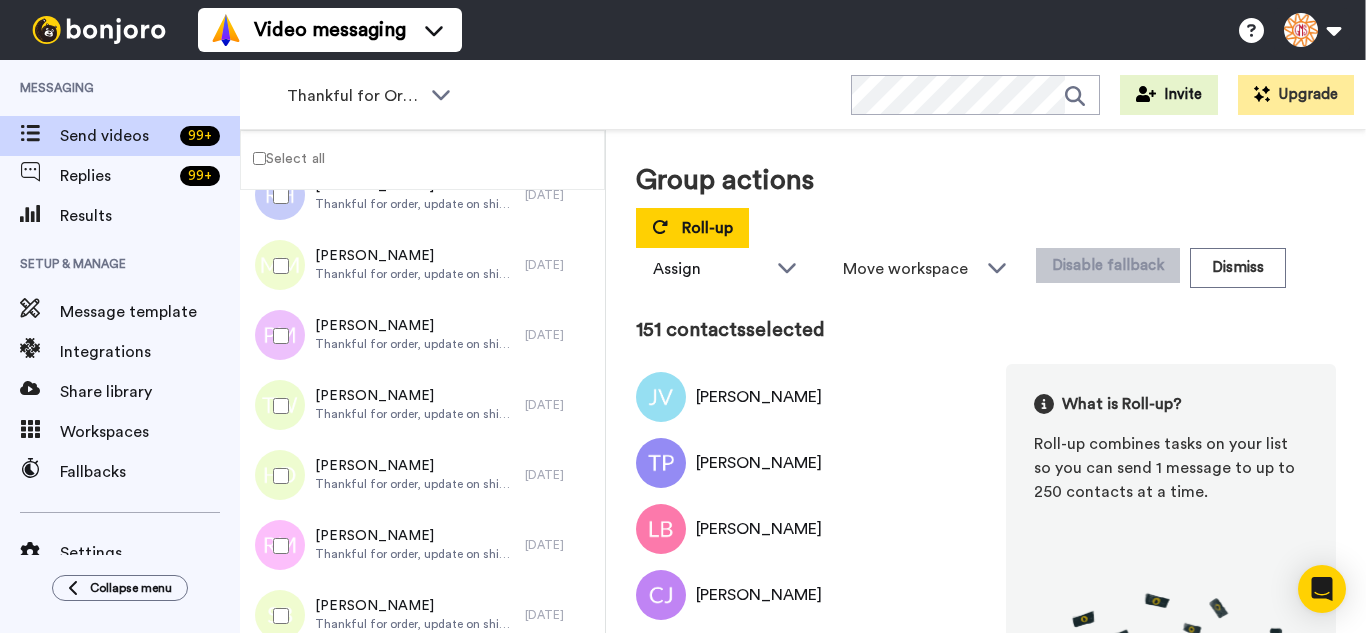click at bounding box center (277, 336) 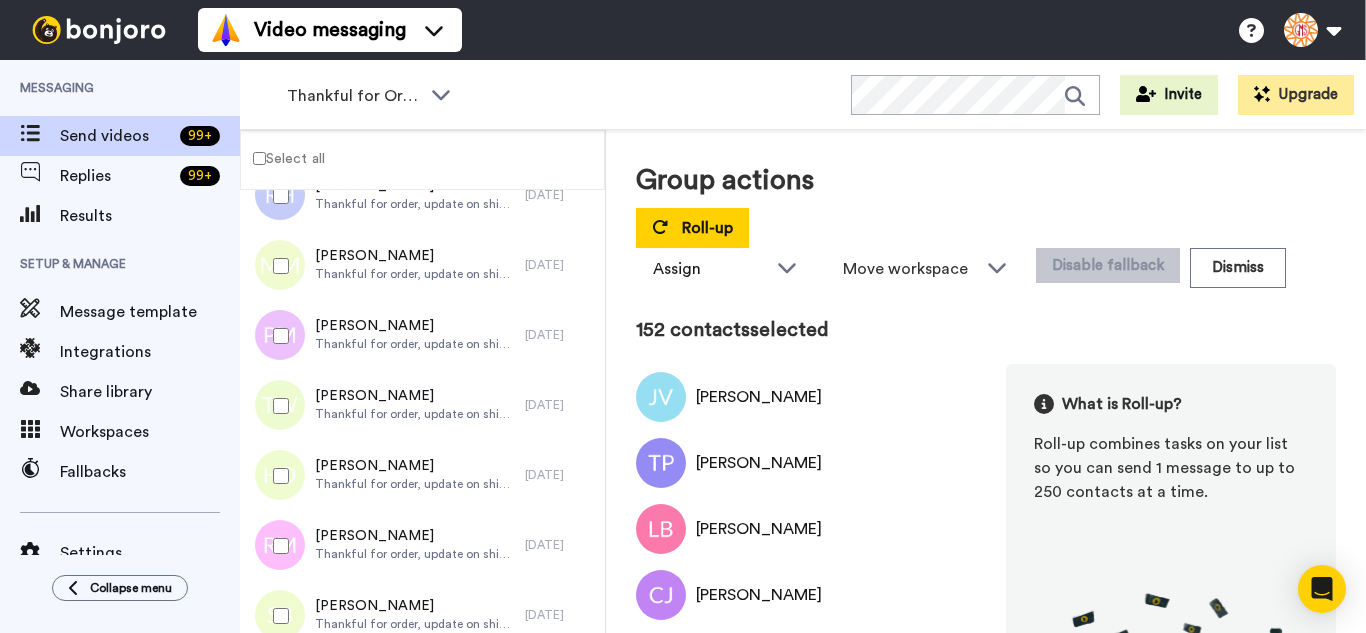 click at bounding box center (277, 406) 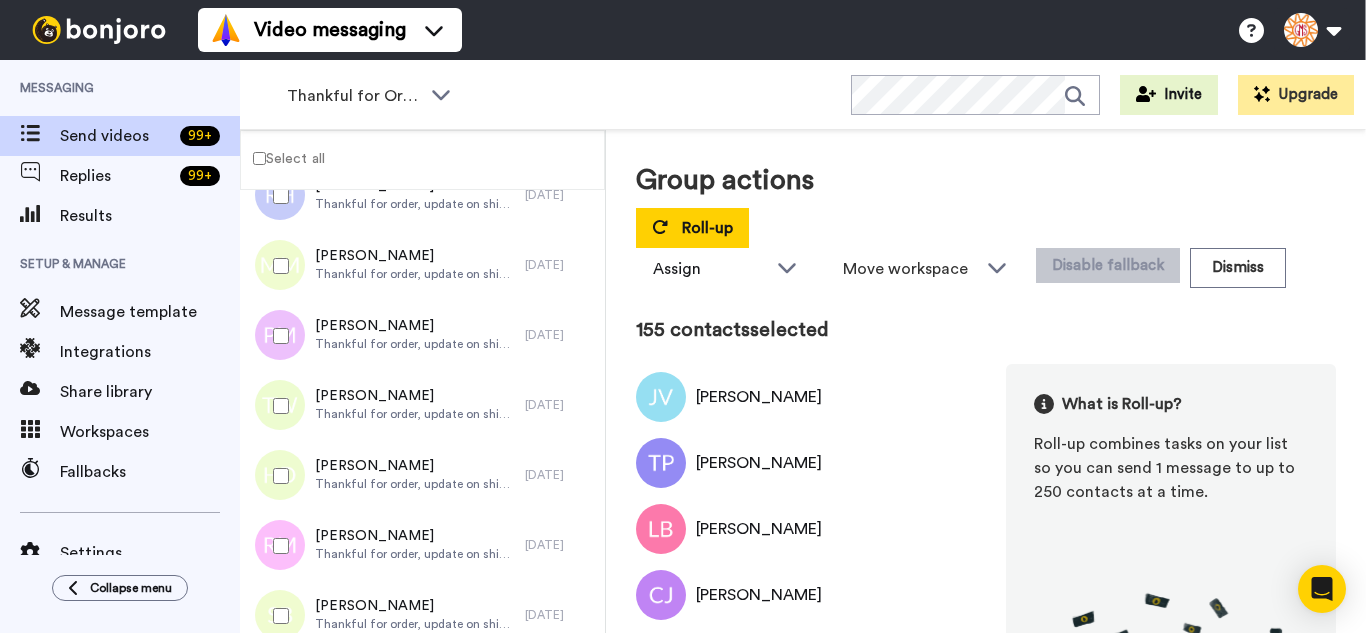 click at bounding box center [277, 616] 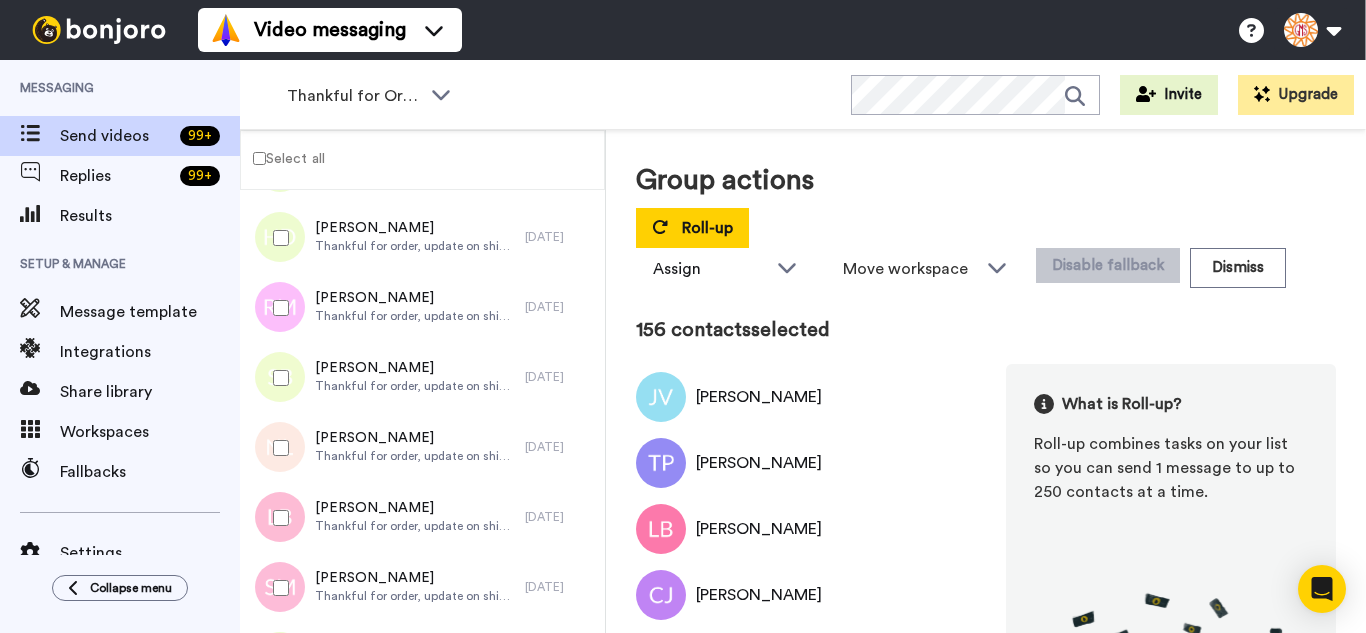 scroll, scrollTop: 10800, scrollLeft: 0, axis: vertical 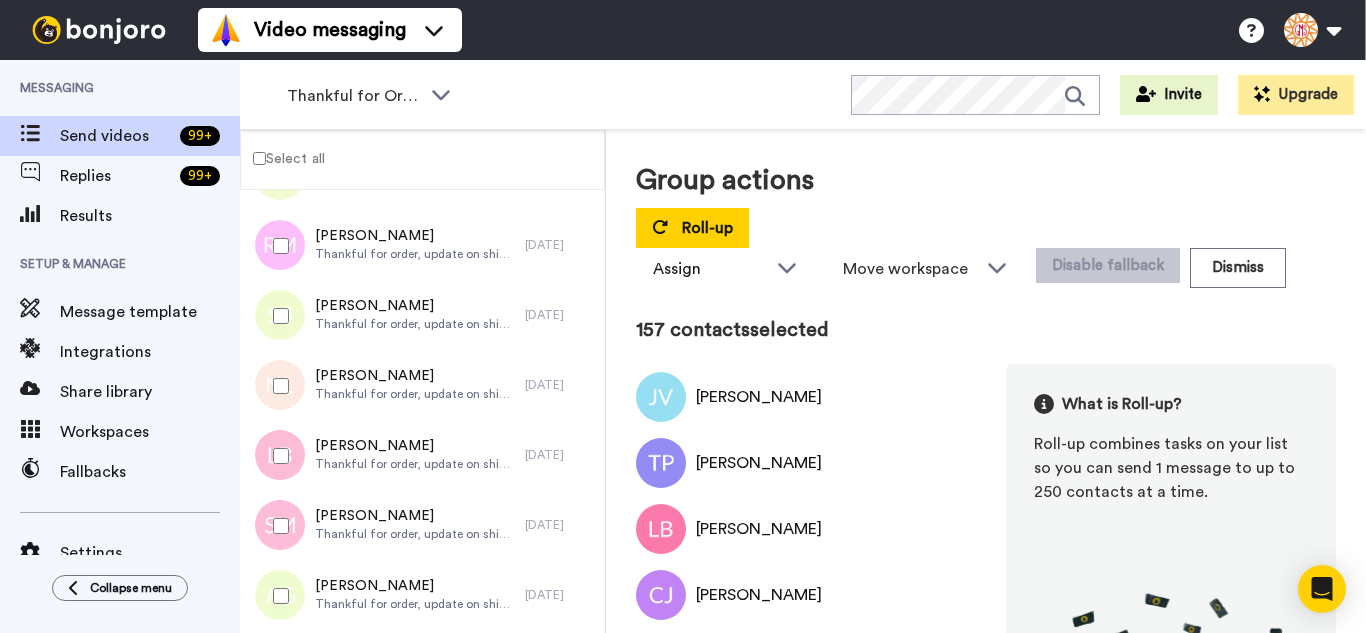 click at bounding box center [277, 456] 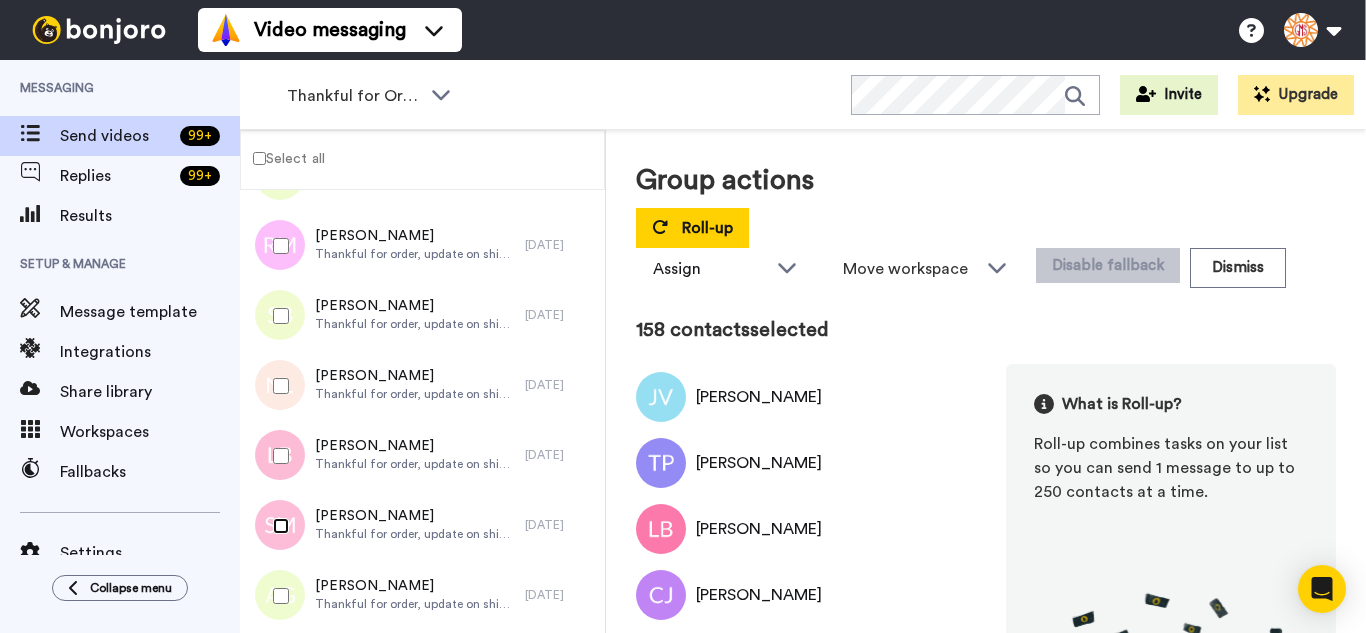 click at bounding box center (277, 526) 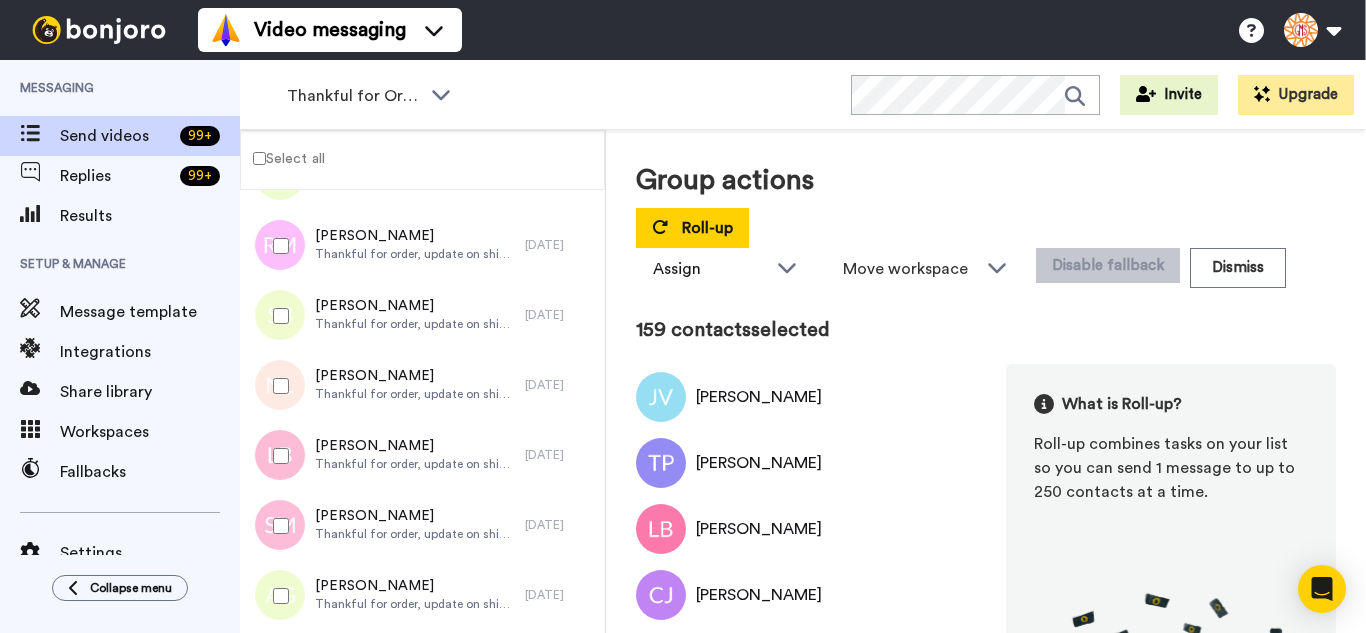 click at bounding box center (277, 596) 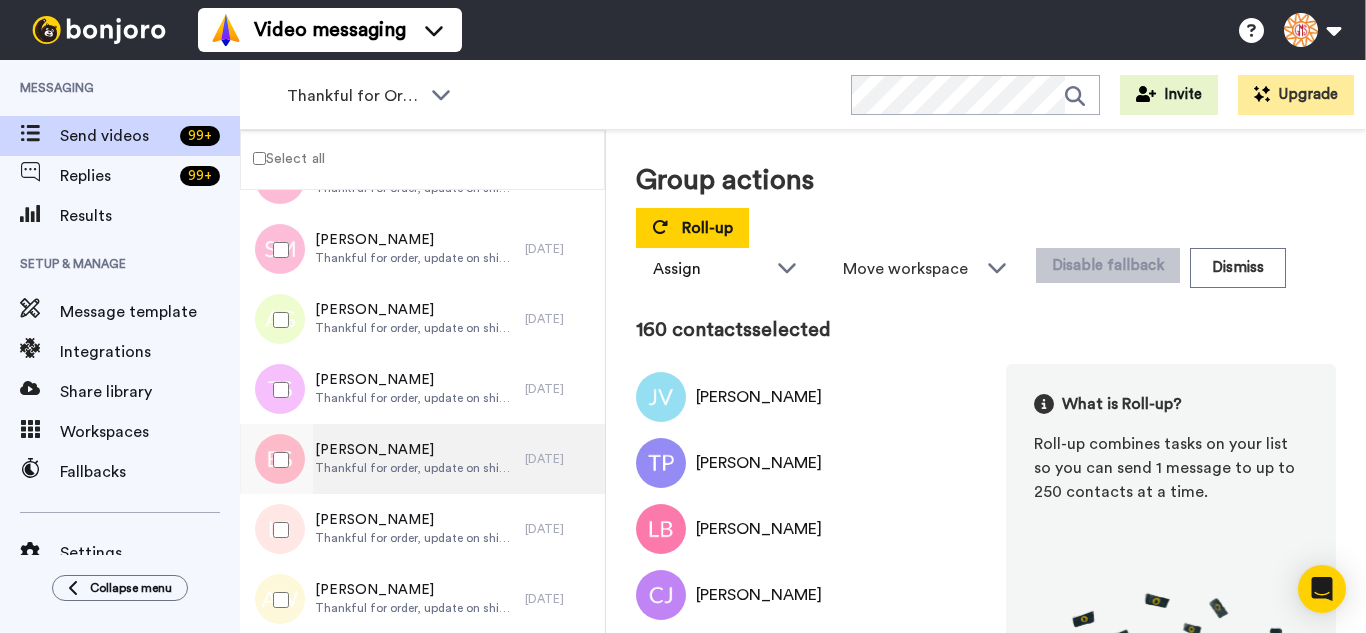 scroll, scrollTop: 11100, scrollLeft: 0, axis: vertical 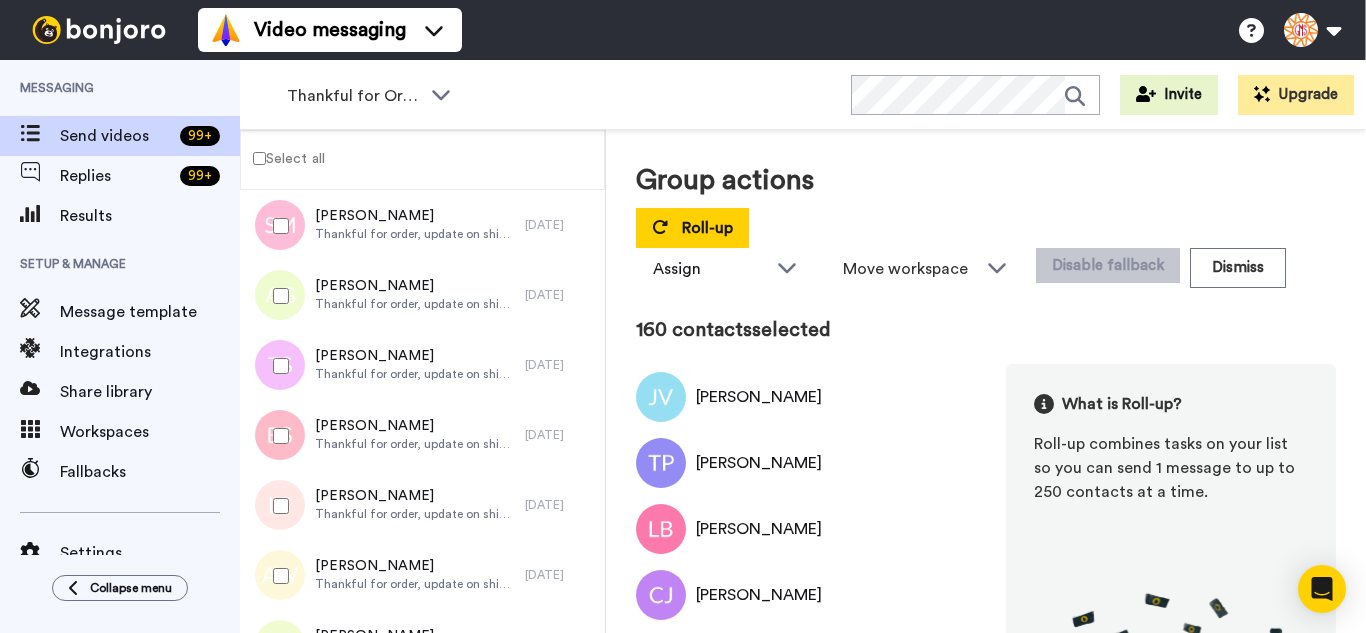 click at bounding box center (277, 436) 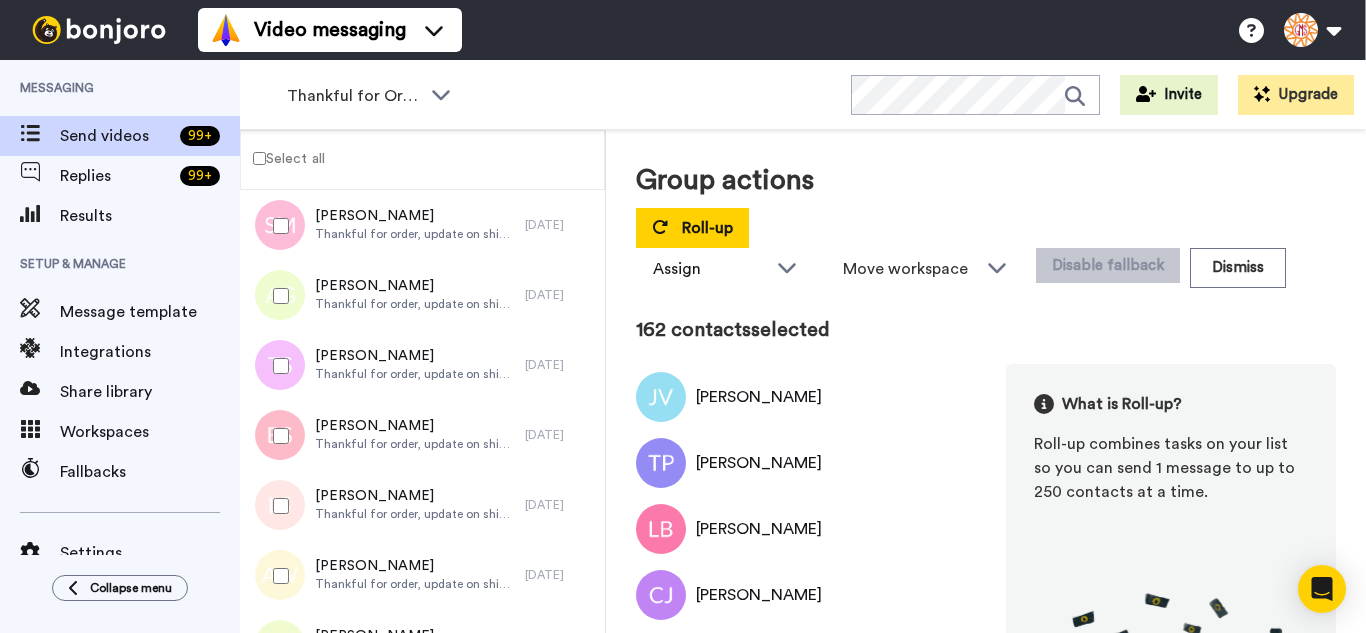 click on "July 3 Joyce Velasco Thankful for order, update on shipping. 4 days ago Teri Palat Thankful for order, update on shipping. 4 days ago Lauren Baylis Thankful for order, update on shipping. 4 days ago Carla Jackson Thankful for order, update on shipping. 4 days ago Mary Susan Ward Thankful for order, update on shipping. 4 days ago Sharyle Burwell Thankful for order, update on shipping. 4 days ago Julie Lahn Thankful for order, update on shipping. 4 days ago Donald Thompson Thankful for order, update on shipping. 4 days ago Pamela St. Martin Thankful for order, update on shipping. 4 days ago Angeli Skalberg Thankful for order, update on shipping. 4 days ago Stacey Johnson Thankful for order, update on shipping. 4 days ago Lisa Horner Thankful for order, update on shipping. 4 days ago Linda Turner Thankful for order, update on shipping. 4 days ago Ritty Rector Thankful for order, update on shipping. 4 days ago Maricela Tirse Thankful for order, update on shipping. 4 days ago Susan Chun 4 days ago Laura Kurecki" at bounding box center [422, -4765] 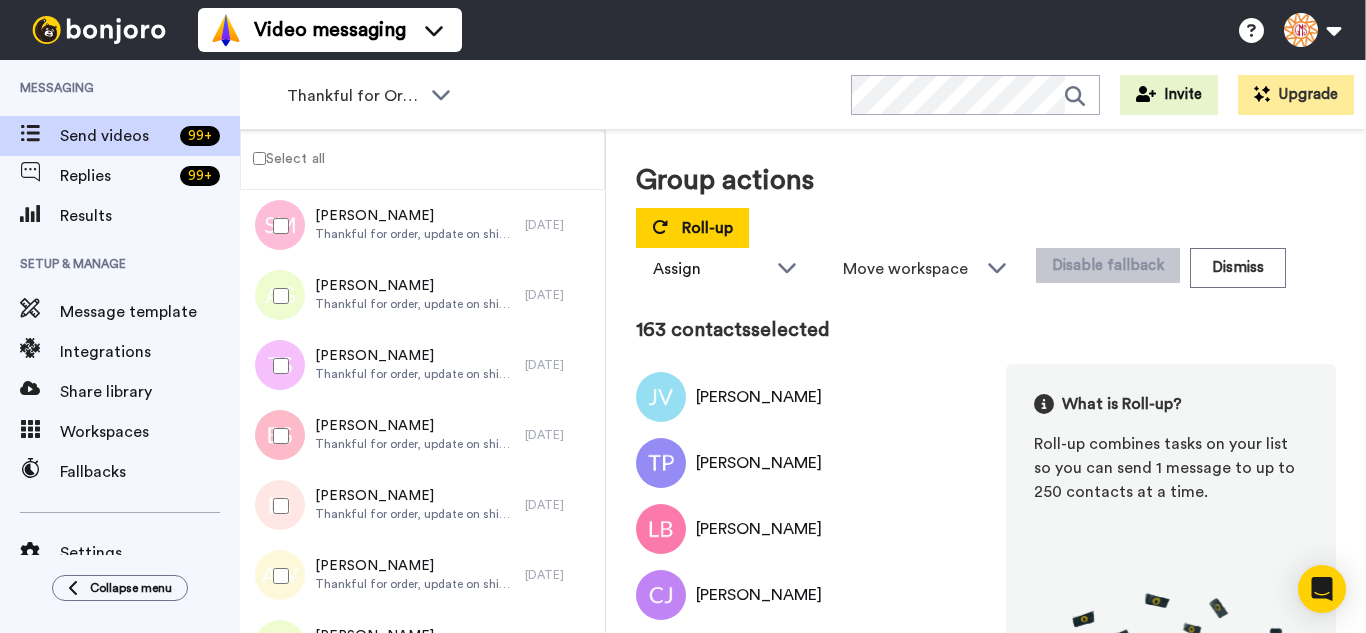 click at bounding box center (277, 506) 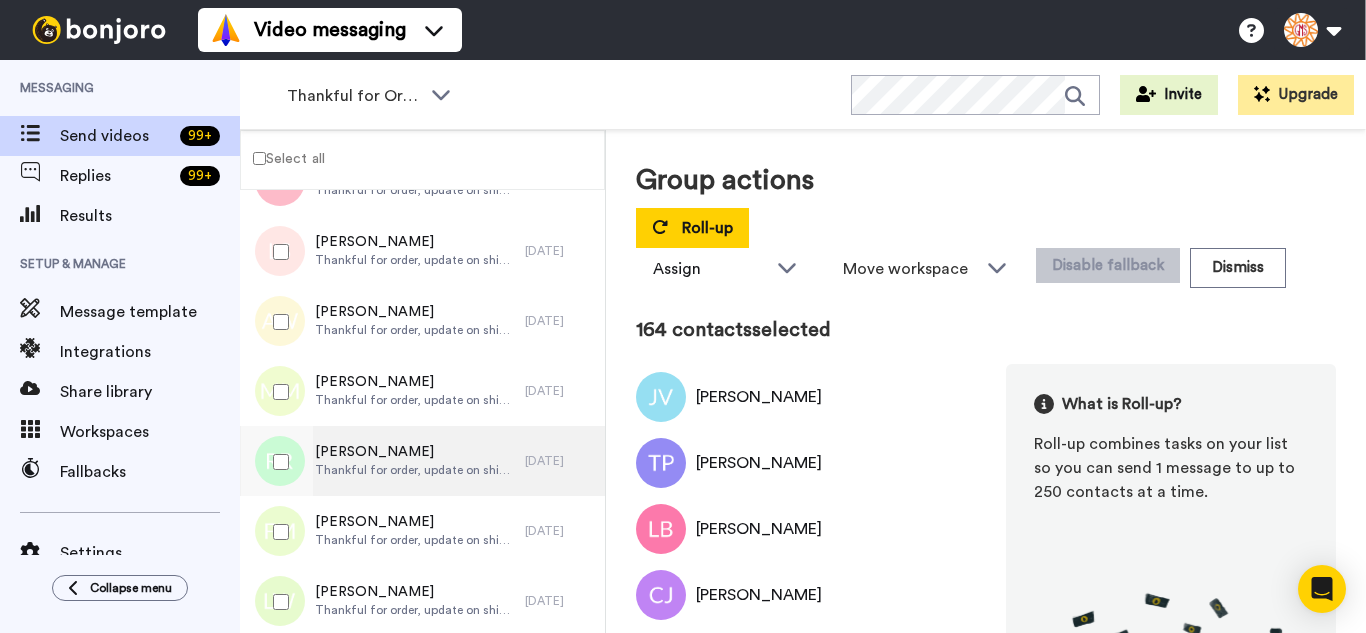 scroll, scrollTop: 11400, scrollLeft: 0, axis: vertical 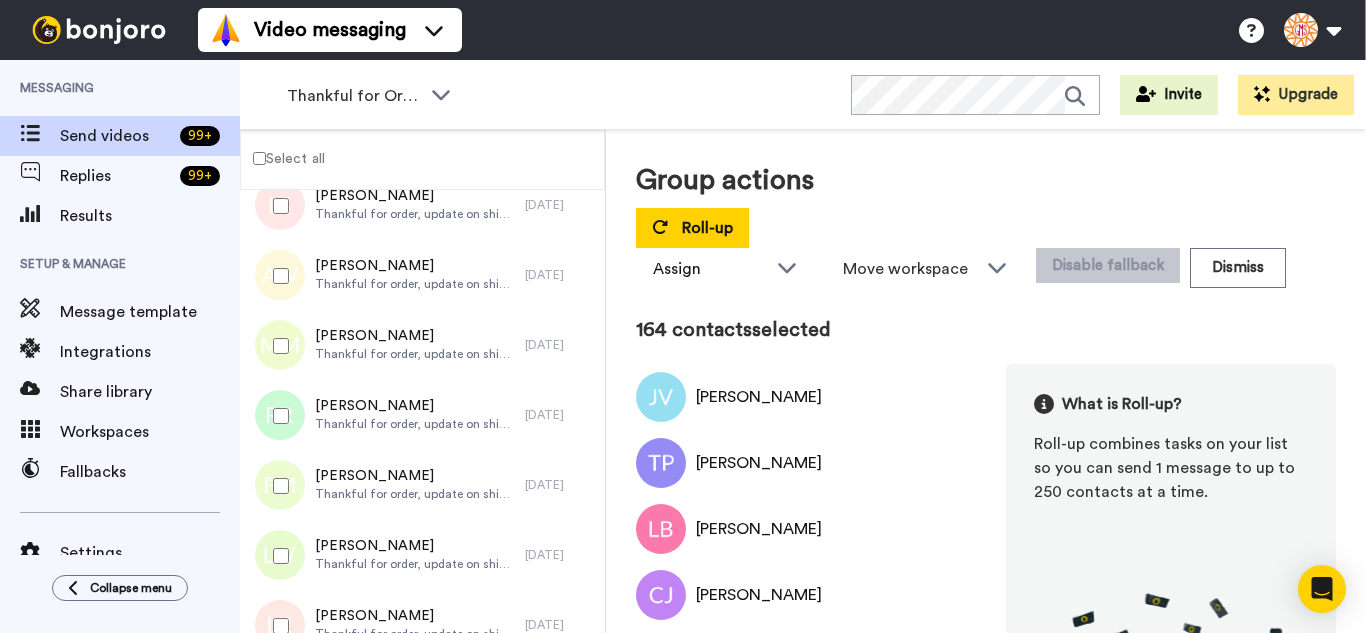 click at bounding box center [277, 346] 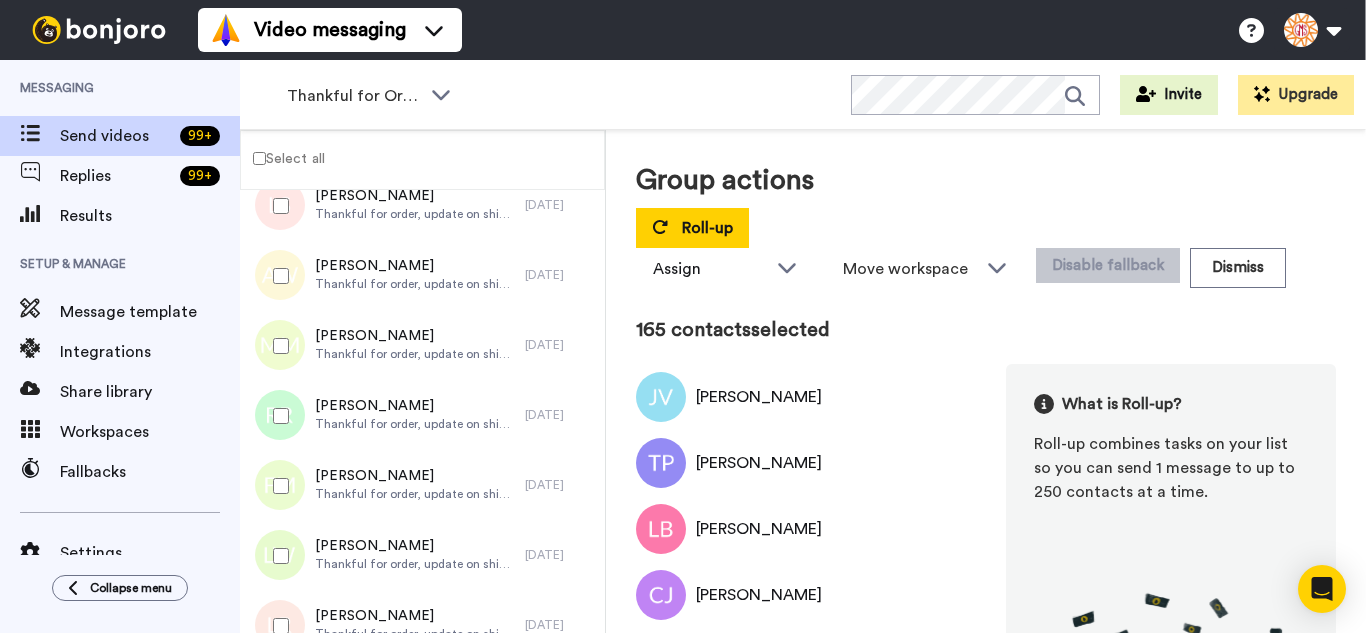 click at bounding box center (277, 416) 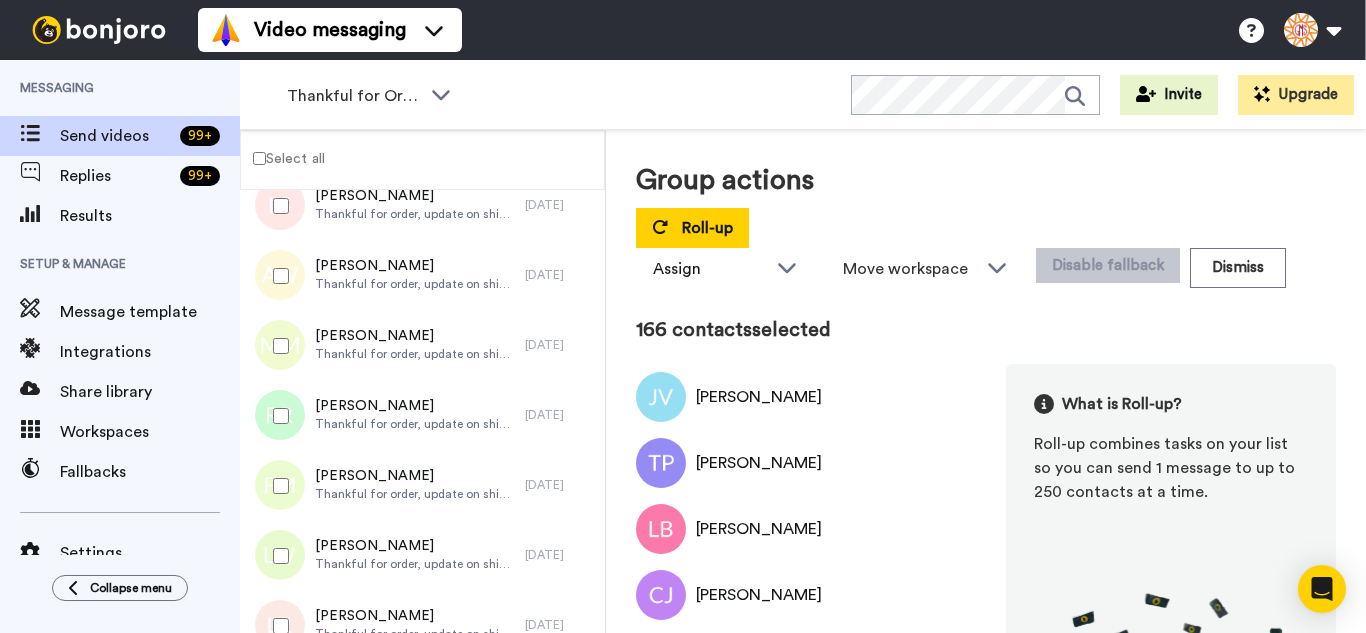 click at bounding box center [277, 486] 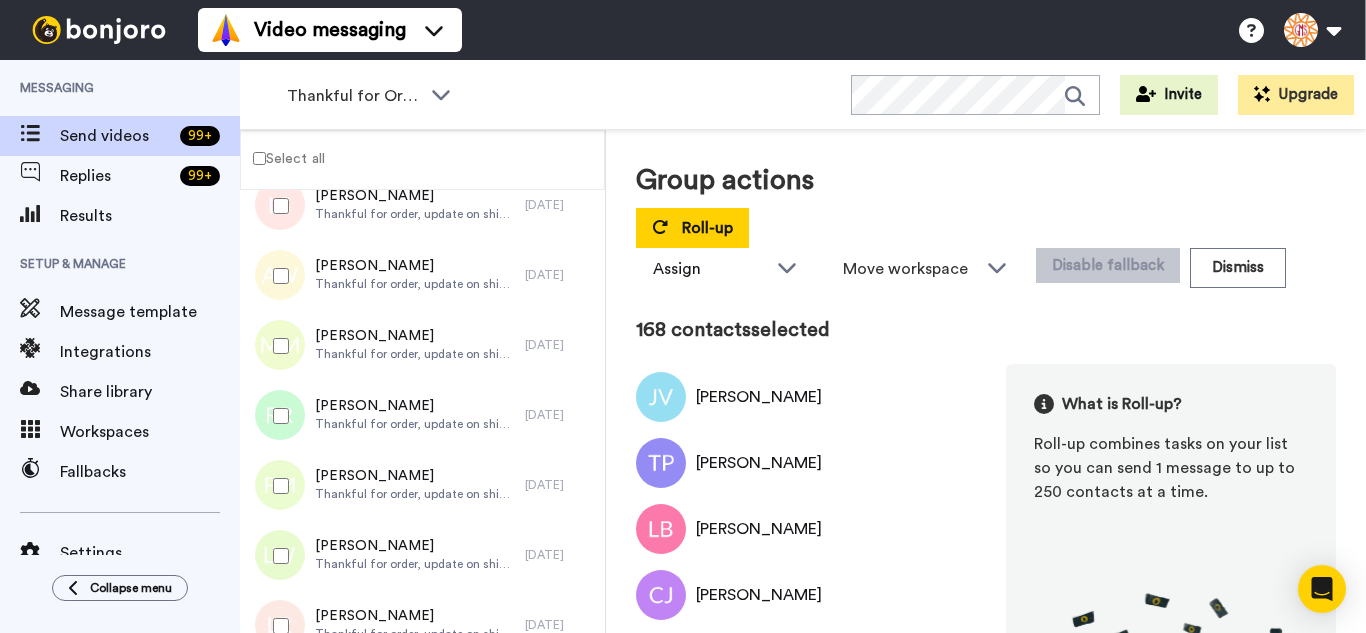 click at bounding box center [277, 626] 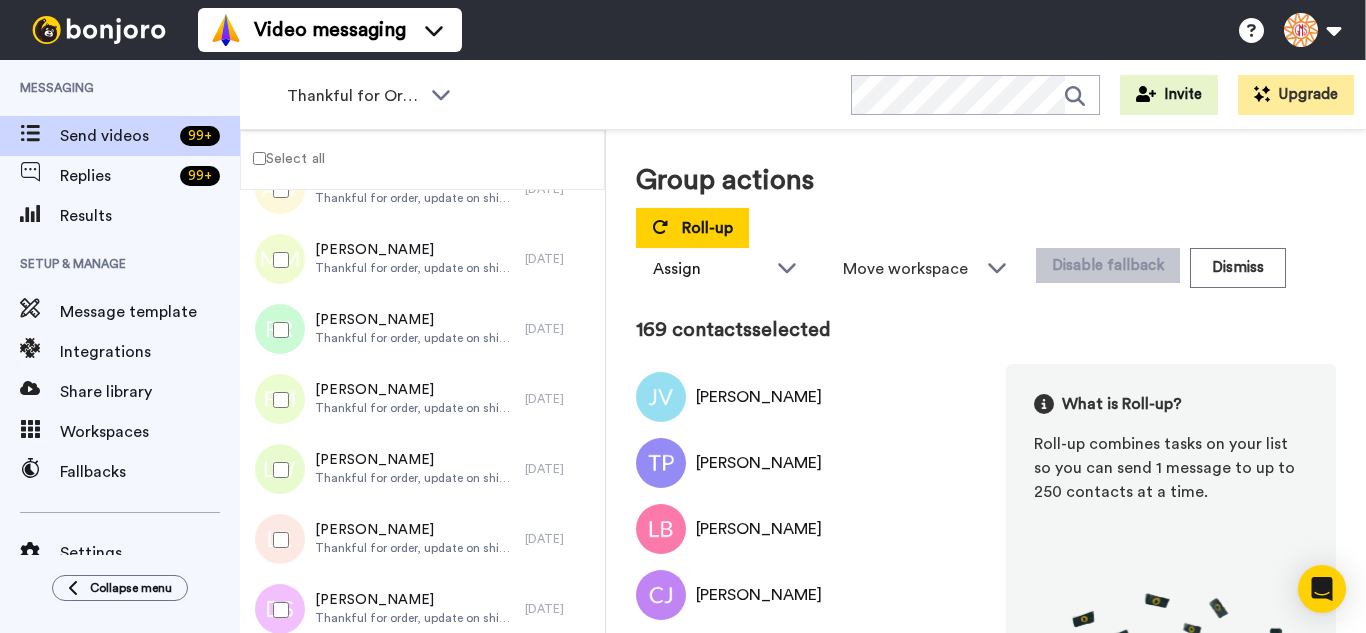 scroll, scrollTop: 11700, scrollLeft: 0, axis: vertical 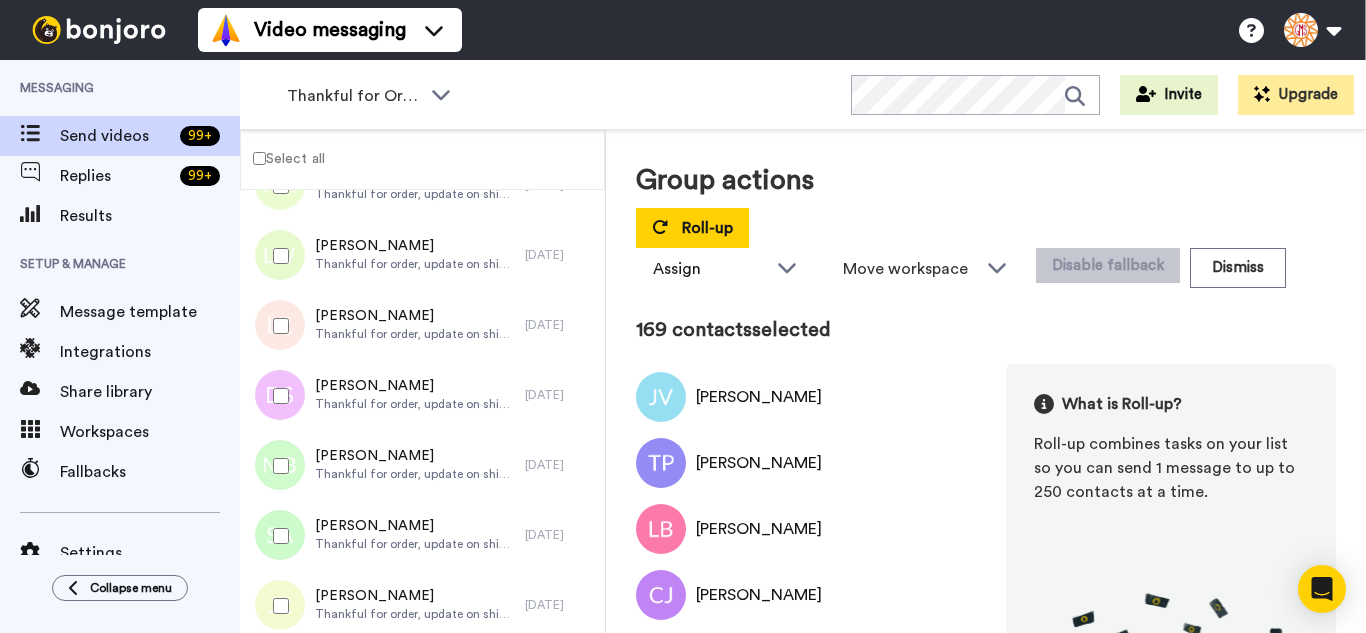 click at bounding box center [277, 466] 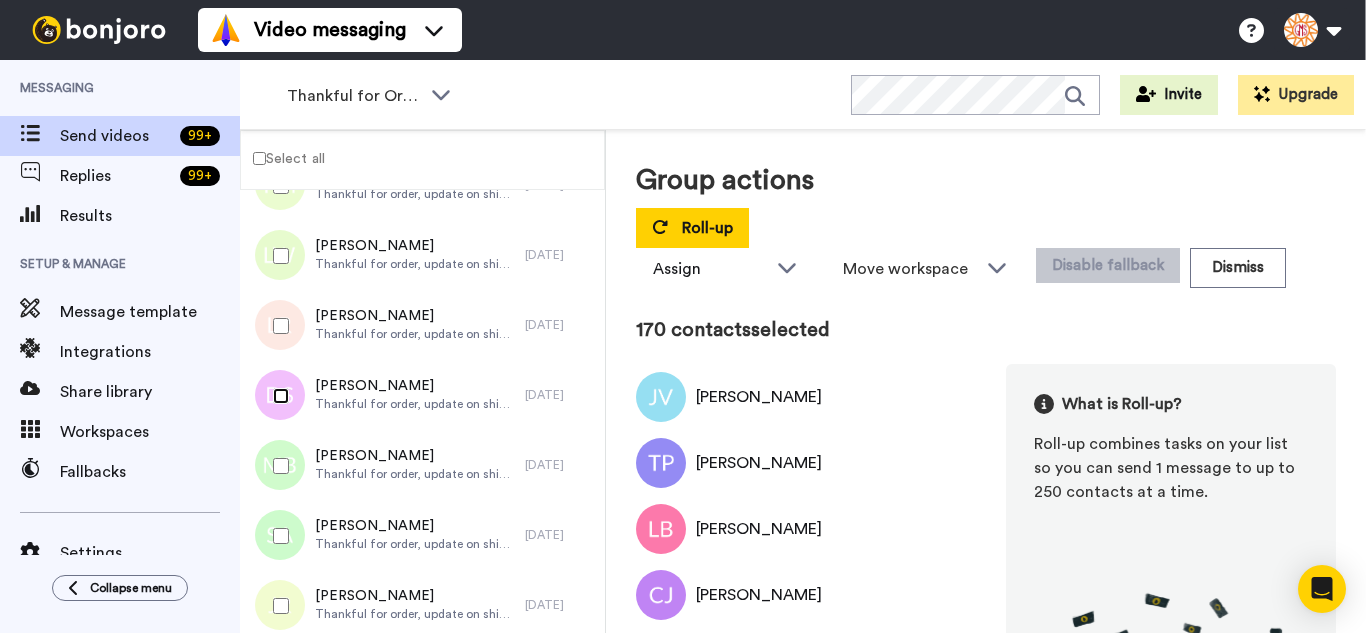 click at bounding box center (277, 396) 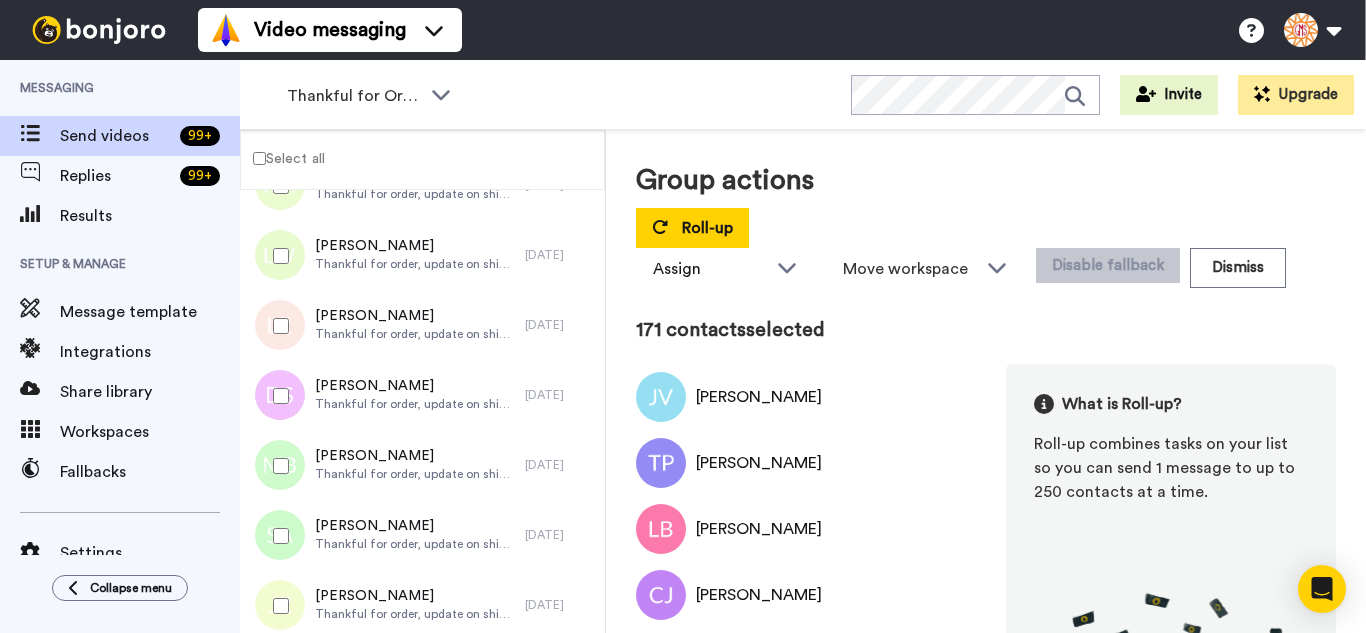 click at bounding box center [277, 536] 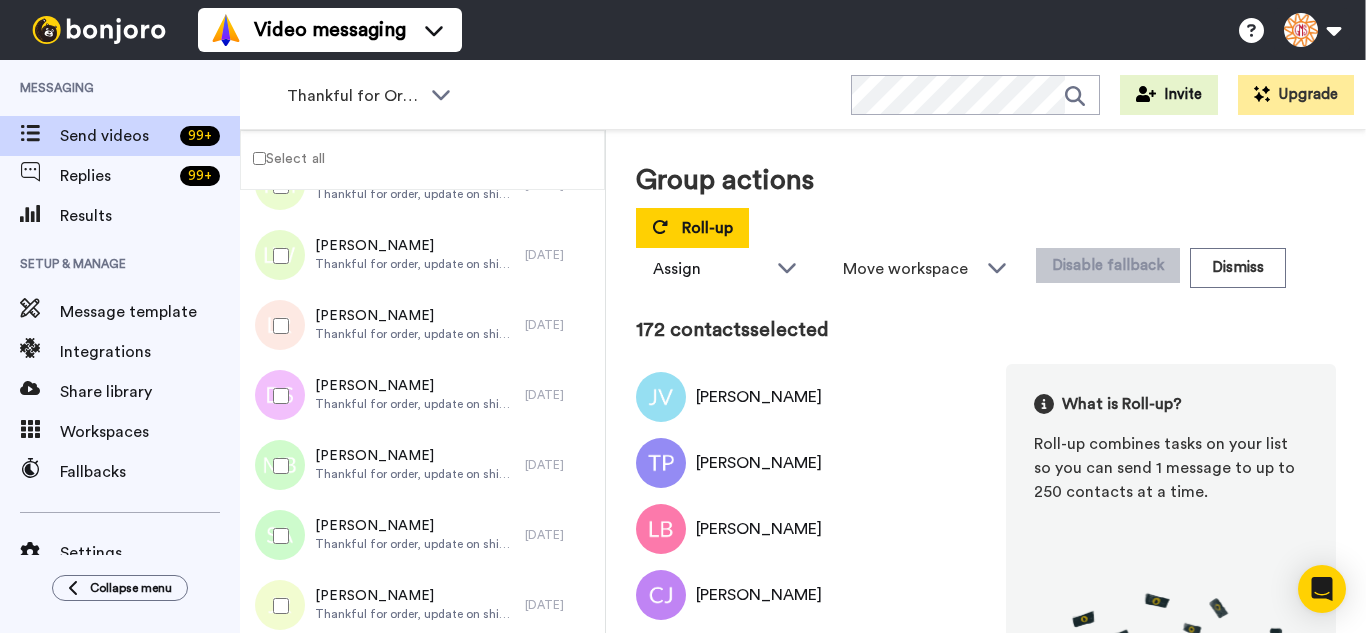 click at bounding box center [277, 606] 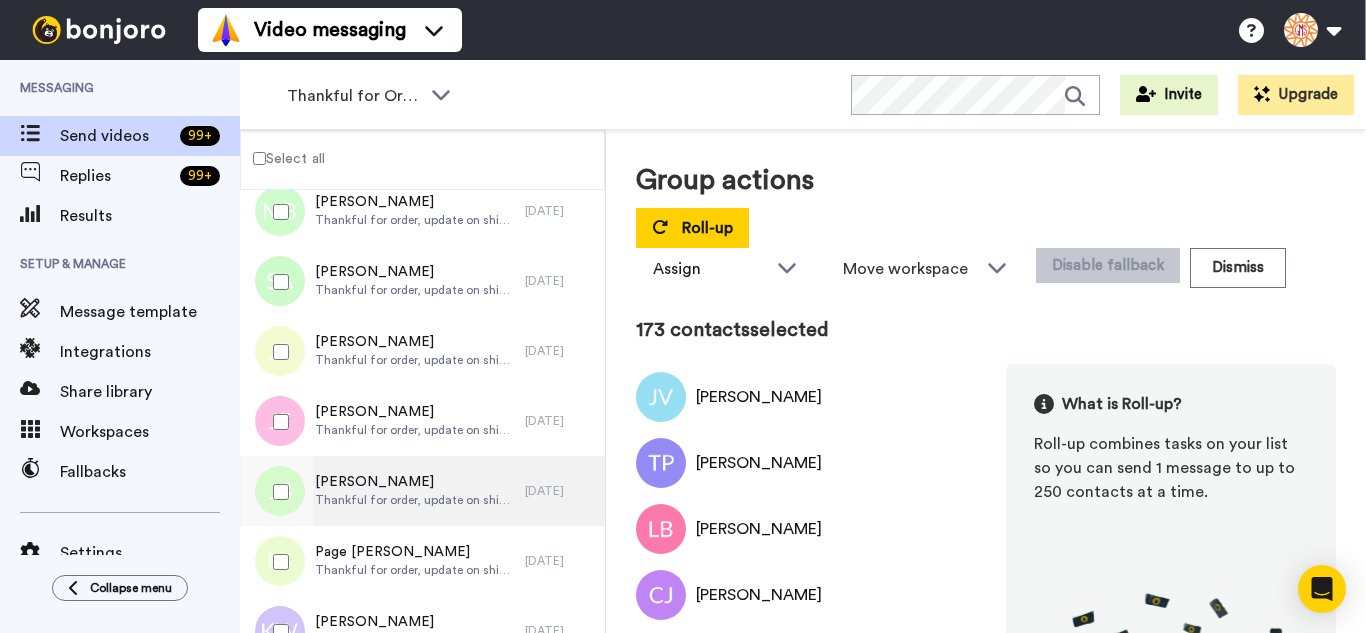scroll, scrollTop: 12000, scrollLeft: 0, axis: vertical 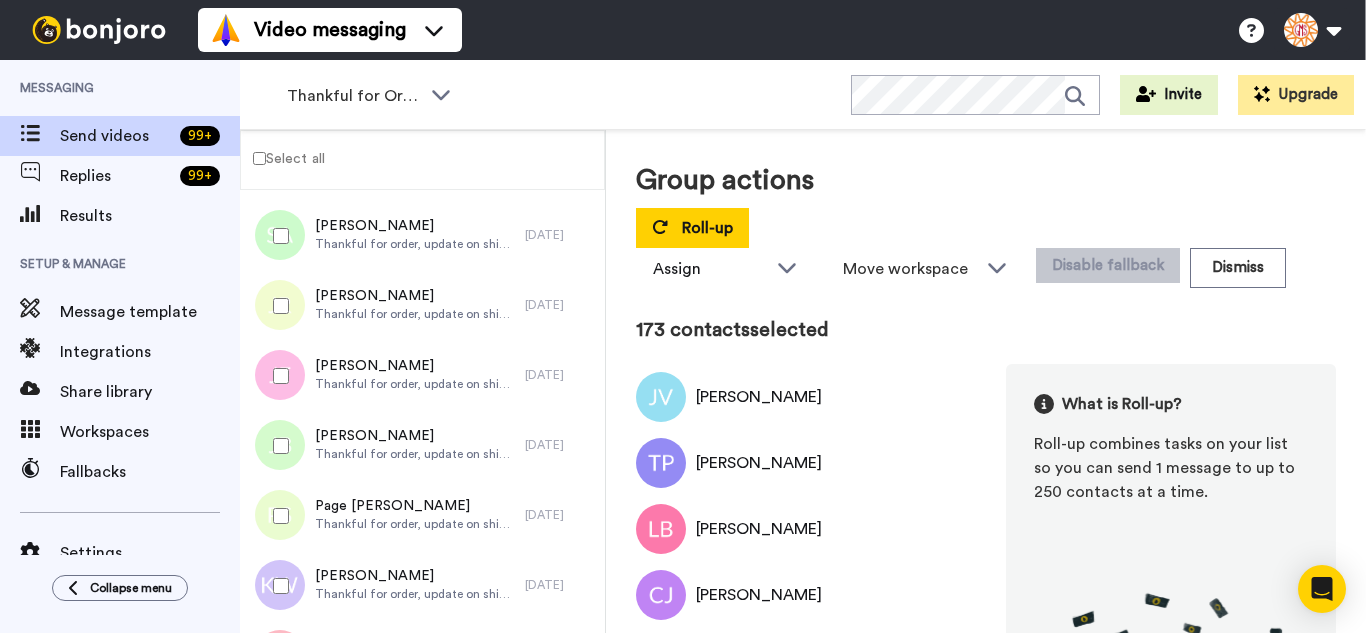 click at bounding box center [277, 376] 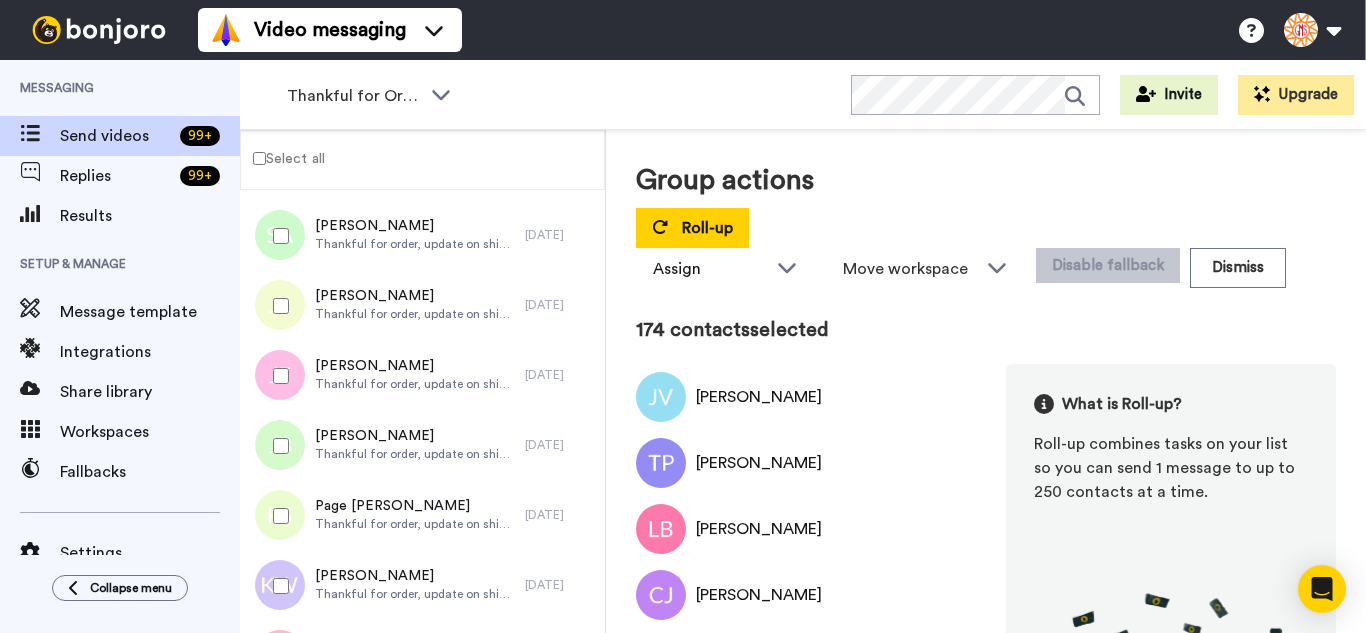 click at bounding box center [277, 446] 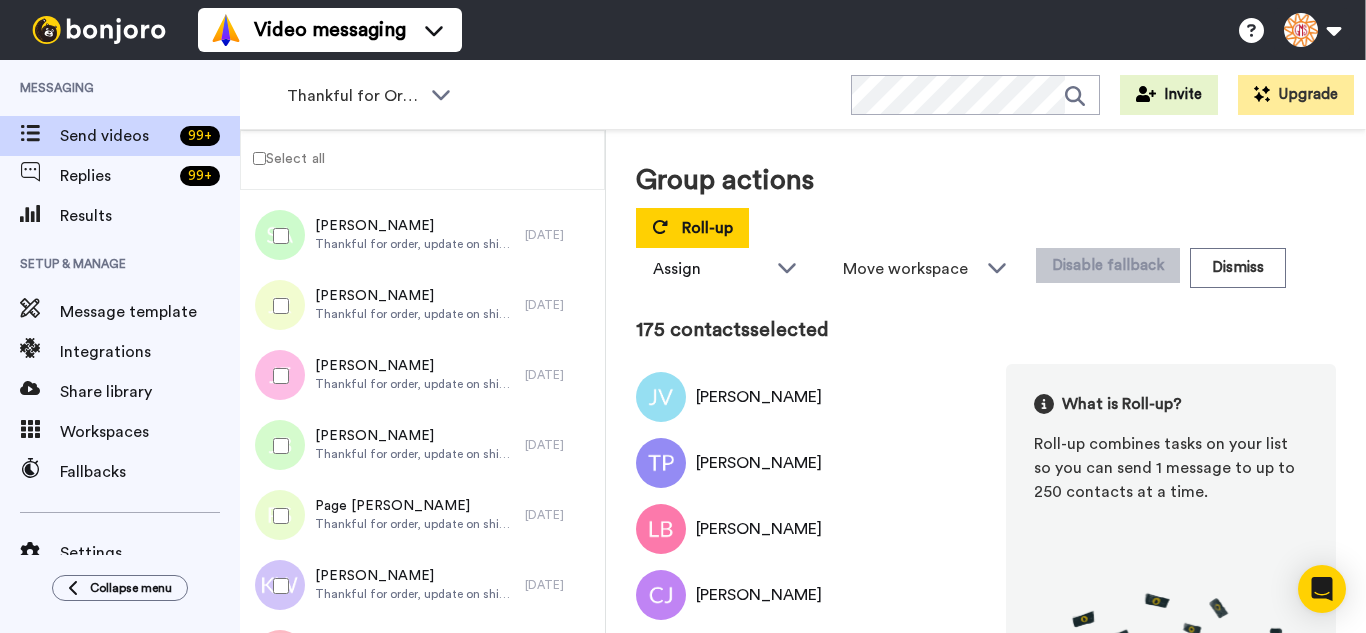 click at bounding box center (277, 516) 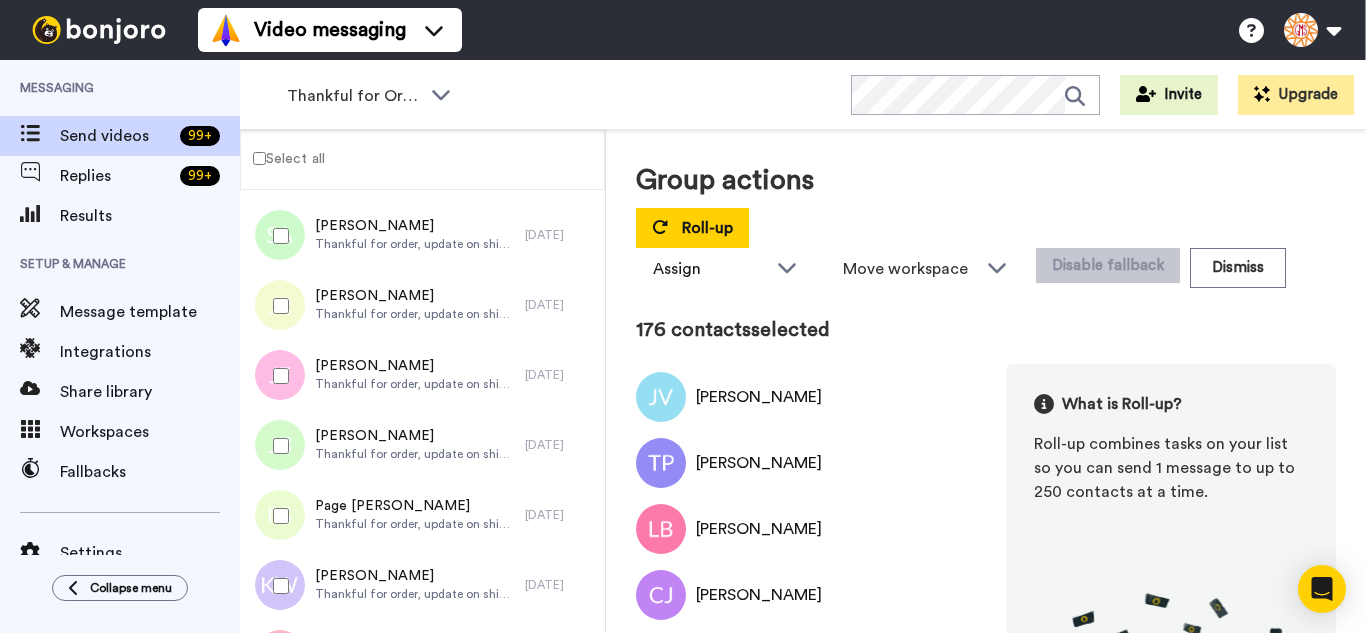 click at bounding box center [277, 586] 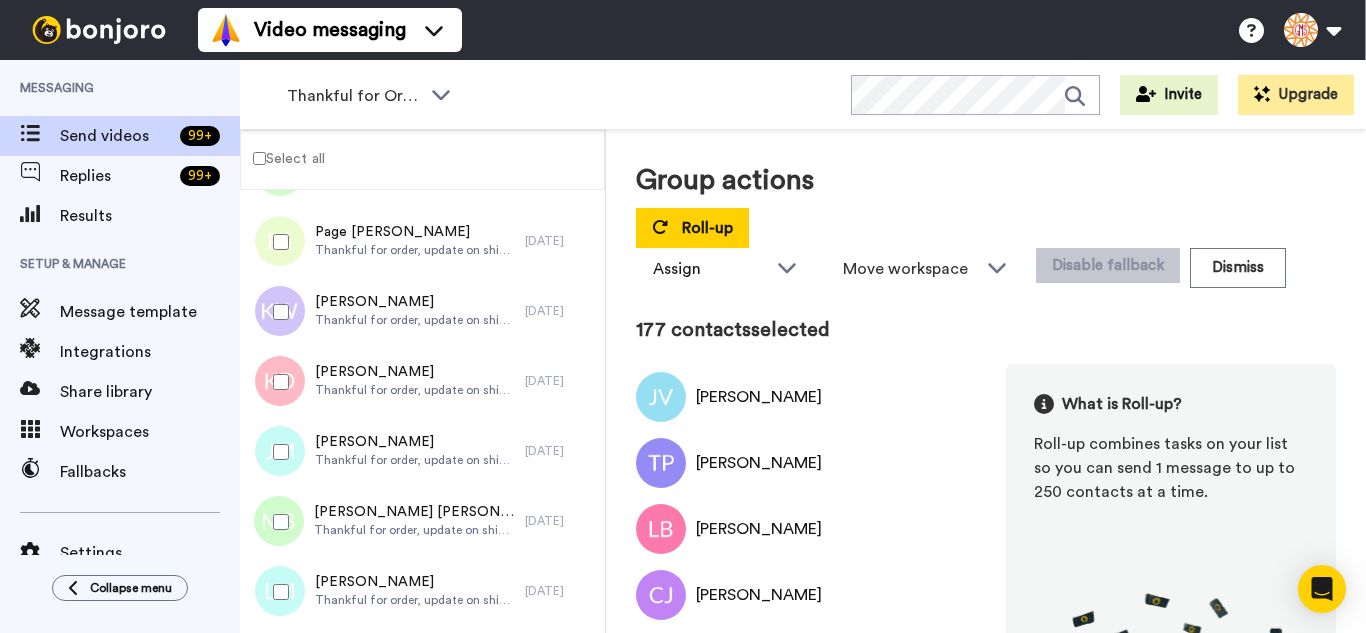 scroll, scrollTop: 12300, scrollLeft: 0, axis: vertical 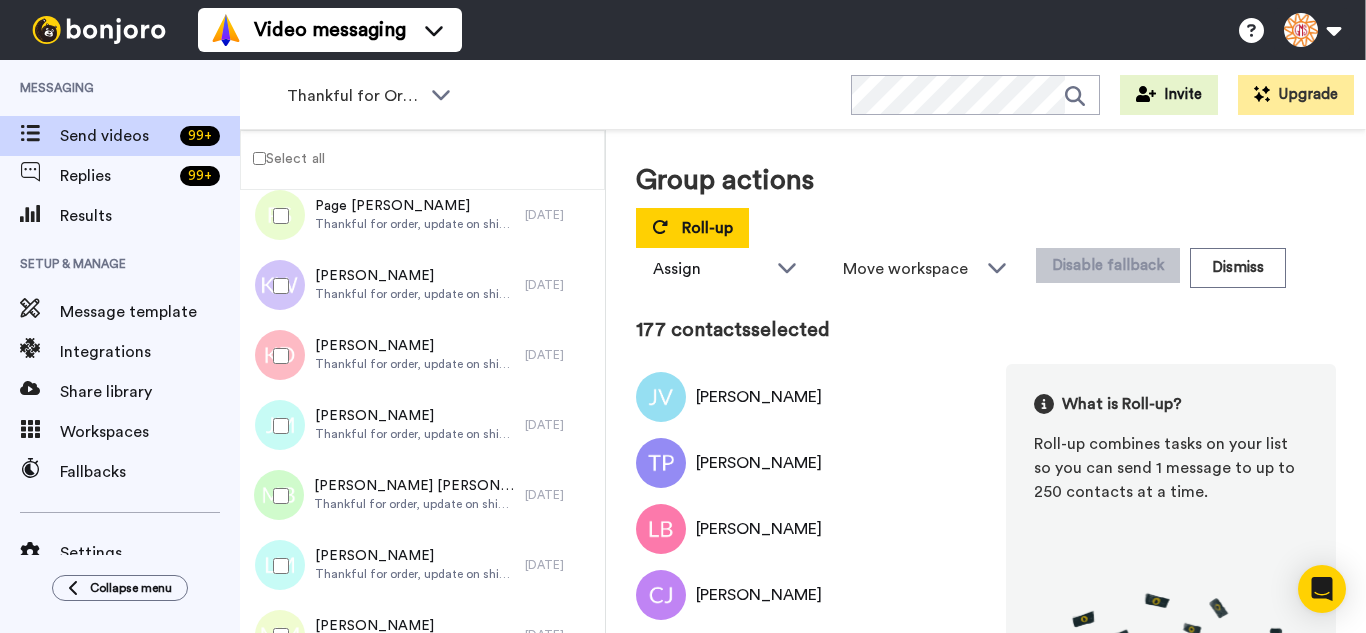 click at bounding box center (277, 356) 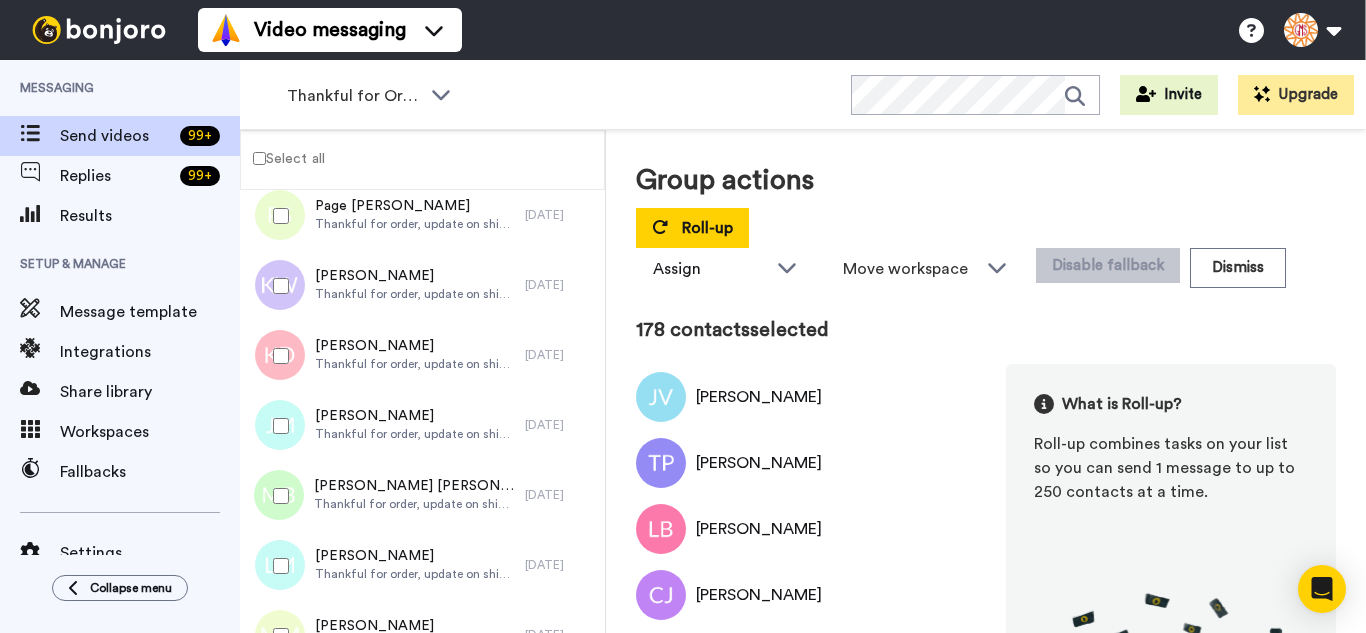 click at bounding box center [277, 426] 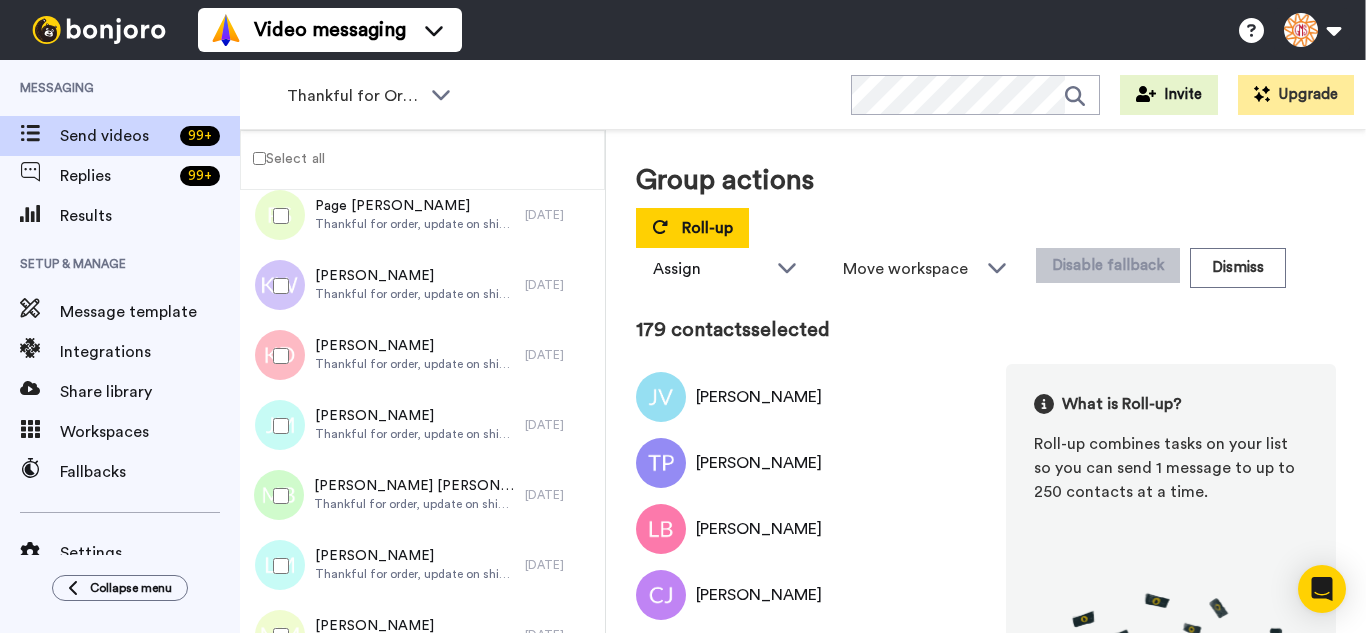 click at bounding box center (277, 566) 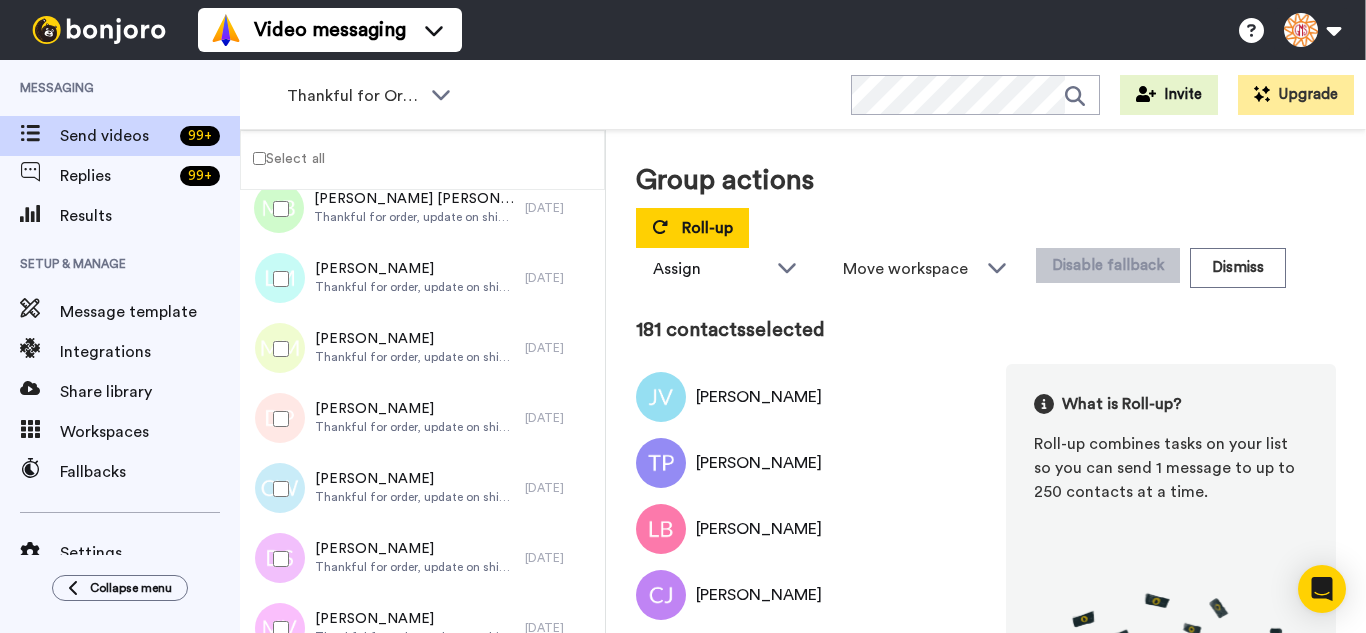 scroll, scrollTop: 12600, scrollLeft: 0, axis: vertical 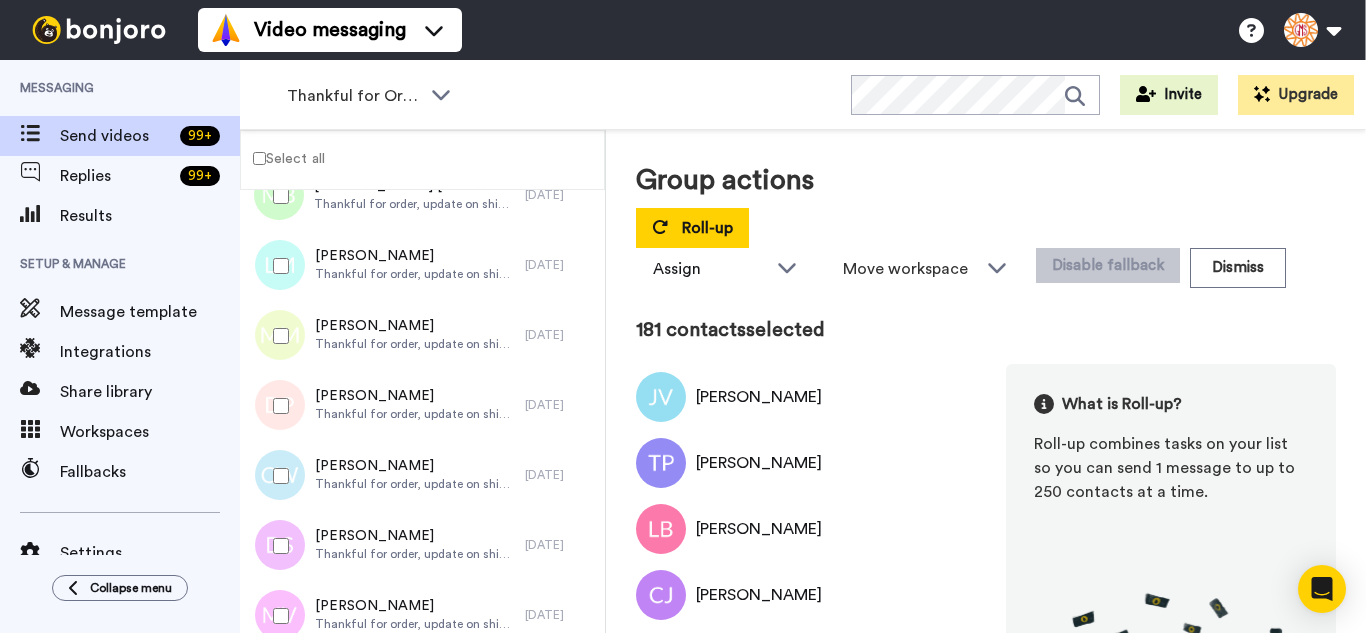 click at bounding box center (277, 336) 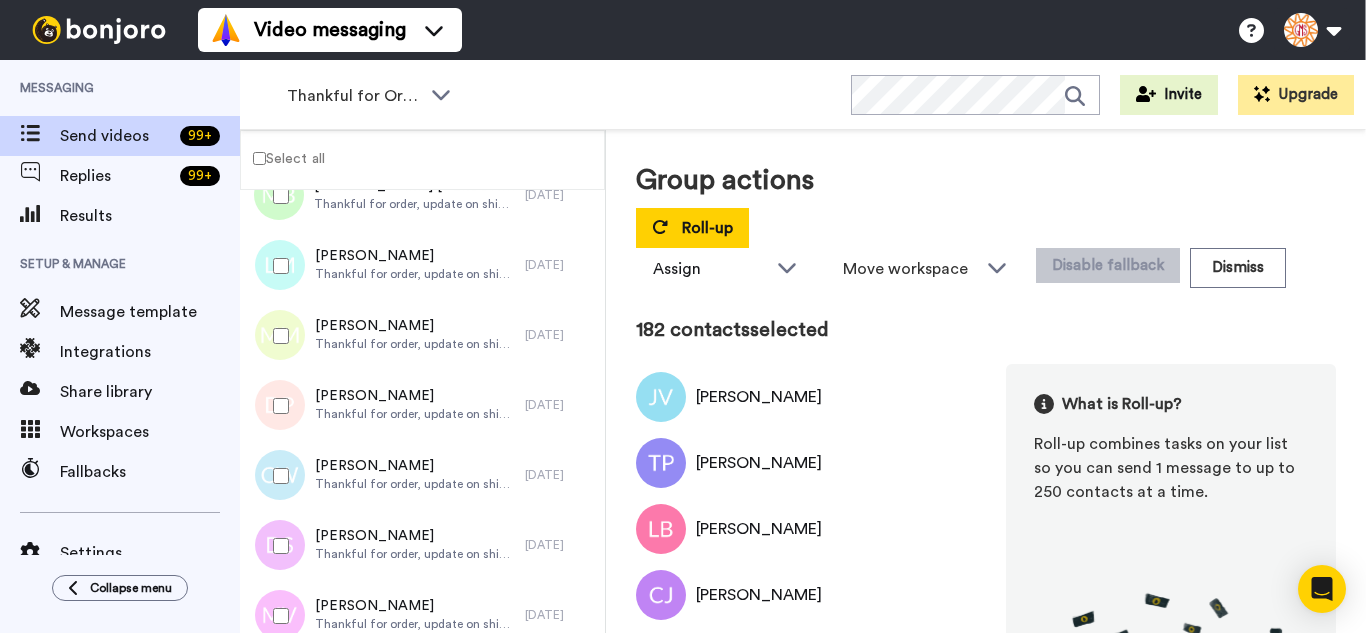 click at bounding box center (277, 406) 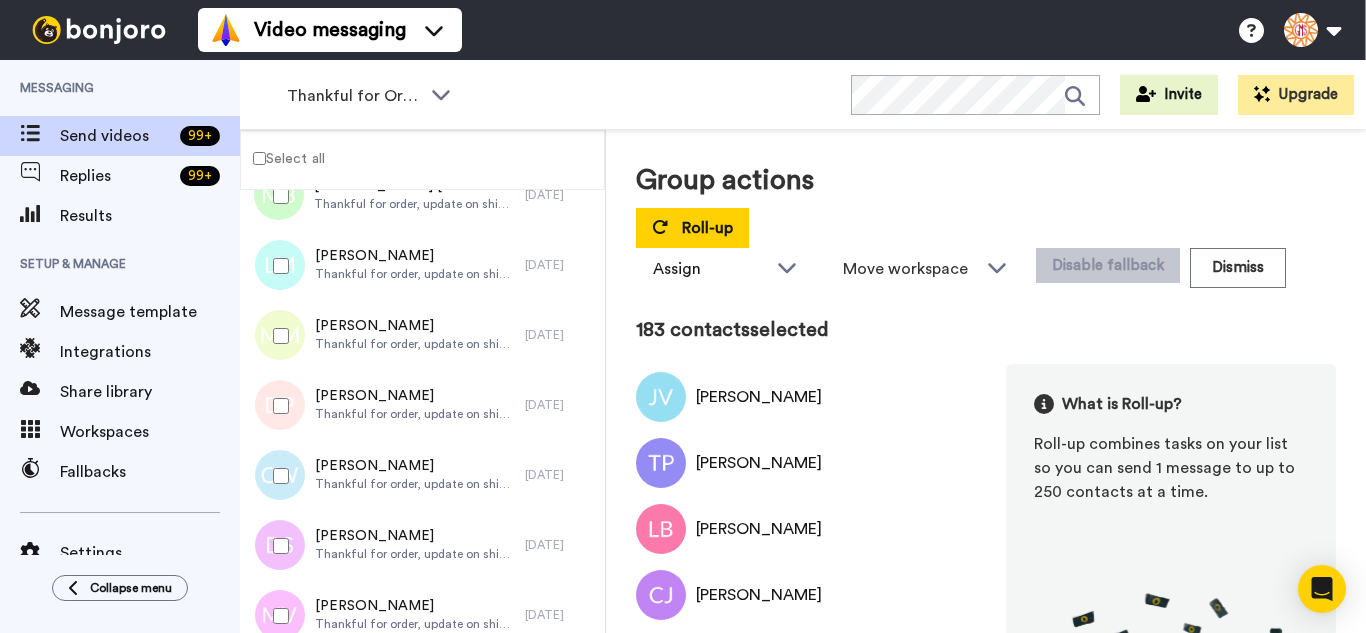 click at bounding box center (277, 476) 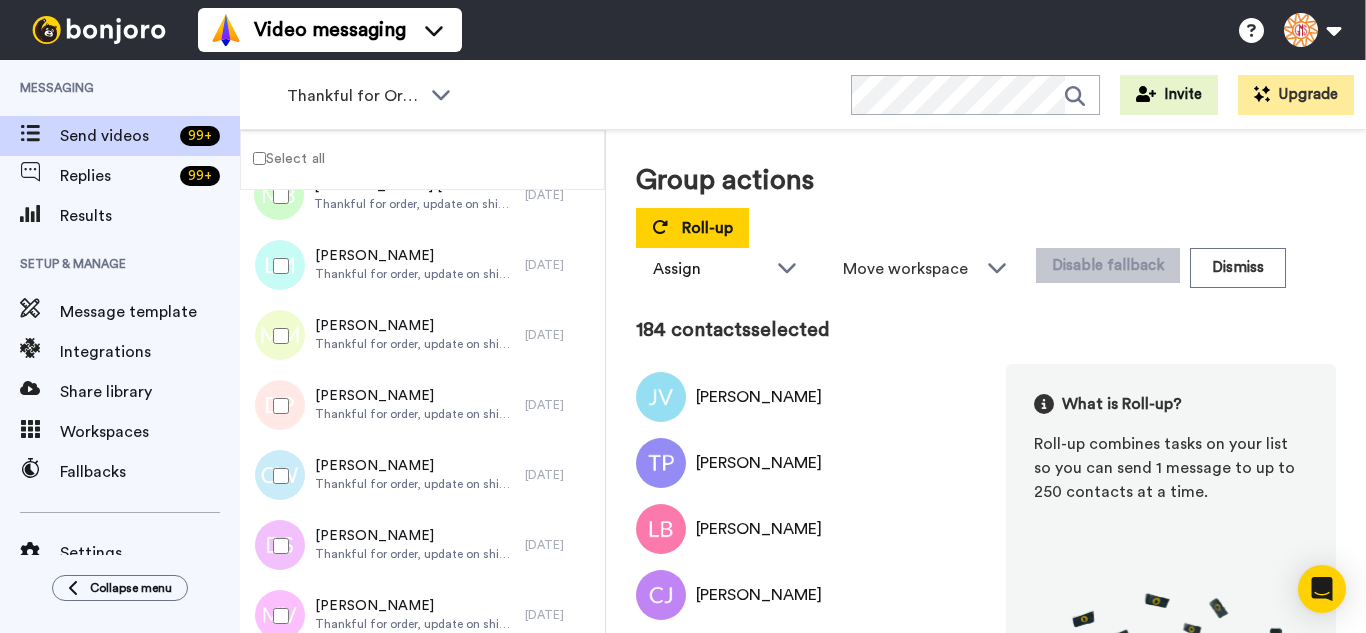 click at bounding box center (277, 546) 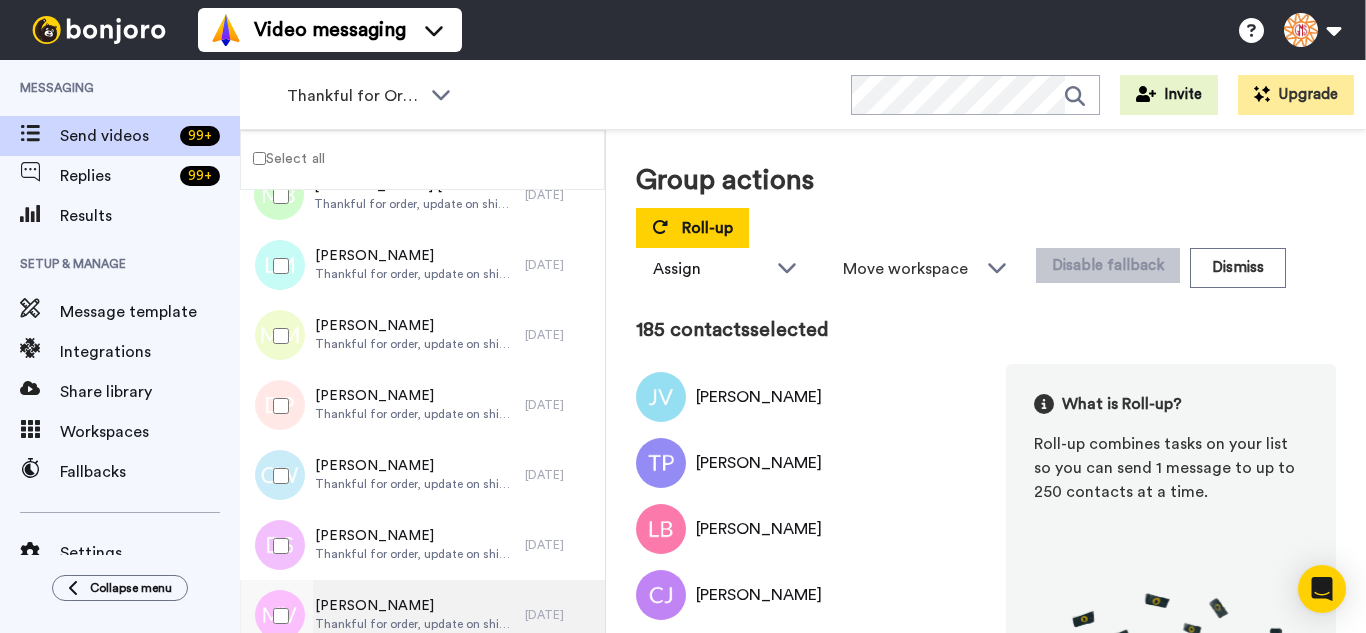click at bounding box center (277, 616) 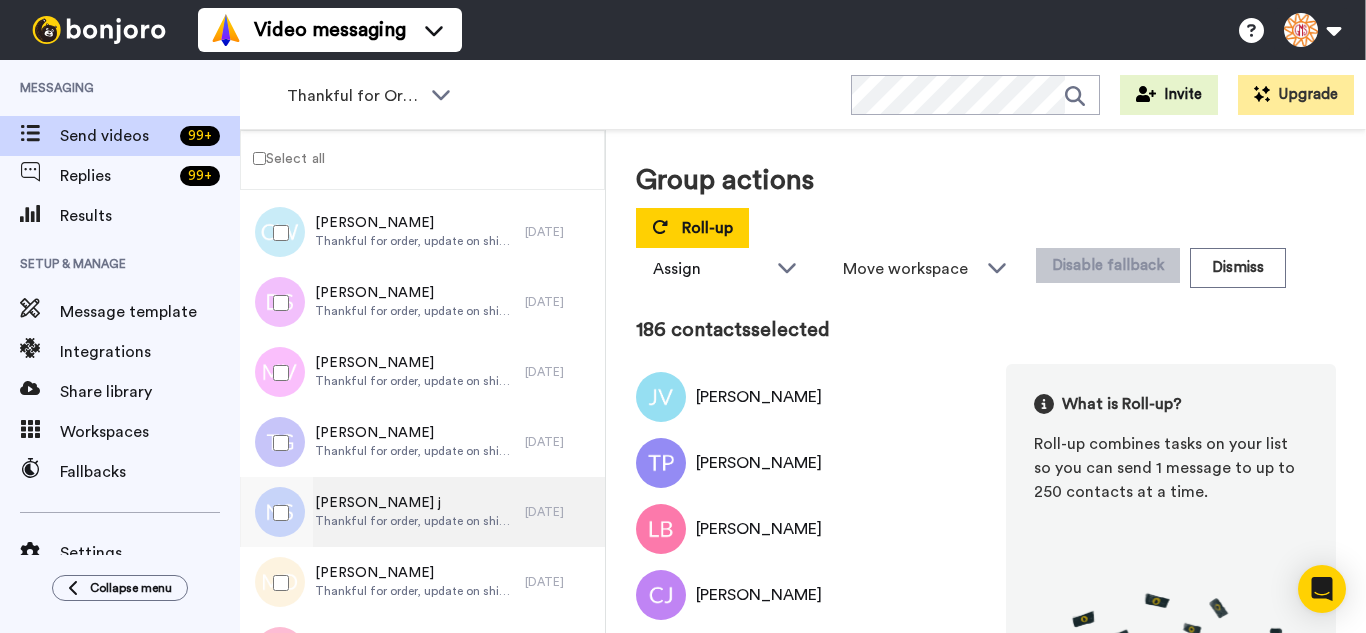 scroll, scrollTop: 12900, scrollLeft: 0, axis: vertical 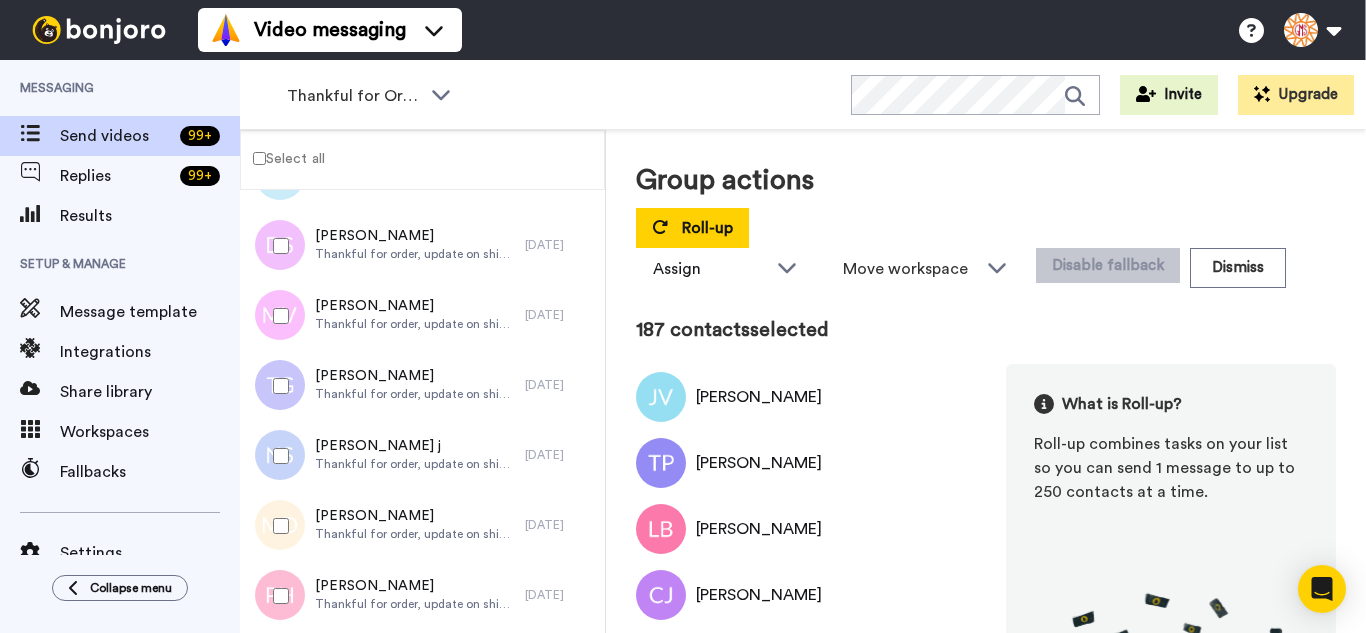 click at bounding box center [277, 456] 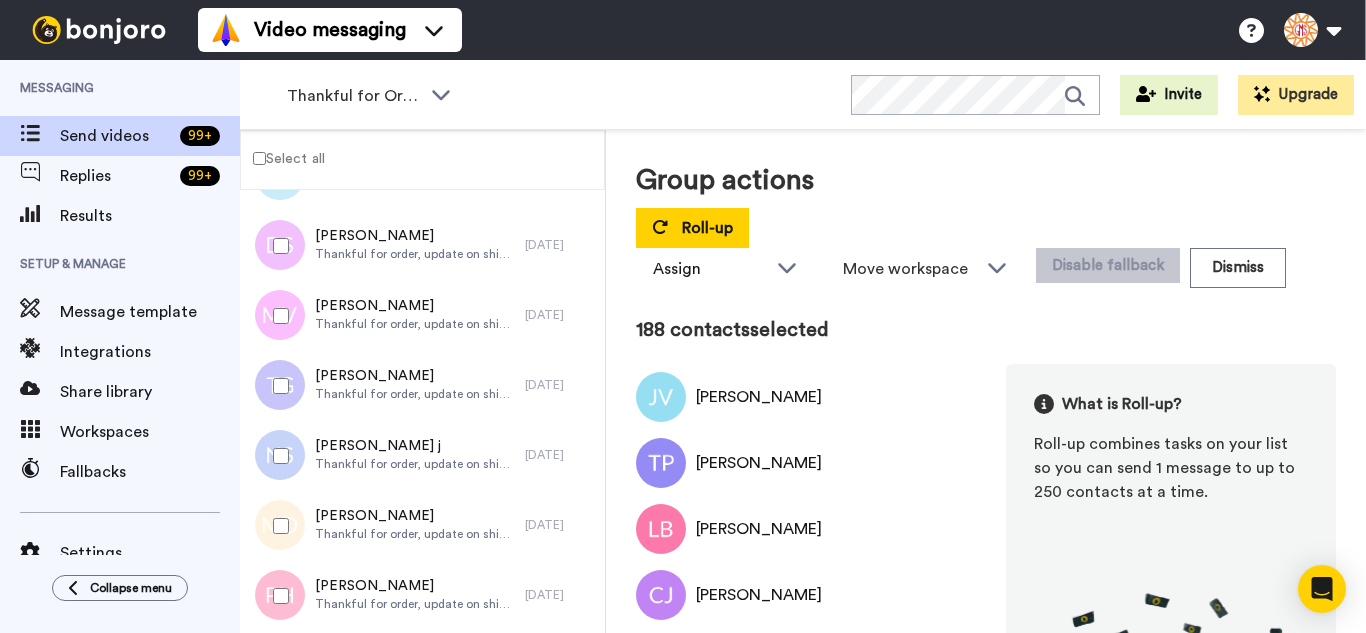 click at bounding box center (277, 526) 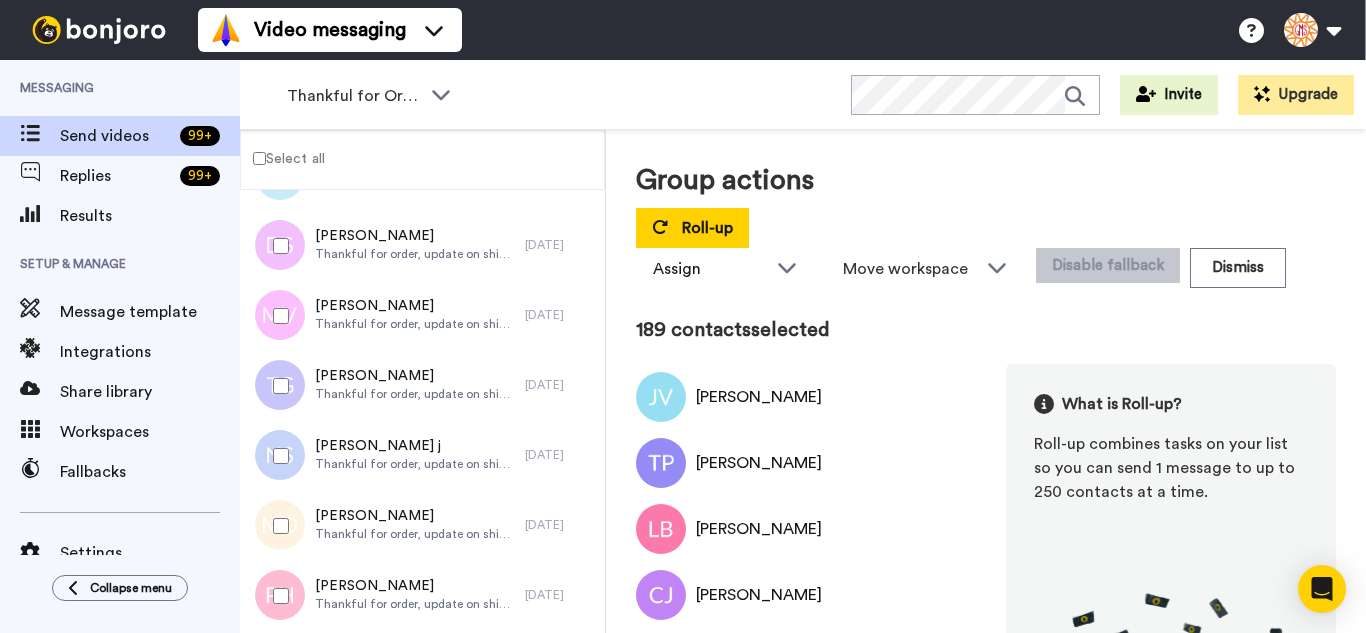 click at bounding box center (277, 596) 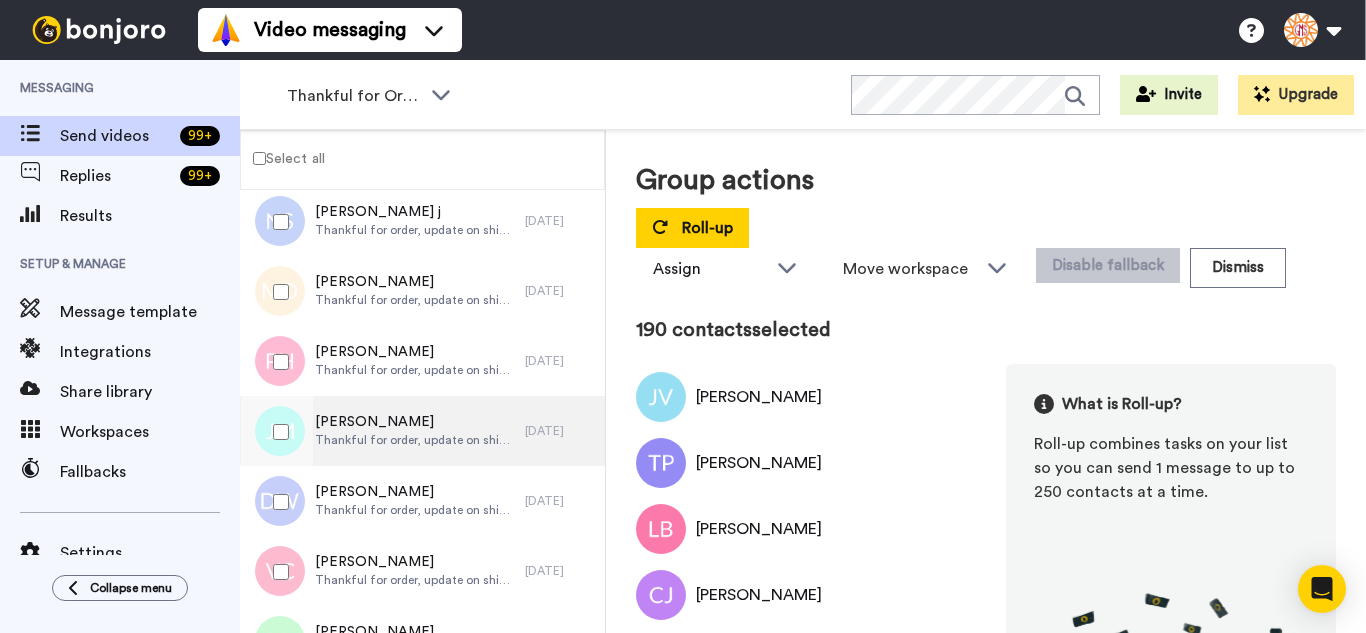 scroll, scrollTop: 13200, scrollLeft: 0, axis: vertical 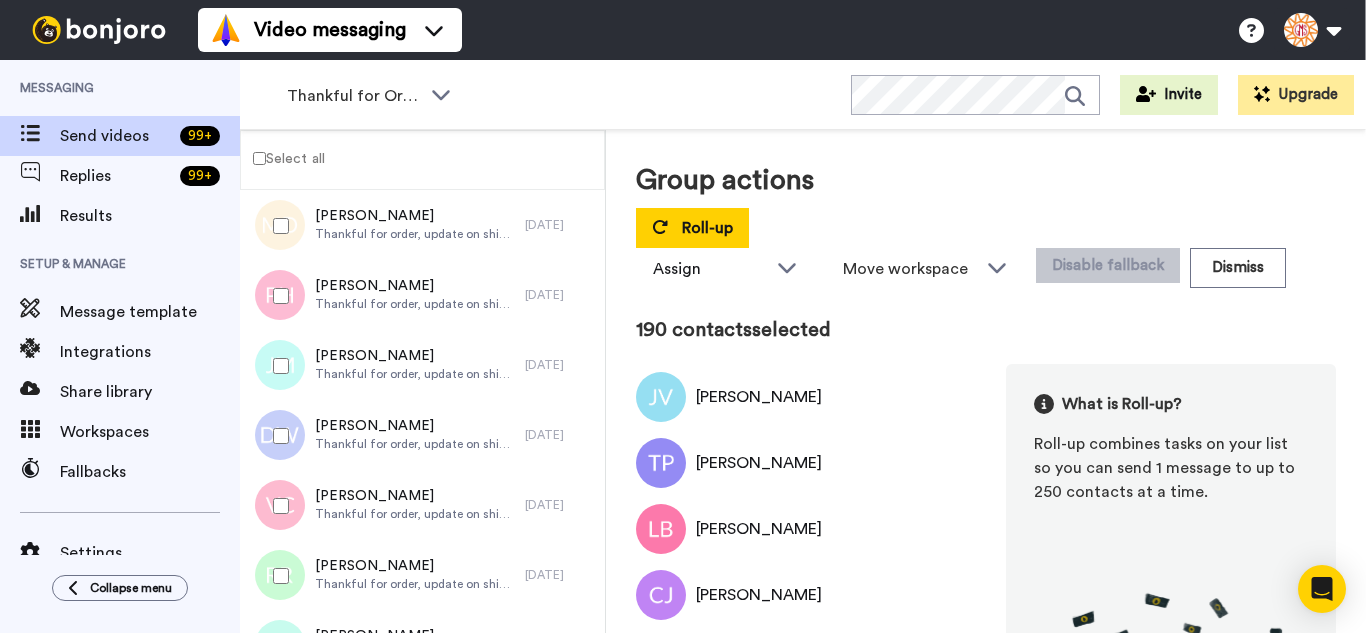 click at bounding box center [277, 366] 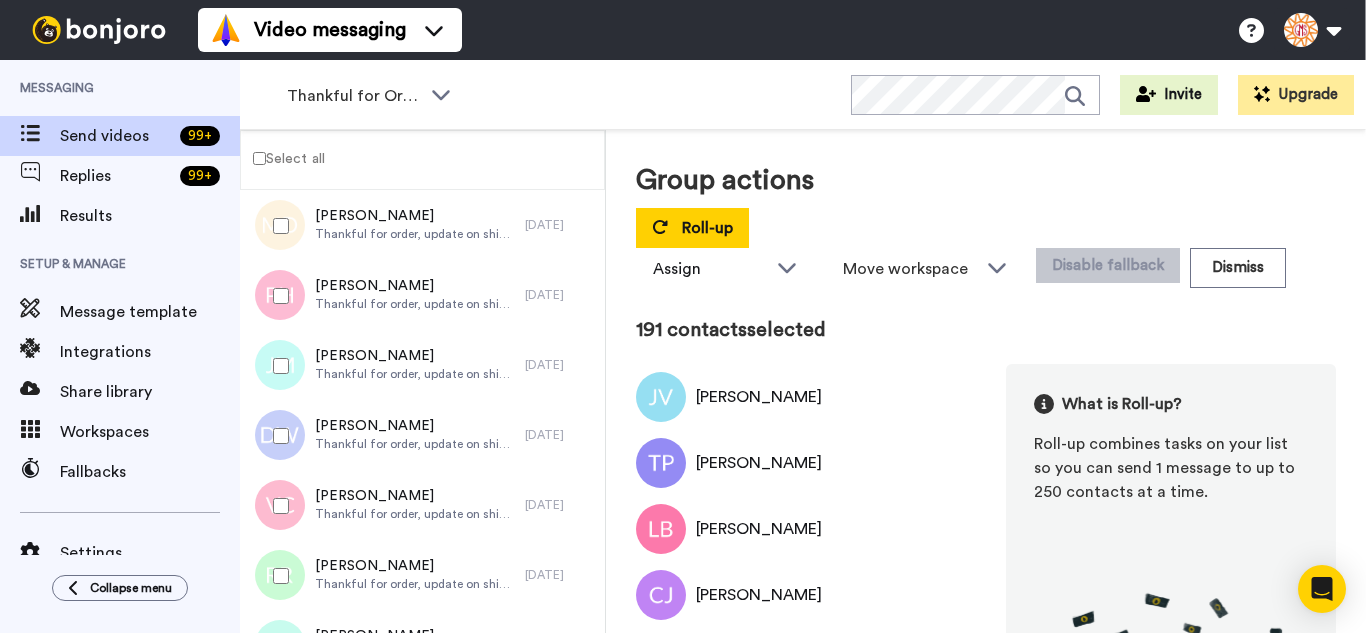 click at bounding box center (277, 506) 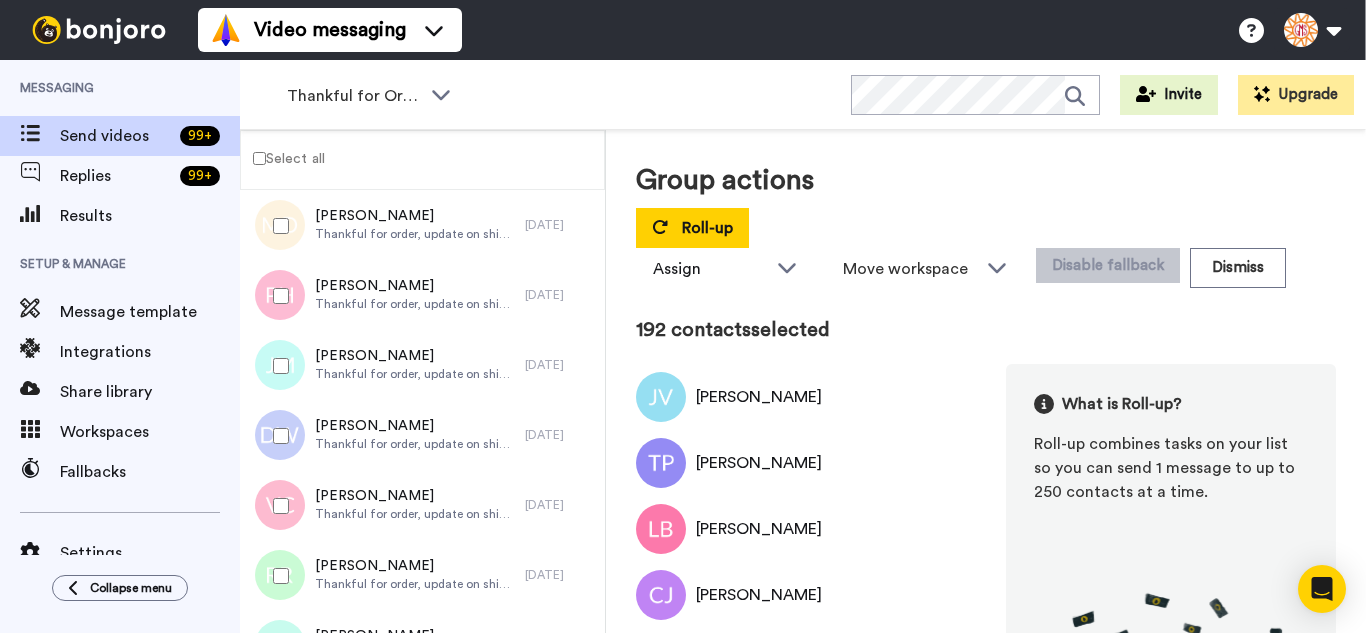 click at bounding box center (277, 506) 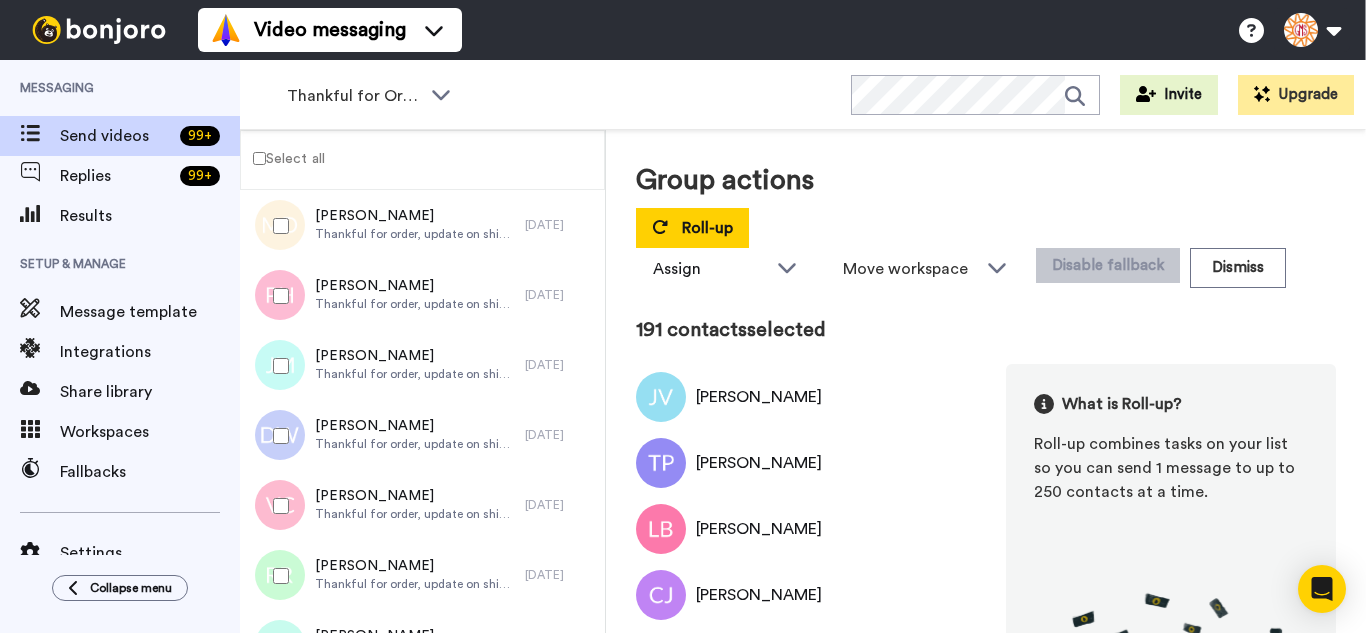 click at bounding box center (277, 436) 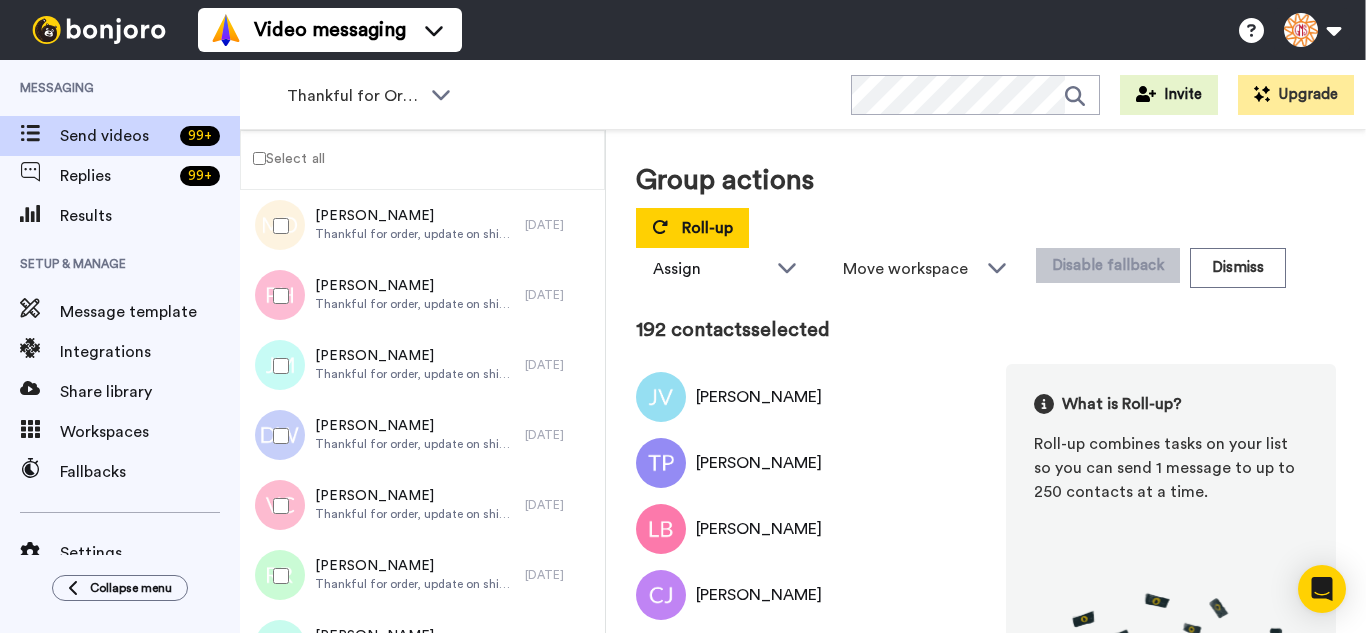 click at bounding box center (277, 506) 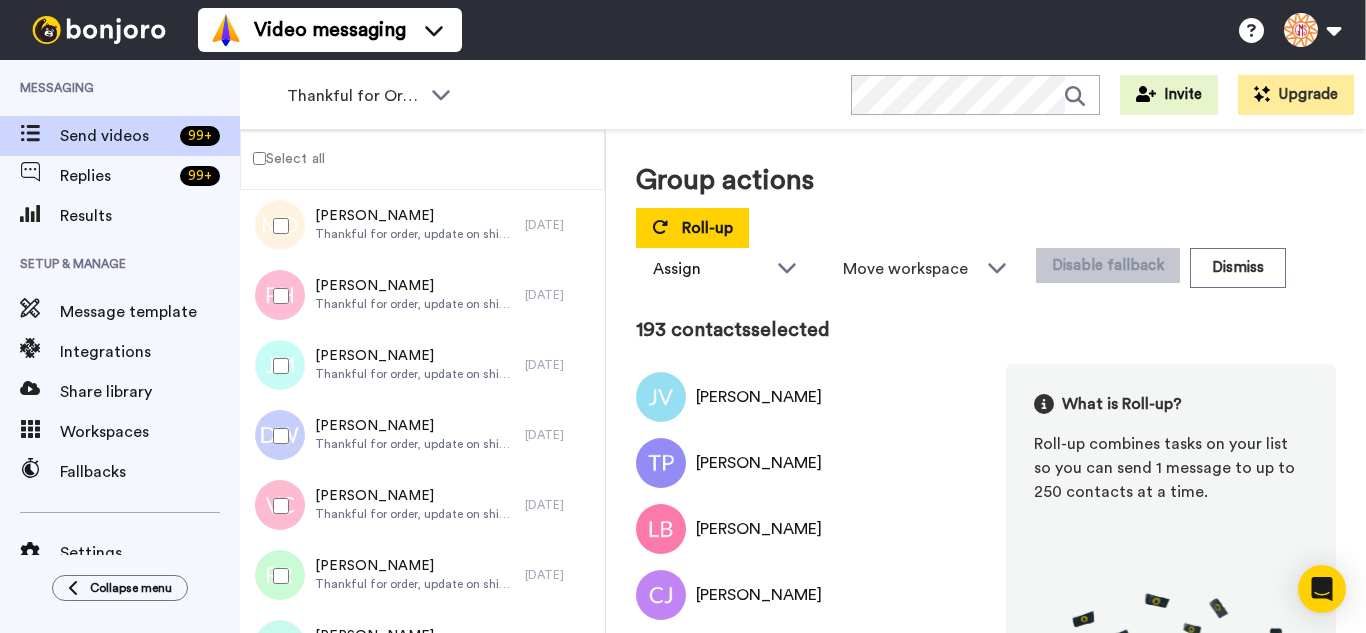 click at bounding box center [277, 576] 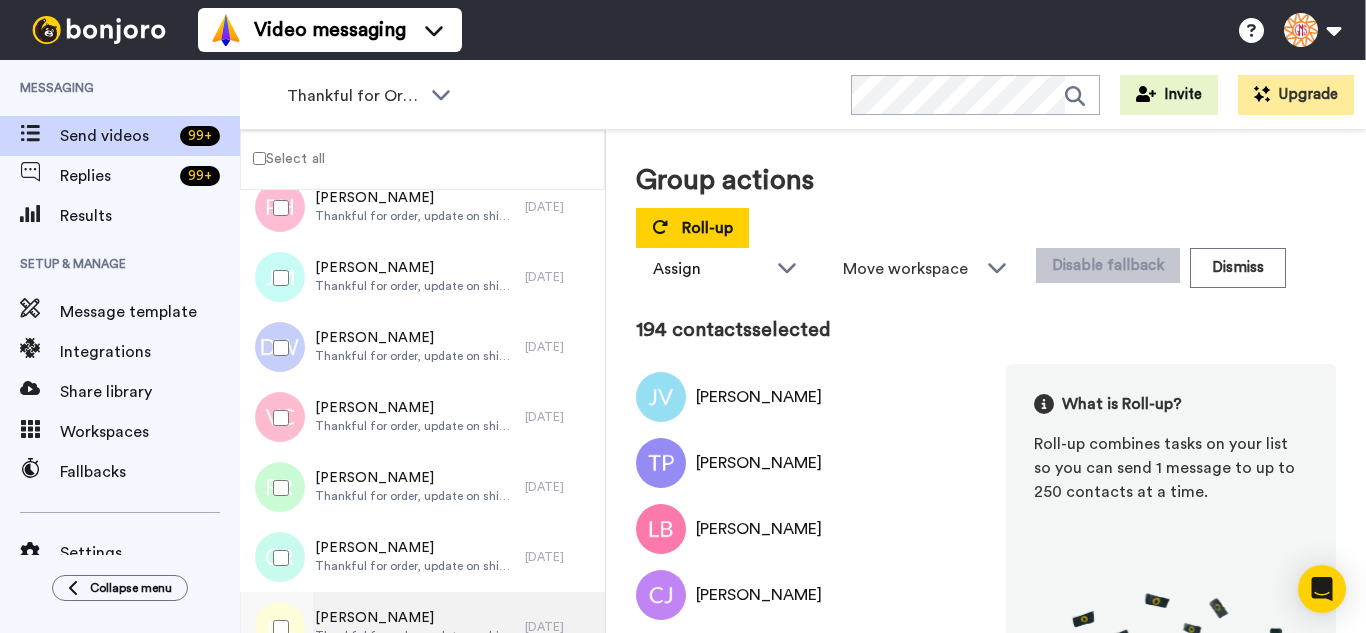 scroll, scrollTop: 13500, scrollLeft: 0, axis: vertical 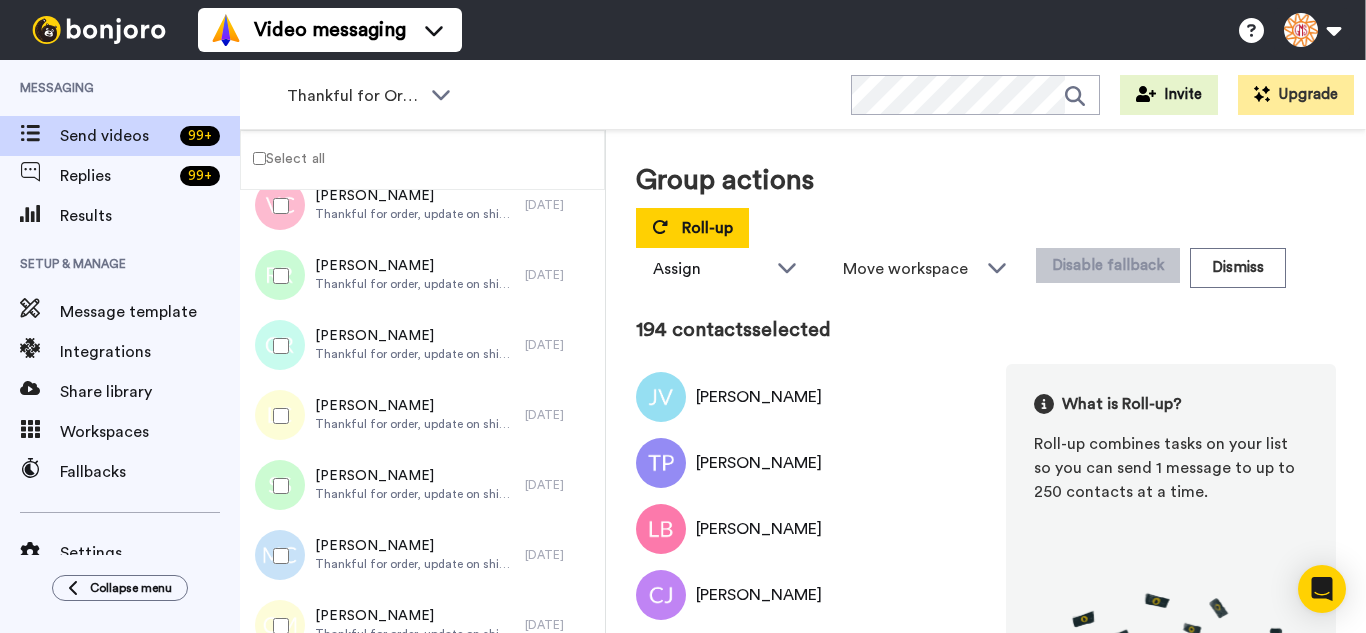 click at bounding box center [277, 346] 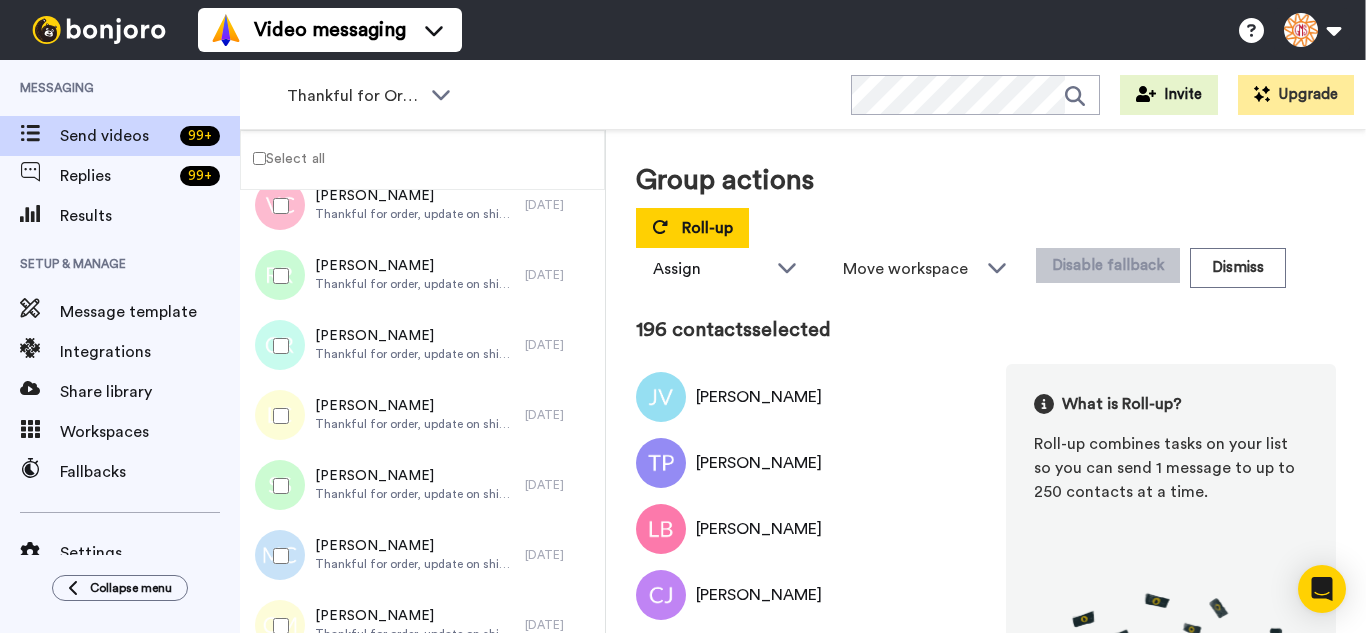 click at bounding box center (277, 486) 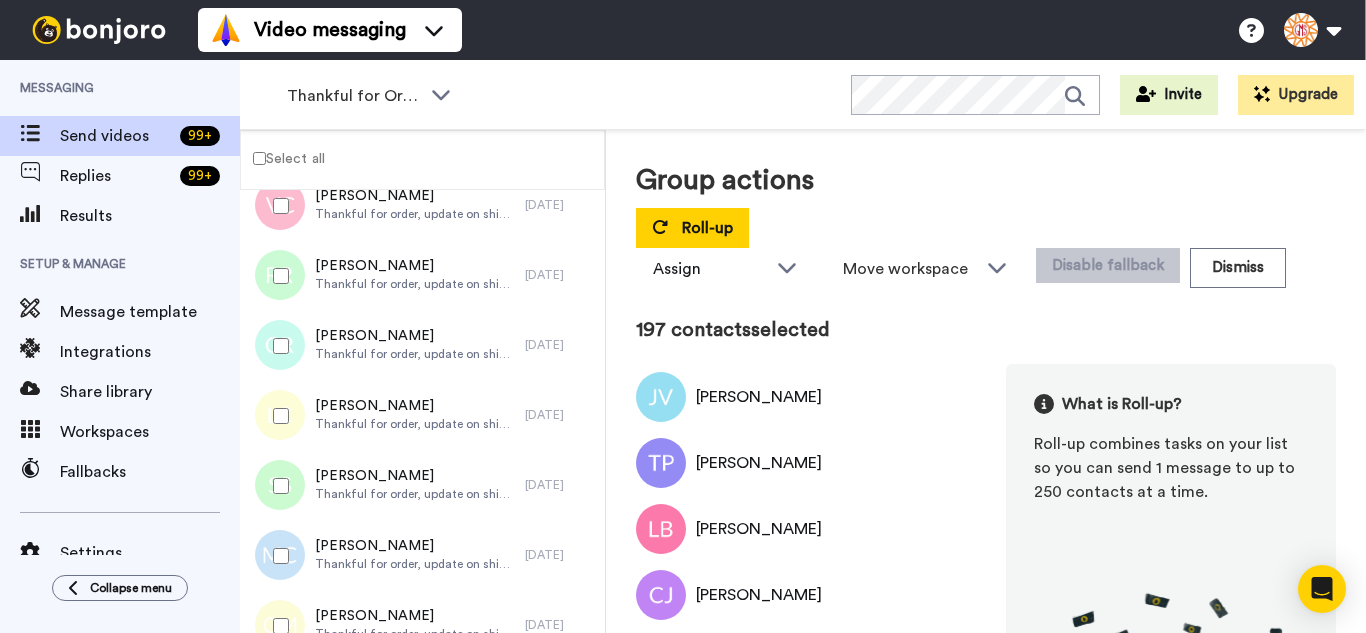 click at bounding box center [277, 556] 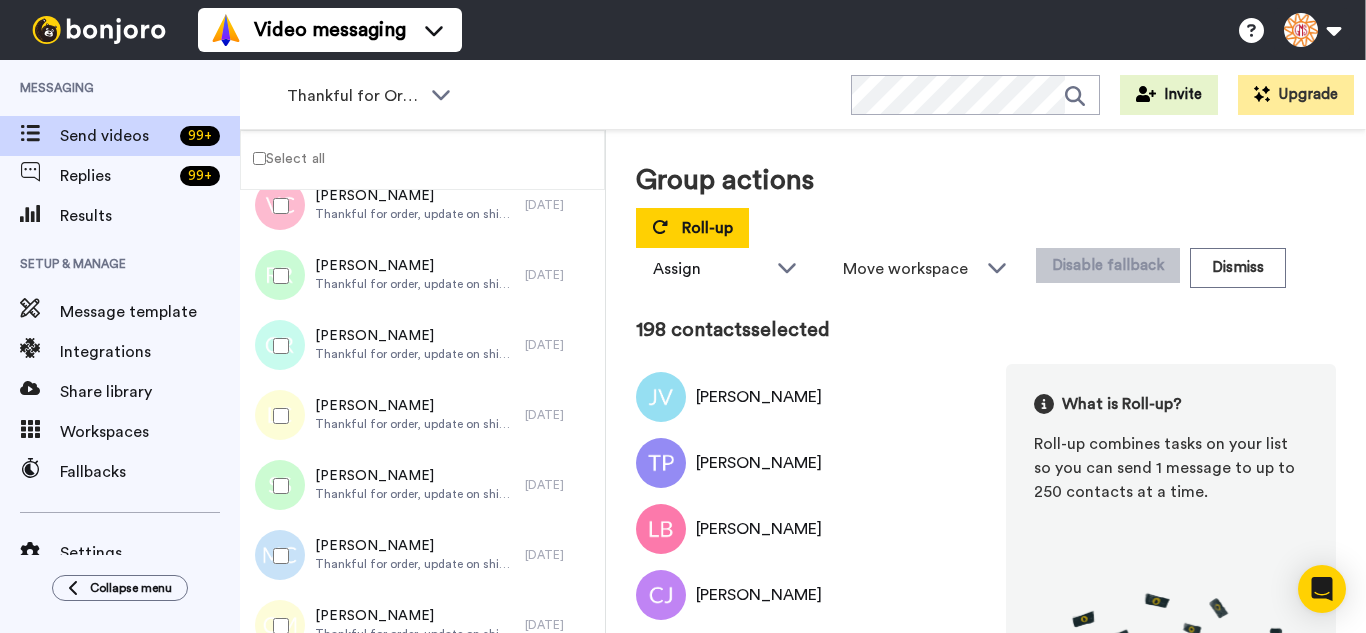 click at bounding box center (277, 626) 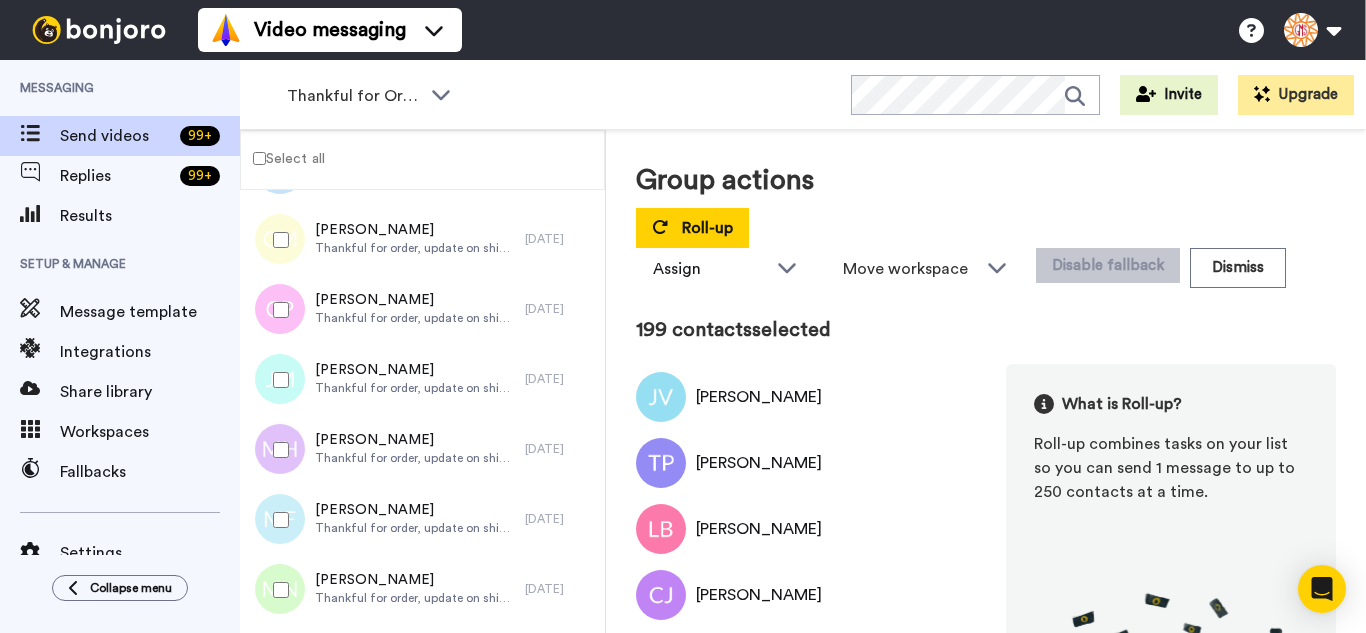 scroll, scrollTop: 13900, scrollLeft: 0, axis: vertical 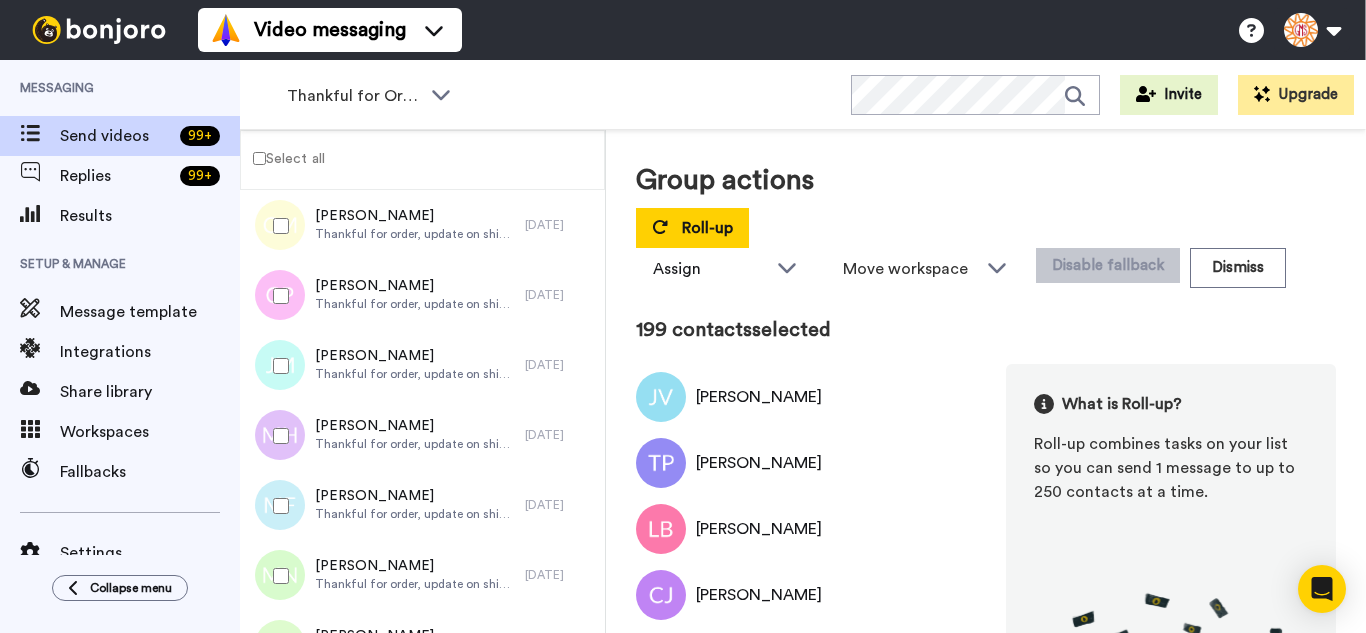 click at bounding box center (277, 296) 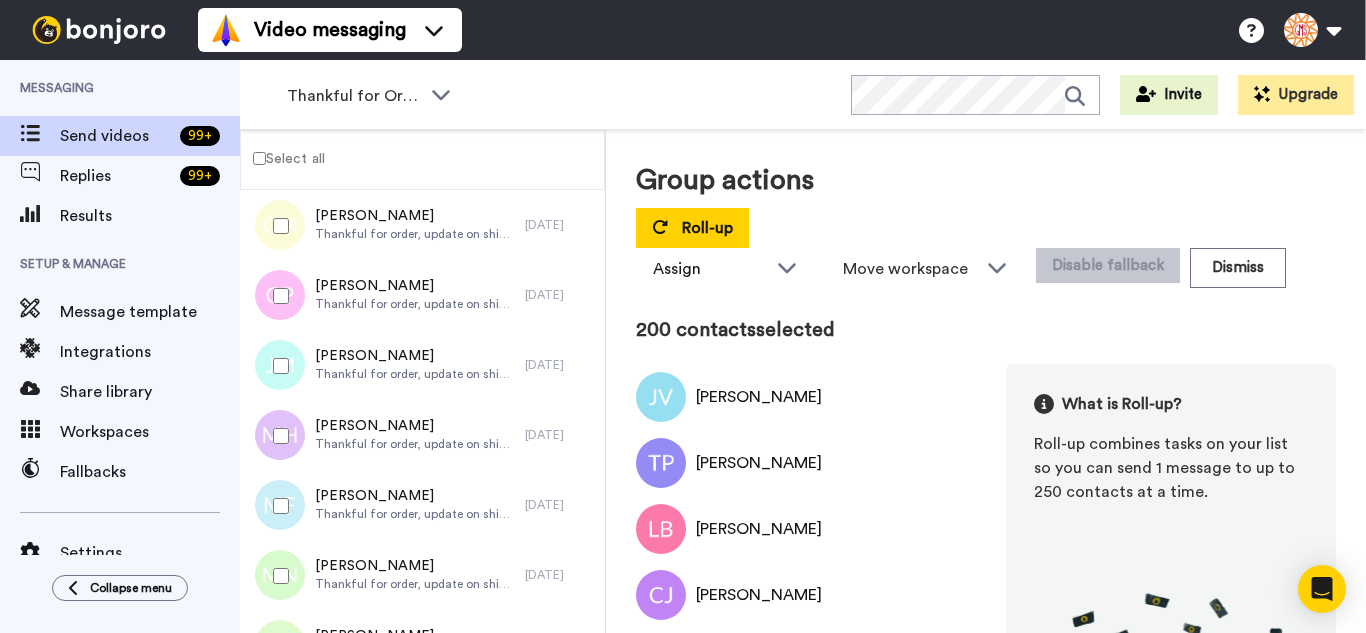 click at bounding box center (277, 436) 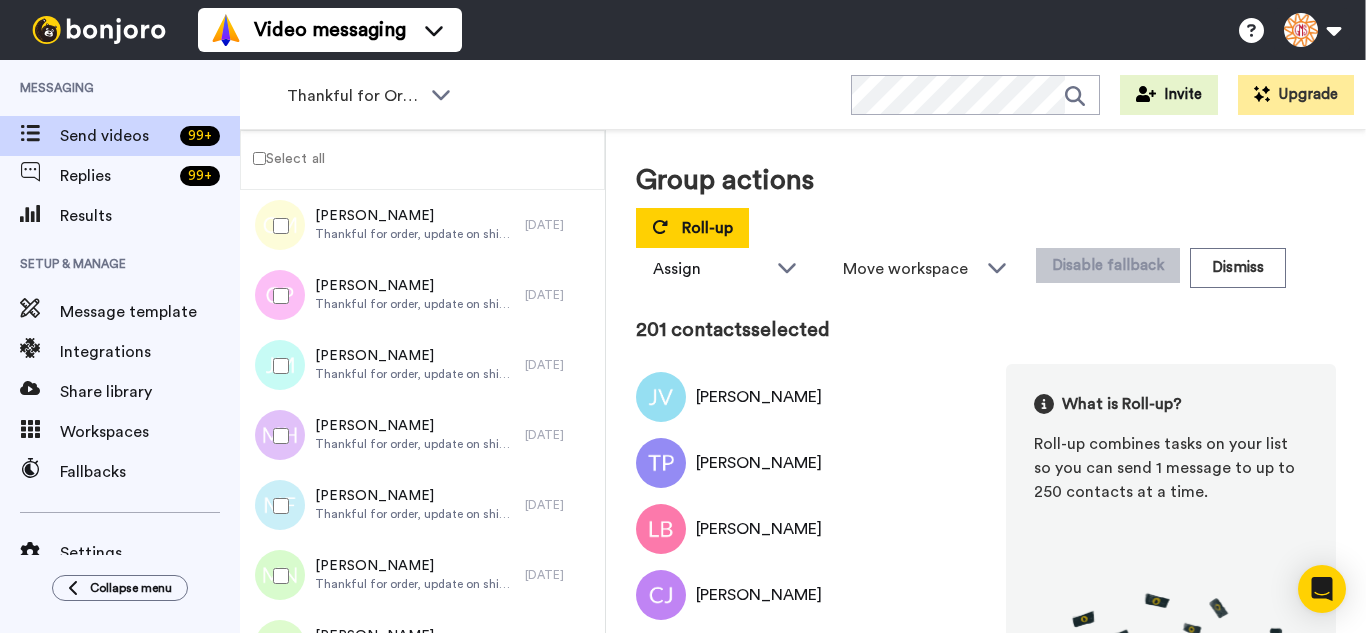 click at bounding box center [277, 506] 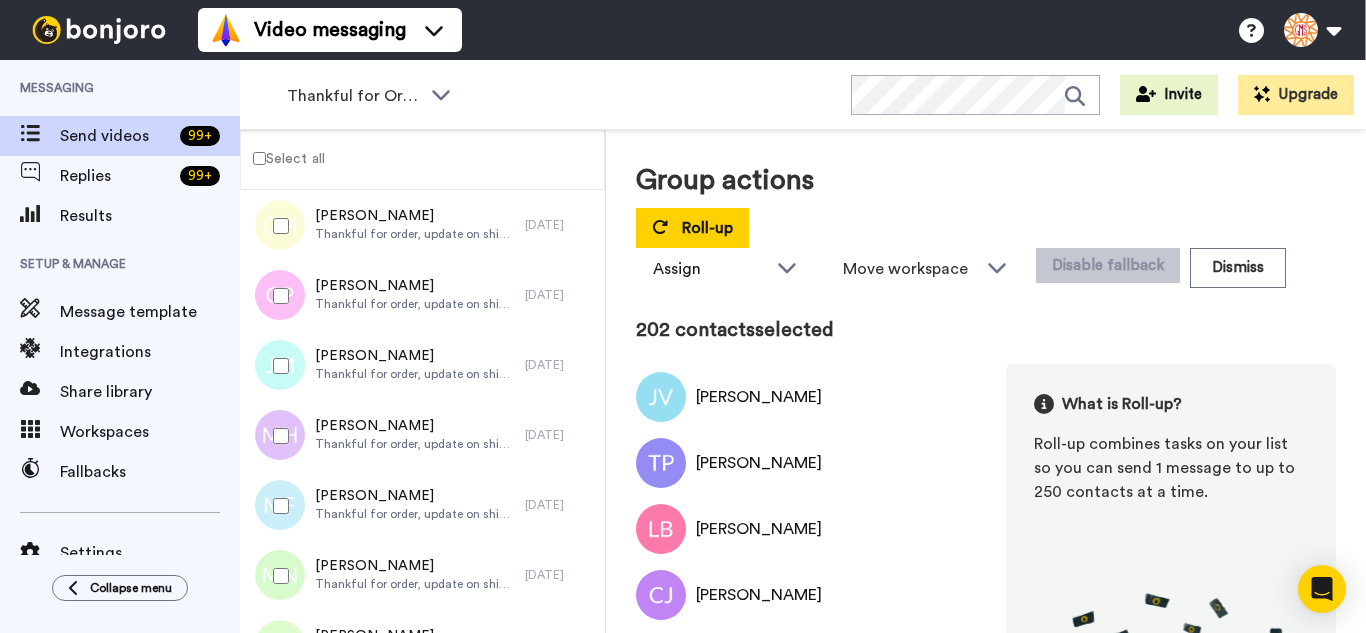 click at bounding box center (277, 576) 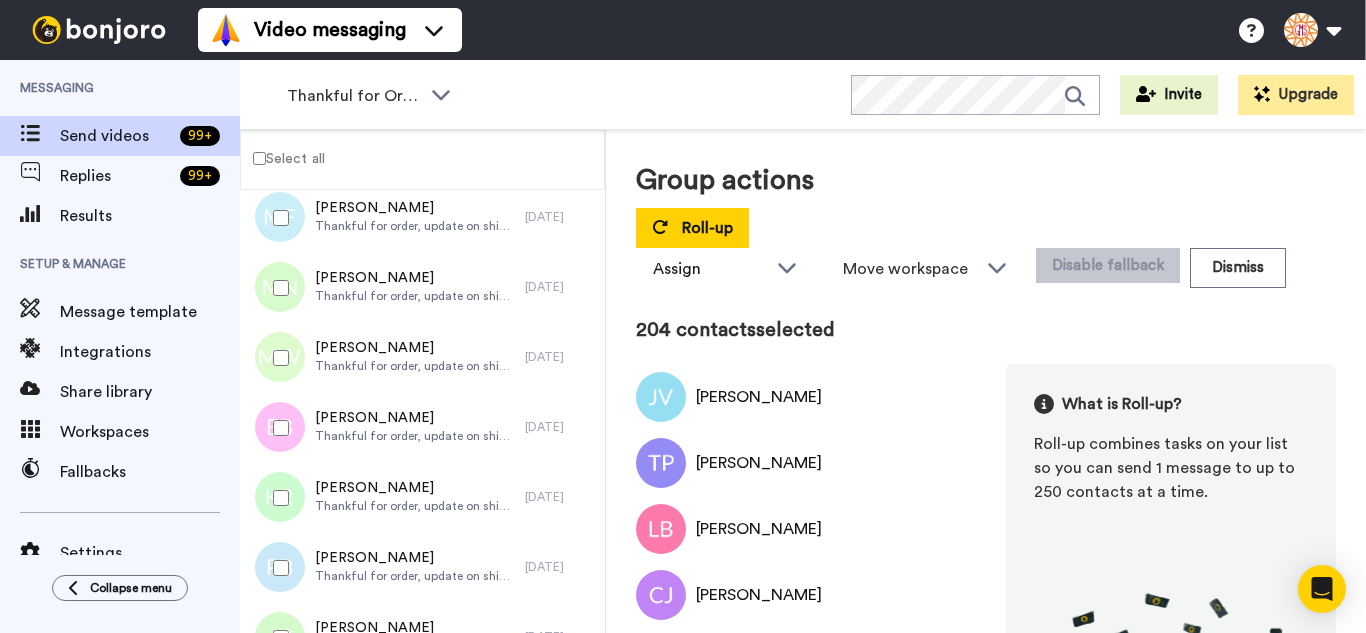 scroll, scrollTop: 14200, scrollLeft: 0, axis: vertical 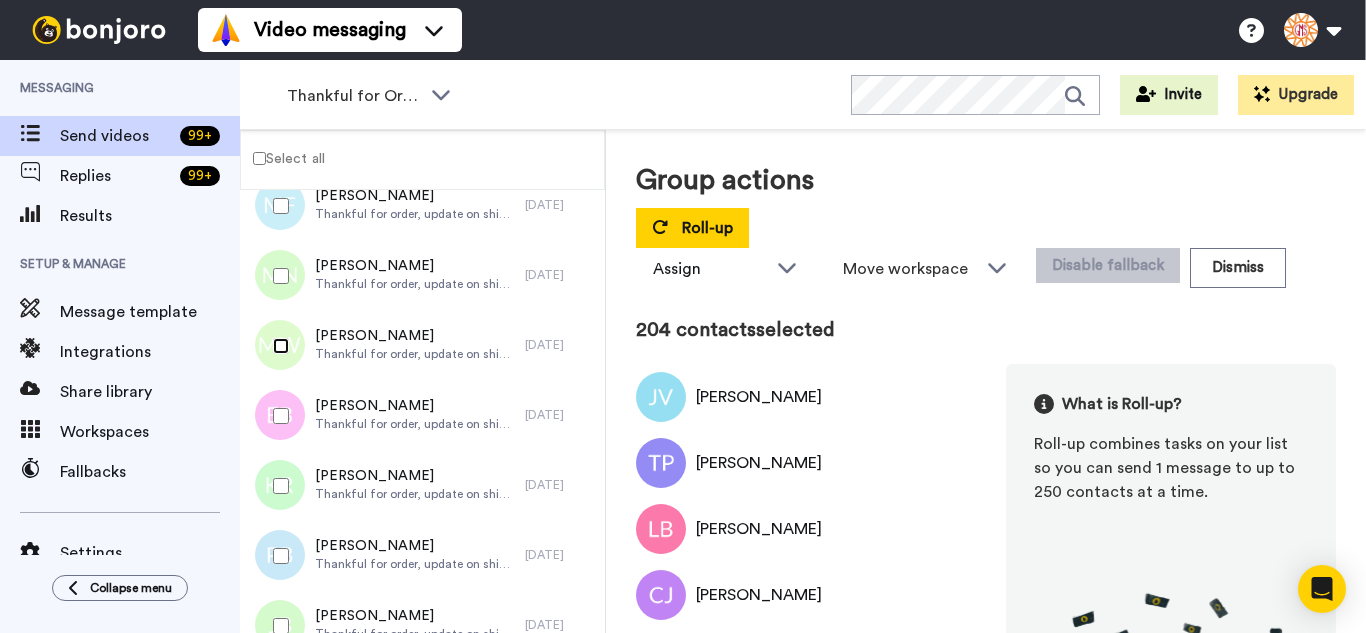 click at bounding box center (277, 346) 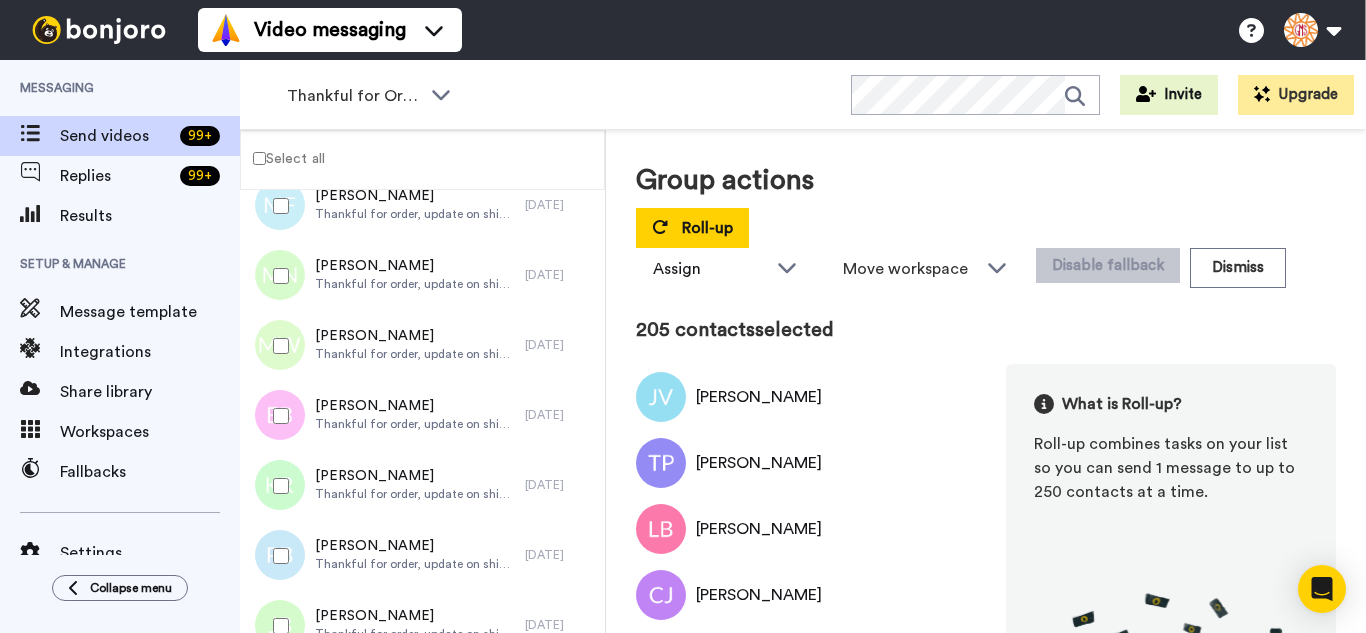 click at bounding box center (277, 486) 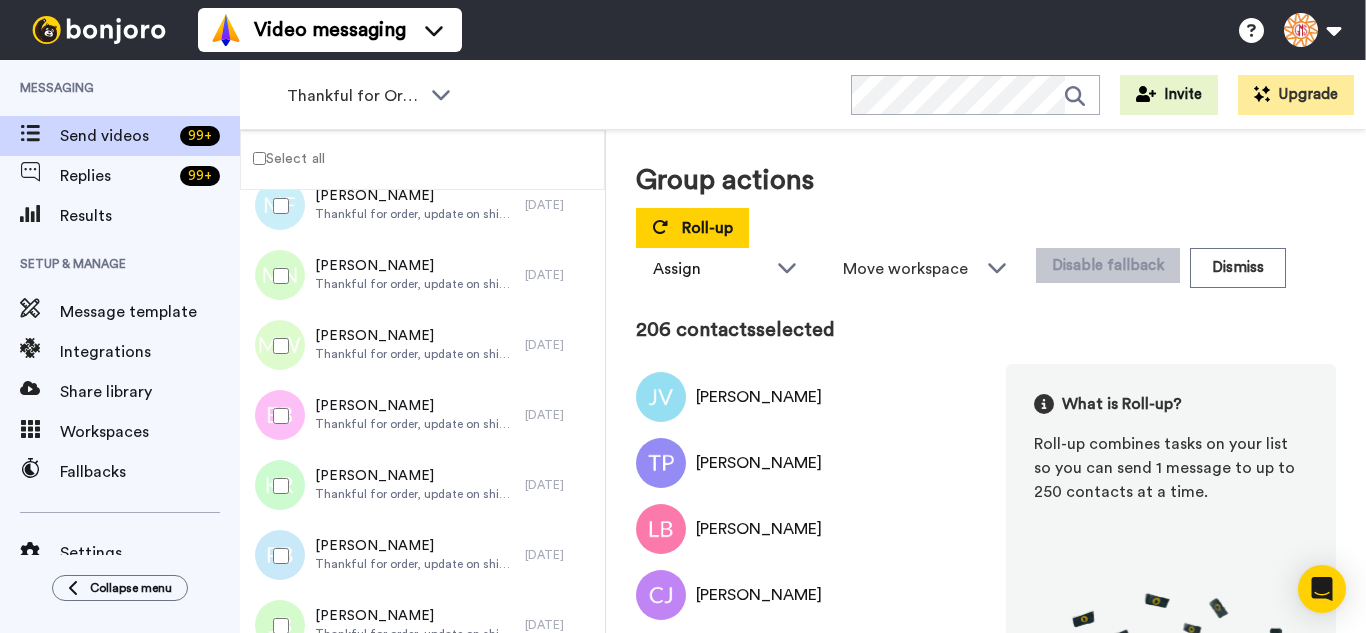 click at bounding box center (277, 416) 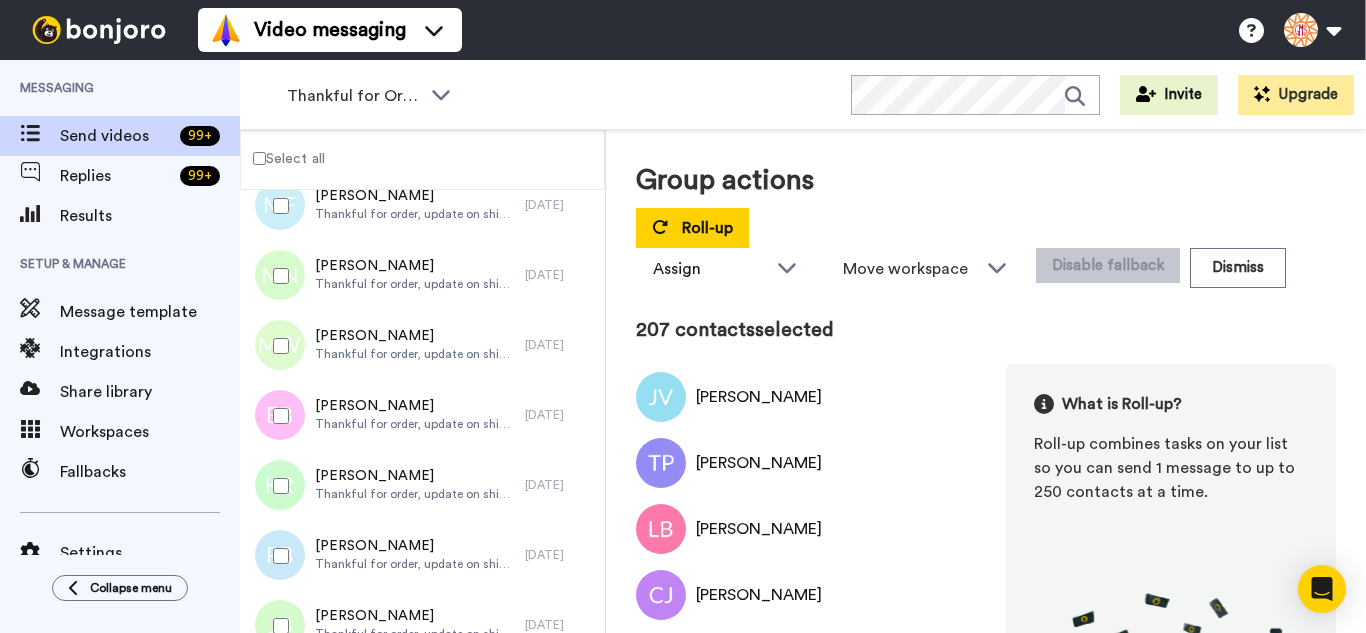 click at bounding box center (277, 556) 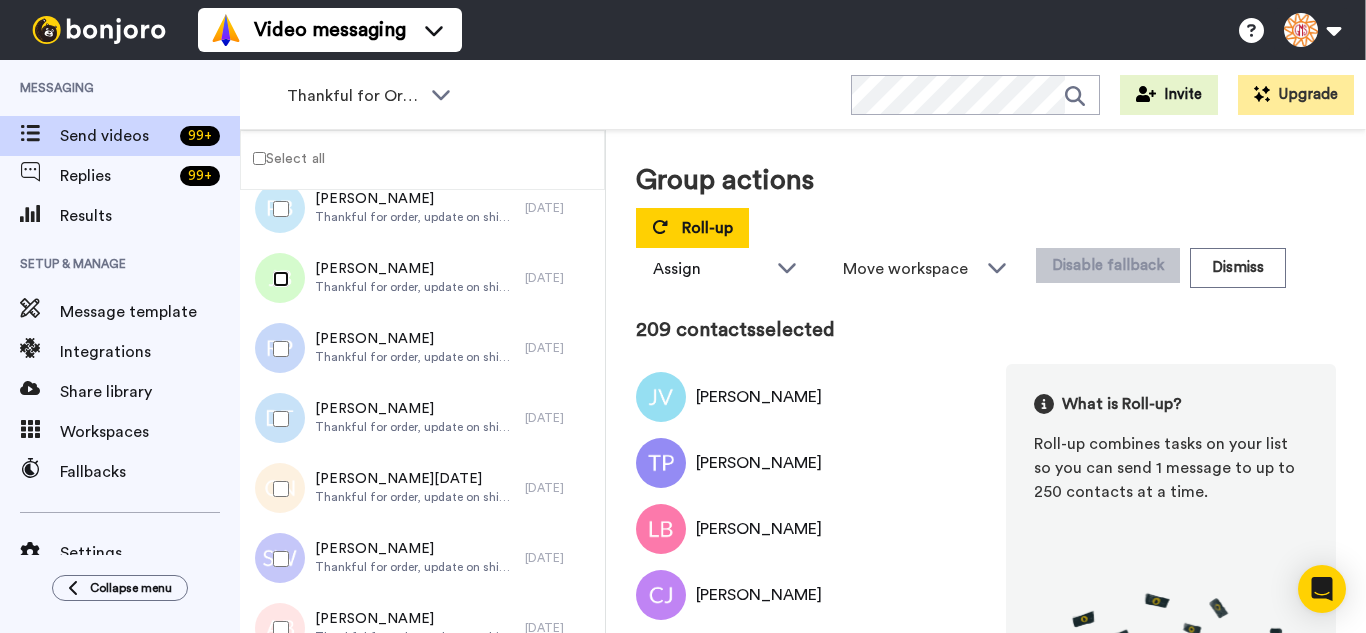 scroll, scrollTop: 14600, scrollLeft: 0, axis: vertical 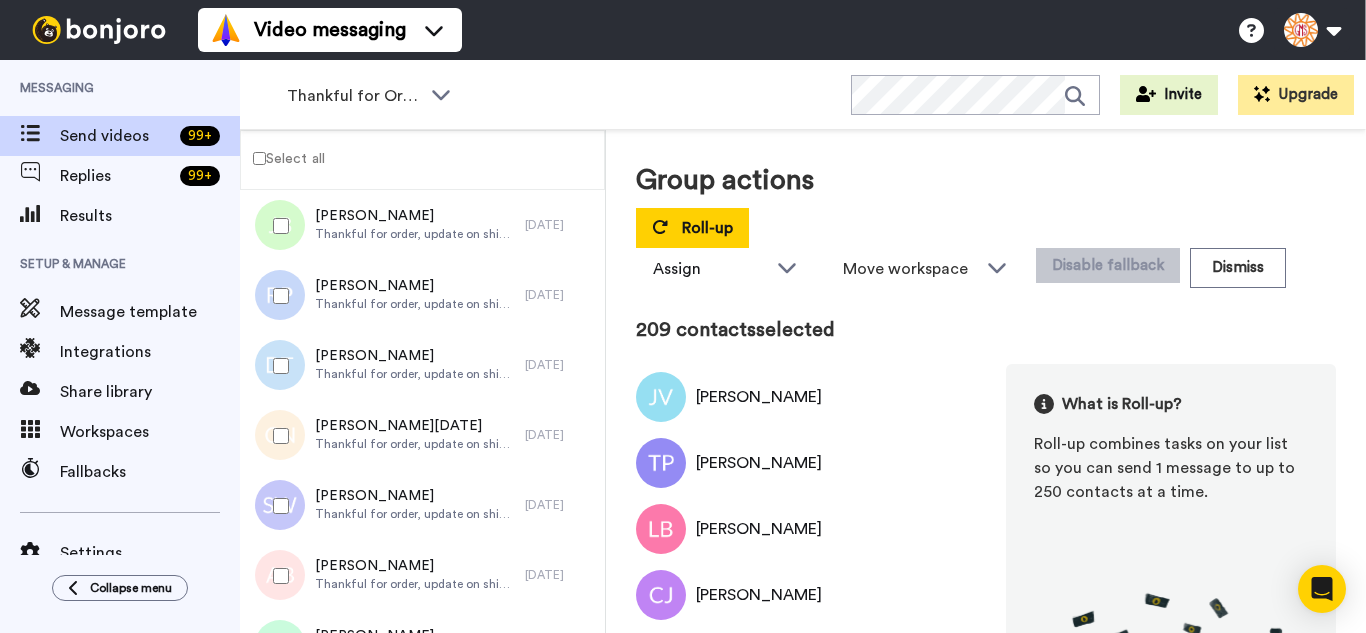 click at bounding box center [277, 296] 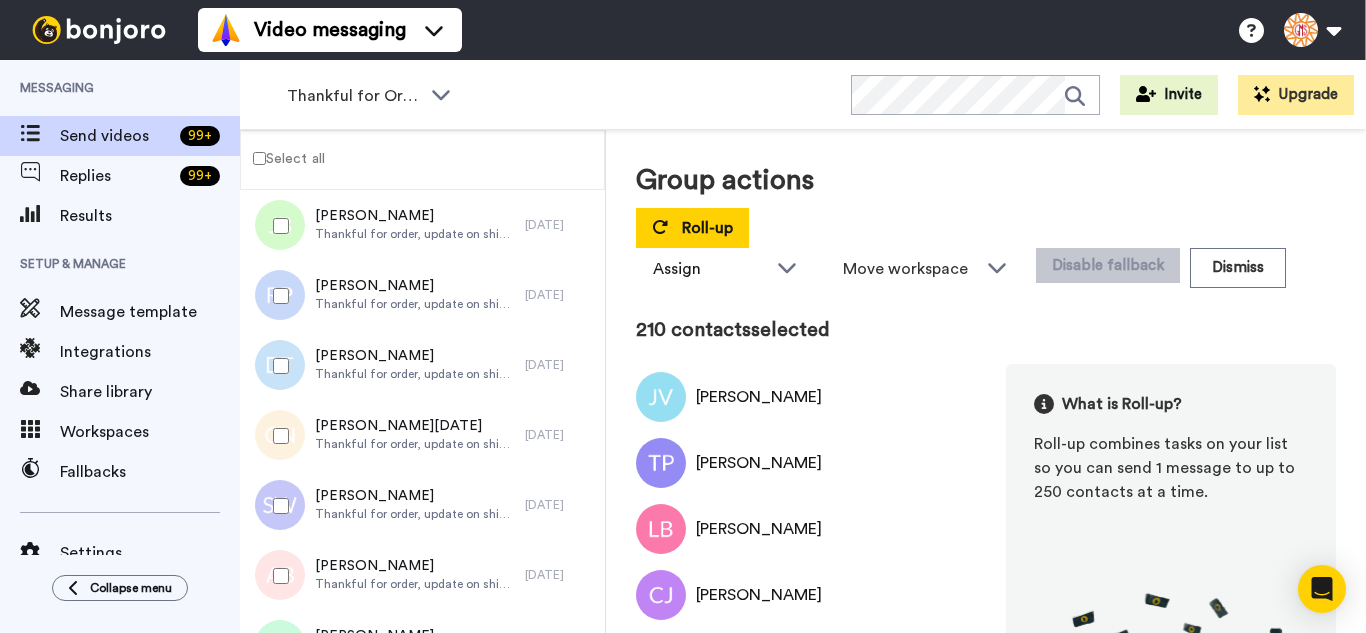 click at bounding box center (277, 436) 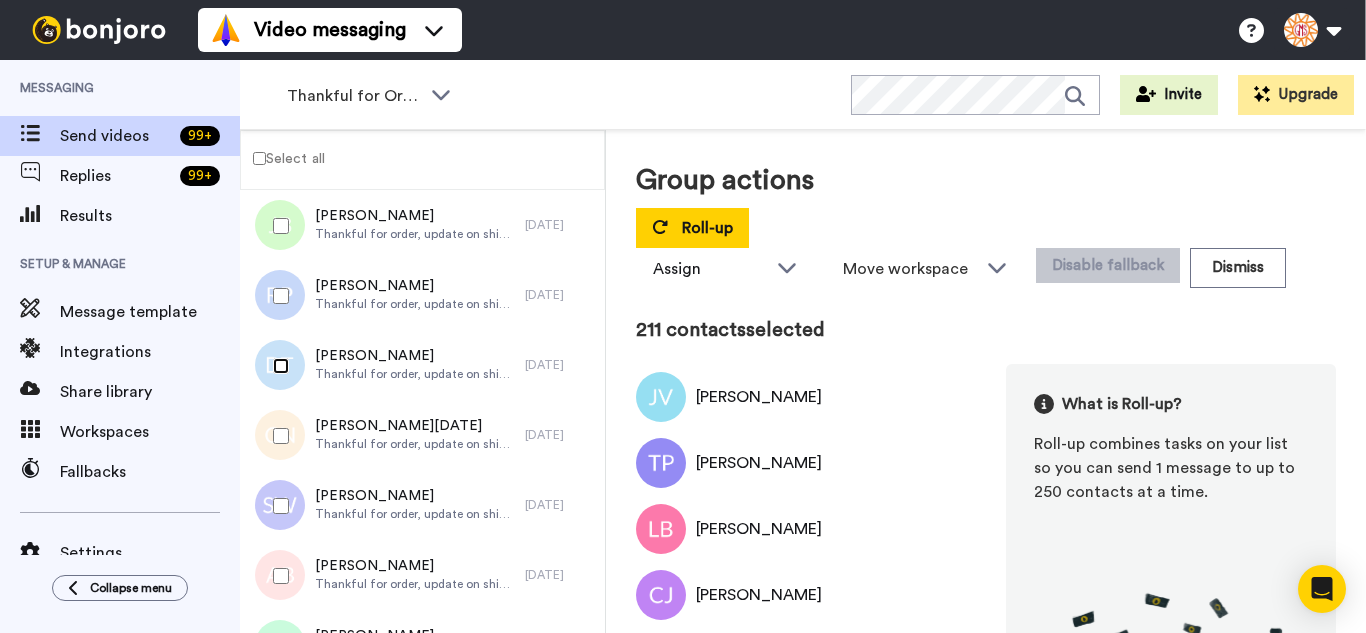 click at bounding box center [277, 366] 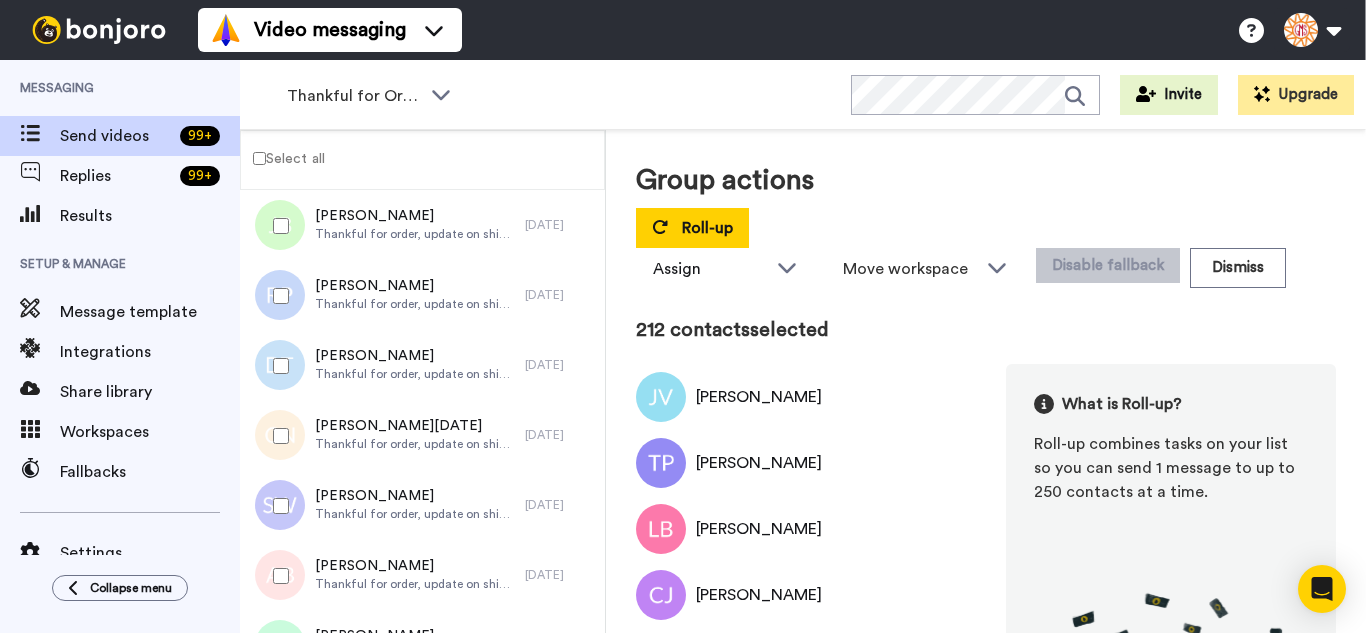click at bounding box center [277, 506] 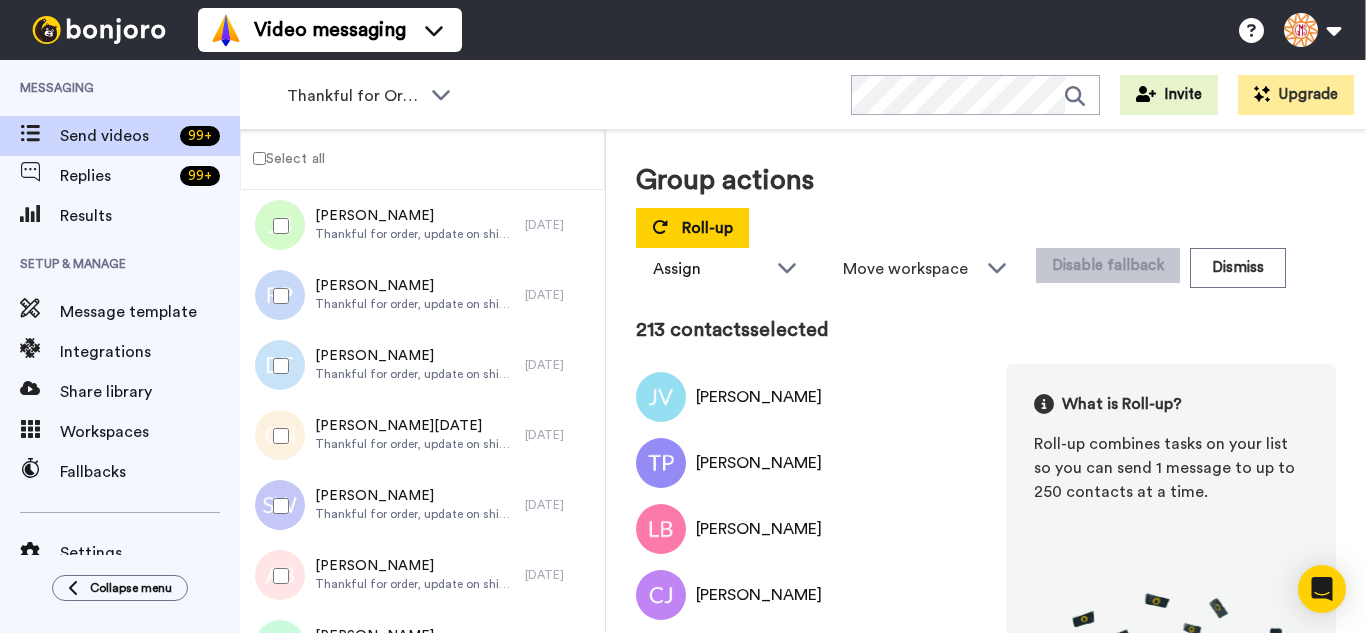 click at bounding box center [277, 576] 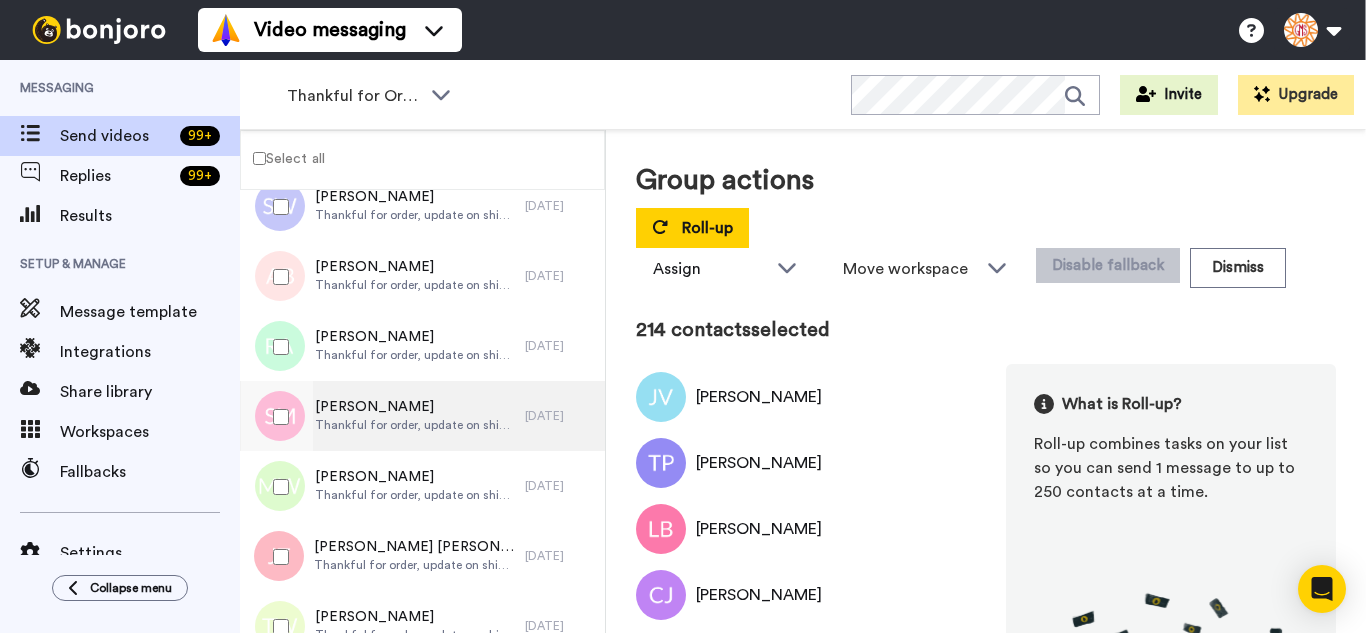 scroll, scrollTop: 14900, scrollLeft: 0, axis: vertical 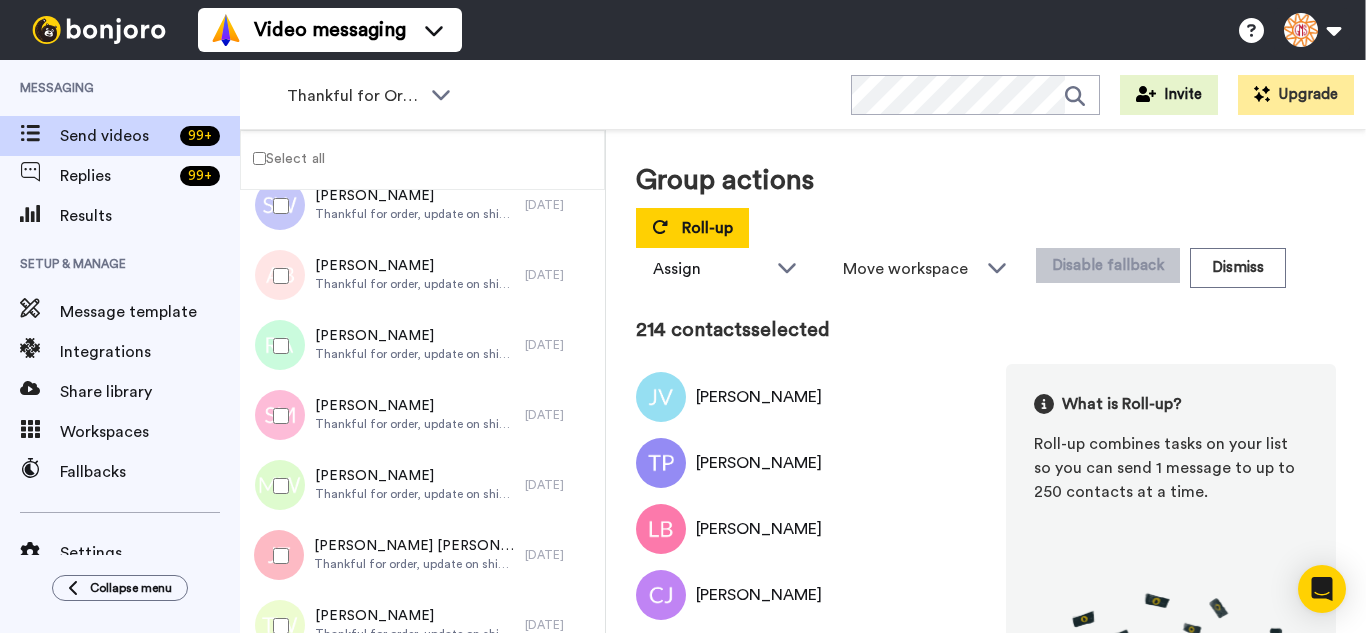 click at bounding box center (277, 346) 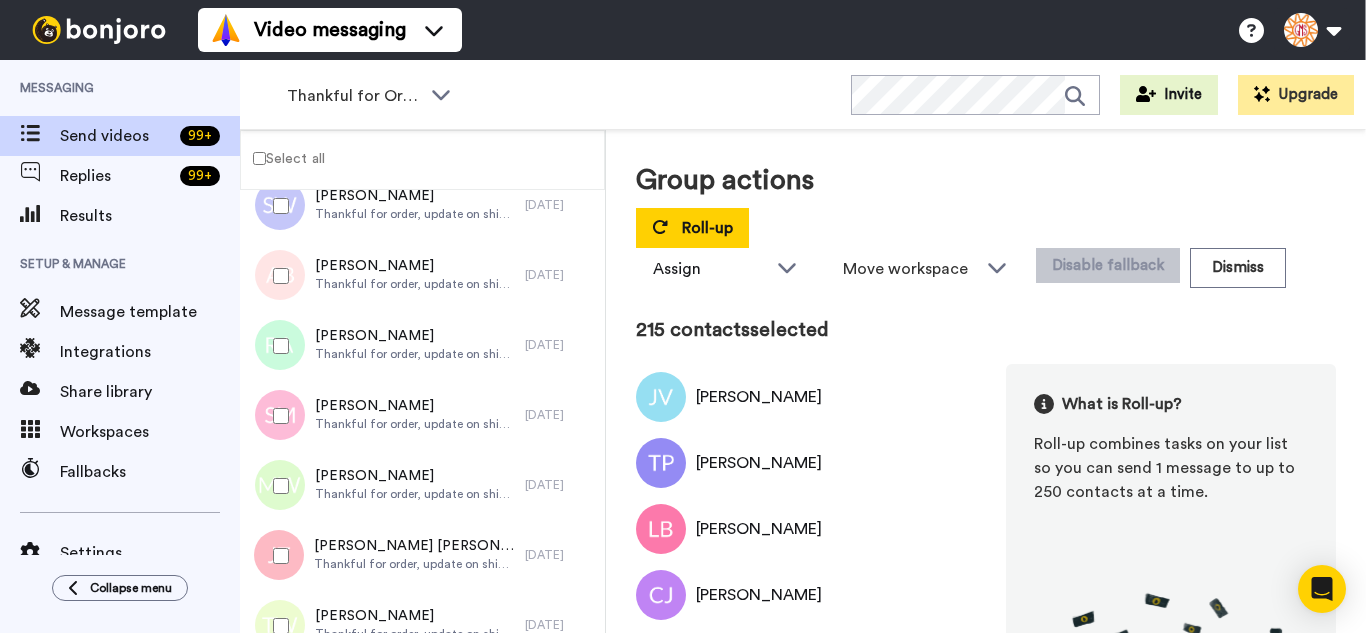 click at bounding box center [277, 416] 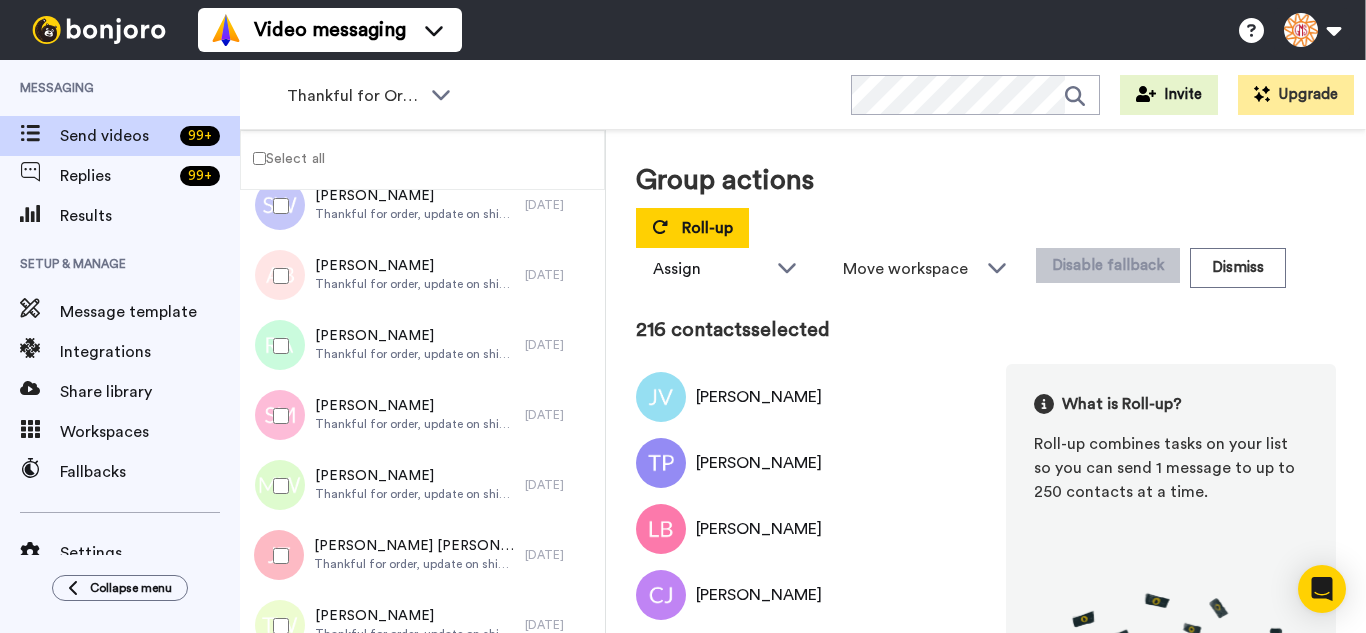 click at bounding box center (277, 486) 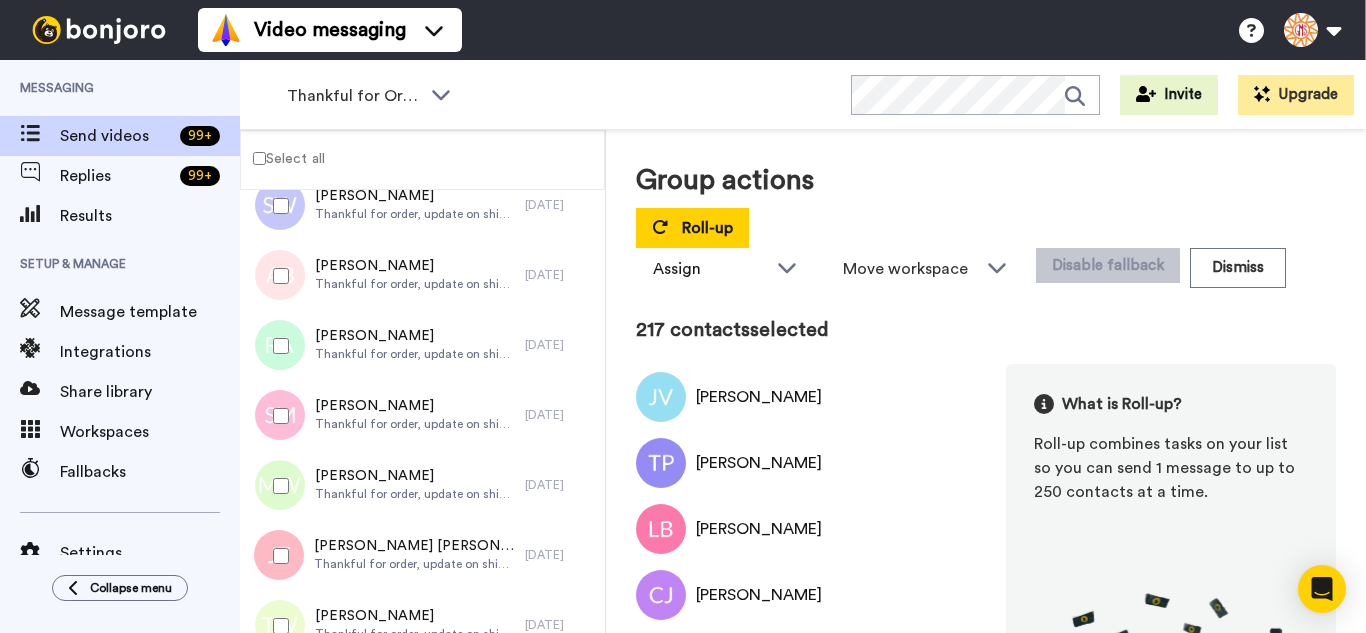 click at bounding box center (277, 556) 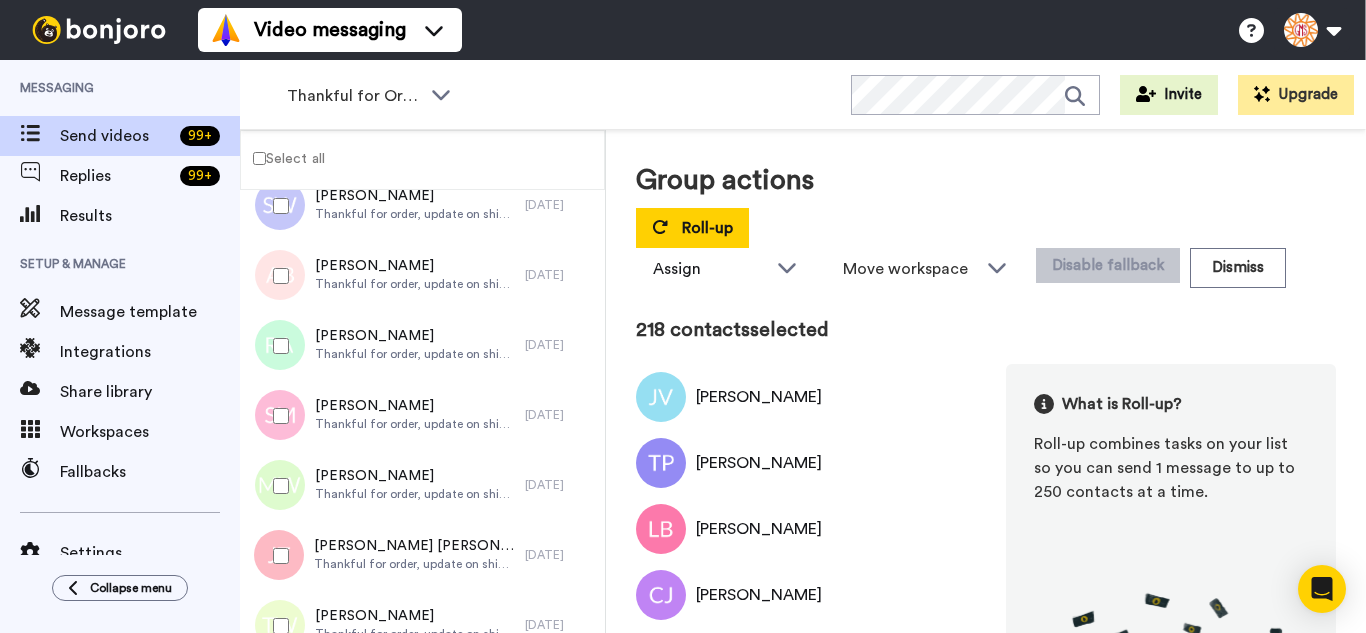 click at bounding box center (277, 626) 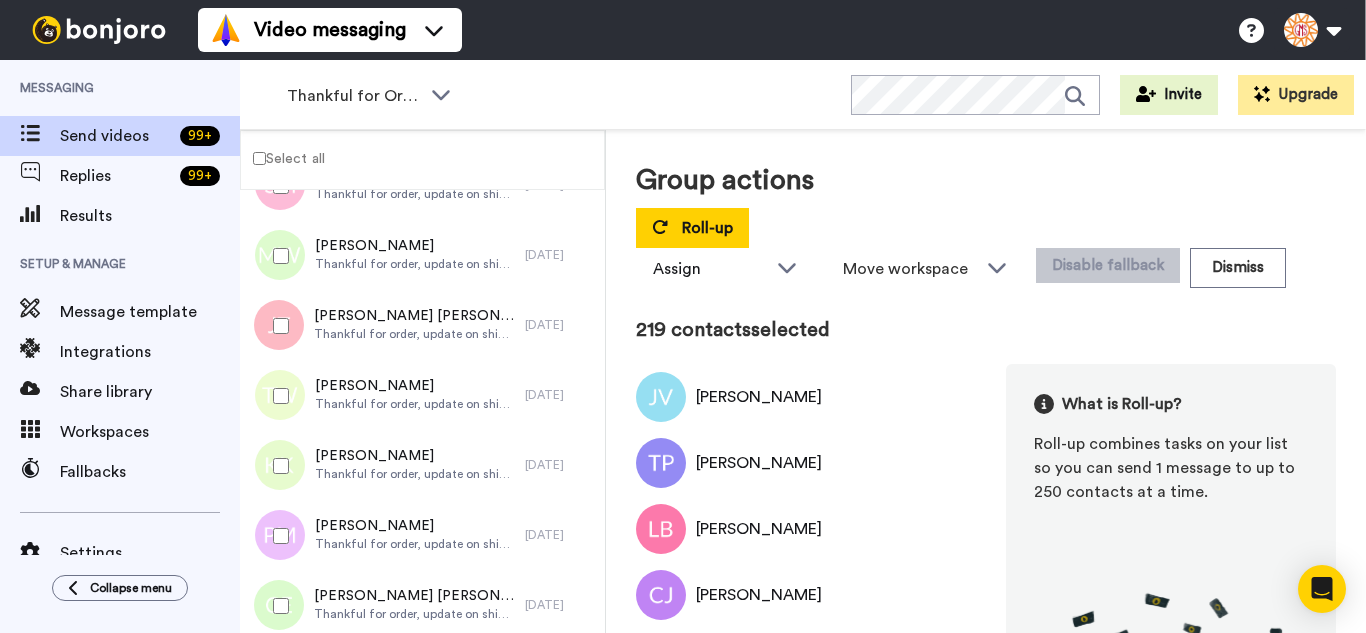 scroll, scrollTop: 15200, scrollLeft: 0, axis: vertical 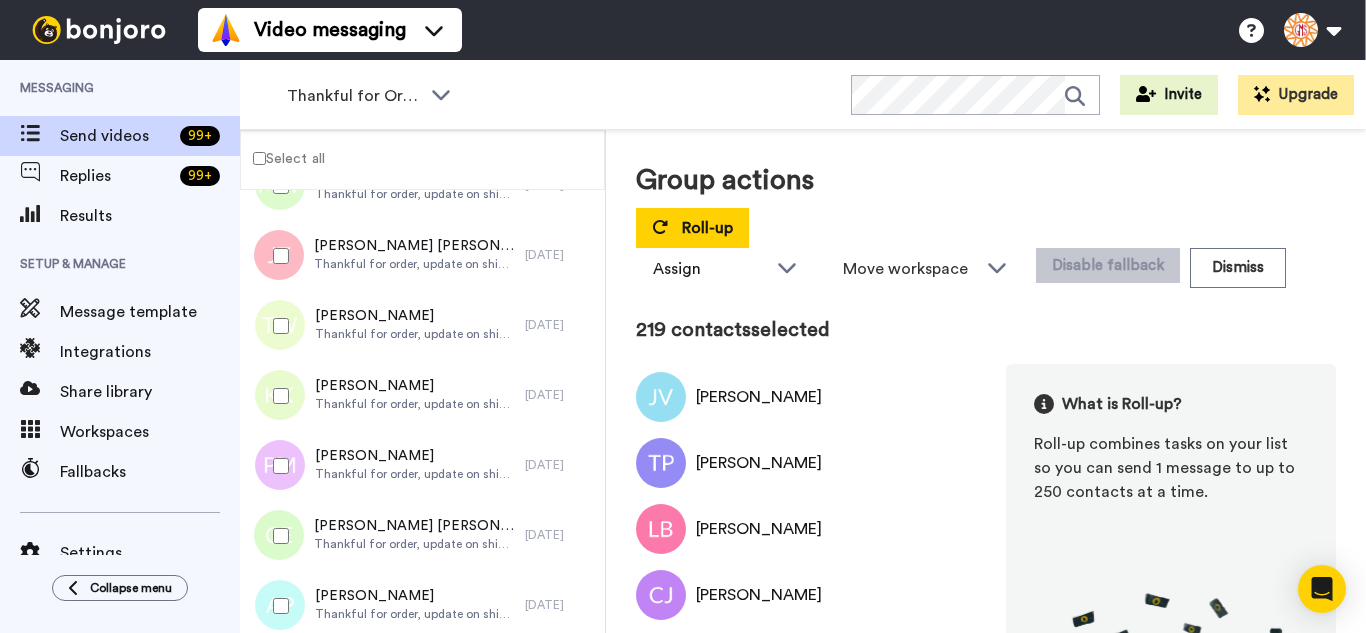click at bounding box center [277, 396] 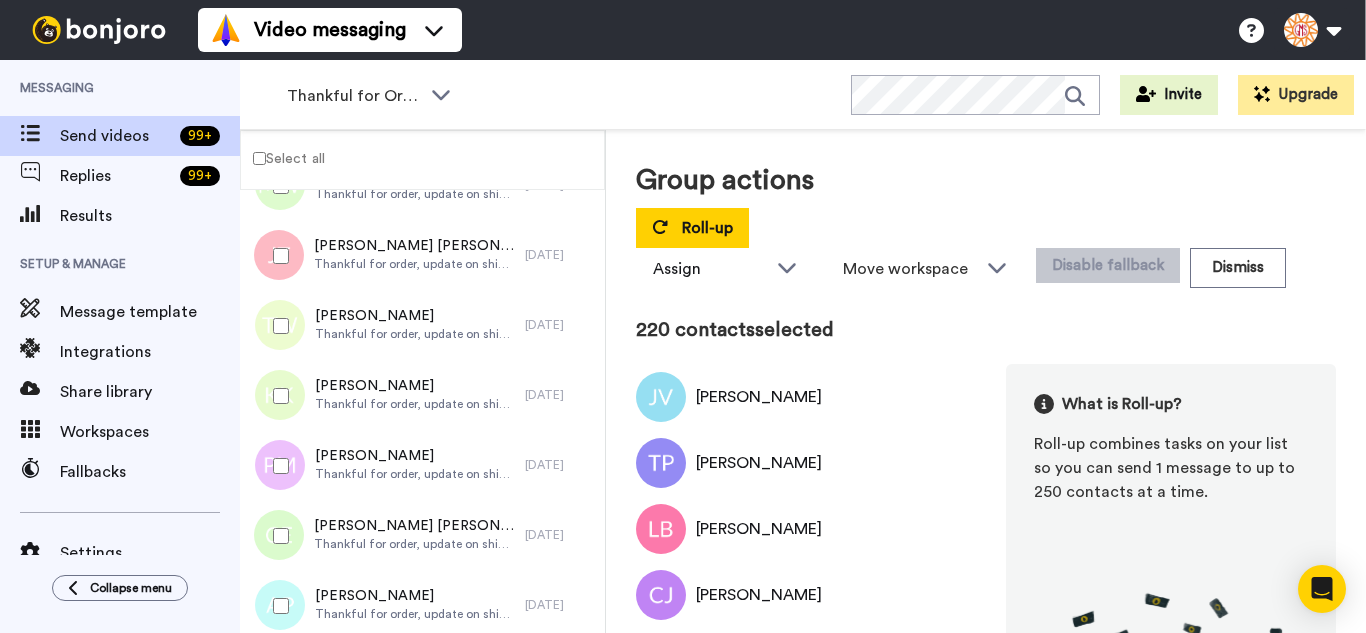 click at bounding box center [277, 466] 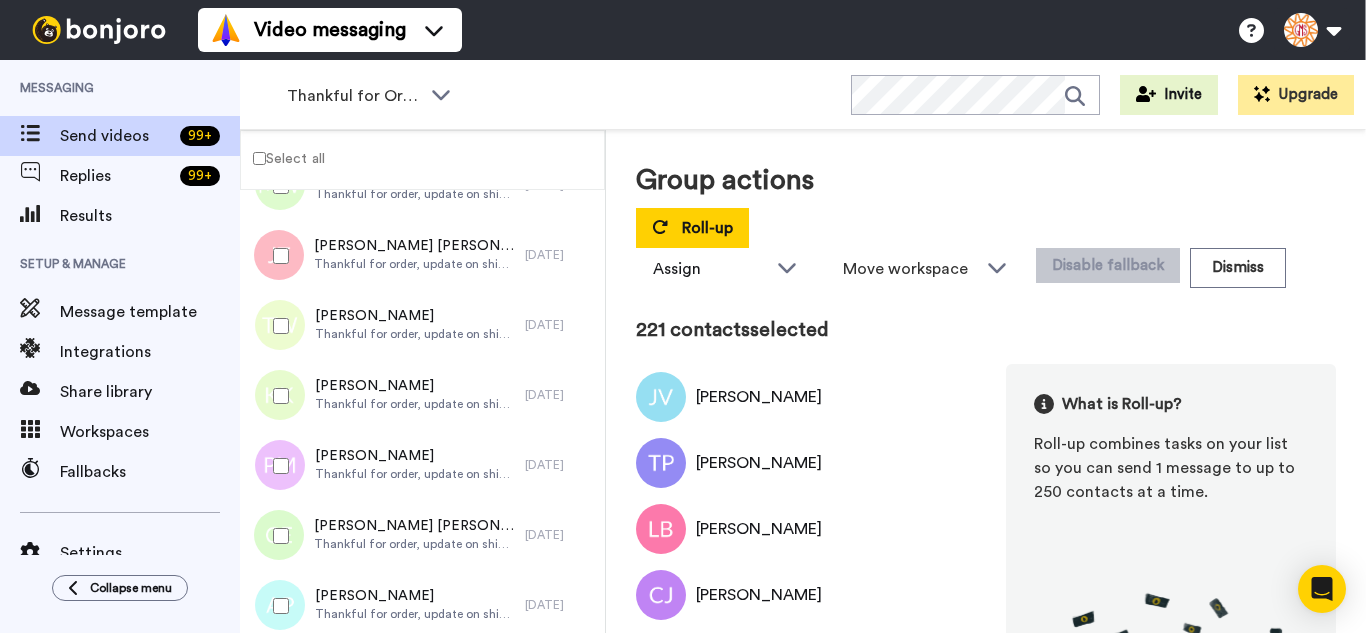 click at bounding box center [277, 536] 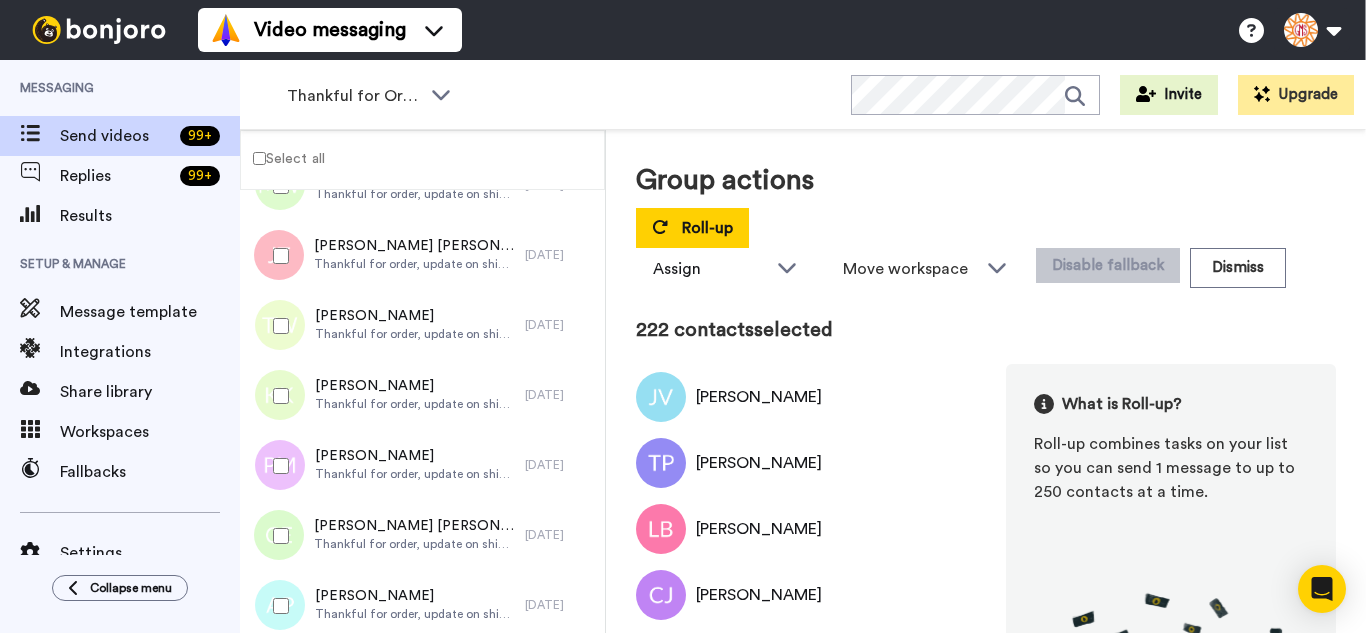 click at bounding box center (277, 606) 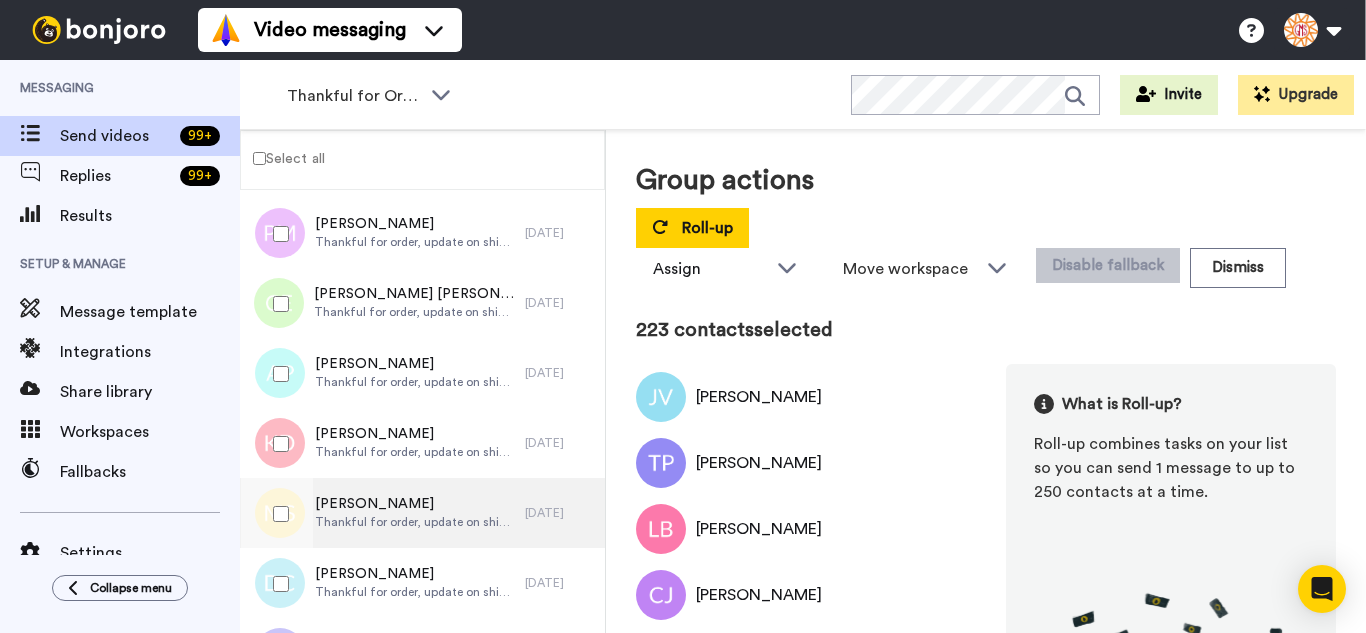 scroll, scrollTop: 15500, scrollLeft: 0, axis: vertical 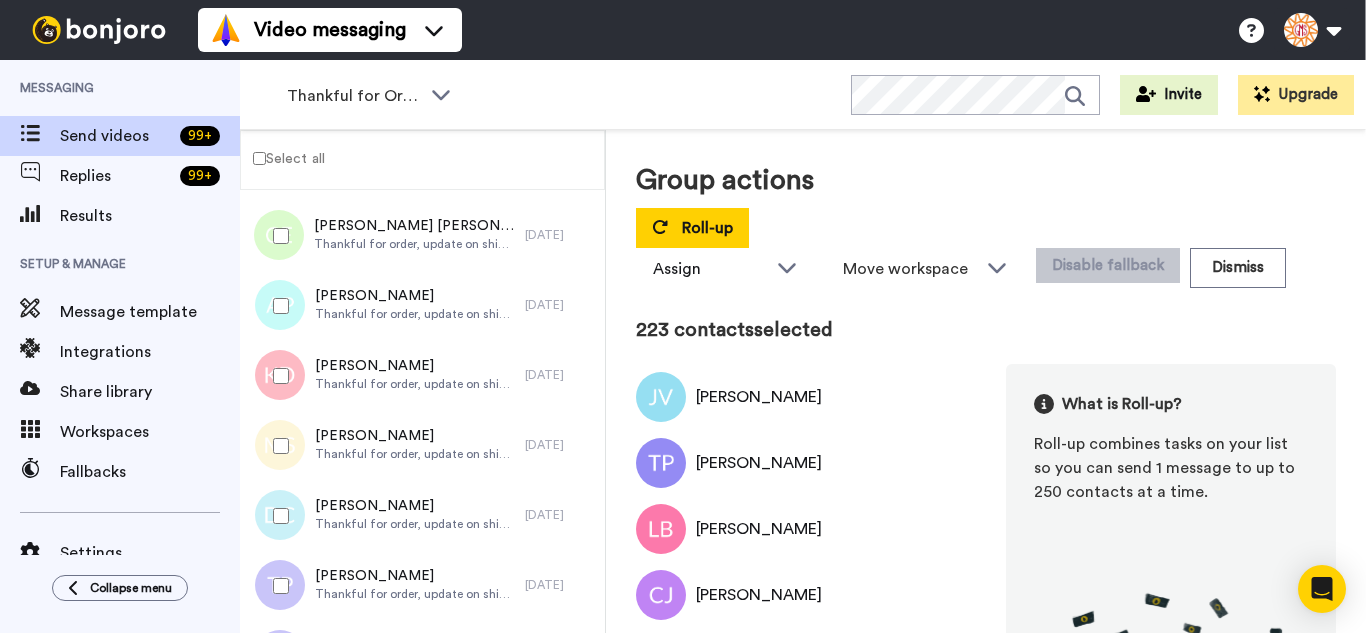 click at bounding box center (277, 376) 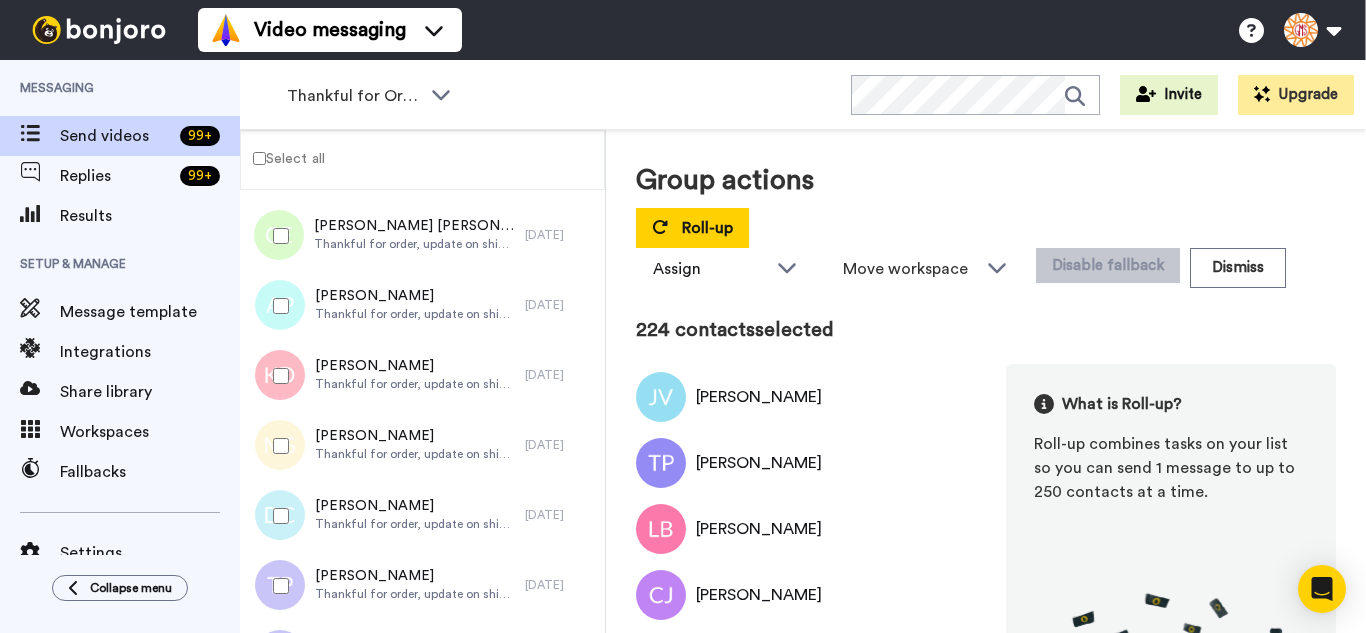 click at bounding box center (277, 446) 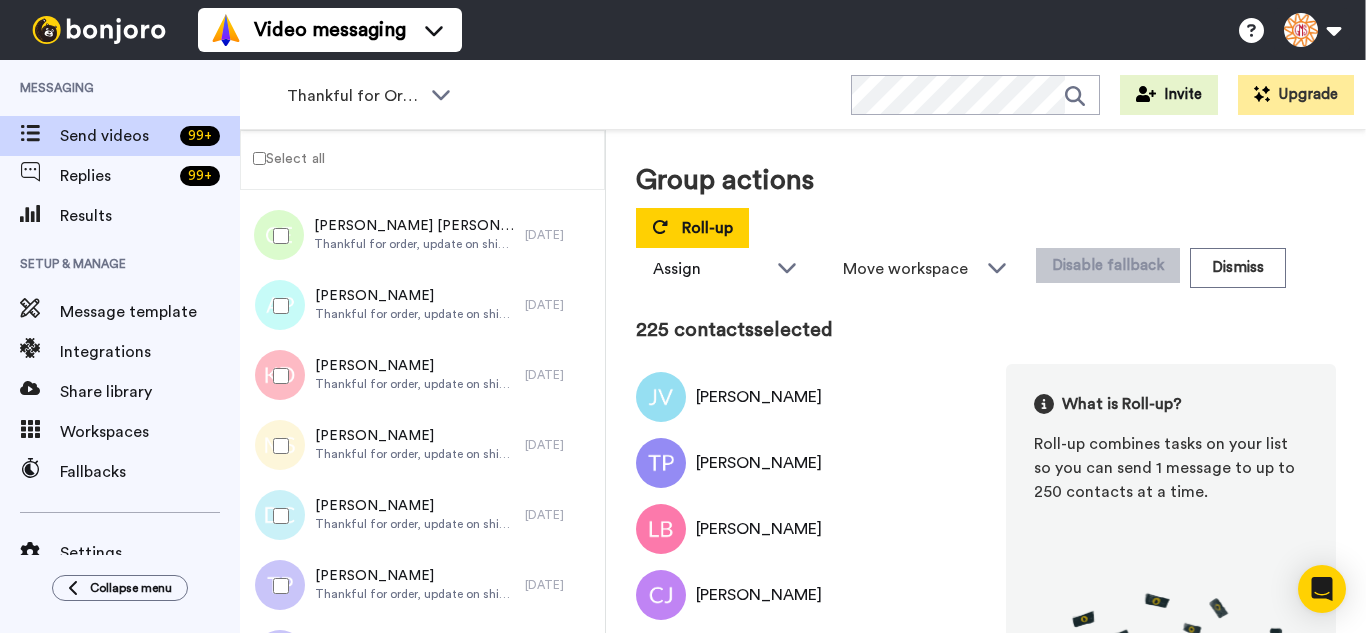 click at bounding box center (277, 516) 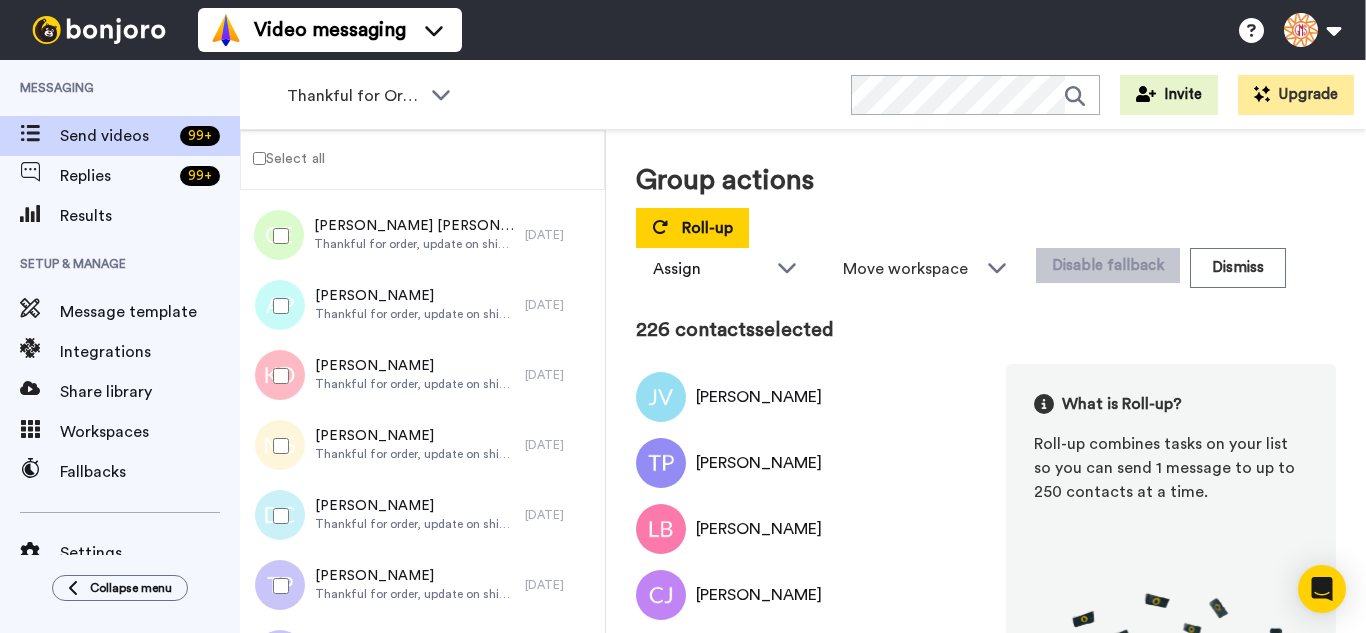click at bounding box center [277, 586] 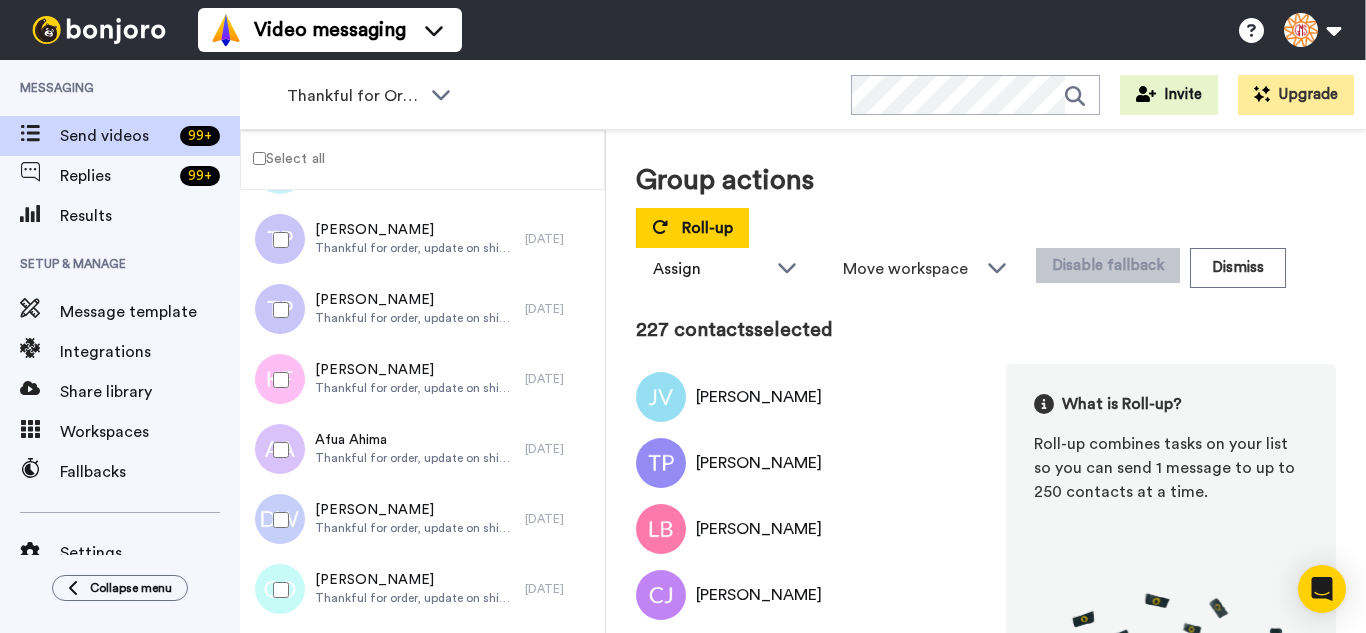 scroll, scrollTop: 15900, scrollLeft: 0, axis: vertical 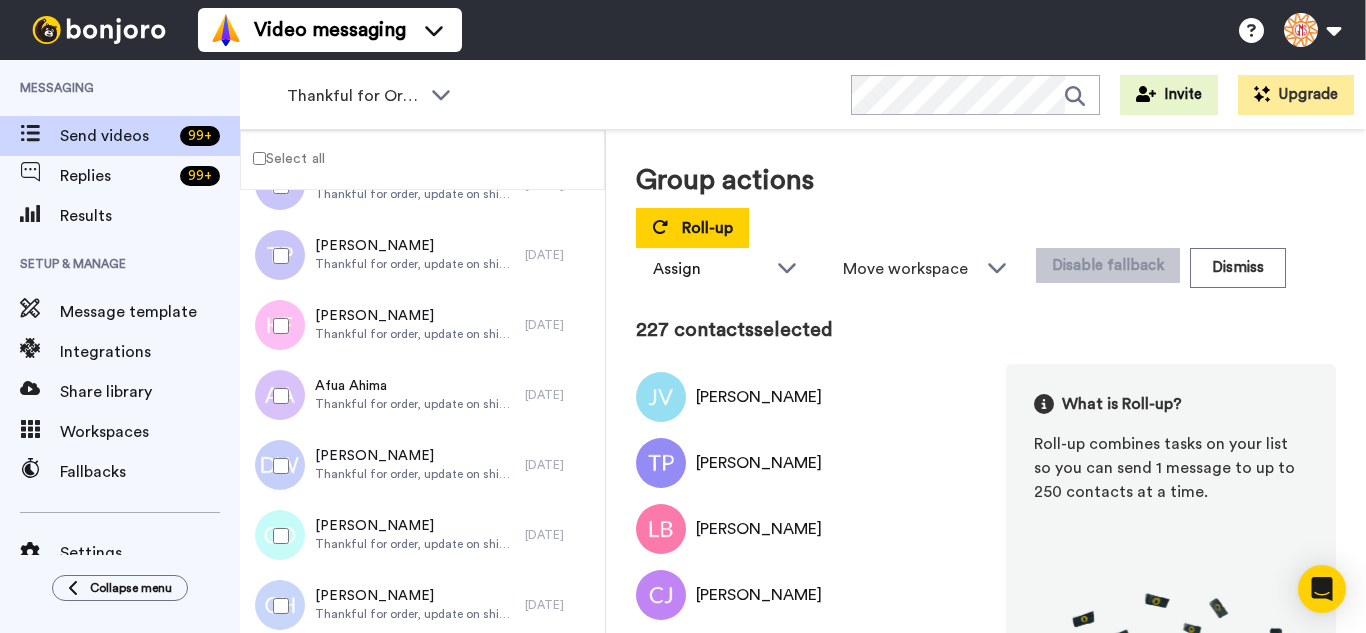 click at bounding box center (277, 256) 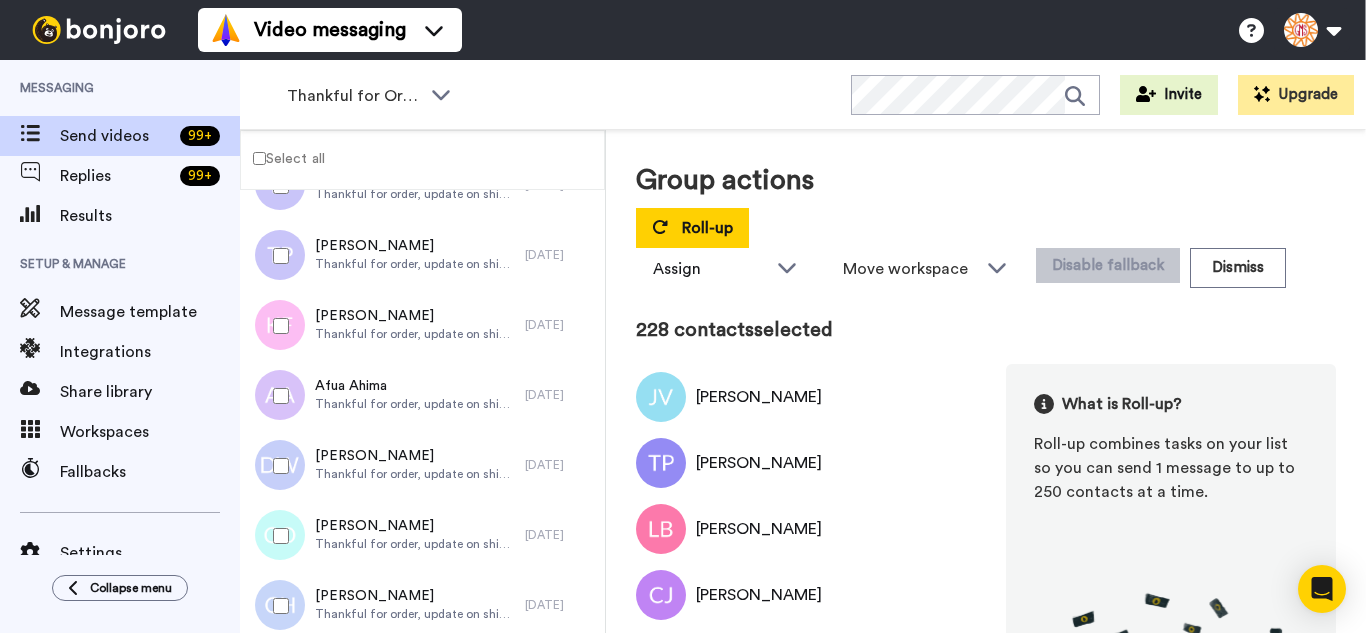 click at bounding box center (277, 326) 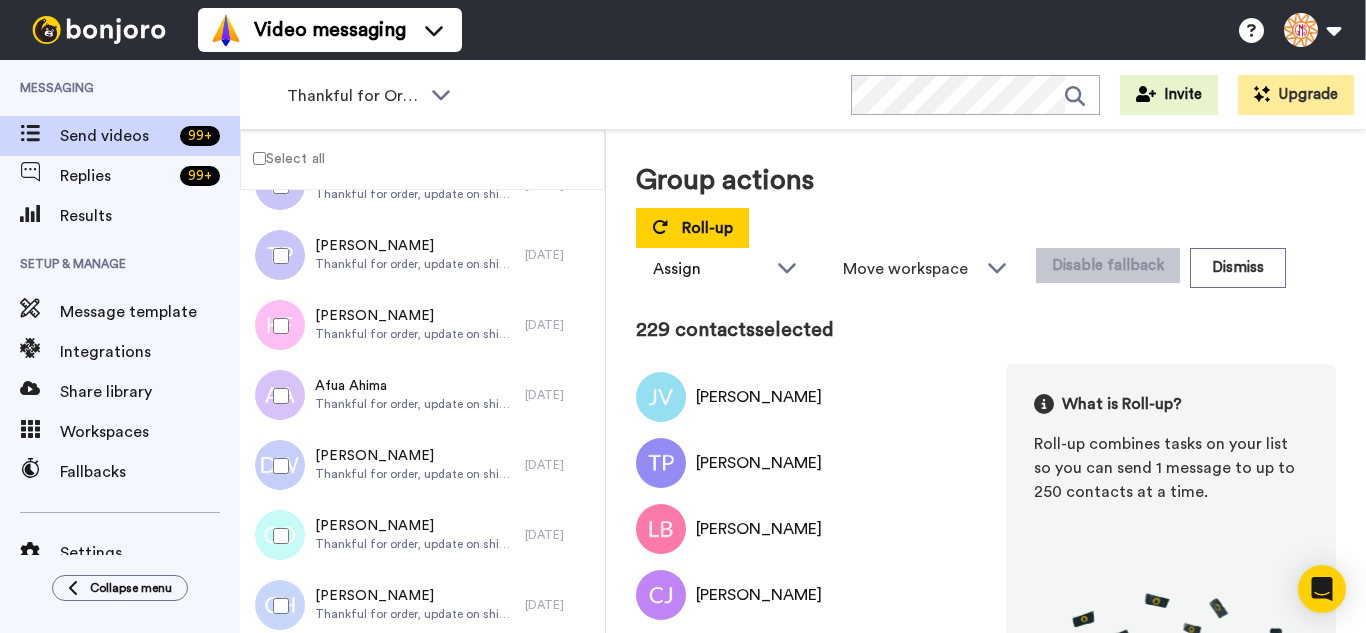 click at bounding box center (277, 396) 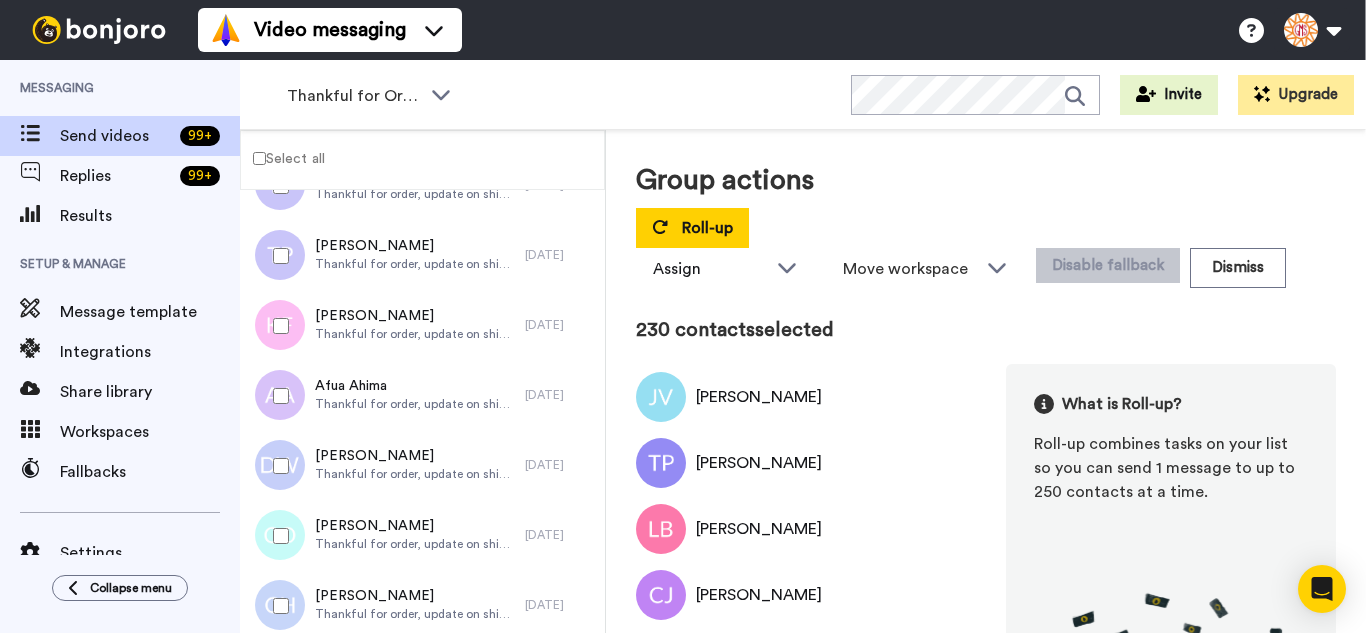click at bounding box center (277, 466) 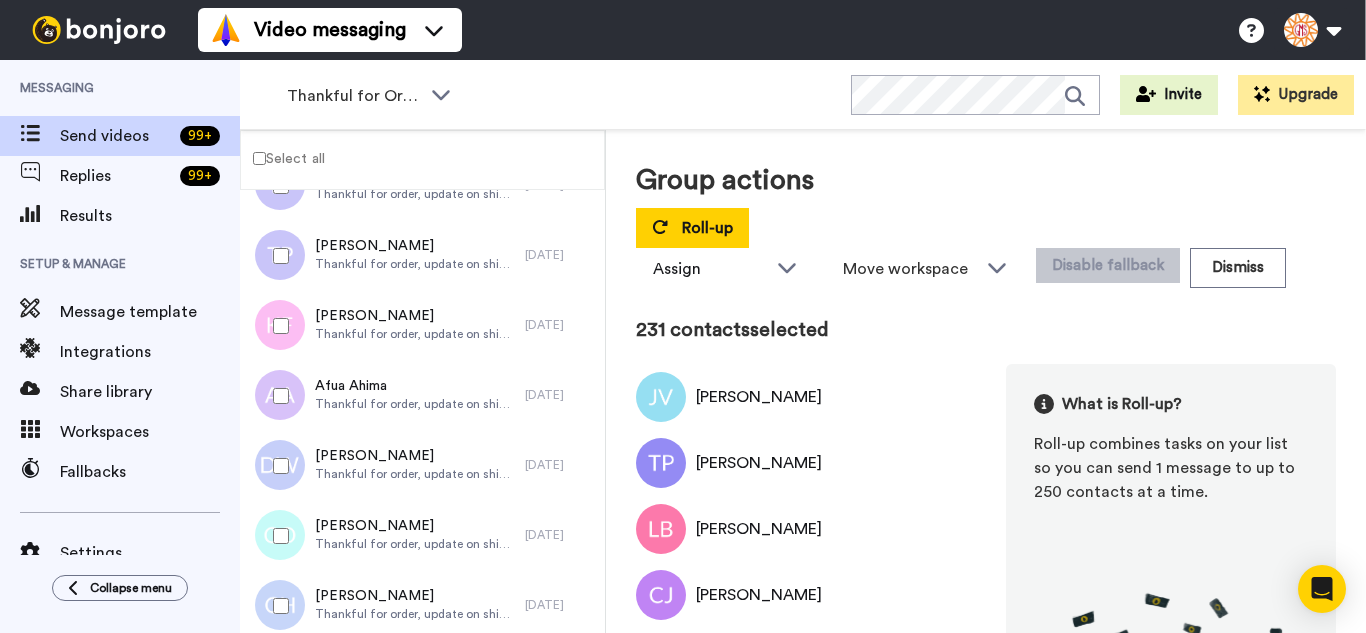 click at bounding box center [277, 536] 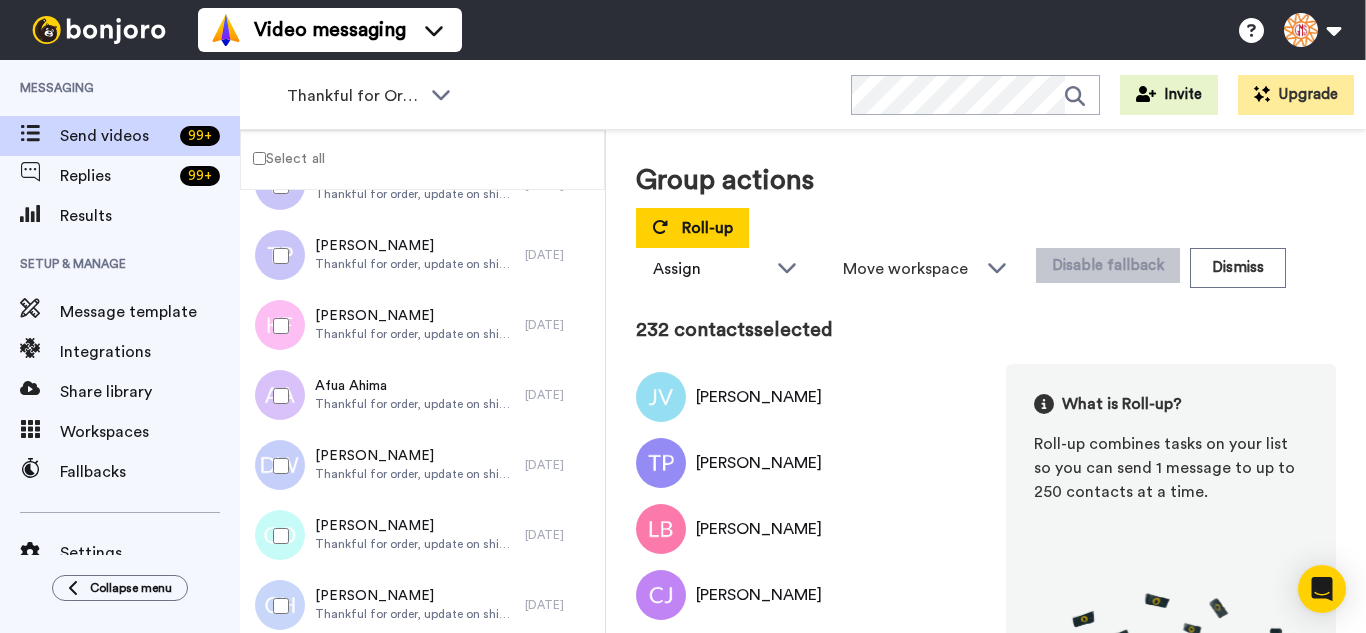 click at bounding box center [277, 606] 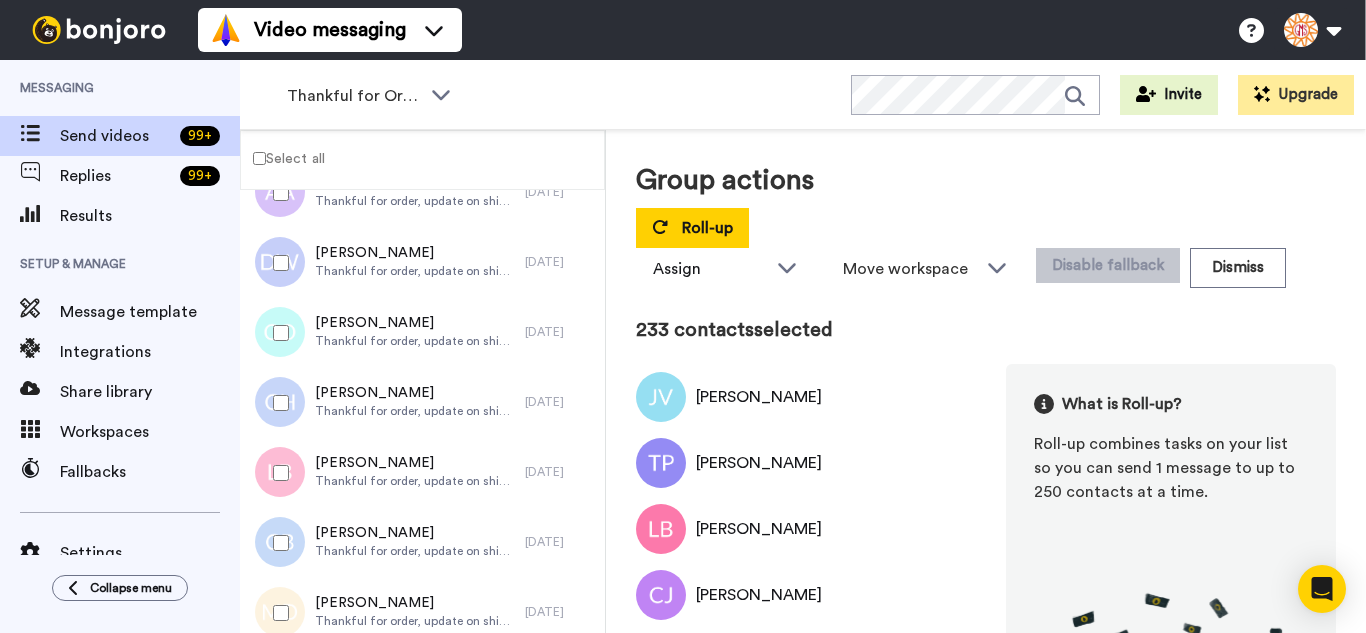 scroll, scrollTop: 16200, scrollLeft: 0, axis: vertical 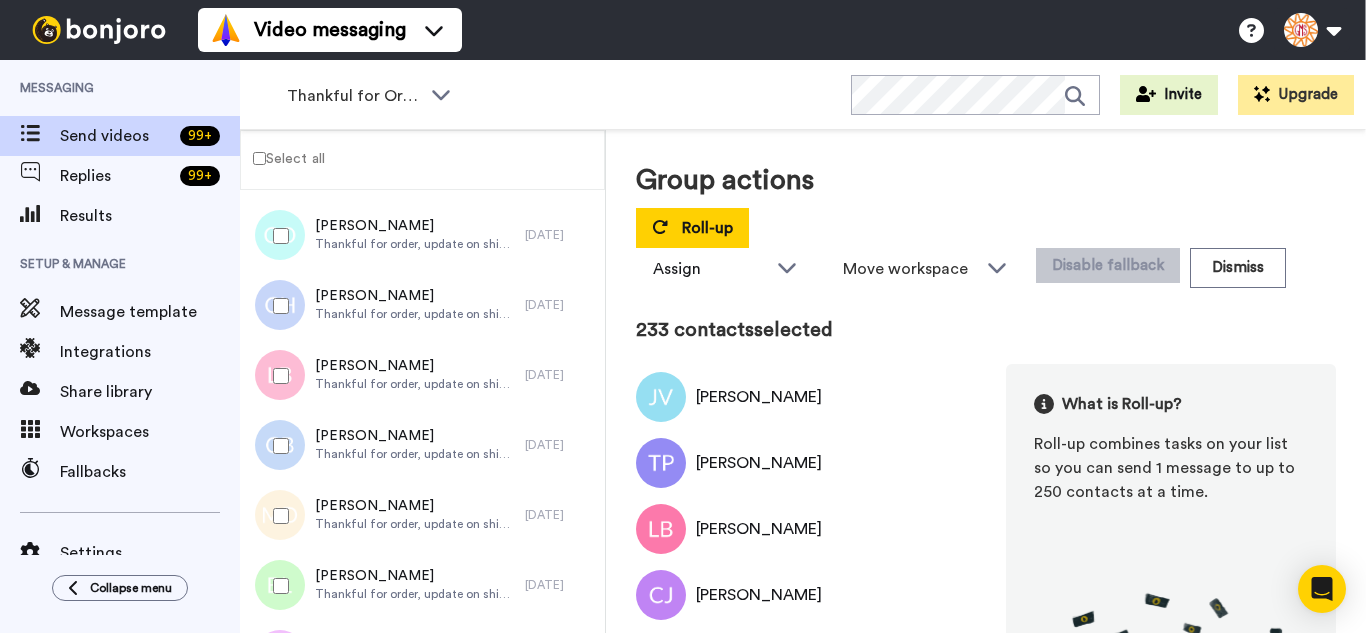 click at bounding box center (277, 376) 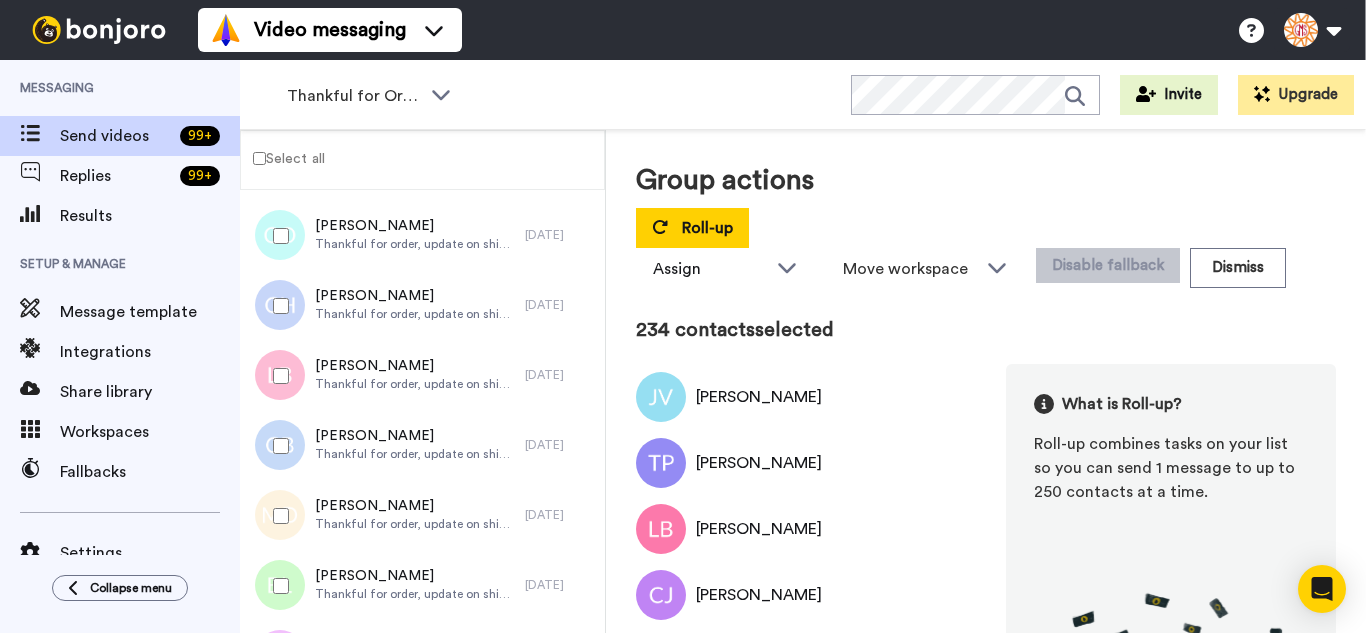 click at bounding box center (277, 446) 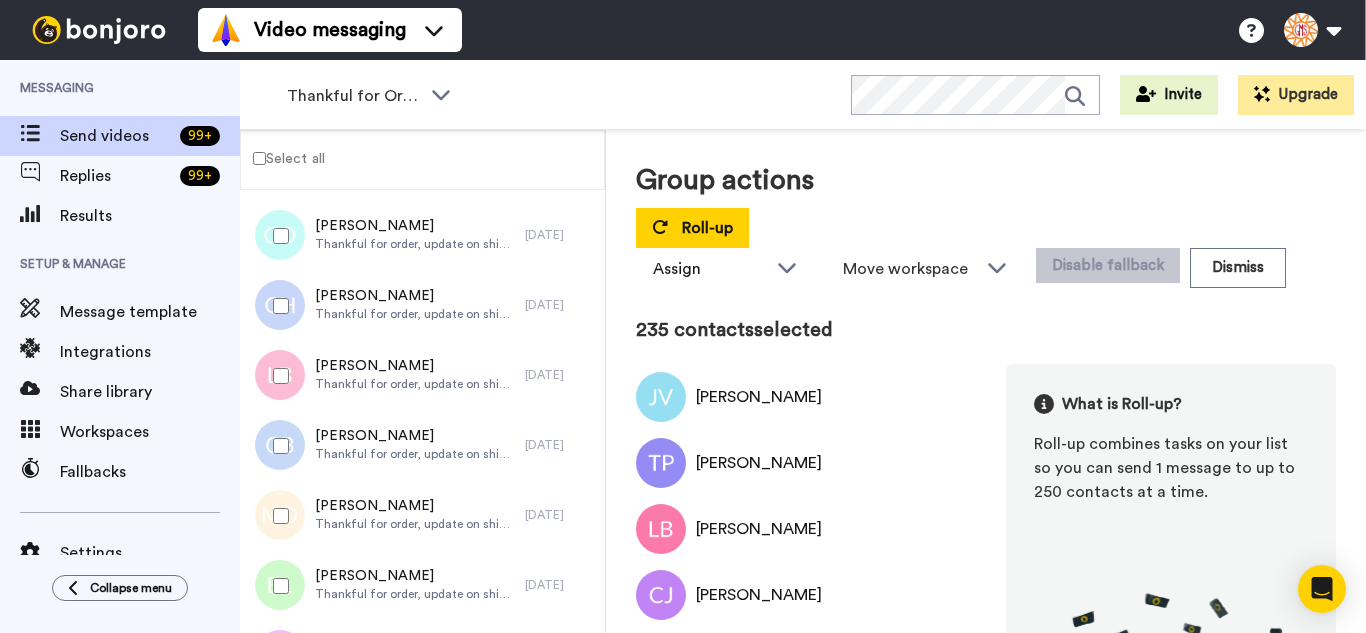 click at bounding box center [277, 516] 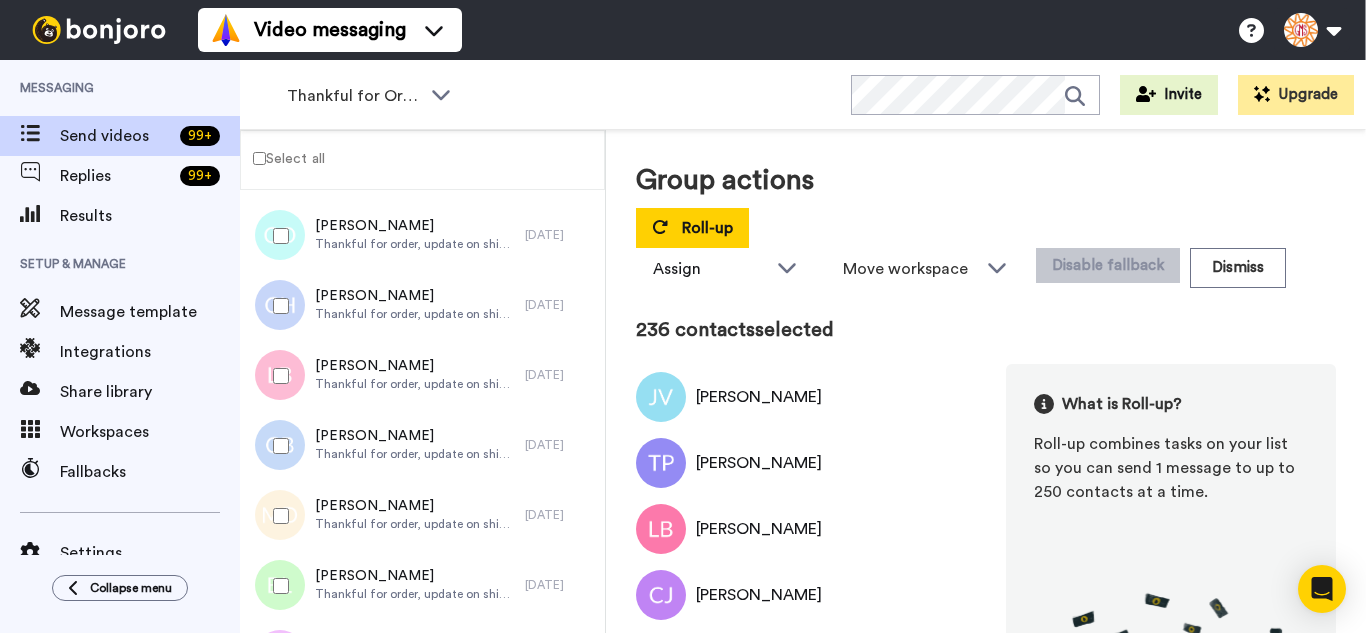 click at bounding box center [277, 586] 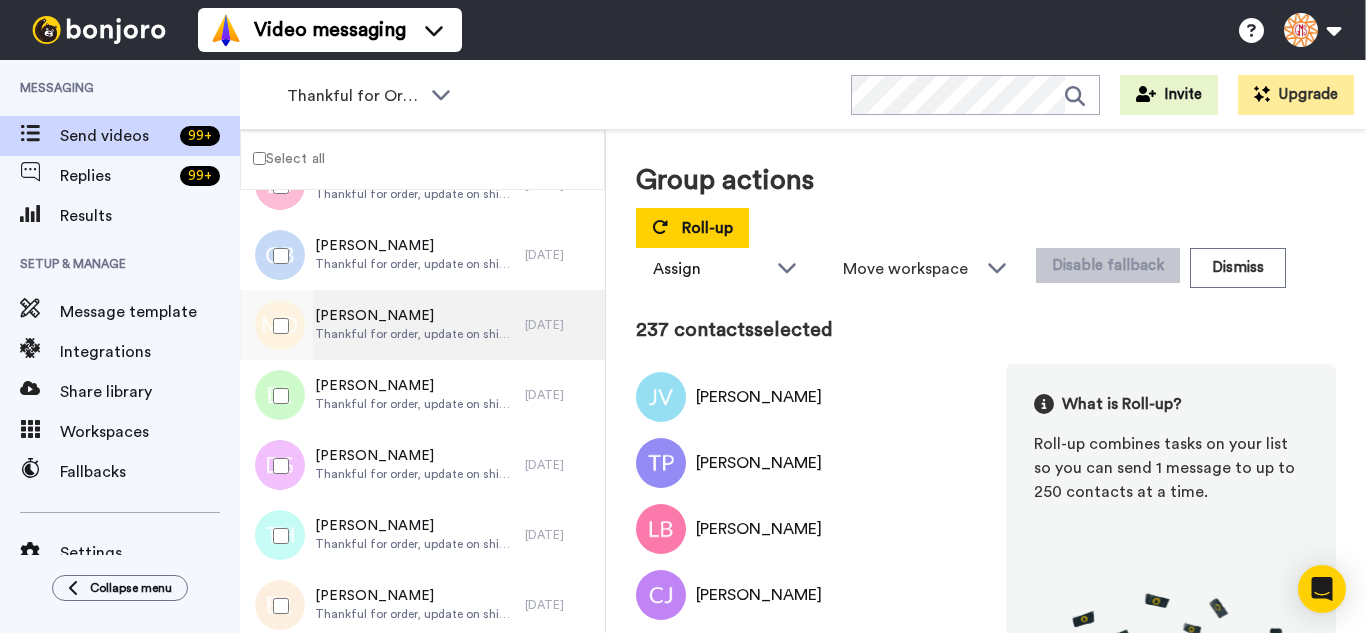 scroll, scrollTop: 16500, scrollLeft: 0, axis: vertical 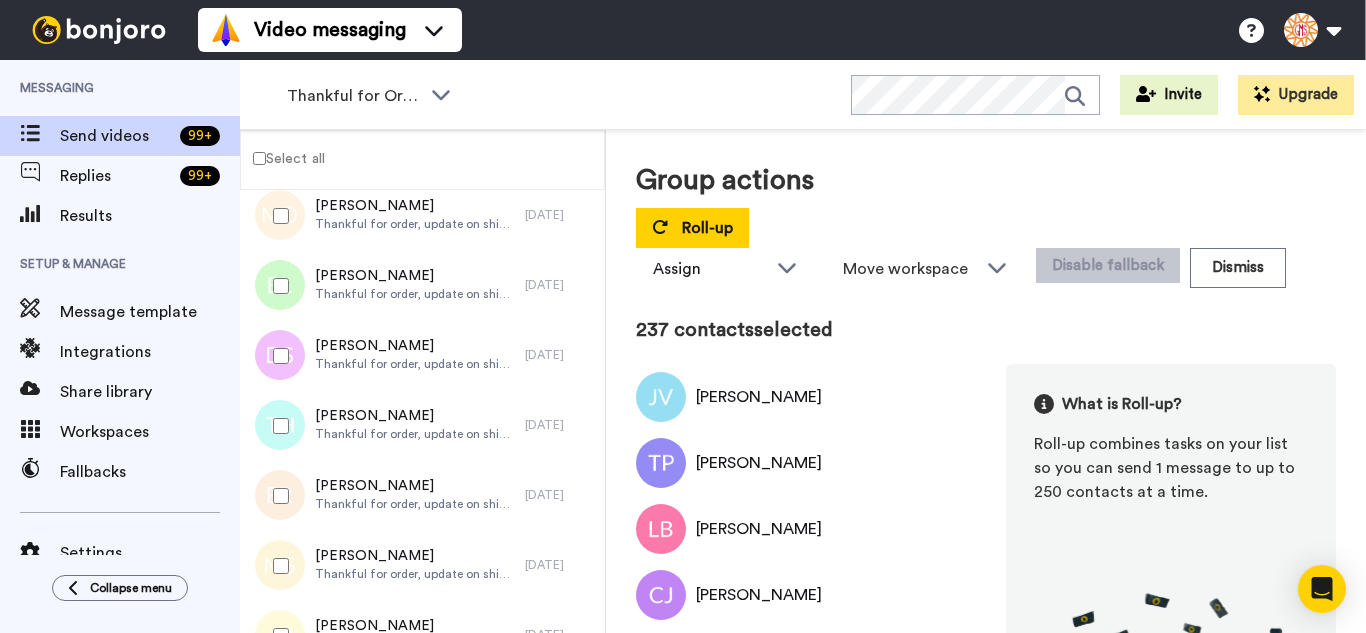 click at bounding box center [277, 356] 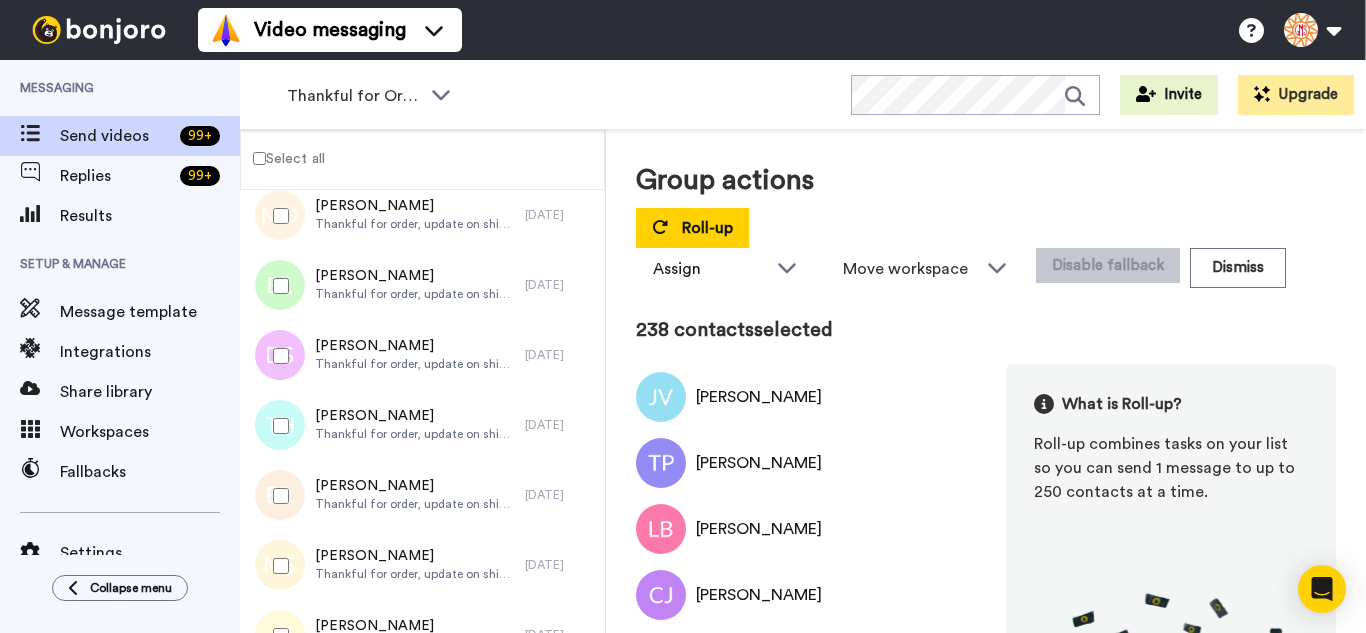 click at bounding box center [277, 426] 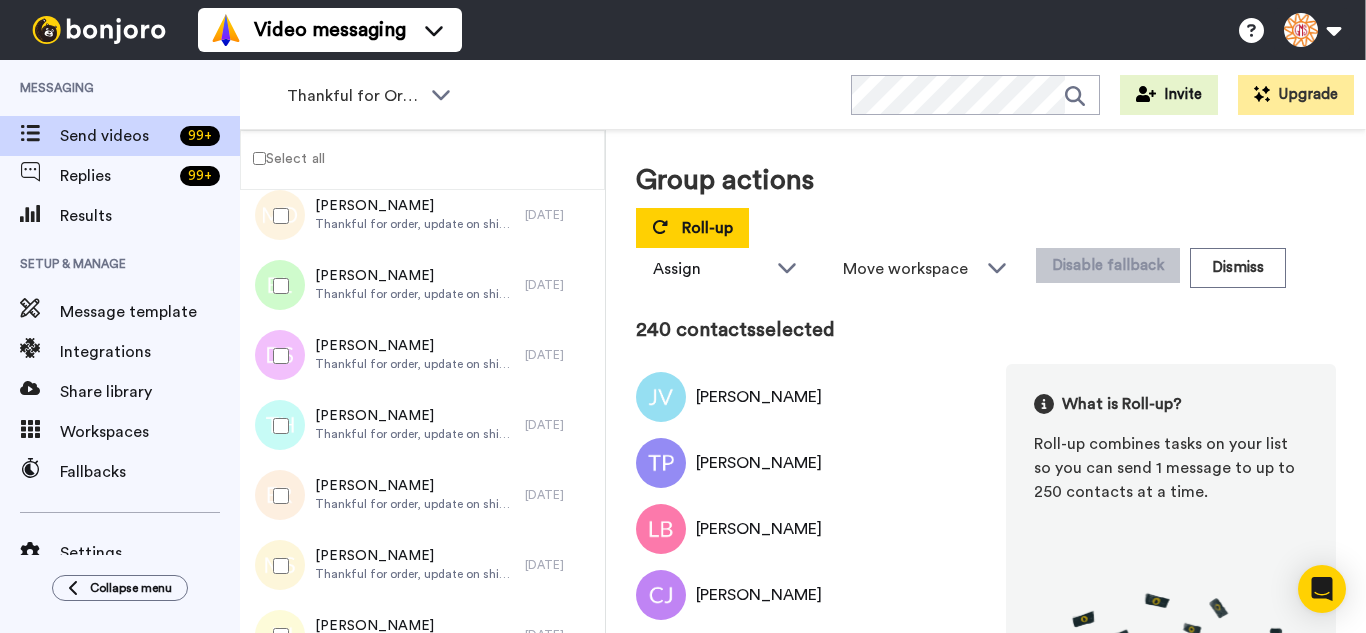 click at bounding box center (277, 566) 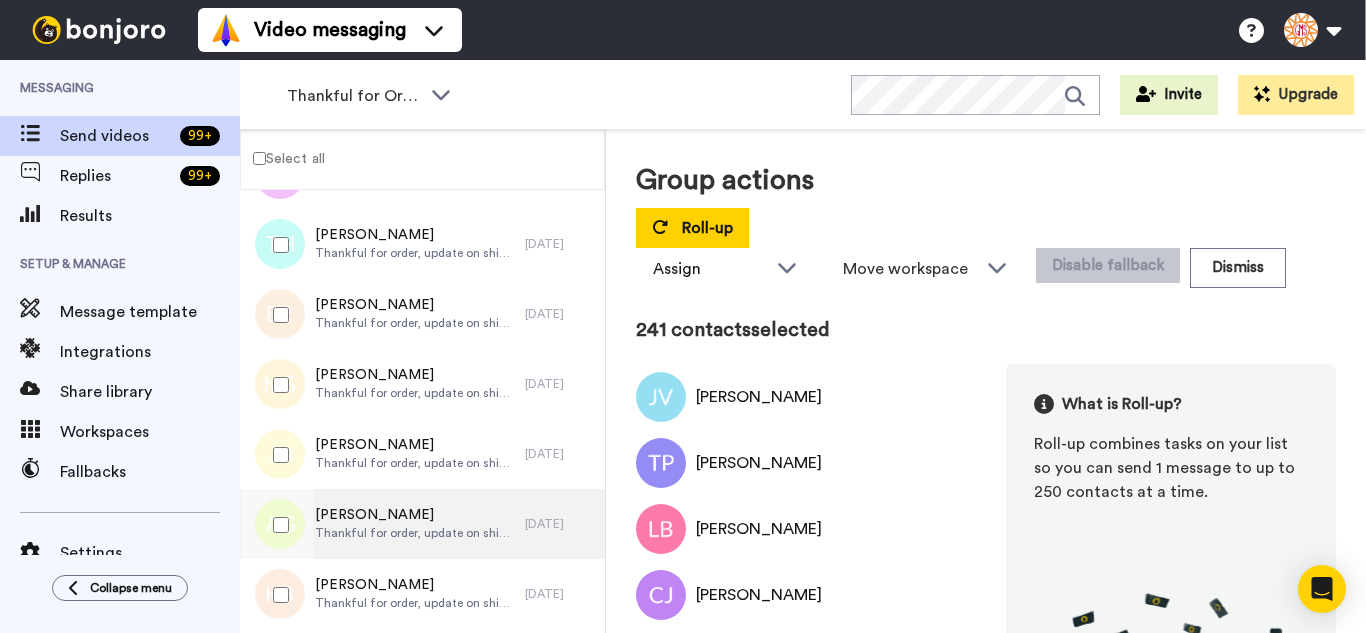 scroll, scrollTop: 16800, scrollLeft: 0, axis: vertical 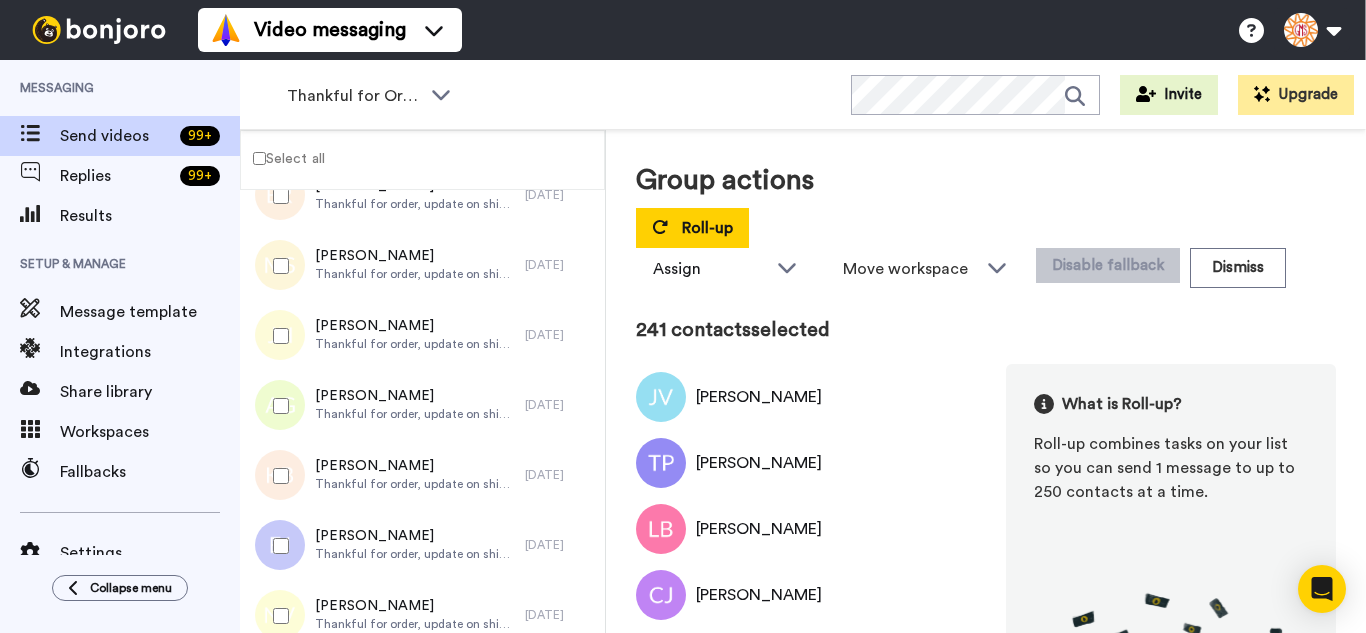 click at bounding box center [277, 406] 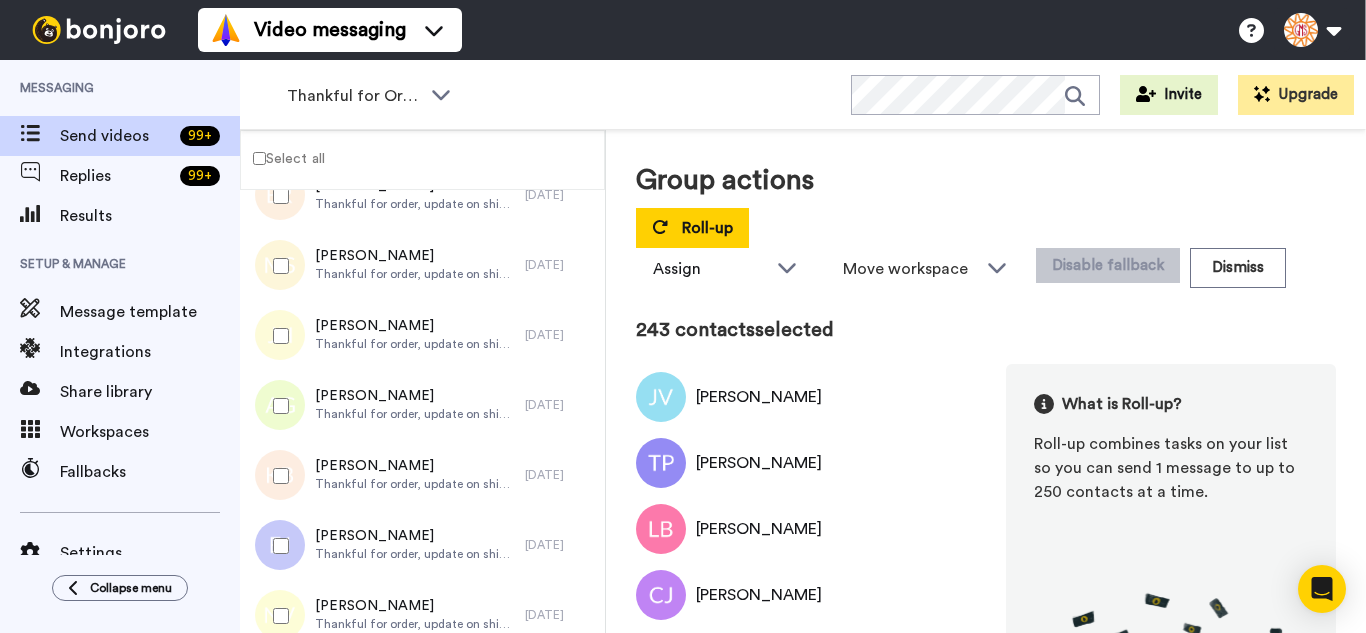 click at bounding box center (277, 476) 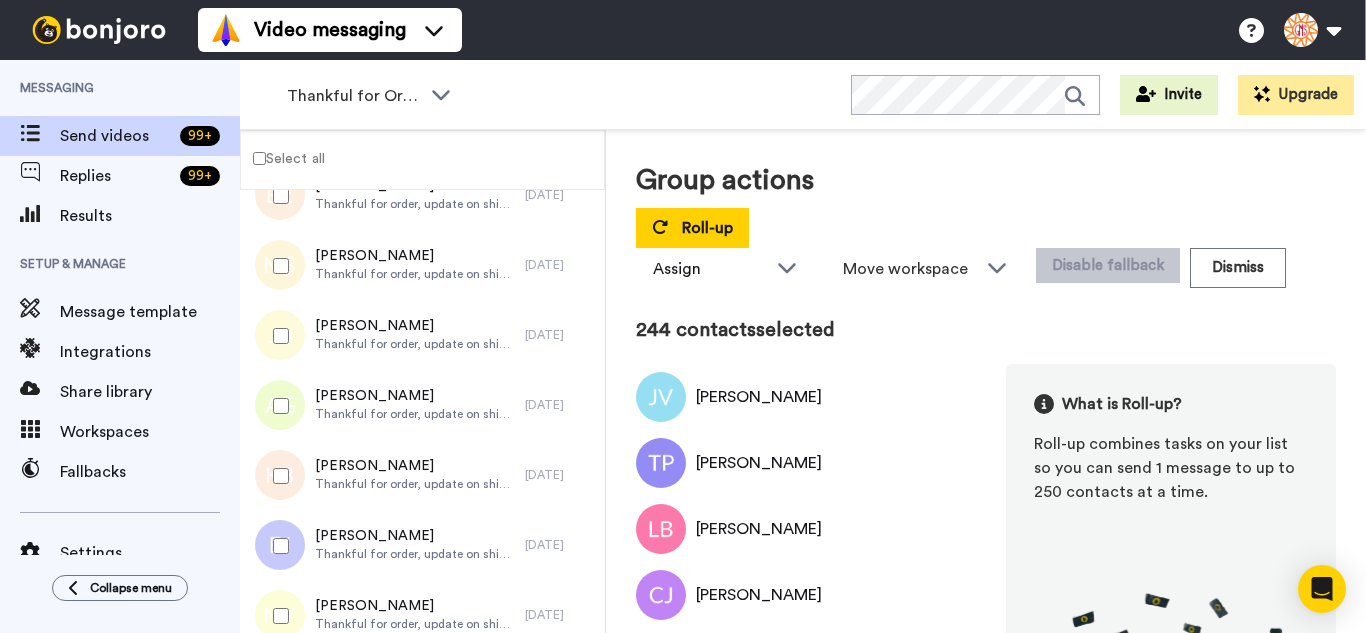 click at bounding box center [277, 546] 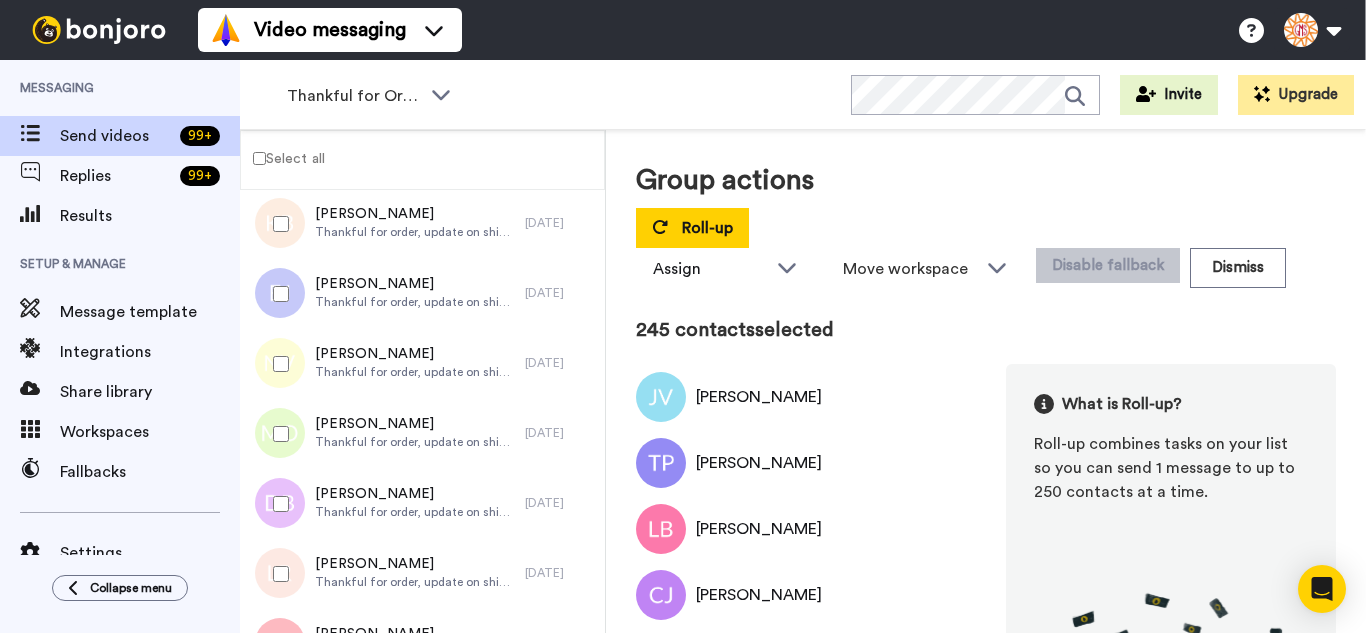scroll, scrollTop: 17098, scrollLeft: 0, axis: vertical 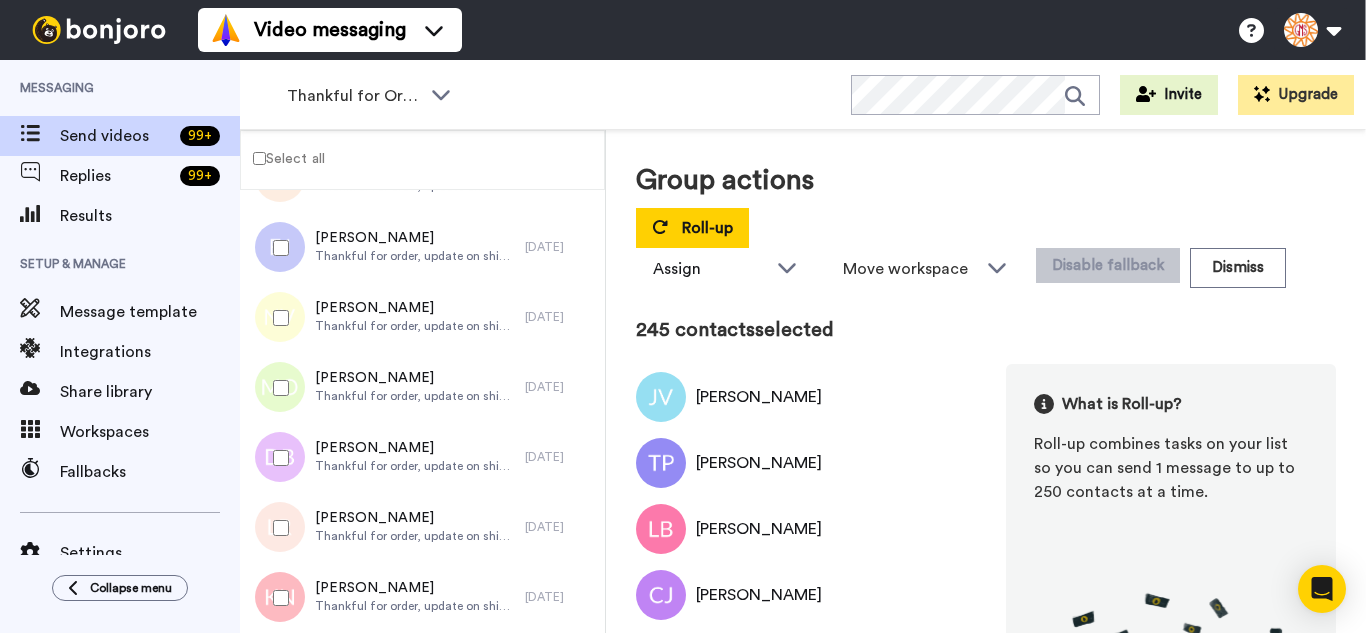 click at bounding box center [277, 318] 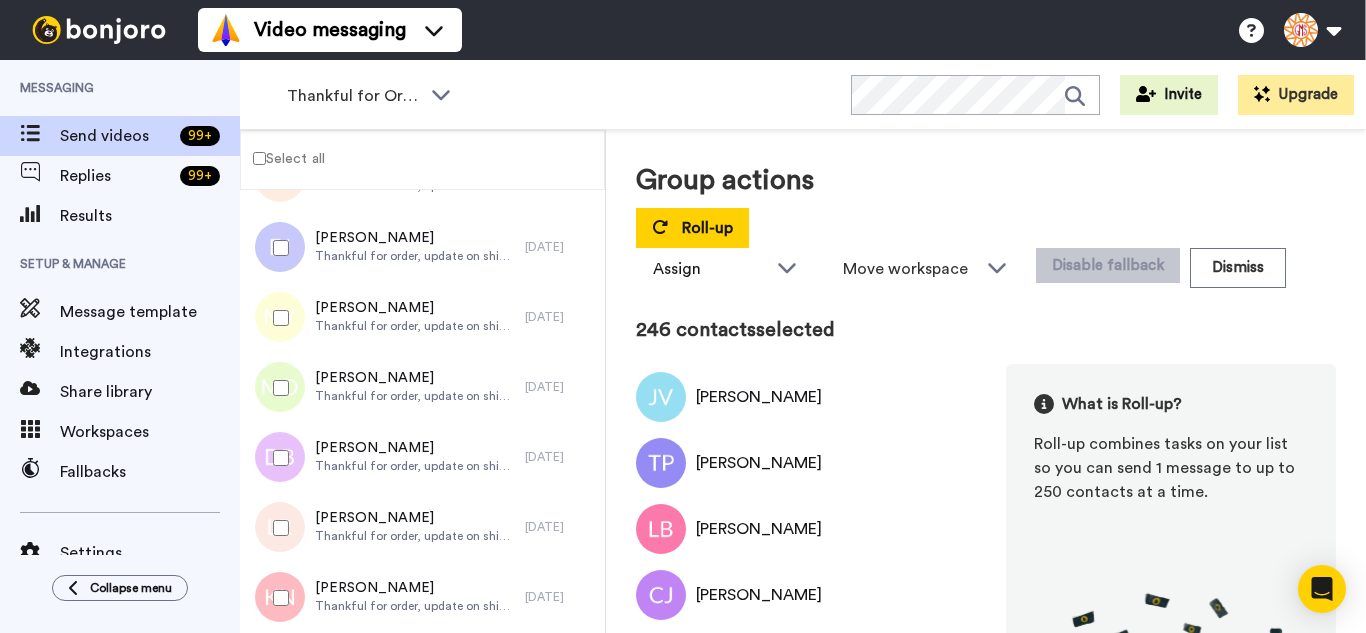 click at bounding box center [277, 388] 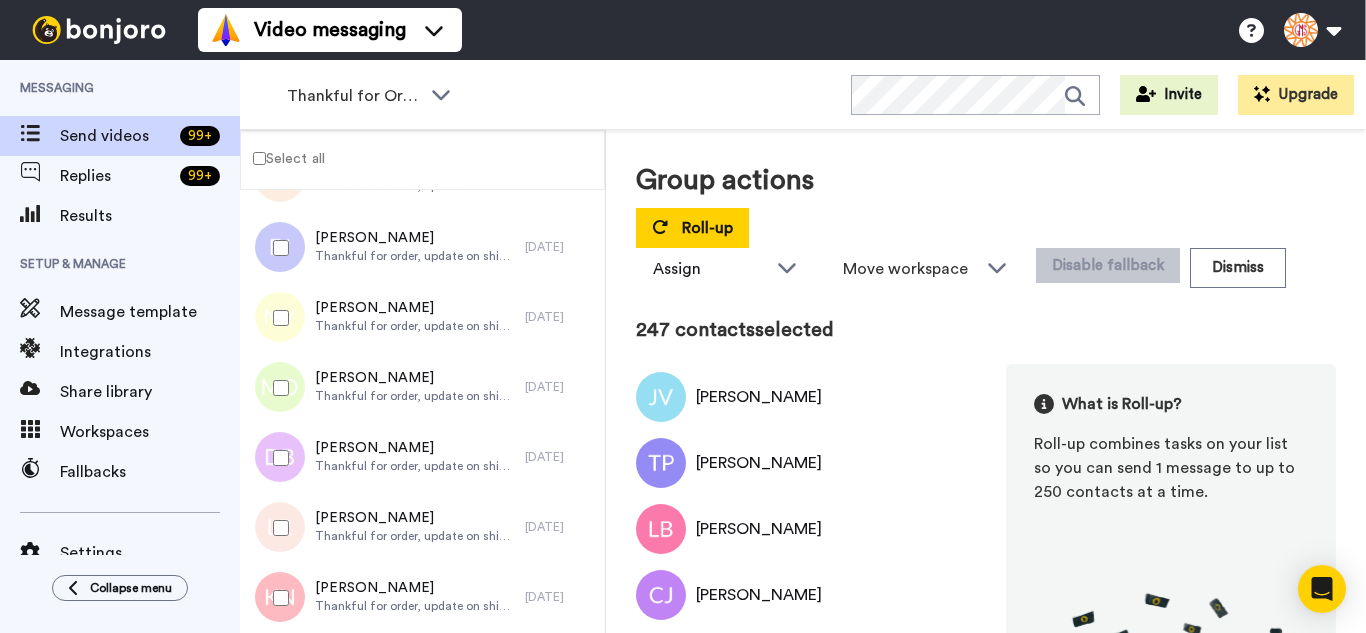 click at bounding box center (277, 458) 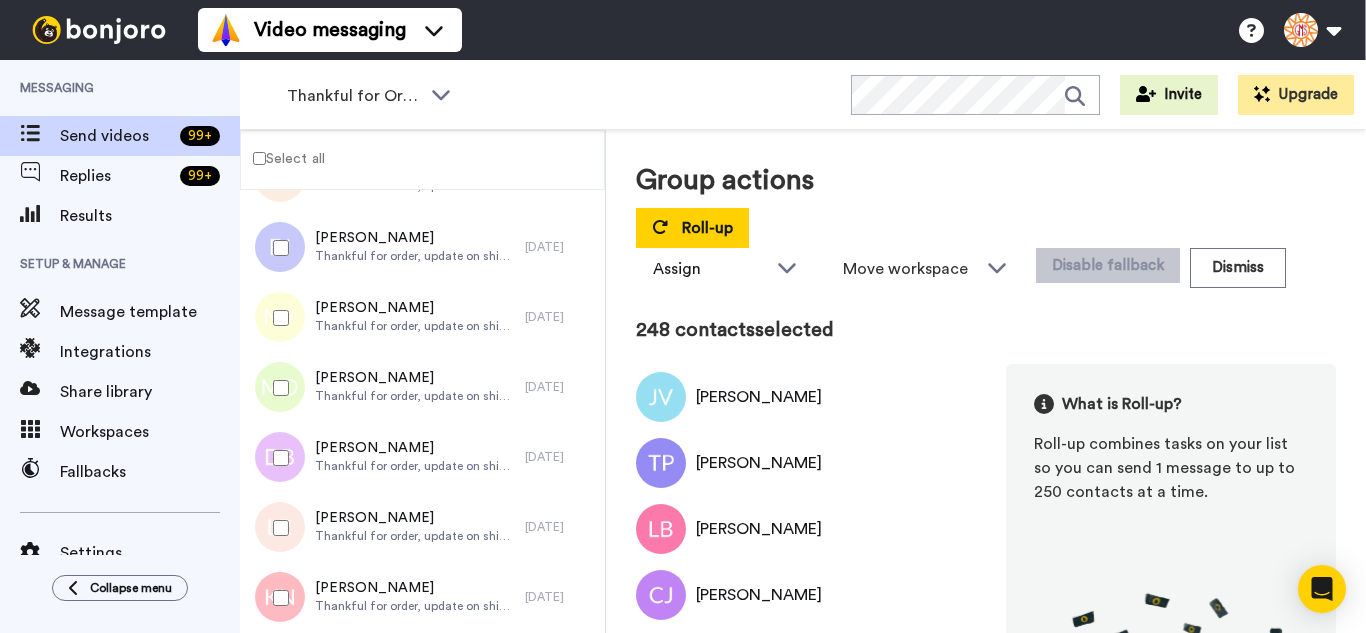 click at bounding box center [277, 528] 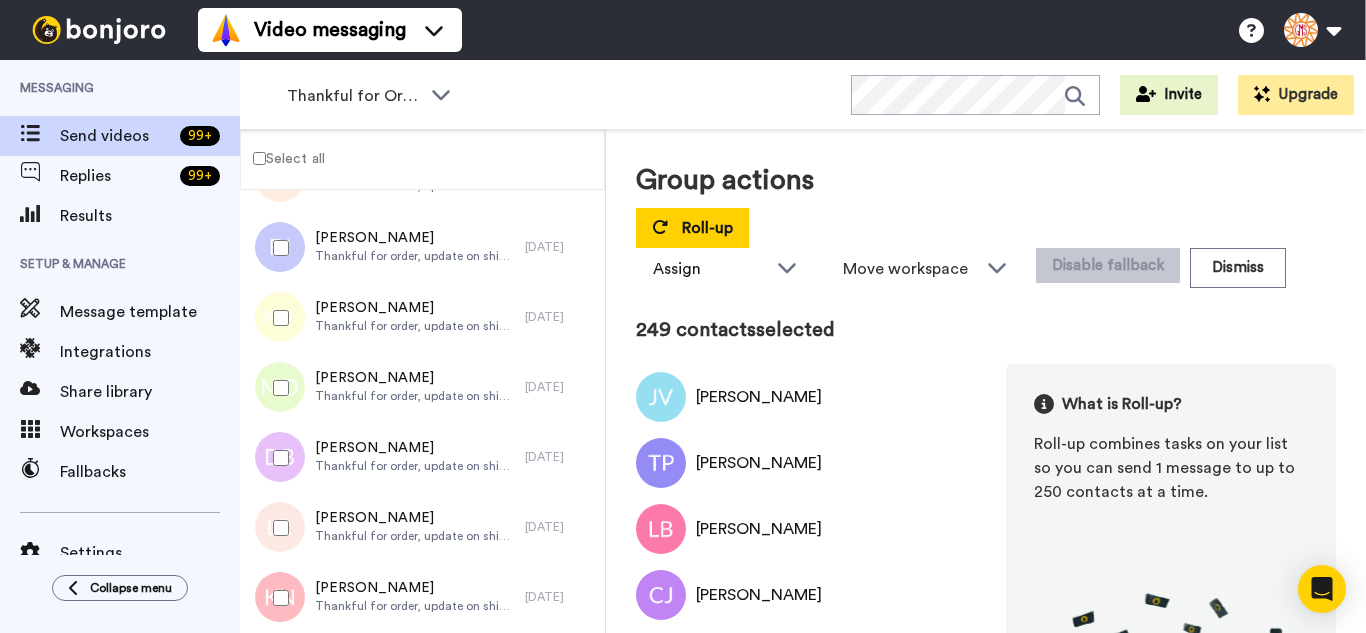 click at bounding box center (277, 598) 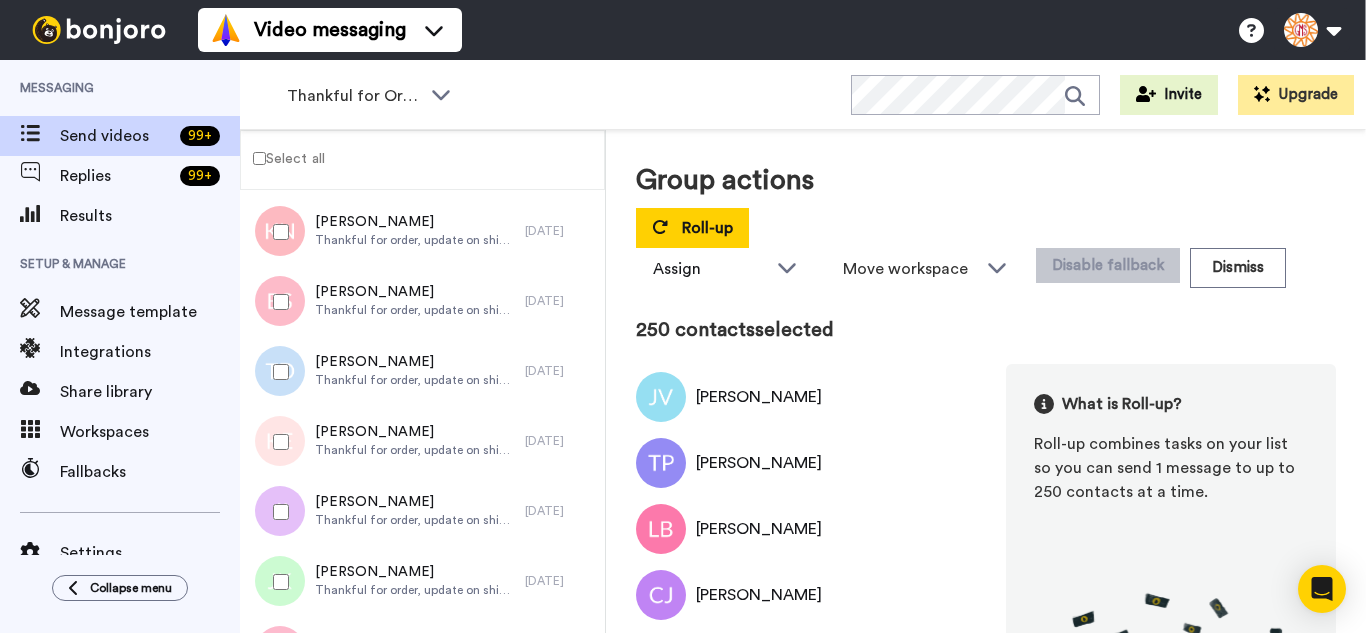 scroll, scrollTop: 17498, scrollLeft: 0, axis: vertical 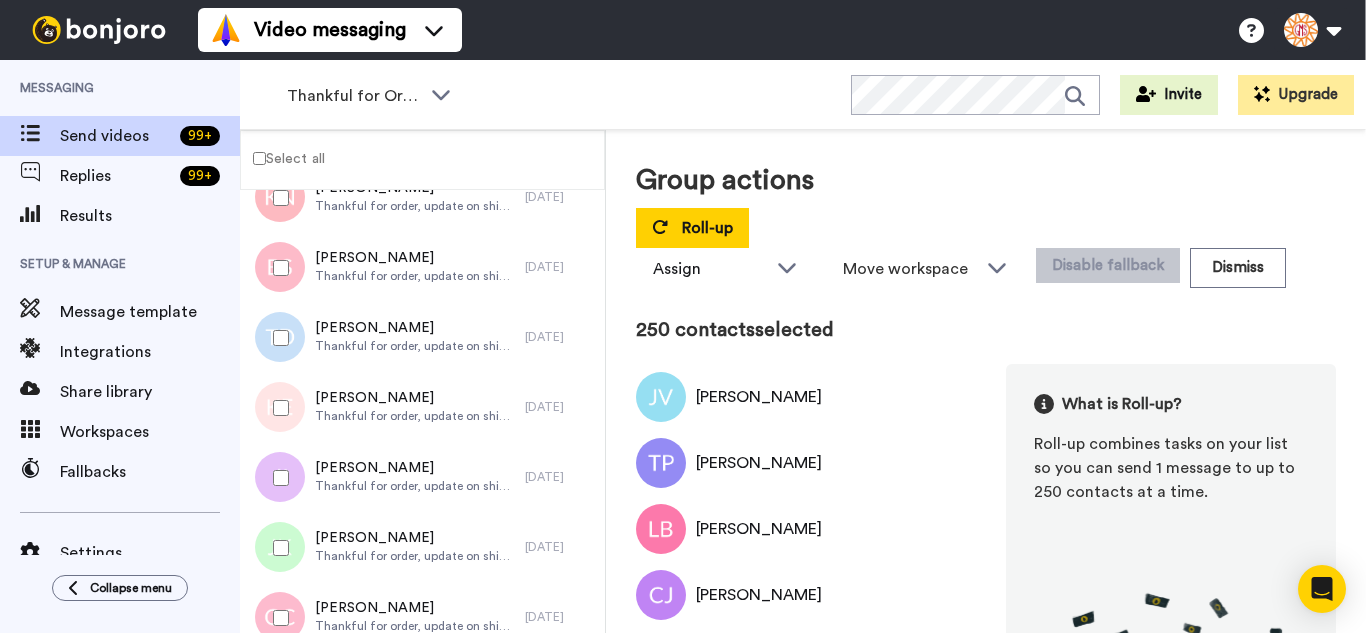 click at bounding box center (277, 268) 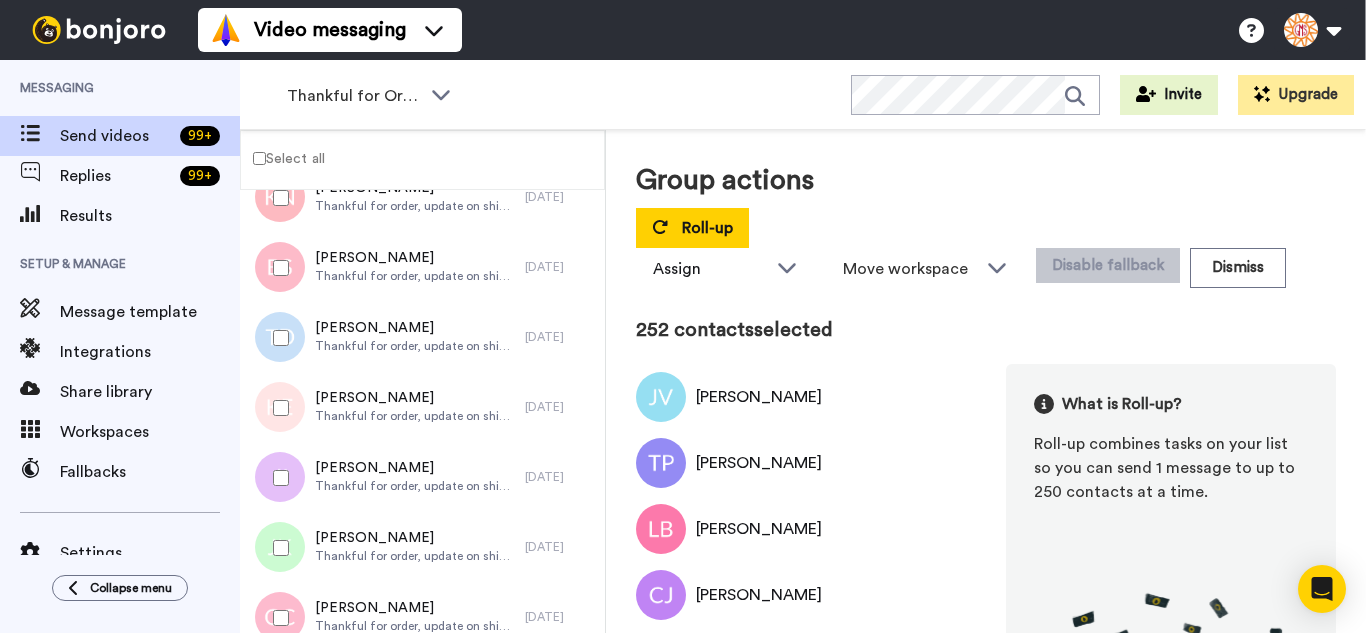 click at bounding box center [277, 408] 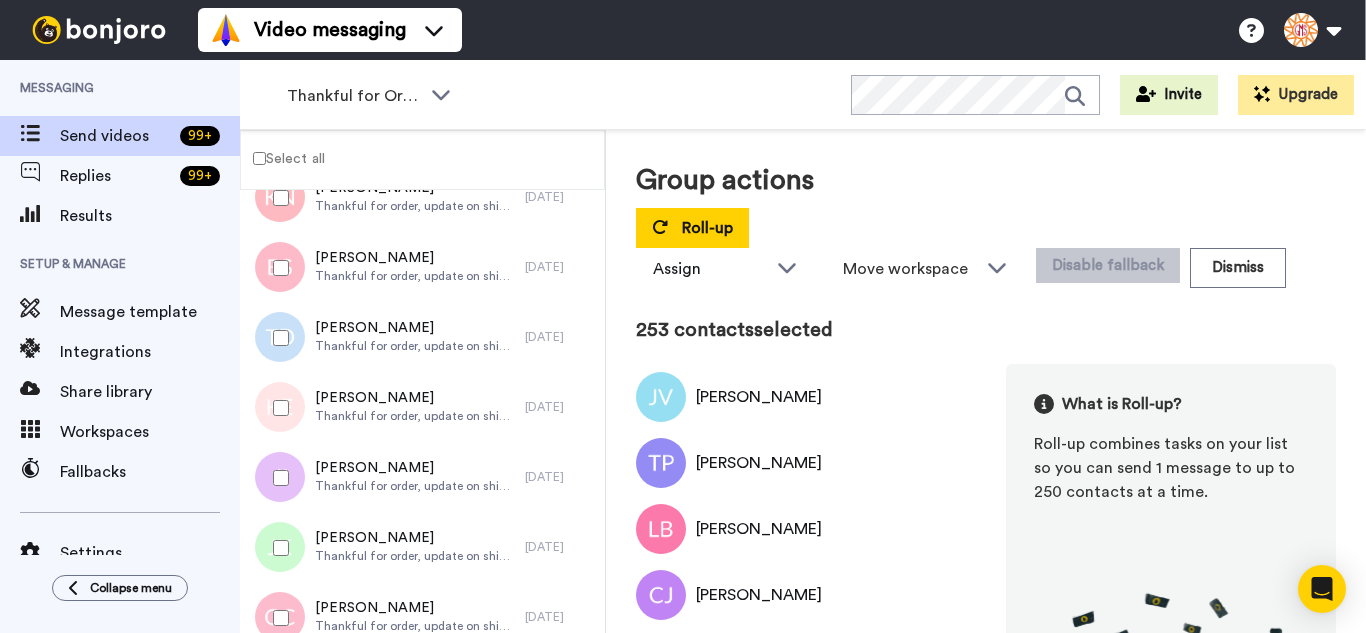 click at bounding box center [277, 478] 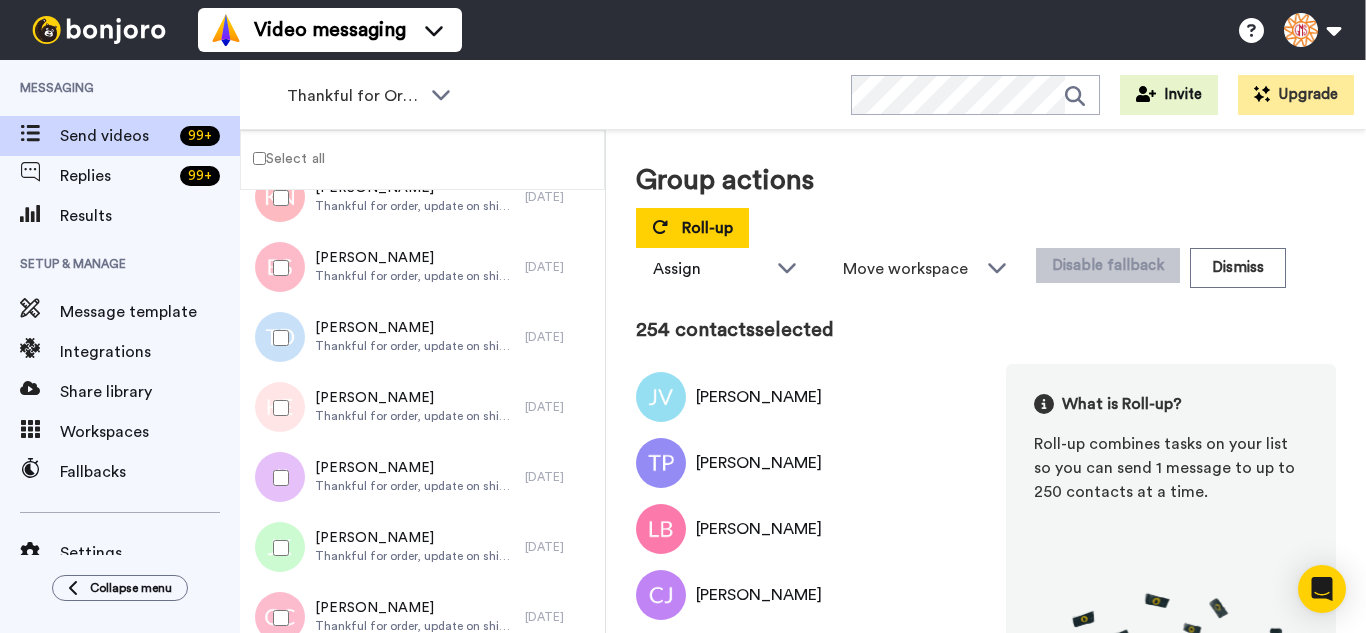 click at bounding box center (277, 548) 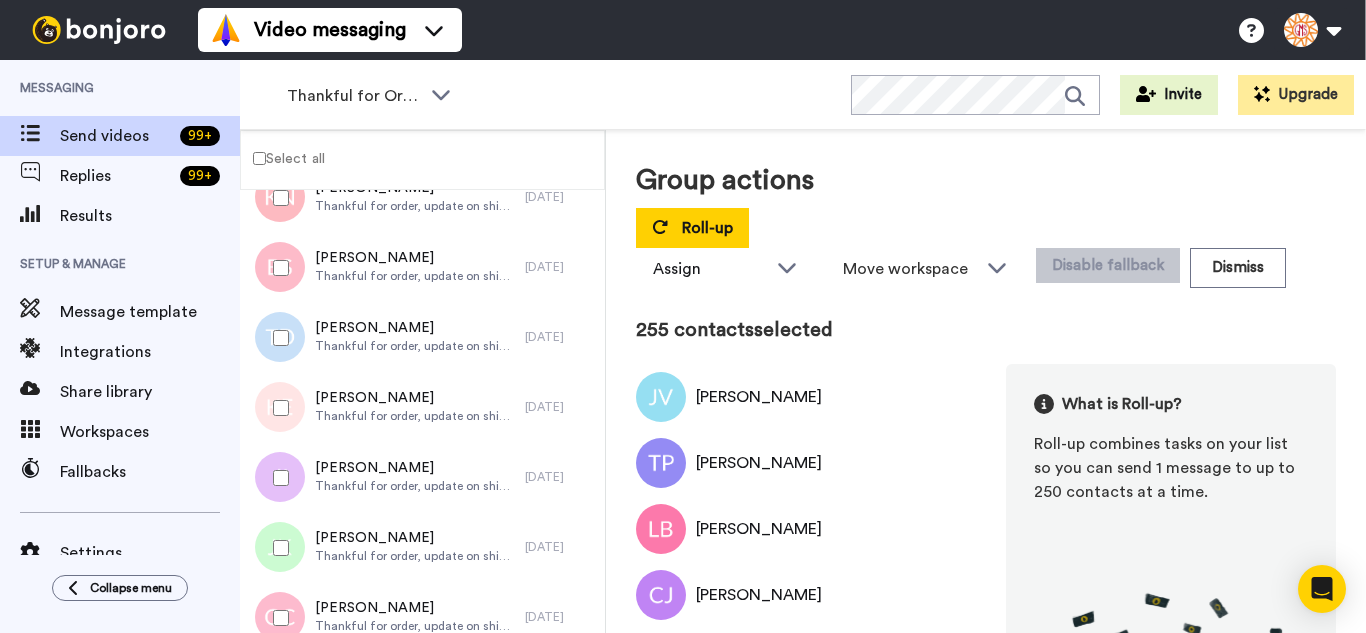 click at bounding box center (277, 618) 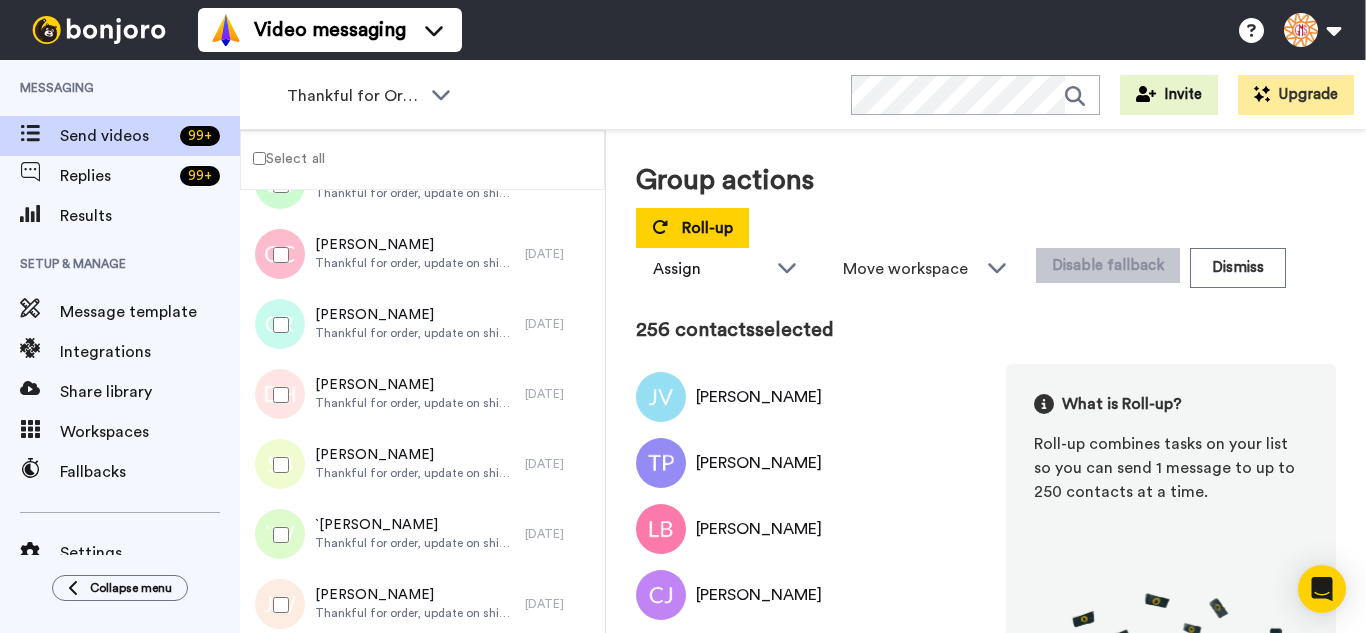 scroll, scrollTop: 17898, scrollLeft: 0, axis: vertical 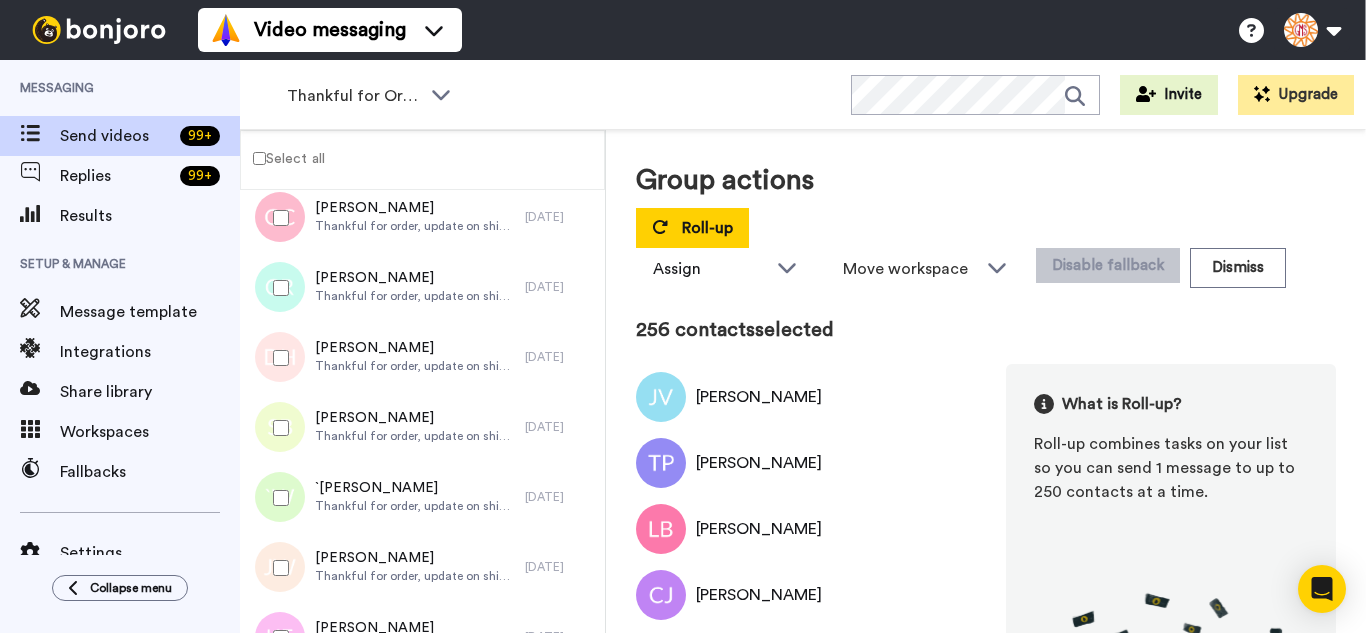 click at bounding box center [277, 288] 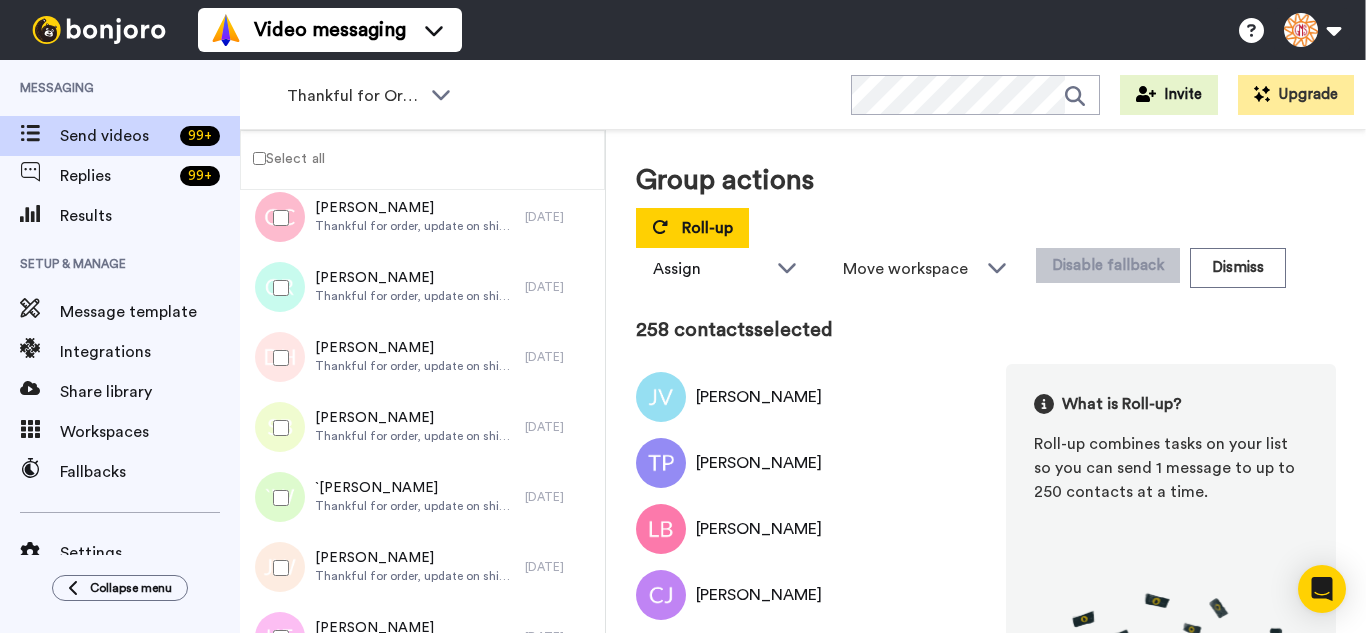 click at bounding box center (277, 358) 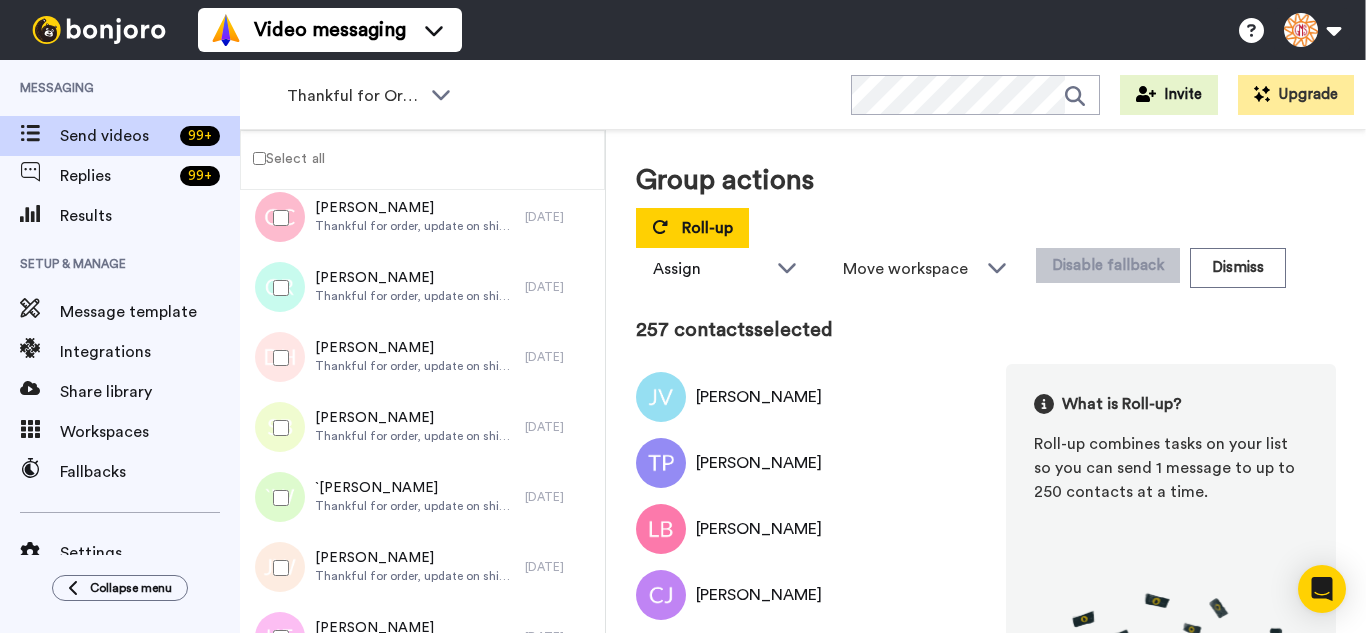 click at bounding box center (277, 288) 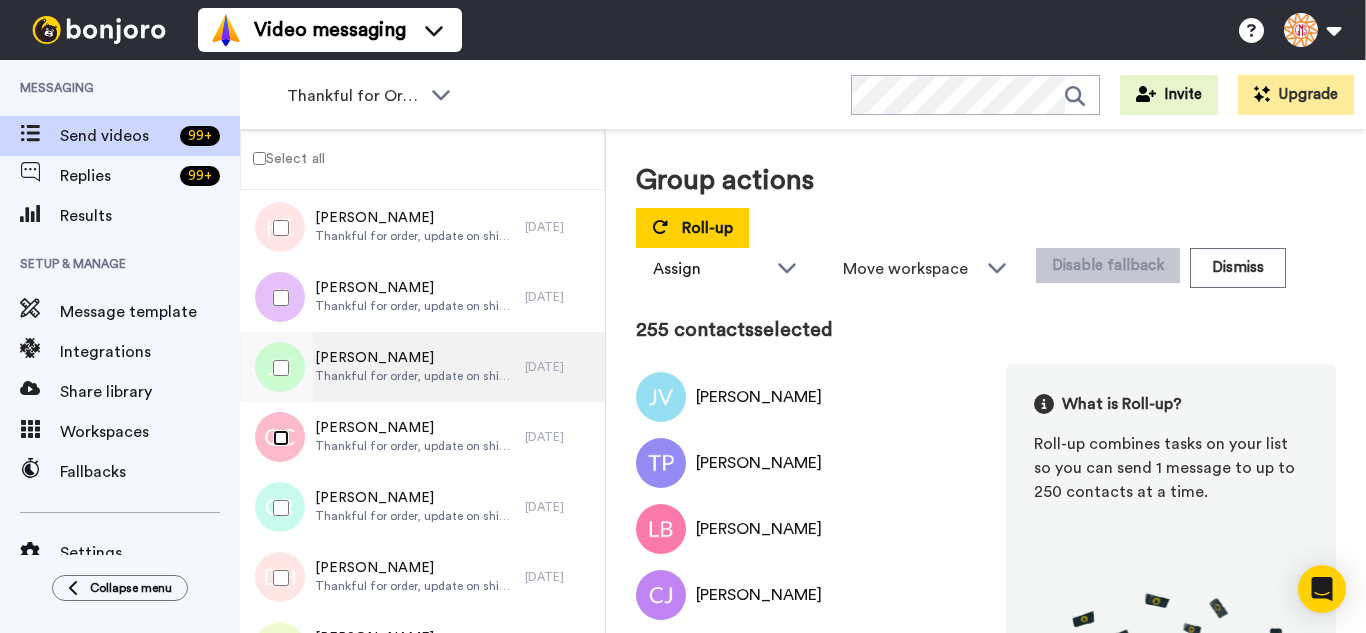 scroll, scrollTop: 17598, scrollLeft: 0, axis: vertical 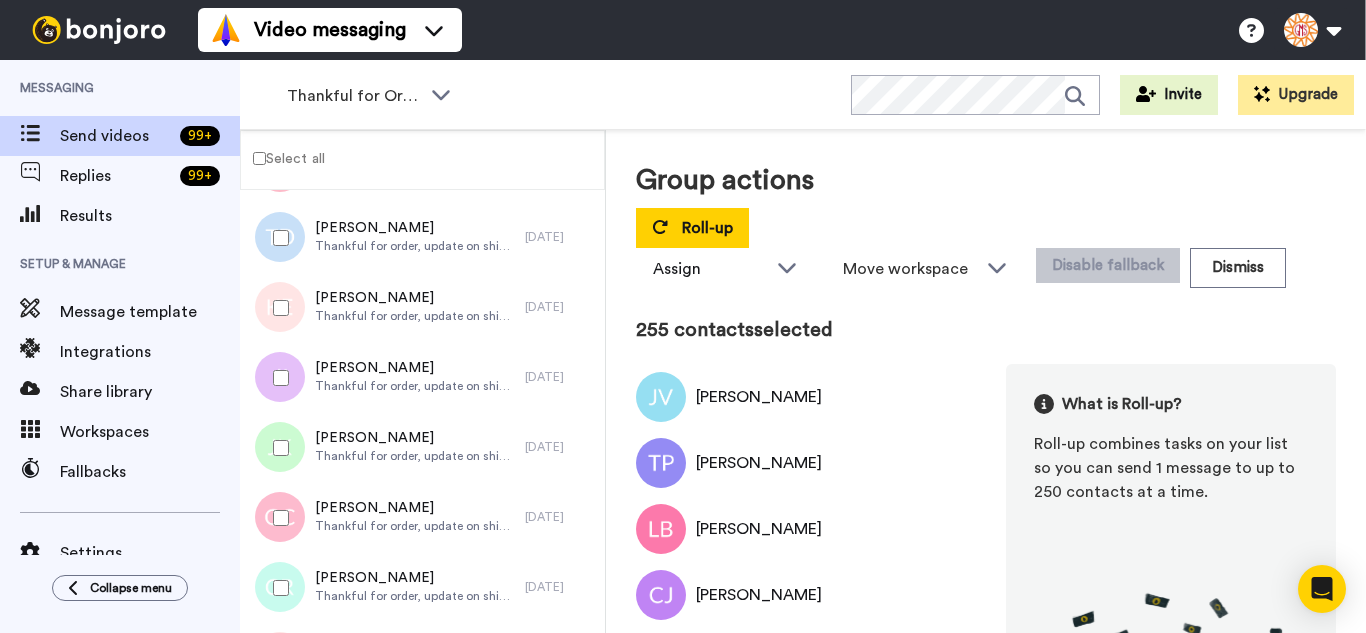 click at bounding box center [277, 448] 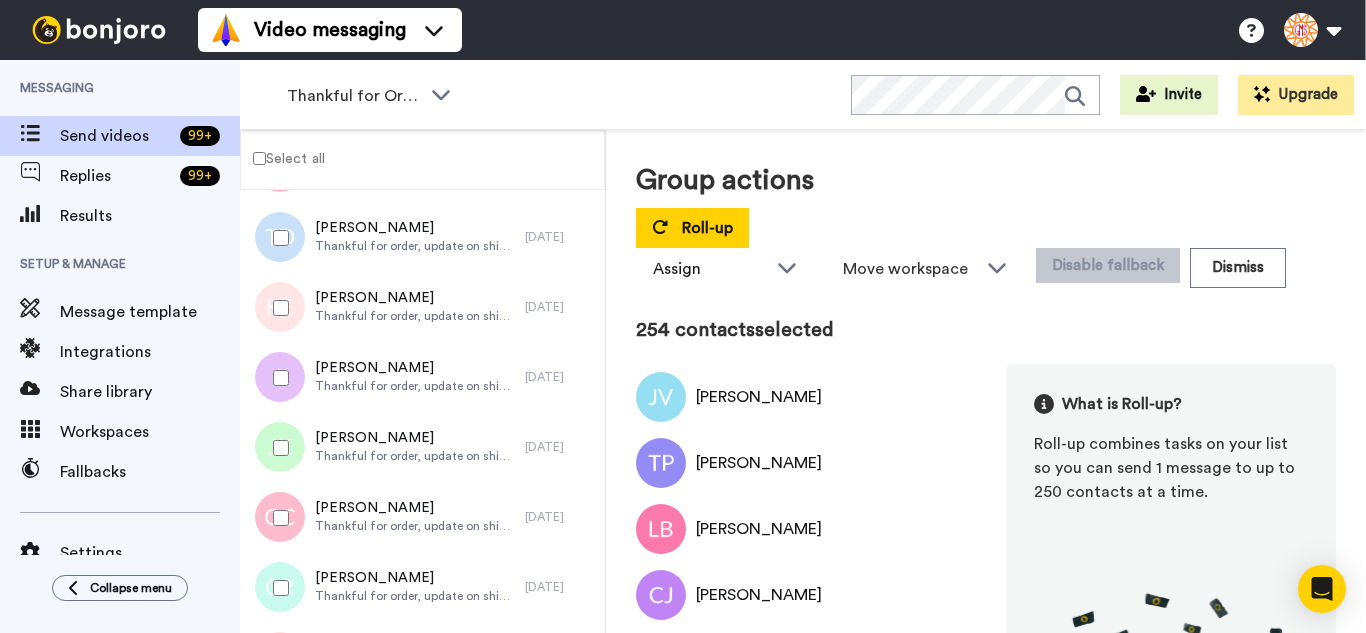 click at bounding box center [277, 378] 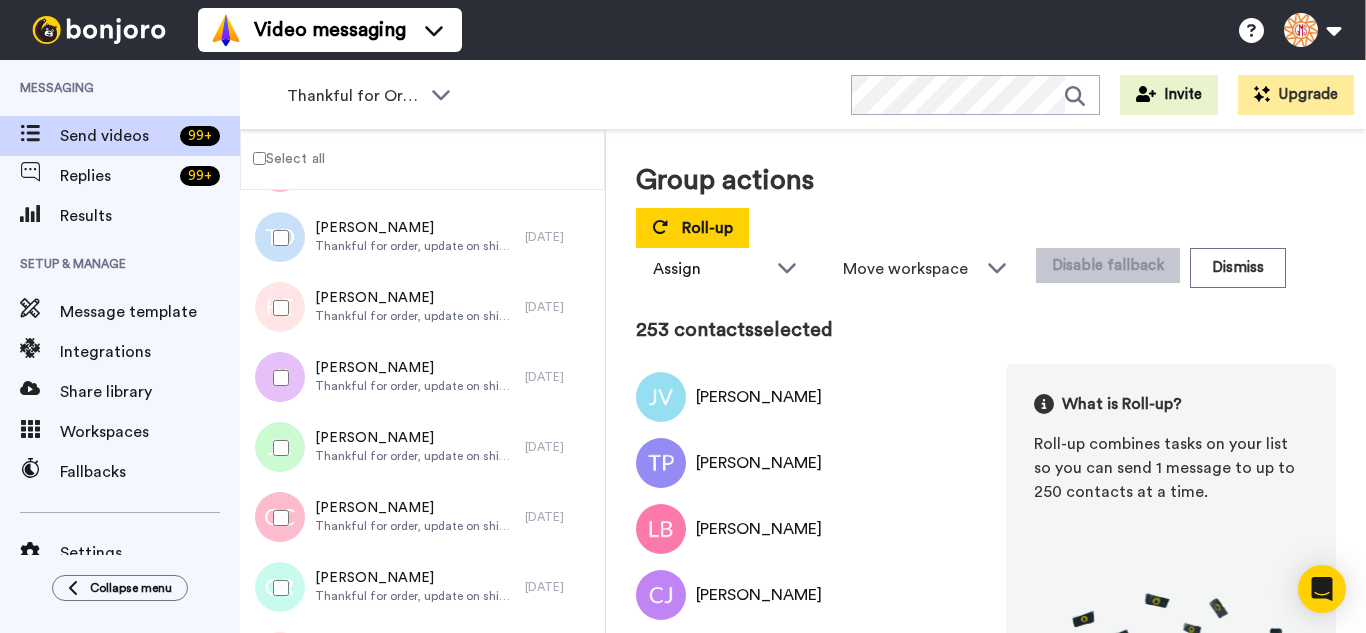 click at bounding box center (277, 308) 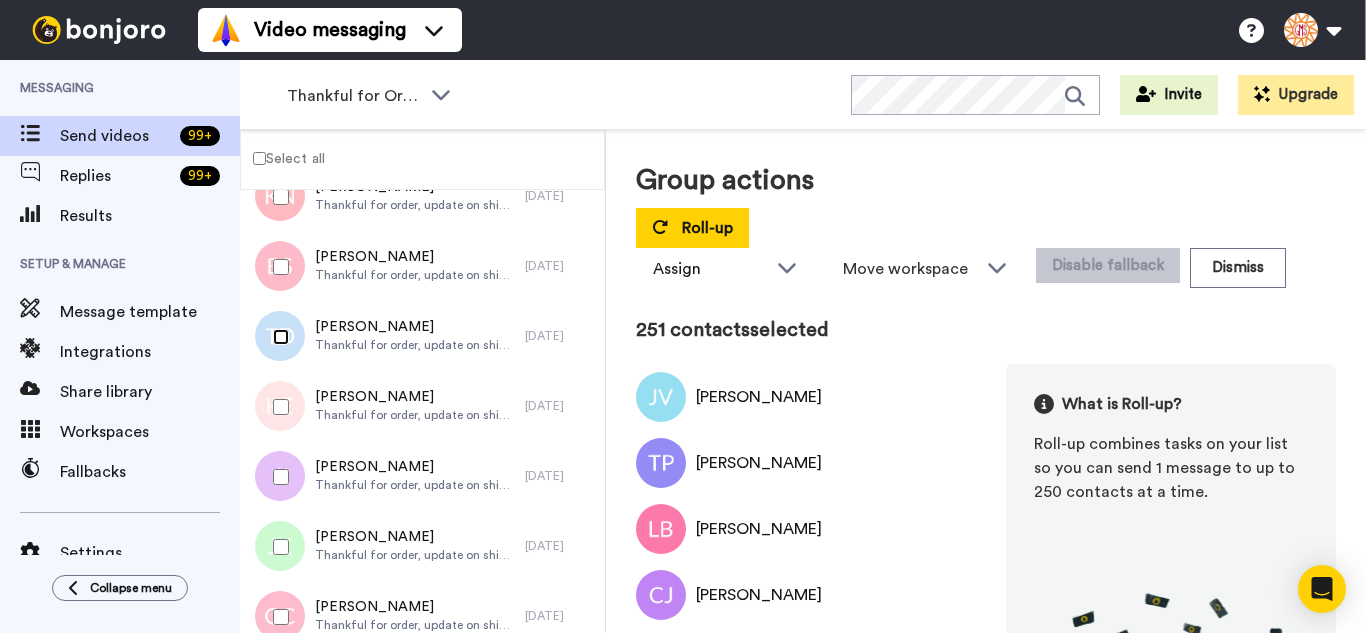 scroll, scrollTop: 17498, scrollLeft: 0, axis: vertical 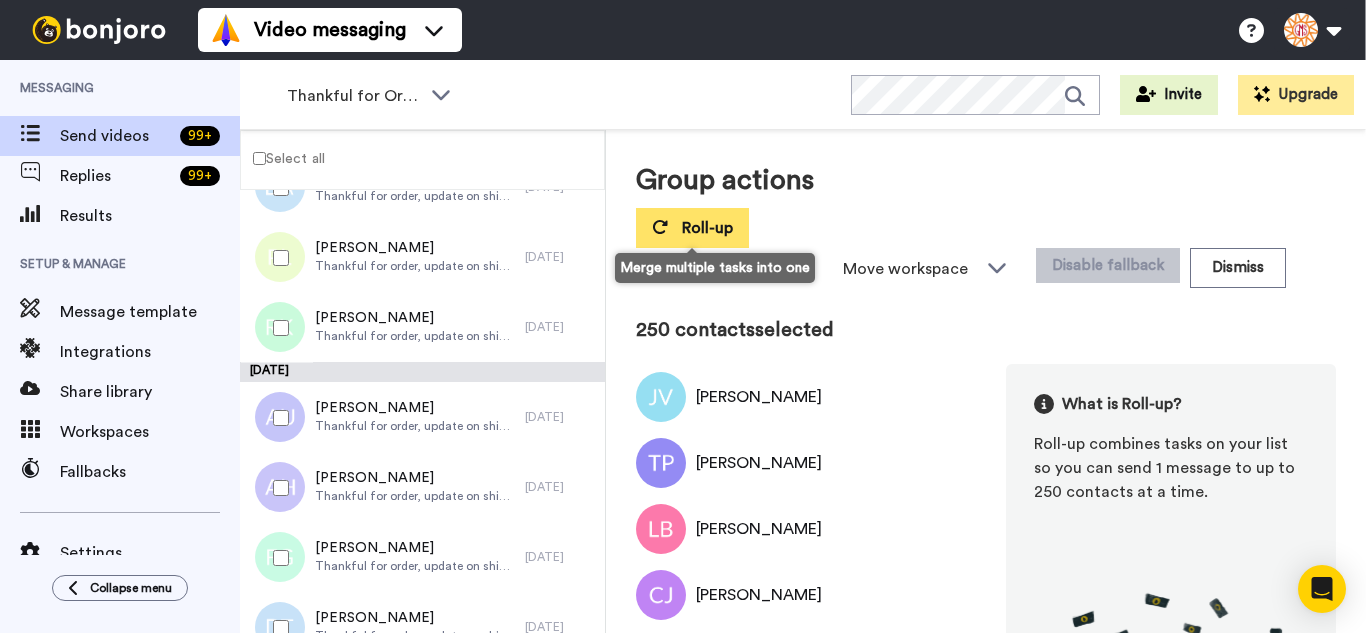 click on "Roll-up" at bounding box center (707, 228) 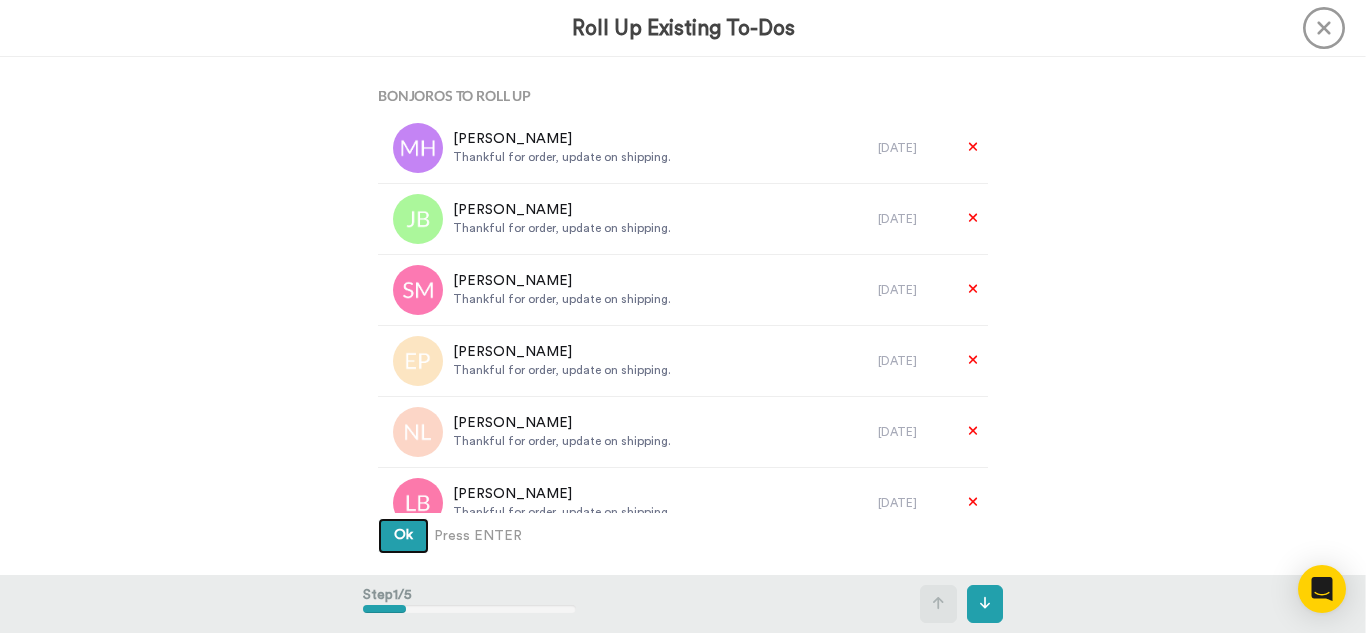 type 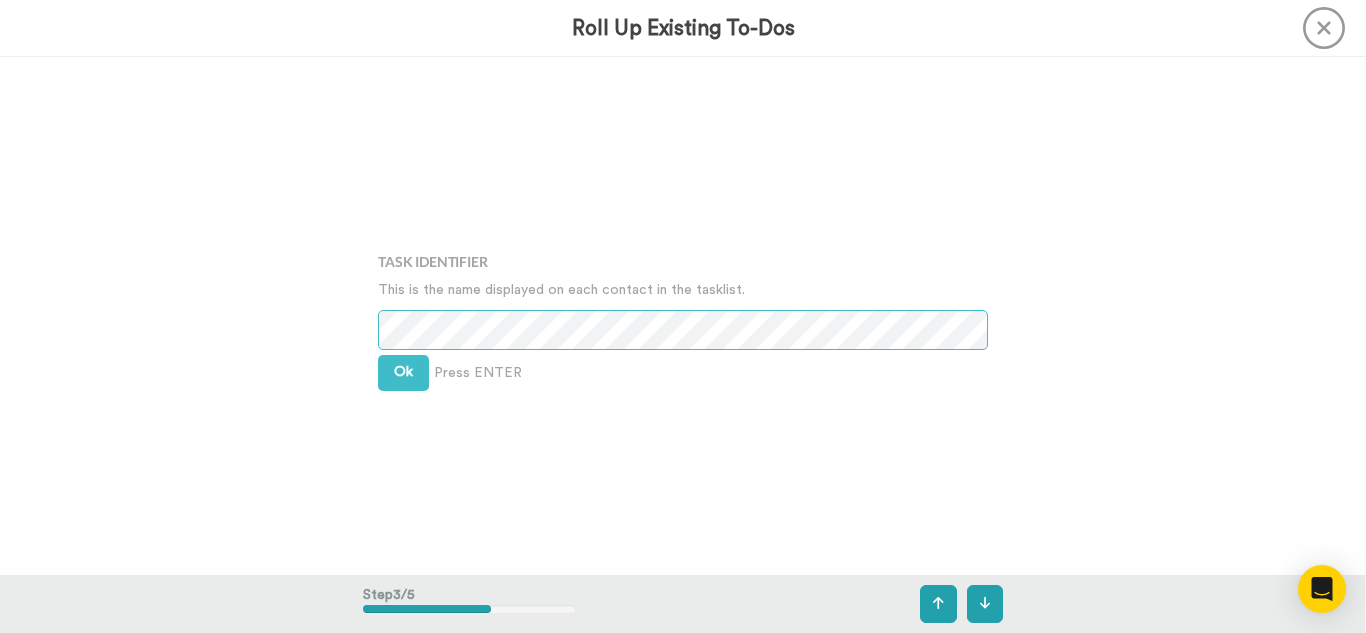 scroll, scrollTop: 1036, scrollLeft: 0, axis: vertical 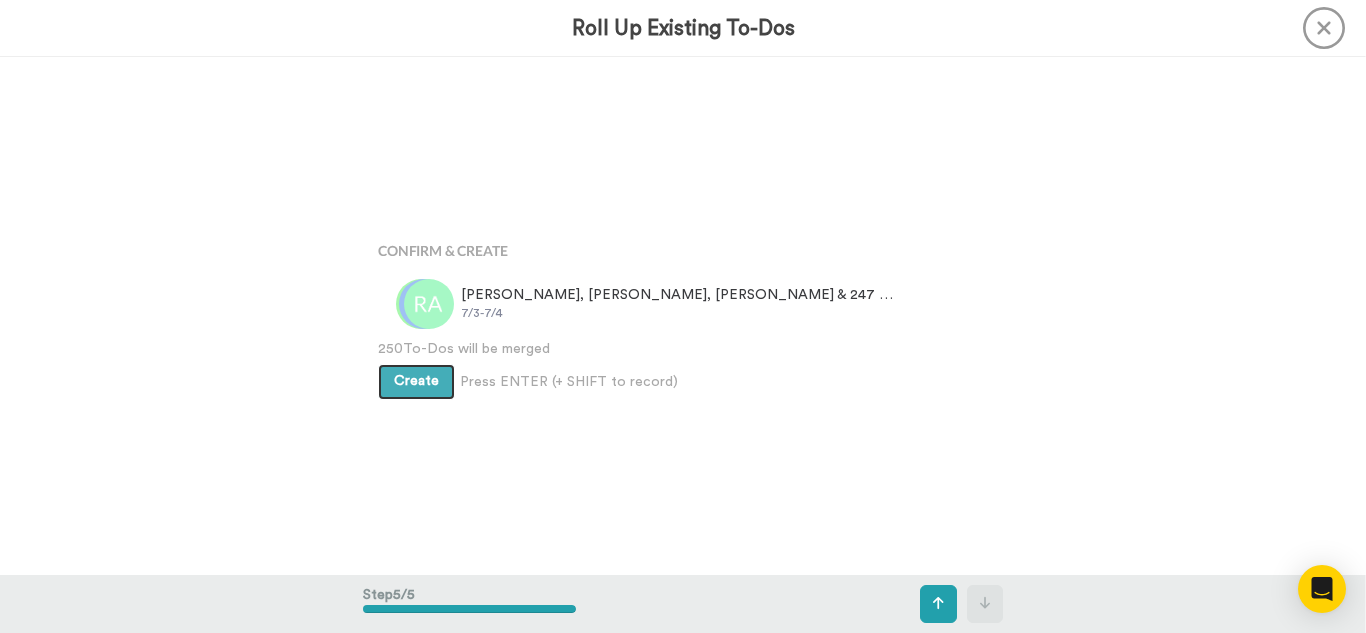 type 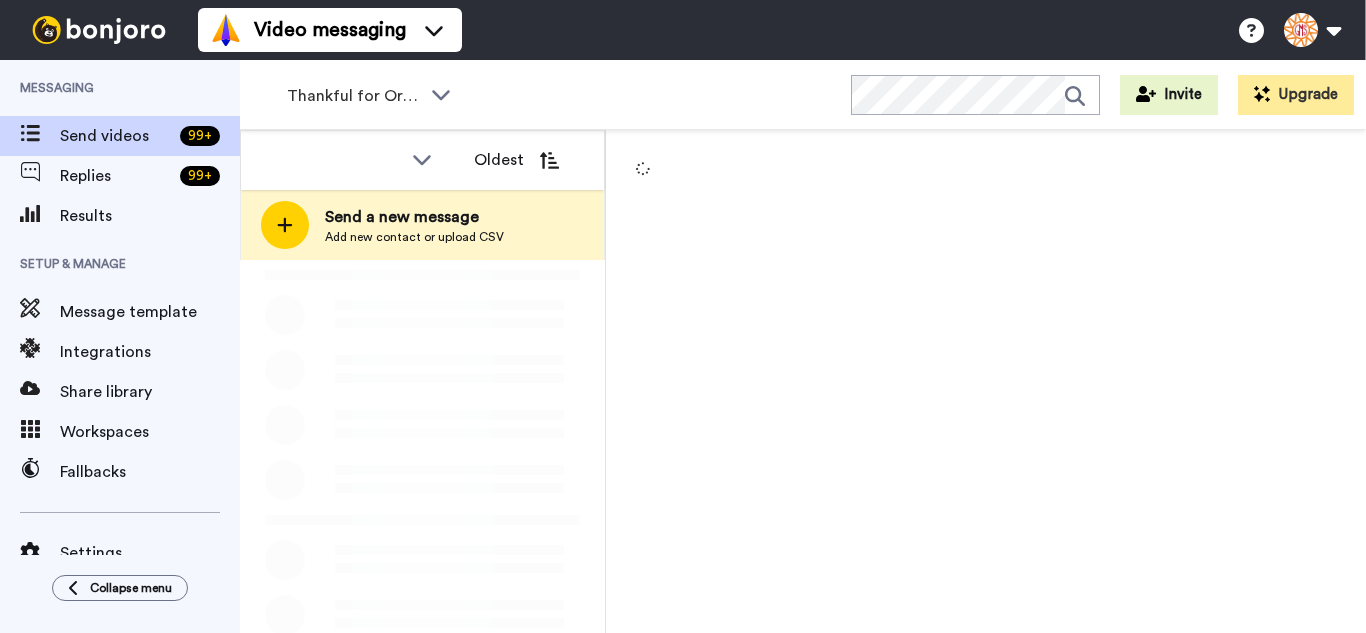 scroll, scrollTop: 0, scrollLeft: 0, axis: both 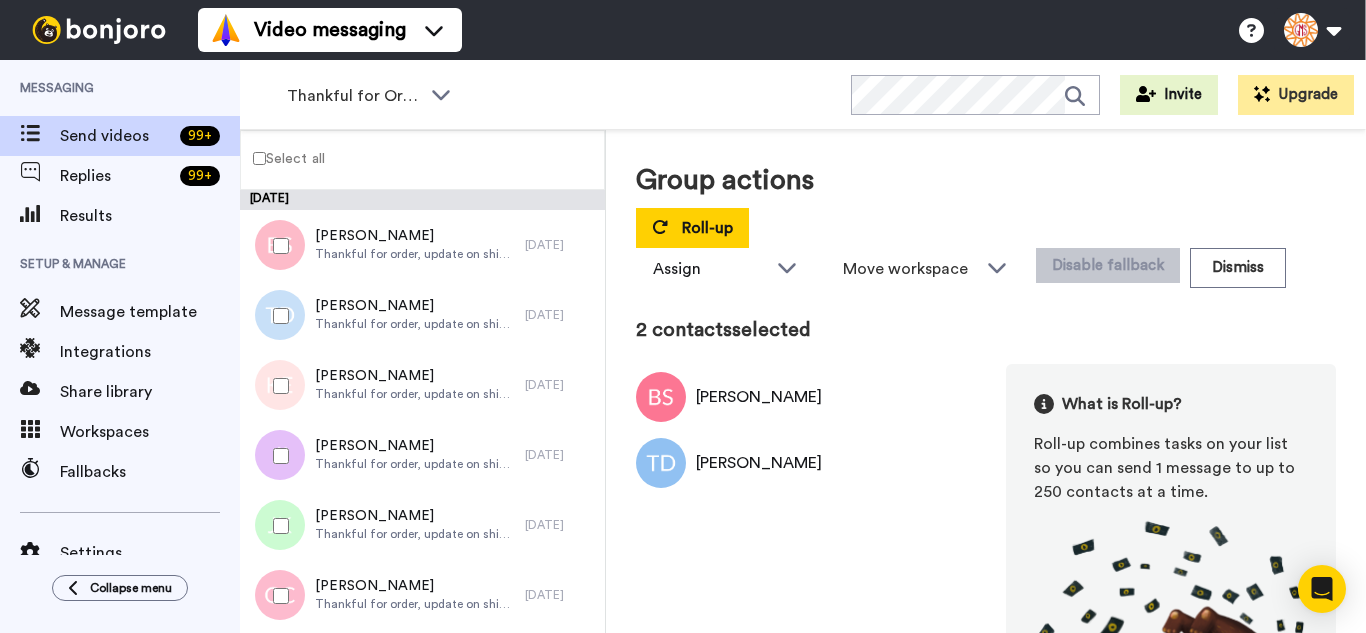 click at bounding box center [277, 386] 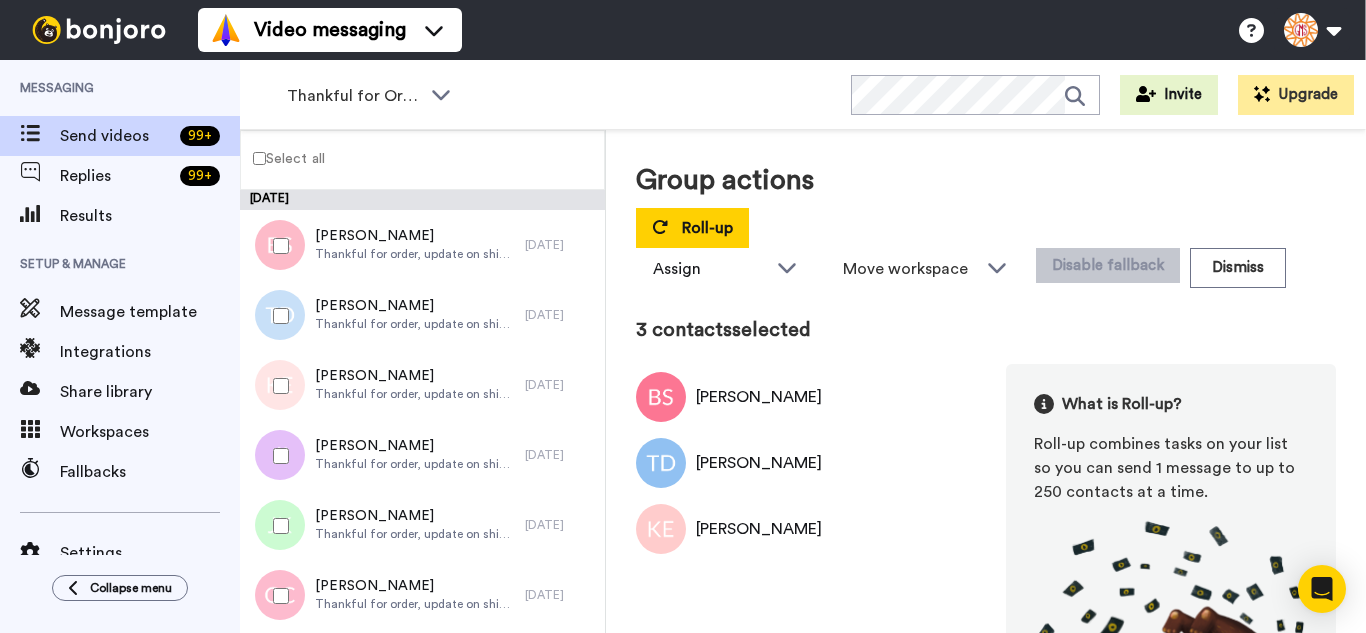 click at bounding box center (277, 456) 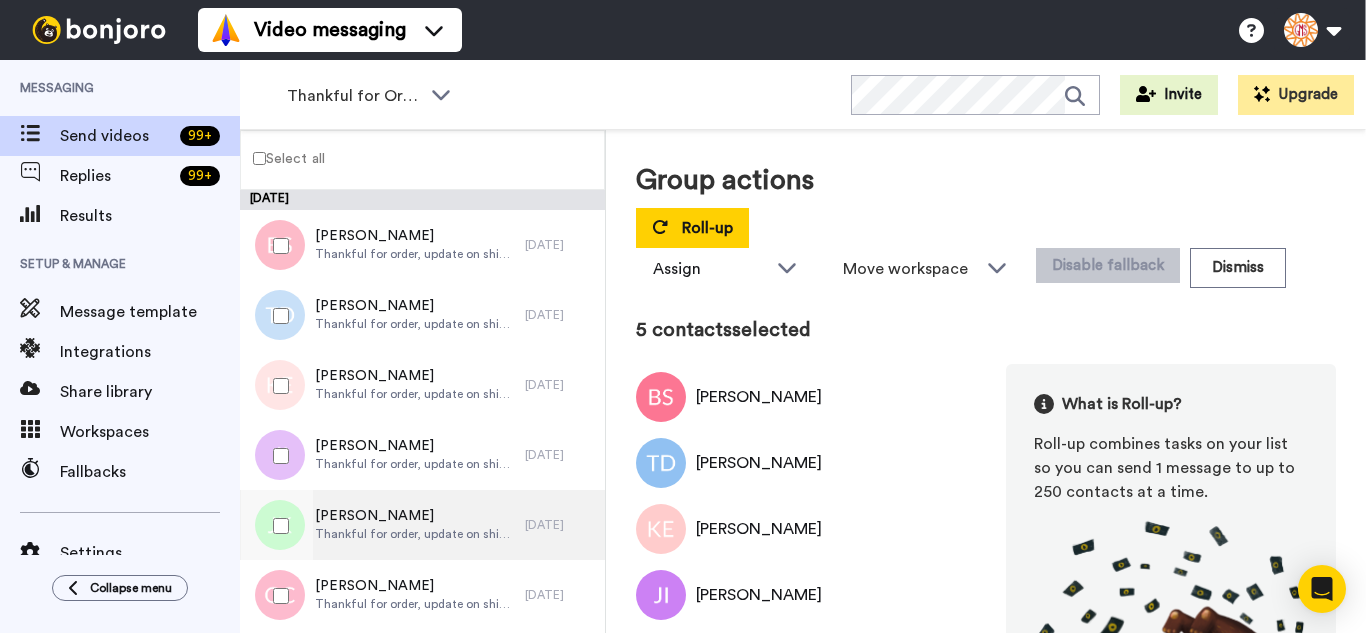 drag, startPoint x: 296, startPoint y: 583, endPoint x: 331, endPoint y: 519, distance: 72.94518 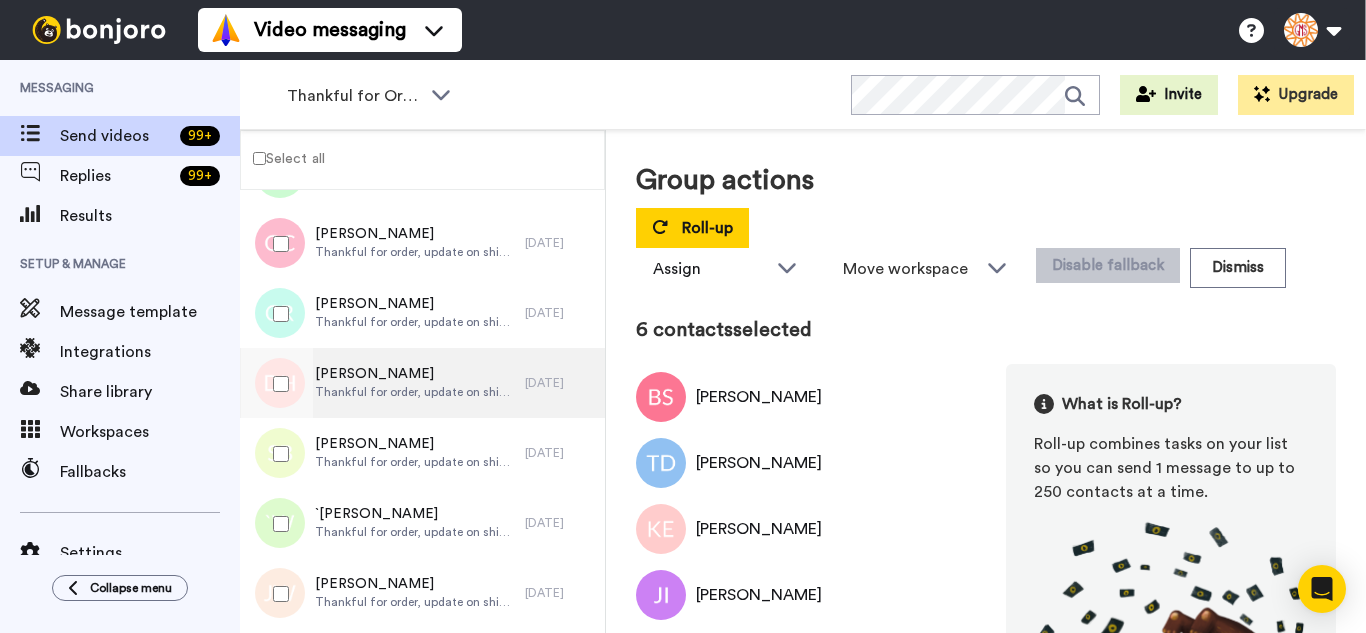 scroll, scrollTop: 400, scrollLeft: 0, axis: vertical 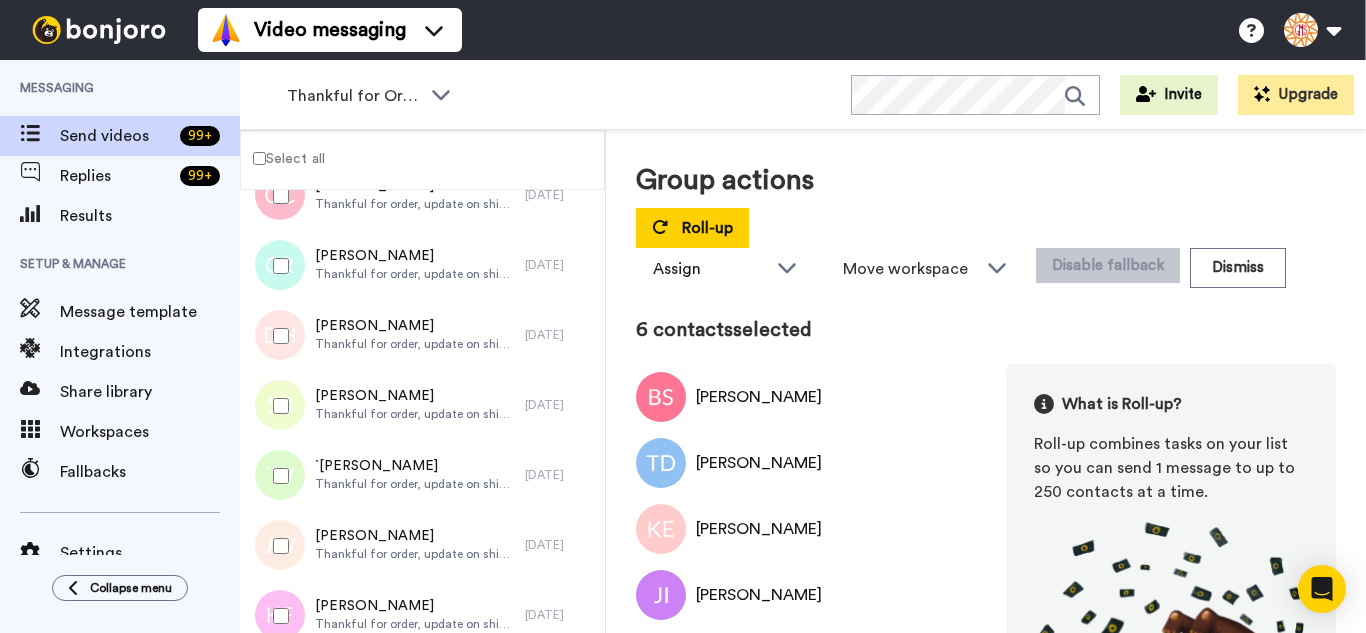 click at bounding box center [277, 266] 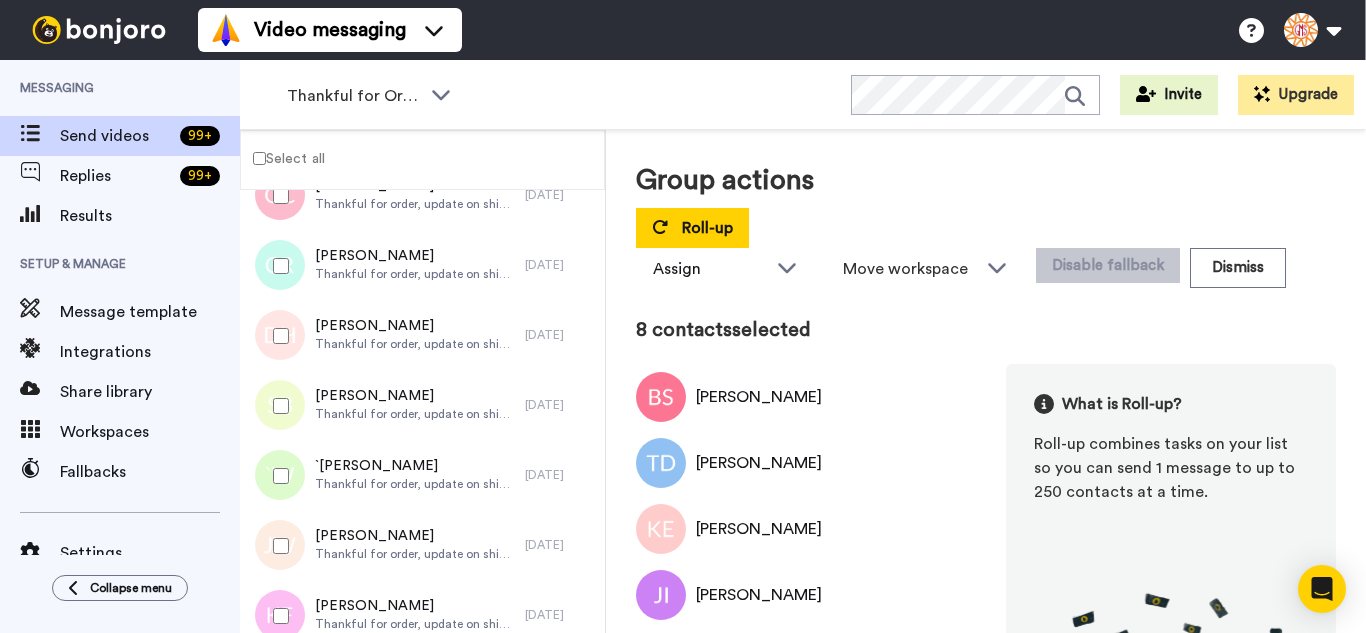 click at bounding box center (277, 406) 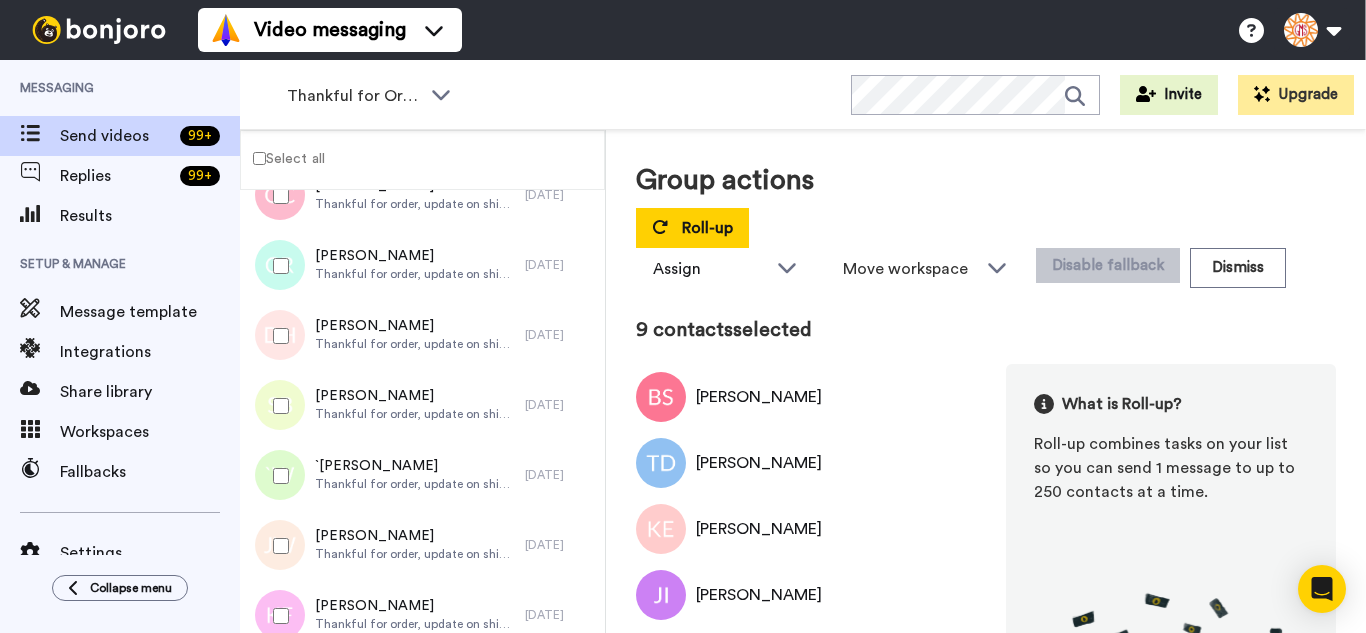 drag, startPoint x: 289, startPoint y: 473, endPoint x: 297, endPoint y: 548, distance: 75.42546 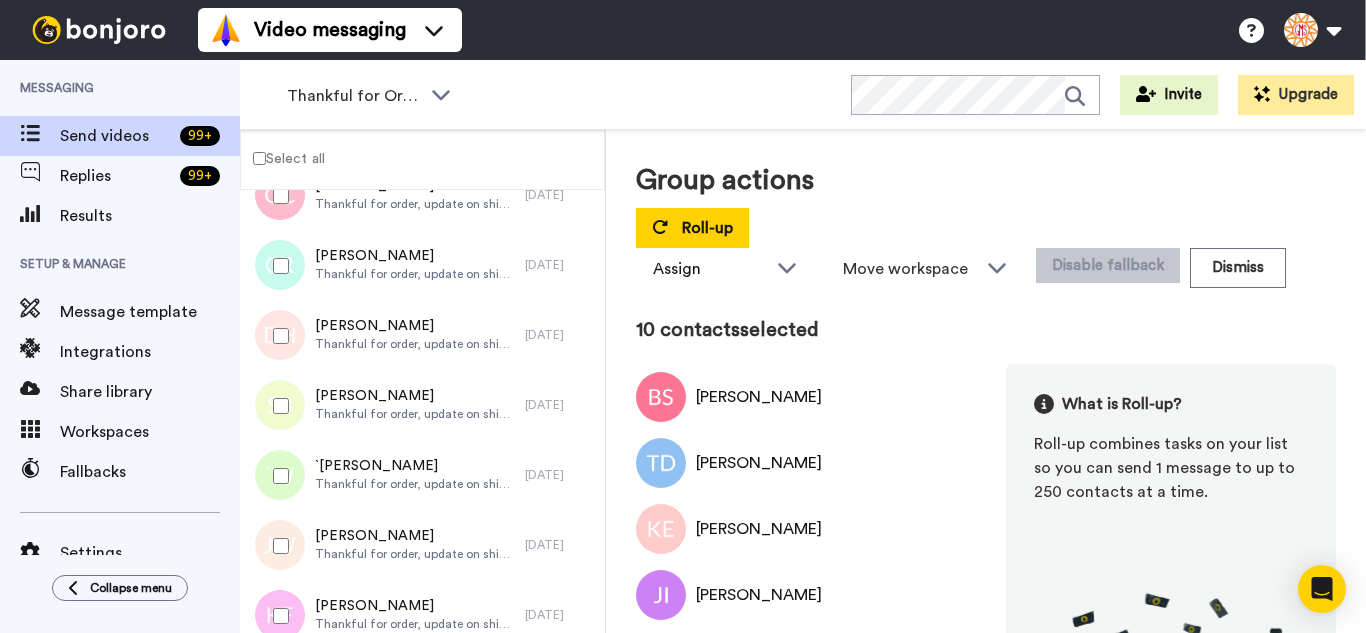 drag, startPoint x: 297, startPoint y: 549, endPoint x: 294, endPoint y: 598, distance: 49.09175 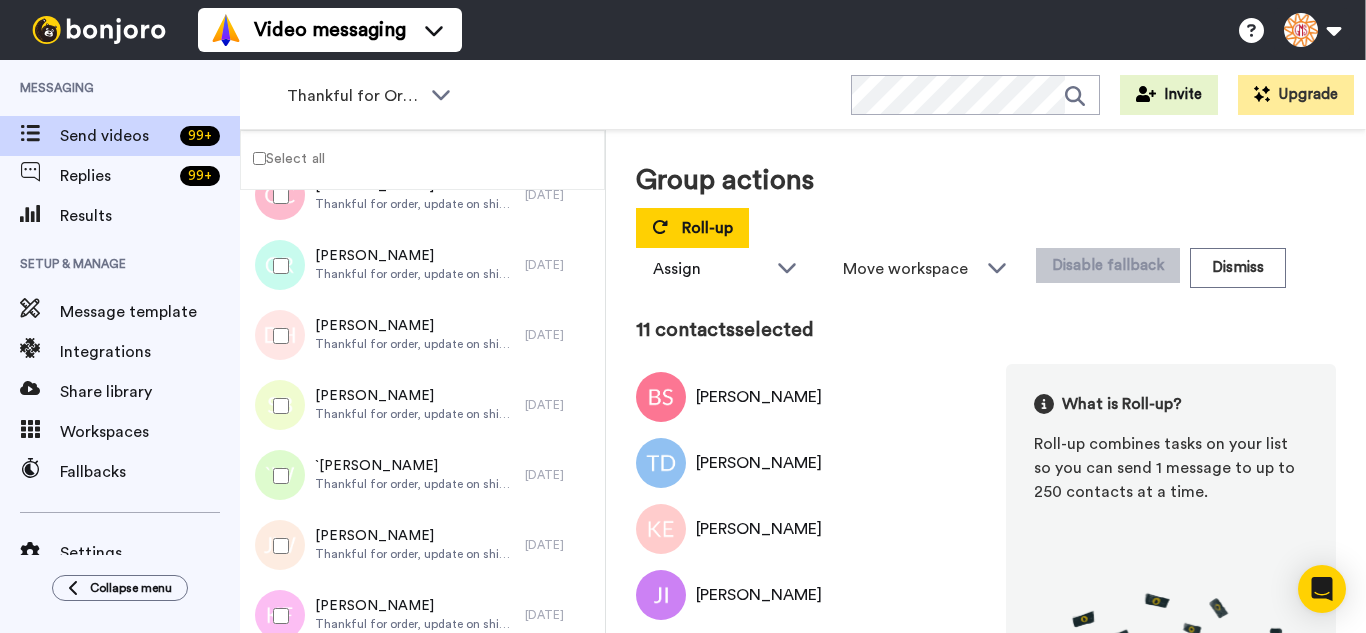 click at bounding box center (277, 616) 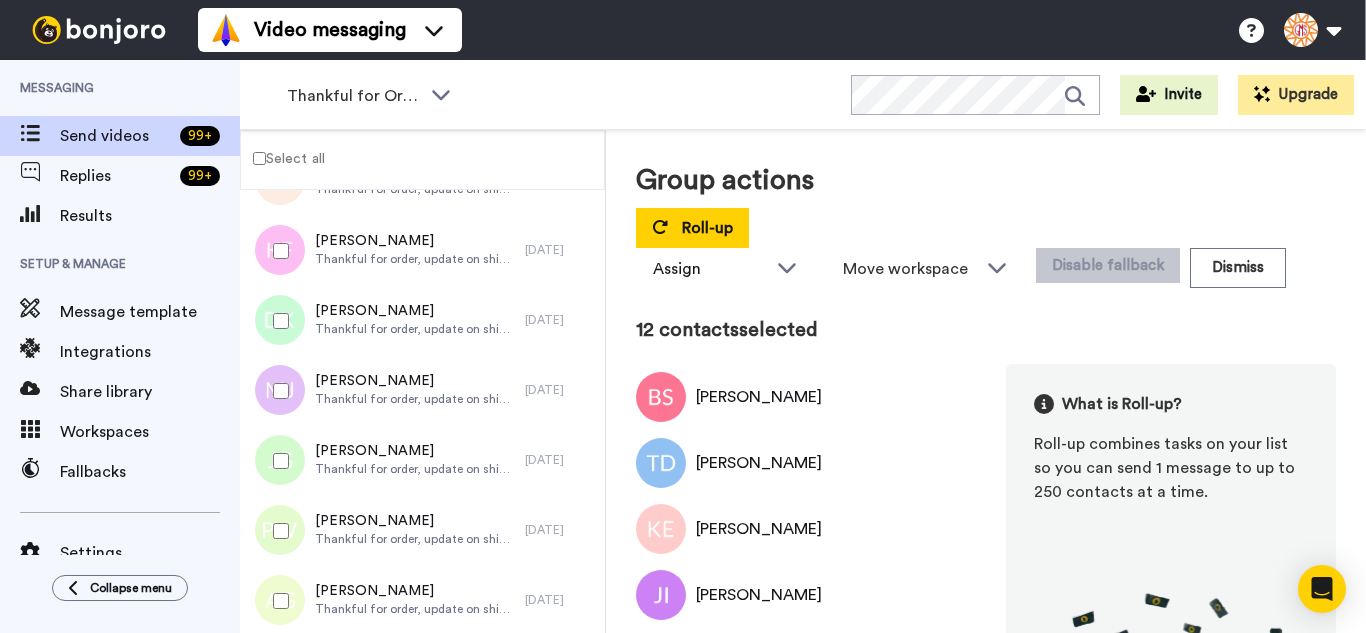 scroll, scrollTop: 800, scrollLeft: 0, axis: vertical 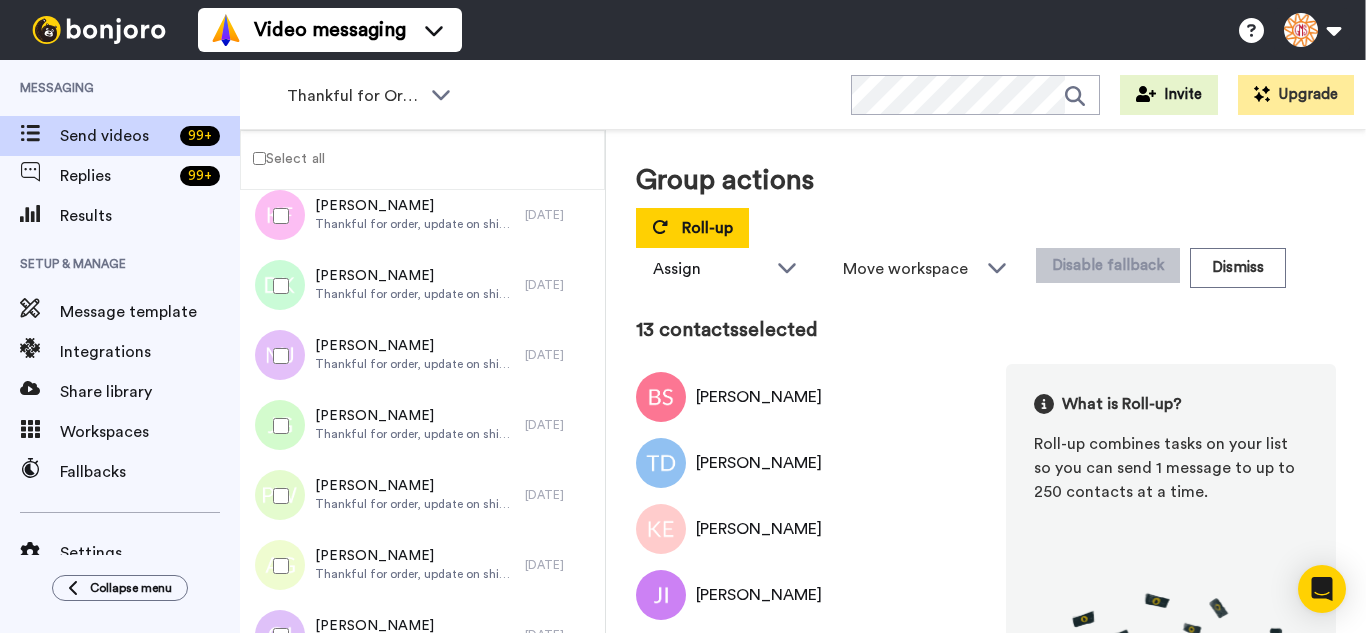 click at bounding box center (277, 356) 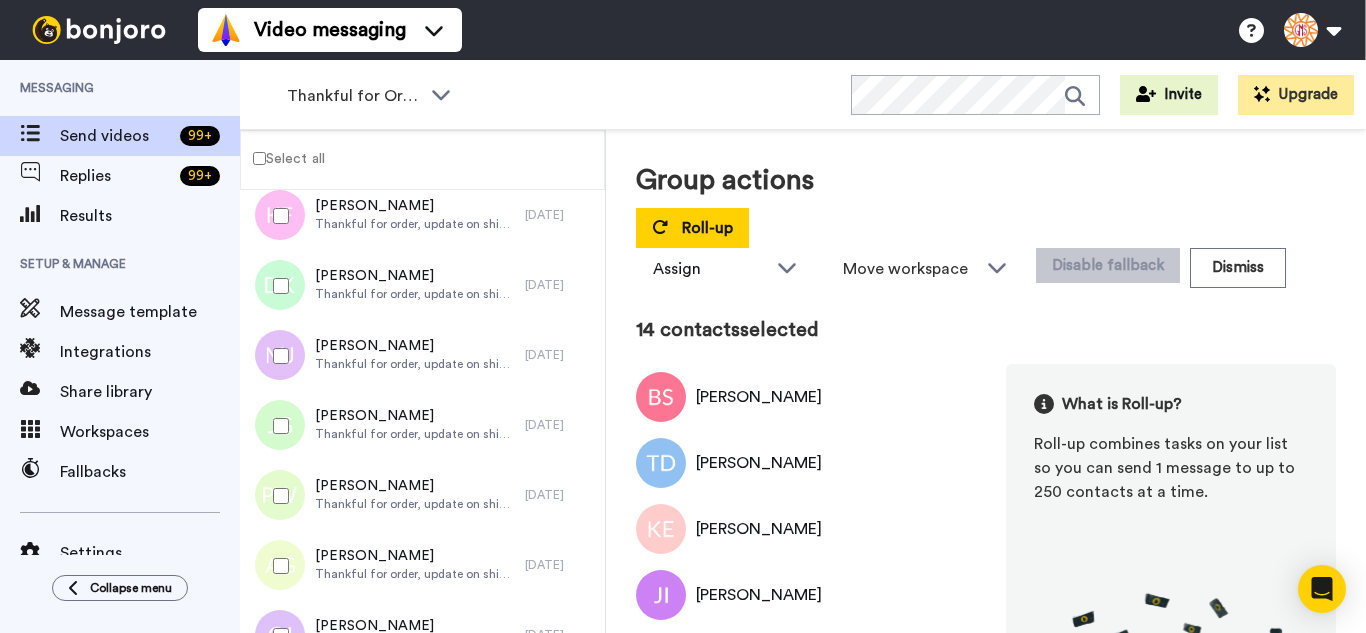 click at bounding box center [277, 426] 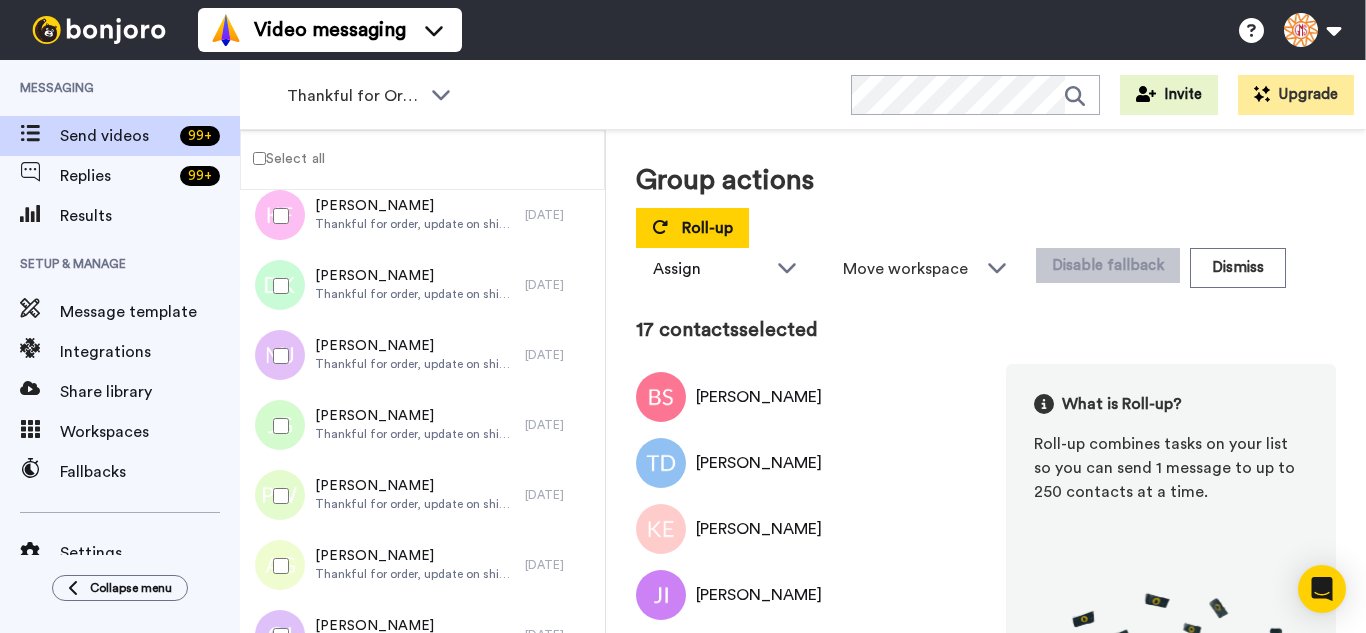 click at bounding box center (277, 636) 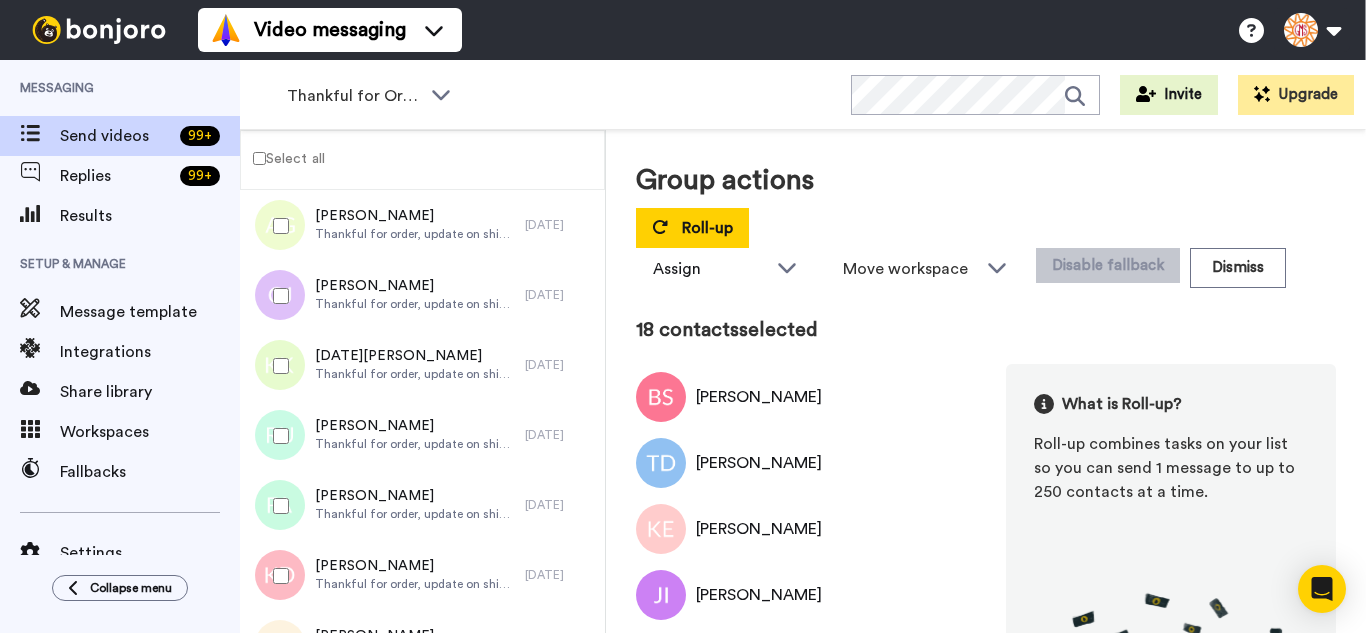 scroll, scrollTop: 1200, scrollLeft: 0, axis: vertical 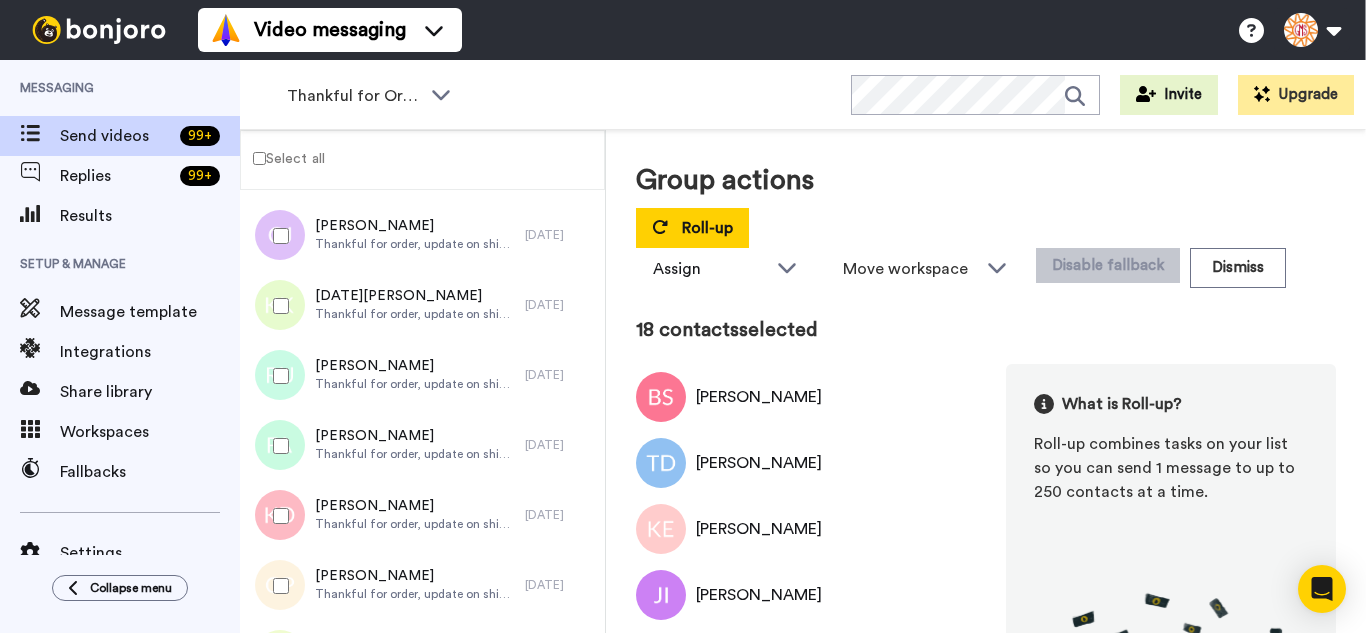 drag, startPoint x: 295, startPoint y: 299, endPoint x: 291, endPoint y: 368, distance: 69.115845 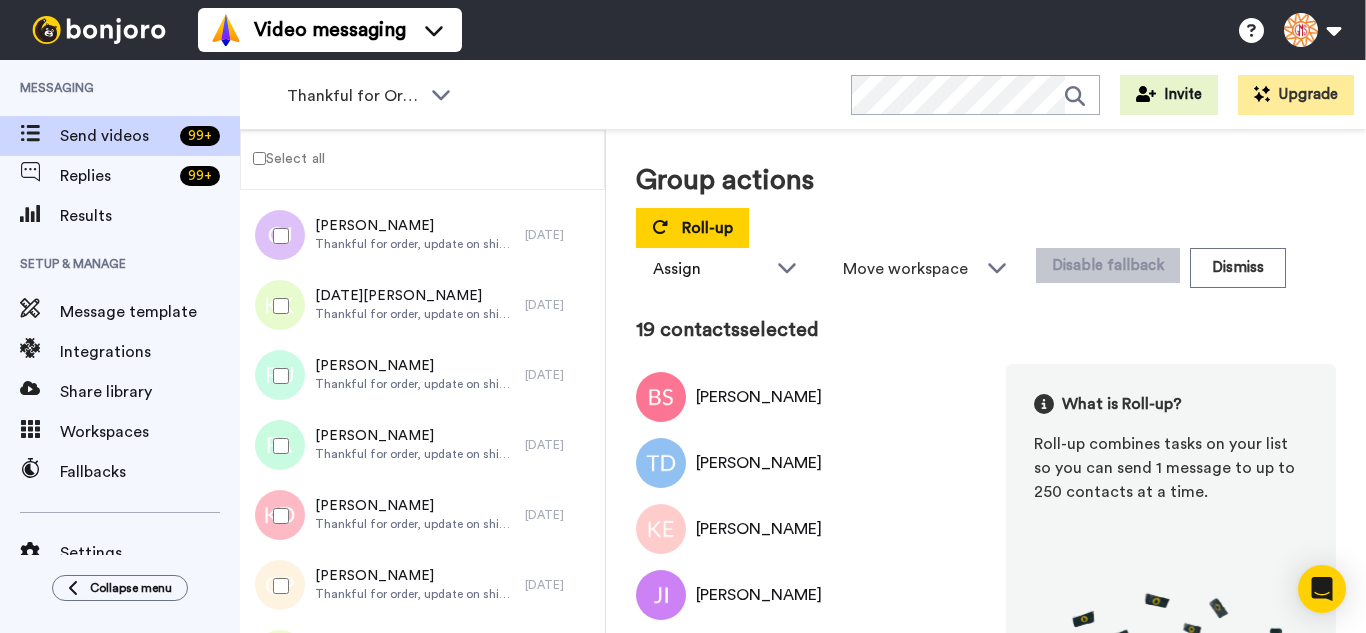 click at bounding box center [277, 446] 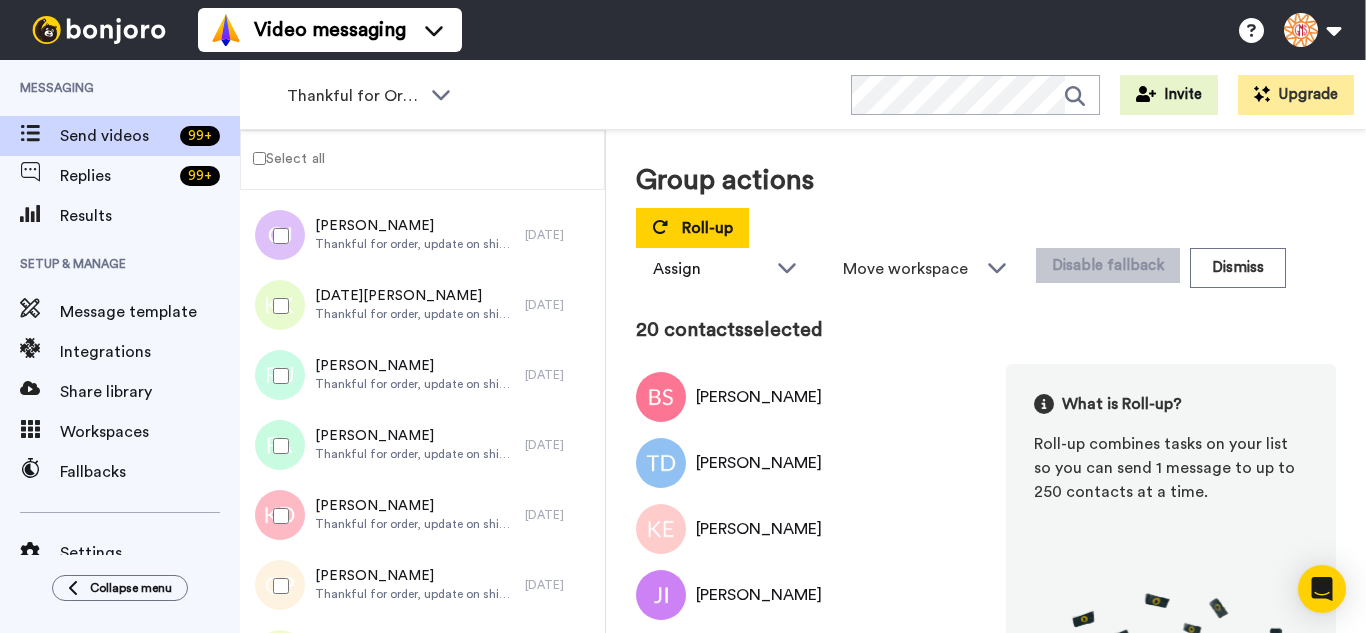 drag, startPoint x: 297, startPoint y: 521, endPoint x: 297, endPoint y: 582, distance: 61 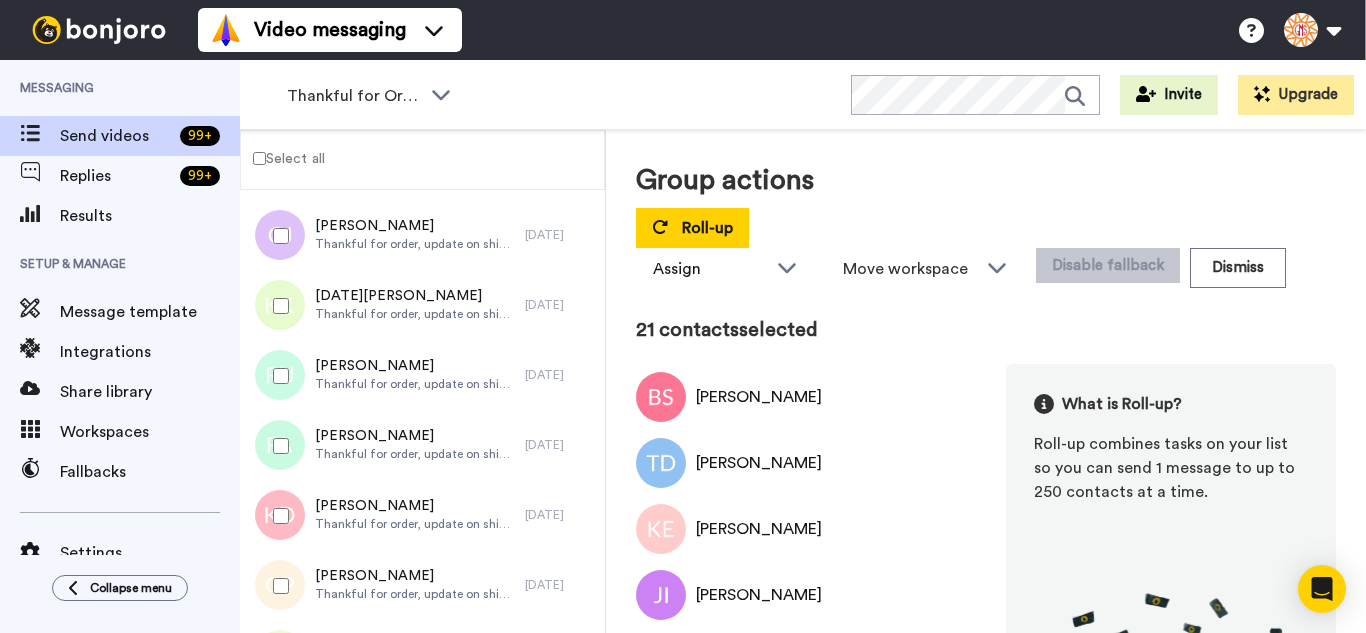 click at bounding box center [277, 586] 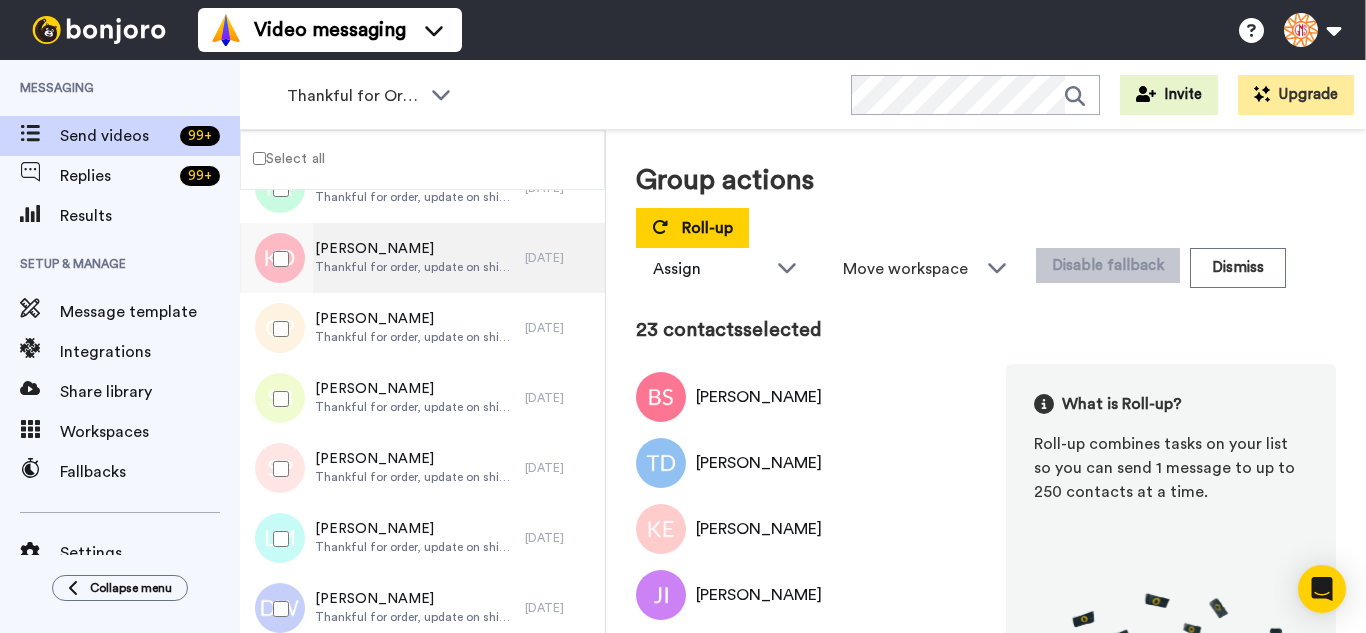 scroll, scrollTop: 1500, scrollLeft: 0, axis: vertical 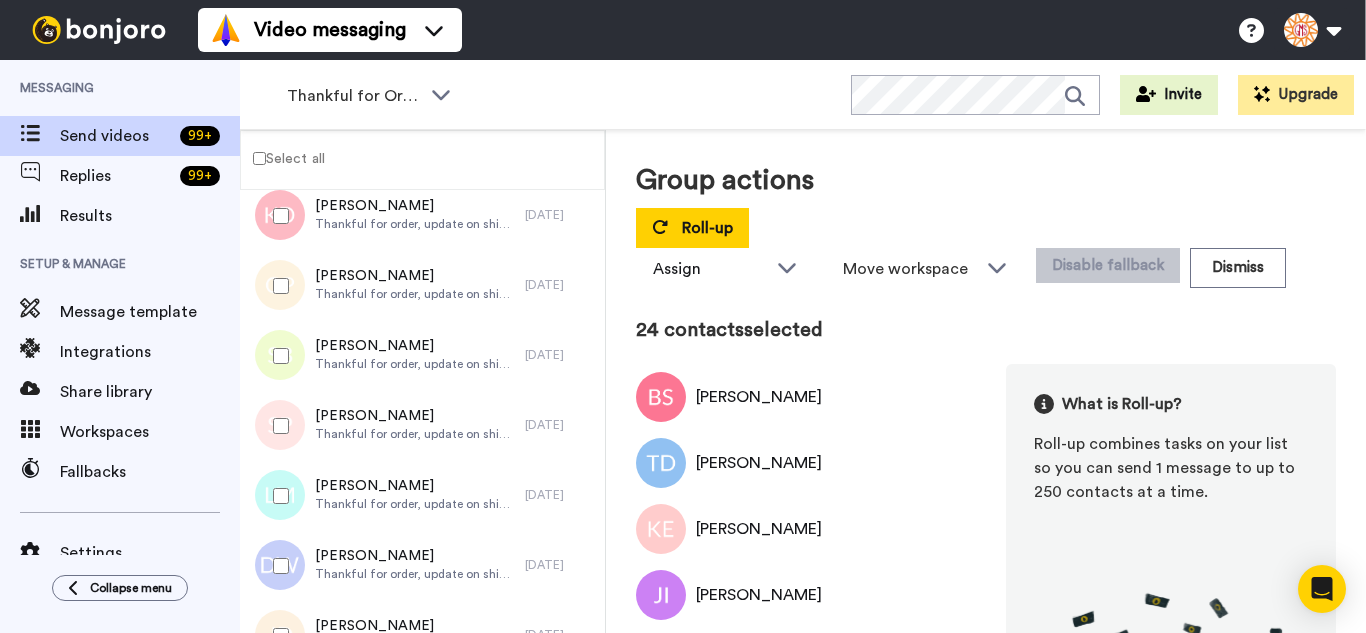 click at bounding box center [277, 426] 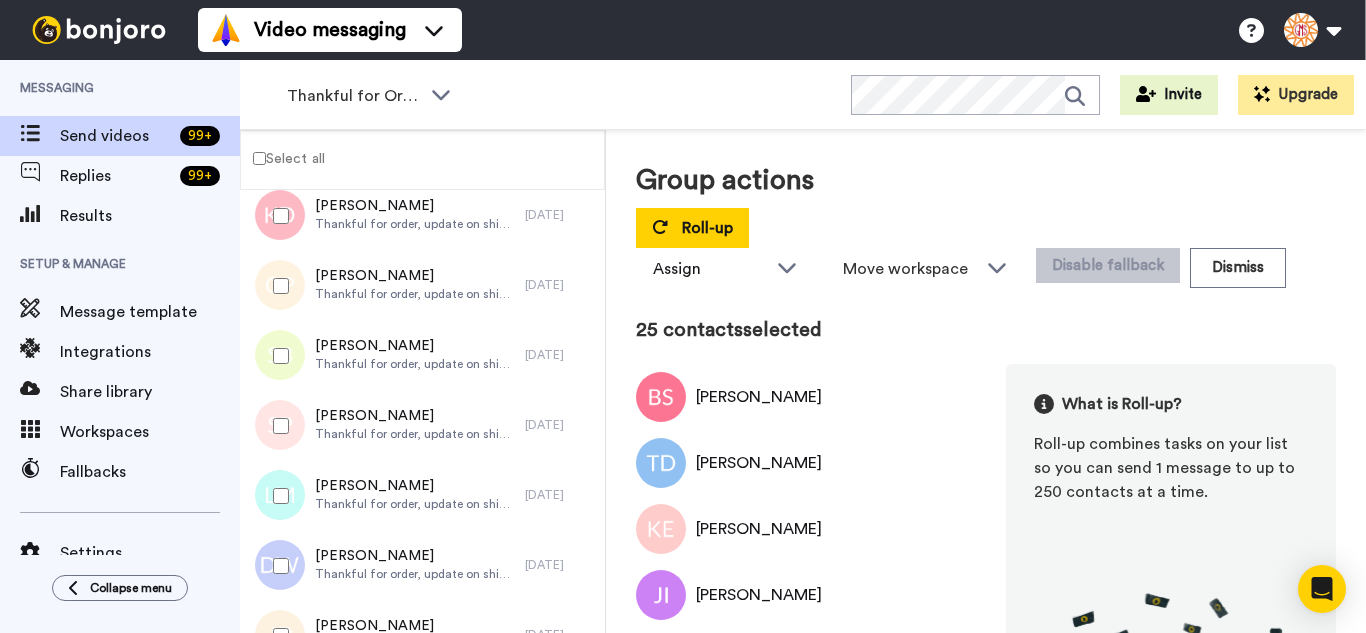 drag, startPoint x: 294, startPoint y: 493, endPoint x: 292, endPoint y: 555, distance: 62.03225 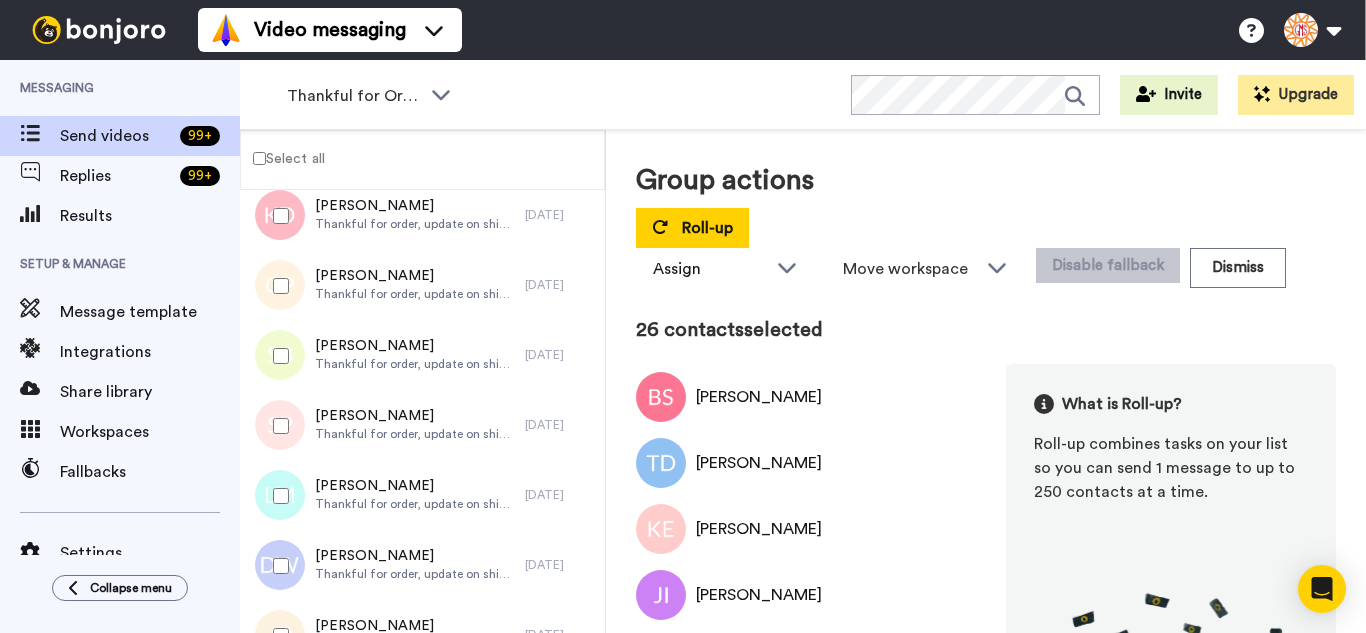 drag, startPoint x: 291, startPoint y: 561, endPoint x: 303, endPoint y: 574, distance: 17.691807 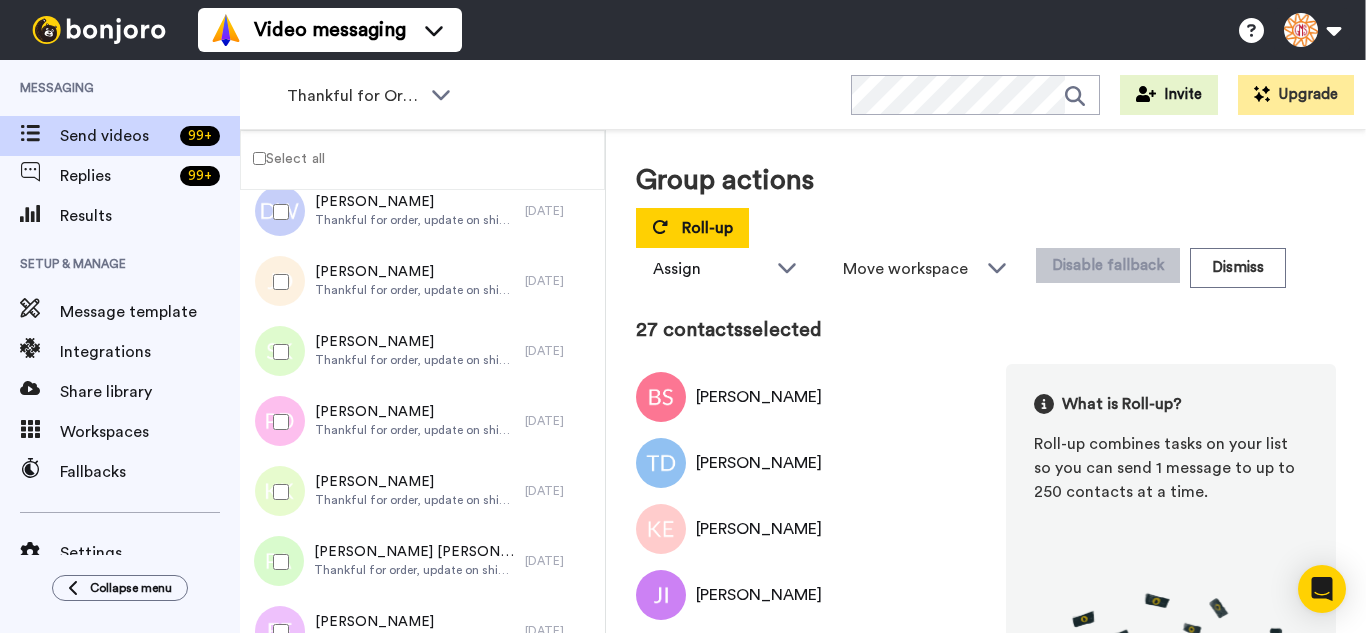 scroll, scrollTop: 1900, scrollLeft: 0, axis: vertical 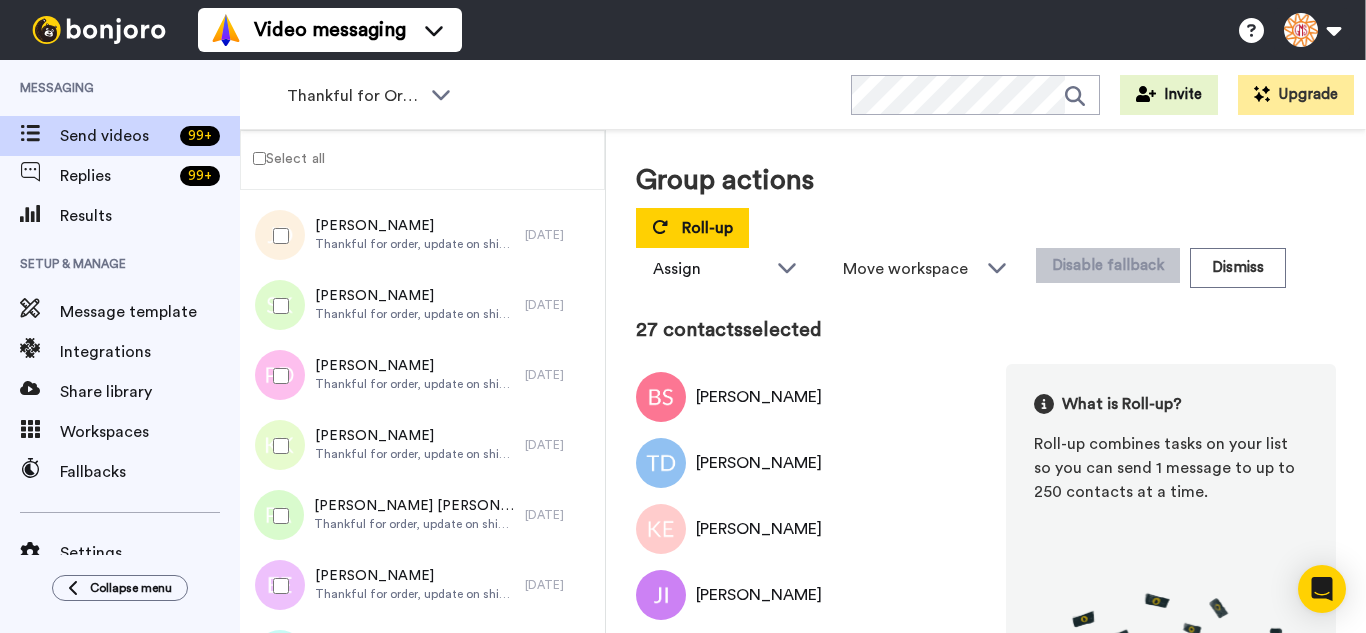 click at bounding box center (277, 306) 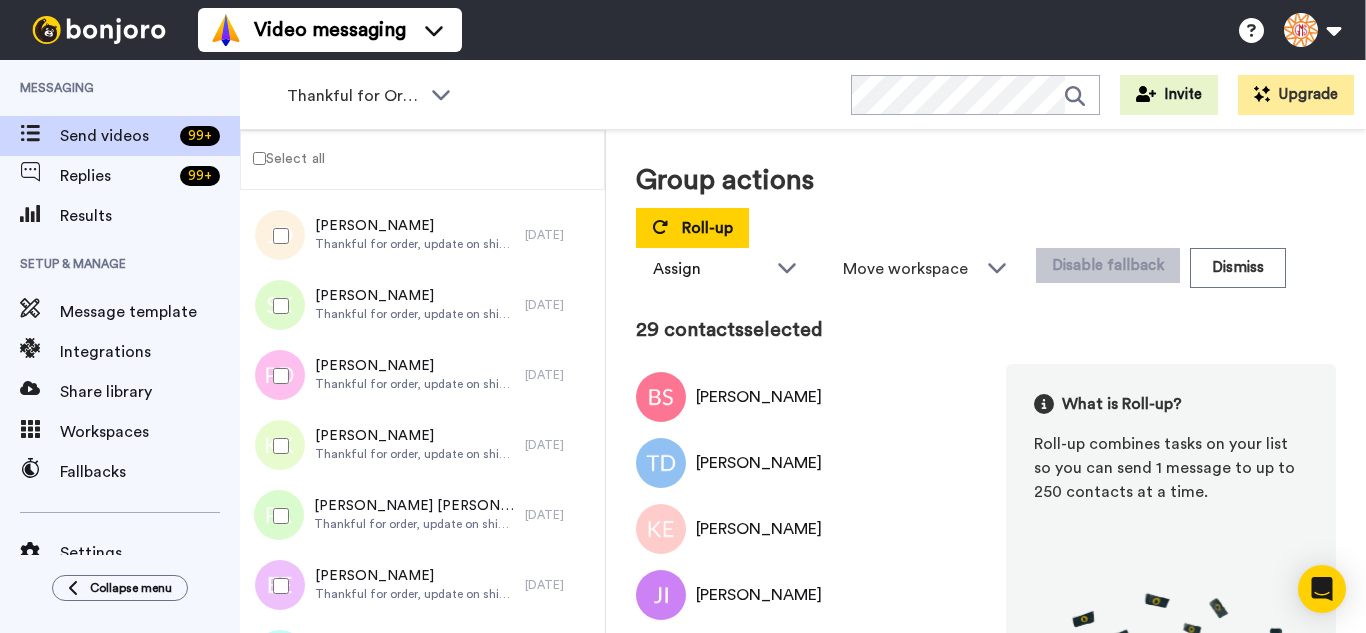 click at bounding box center (277, 446) 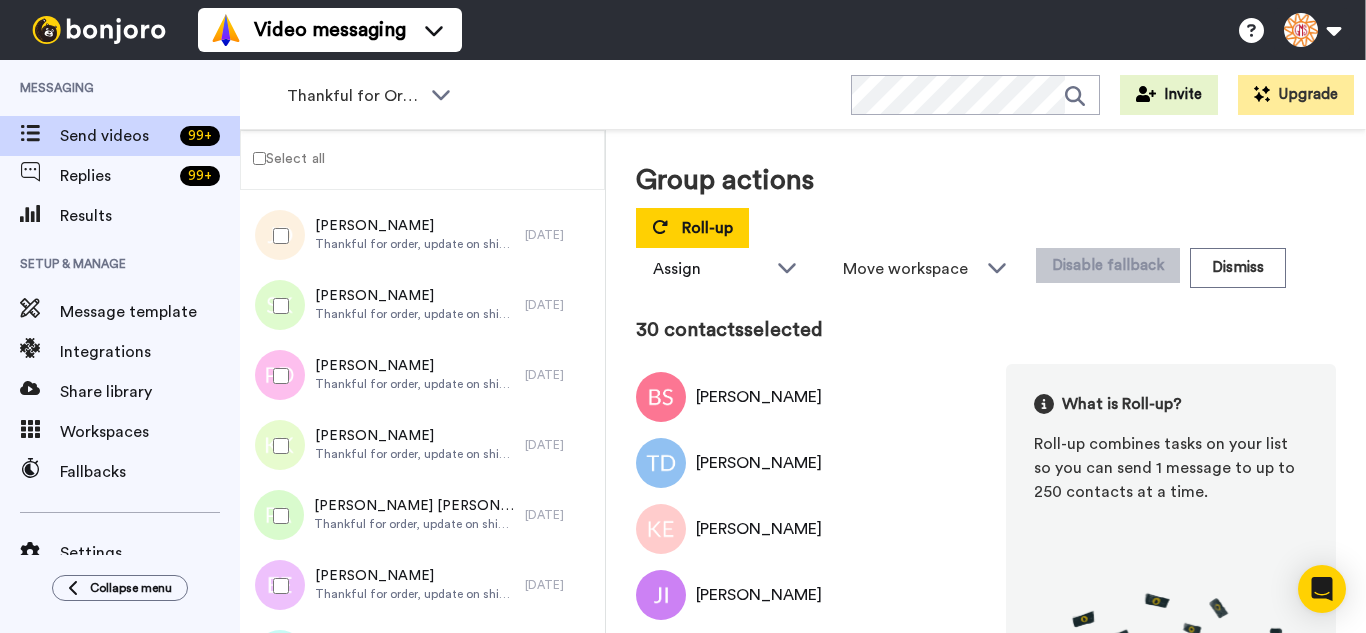 click at bounding box center [277, 376] 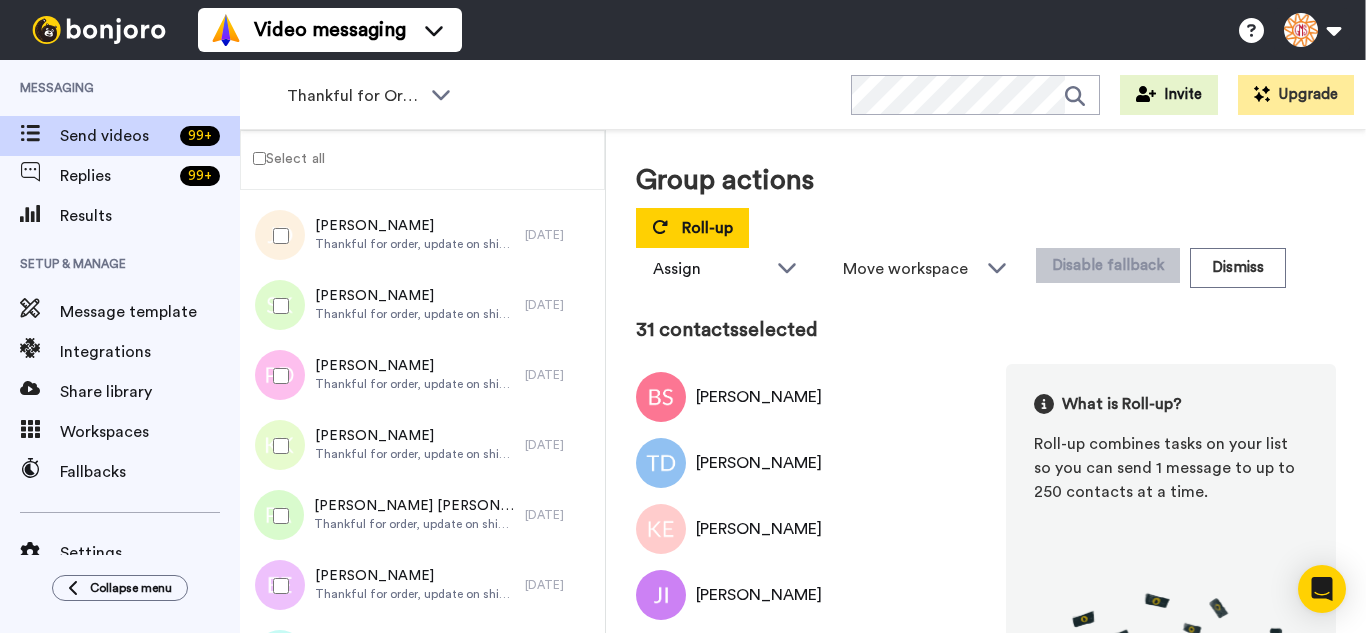 click at bounding box center [277, 516] 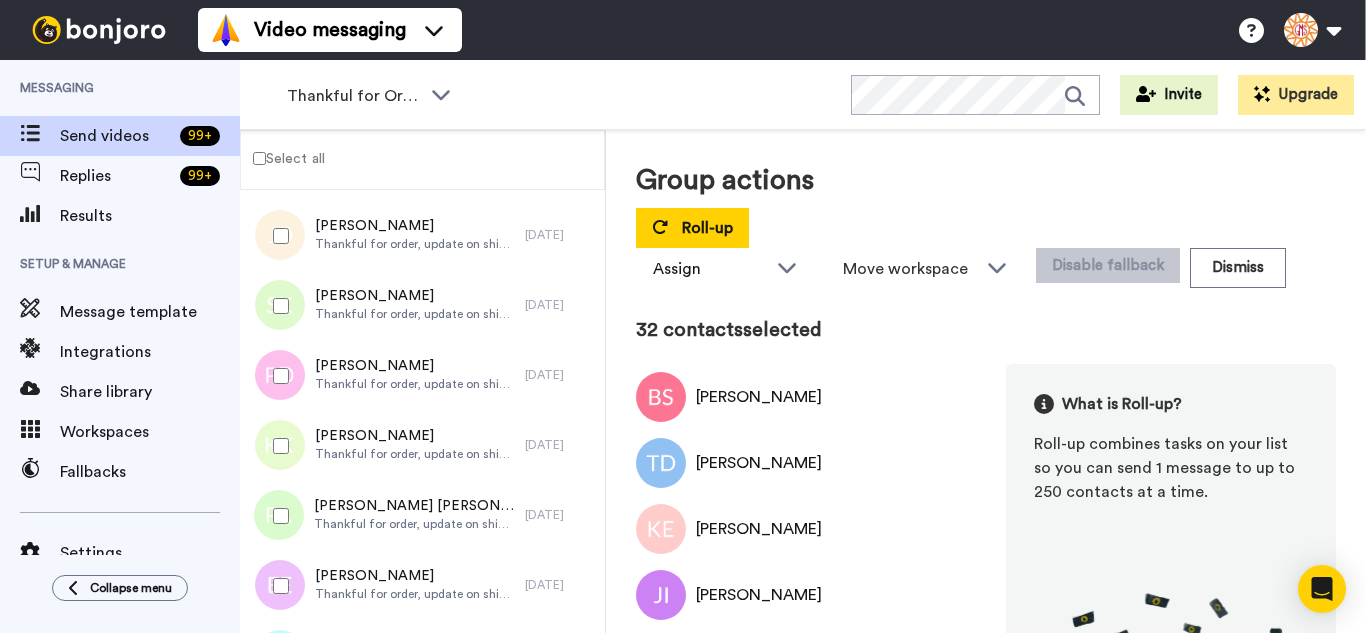 click at bounding box center [277, 586] 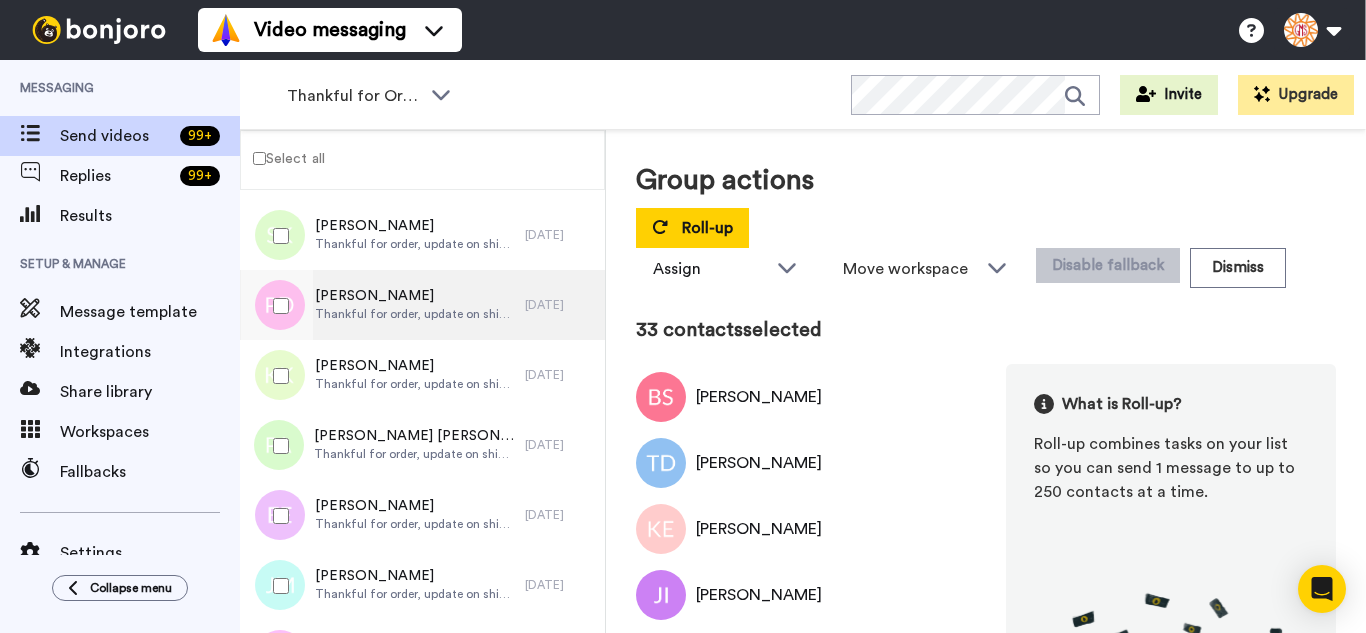 scroll, scrollTop: 2200, scrollLeft: 0, axis: vertical 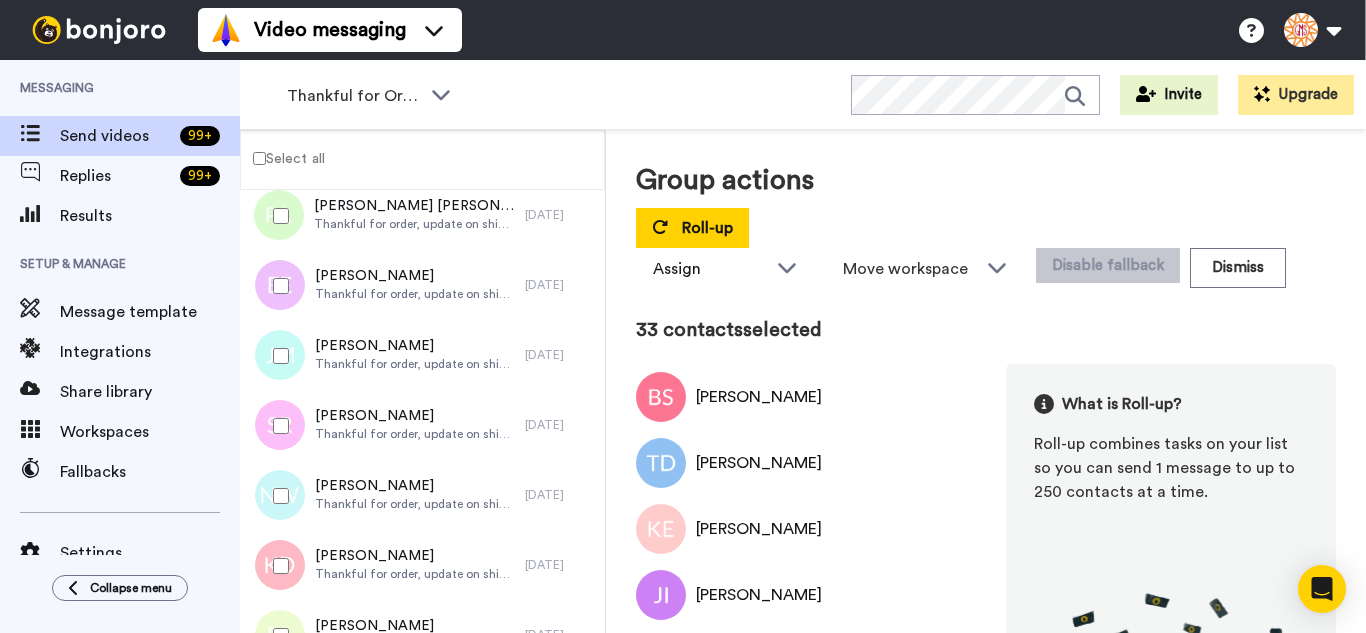 click at bounding box center [277, 356] 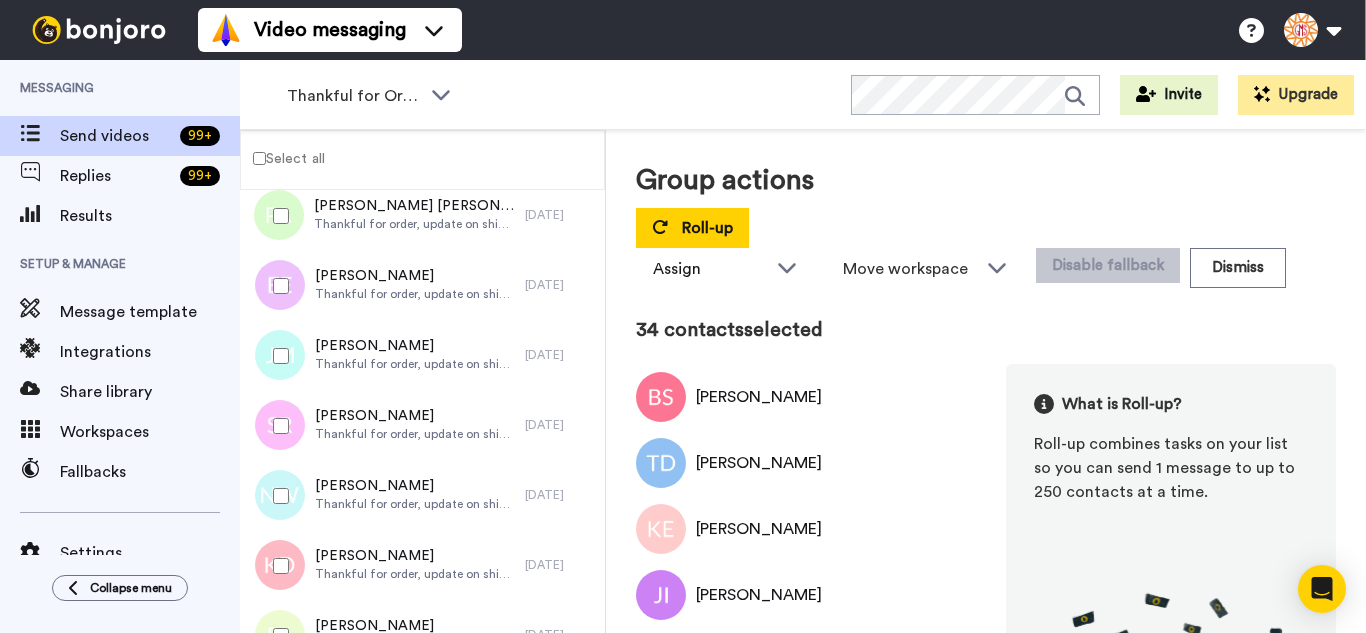 click at bounding box center [277, 426] 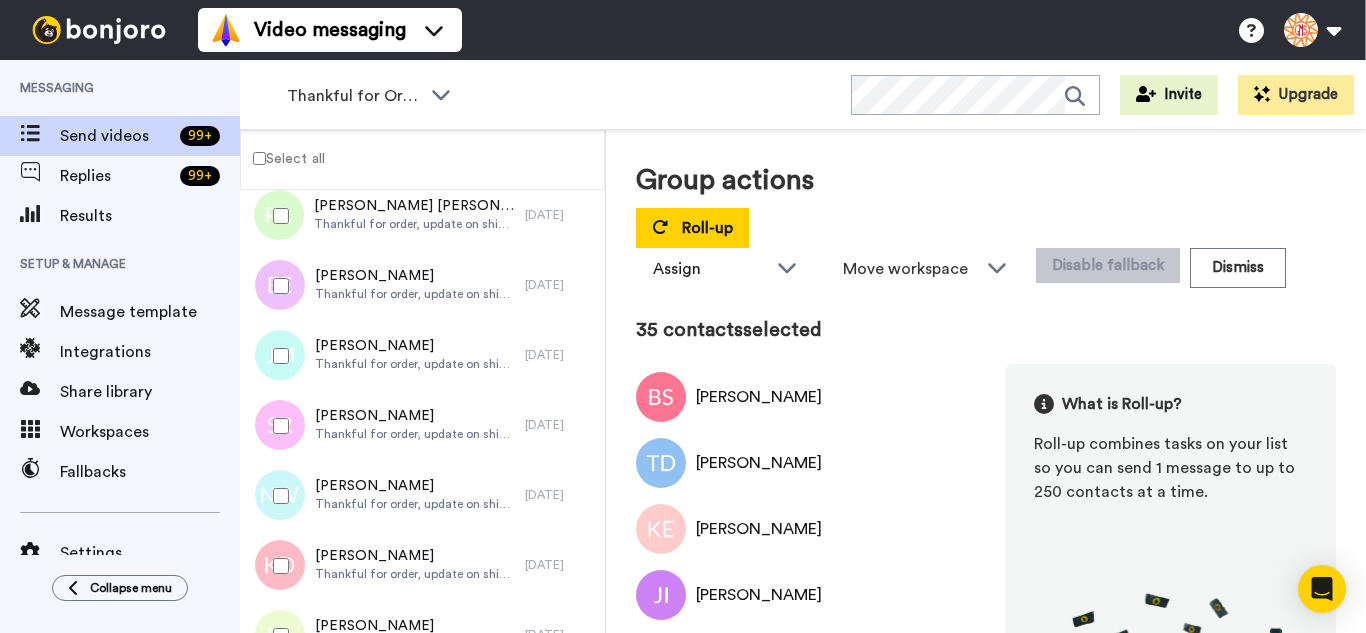 drag, startPoint x: 290, startPoint y: 477, endPoint x: 289, endPoint y: 558, distance: 81.00617 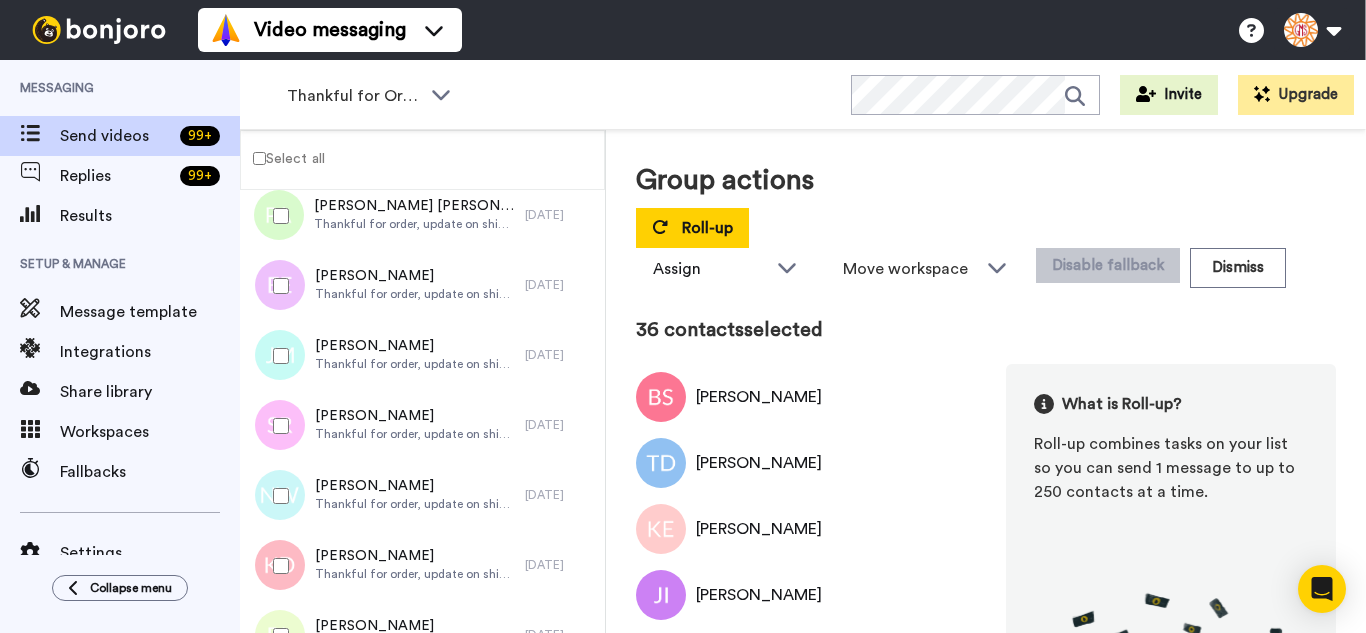 drag, startPoint x: 289, startPoint y: 558, endPoint x: 289, endPoint y: 591, distance: 33 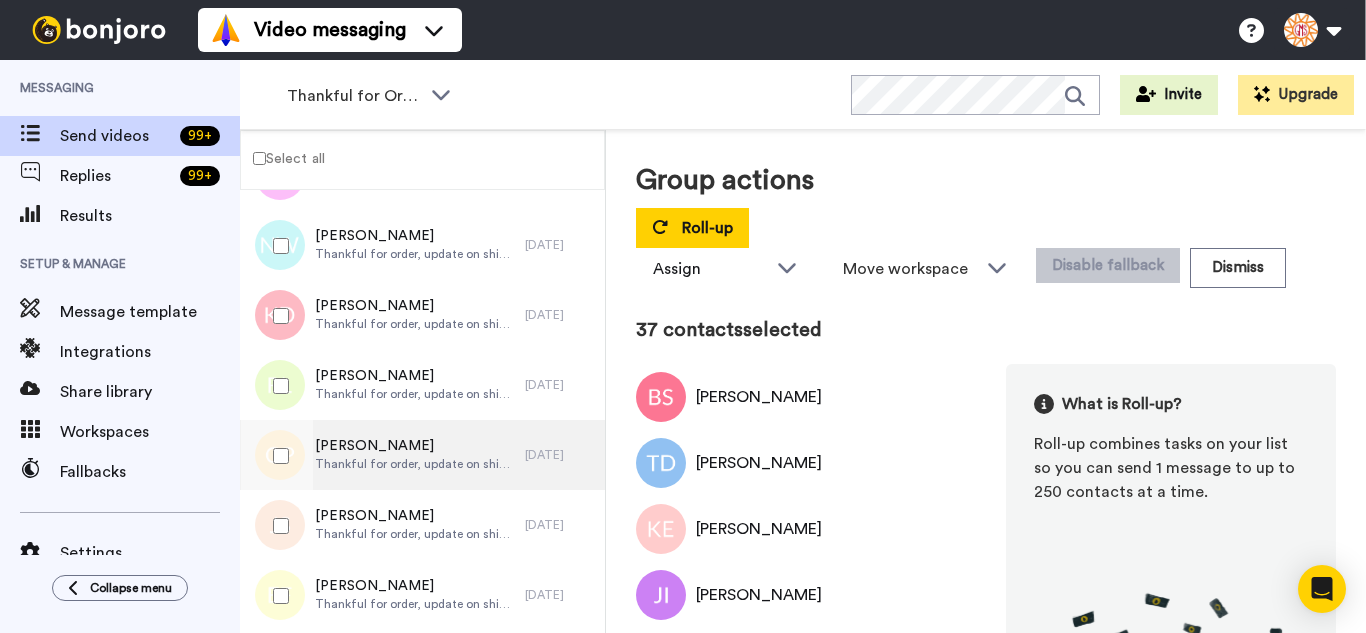 scroll, scrollTop: 2500, scrollLeft: 0, axis: vertical 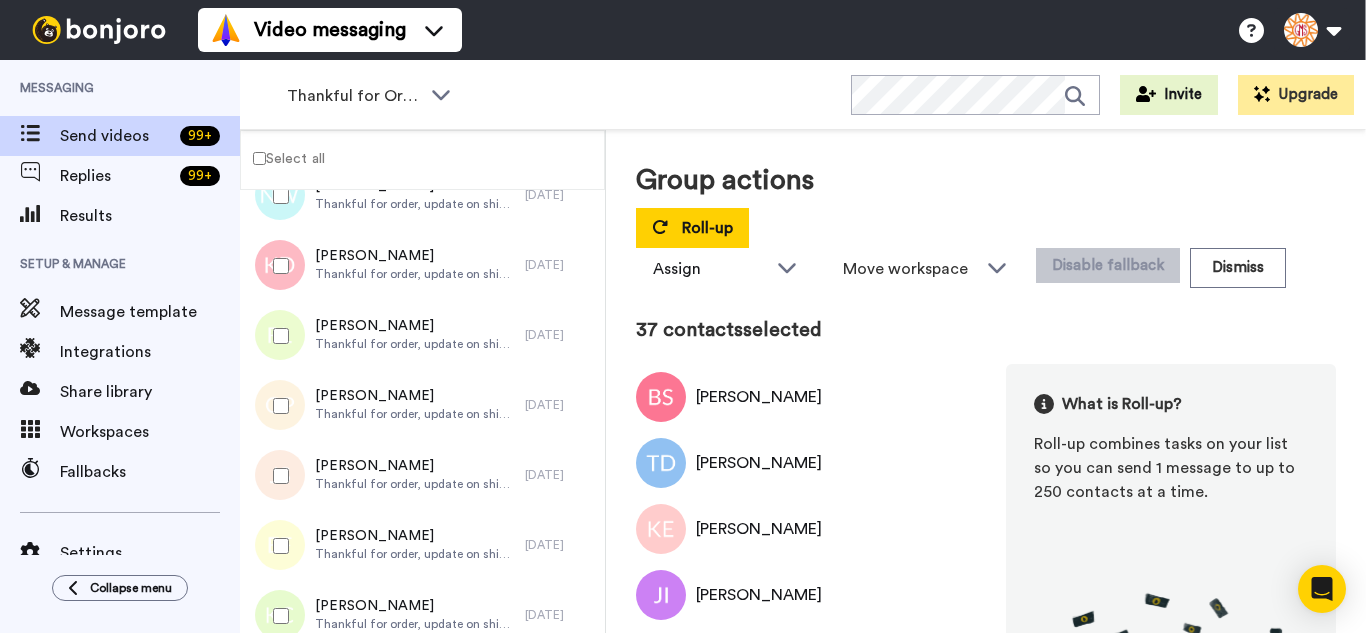 drag, startPoint x: 286, startPoint y: 347, endPoint x: 292, endPoint y: 406, distance: 59.3043 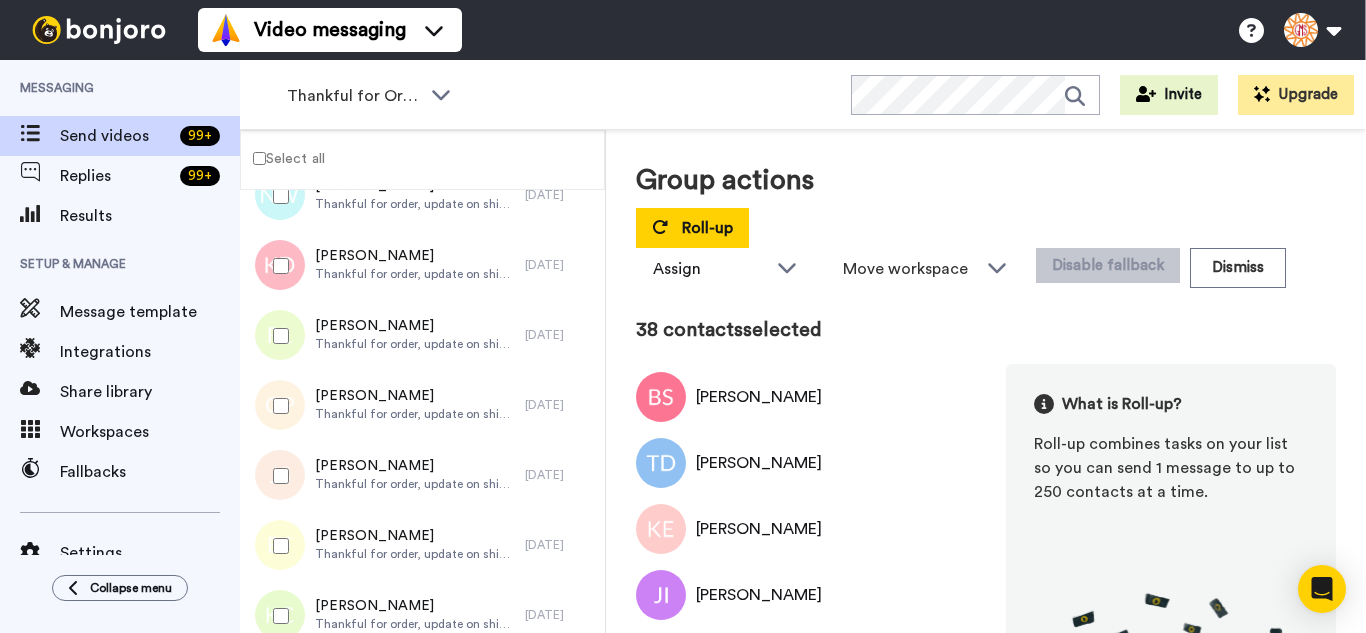 click at bounding box center (277, 406) 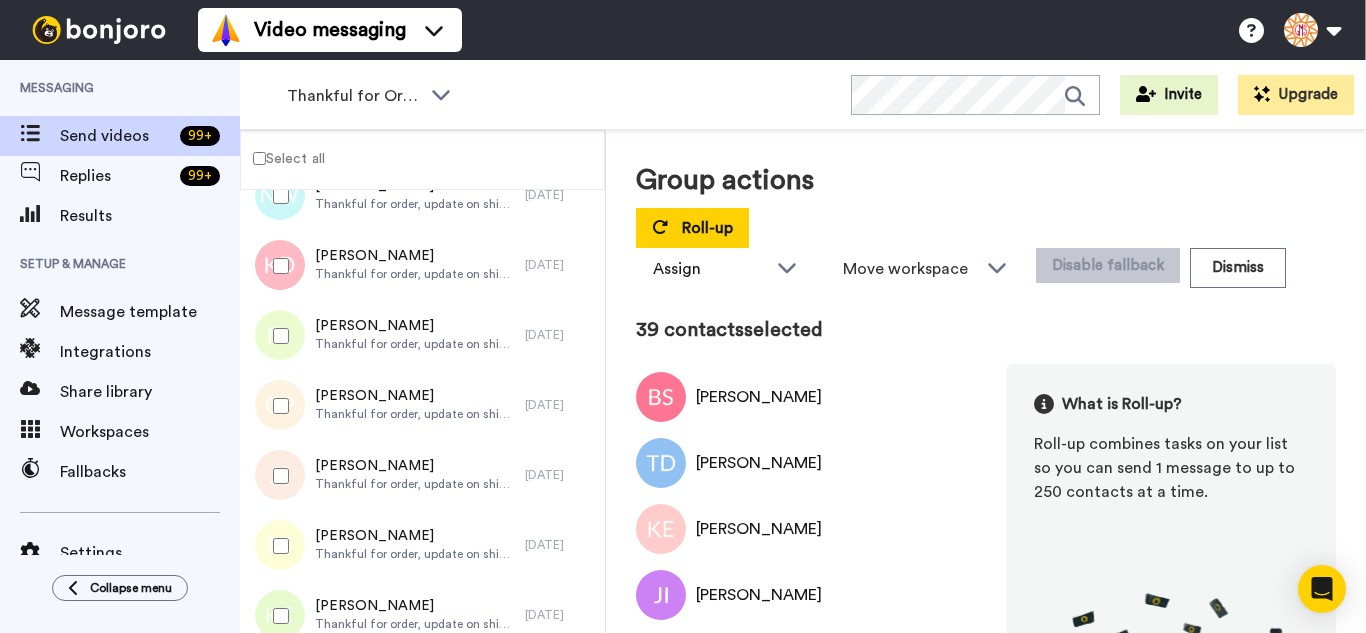 drag, startPoint x: 287, startPoint y: 455, endPoint x: 286, endPoint y: 532, distance: 77.00649 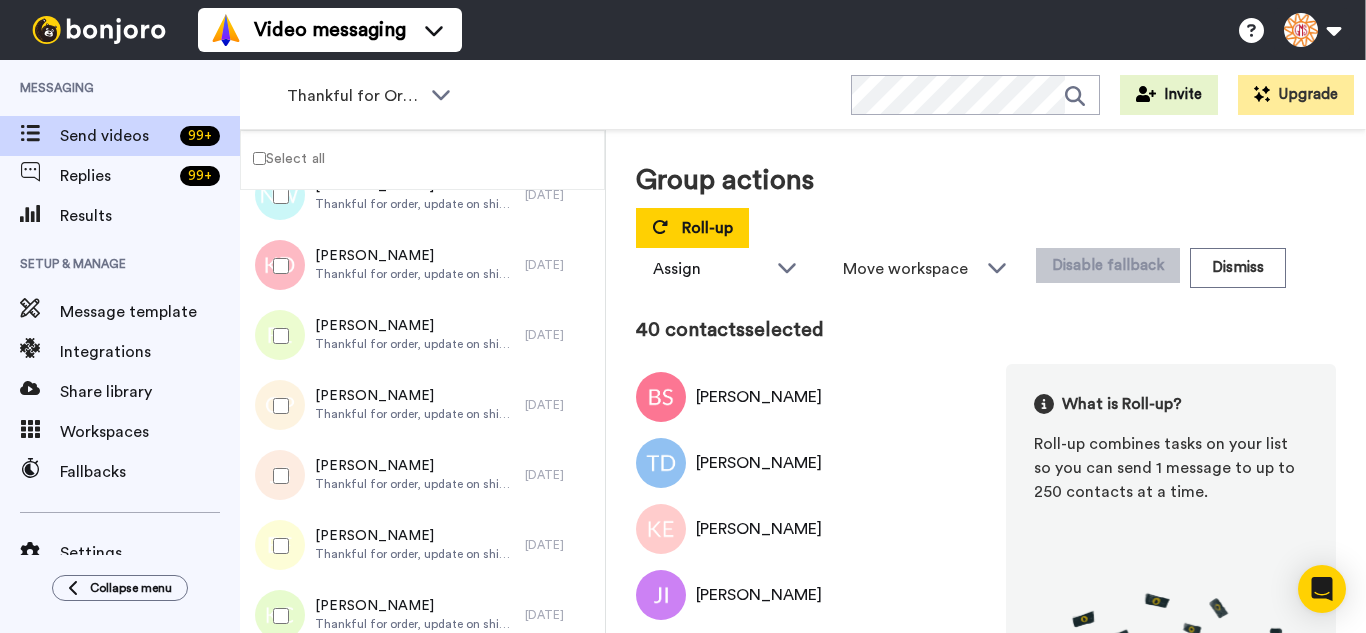 drag, startPoint x: 285, startPoint y: 563, endPoint x: 287, endPoint y: 604, distance: 41.04875 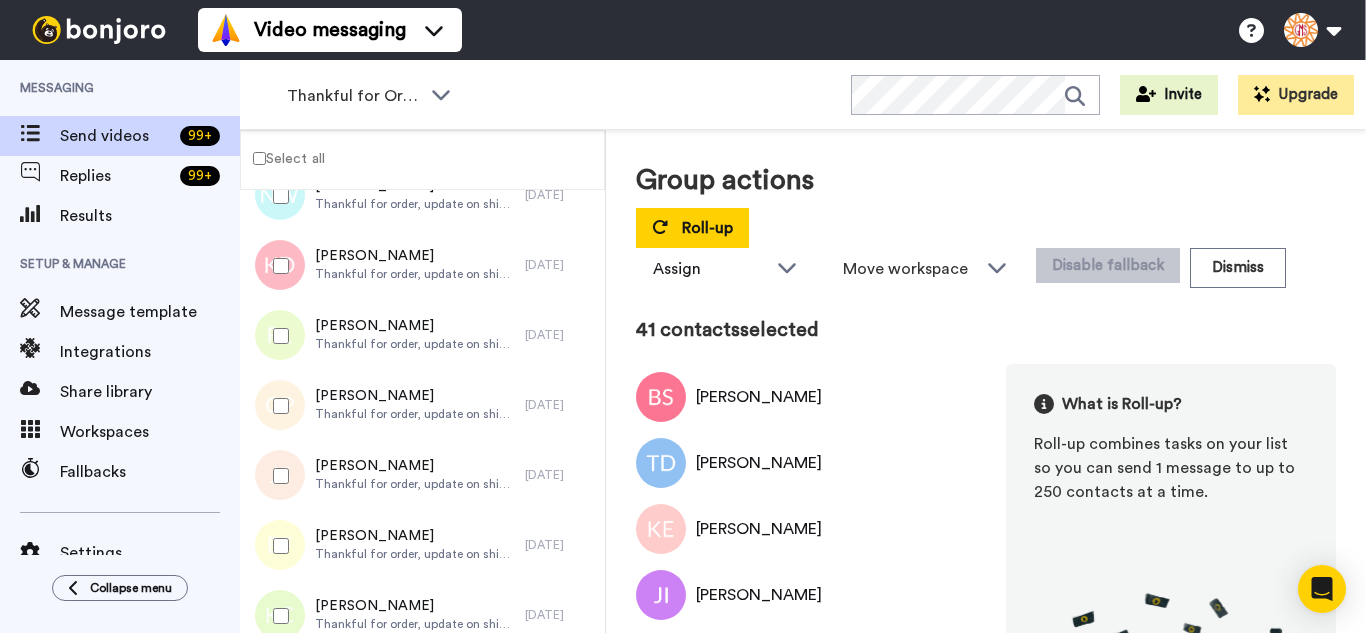 click at bounding box center [277, 616] 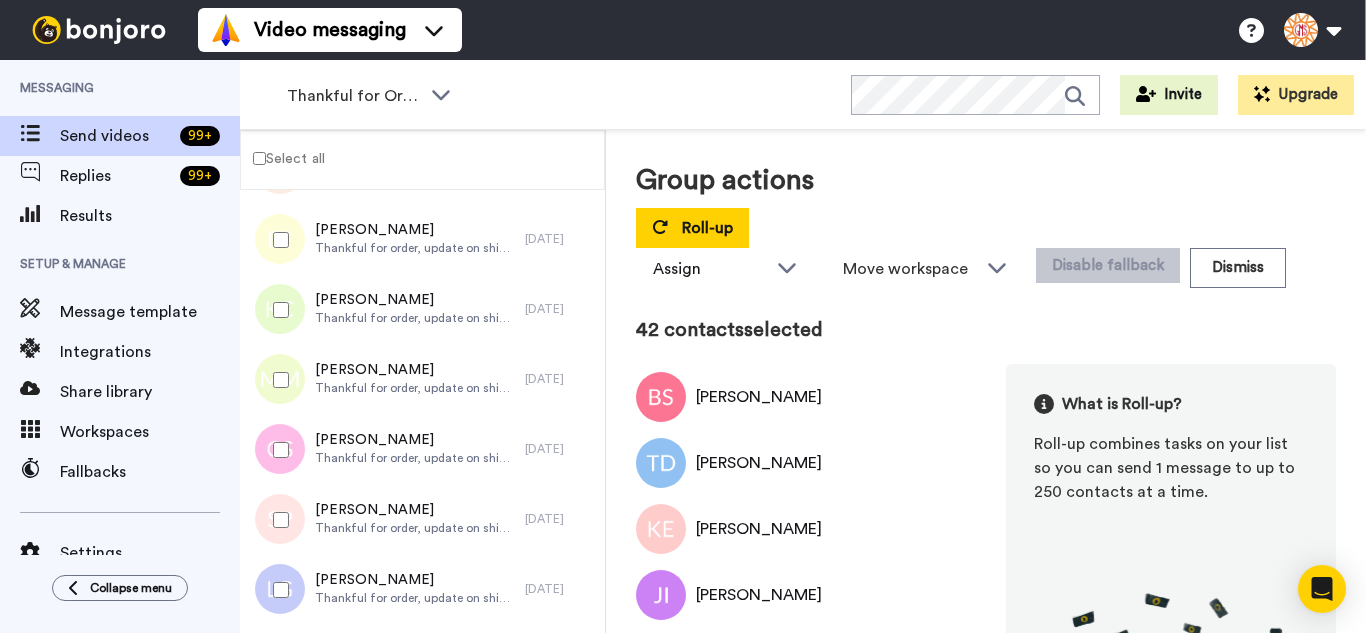 scroll, scrollTop: 2900, scrollLeft: 0, axis: vertical 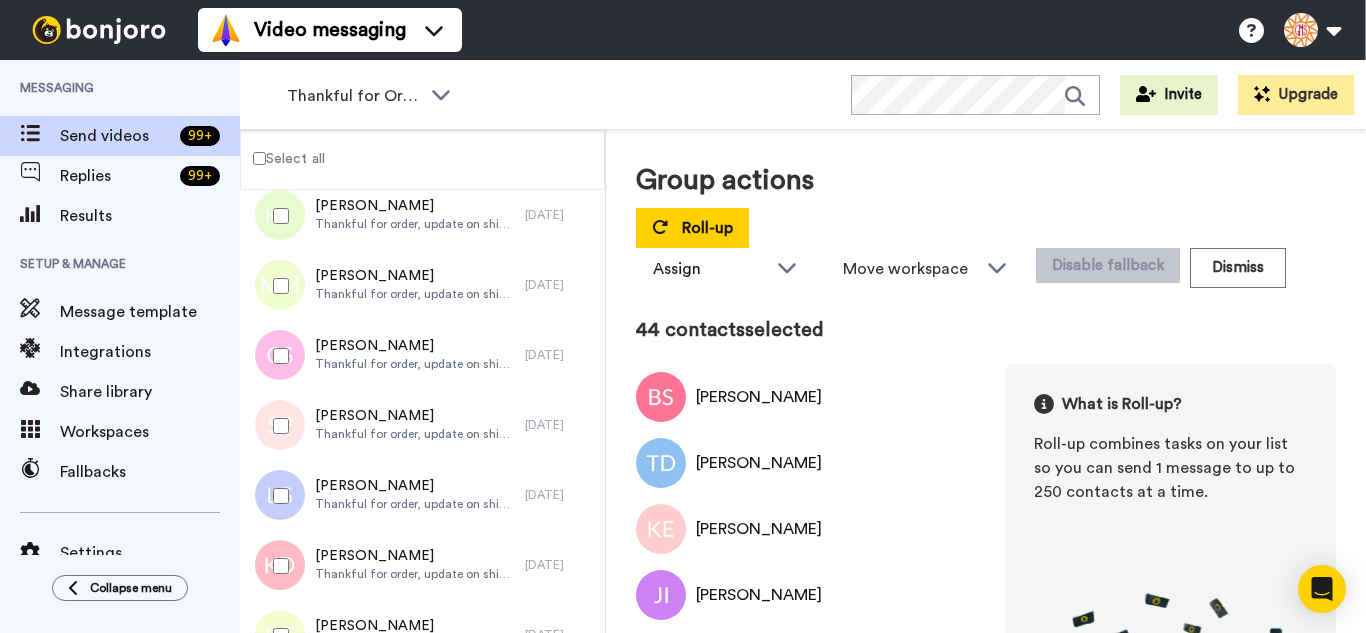 click at bounding box center [277, 426] 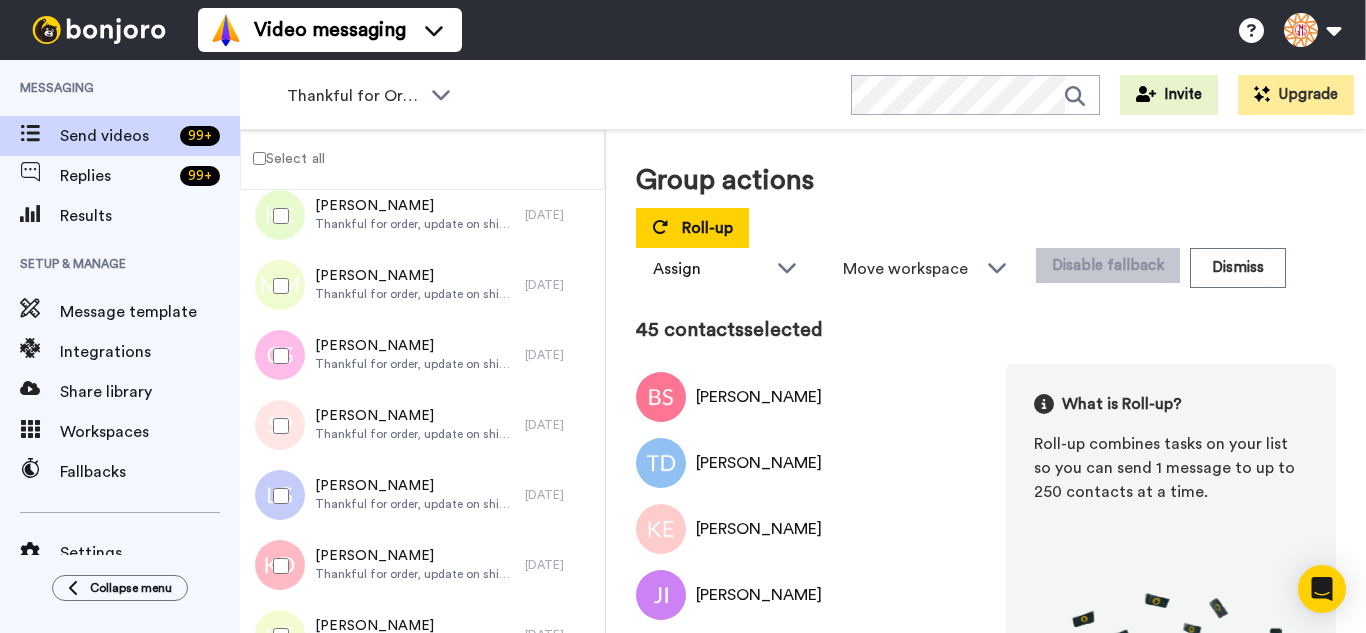 click at bounding box center (277, 496) 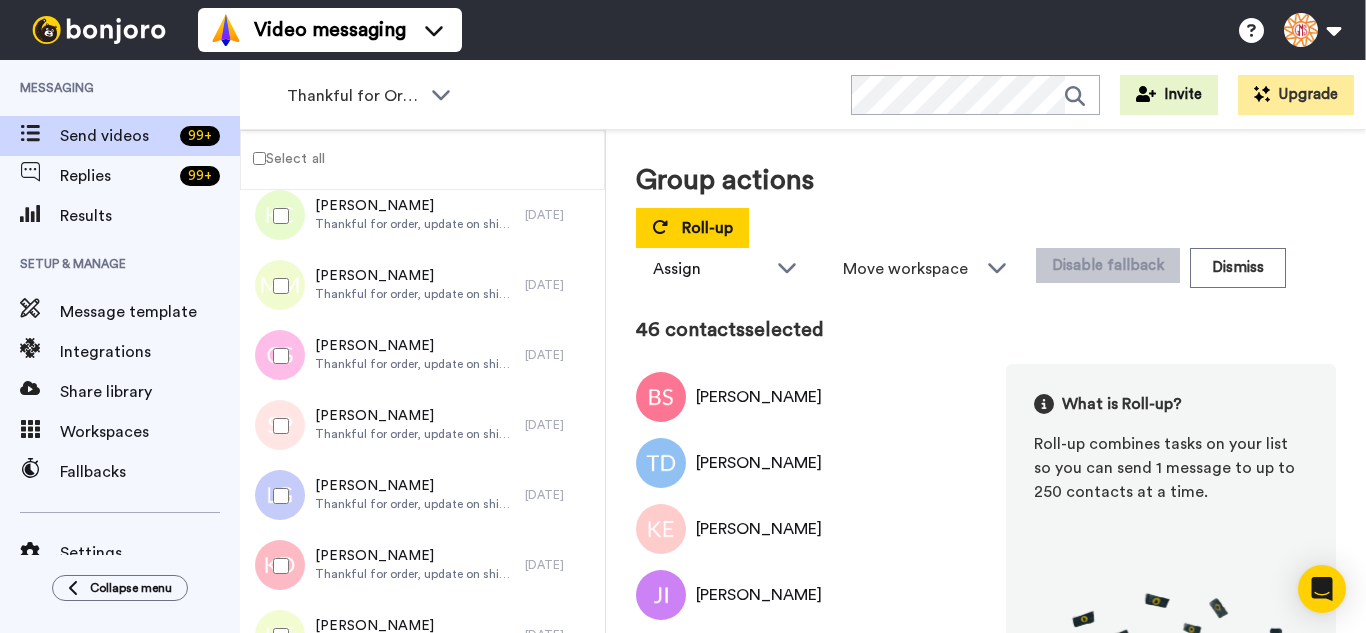 drag, startPoint x: 292, startPoint y: 557, endPoint x: 298, endPoint y: 544, distance: 14.3178215 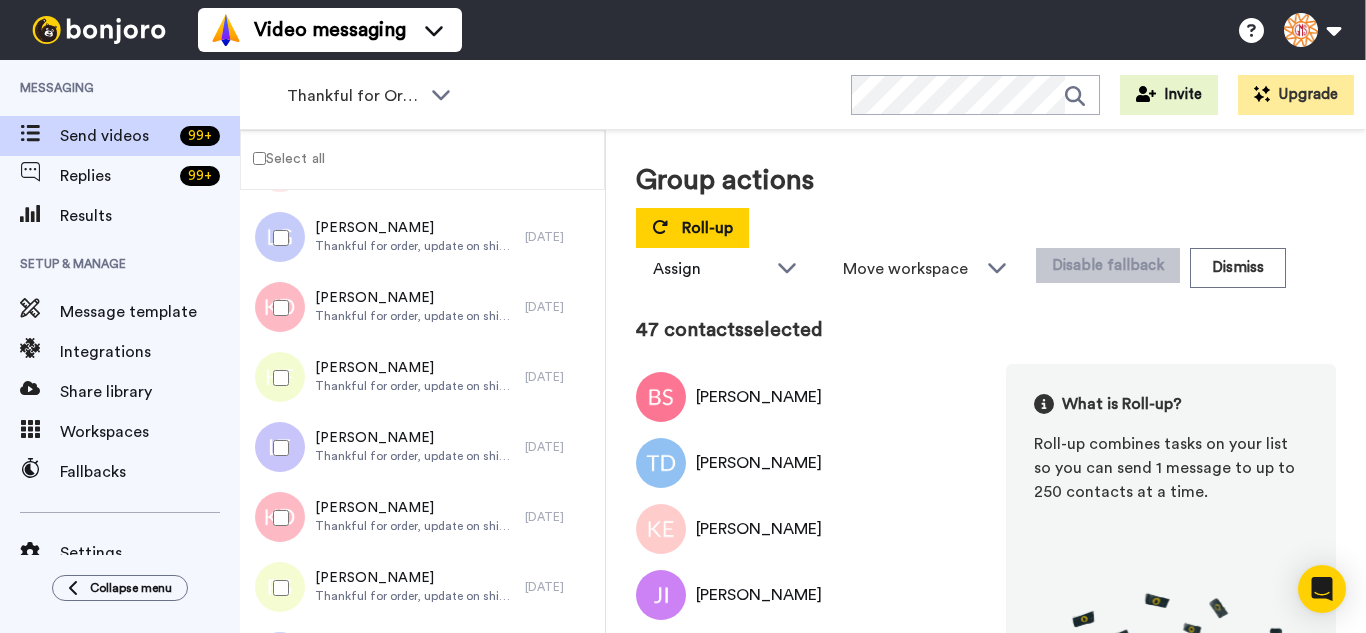 scroll, scrollTop: 3200, scrollLeft: 0, axis: vertical 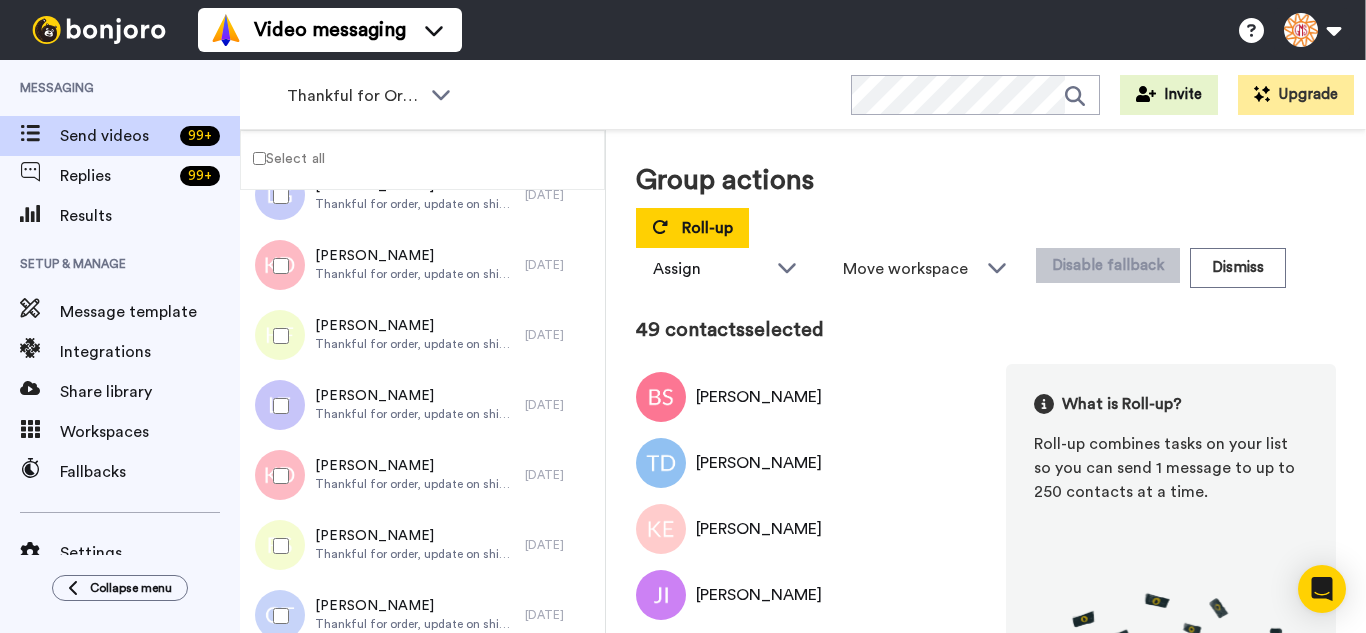 drag, startPoint x: 293, startPoint y: 460, endPoint x: 277, endPoint y: 554, distance: 95.35198 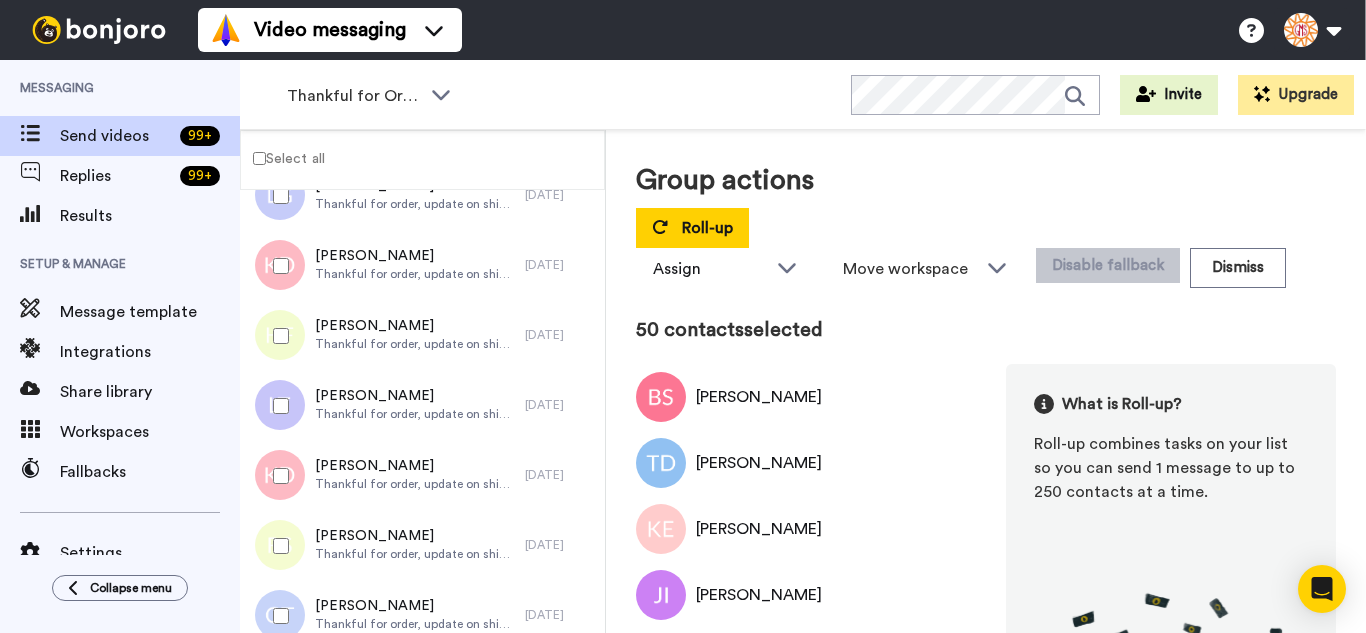 drag, startPoint x: 276, startPoint y: 557, endPoint x: 281, endPoint y: 586, distance: 29.427877 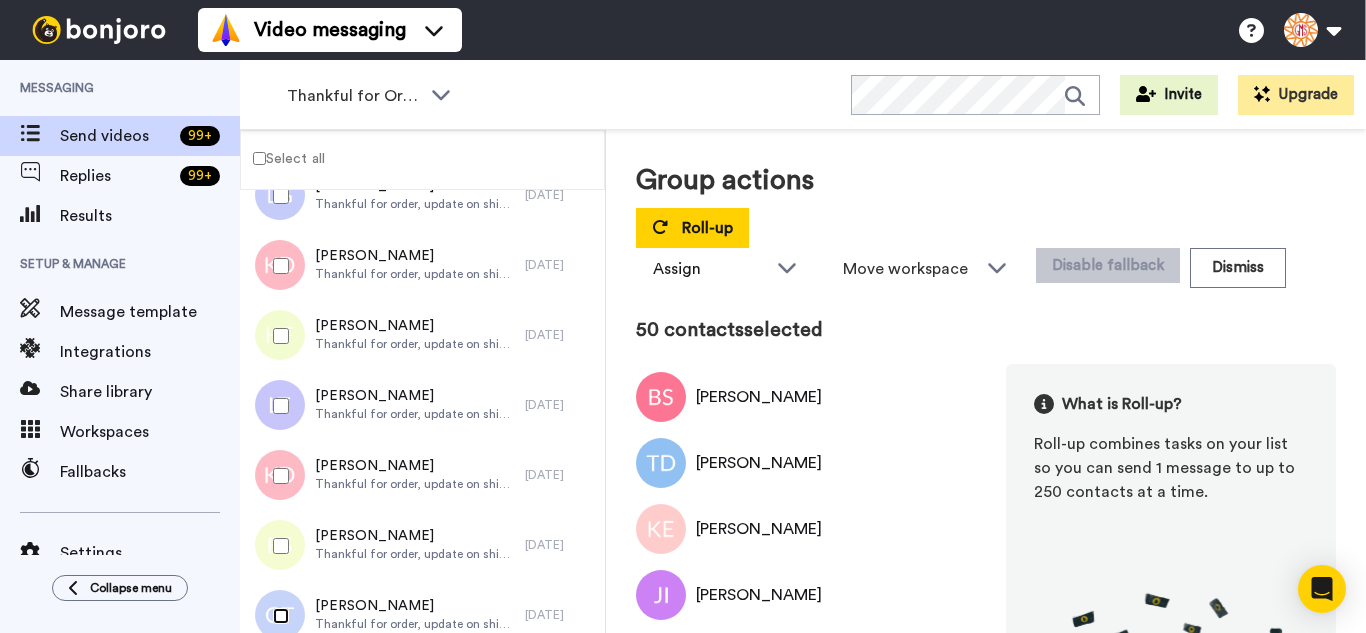 click at bounding box center (277, 616) 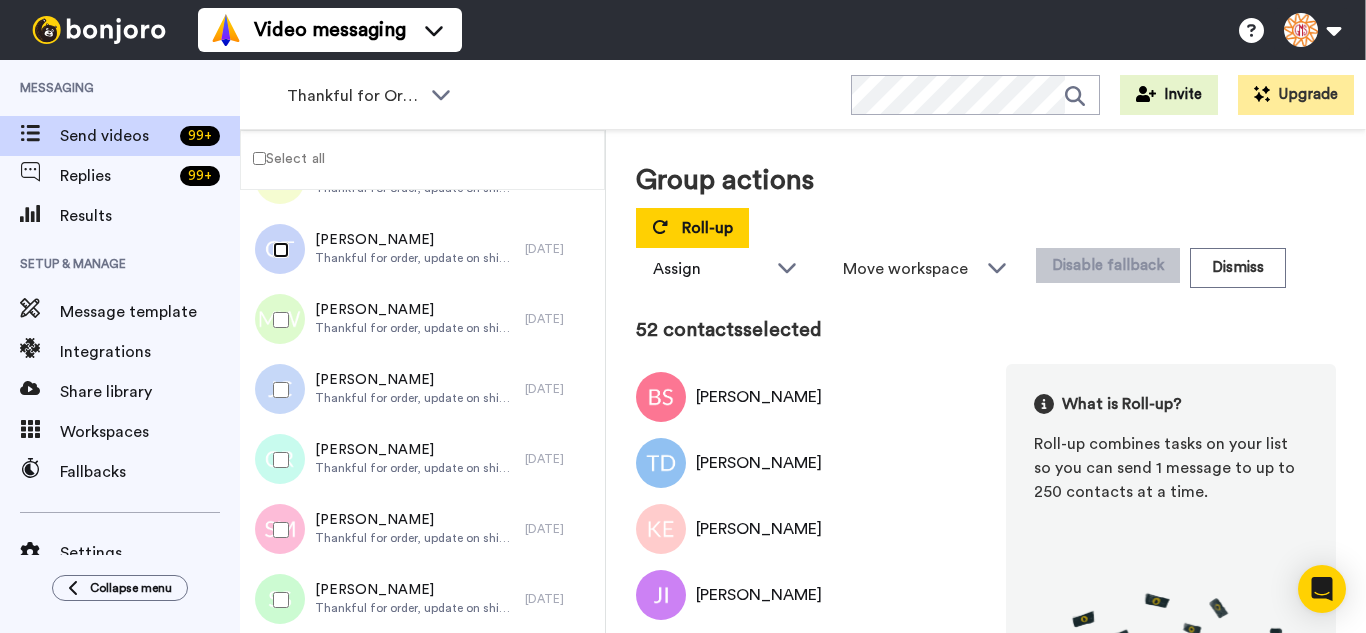 scroll, scrollTop: 3600, scrollLeft: 0, axis: vertical 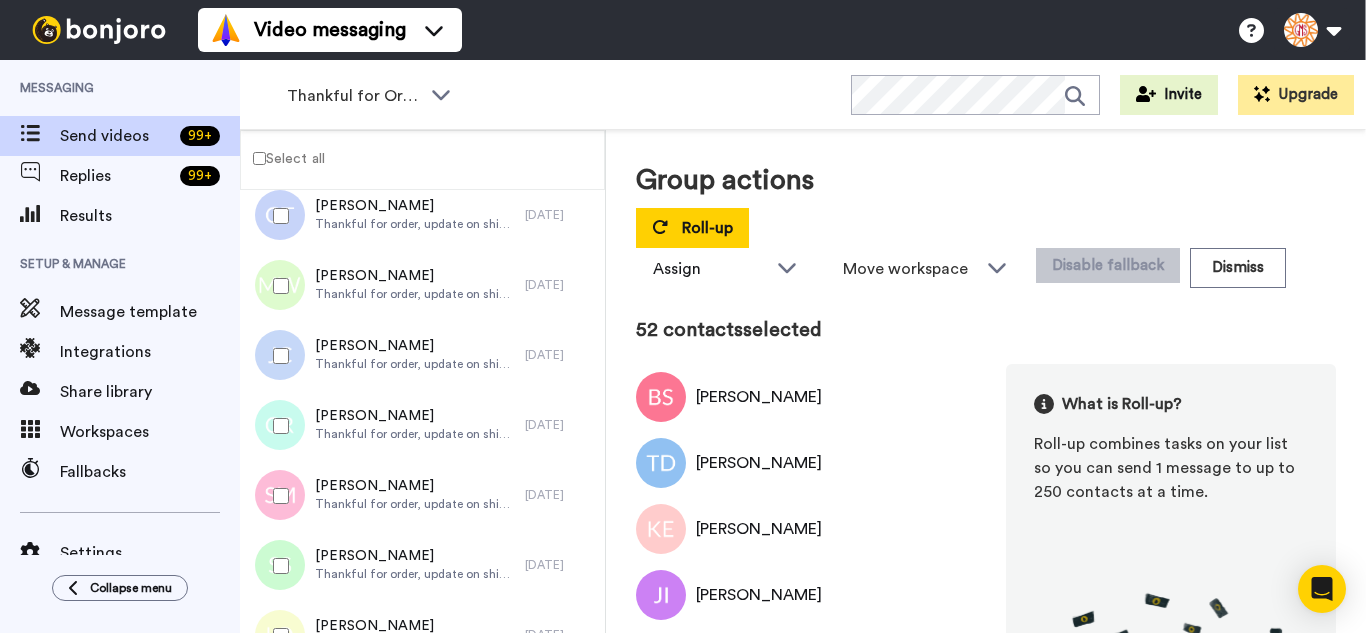 drag, startPoint x: 282, startPoint y: 295, endPoint x: 277, endPoint y: 380, distance: 85.146935 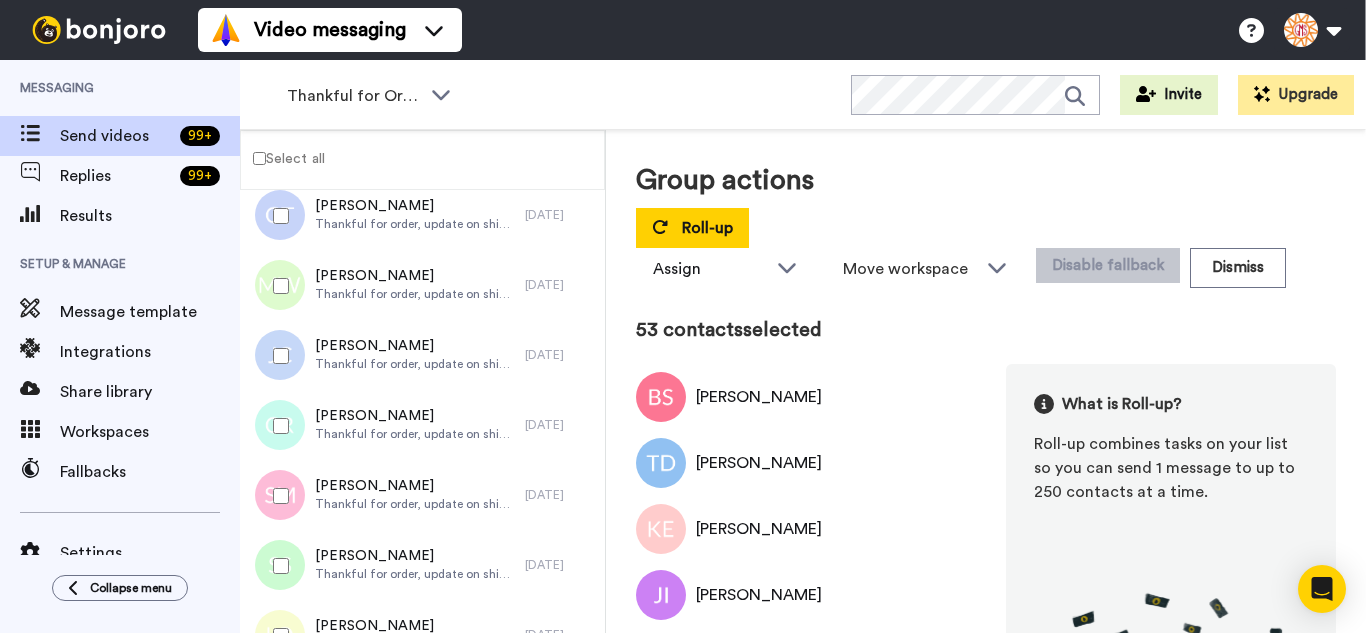 click at bounding box center (277, 356) 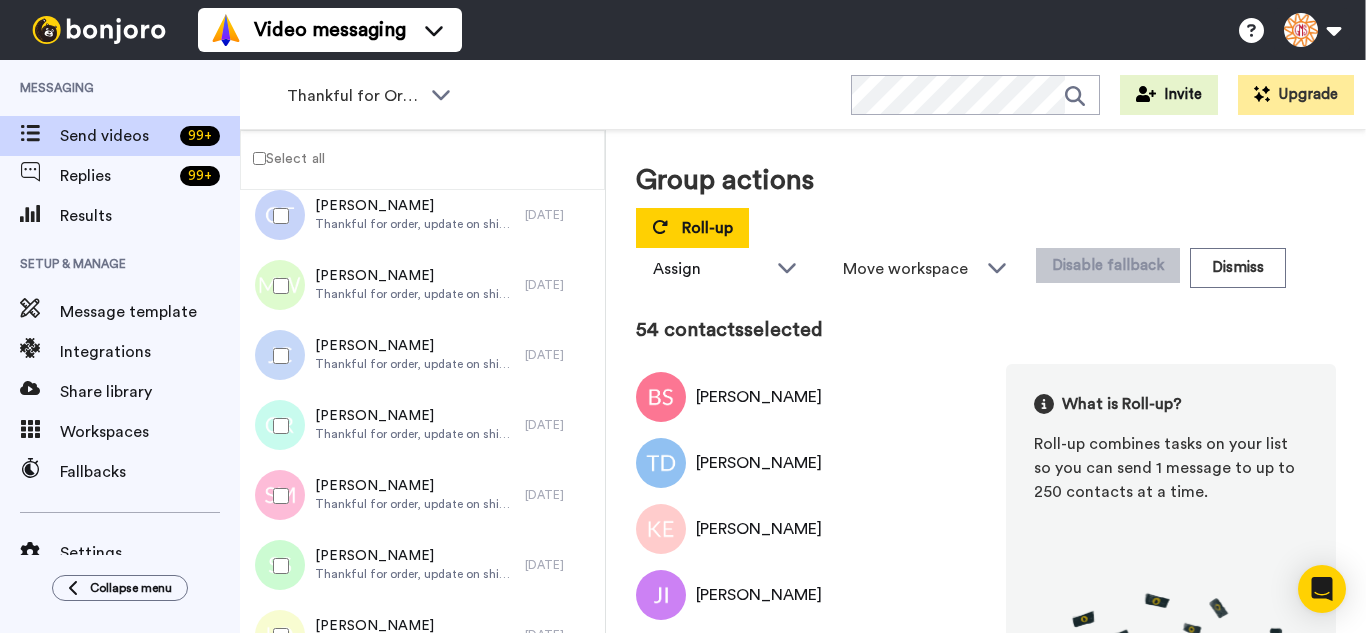 drag, startPoint x: 283, startPoint y: 443, endPoint x: 280, endPoint y: 487, distance: 44.102154 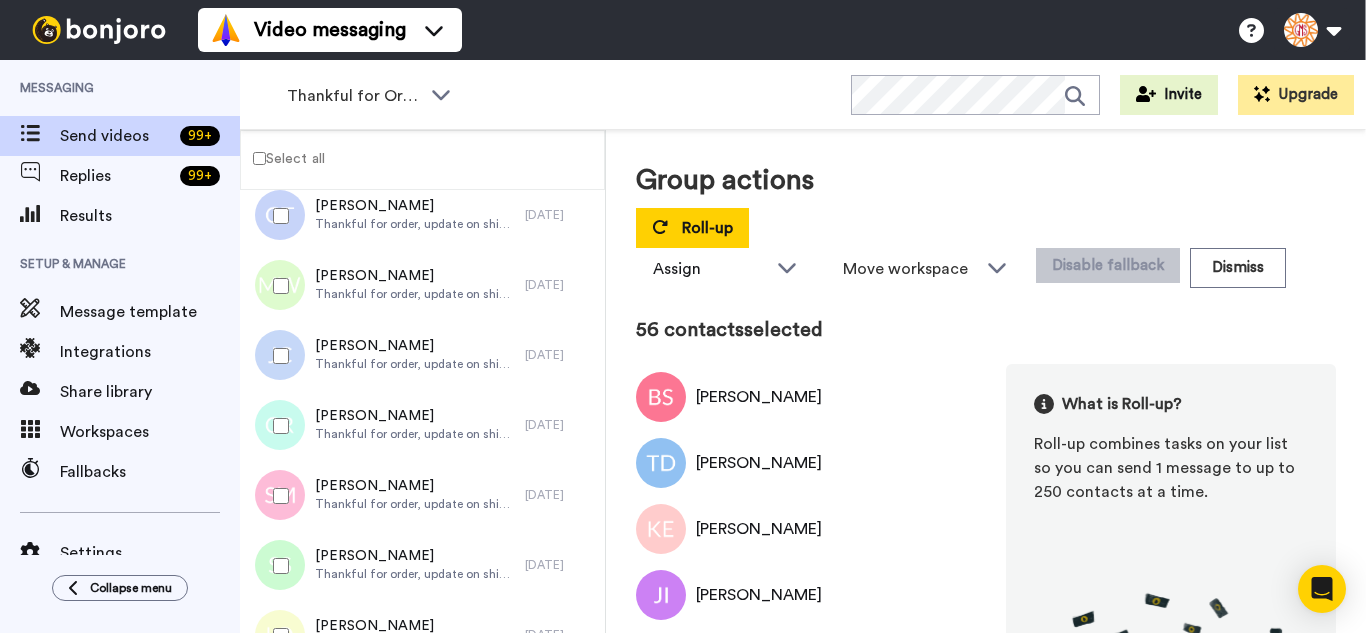 click at bounding box center [277, 566] 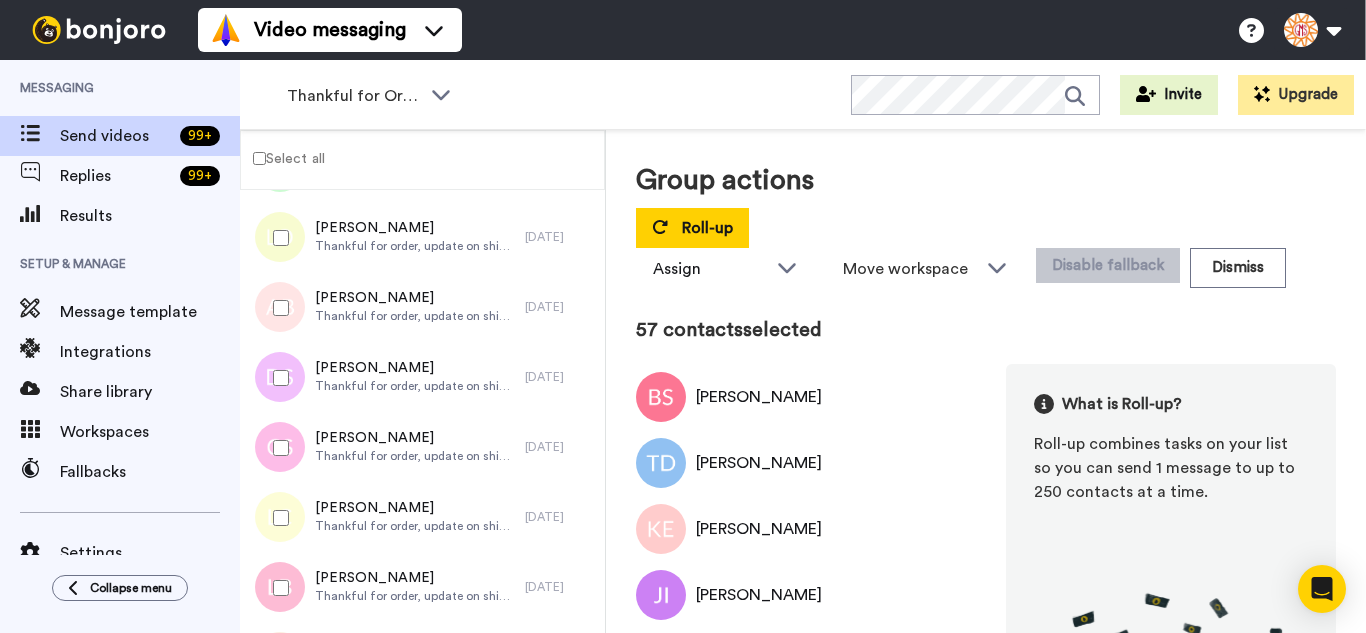 scroll, scrollTop: 4000, scrollLeft: 0, axis: vertical 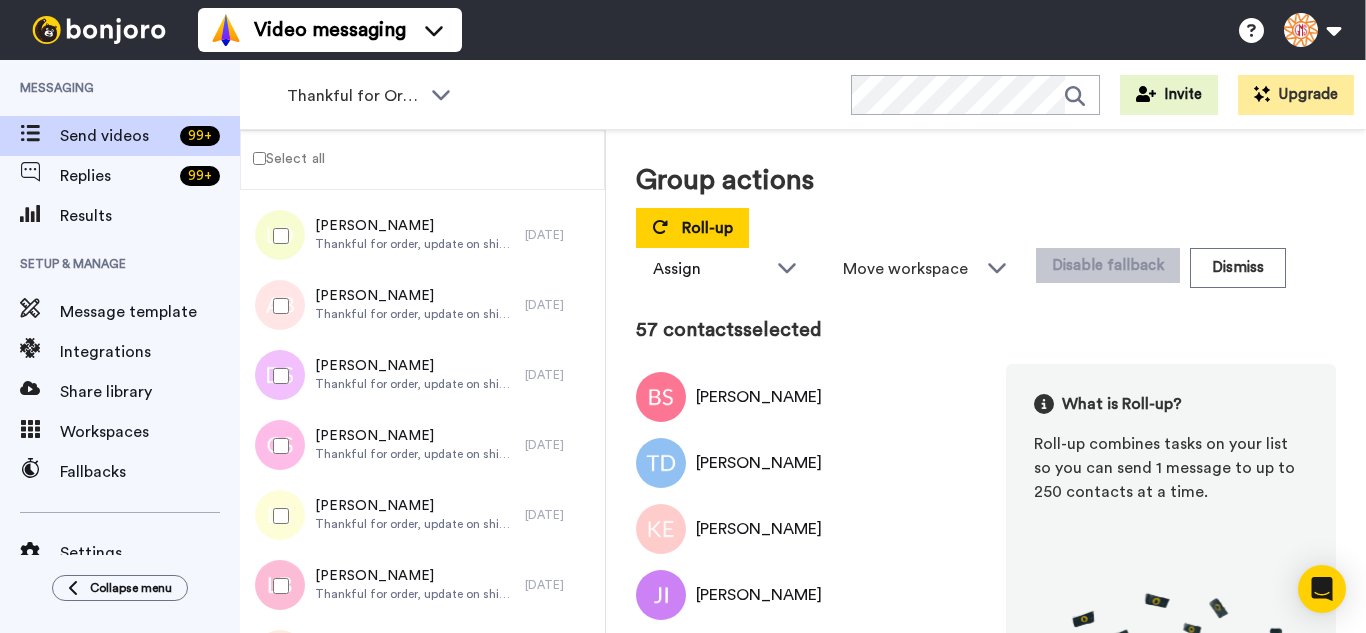 click at bounding box center [277, 236] 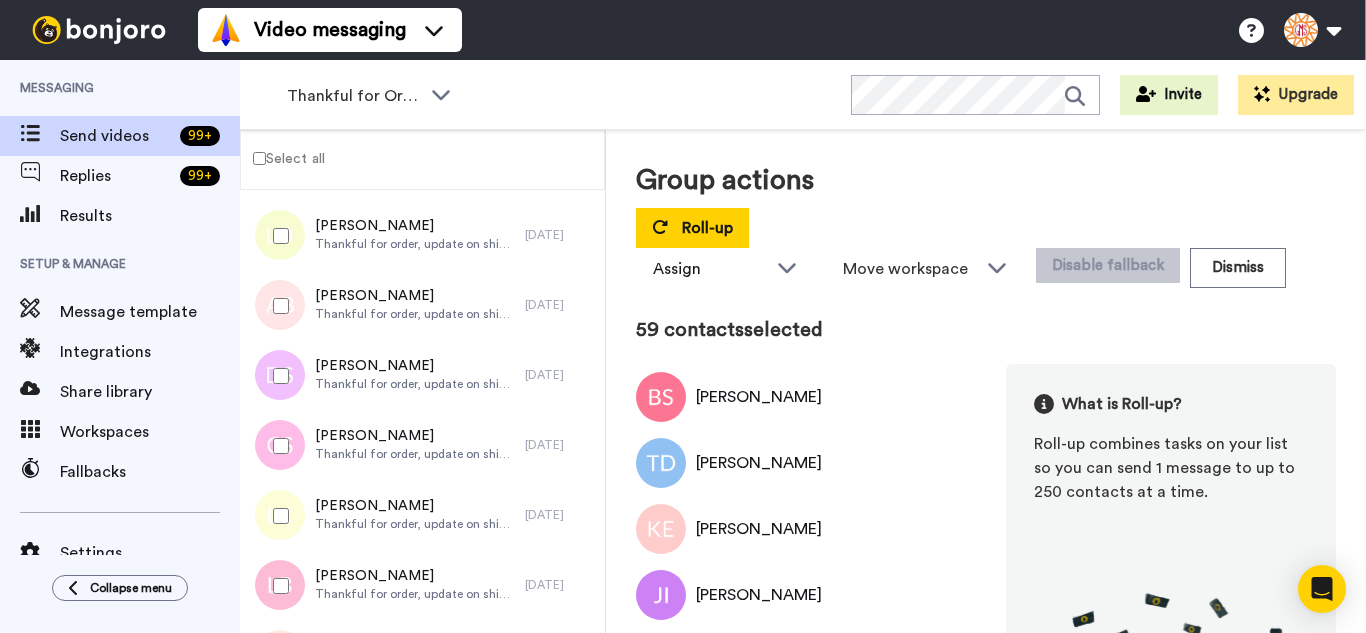 click at bounding box center (277, 446) 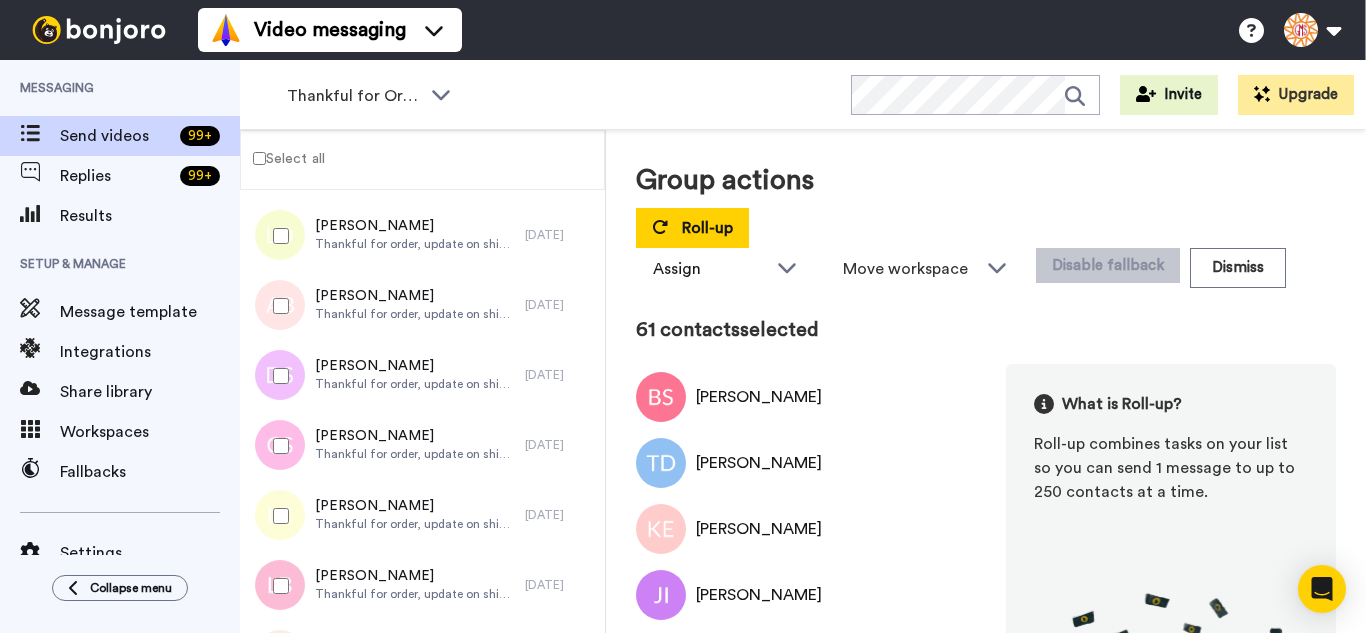 click at bounding box center [277, 516] 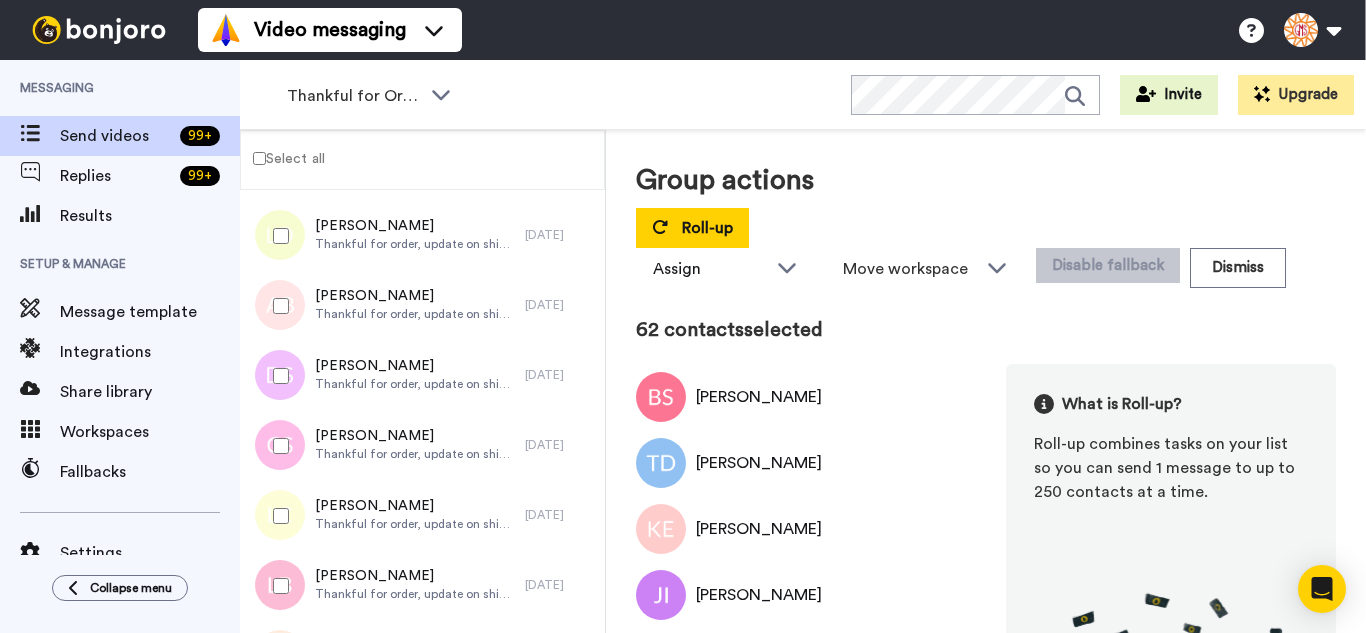 click at bounding box center (277, 586) 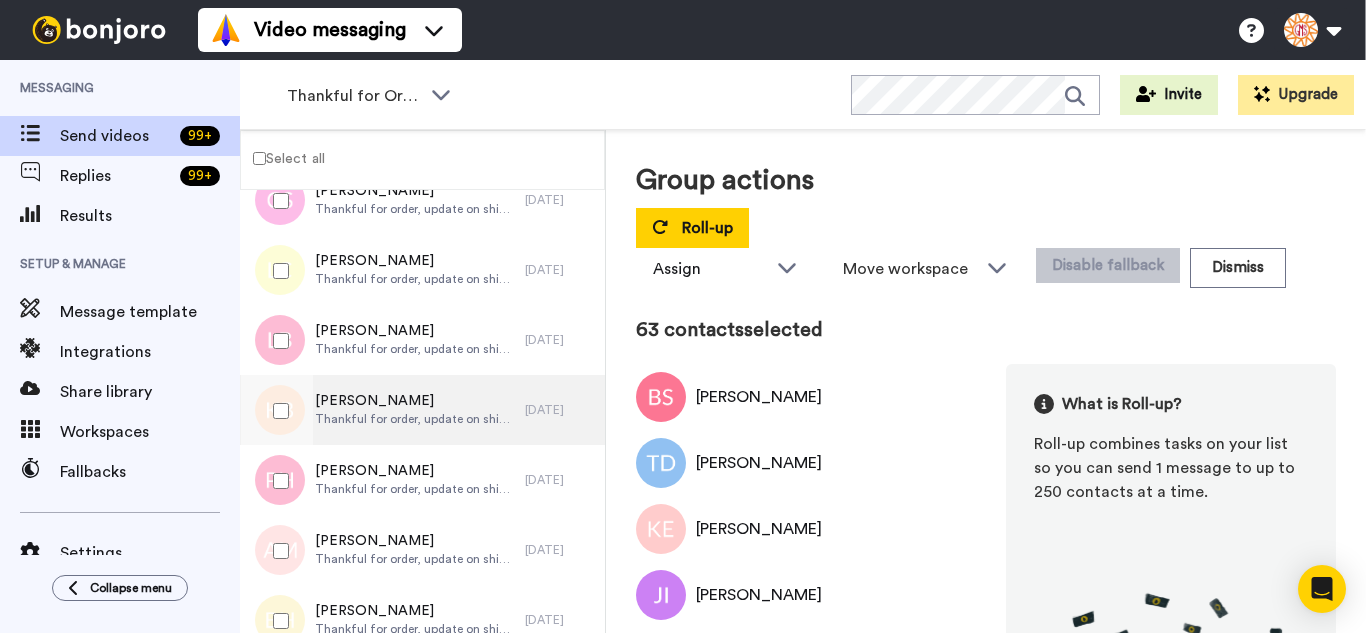 scroll, scrollTop: 4300, scrollLeft: 0, axis: vertical 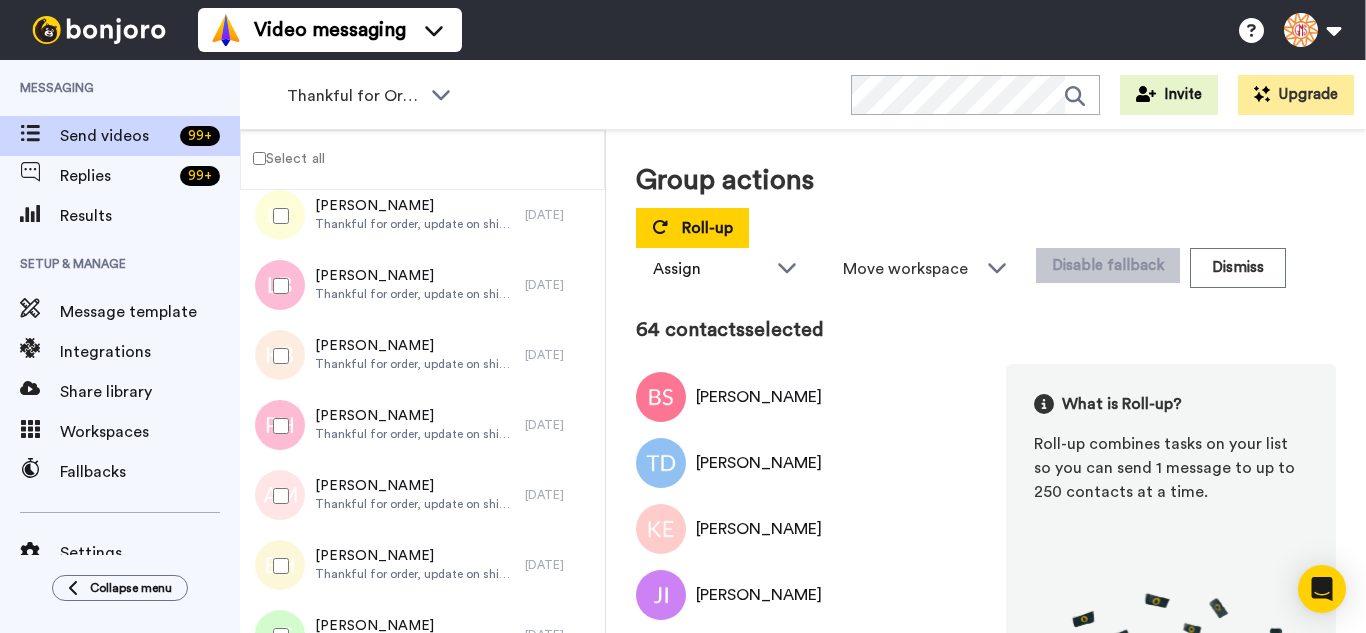 click at bounding box center (277, 426) 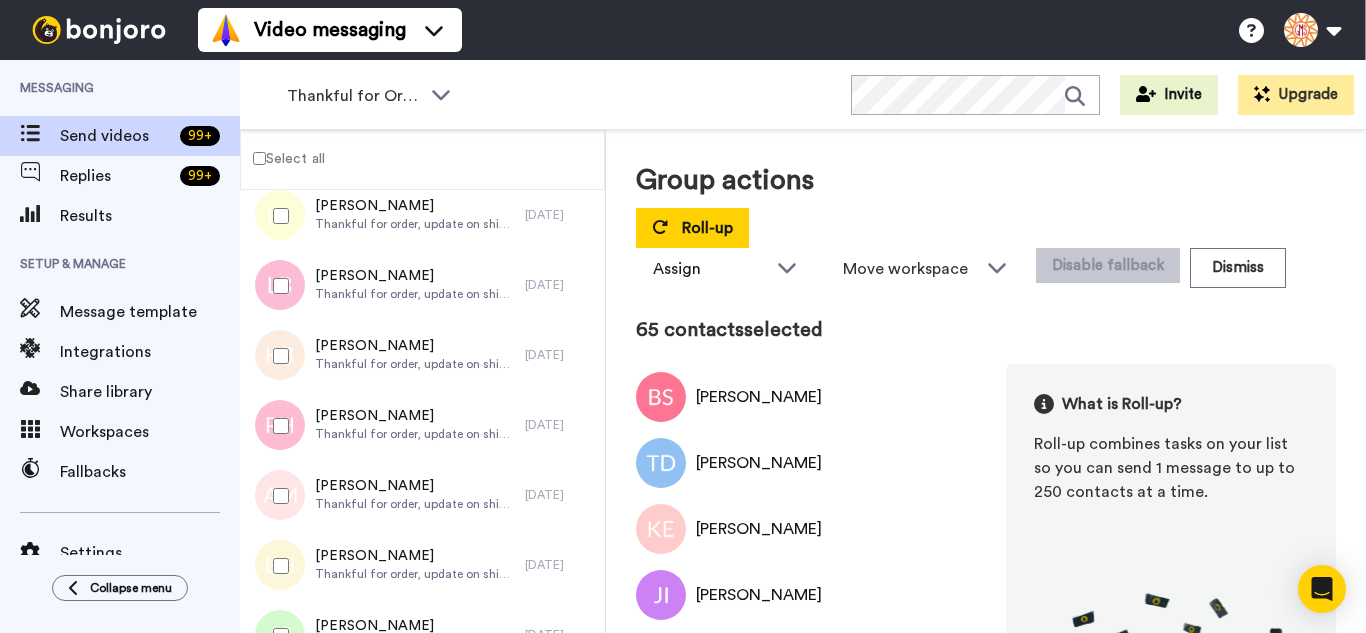 drag, startPoint x: 291, startPoint y: 470, endPoint x: 291, endPoint y: 569, distance: 99 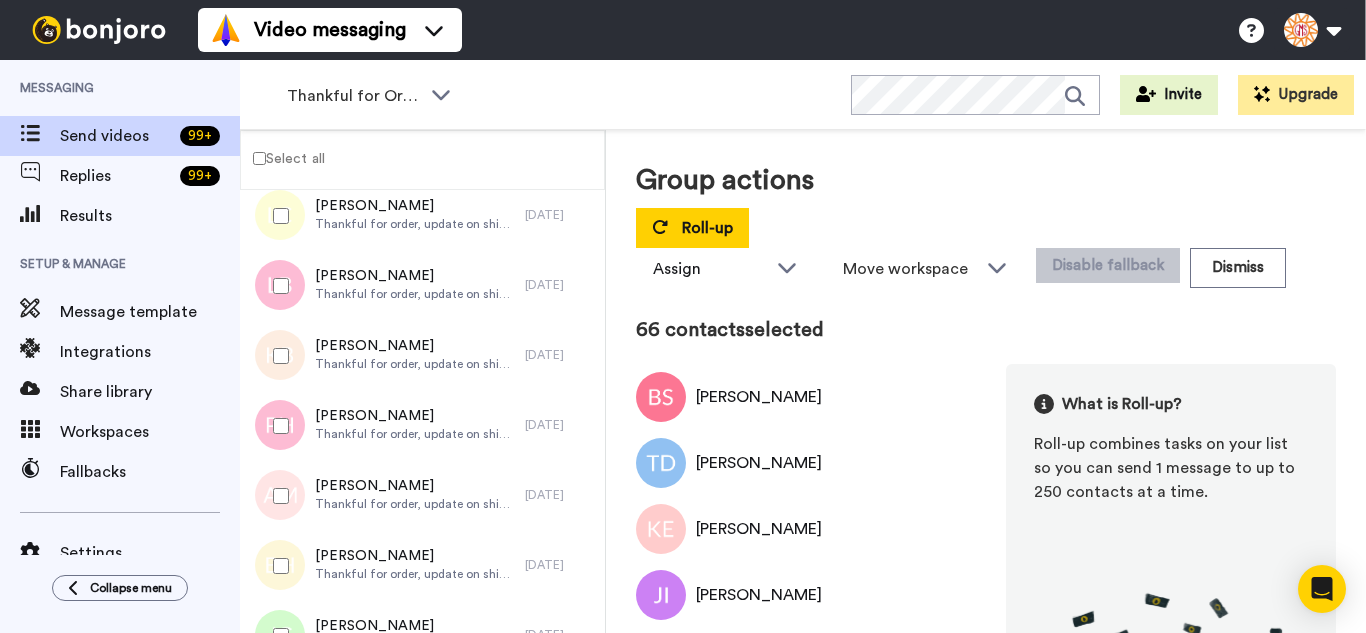 drag, startPoint x: 291, startPoint y: 569, endPoint x: 311, endPoint y: 481, distance: 90.24411 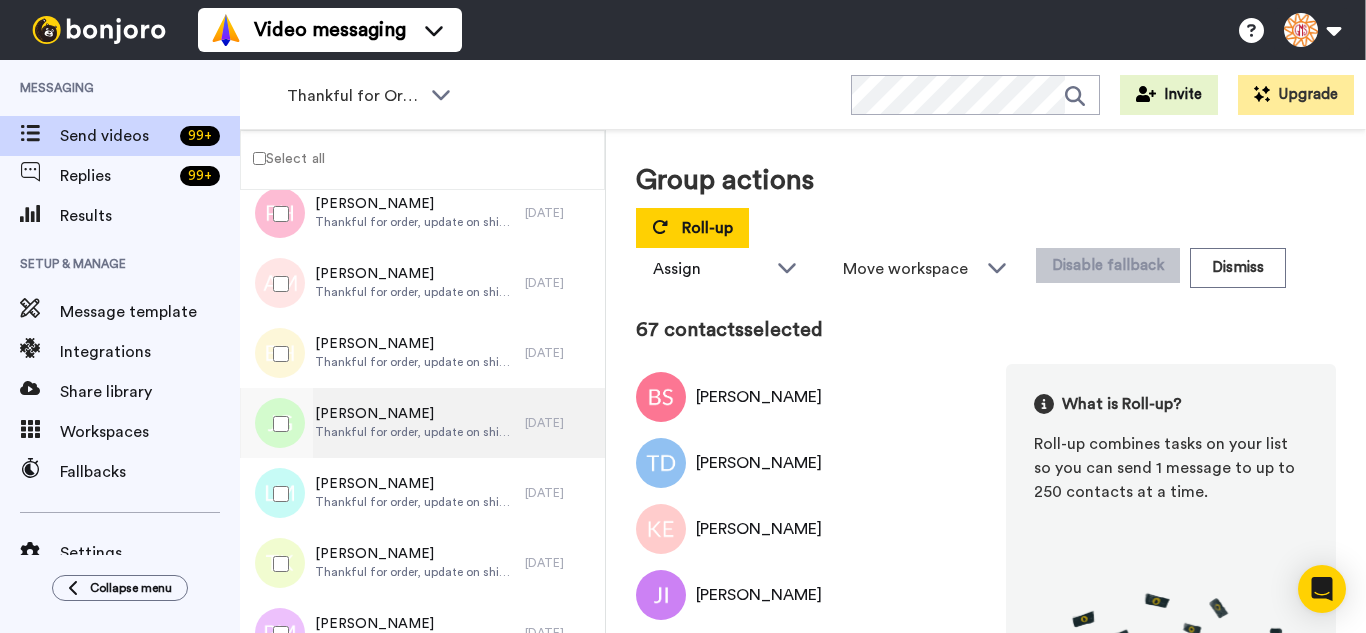 scroll, scrollTop: 4600, scrollLeft: 0, axis: vertical 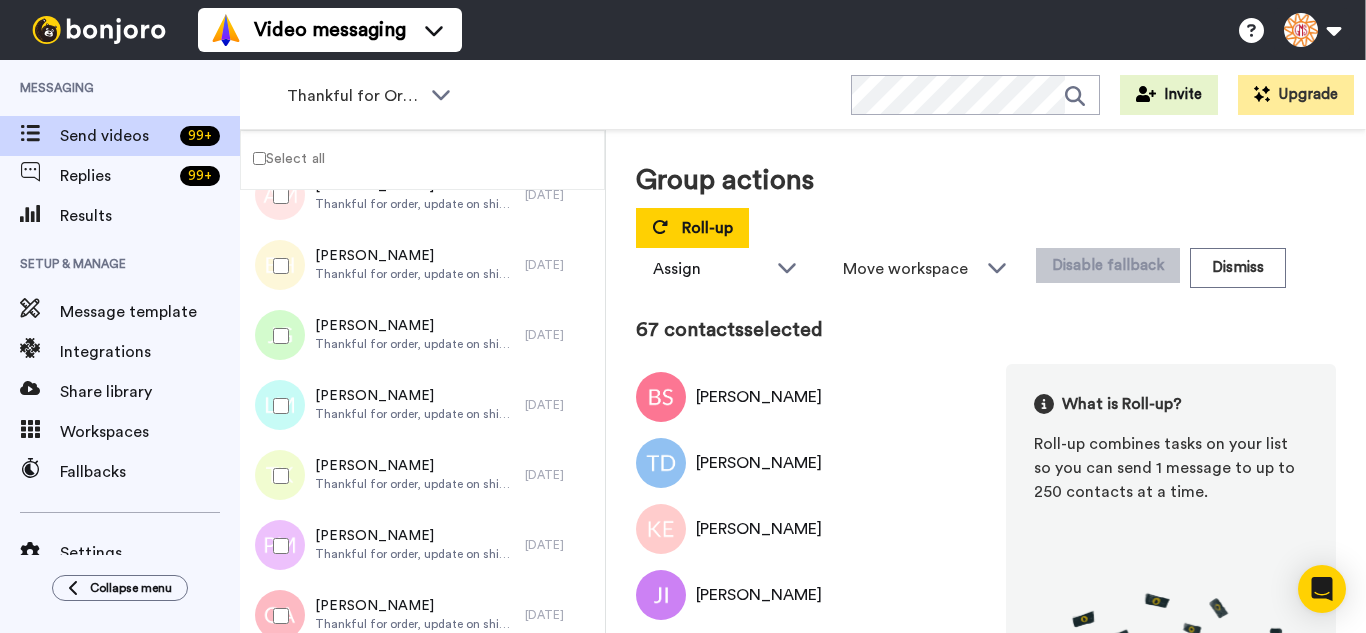 drag, startPoint x: 284, startPoint y: 322, endPoint x: 289, endPoint y: 347, distance: 25.495098 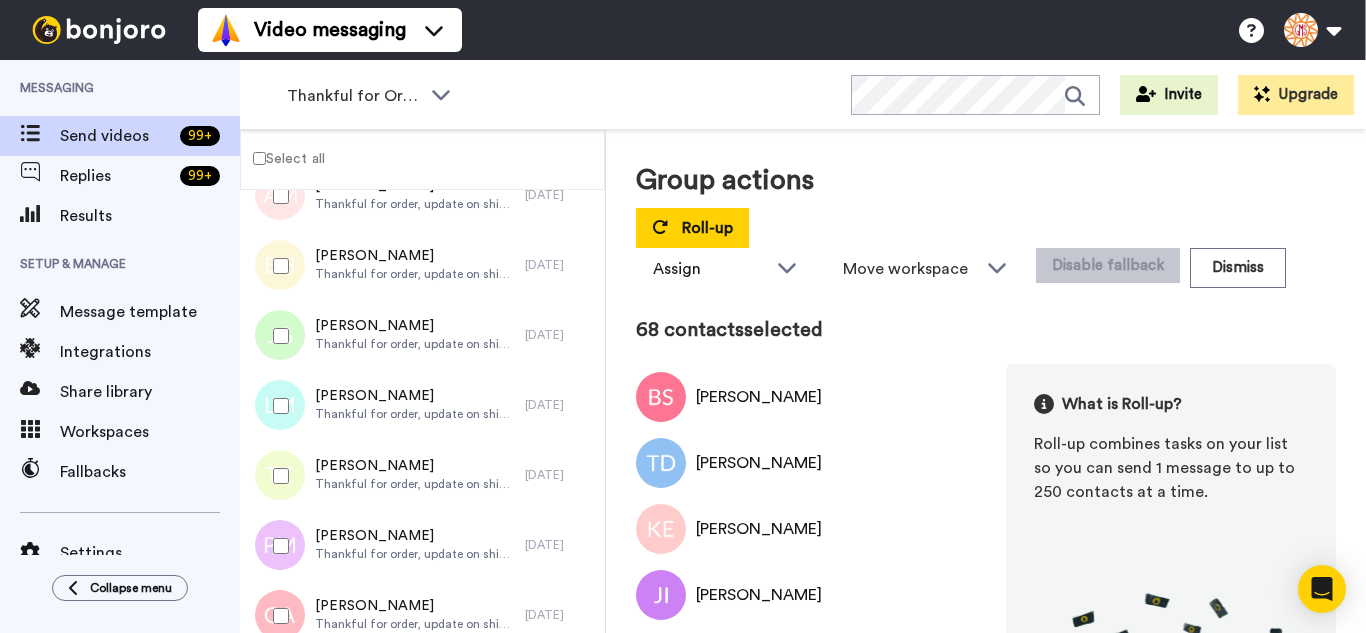 click at bounding box center [277, 406] 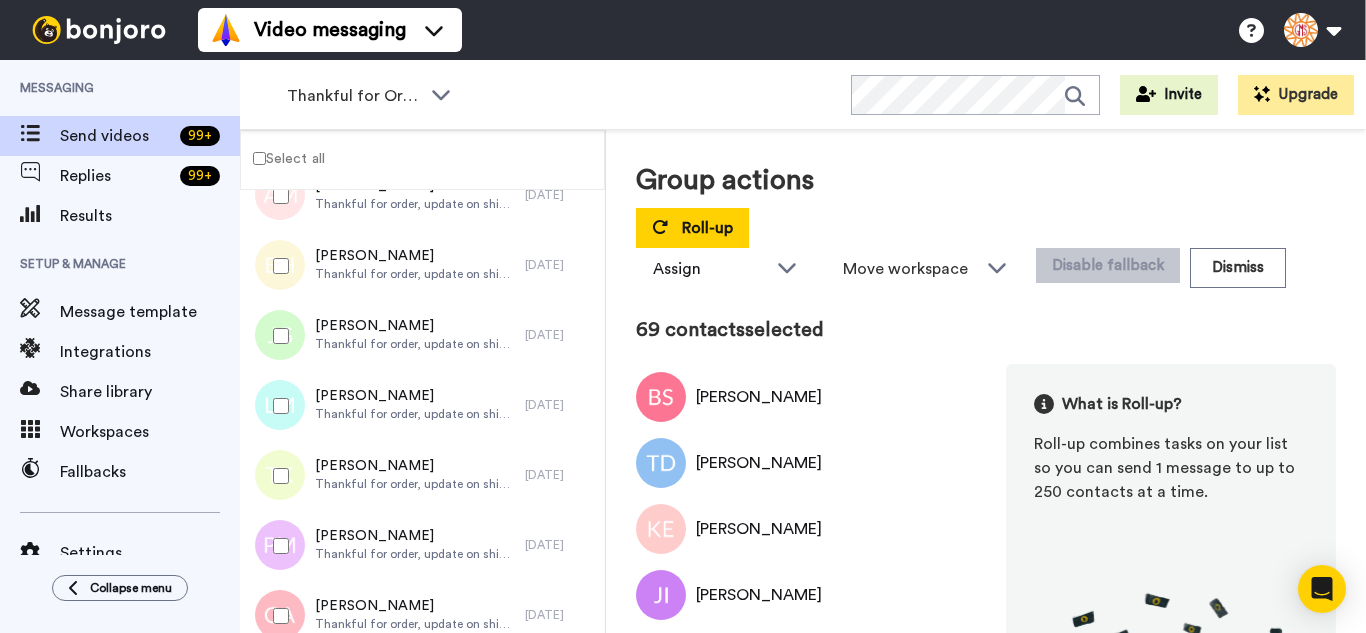 drag, startPoint x: 301, startPoint y: 436, endPoint x: 278, endPoint y: 515, distance: 82.28001 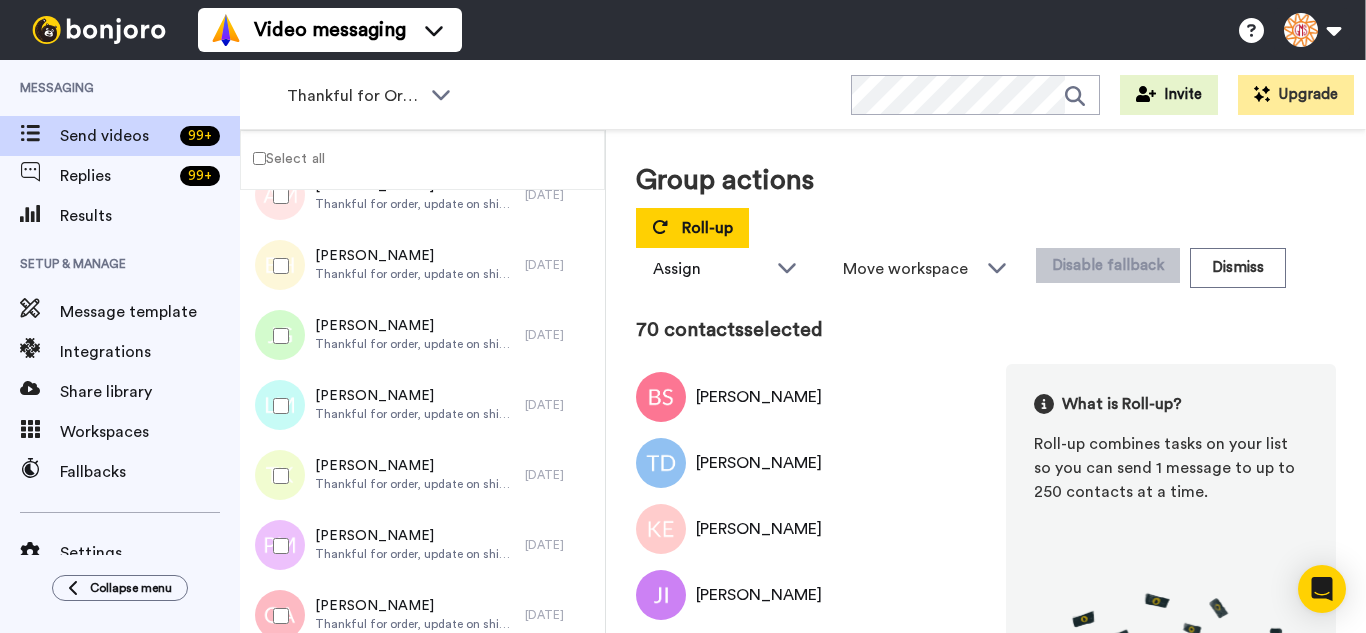 drag, startPoint x: 290, startPoint y: 483, endPoint x: 286, endPoint y: 497, distance: 14.56022 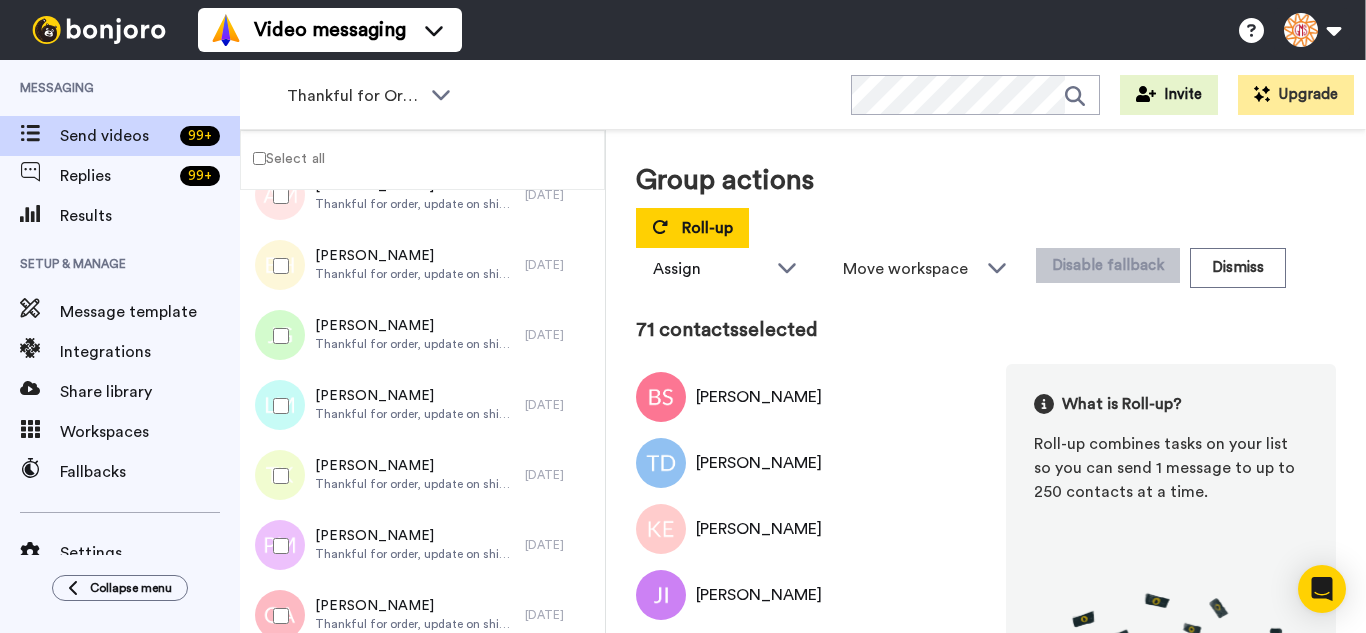 click at bounding box center (277, 616) 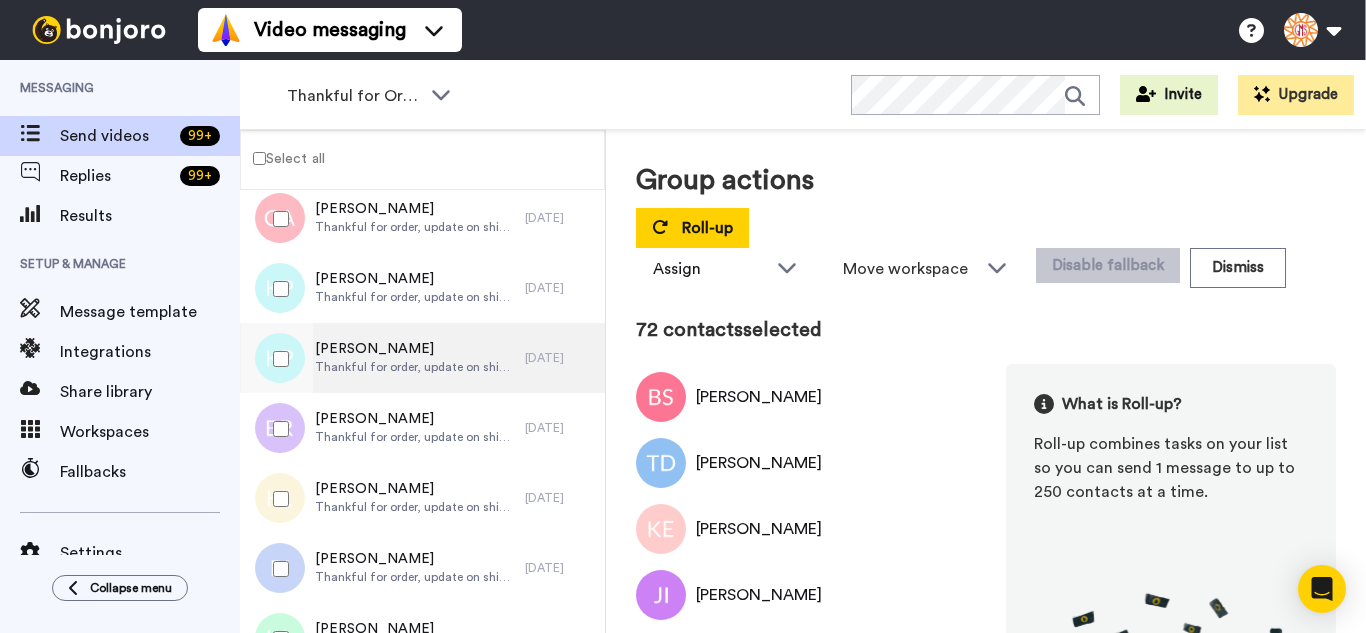 scroll, scrollTop: 5000, scrollLeft: 0, axis: vertical 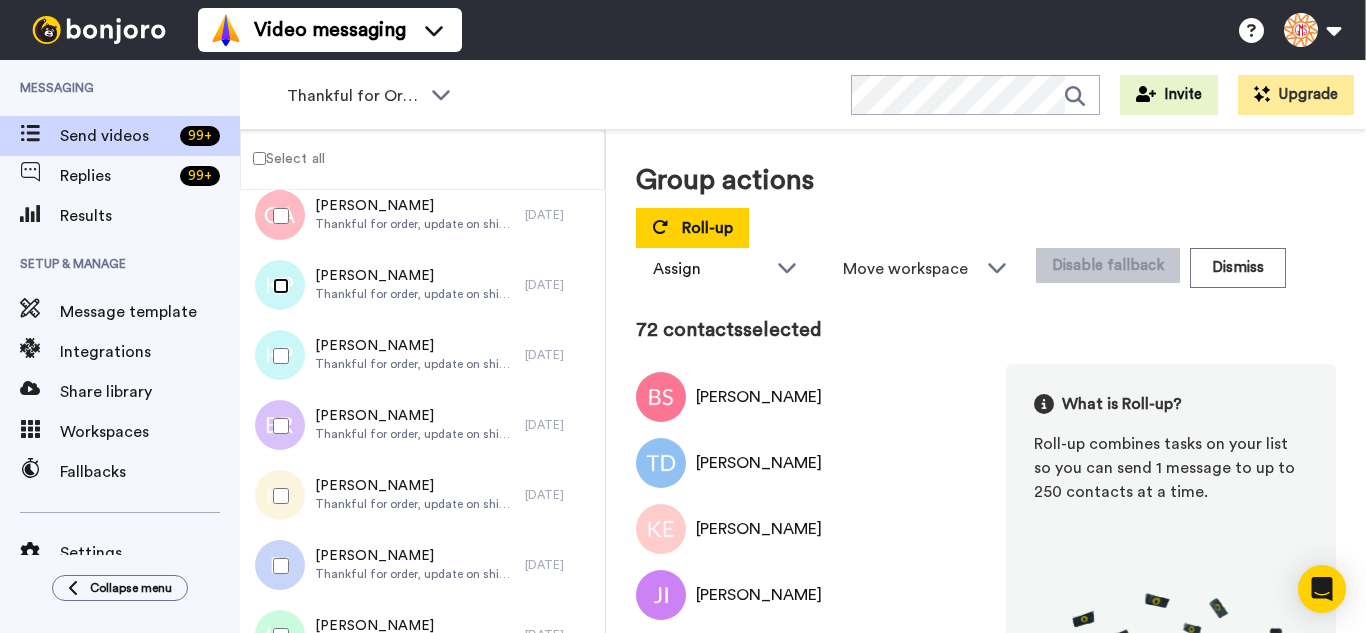 drag, startPoint x: 284, startPoint y: 607, endPoint x: 285, endPoint y: 338, distance: 269.00186 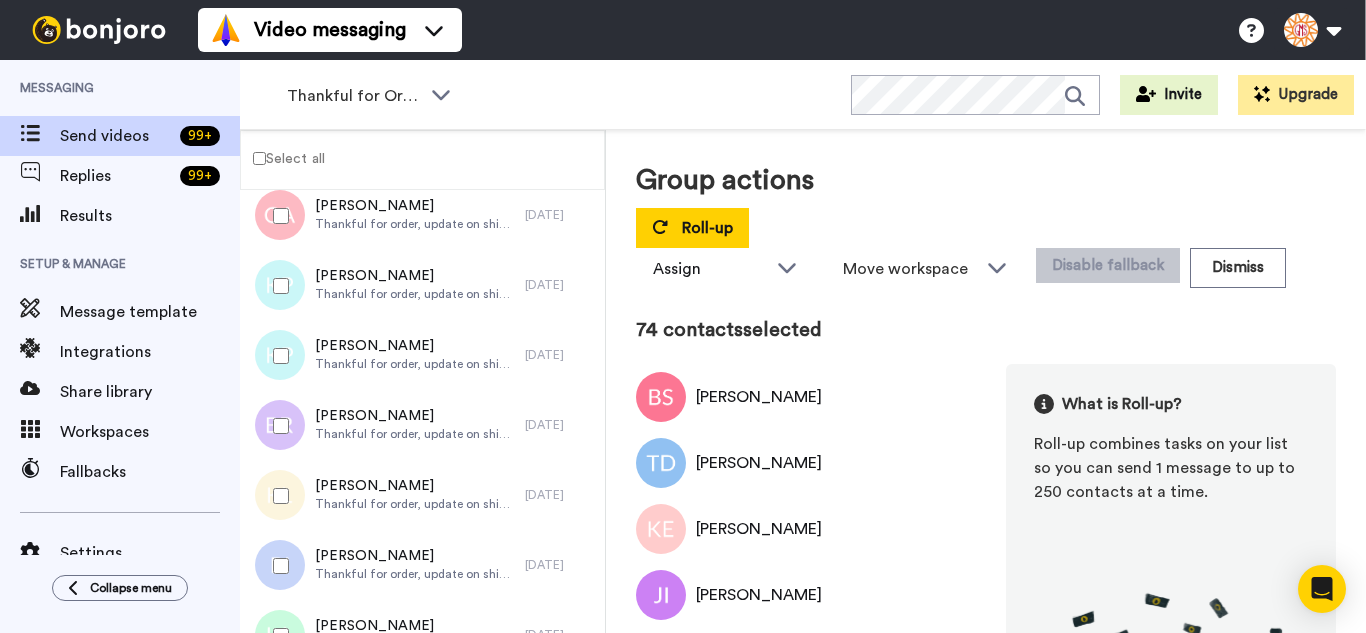 drag, startPoint x: 294, startPoint y: 427, endPoint x: 291, endPoint y: 496, distance: 69.065186 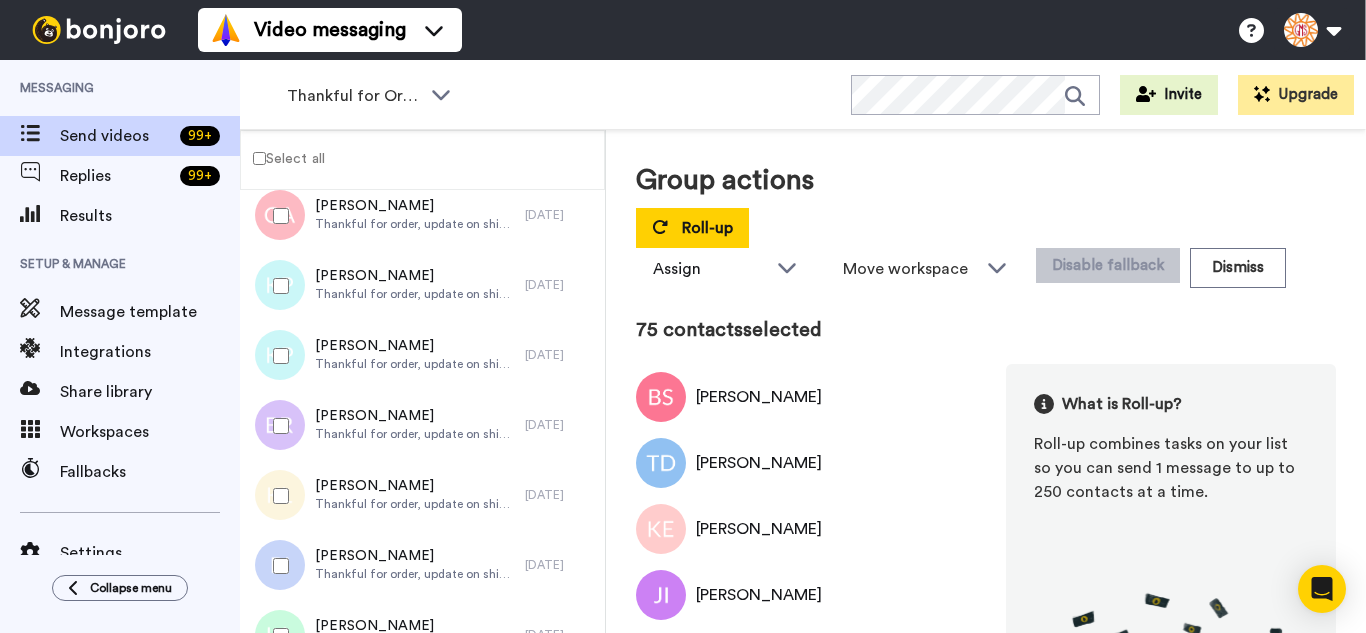 click at bounding box center (277, 496) 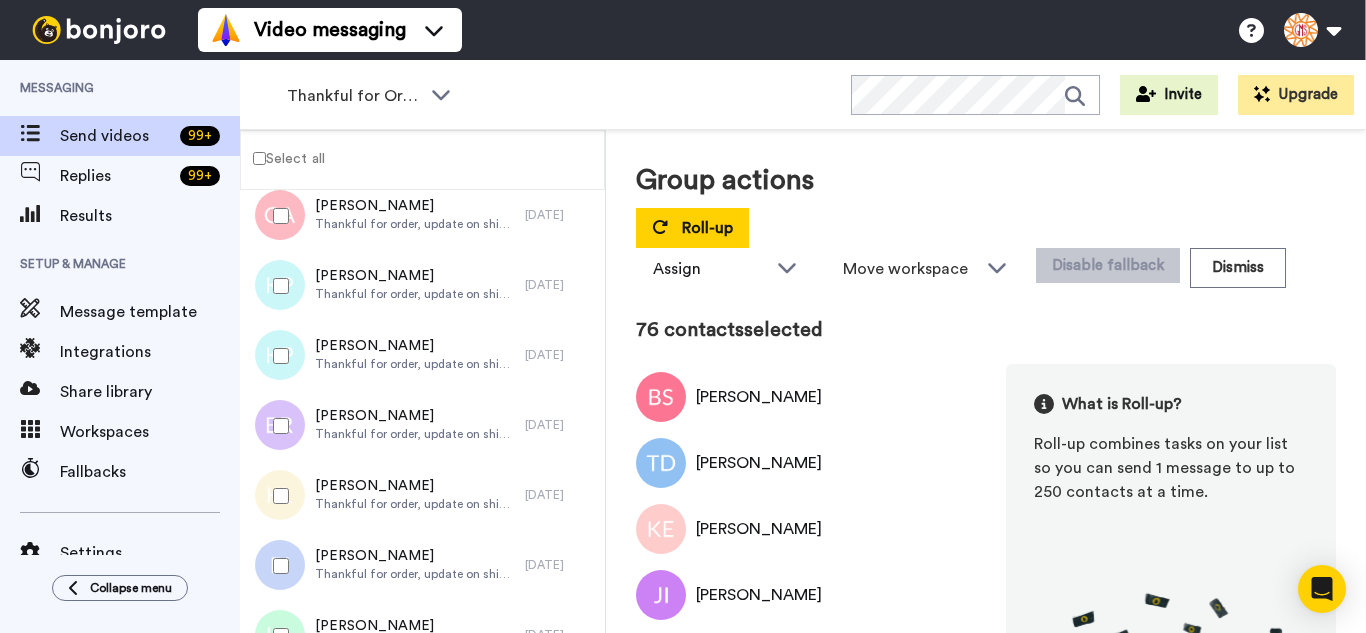 click at bounding box center [277, 566] 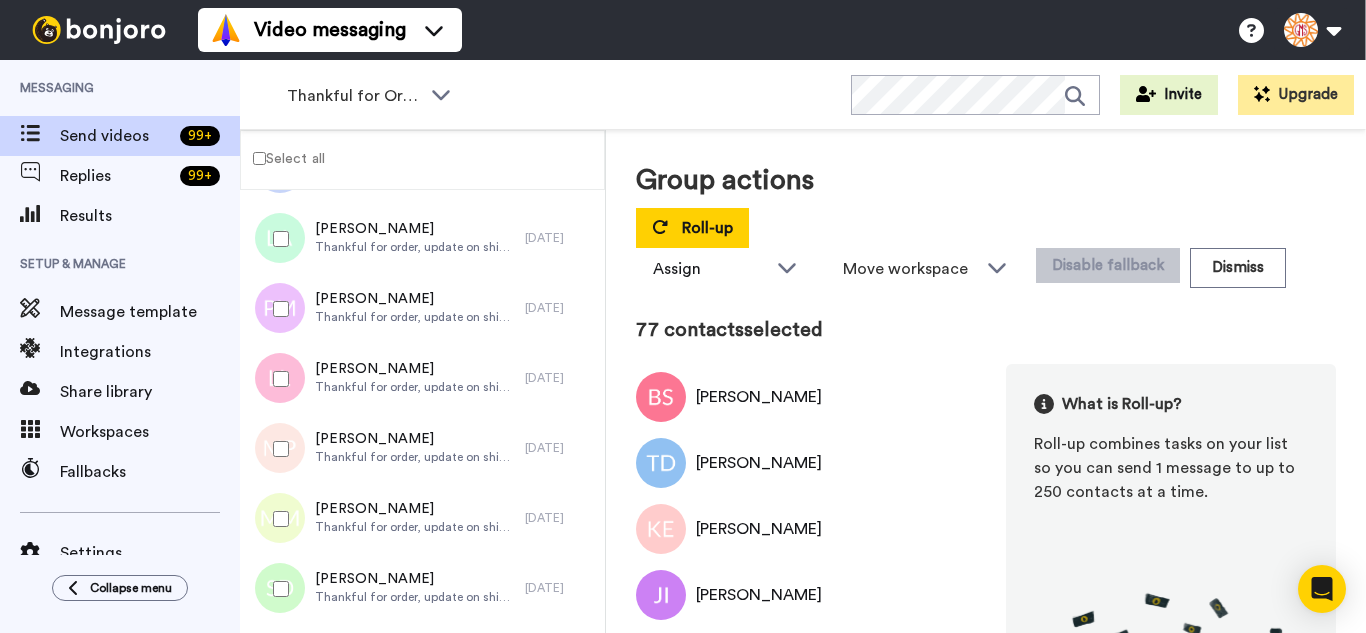 scroll, scrollTop: 5400, scrollLeft: 0, axis: vertical 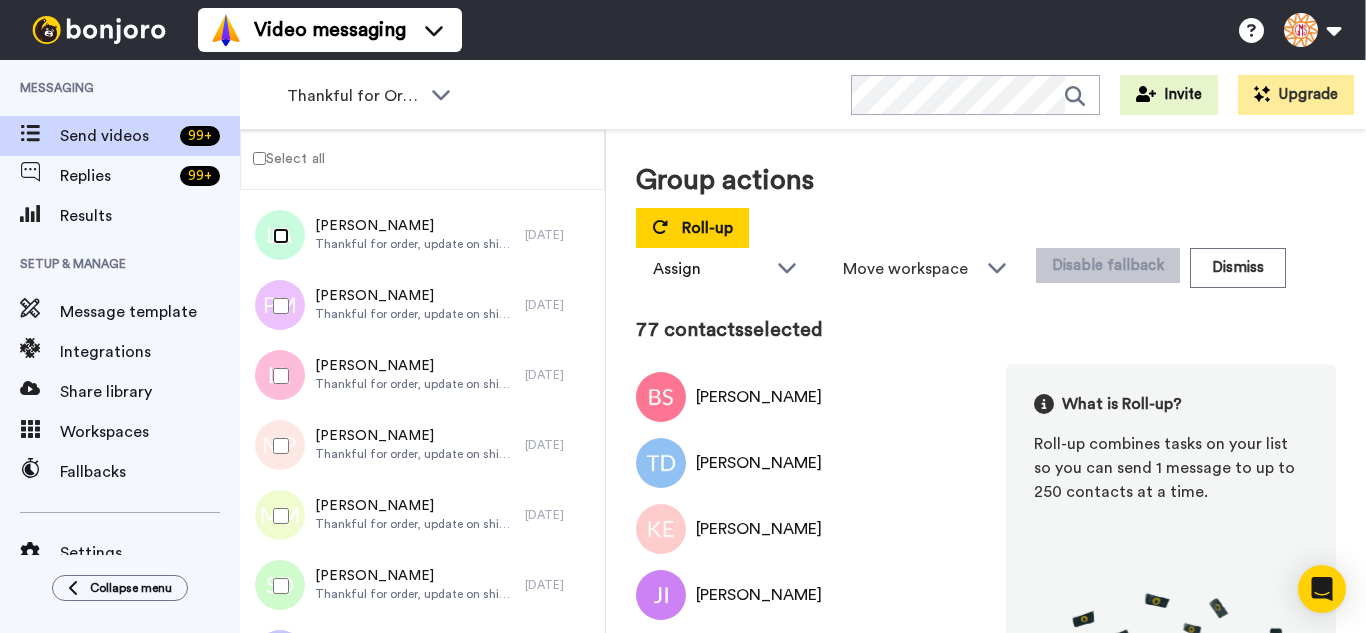 click at bounding box center [277, 236] 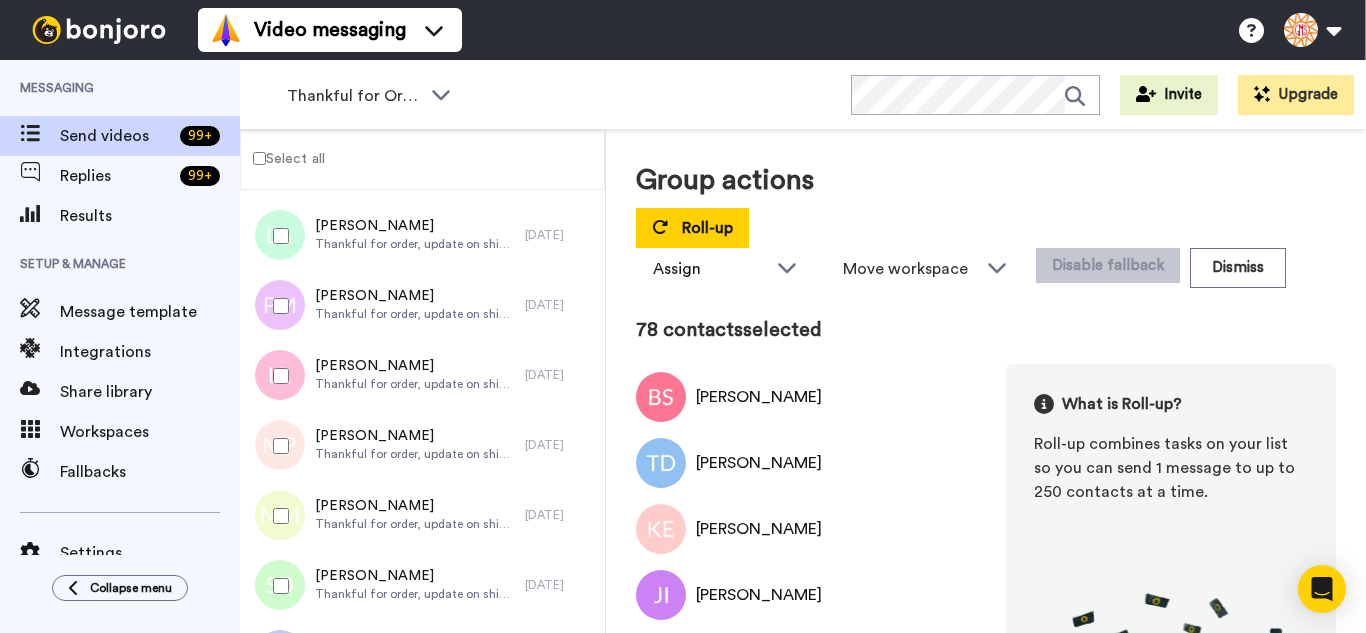 click at bounding box center [277, 376] 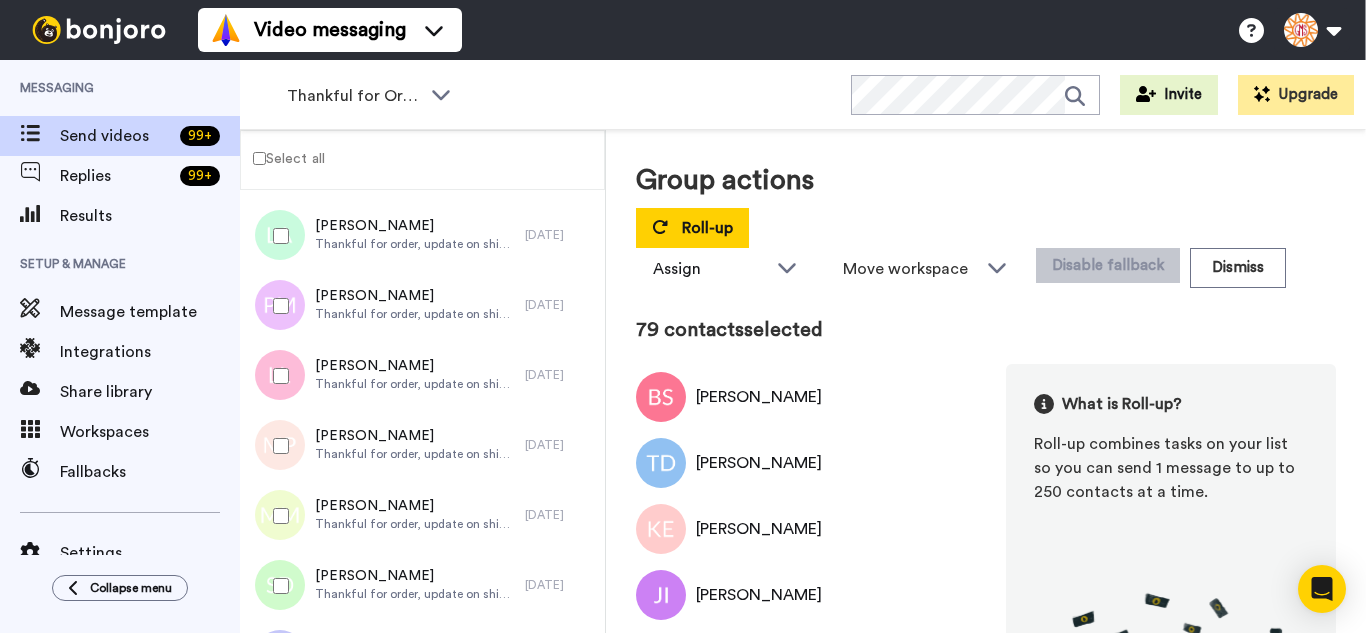 drag, startPoint x: 283, startPoint y: 458, endPoint x: 281, endPoint y: 503, distance: 45.044422 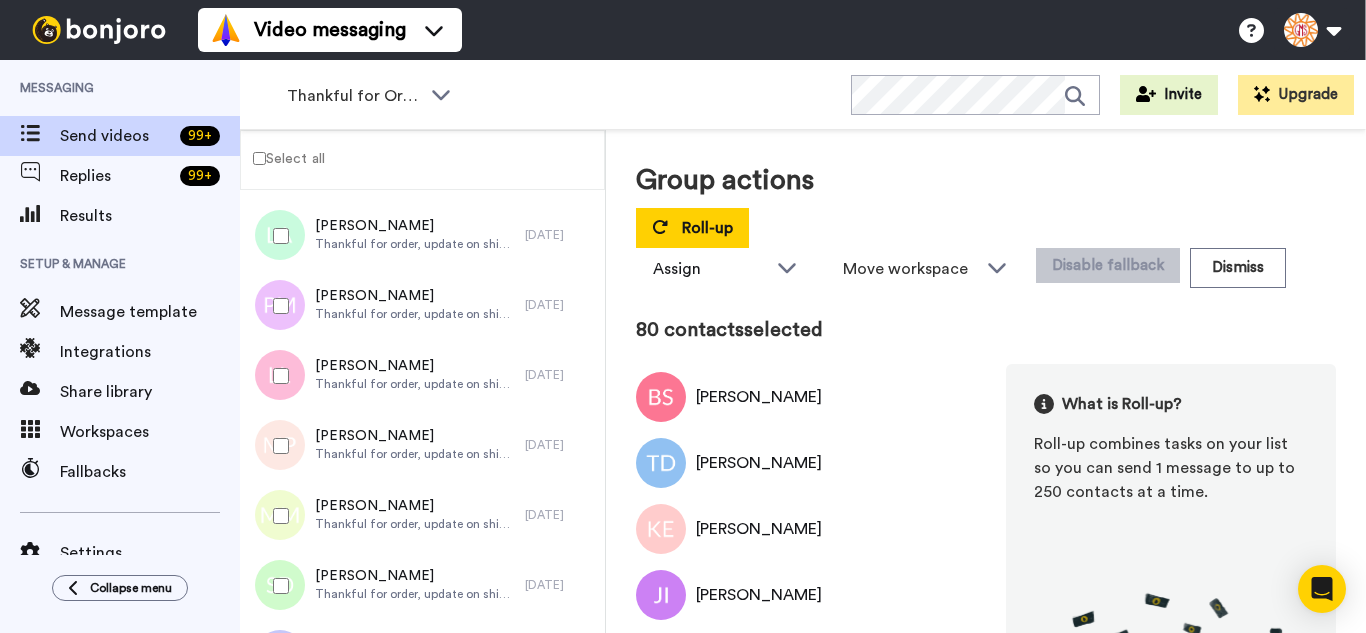 drag, startPoint x: 279, startPoint y: 532, endPoint x: 285, endPoint y: 564, distance: 32.55764 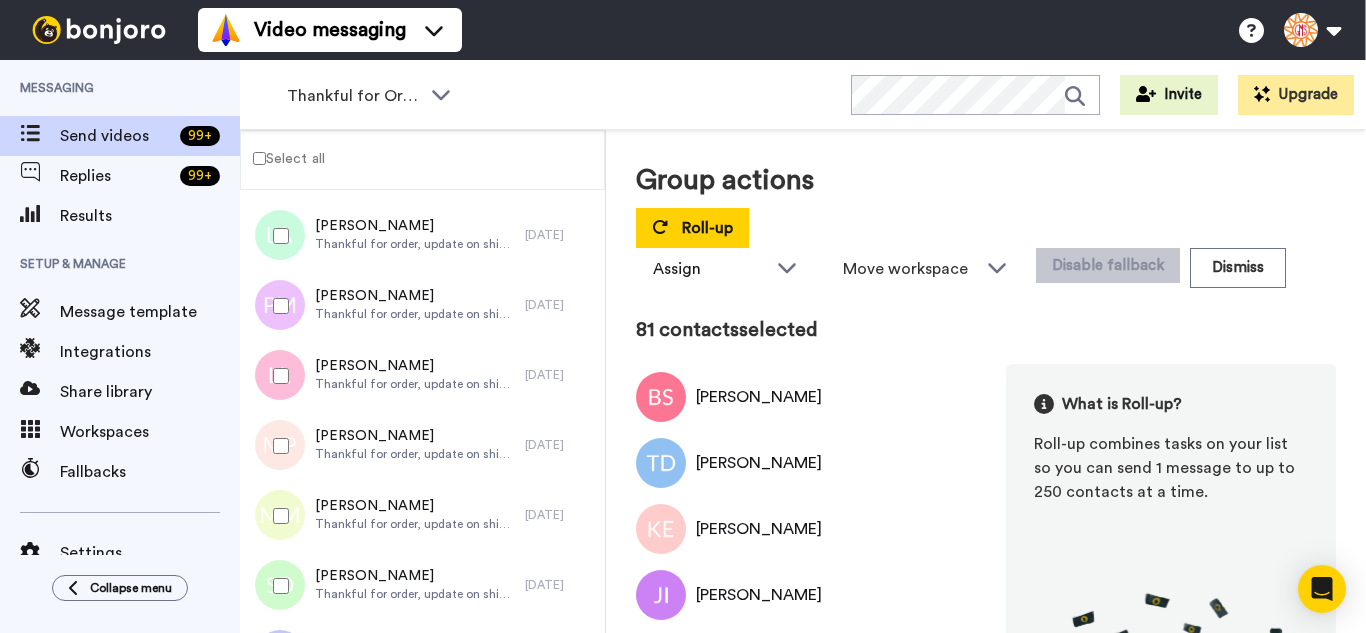 click at bounding box center [277, 586] 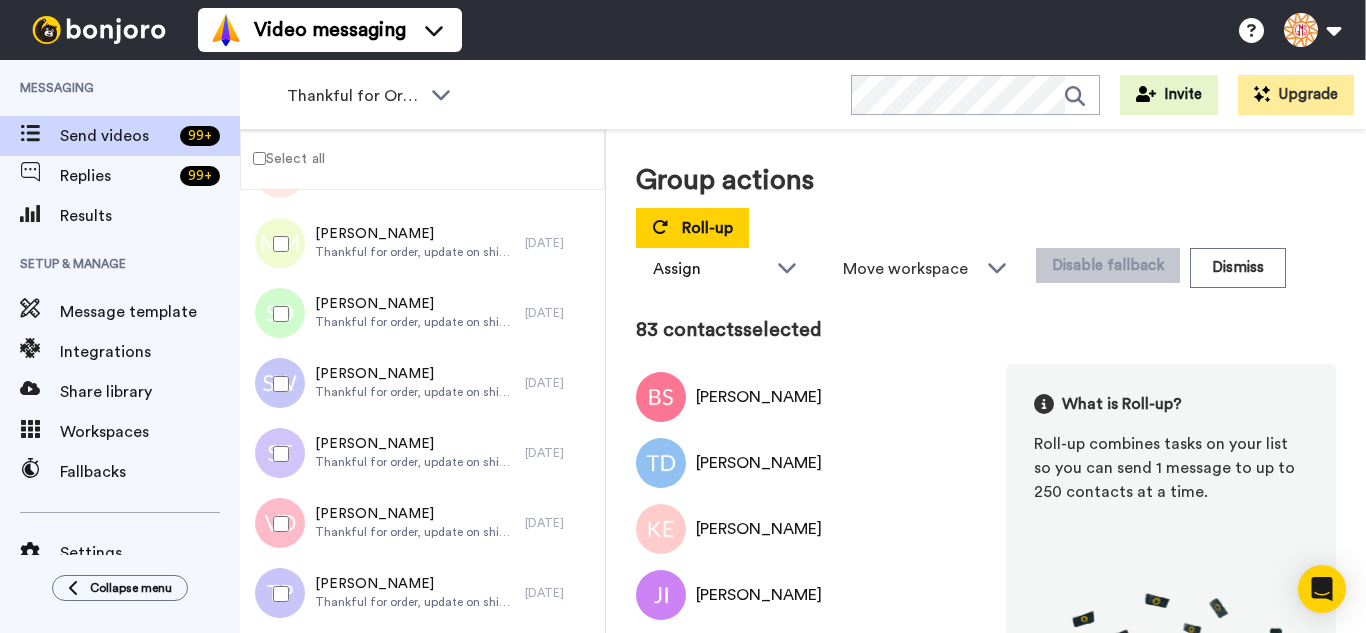 scroll, scrollTop: 5700, scrollLeft: 0, axis: vertical 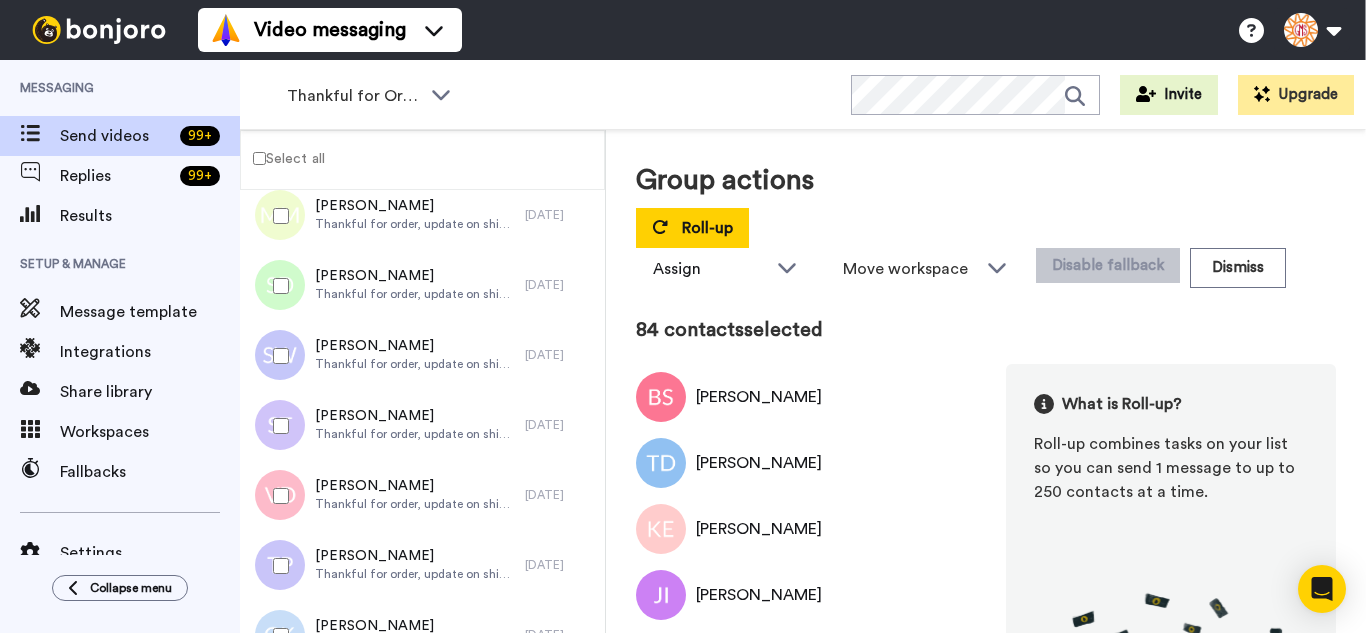 drag, startPoint x: 299, startPoint y: 428, endPoint x: 300, endPoint y: 490, distance: 62.008064 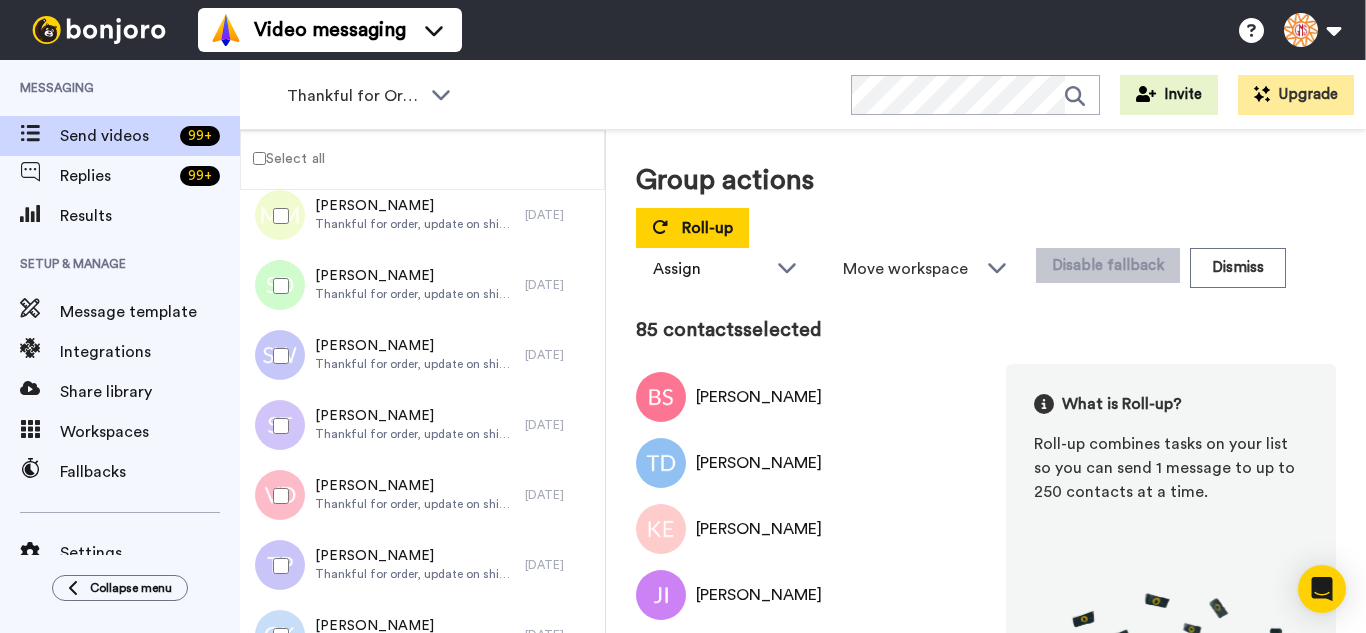 drag, startPoint x: 300, startPoint y: 493, endPoint x: 295, endPoint y: 546, distance: 53.235325 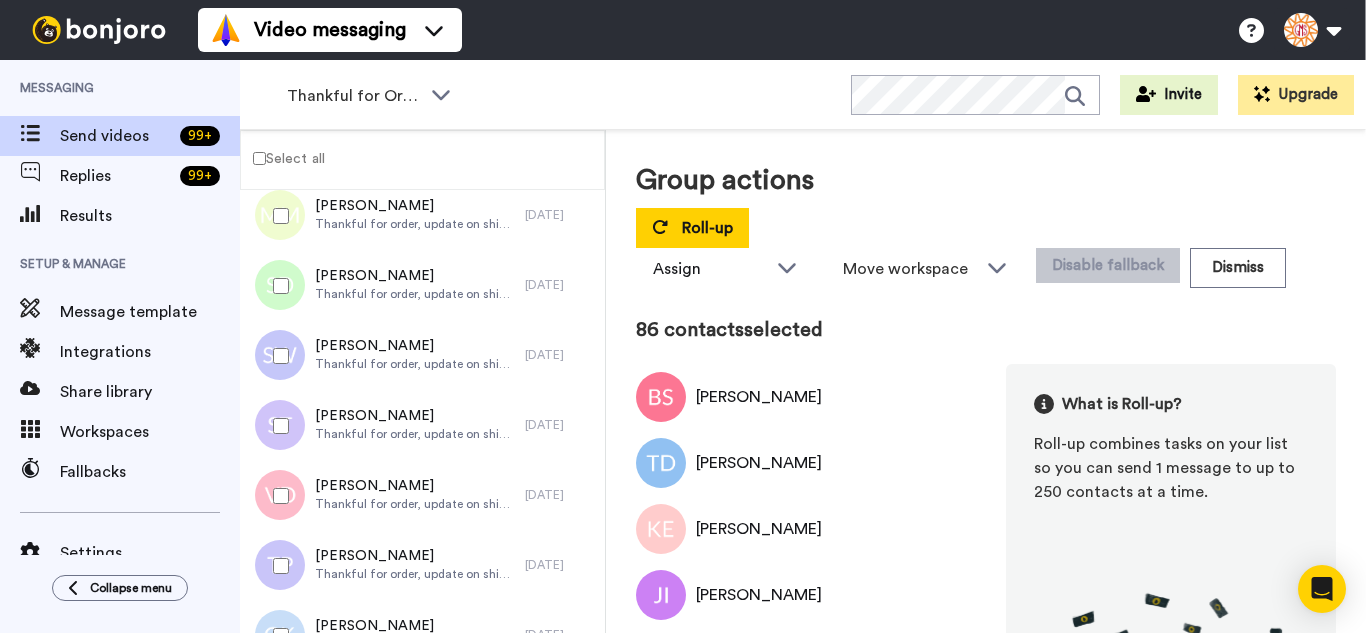 click at bounding box center (277, 566) 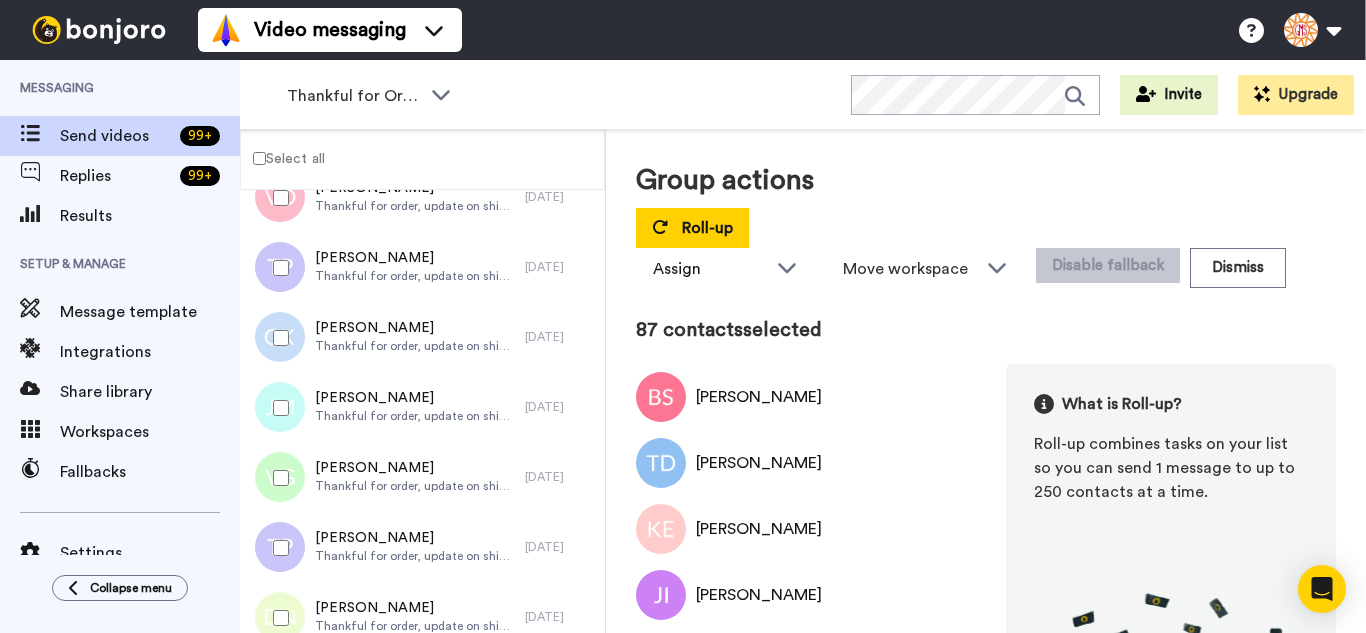 scroll, scrollTop: 6000, scrollLeft: 0, axis: vertical 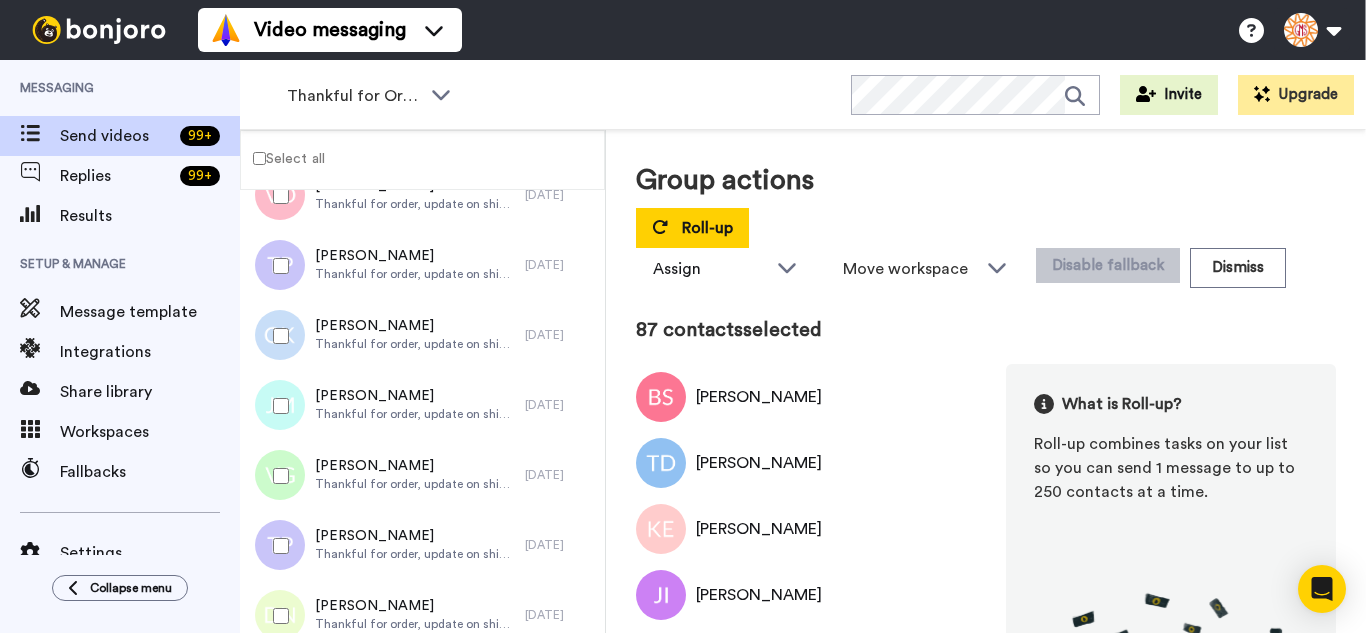drag, startPoint x: 299, startPoint y: 331, endPoint x: 299, endPoint y: 359, distance: 28 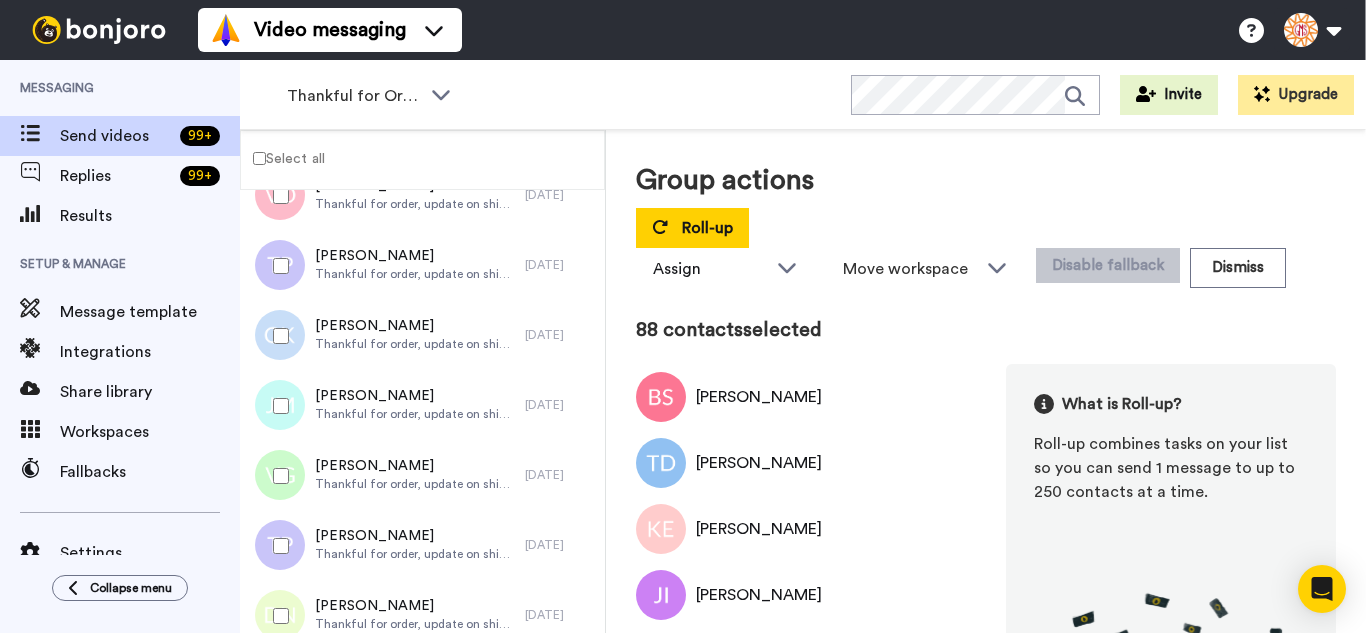 drag, startPoint x: 301, startPoint y: 473, endPoint x: 303, endPoint y: 521, distance: 48.04165 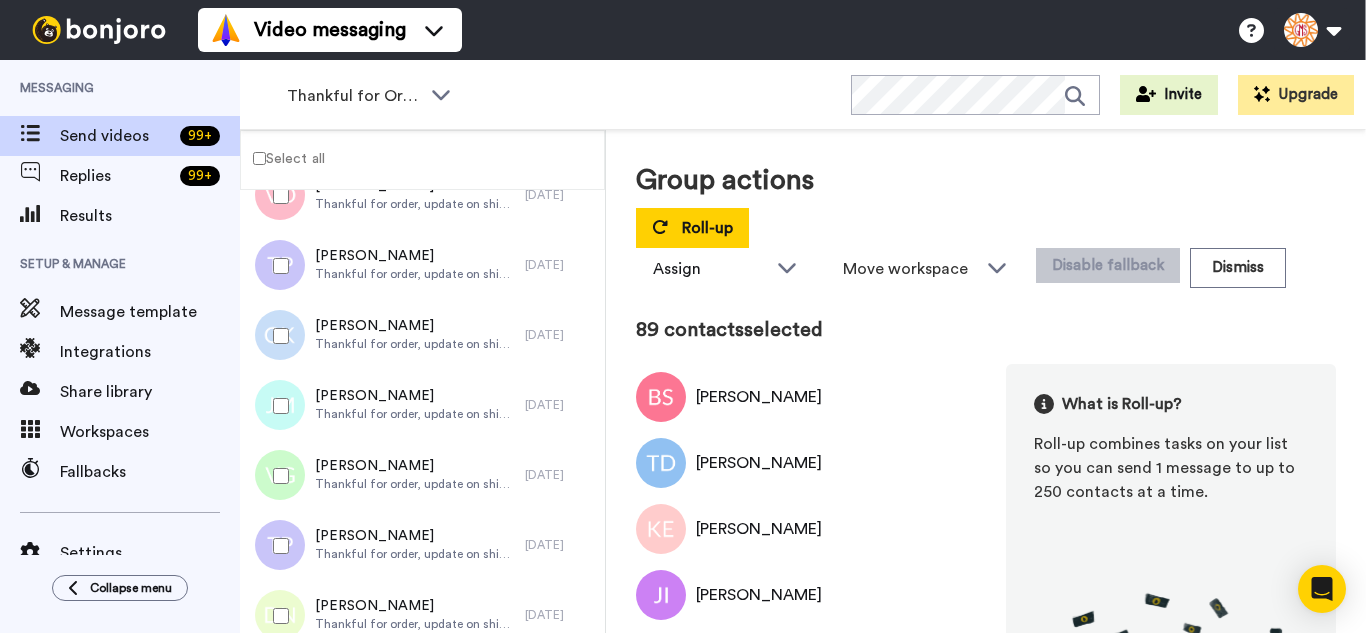 drag 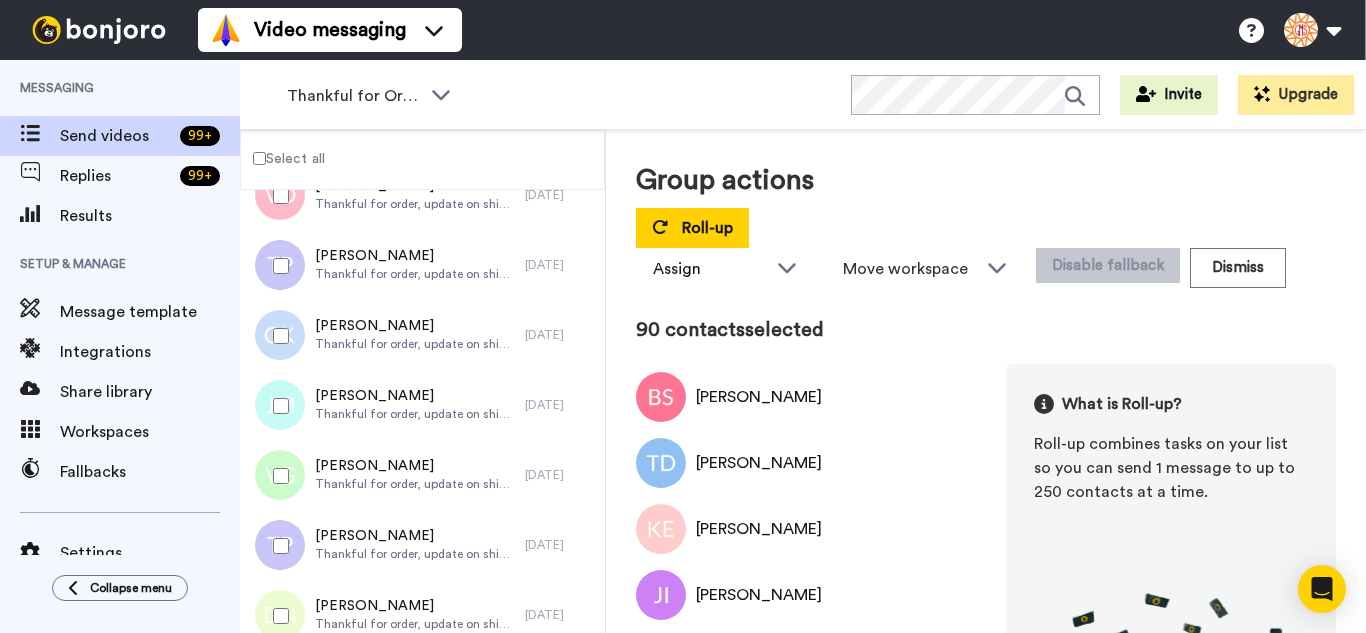 click at bounding box center [277, 546] 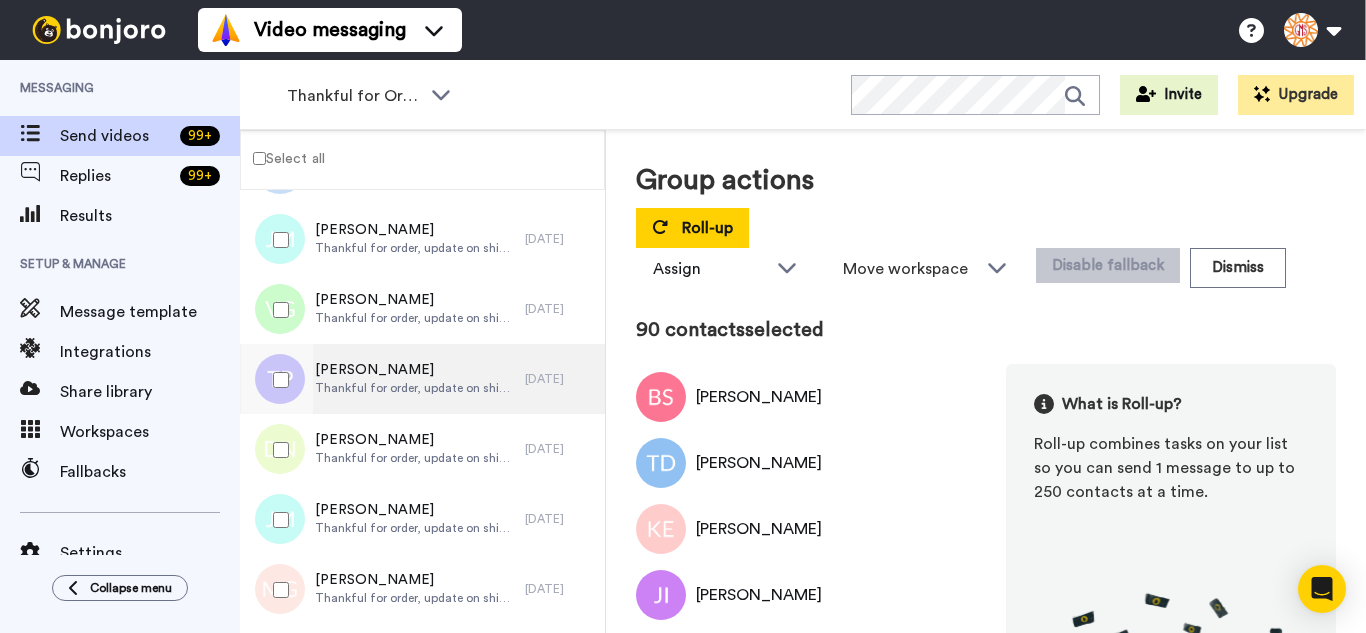 scroll, scrollTop: 6200, scrollLeft: 0, axis: vertical 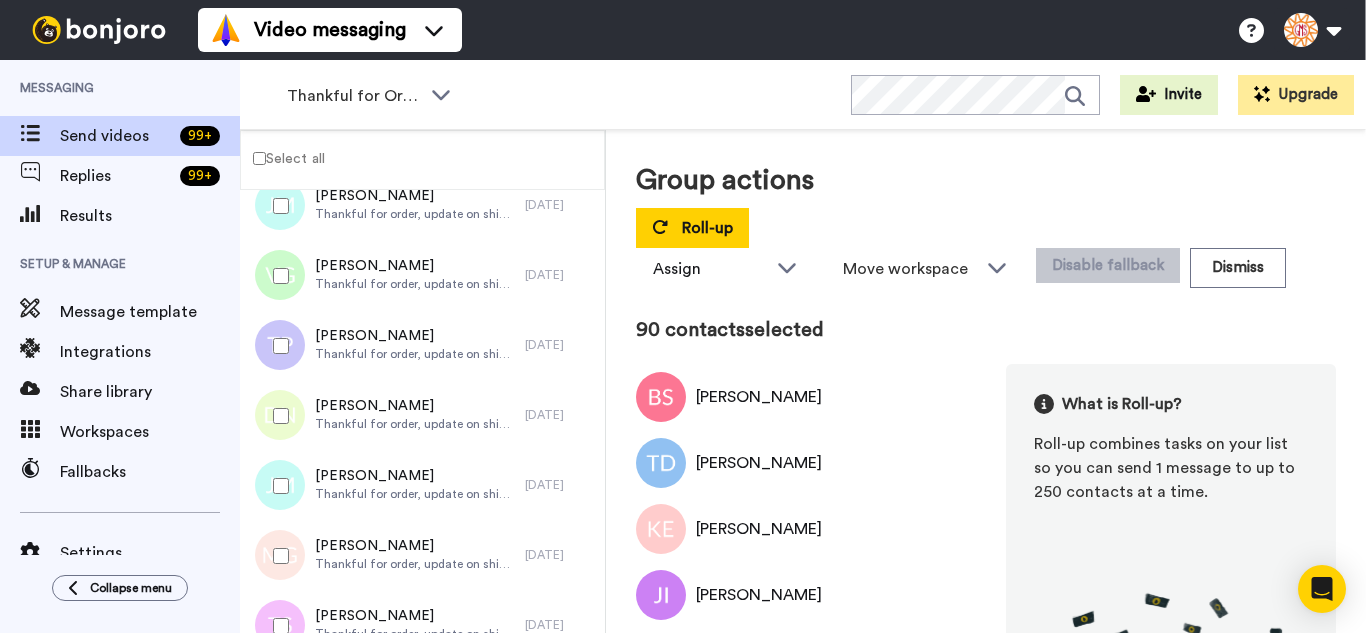 click at bounding box center (277, 346) 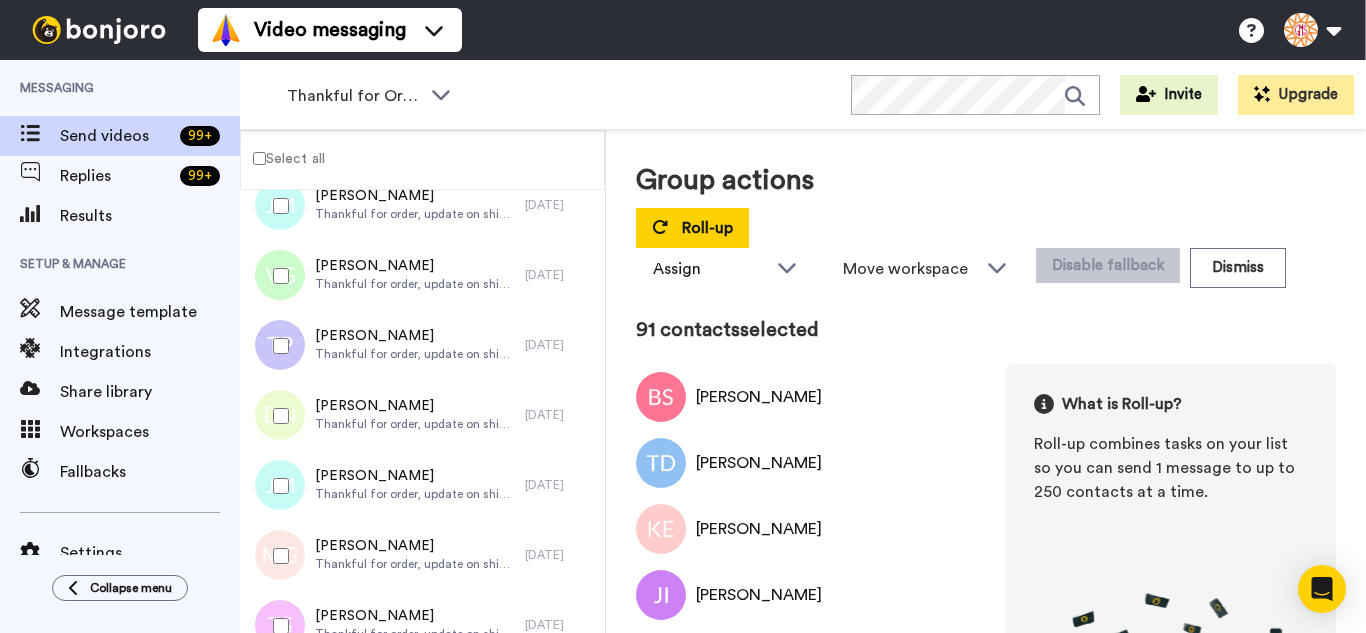 click at bounding box center (277, 416) 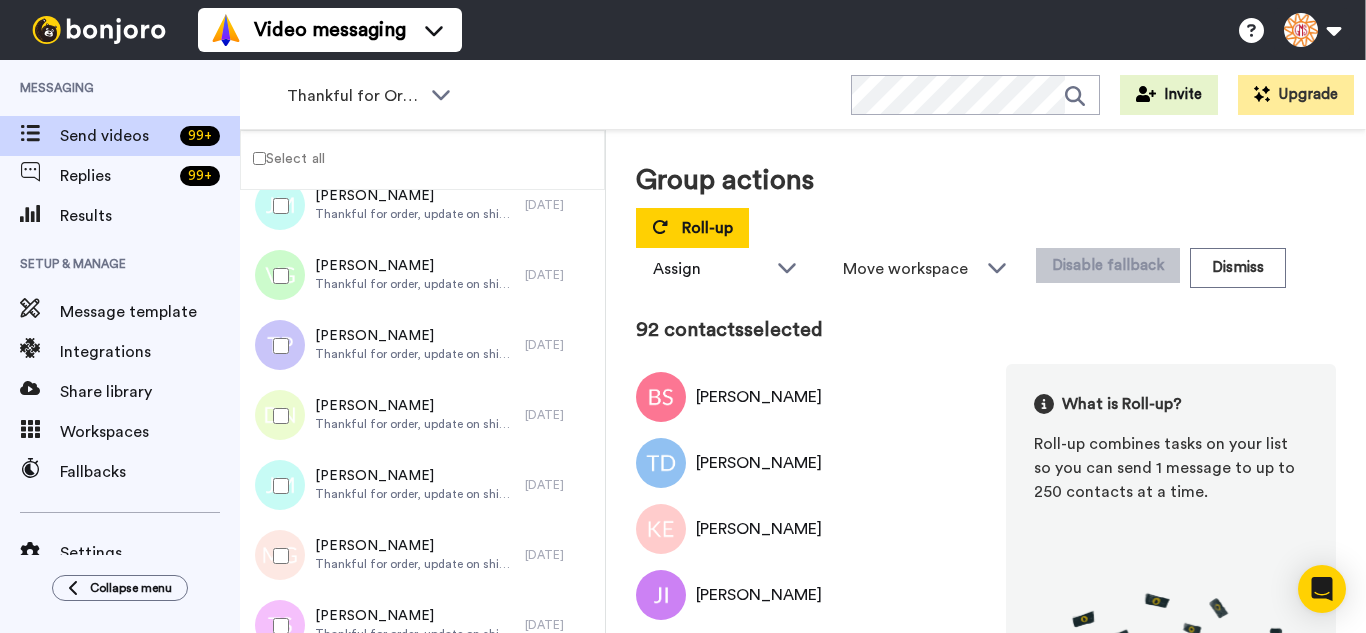 click on "[DATE] [PERSON_NAME] Thankful for order, update on shipping. [DATE] [PERSON_NAME] Thankful for order, update on shipping. [DATE] [PERSON_NAME] Thankful for order, update on shipping. [DATE] [PERSON_NAME] Thankful for order, update on shipping. [DATE] [PERSON_NAME] Thankful for order, update on shipping. [DATE] [PERSON_NAME] Thankful for order, update on shipping. [DATE] [PERSON_NAME] Thankful for order, update on shipping. [DATE] [PERSON_NAME] Thankful for order, update on shipping. [DATE] [PERSON_NAME] Thankful for order, update on shipping. [DATE] `[PERSON_NAME] Thankful for order, update on shipping. [DATE] [PERSON_NAME] Thankful for order, update on shipping. [DATE] [PERSON_NAME] Thankful for order, update on shipping. [DATE] [PERSON_NAME] Thankful for order, update on shipping. [DATE] [PERSON_NAME] Thankful for order, update on shipping. [DATE] [PERSON_NAME] Thankful for order, update on shipping. [DATE] [PERSON_NAME] [DATE] [PERSON_NAME]" at bounding box center (422, -2500) 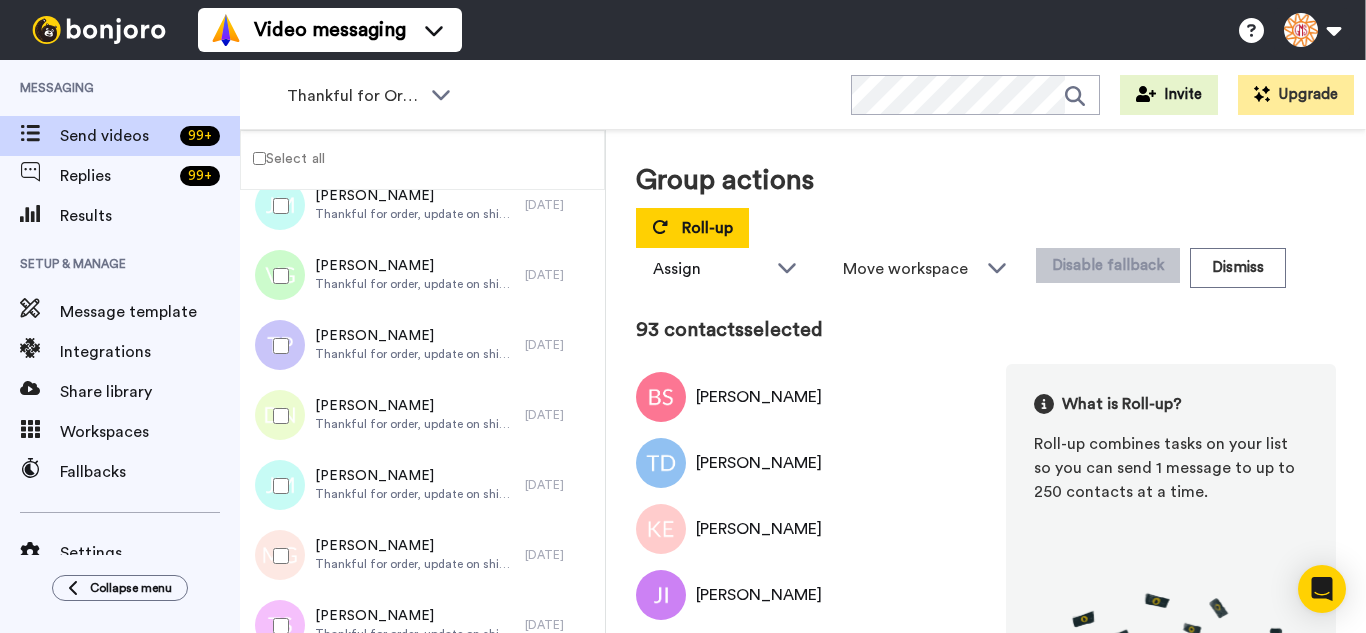 click at bounding box center [277, 486] 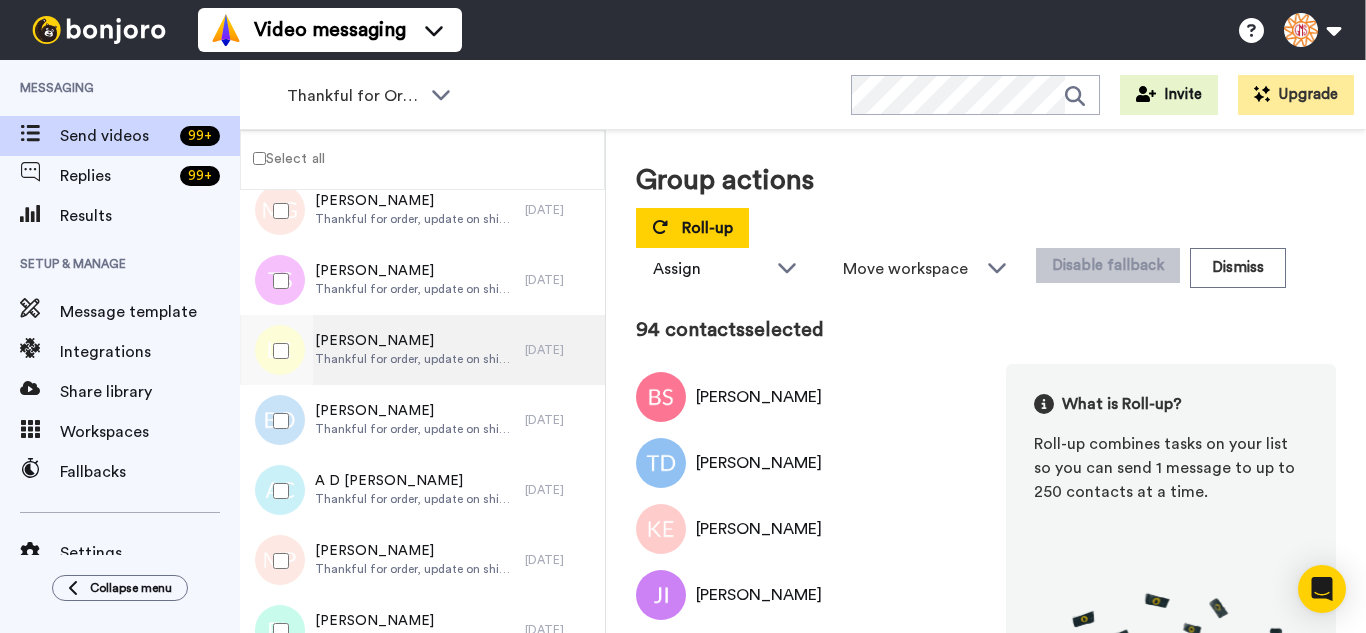 scroll, scrollTop: 6578, scrollLeft: 0, axis: vertical 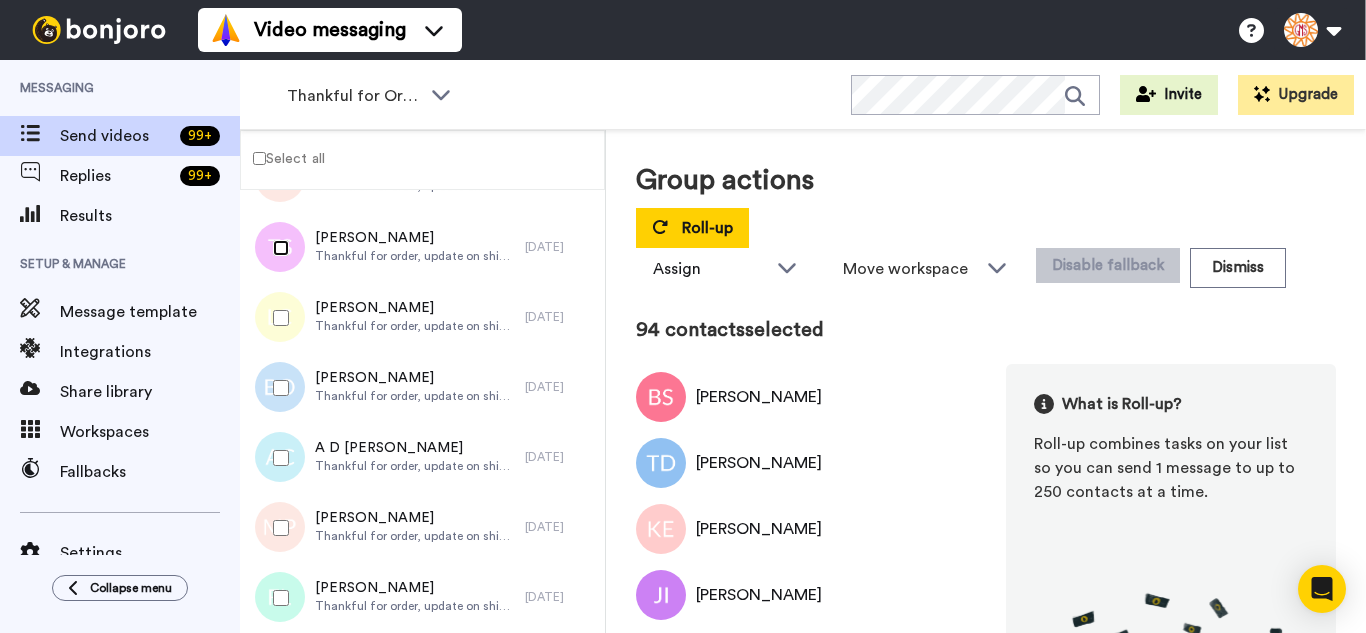 click at bounding box center (277, 248) 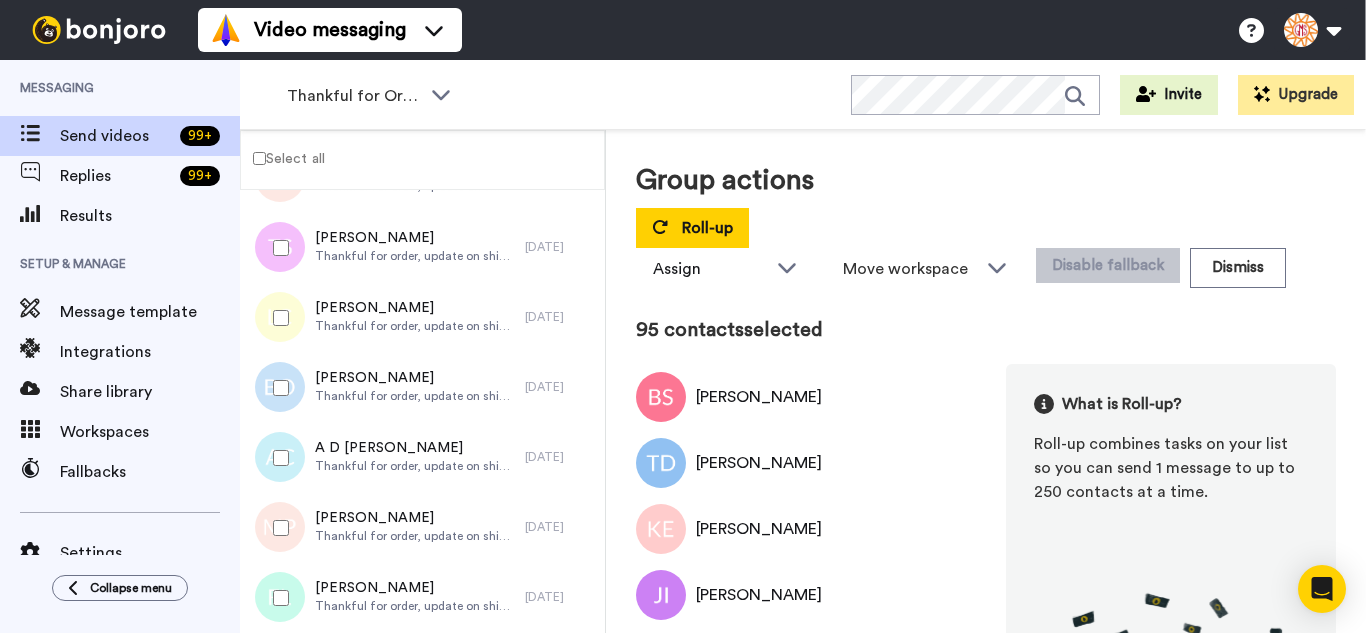 click at bounding box center [277, 318] 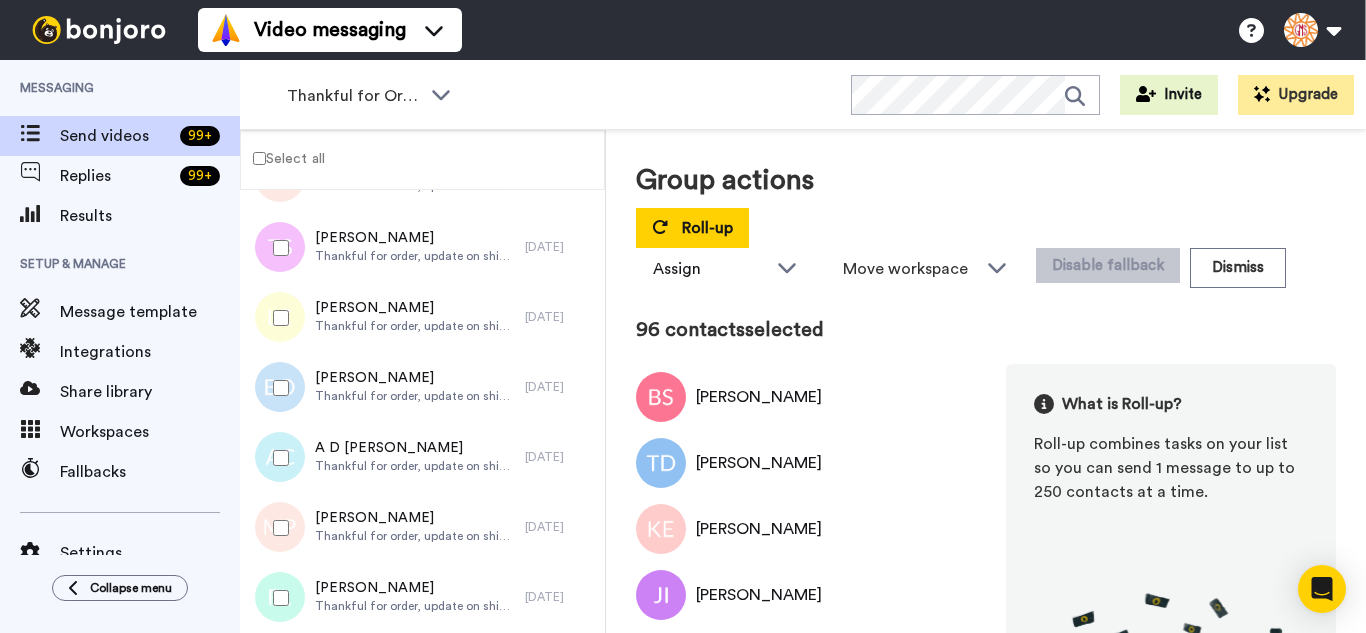 click at bounding box center [277, 388] 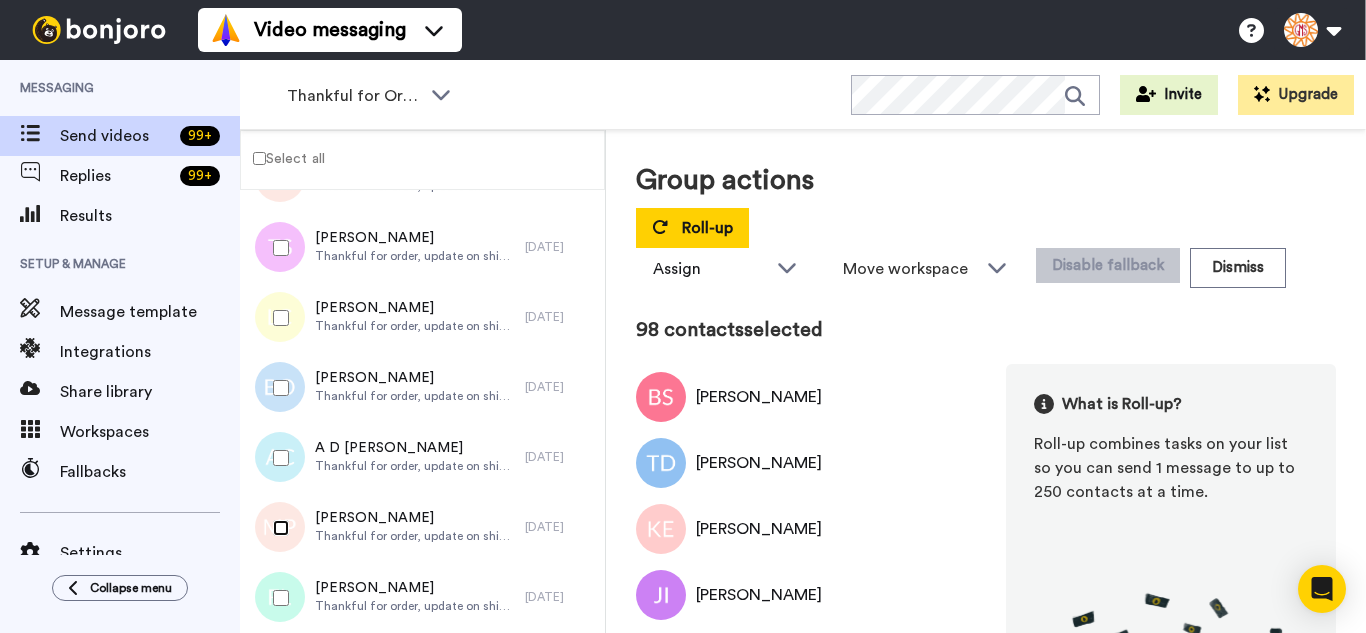click at bounding box center (277, 528) 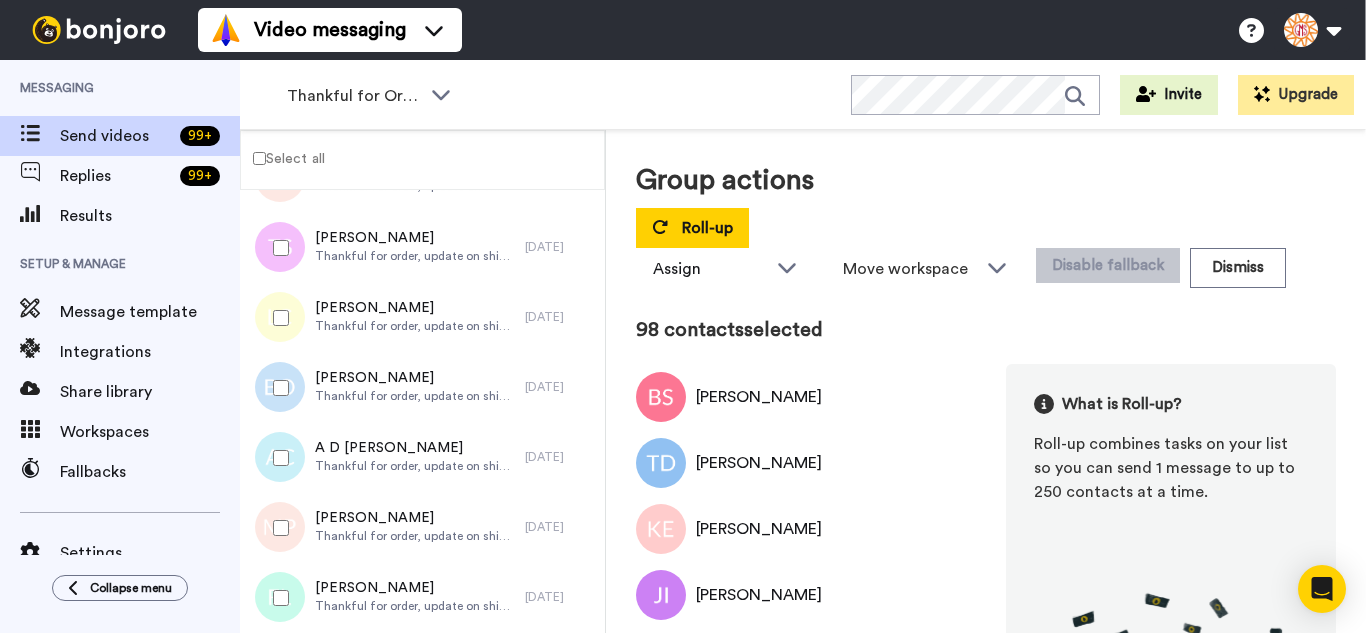 click at bounding box center (277, 598) 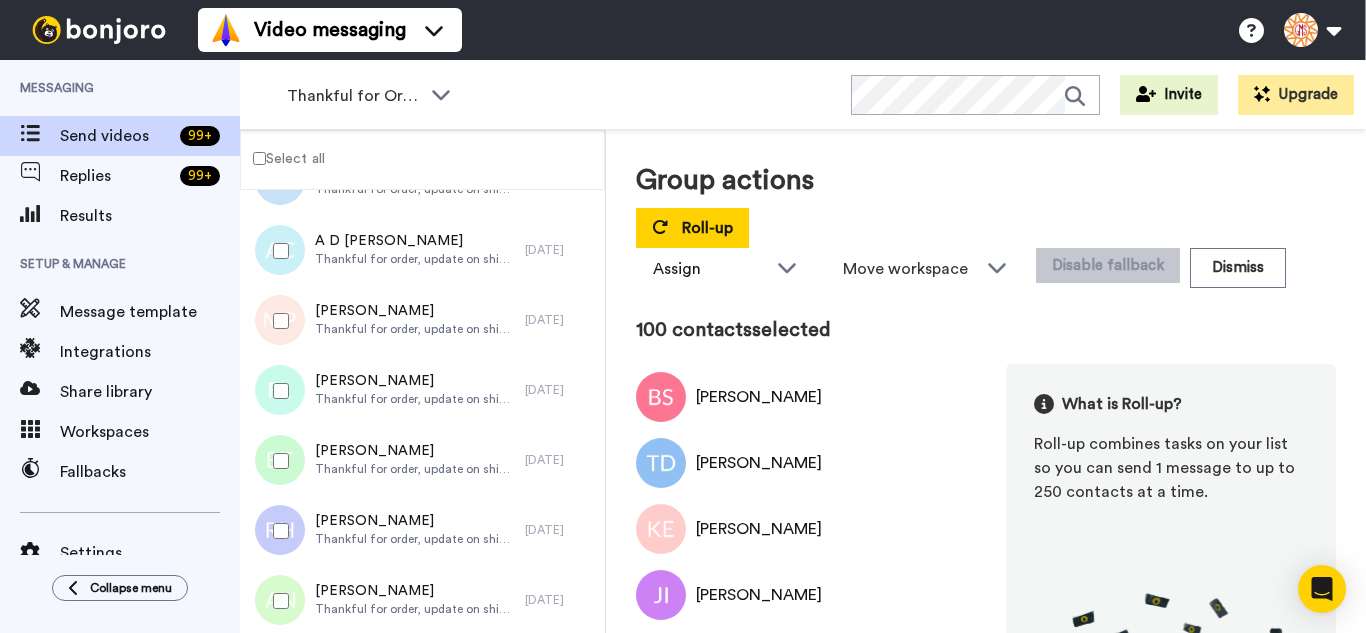 scroll, scrollTop: 6878, scrollLeft: 0, axis: vertical 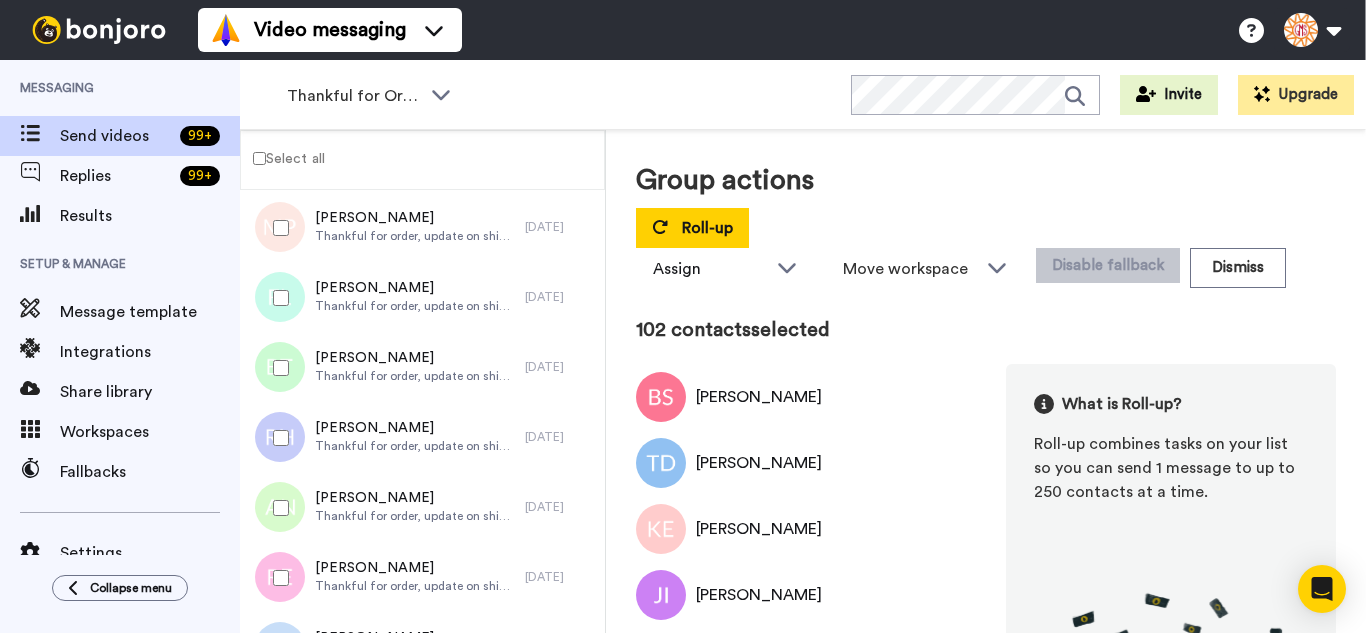 click at bounding box center [277, 508] 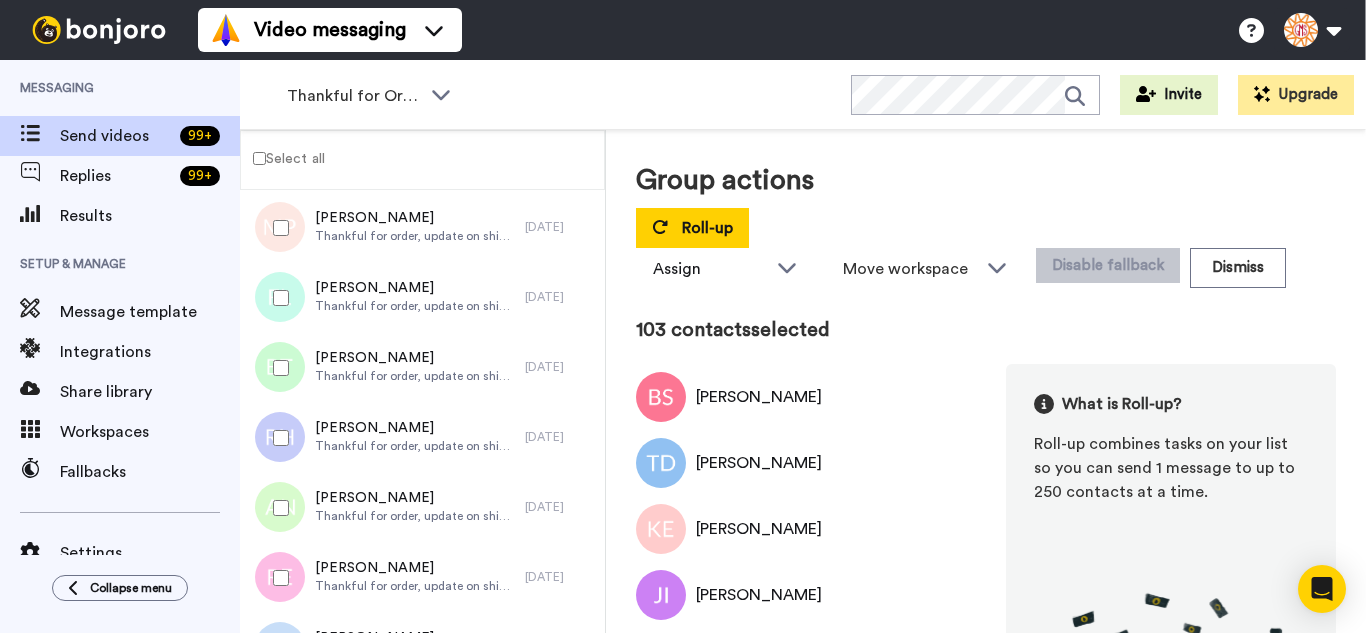 click at bounding box center [277, 578] 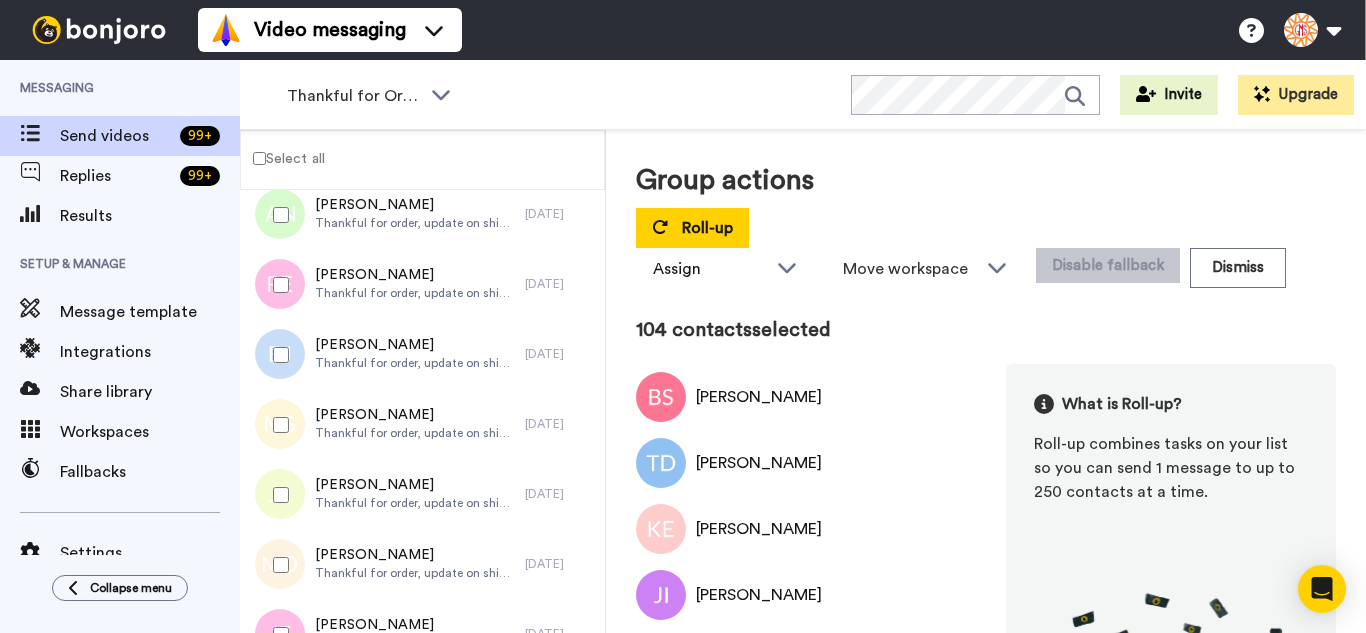 scroll, scrollTop: 7178, scrollLeft: 0, axis: vertical 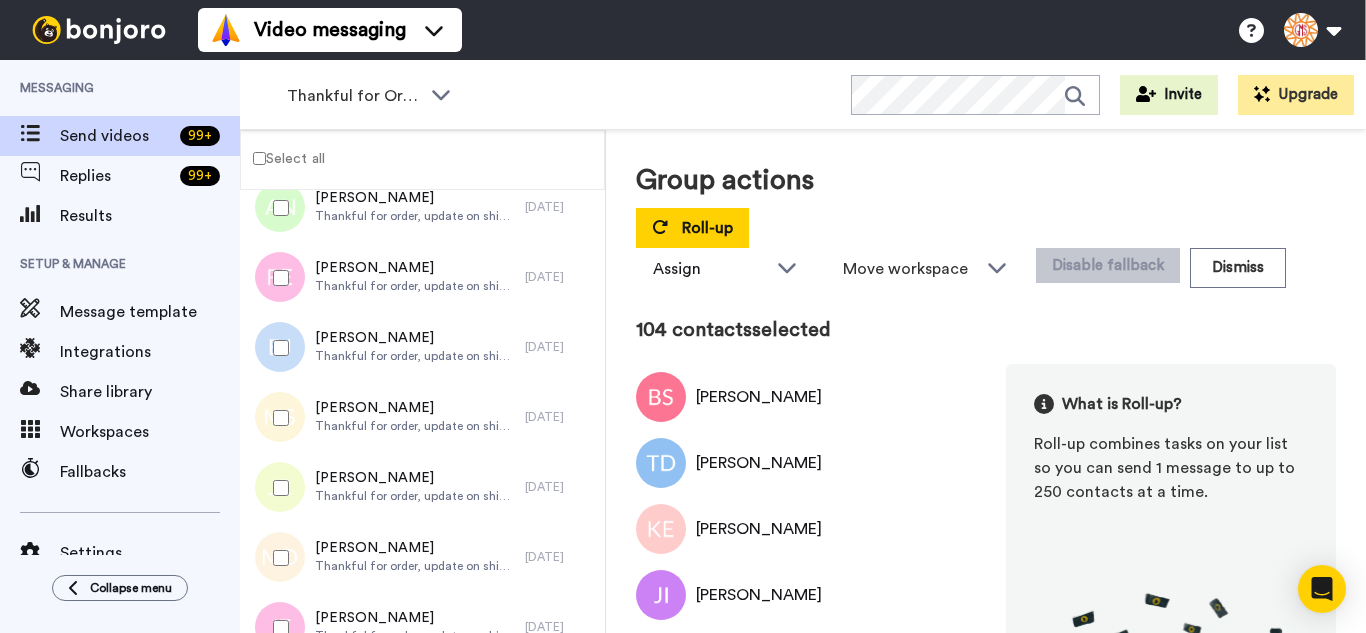 click at bounding box center (277, 348) 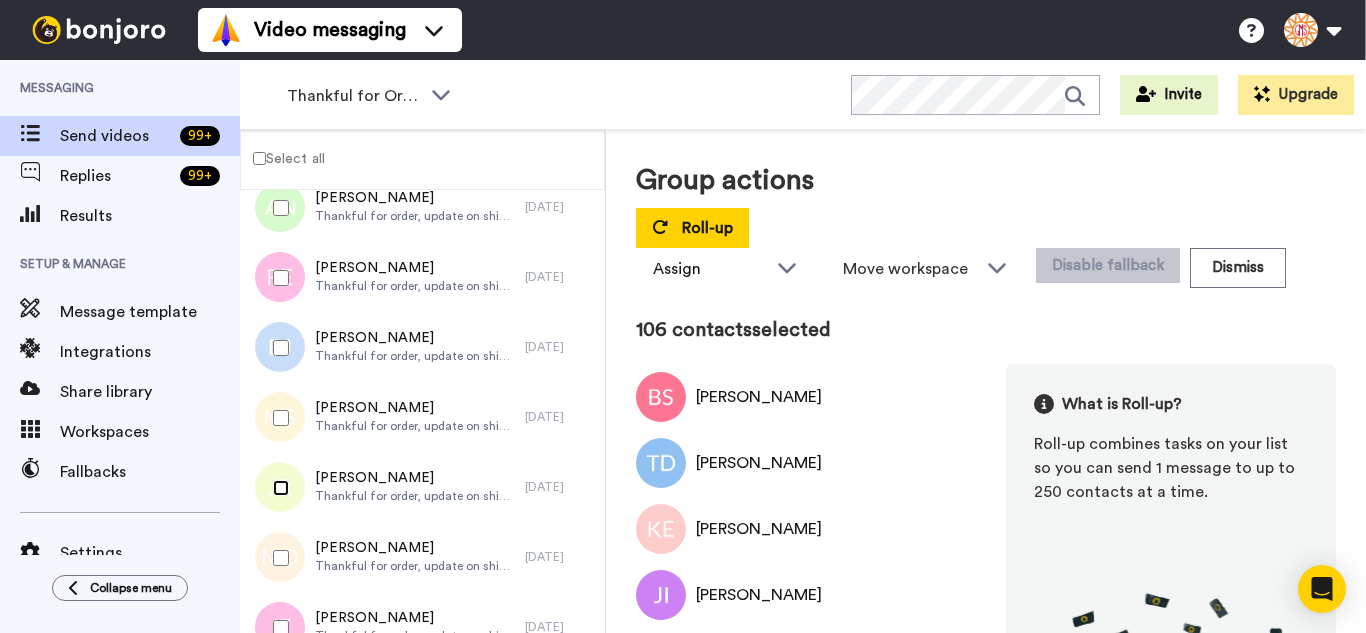 click at bounding box center (277, 488) 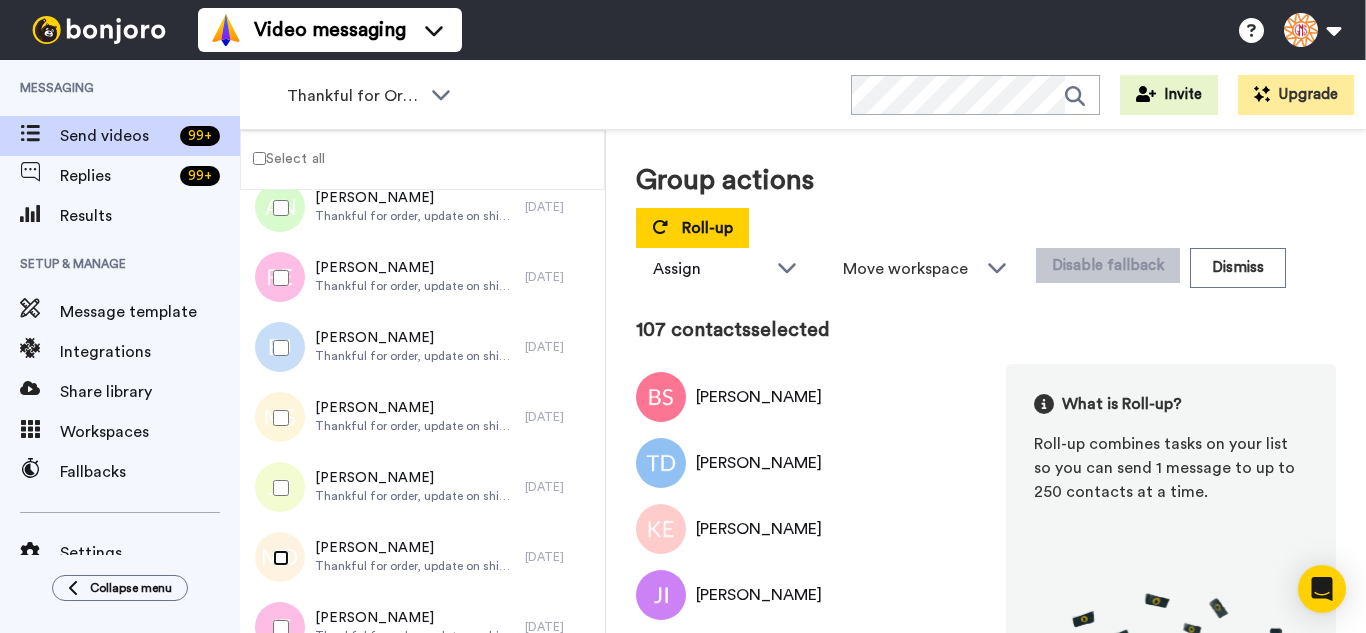 click at bounding box center [277, 558] 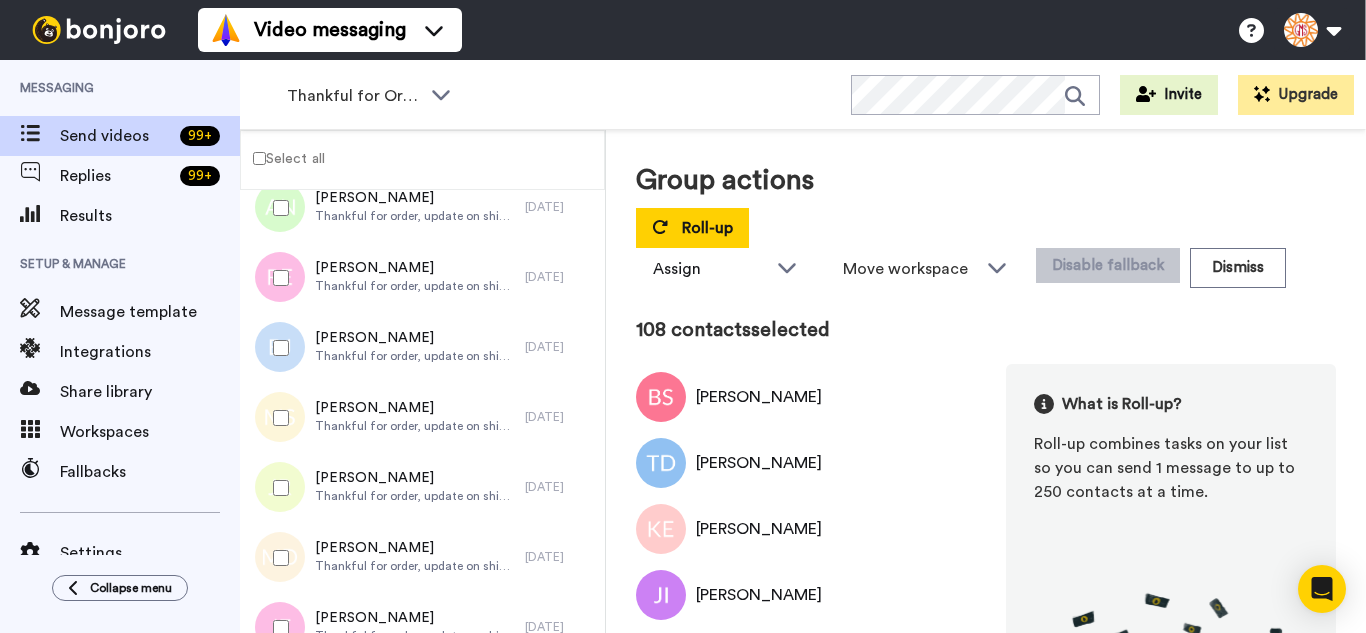 click at bounding box center [277, 628] 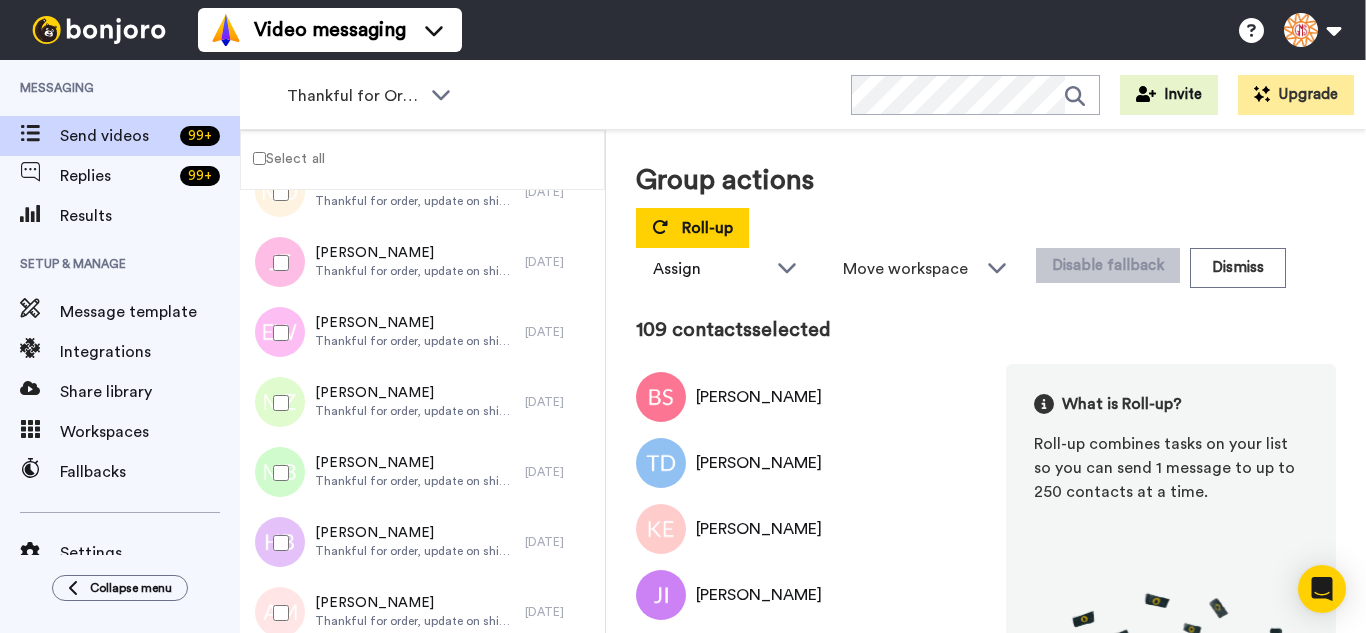 scroll, scrollTop: 7578, scrollLeft: 0, axis: vertical 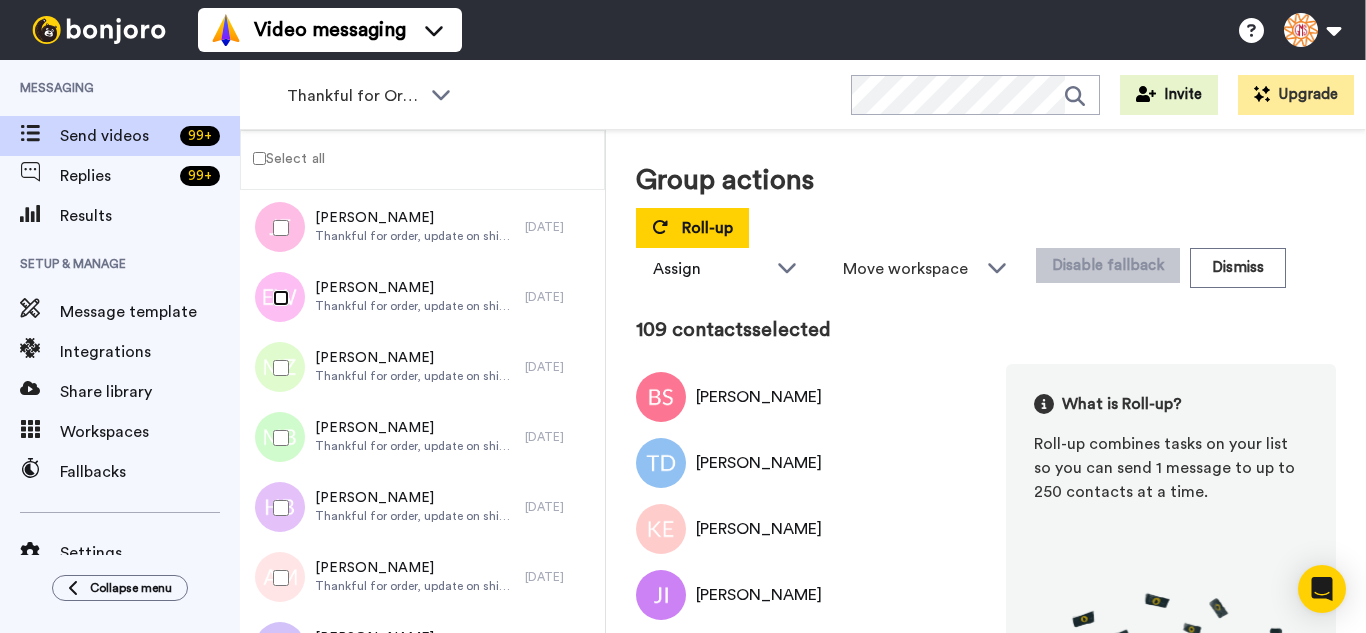 click at bounding box center (277, 298) 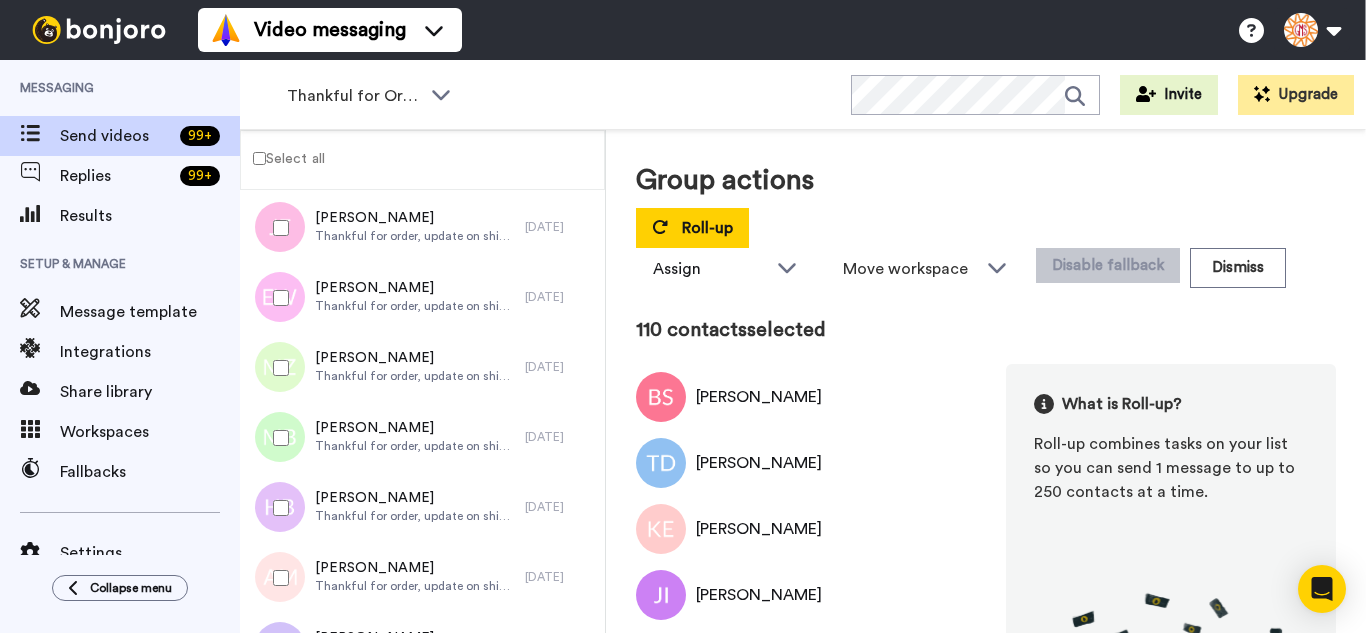 click at bounding box center [277, 438] 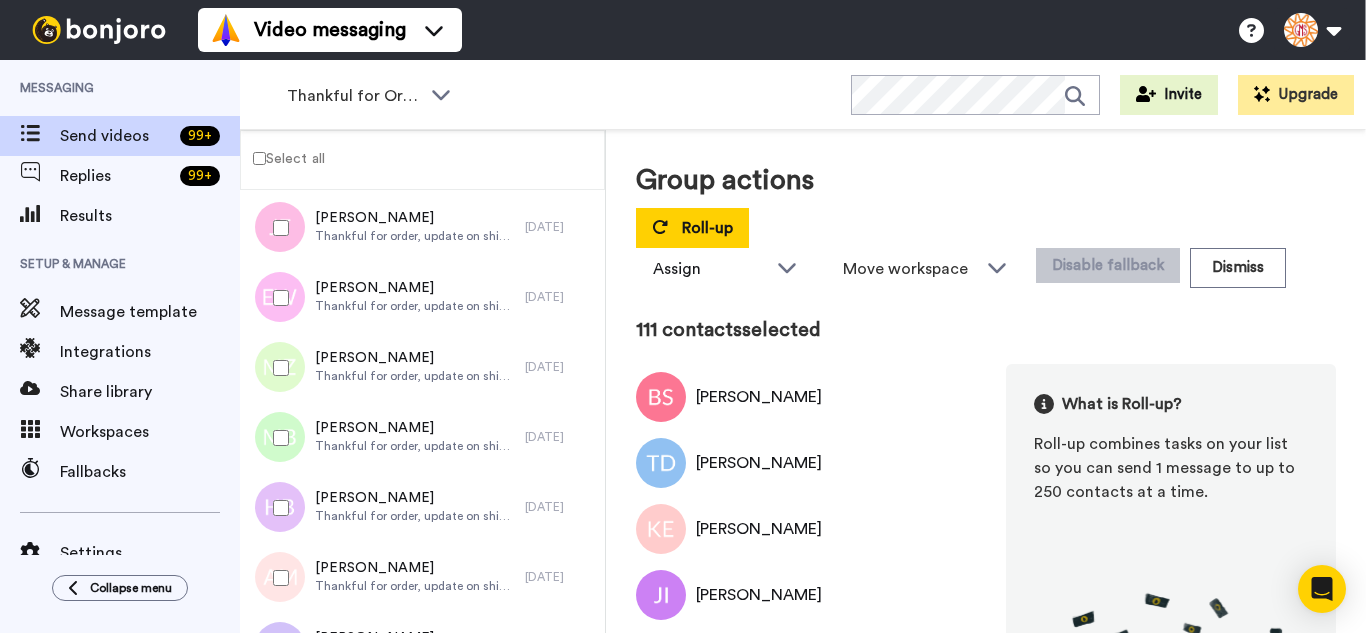 click at bounding box center (277, 508) 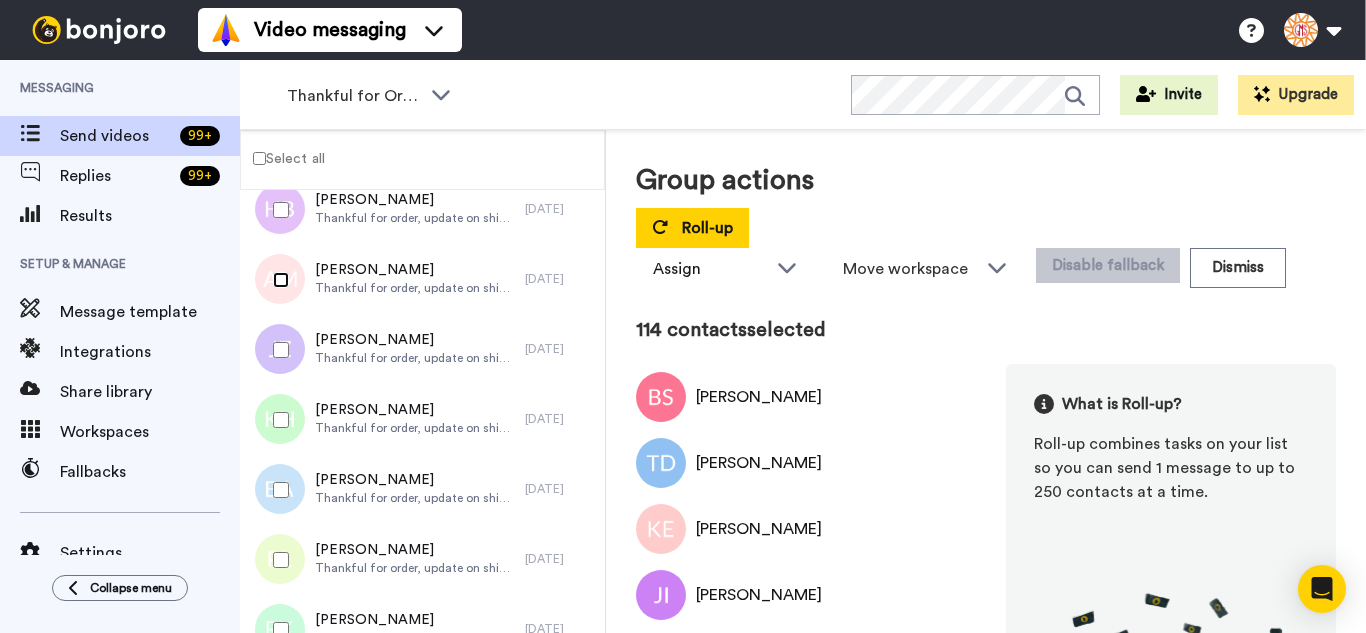 scroll, scrollTop: 7878, scrollLeft: 0, axis: vertical 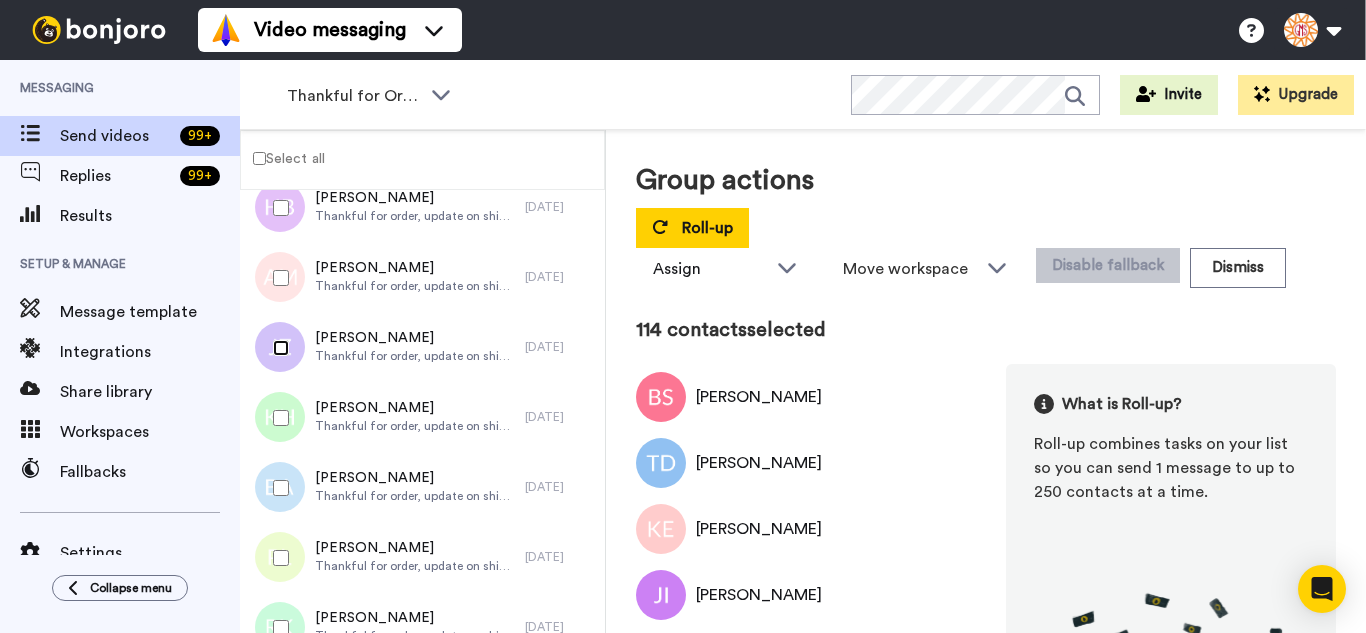 click at bounding box center [277, 348] 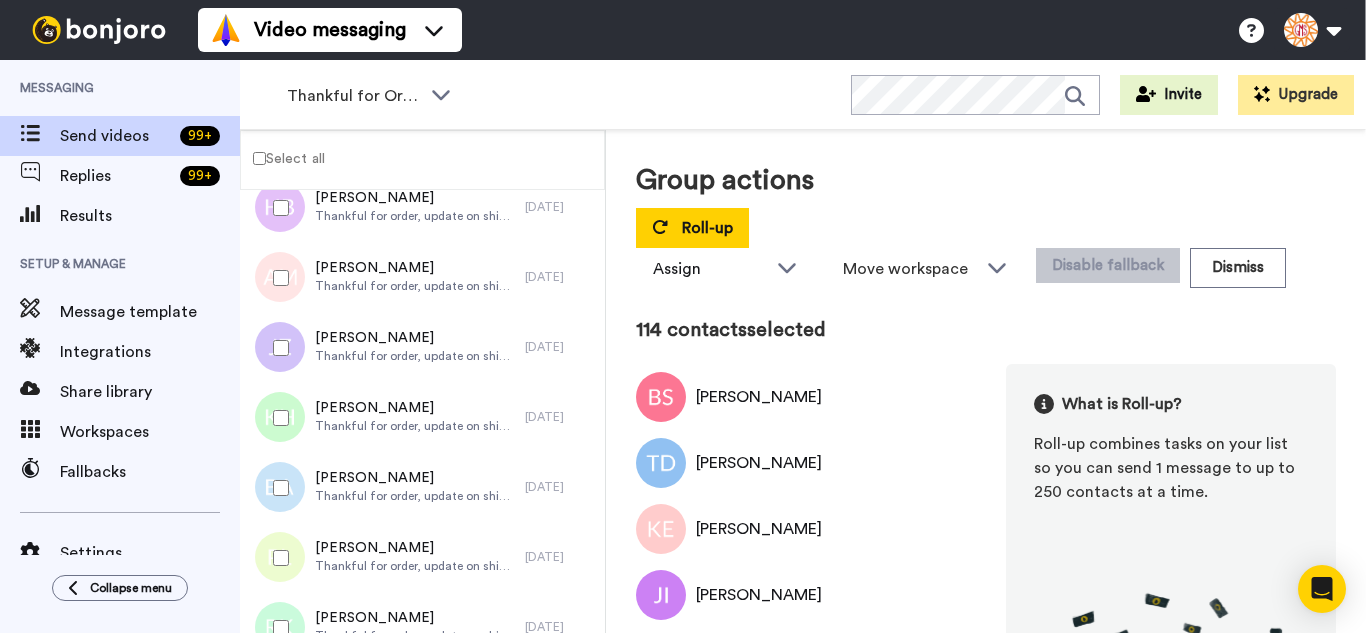 click at bounding box center (277, 418) 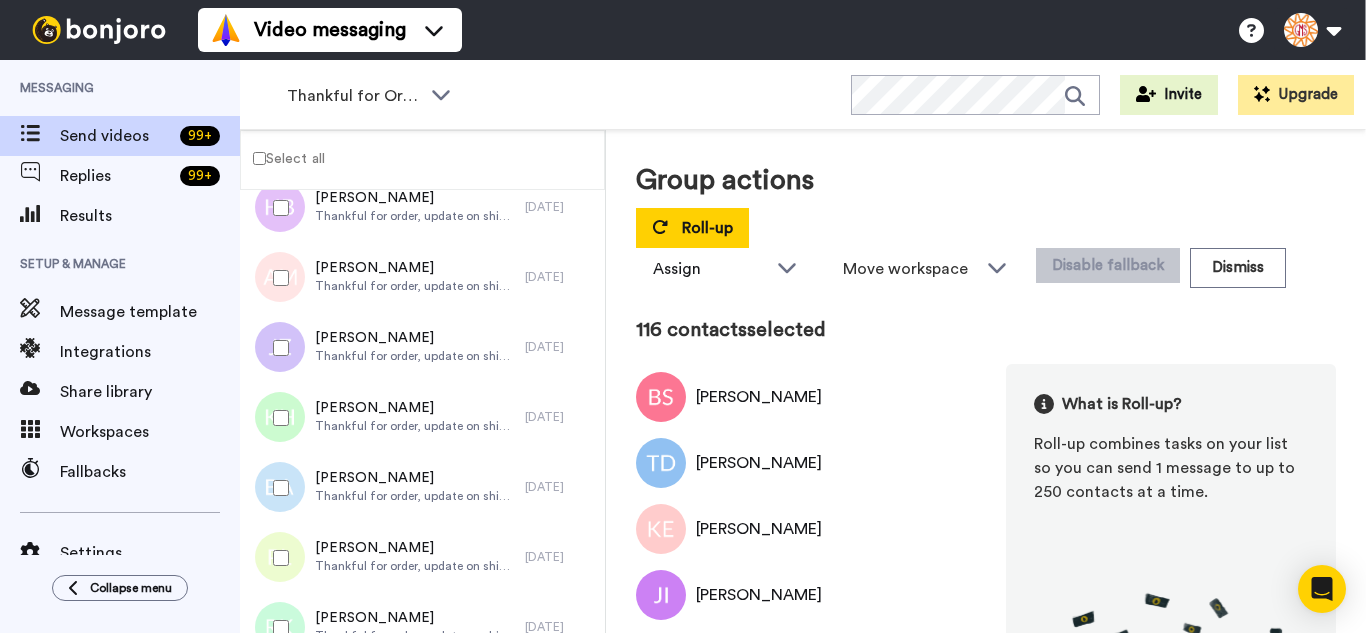 click at bounding box center [277, 488] 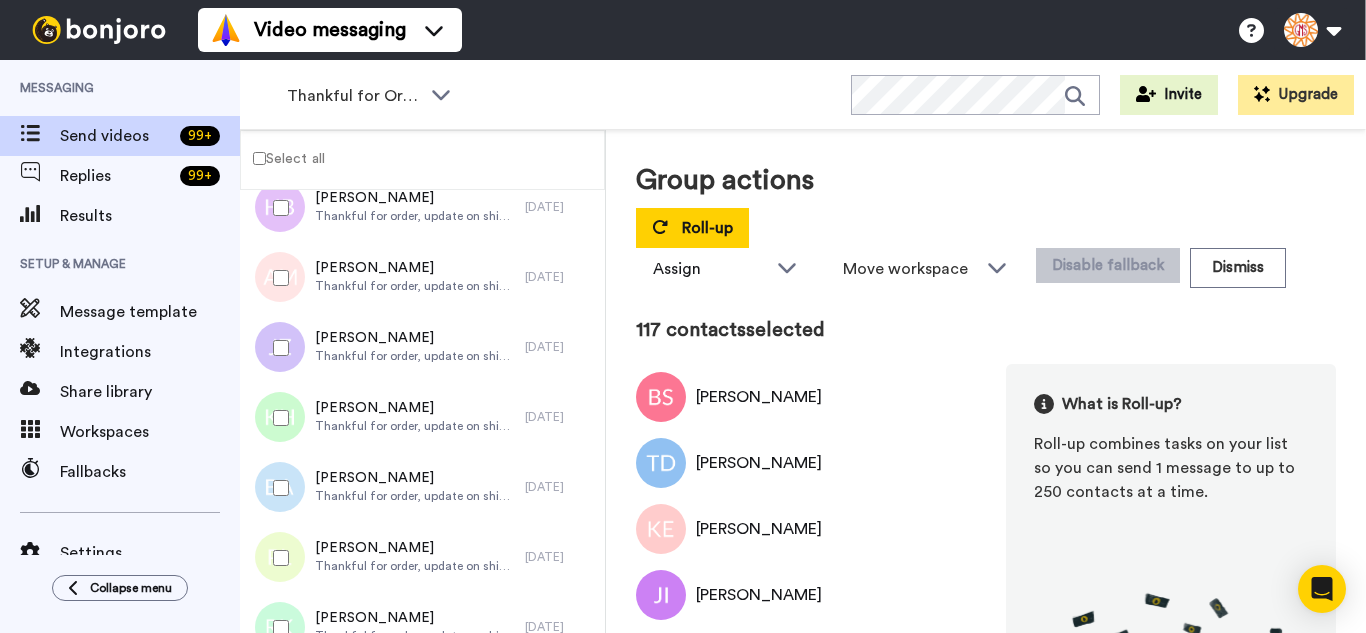 click at bounding box center [277, 558] 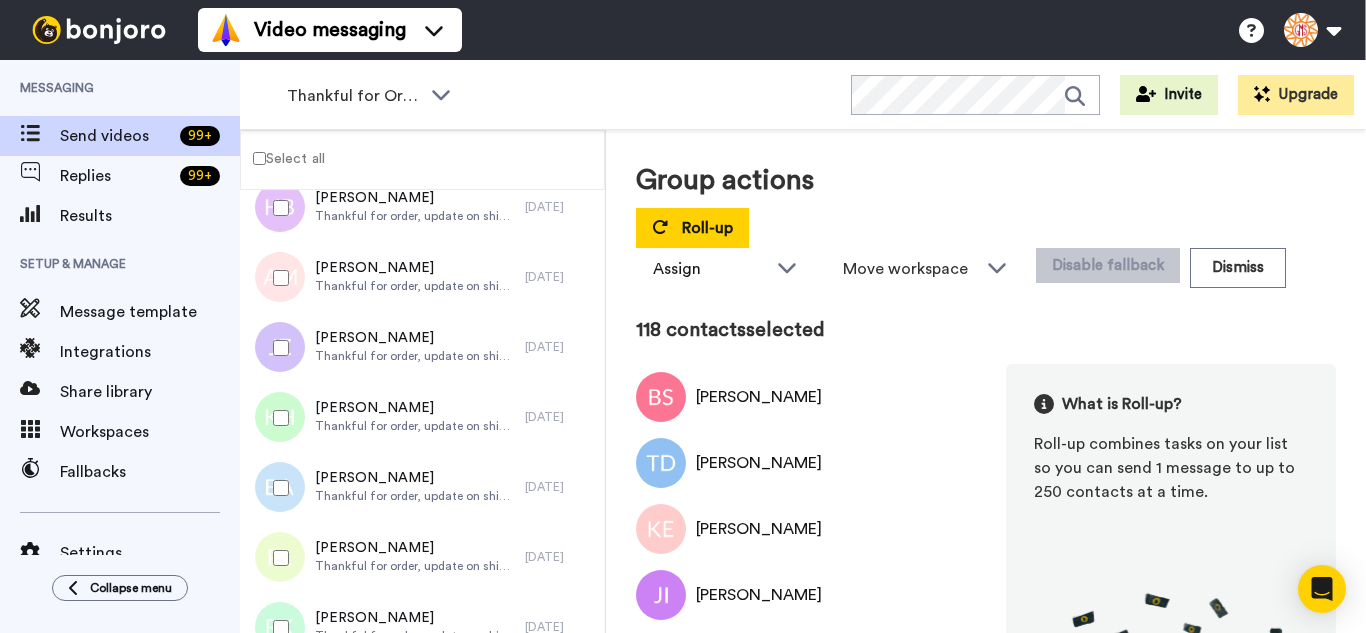 click at bounding box center [277, 628] 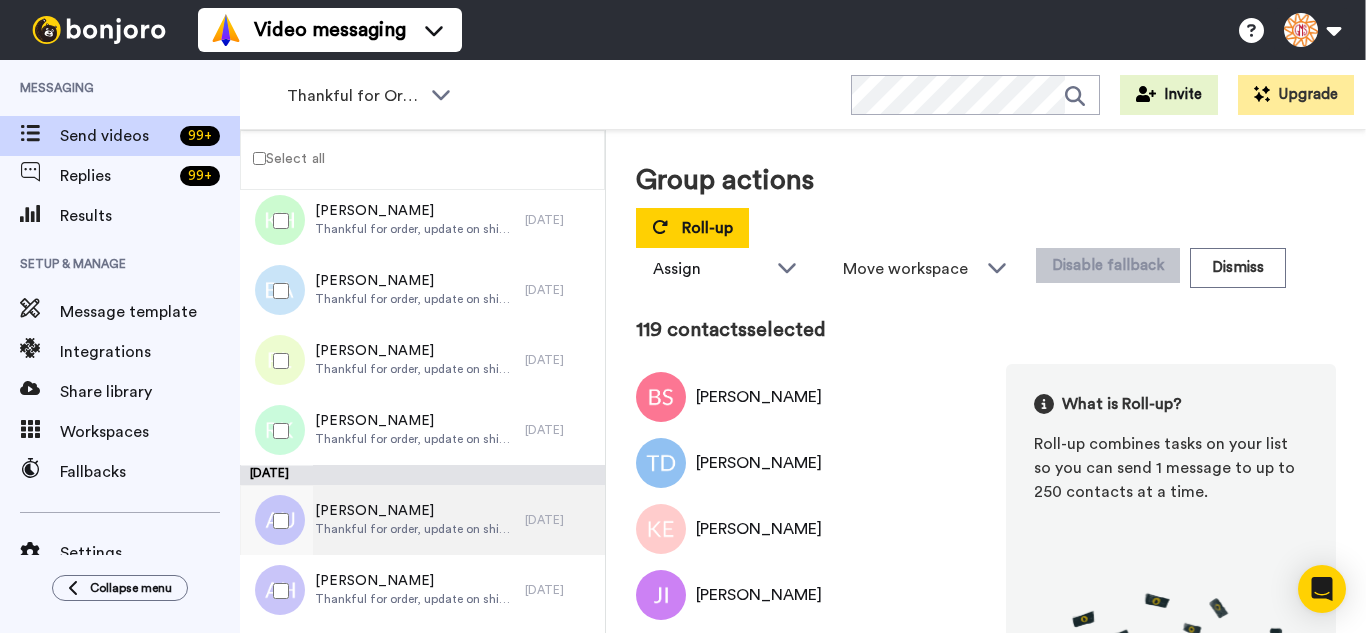 scroll, scrollTop: 8278, scrollLeft: 0, axis: vertical 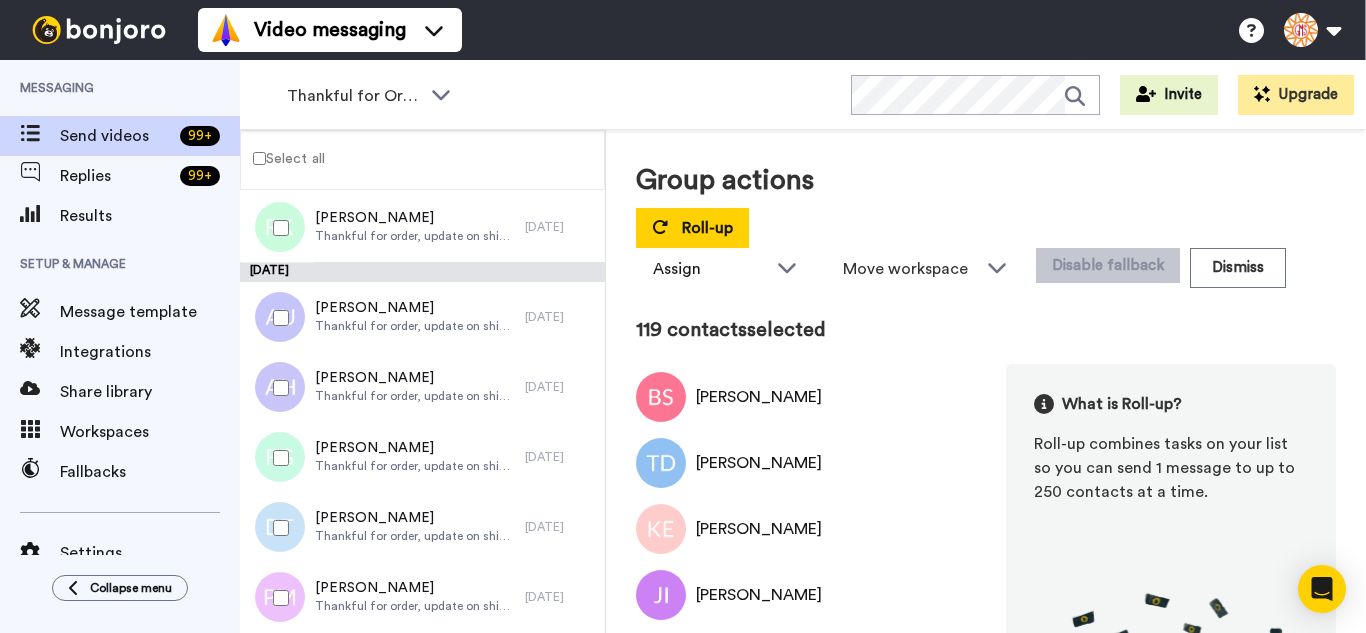 click at bounding box center (277, 318) 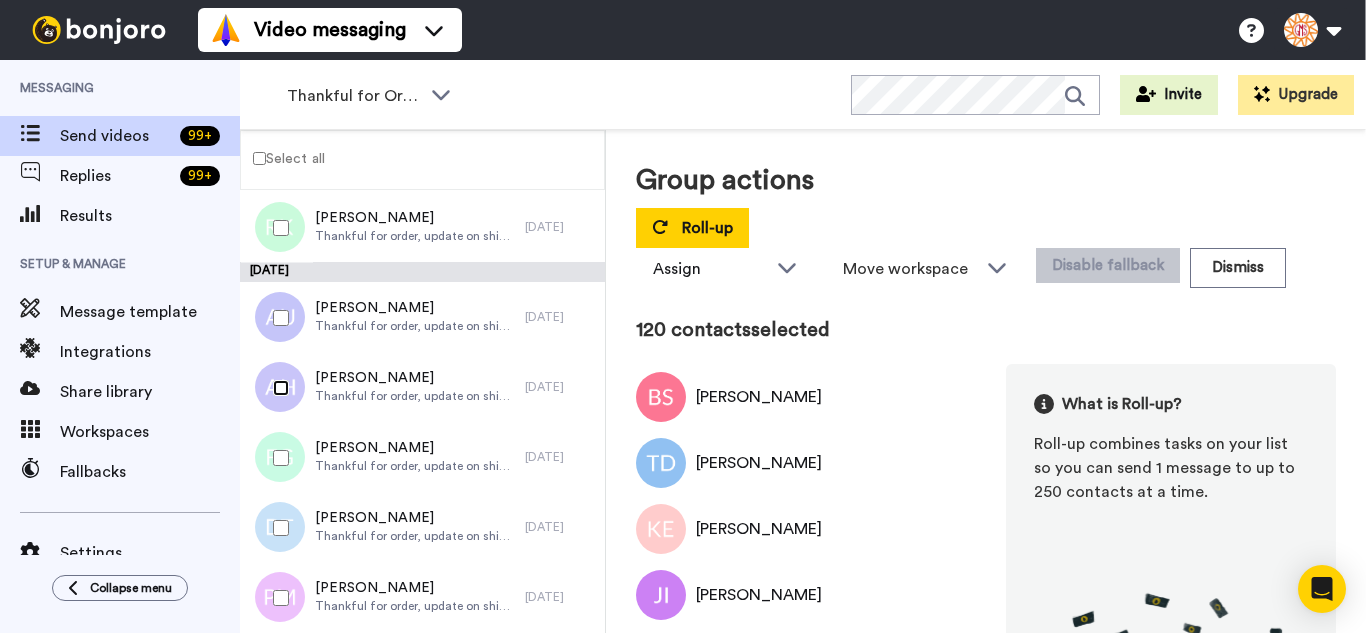 click at bounding box center (277, 388) 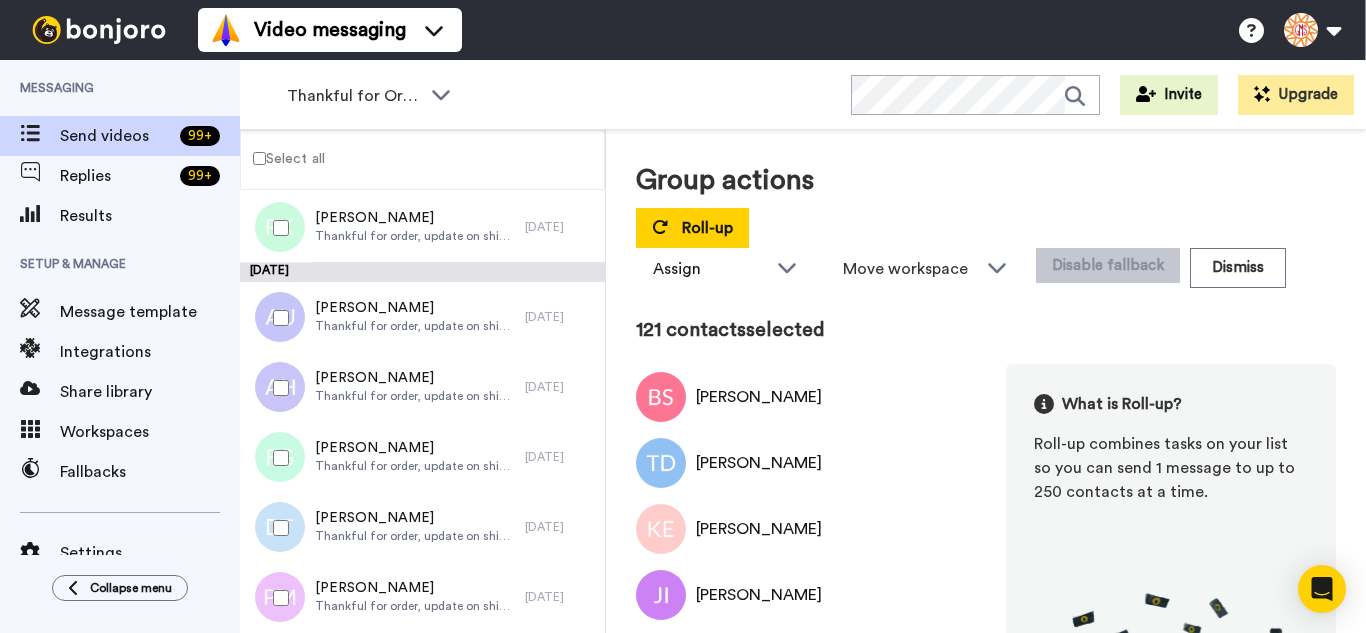click at bounding box center [277, 458] 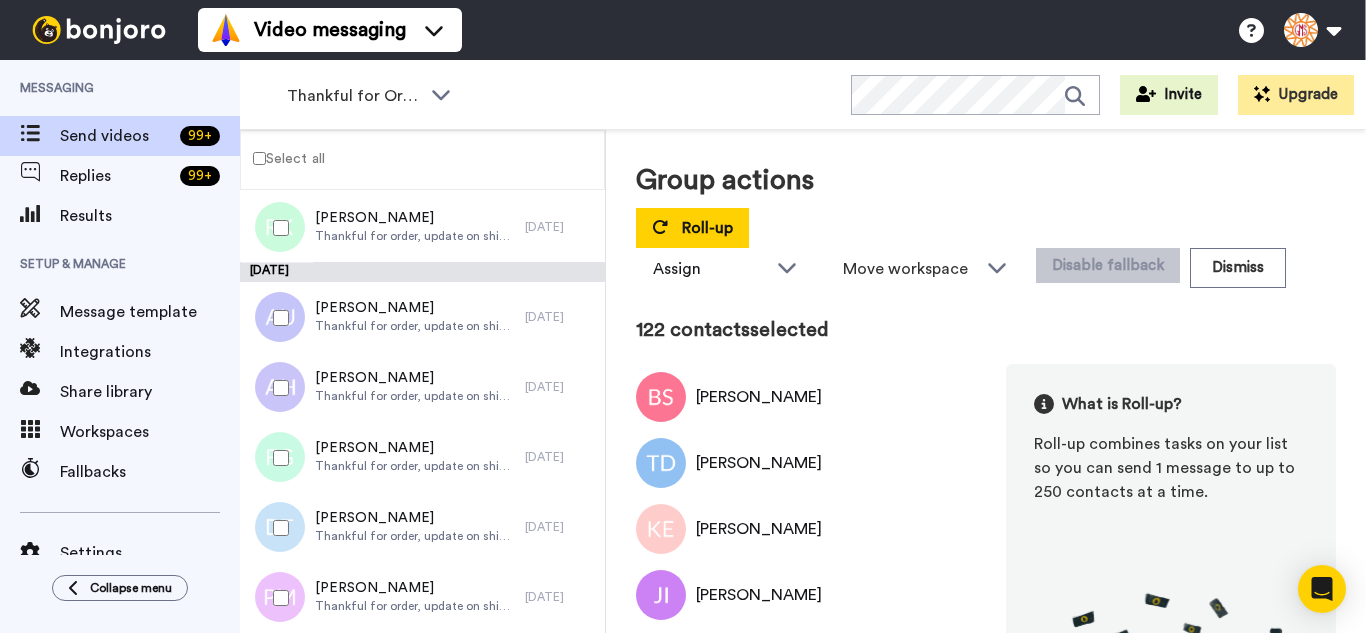 click at bounding box center [277, 528] 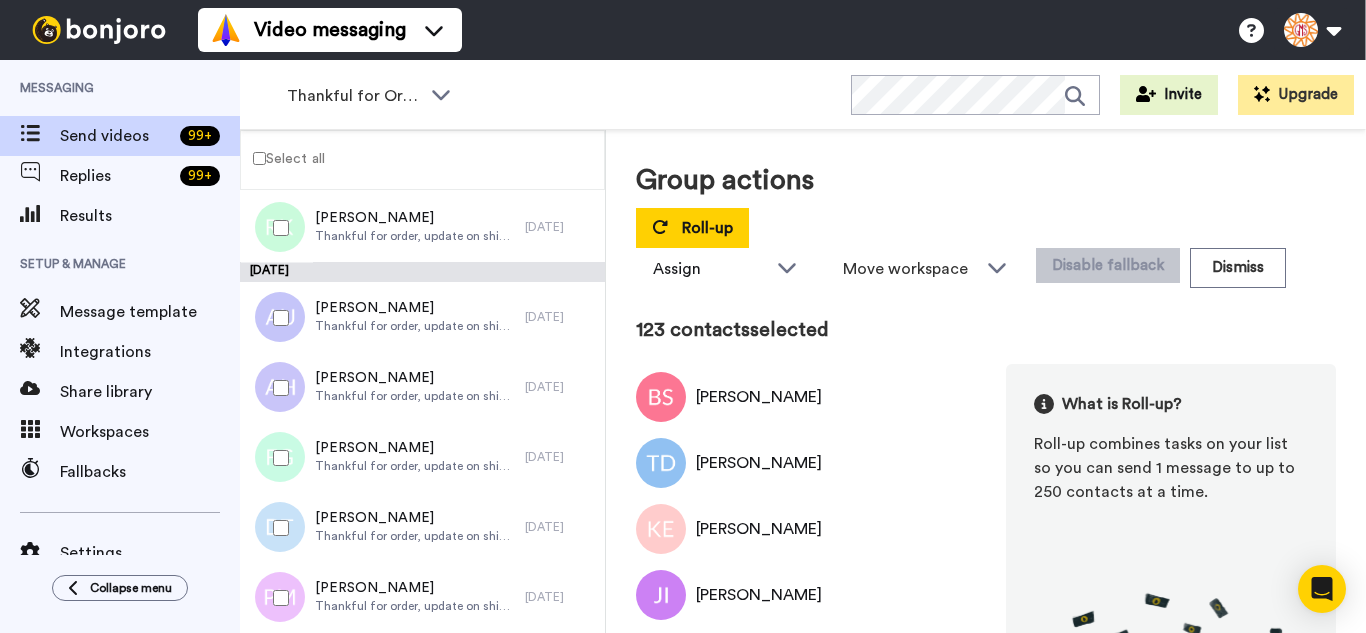 click at bounding box center [277, 598] 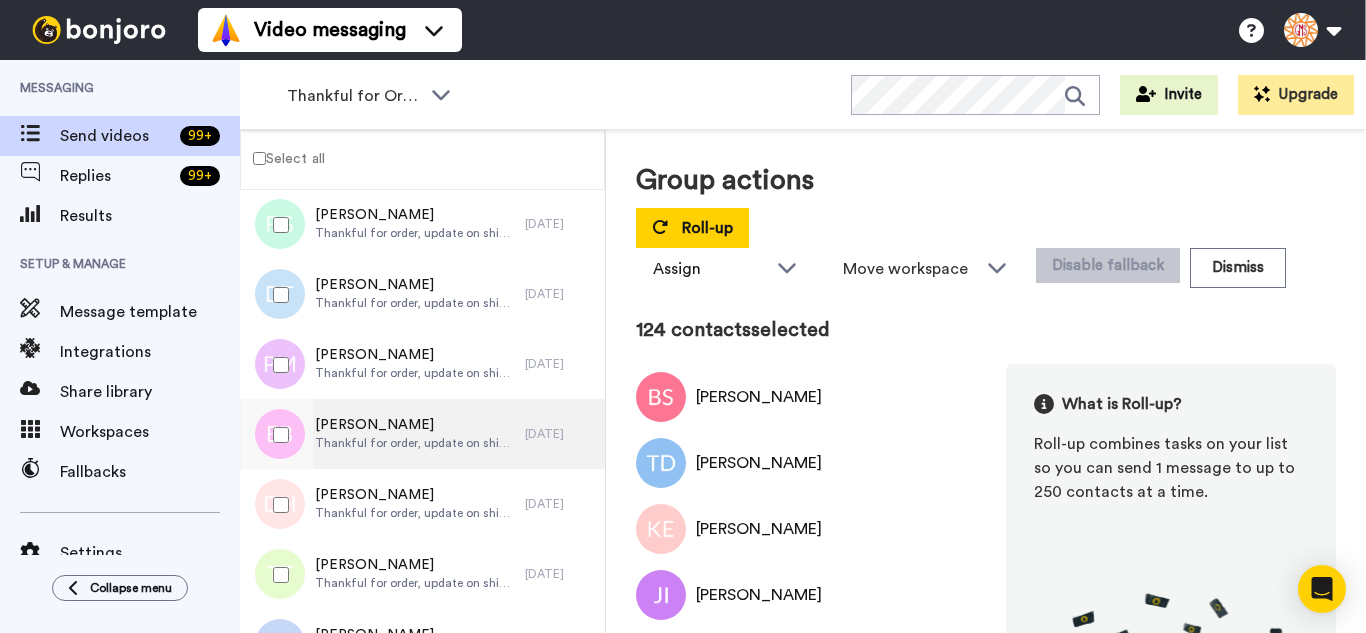 scroll, scrollTop: 8578, scrollLeft: 0, axis: vertical 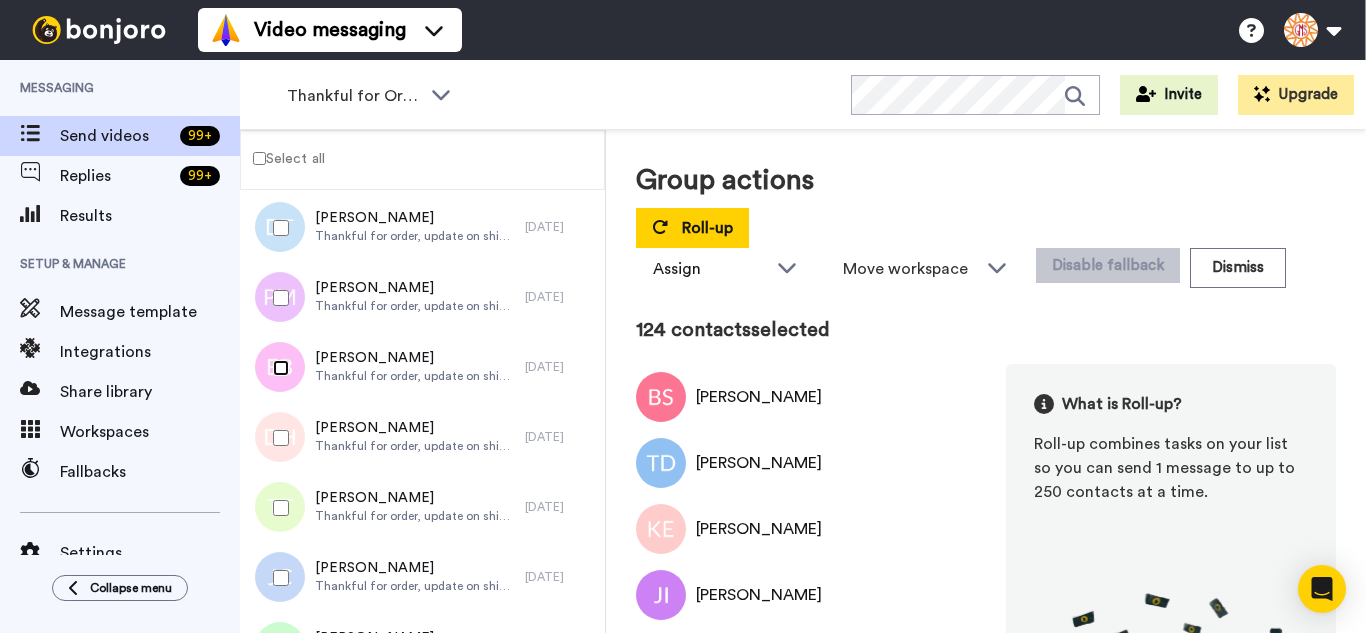 click at bounding box center [277, 368] 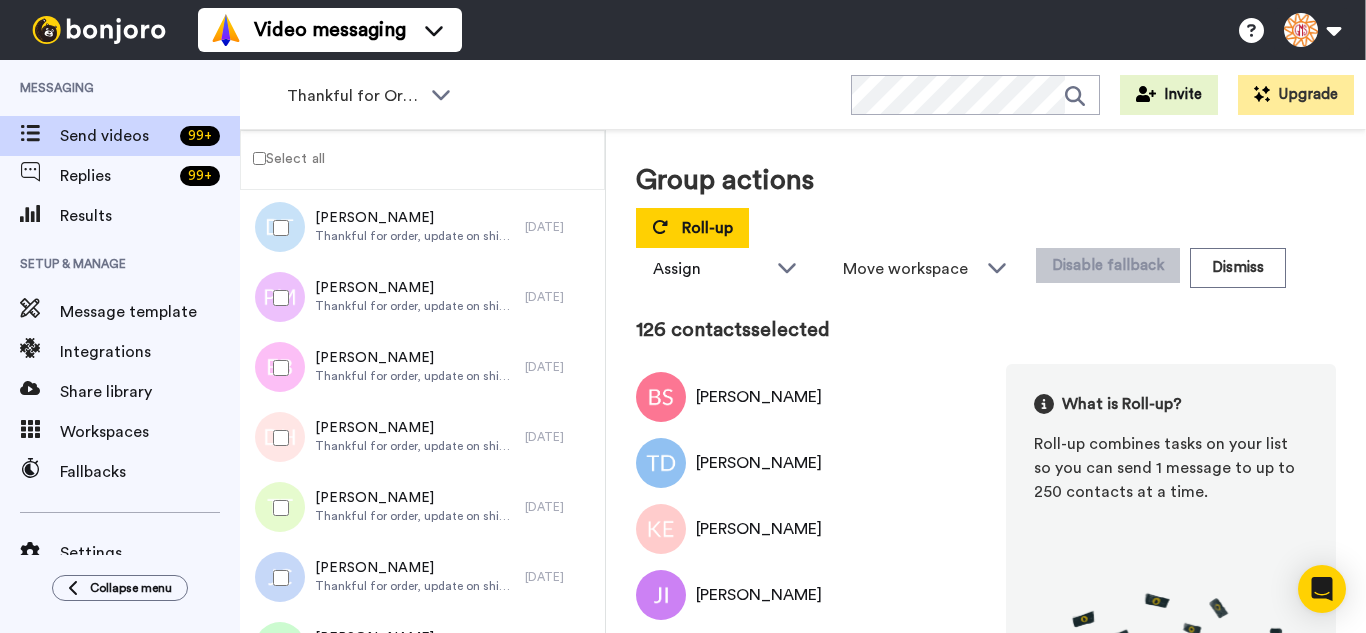 click at bounding box center (277, 508) 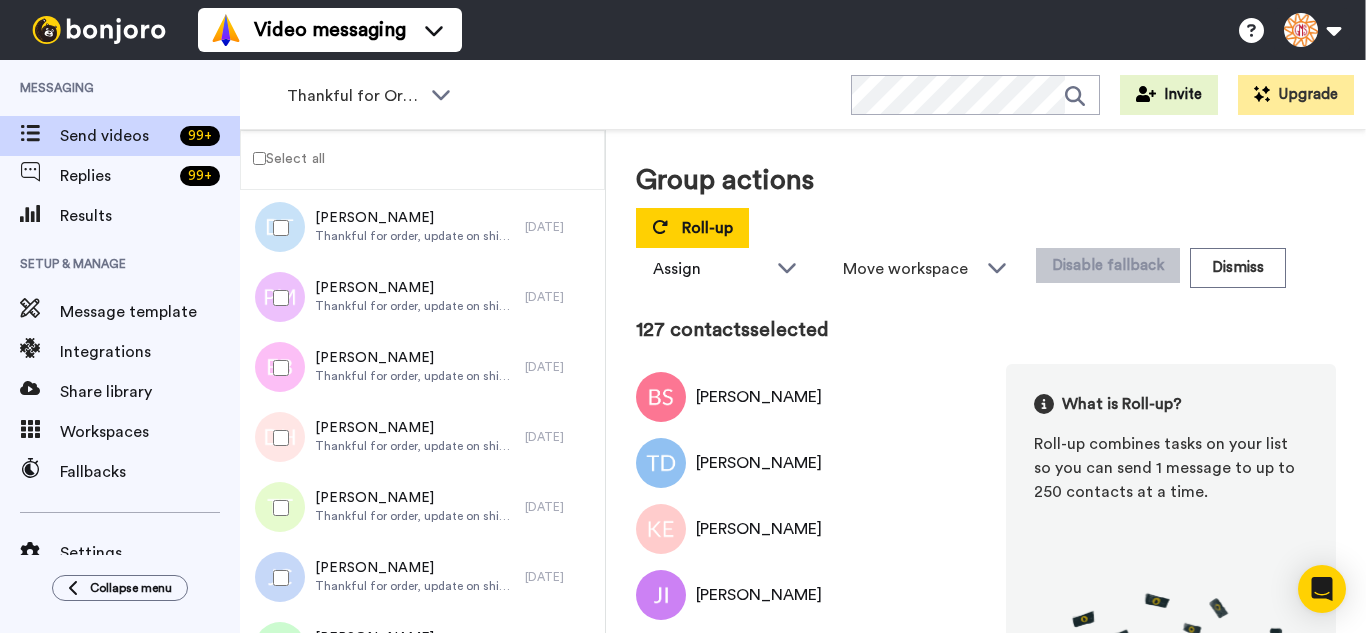 click at bounding box center (277, 578) 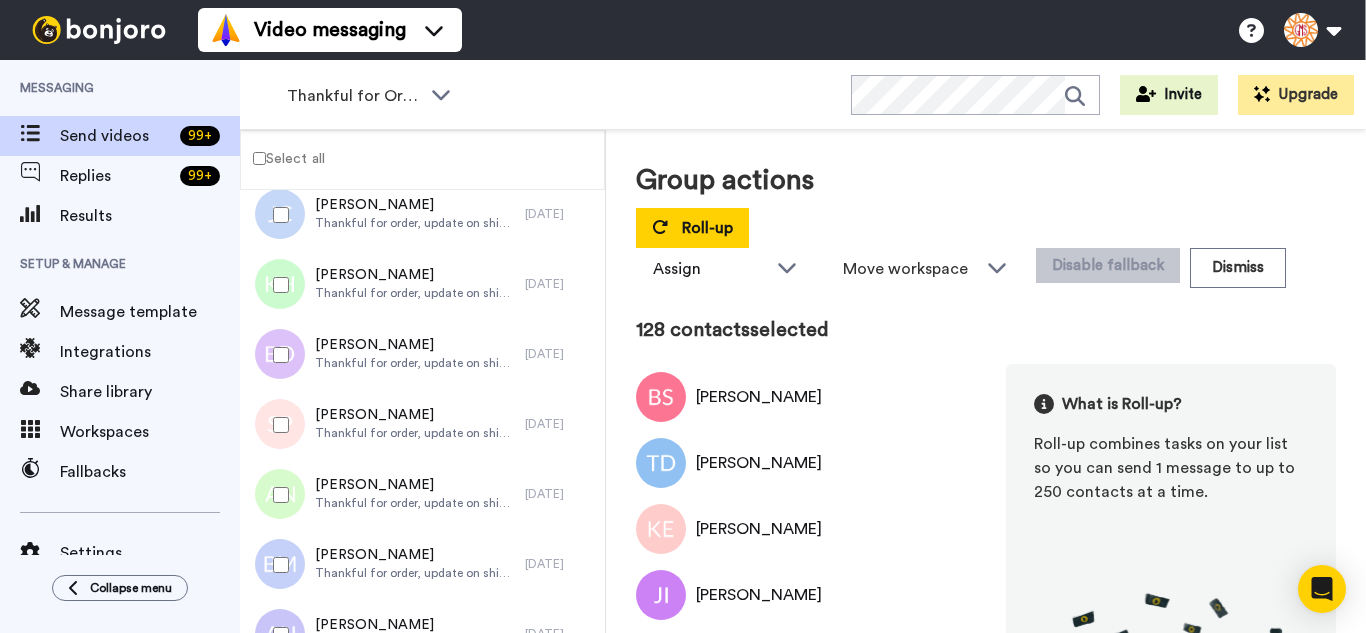 scroll, scrollTop: 8975, scrollLeft: 0, axis: vertical 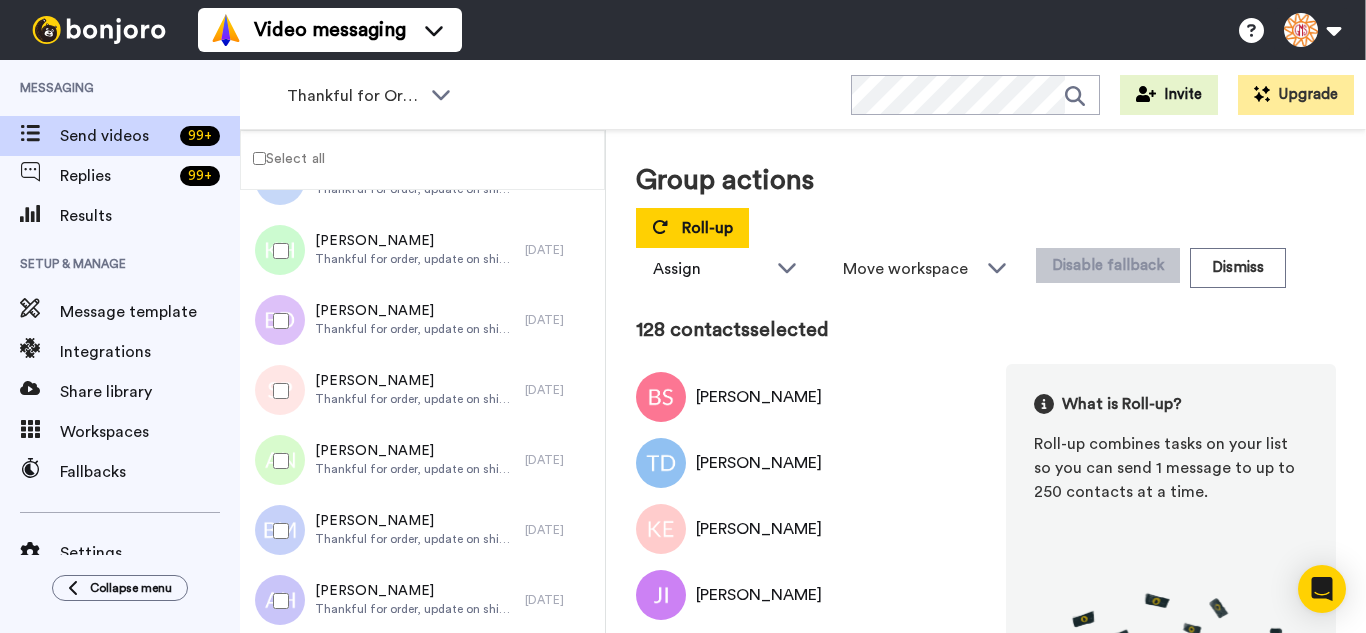 click at bounding box center [277, 251] 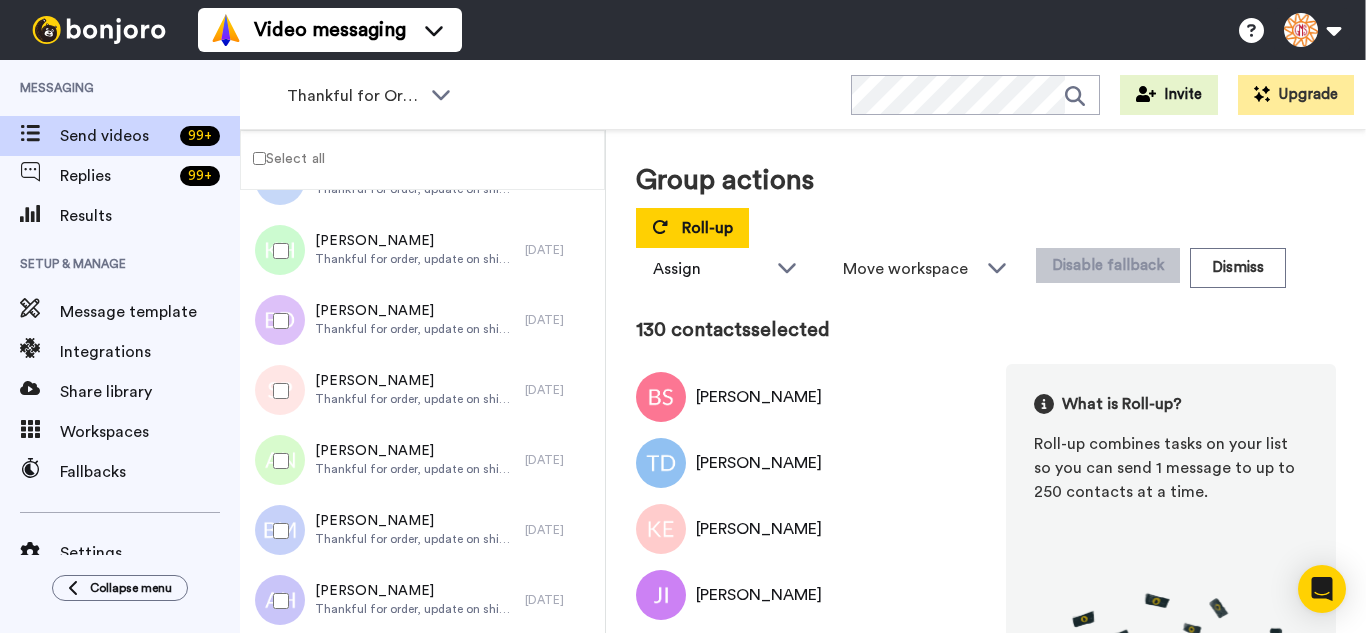 click at bounding box center (277, 391) 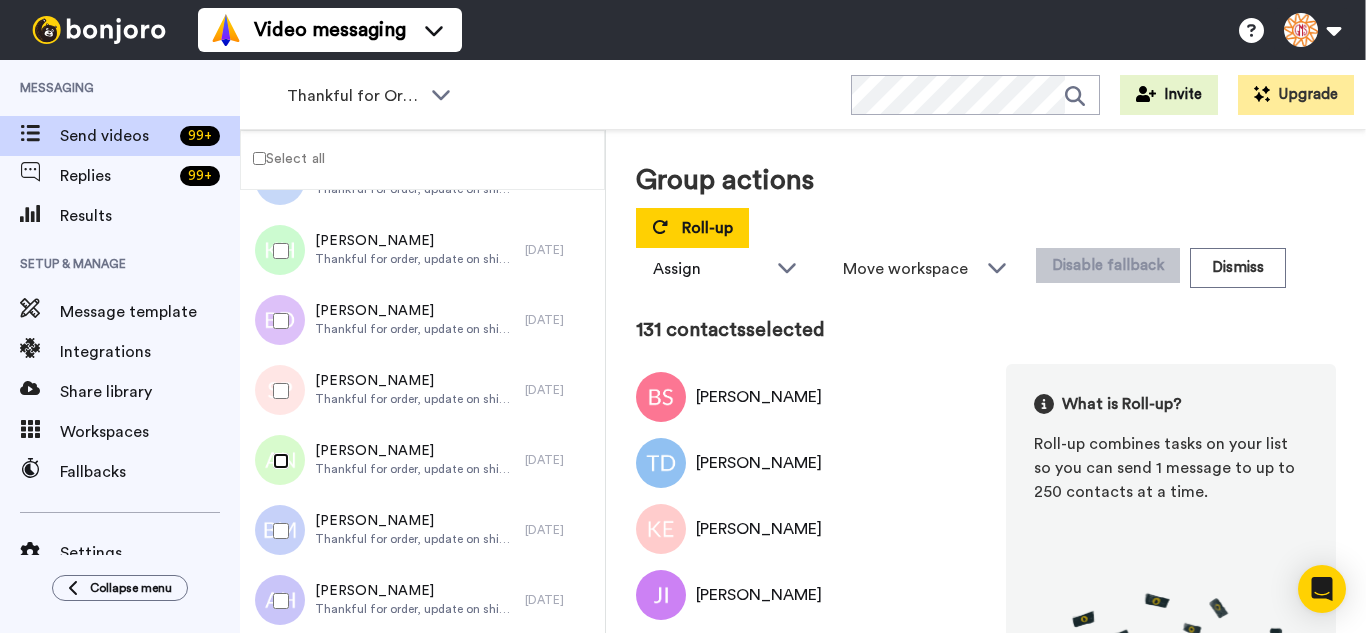 click at bounding box center (277, 461) 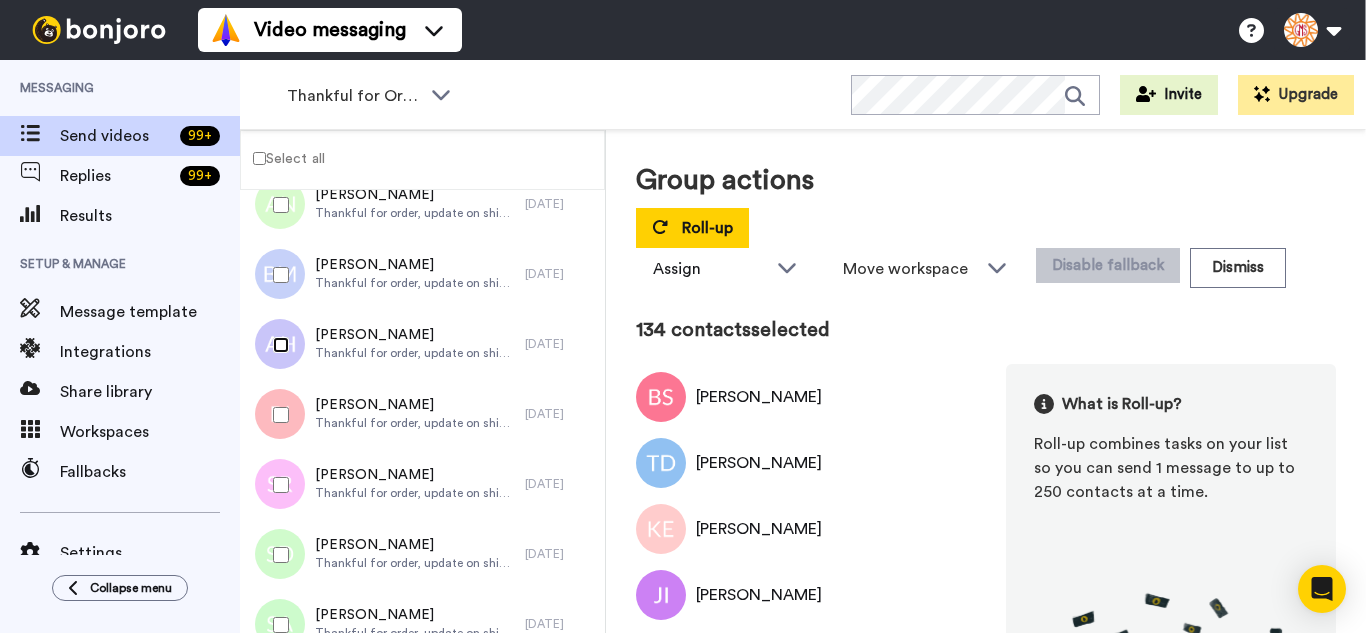 scroll, scrollTop: 9275, scrollLeft: 0, axis: vertical 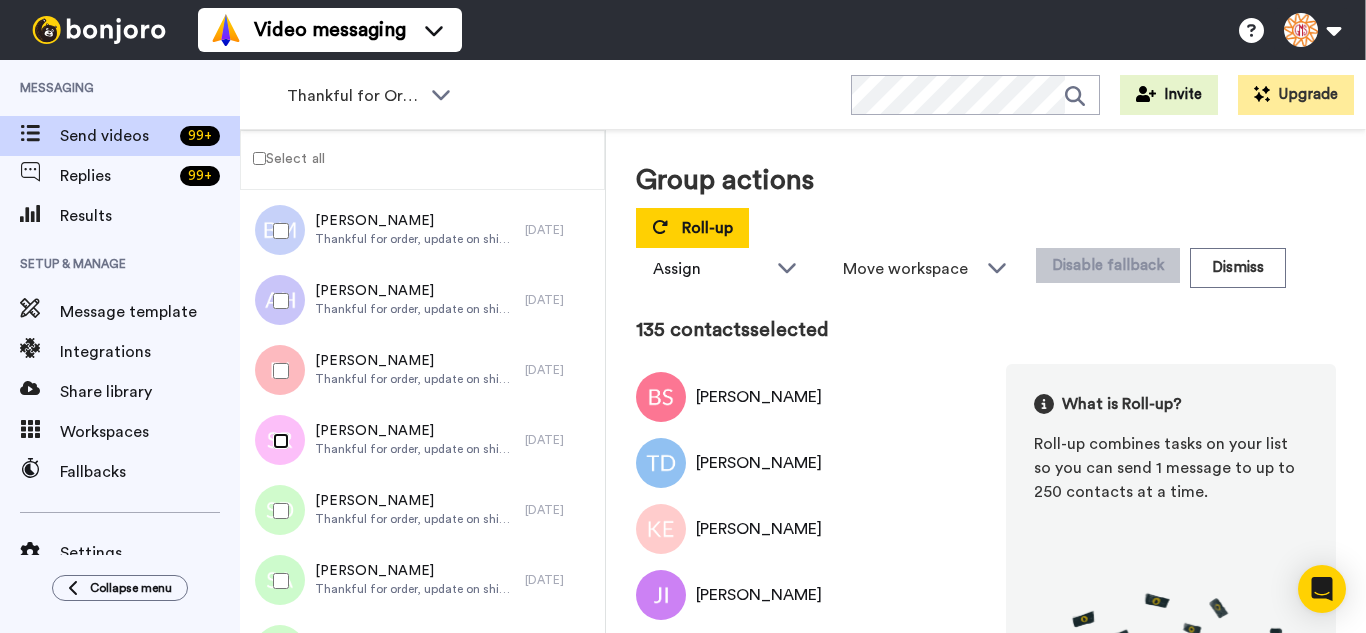 click at bounding box center (277, 441) 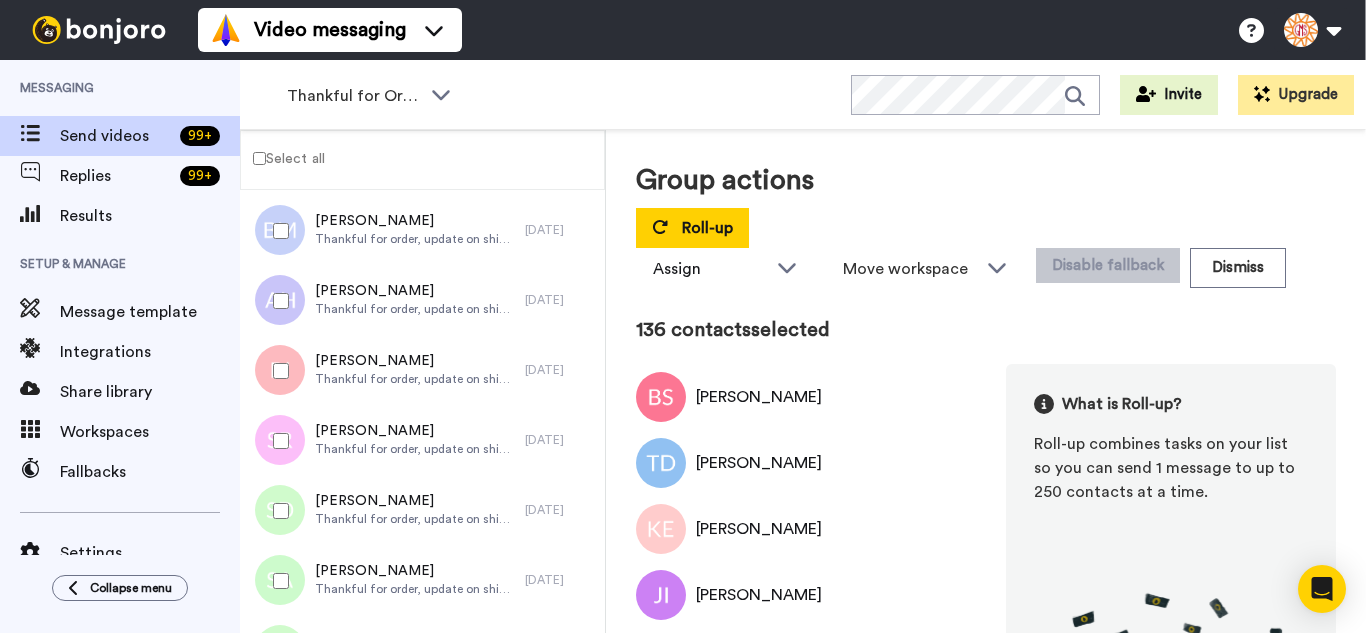 click at bounding box center [277, 511] 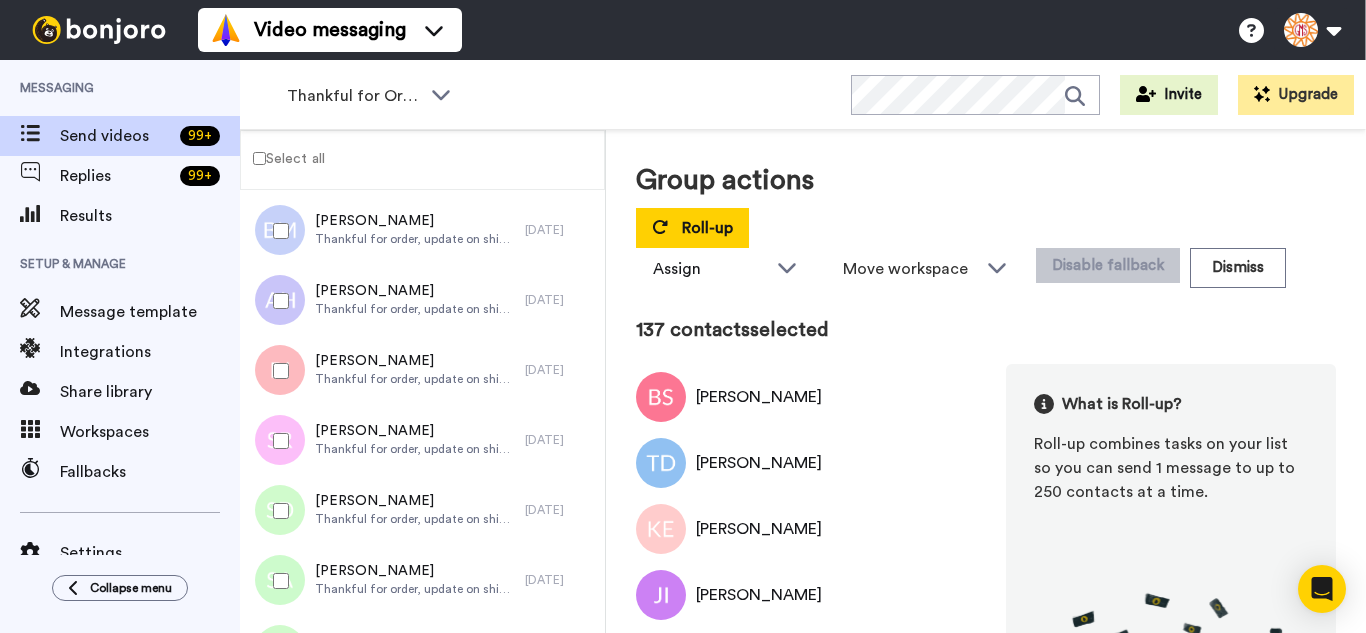 click at bounding box center (277, 581) 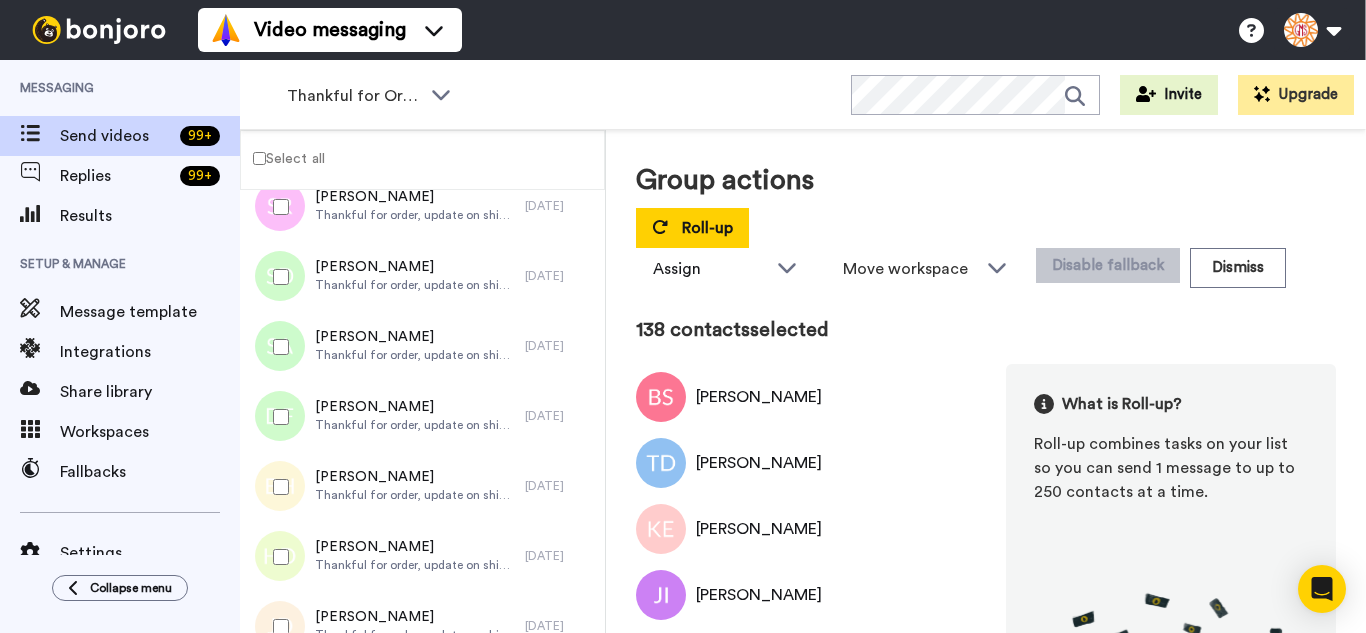 scroll, scrollTop: 9575, scrollLeft: 0, axis: vertical 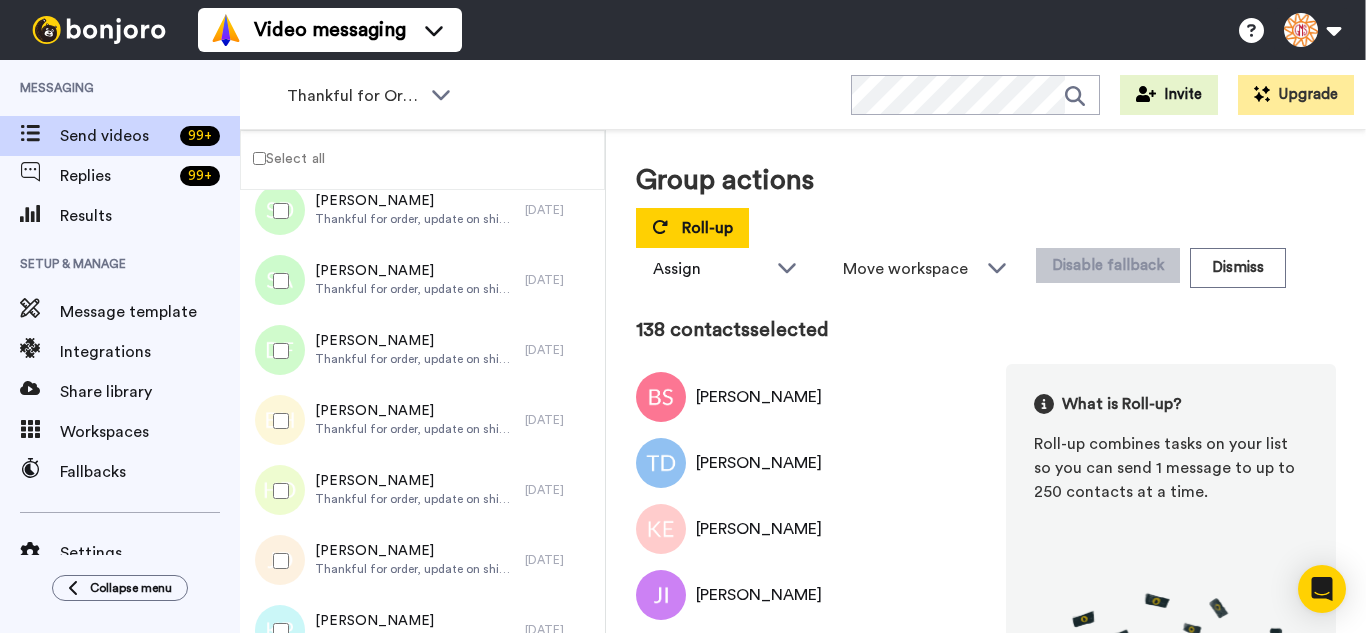 click at bounding box center [277, 351] 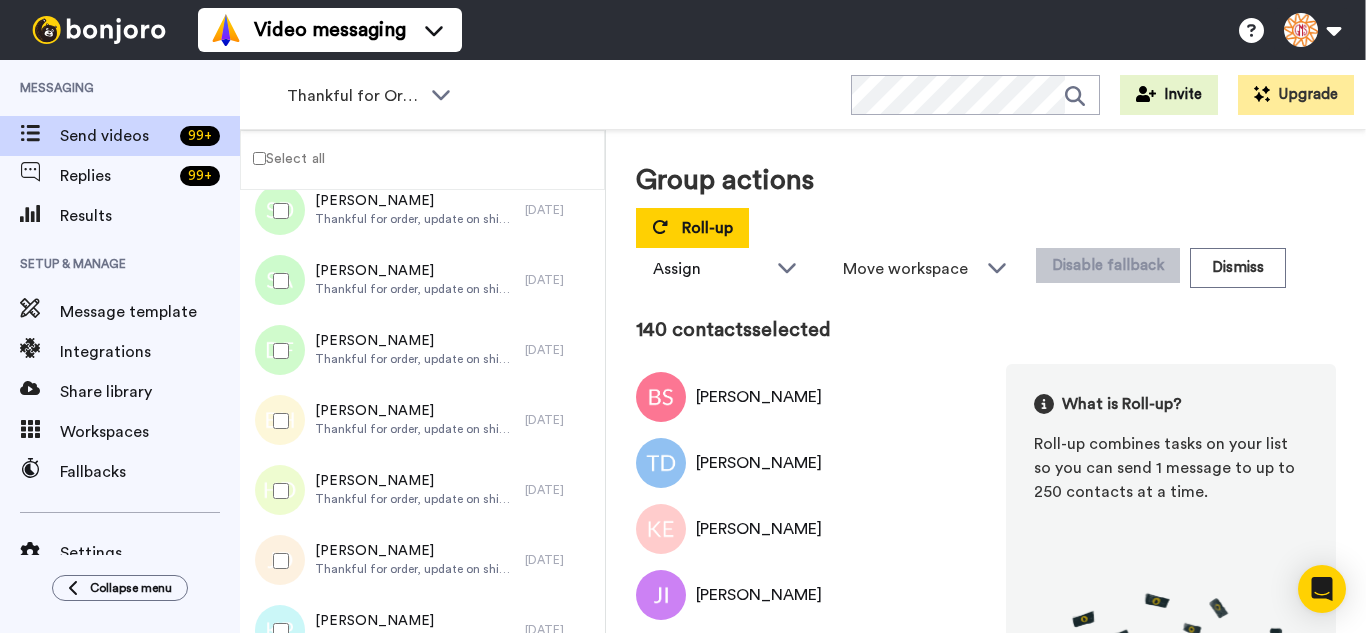 click at bounding box center (277, 491) 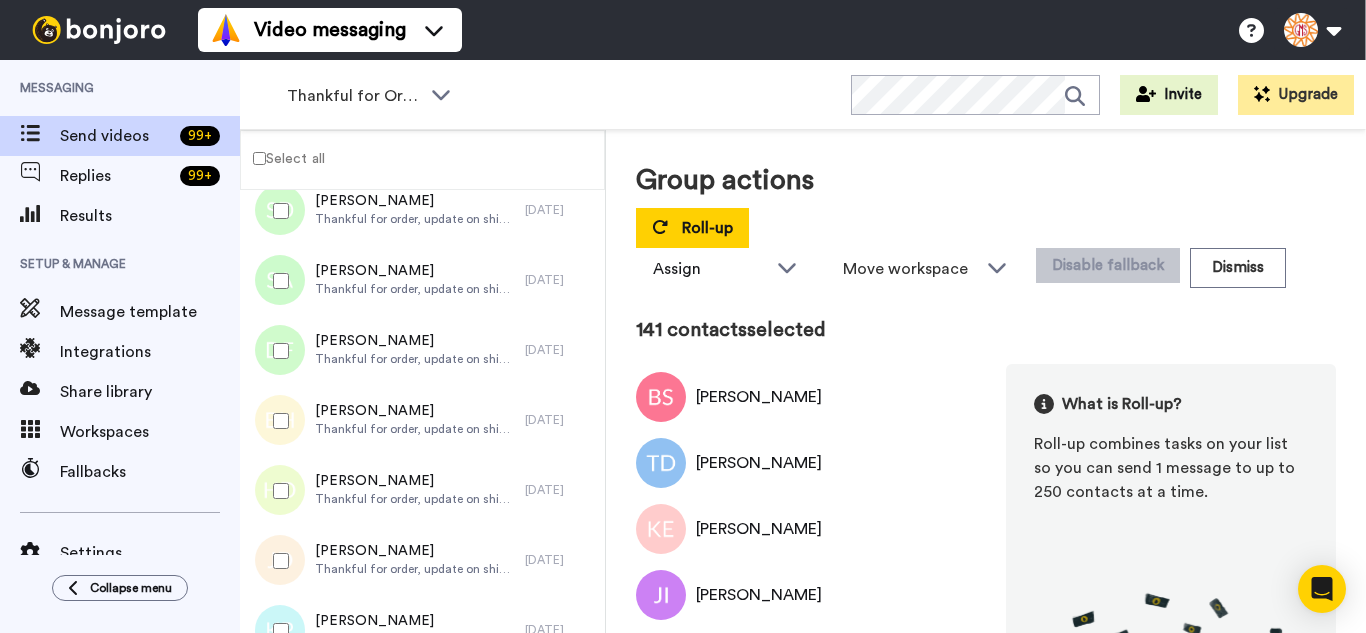 click at bounding box center (277, 561) 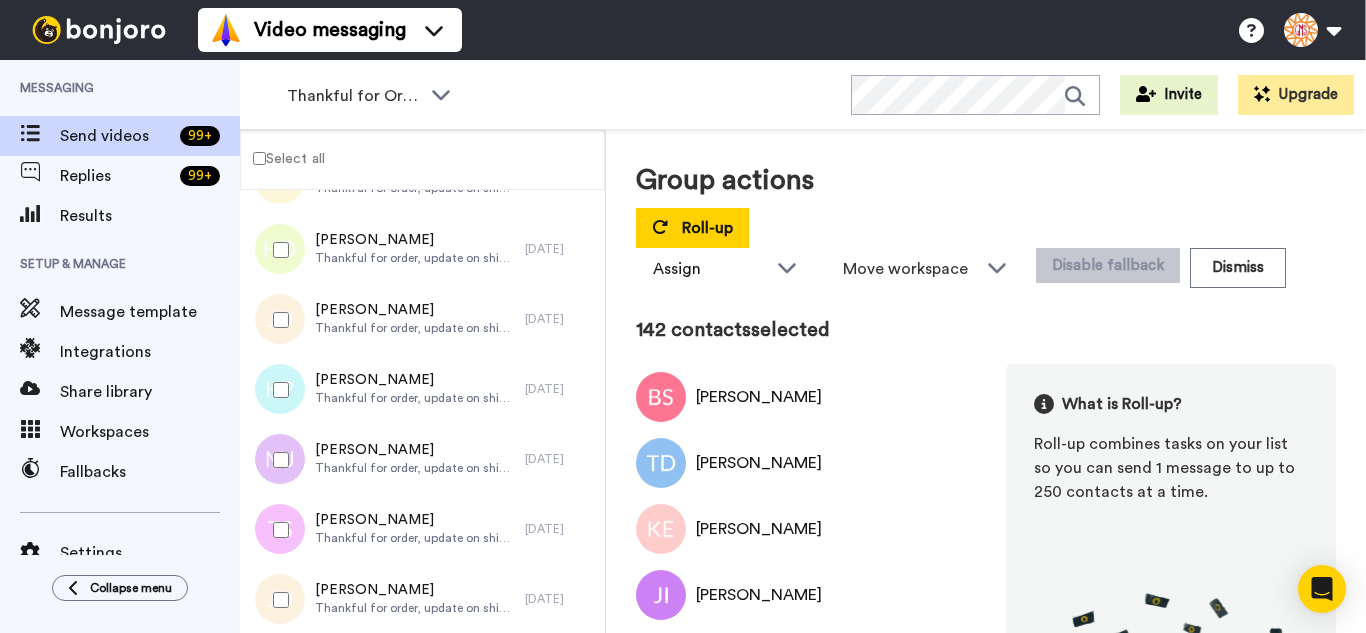 scroll, scrollTop: 9875, scrollLeft: 0, axis: vertical 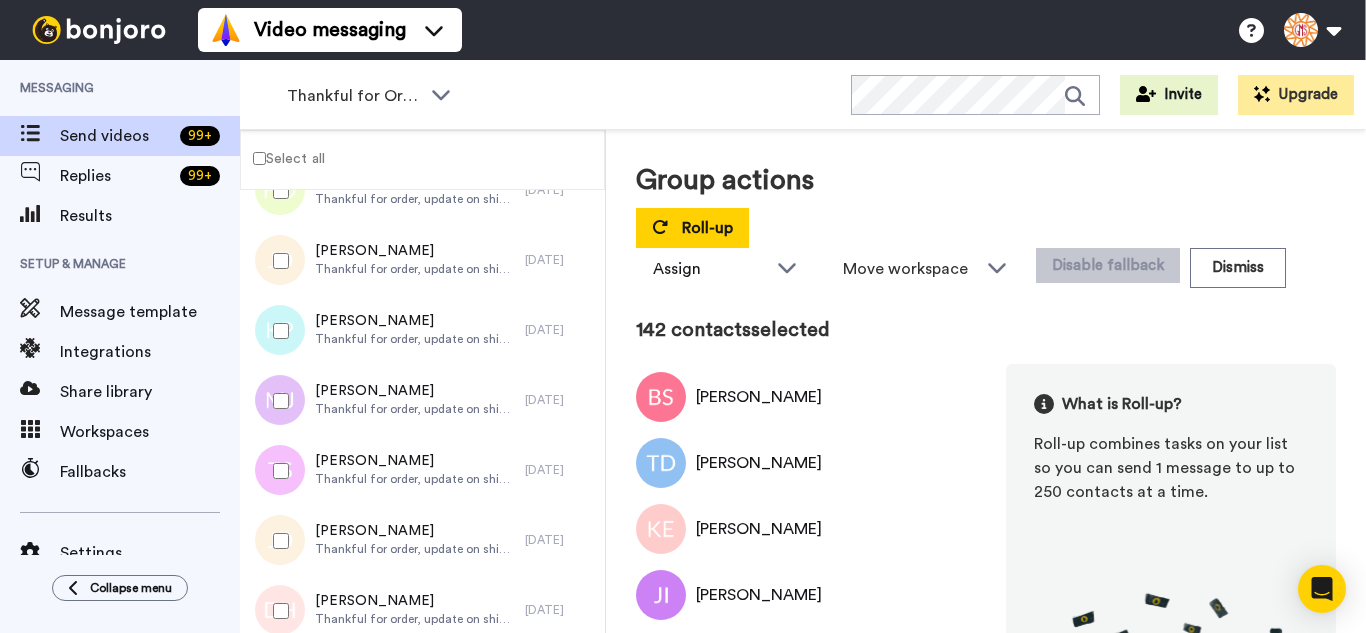 click at bounding box center [277, 331] 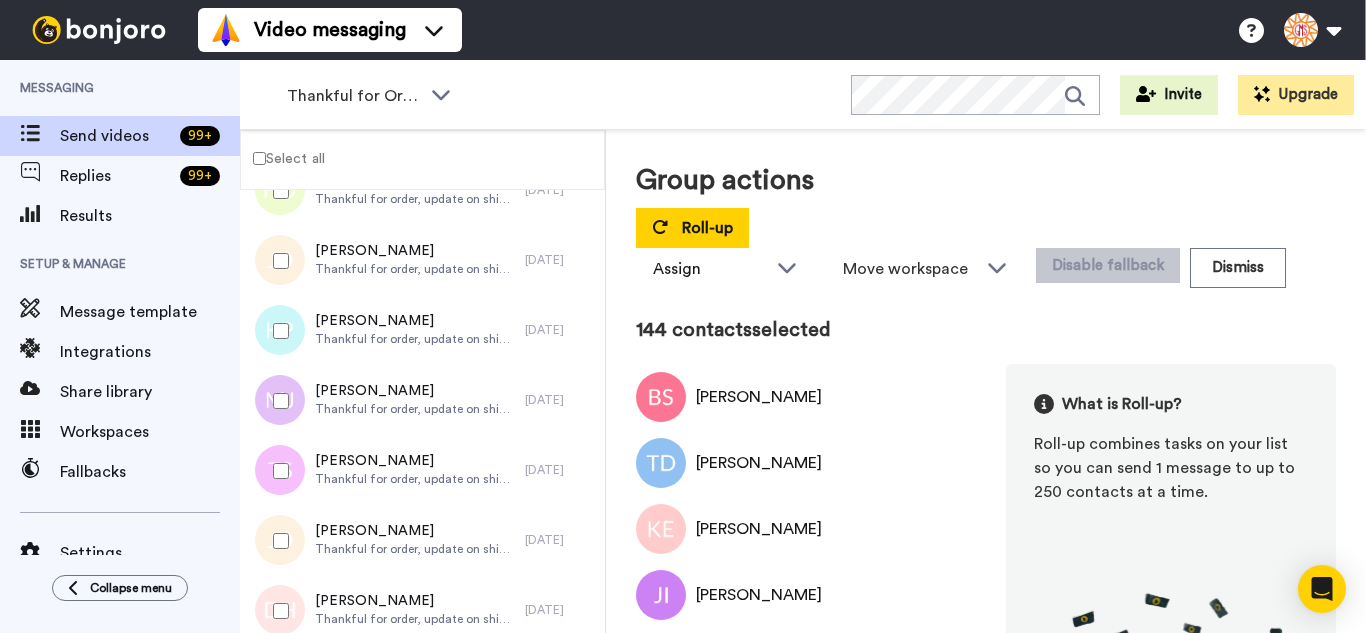 click at bounding box center (277, 471) 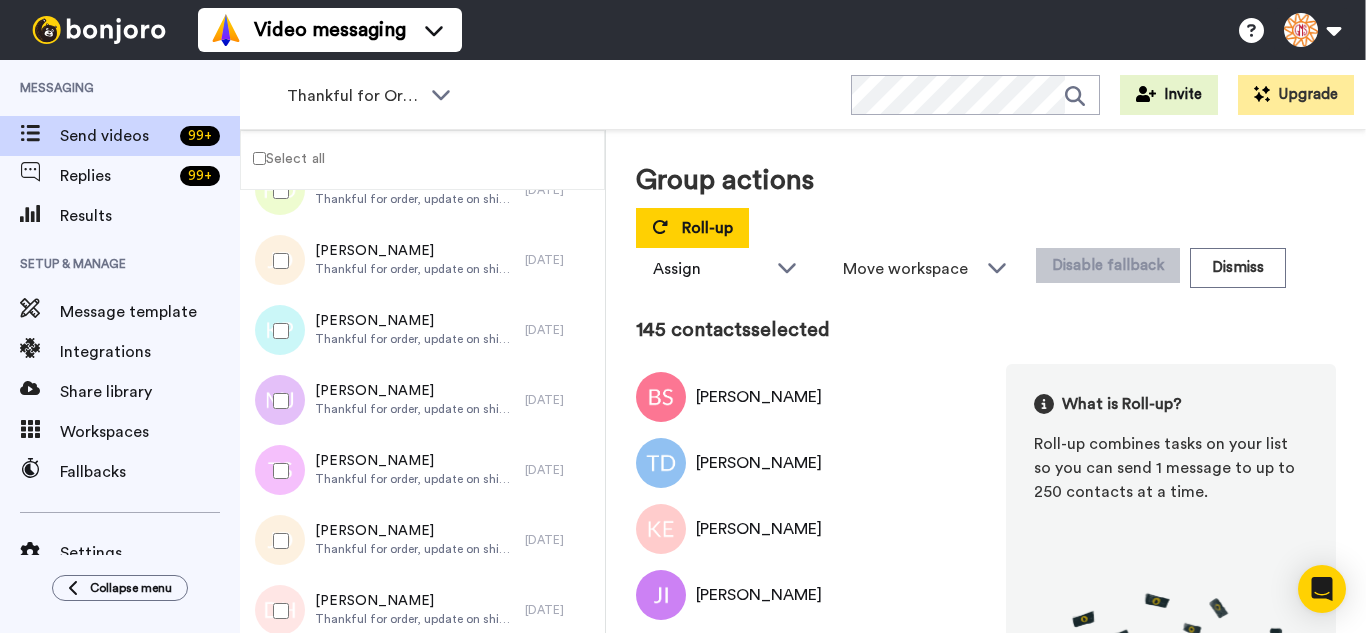 click at bounding box center [277, 541] 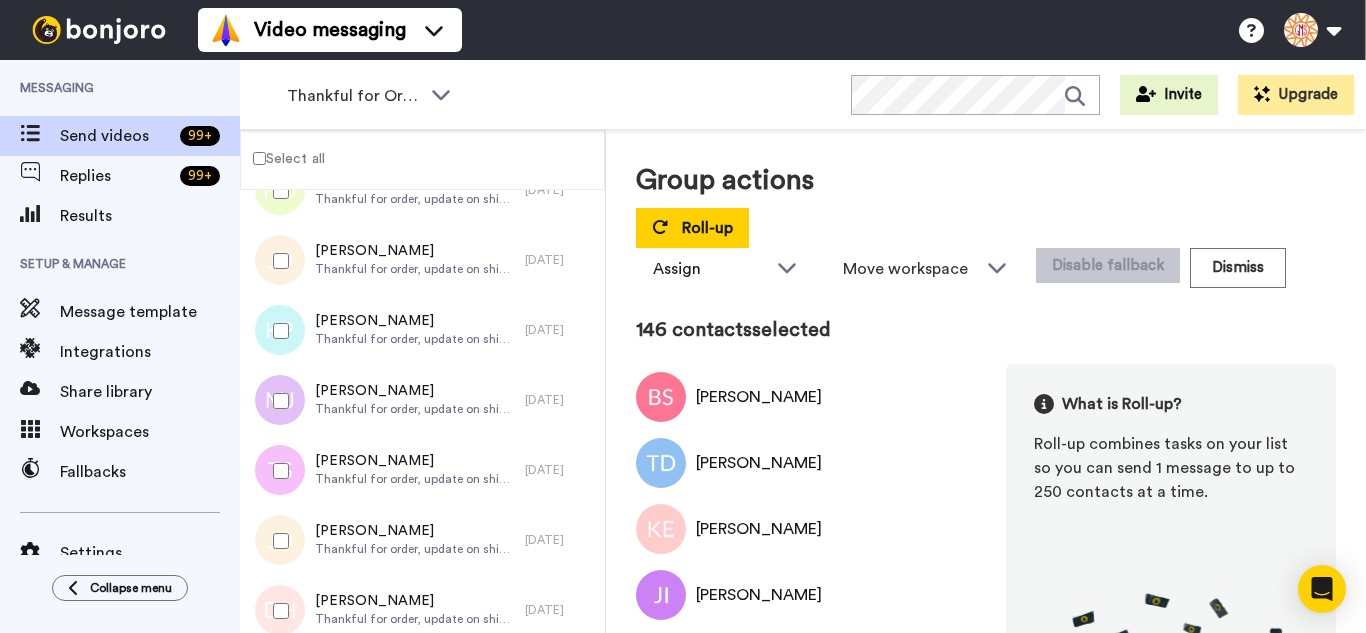 click at bounding box center (277, 611) 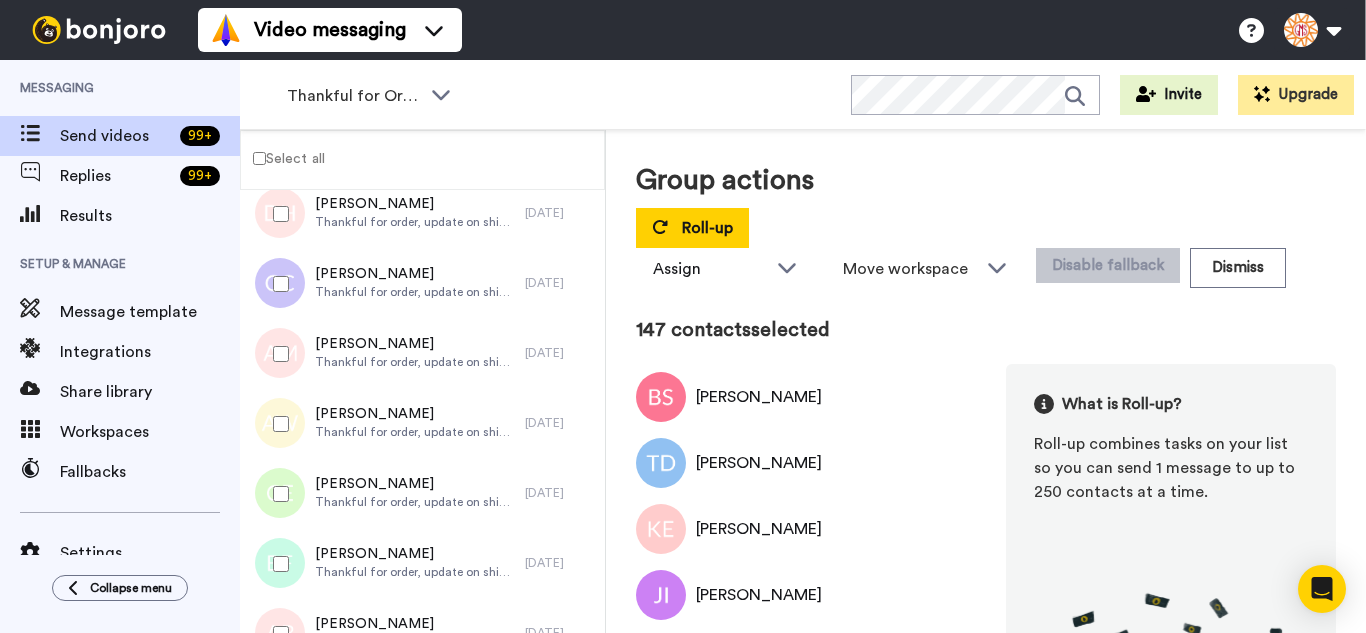scroll, scrollTop: 10275, scrollLeft: 0, axis: vertical 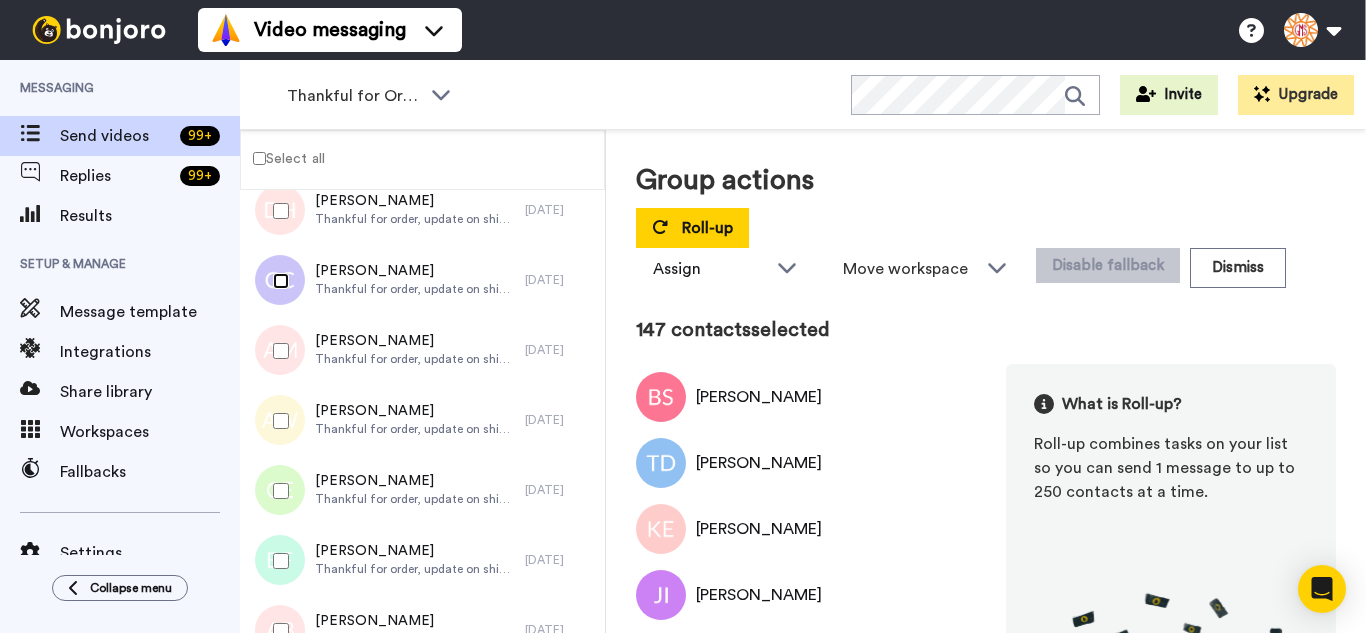 click at bounding box center [277, 281] 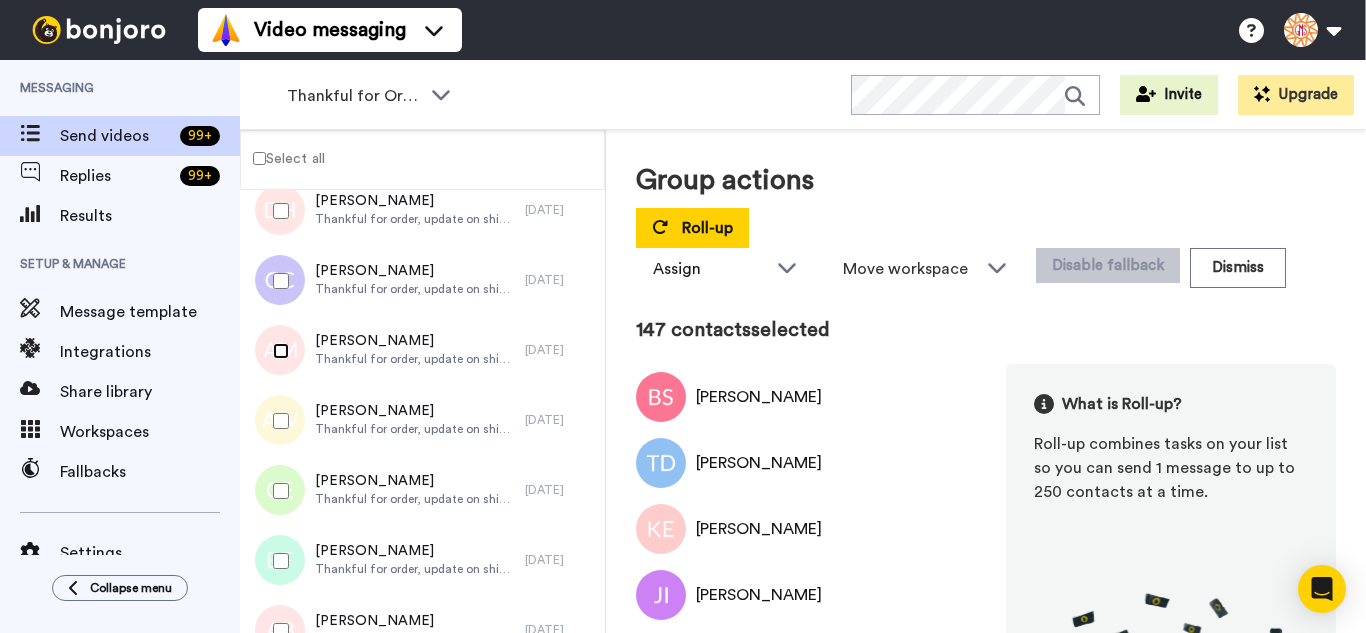 click at bounding box center (277, 351) 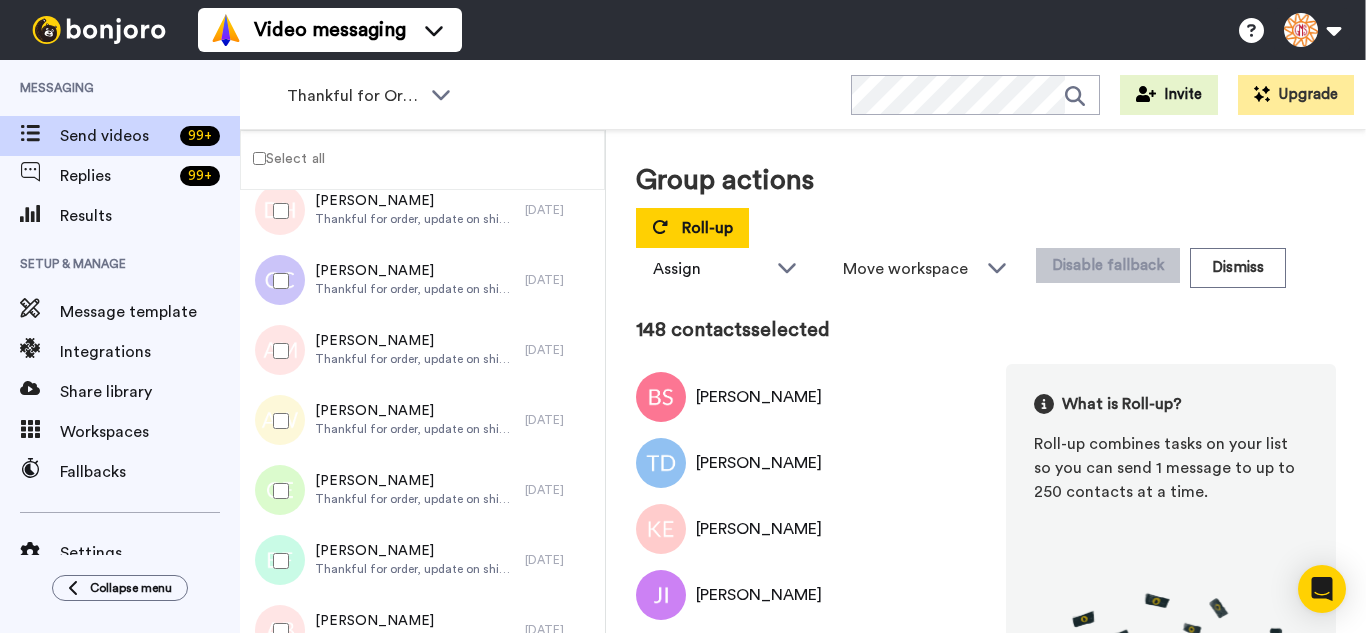 click at bounding box center (277, 421) 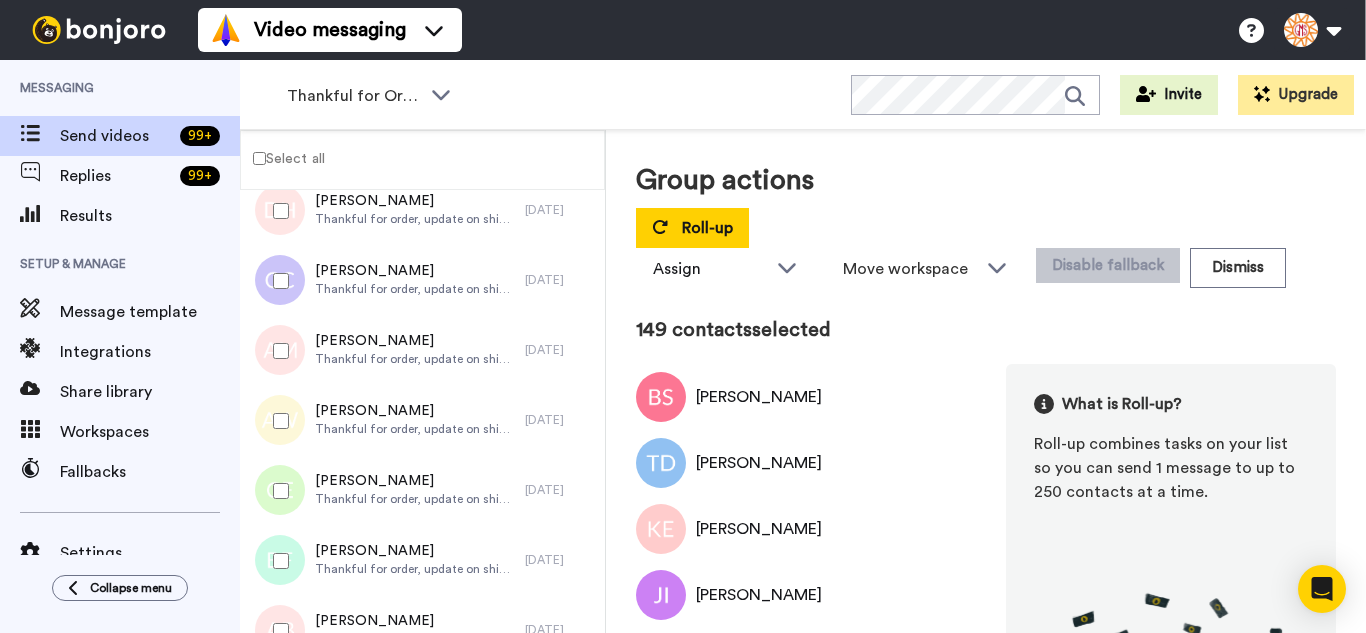 click at bounding box center [277, 491] 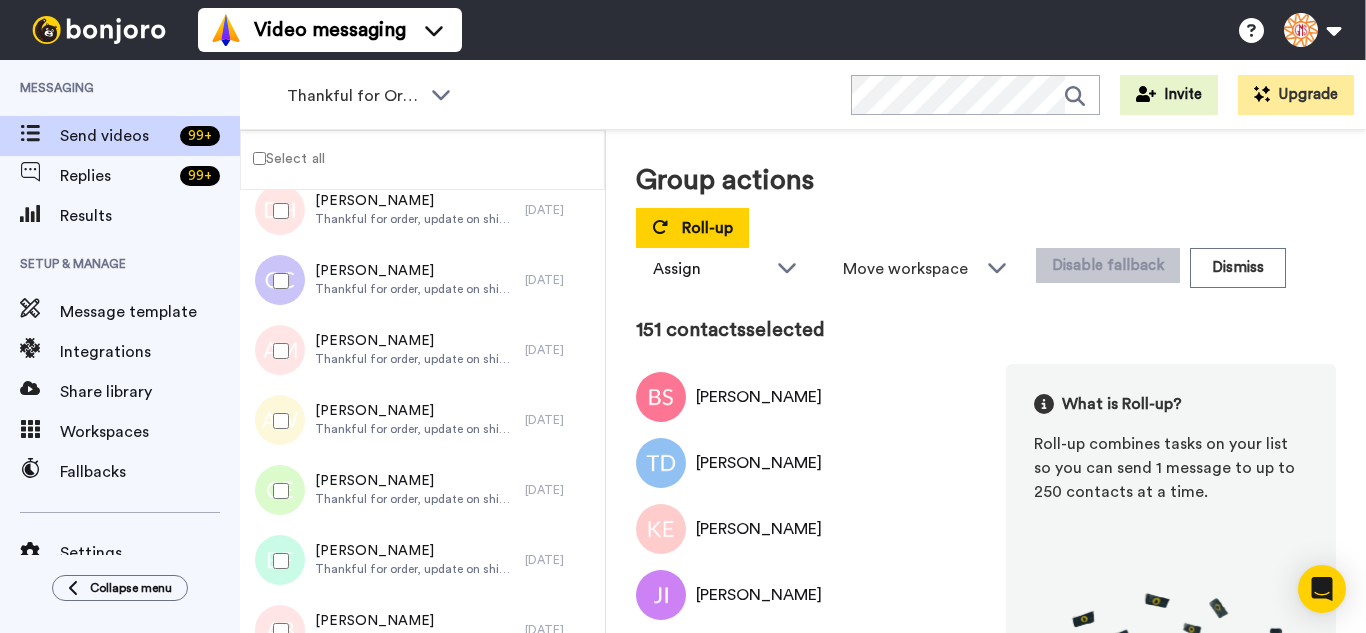 click at bounding box center (277, 561) 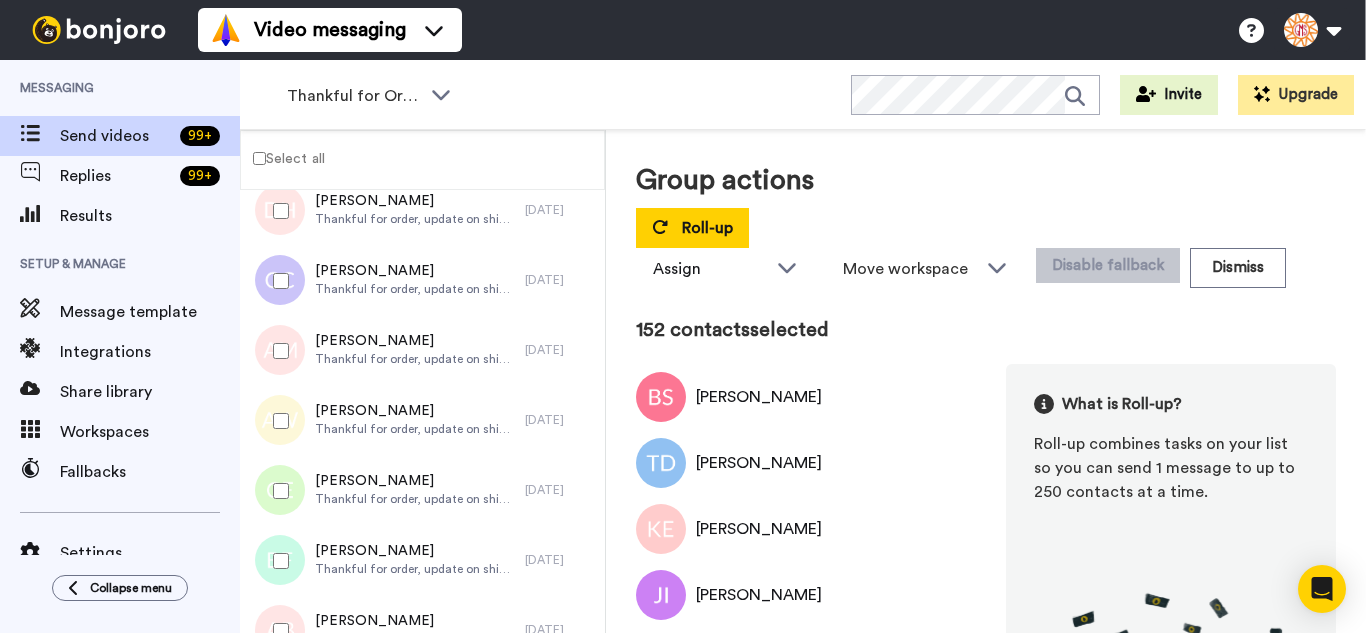 click at bounding box center [277, 631] 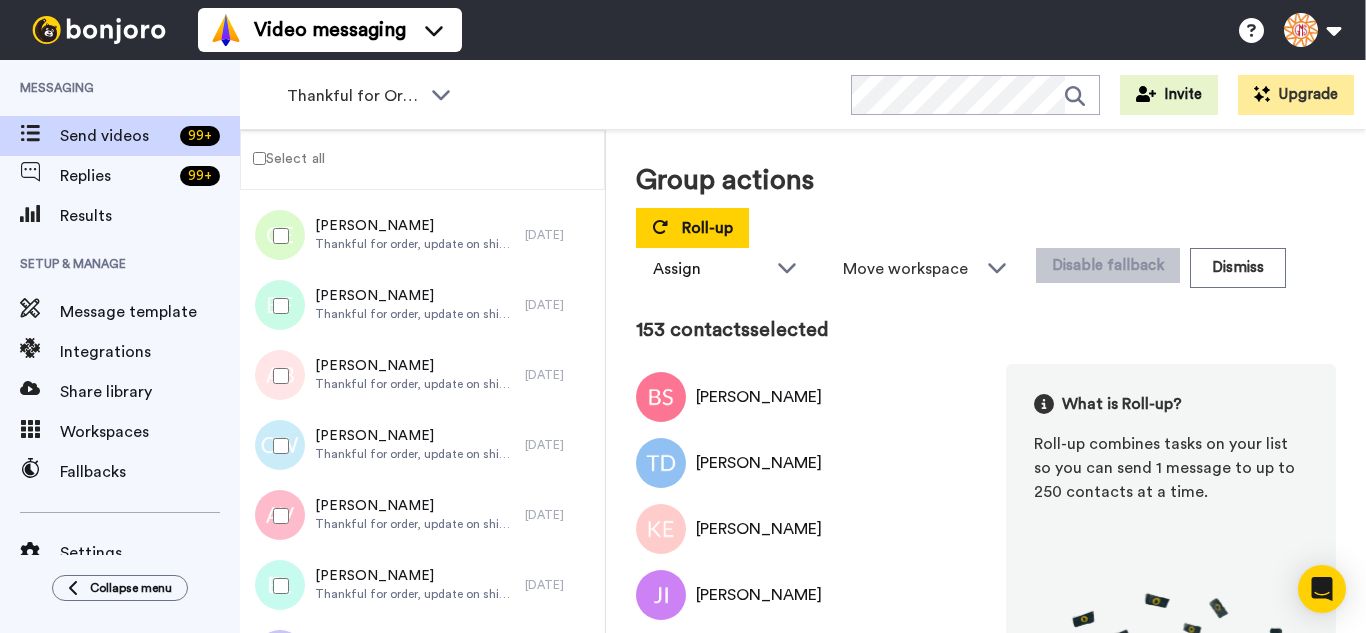 scroll, scrollTop: 10575, scrollLeft: 0, axis: vertical 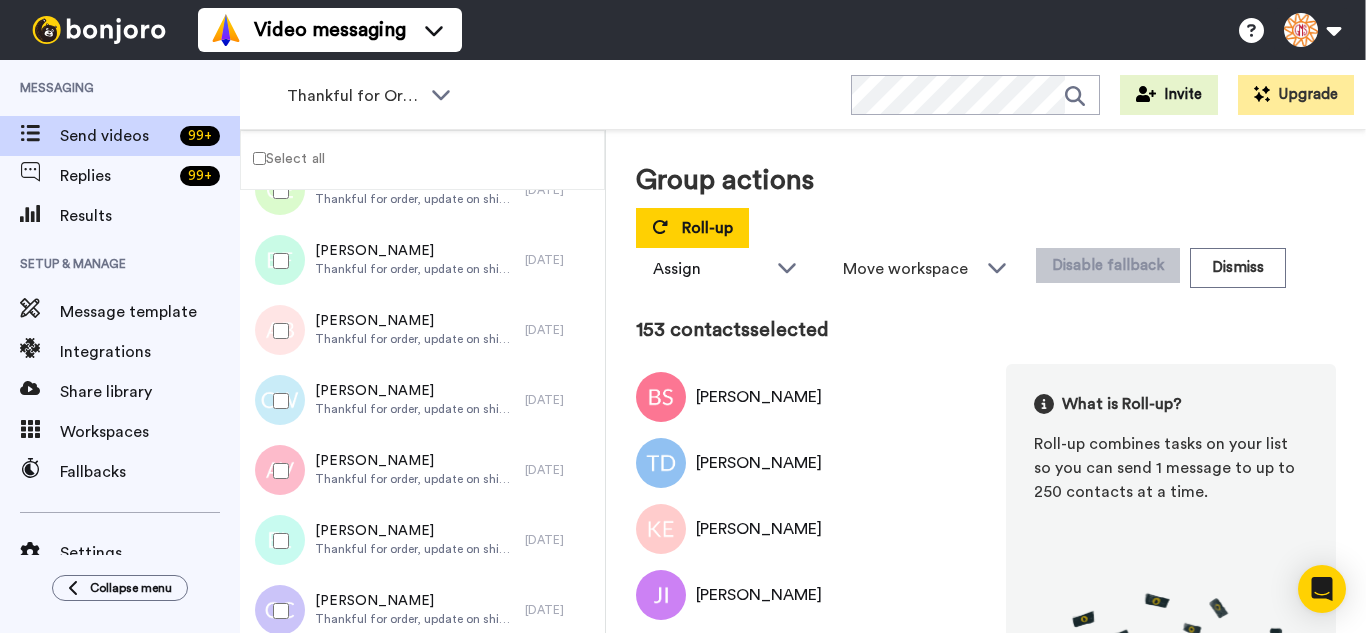 click at bounding box center (277, 401) 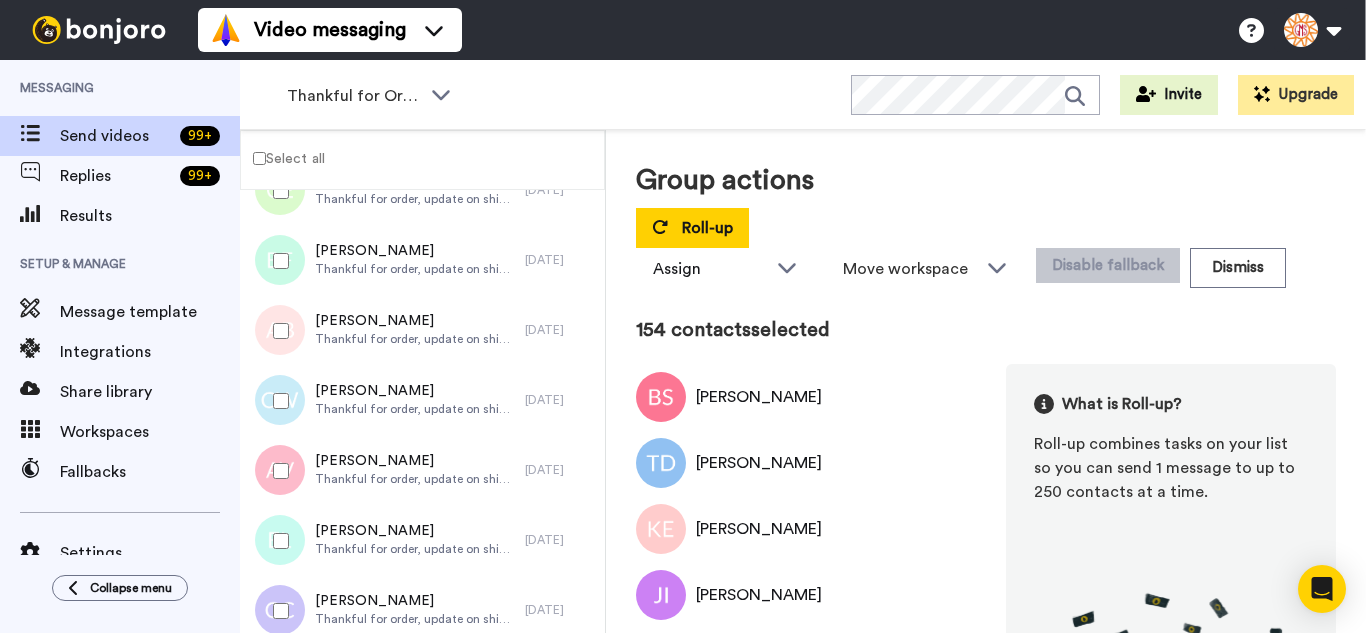 click at bounding box center (277, 541) 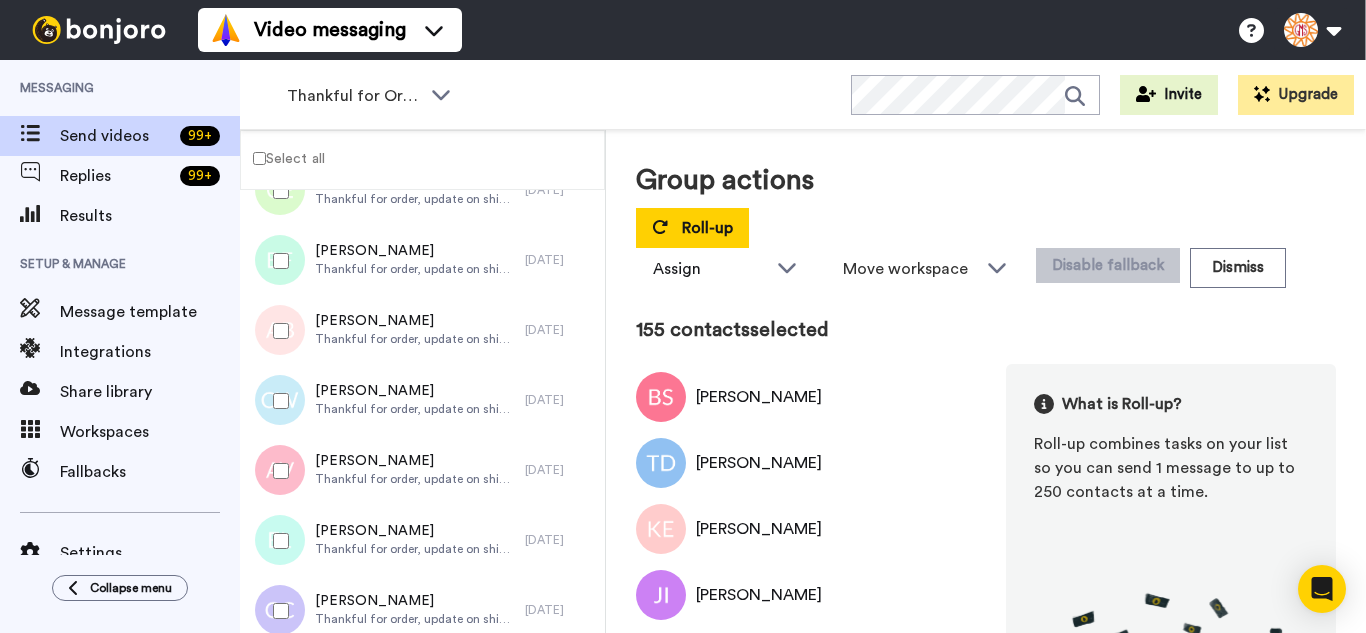 click at bounding box center (277, 611) 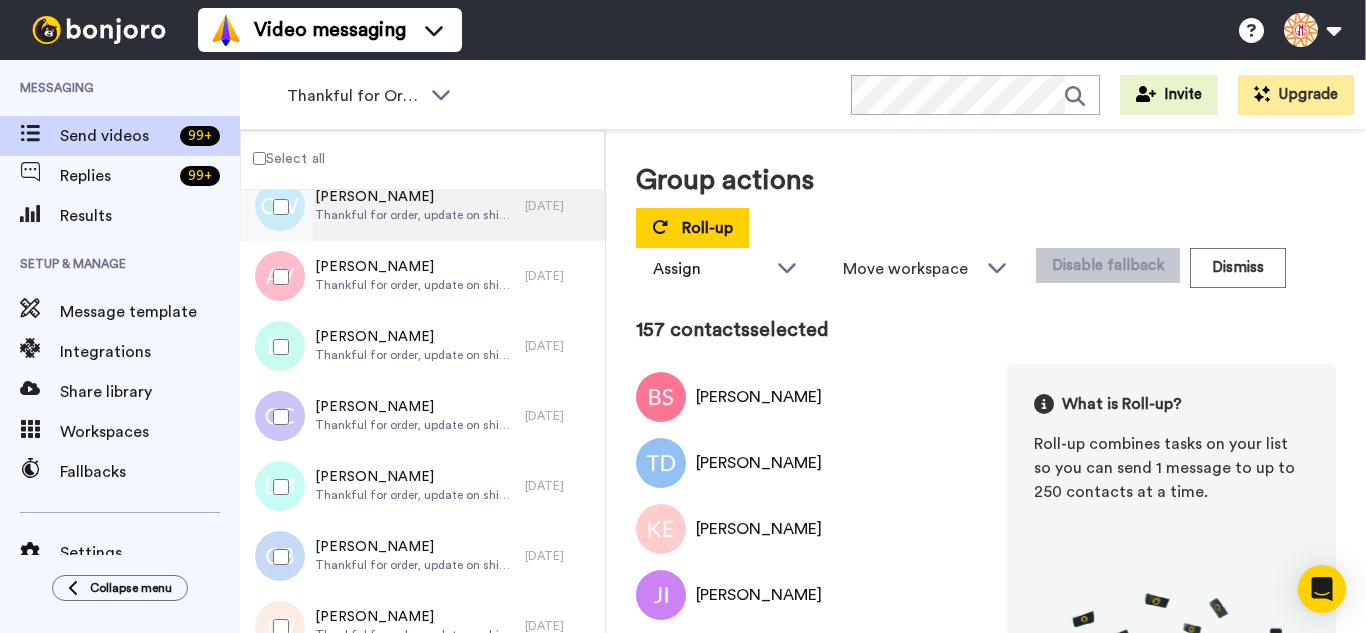 scroll, scrollTop: 10775, scrollLeft: 0, axis: vertical 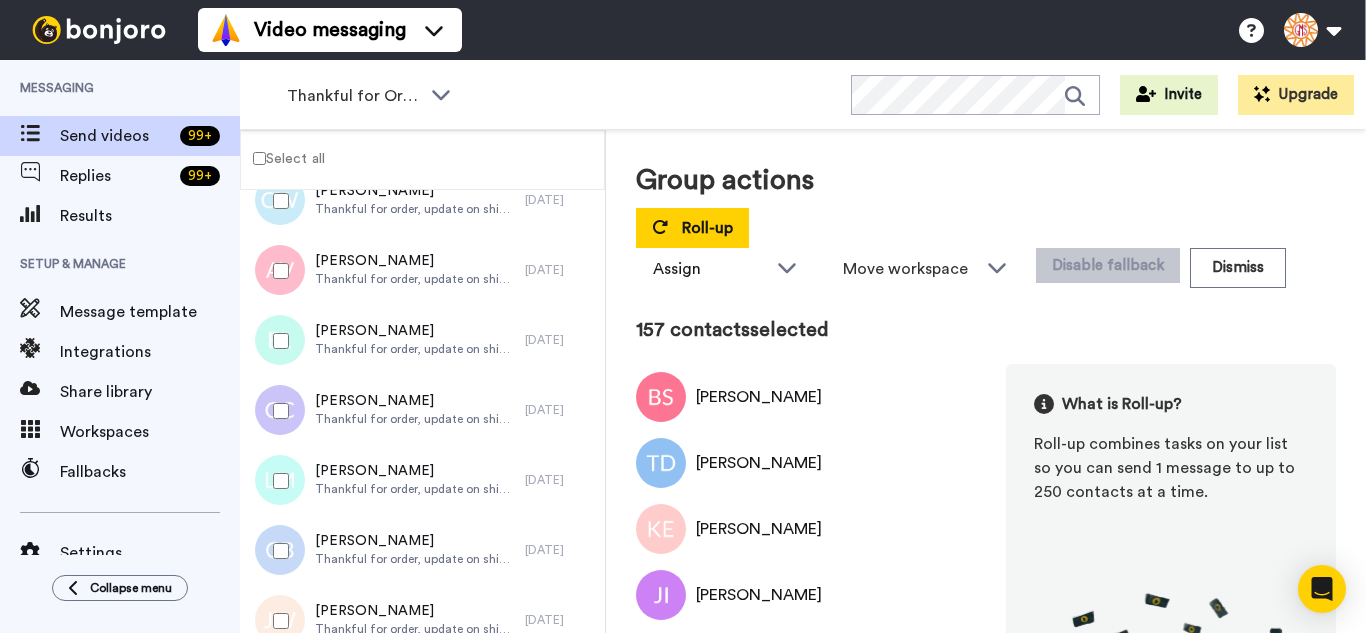 click at bounding box center [277, 481] 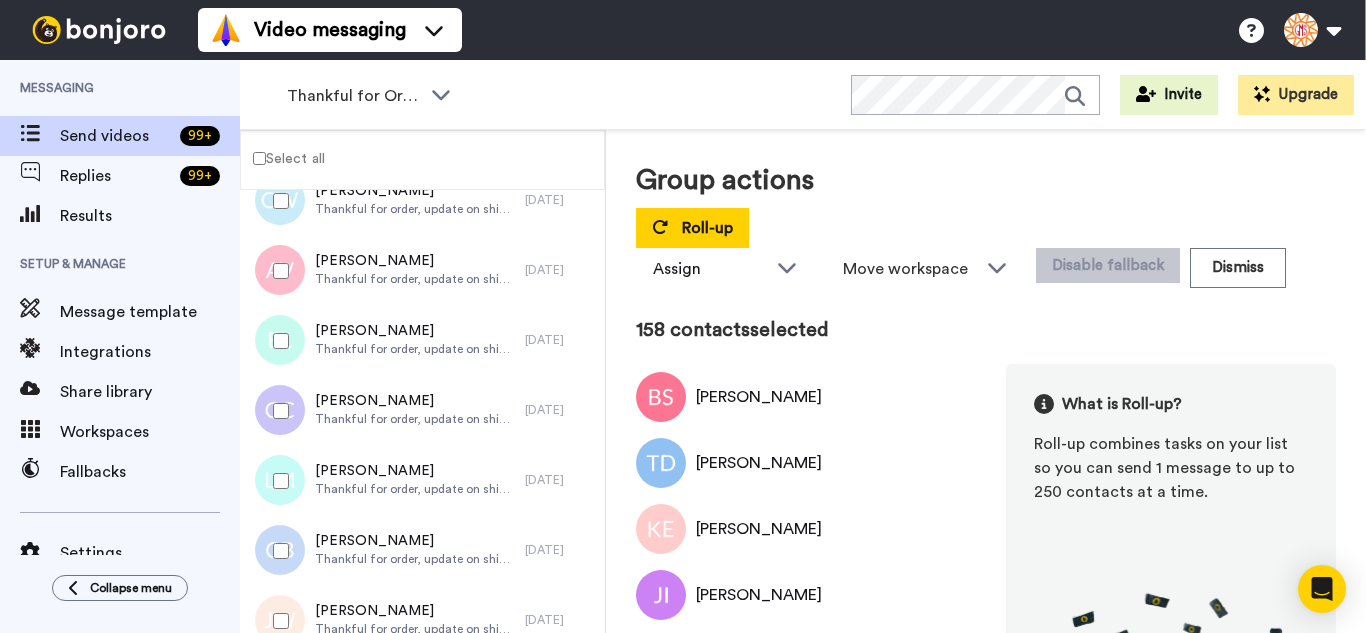 click at bounding box center (277, 551) 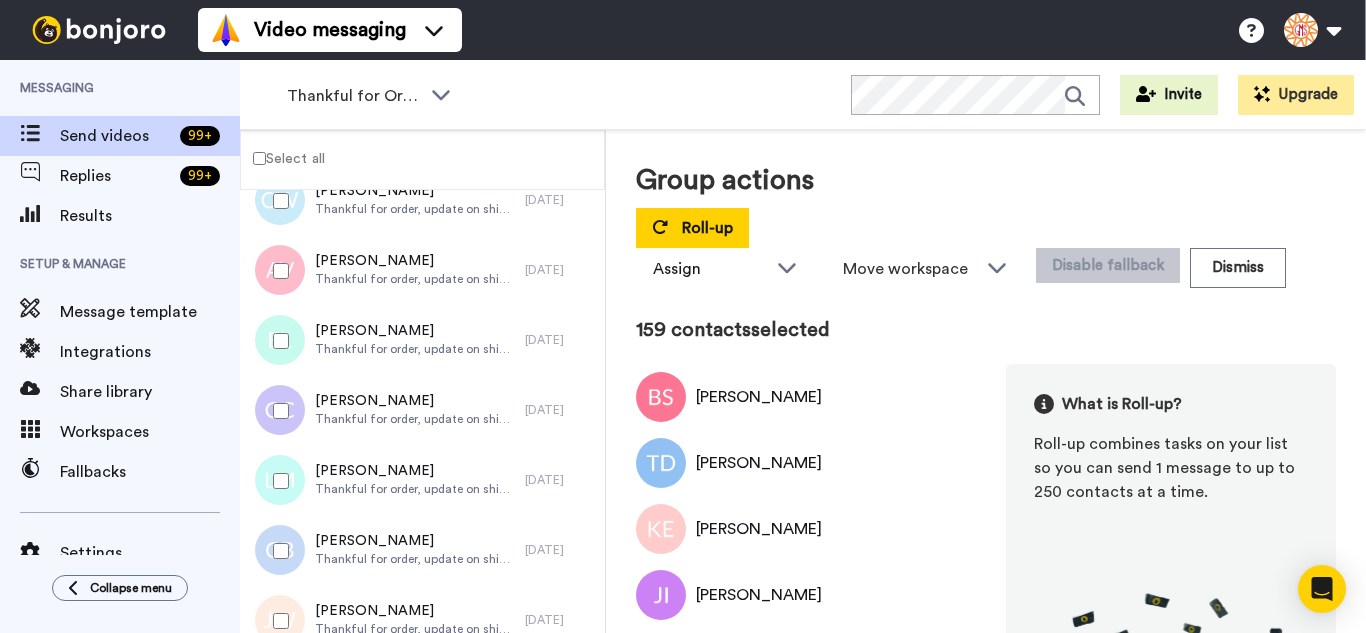 click at bounding box center (277, 621) 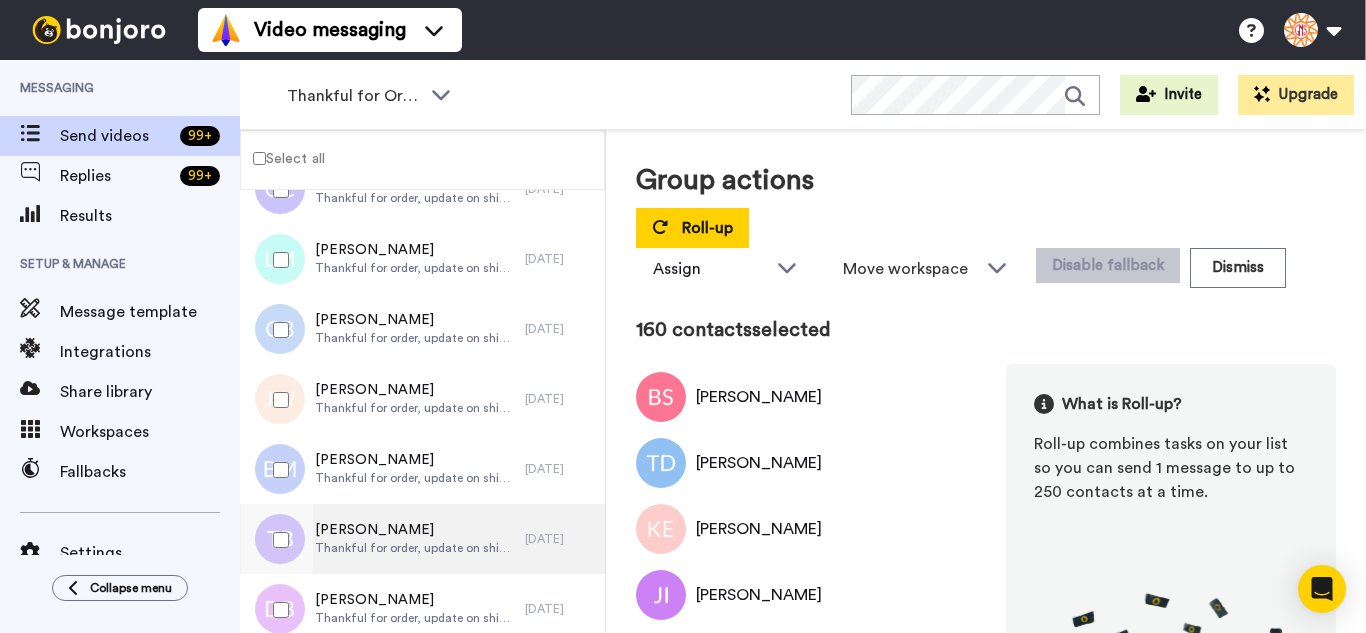 scroll, scrollTop: 11075, scrollLeft: 0, axis: vertical 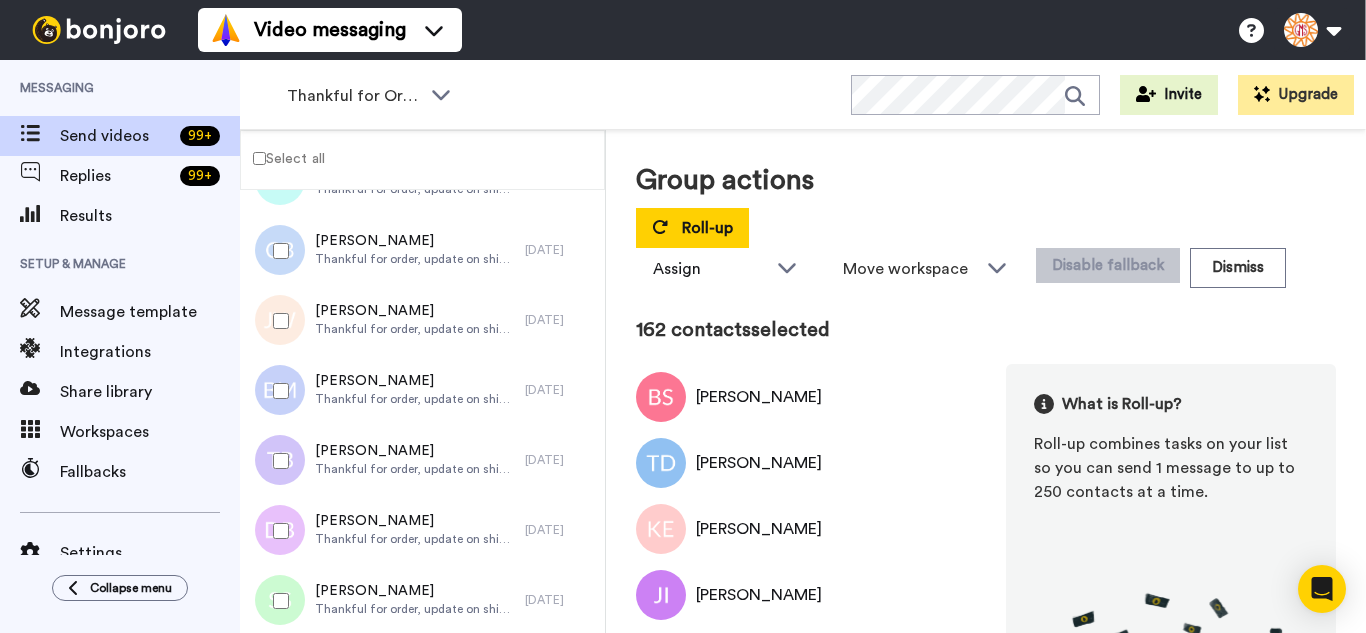 click at bounding box center [277, 531] 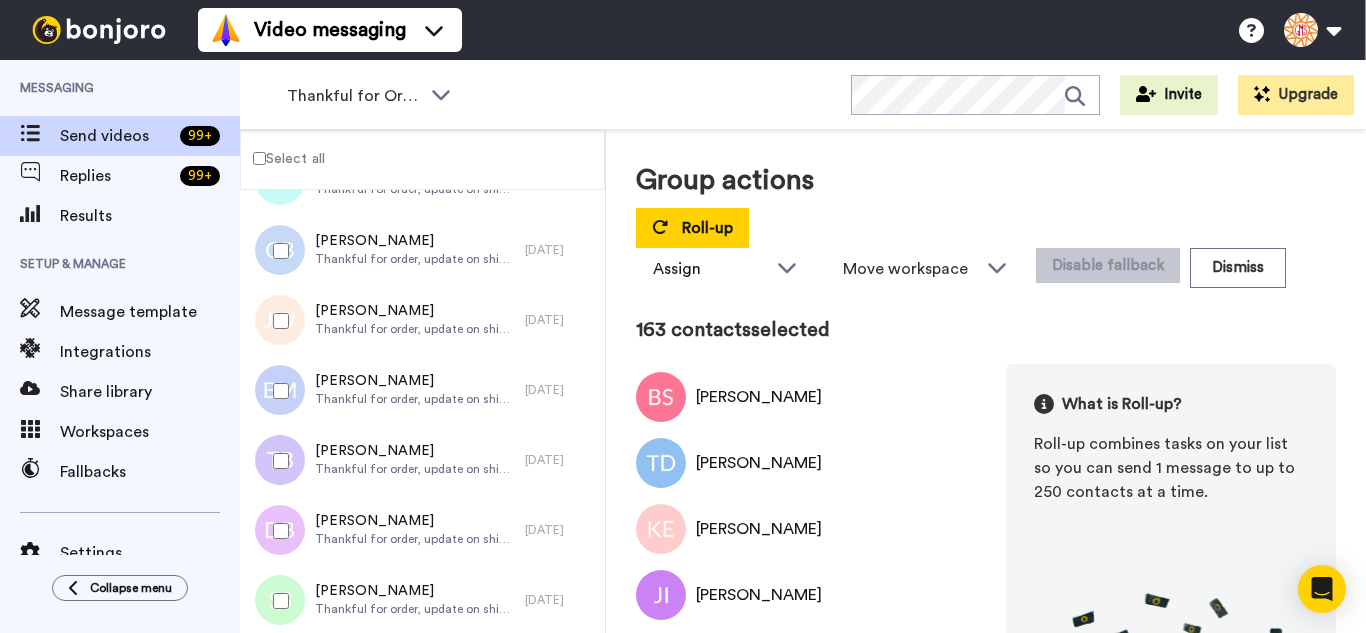 click at bounding box center [277, 601] 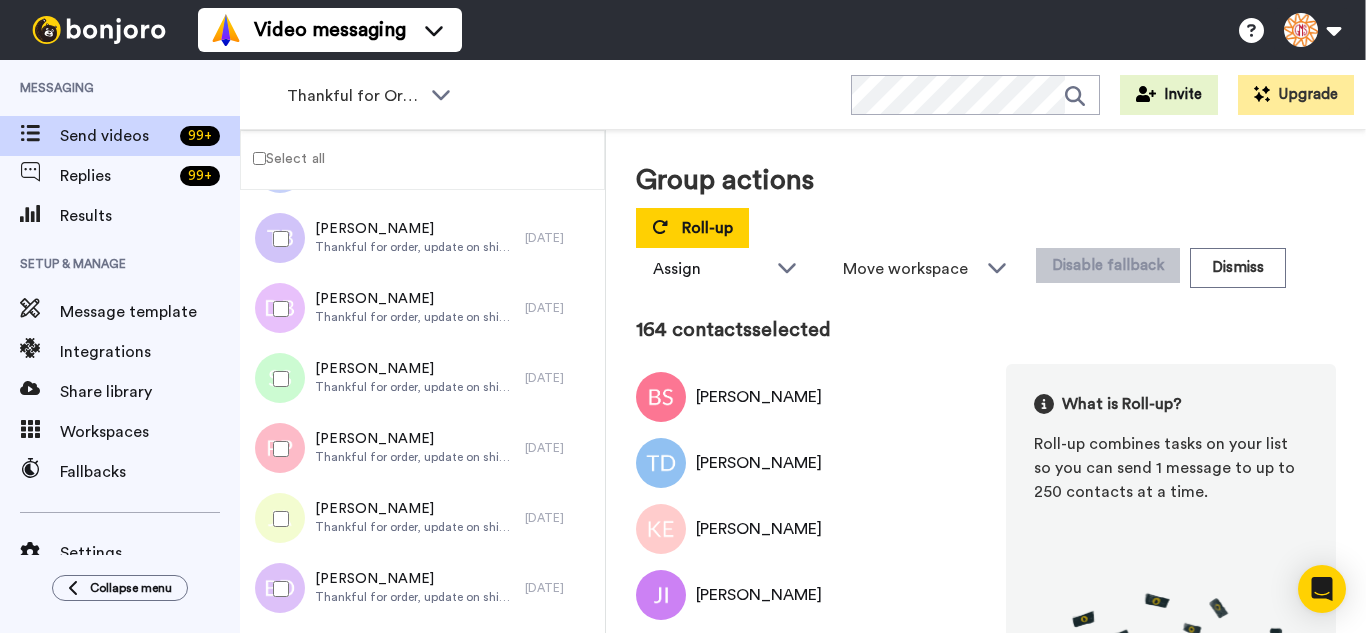 scroll, scrollTop: 11375, scrollLeft: 0, axis: vertical 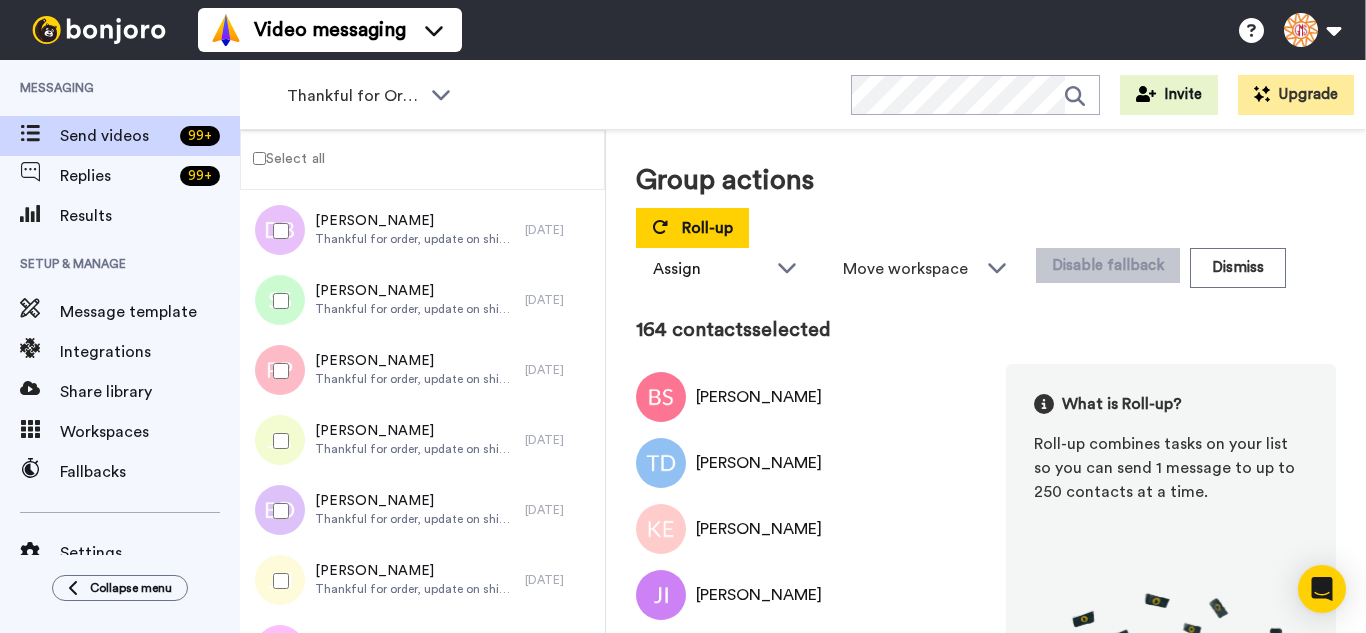 click at bounding box center (277, 371) 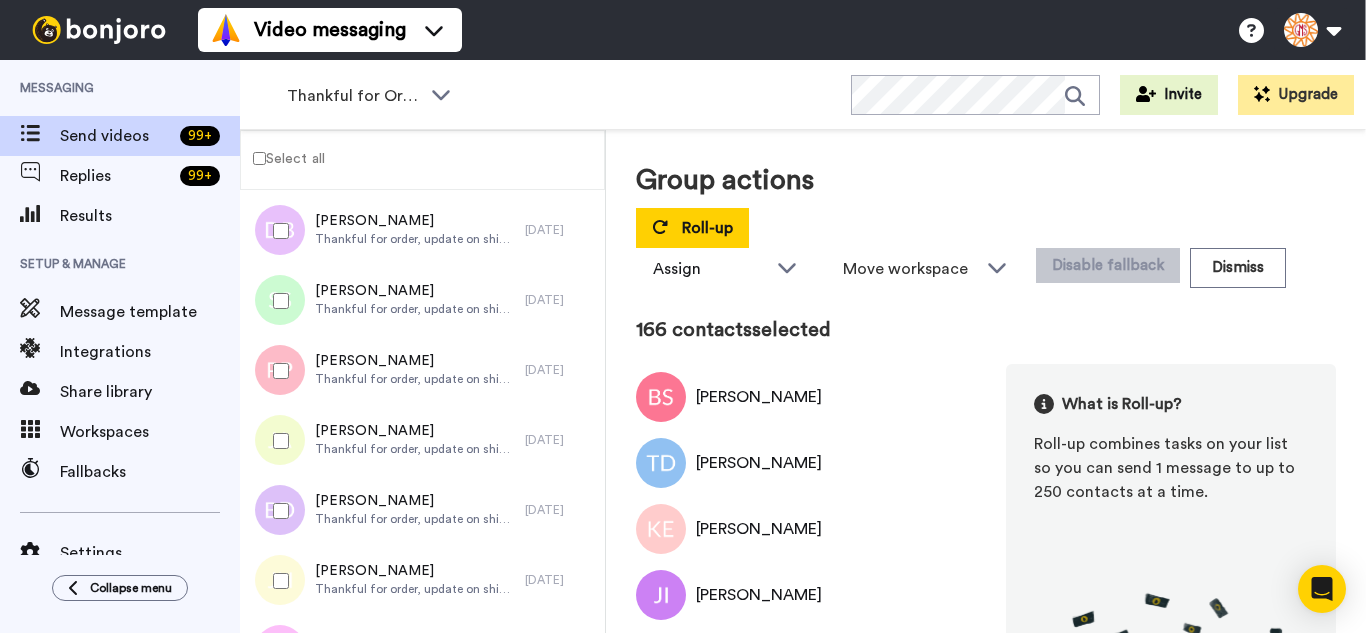 click at bounding box center (277, 581) 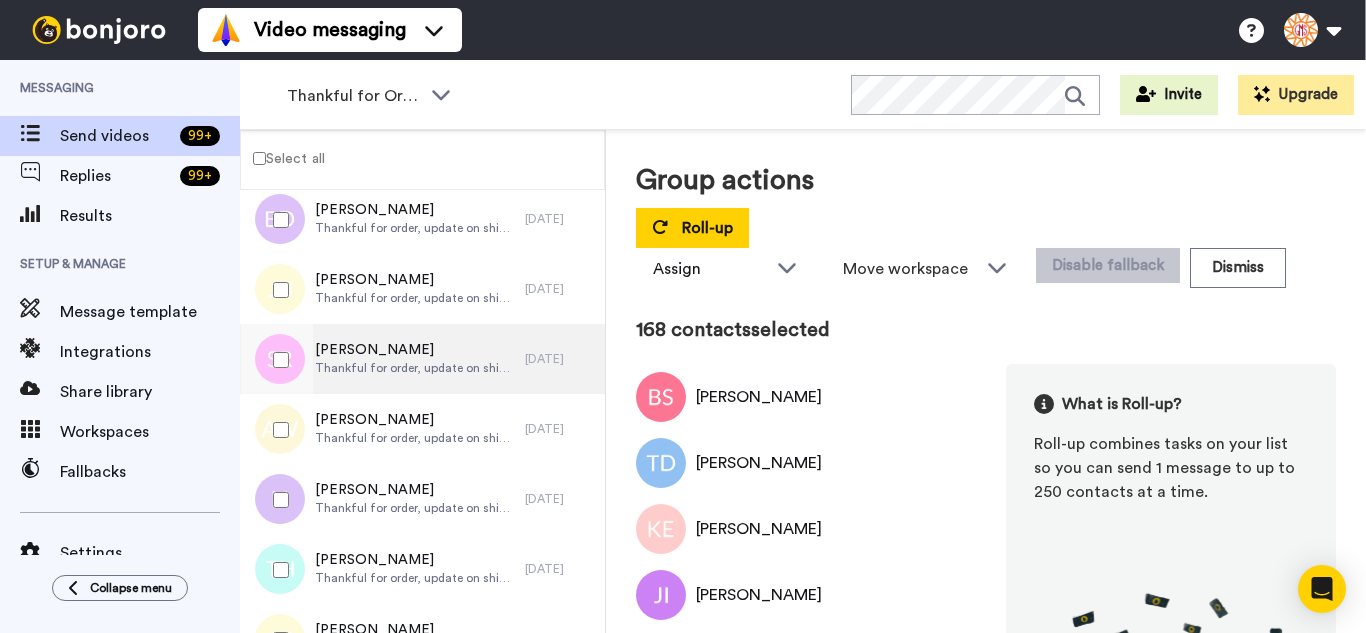 scroll, scrollTop: 11675, scrollLeft: 0, axis: vertical 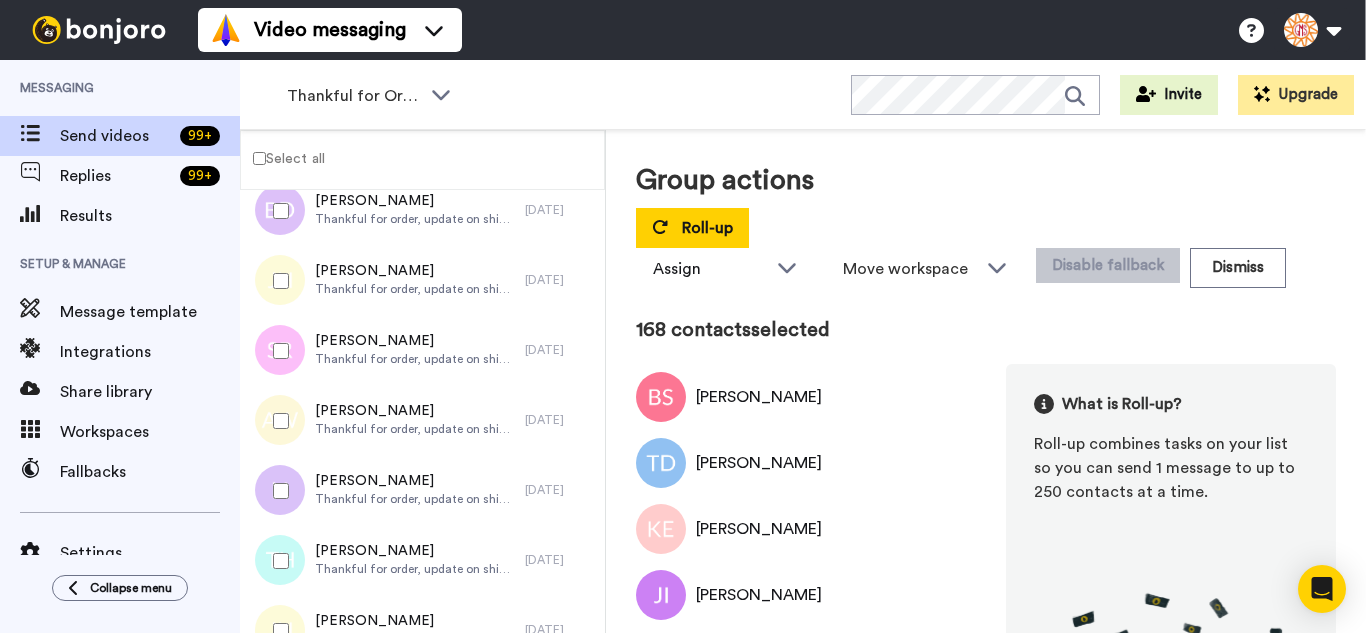 click at bounding box center (277, 351) 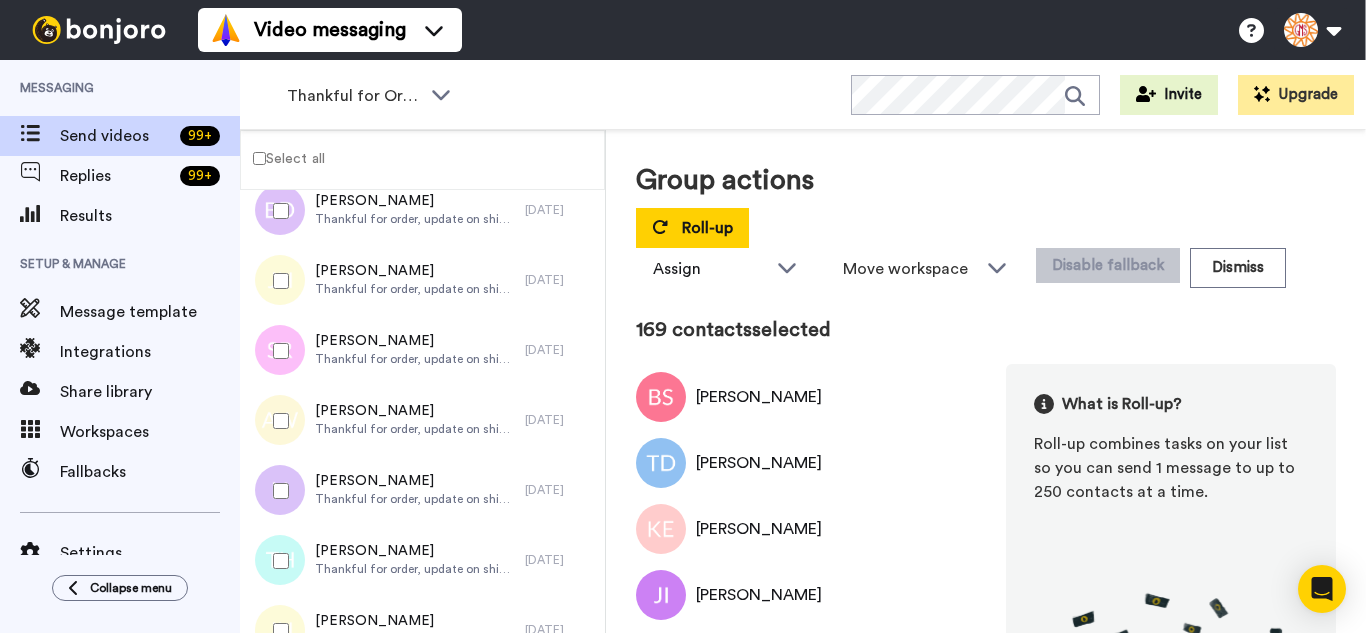 click at bounding box center [277, 491] 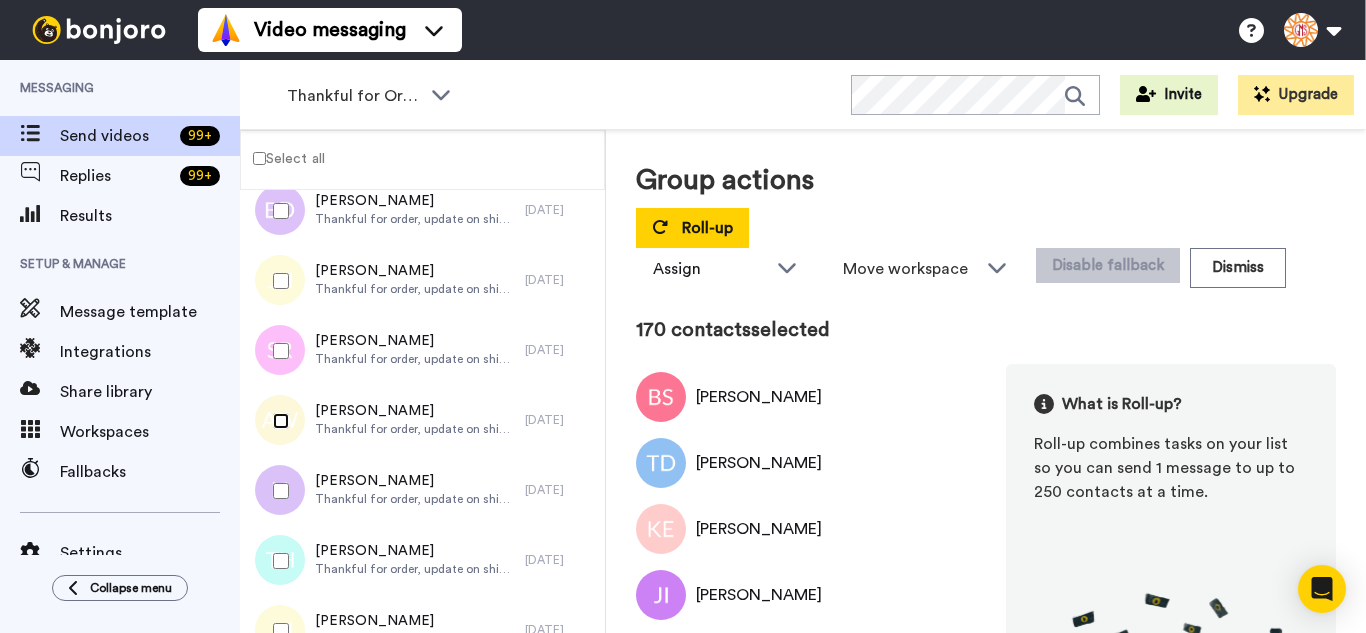 click at bounding box center (277, 421) 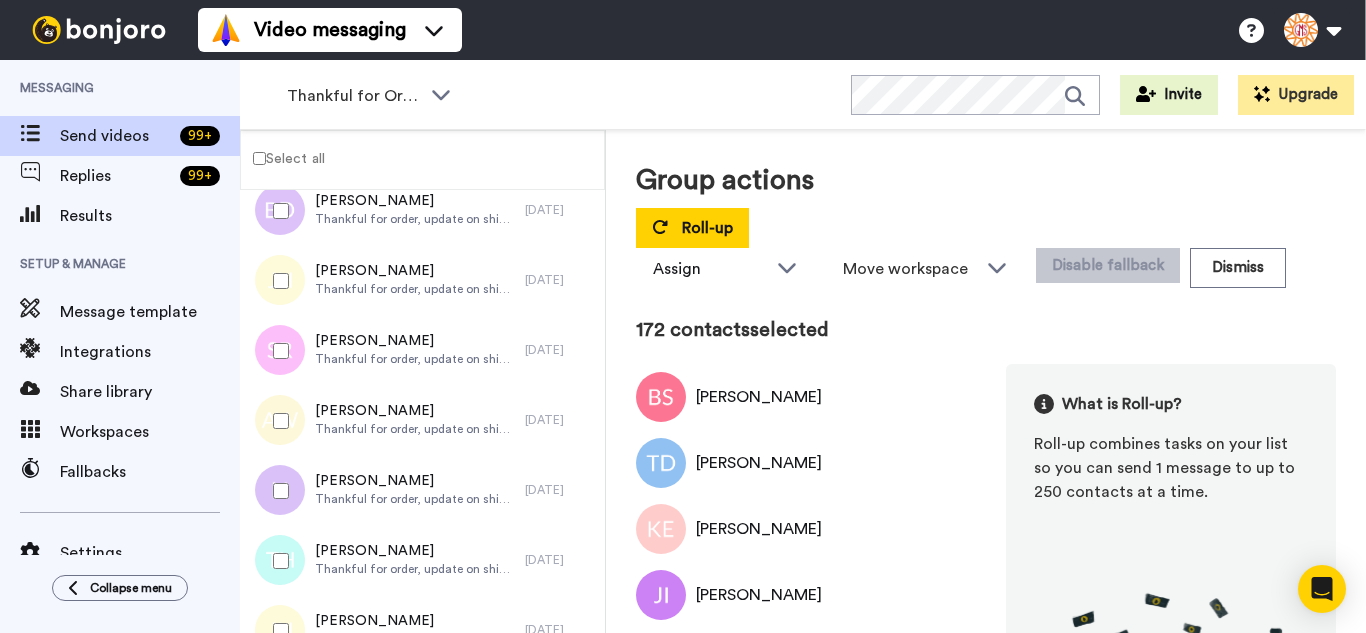 click at bounding box center (277, 631) 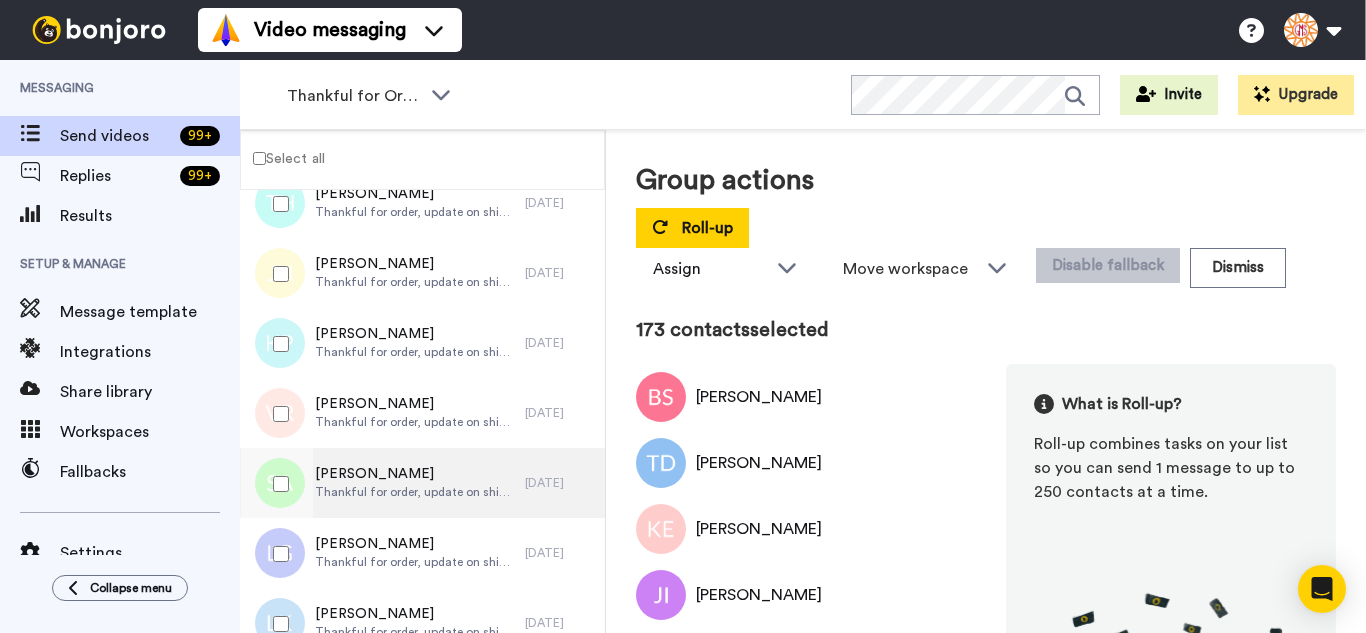 scroll, scrollTop: 12075, scrollLeft: 0, axis: vertical 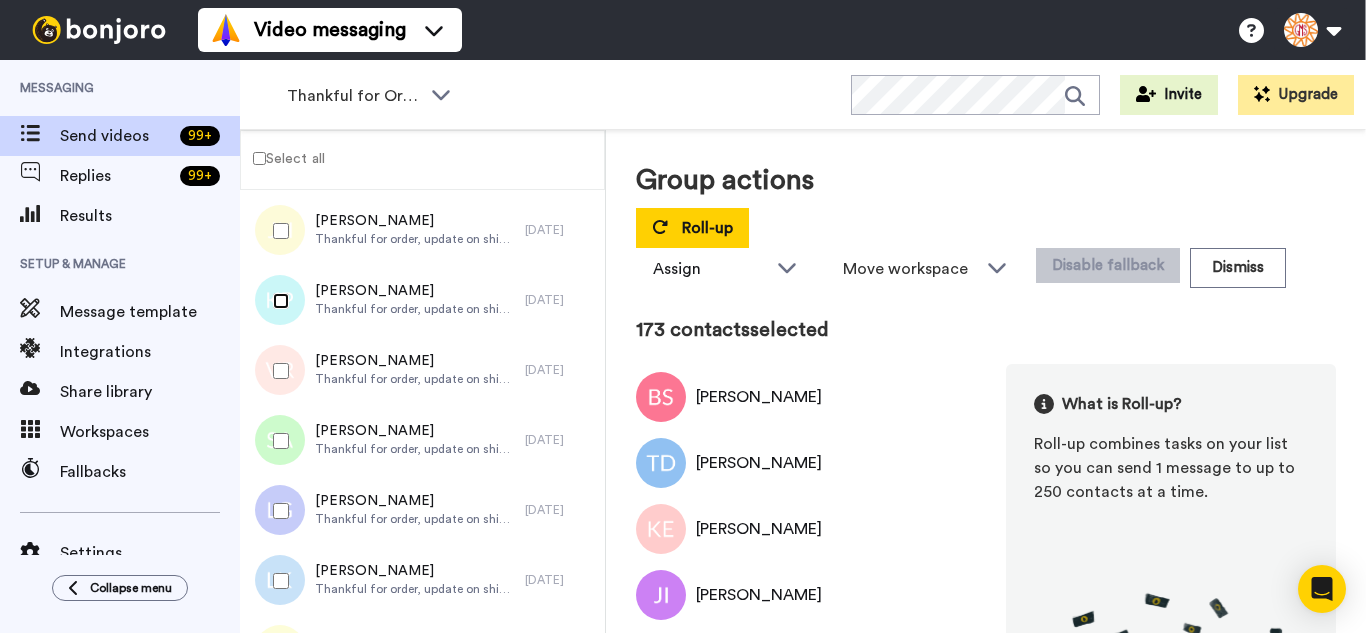 click at bounding box center (277, 301) 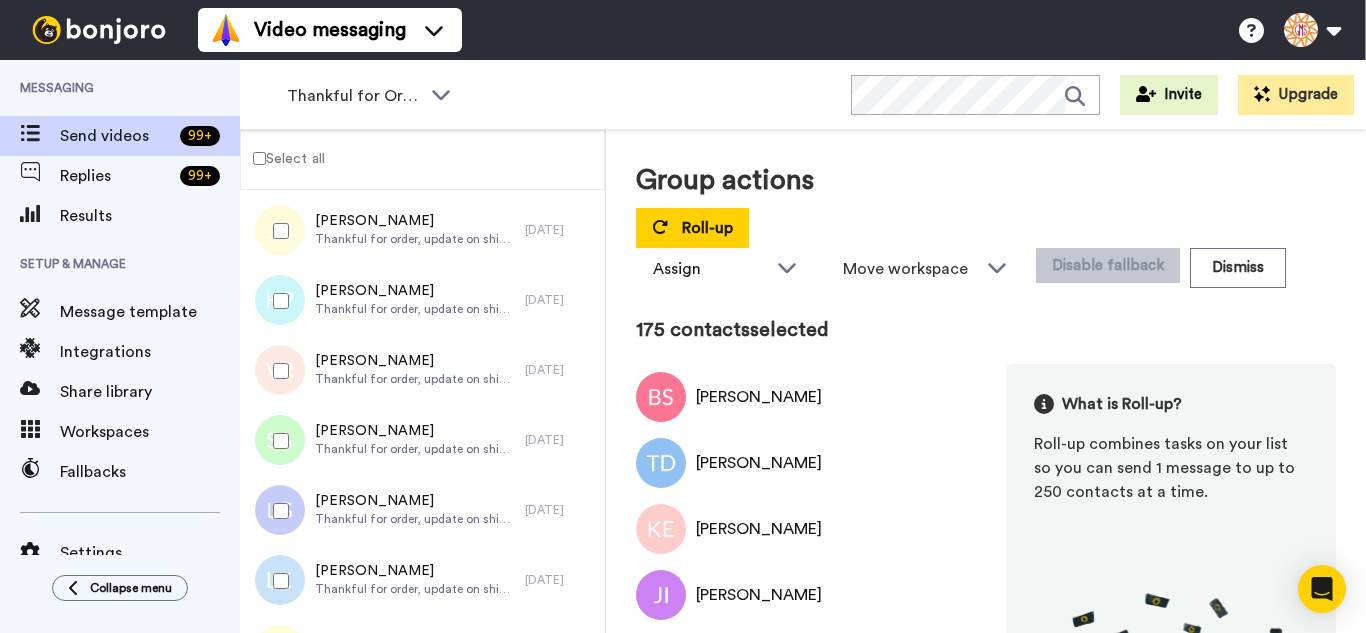 click at bounding box center (277, 441) 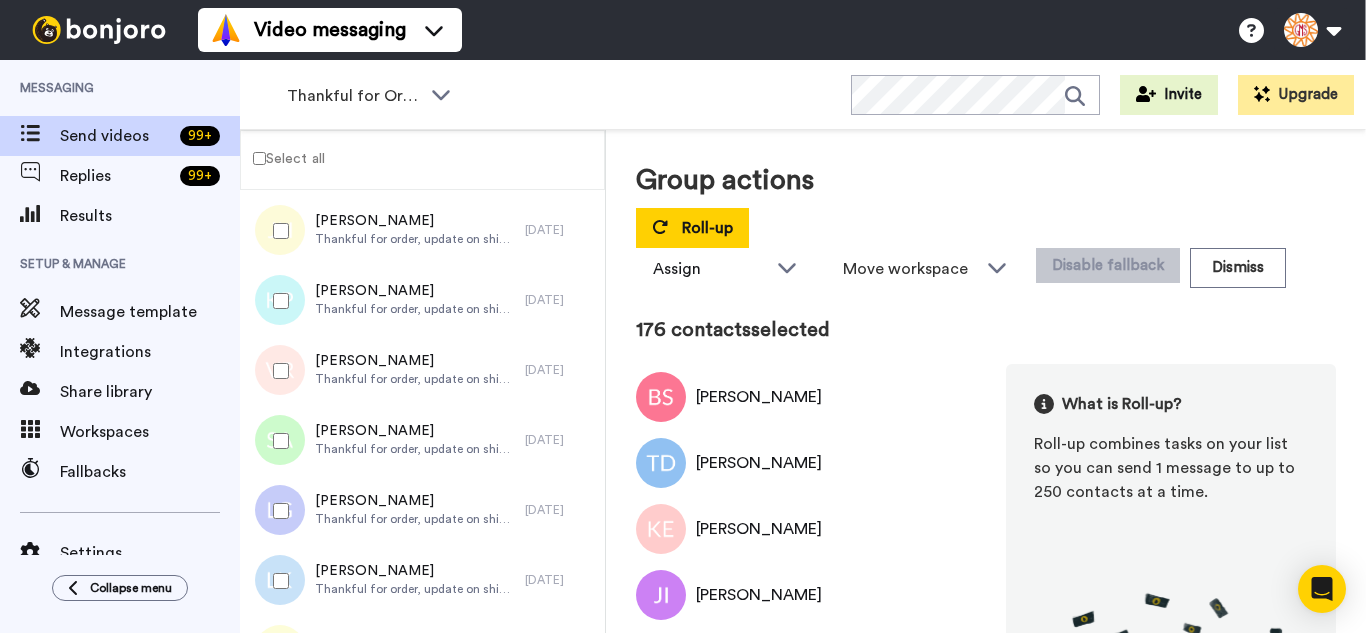 click at bounding box center (277, 511) 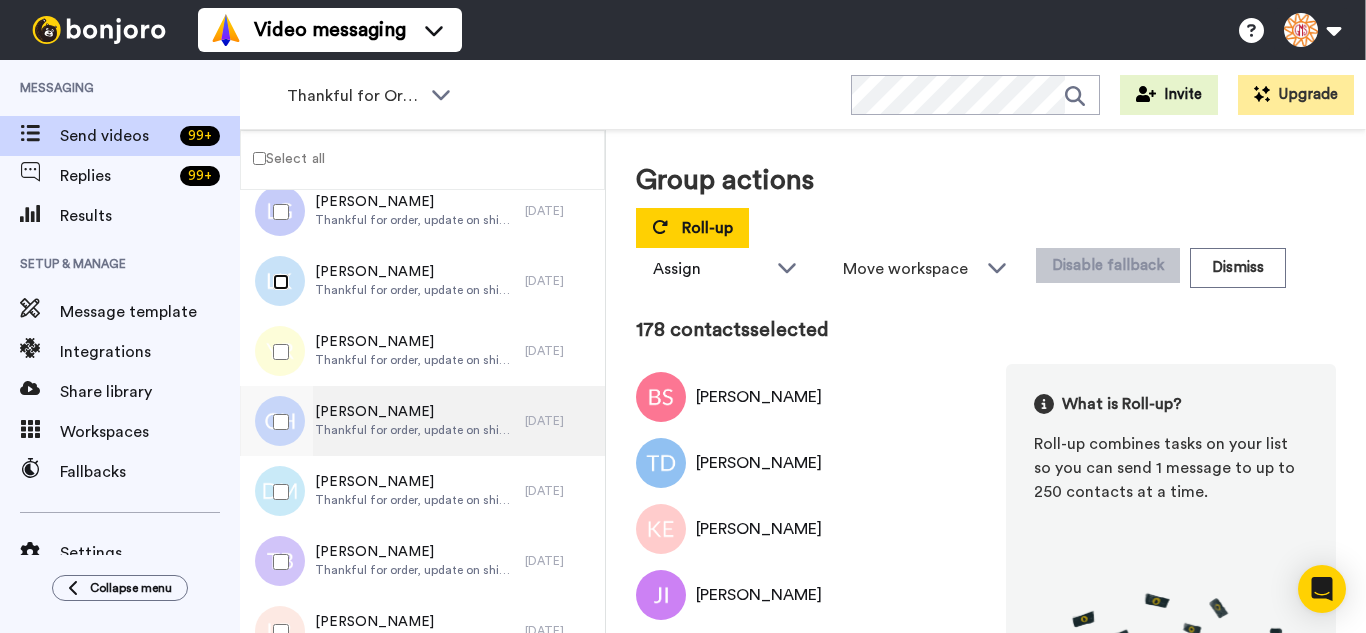 scroll, scrollTop: 12375, scrollLeft: 0, axis: vertical 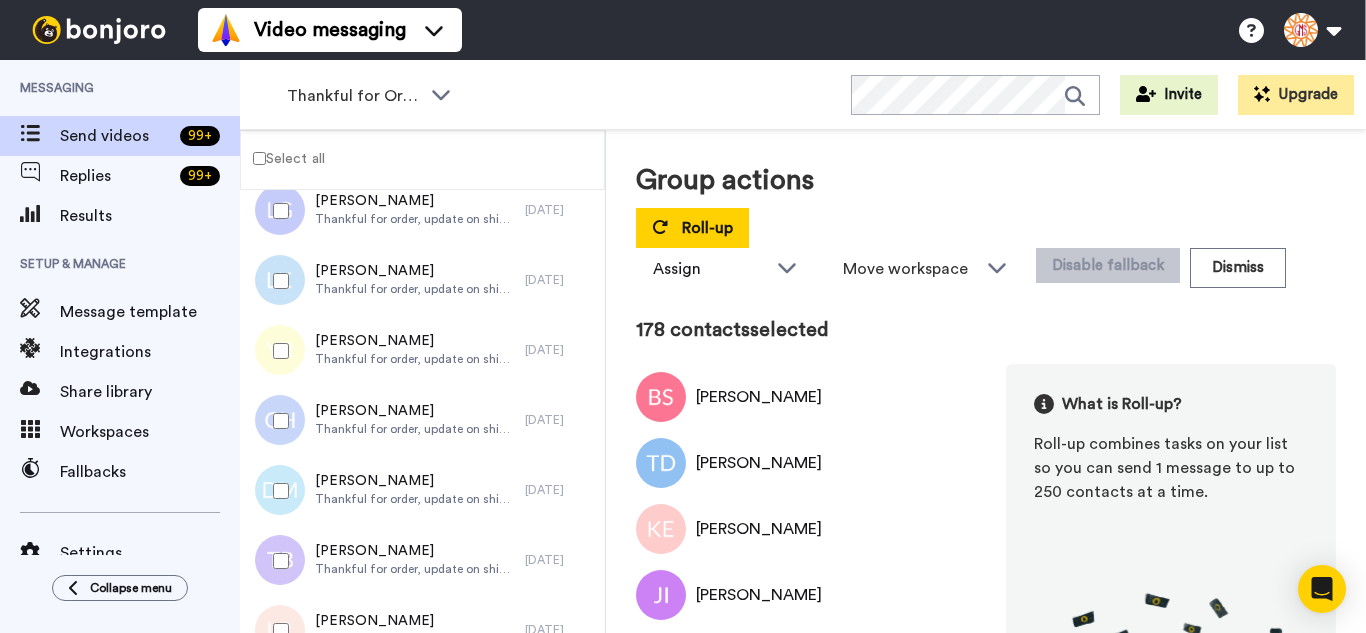 click at bounding box center [277, 351] 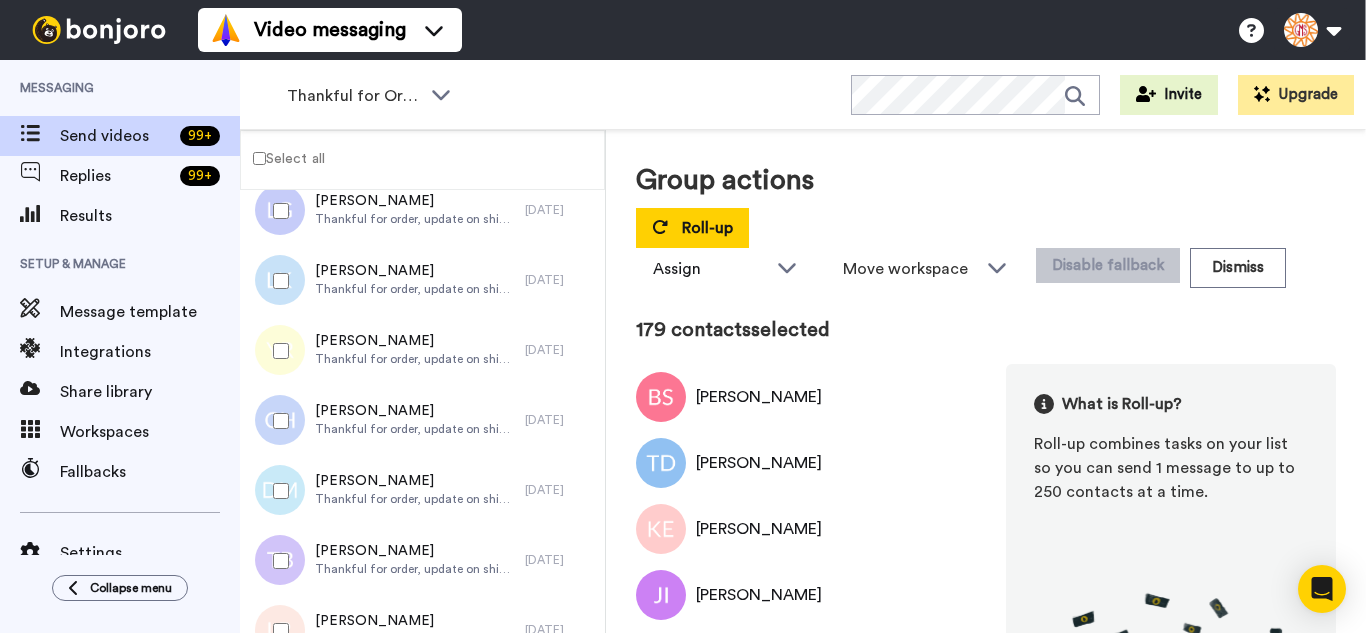 click at bounding box center (277, 421) 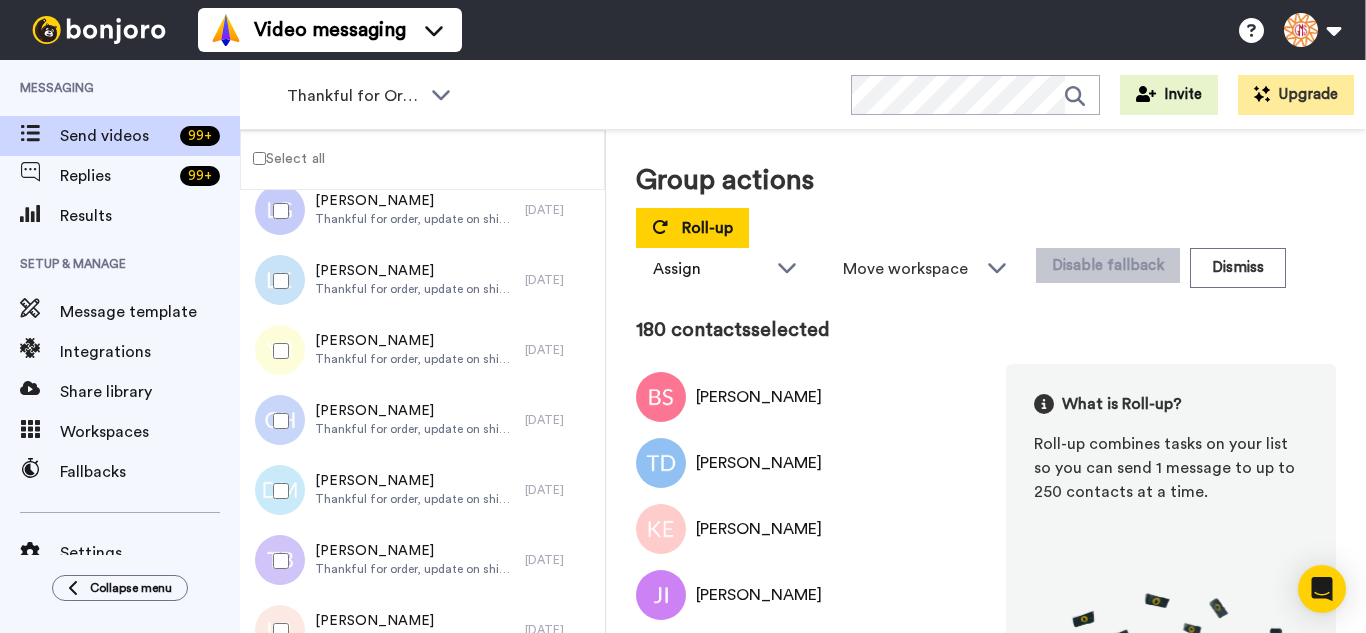 click at bounding box center [277, 491] 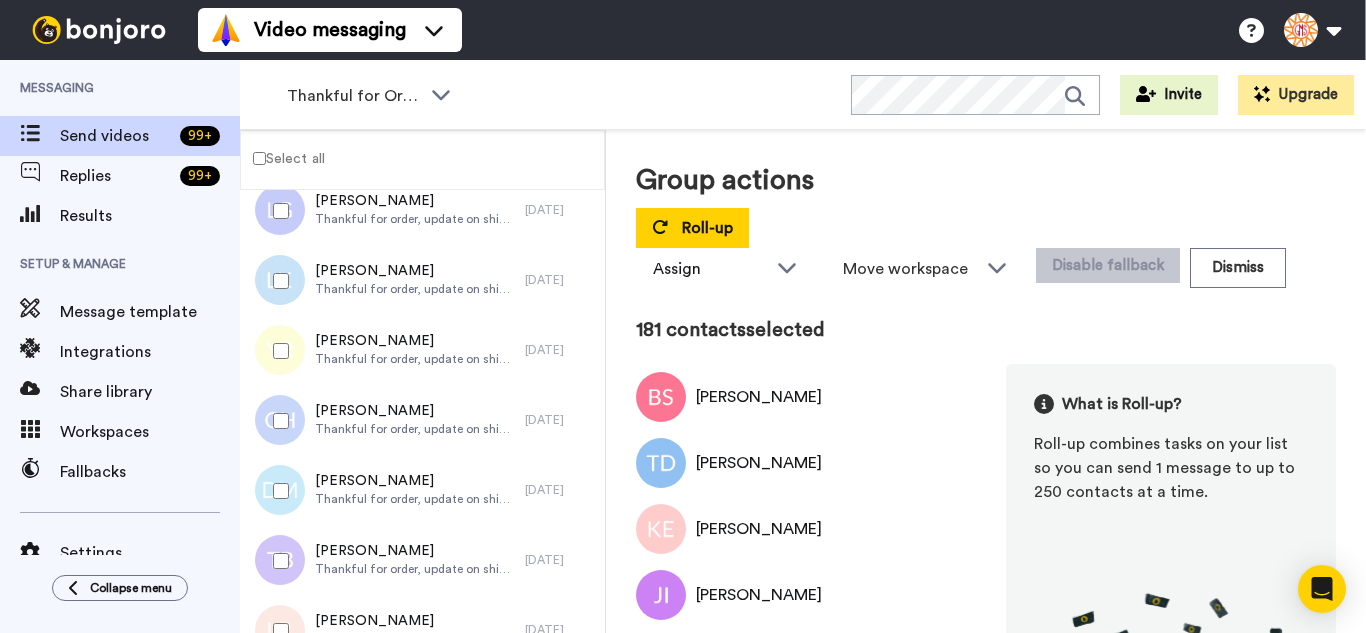 click at bounding box center [277, 561] 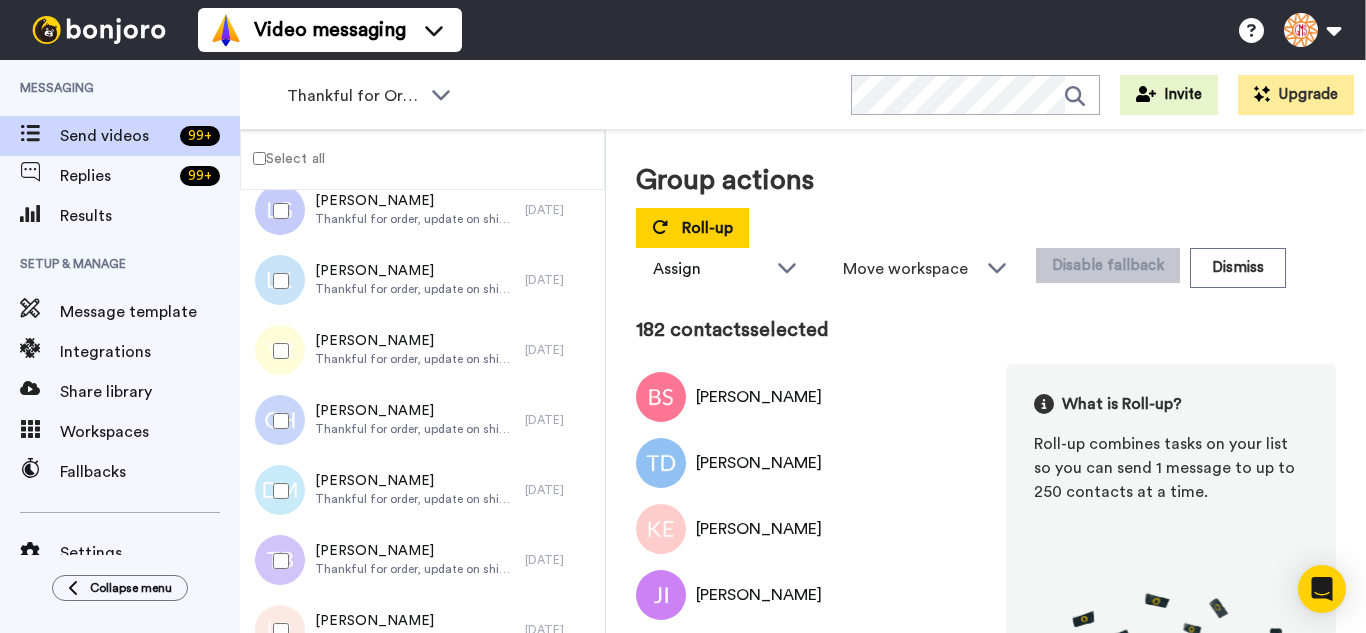 click at bounding box center (277, 631) 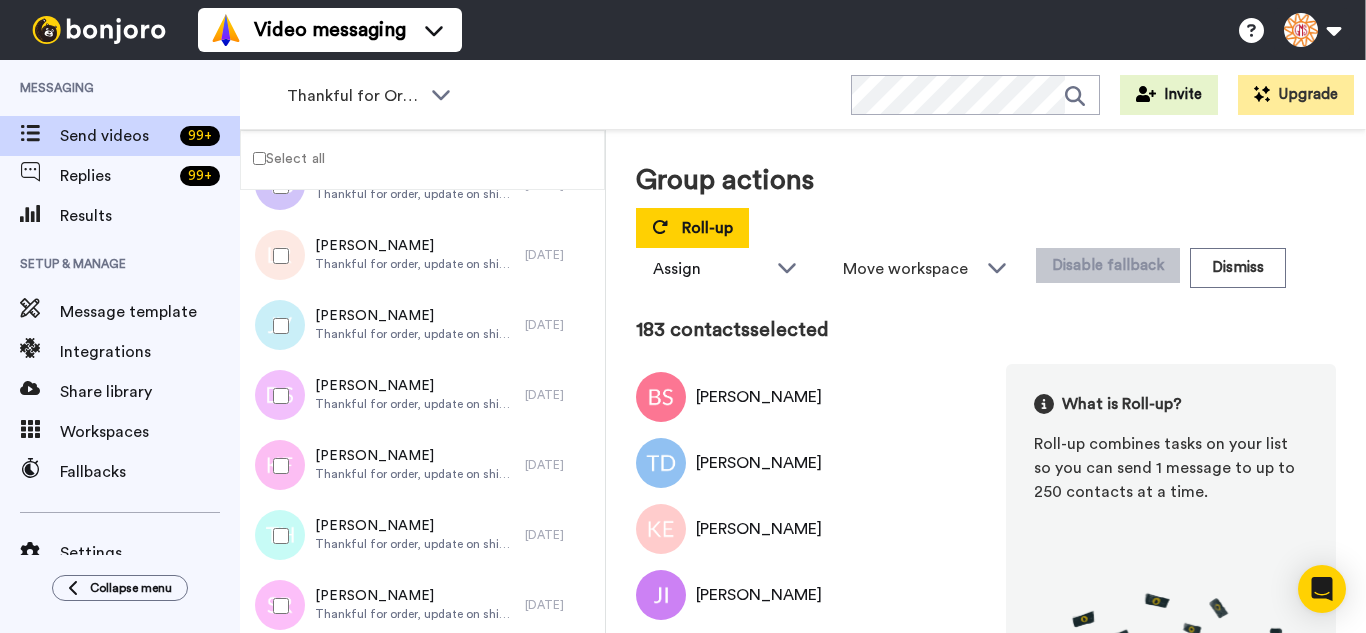 scroll, scrollTop: 12775, scrollLeft: 0, axis: vertical 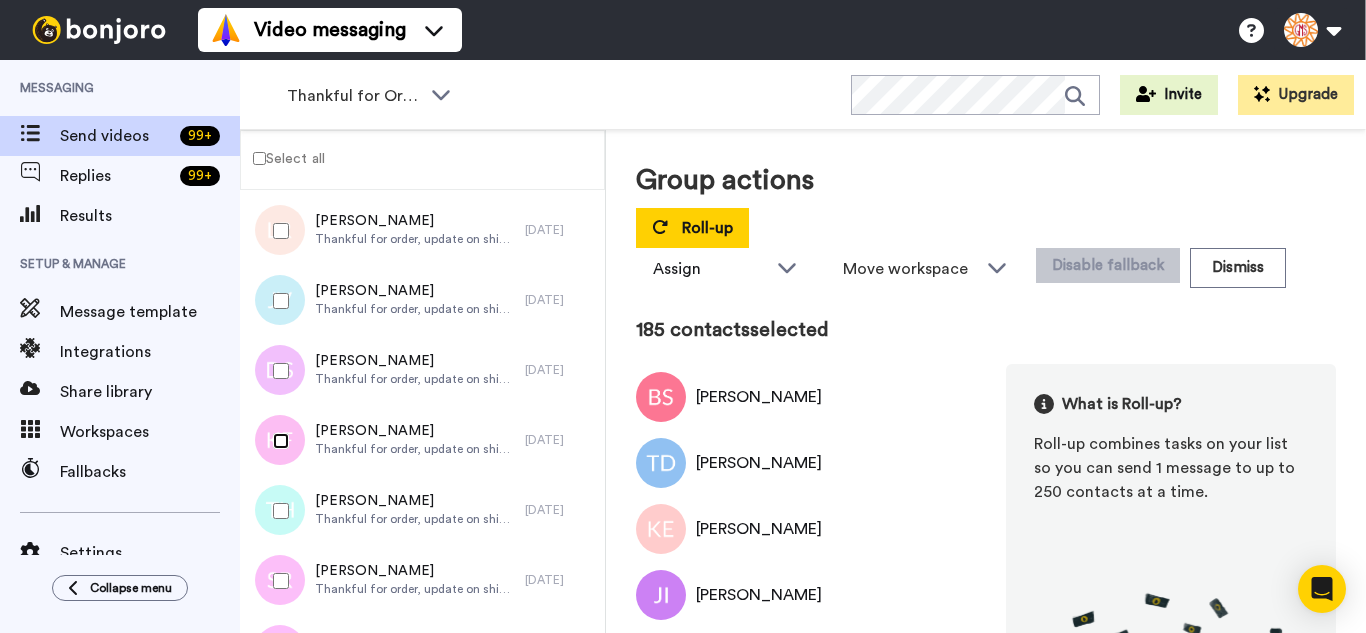 click at bounding box center [277, 441] 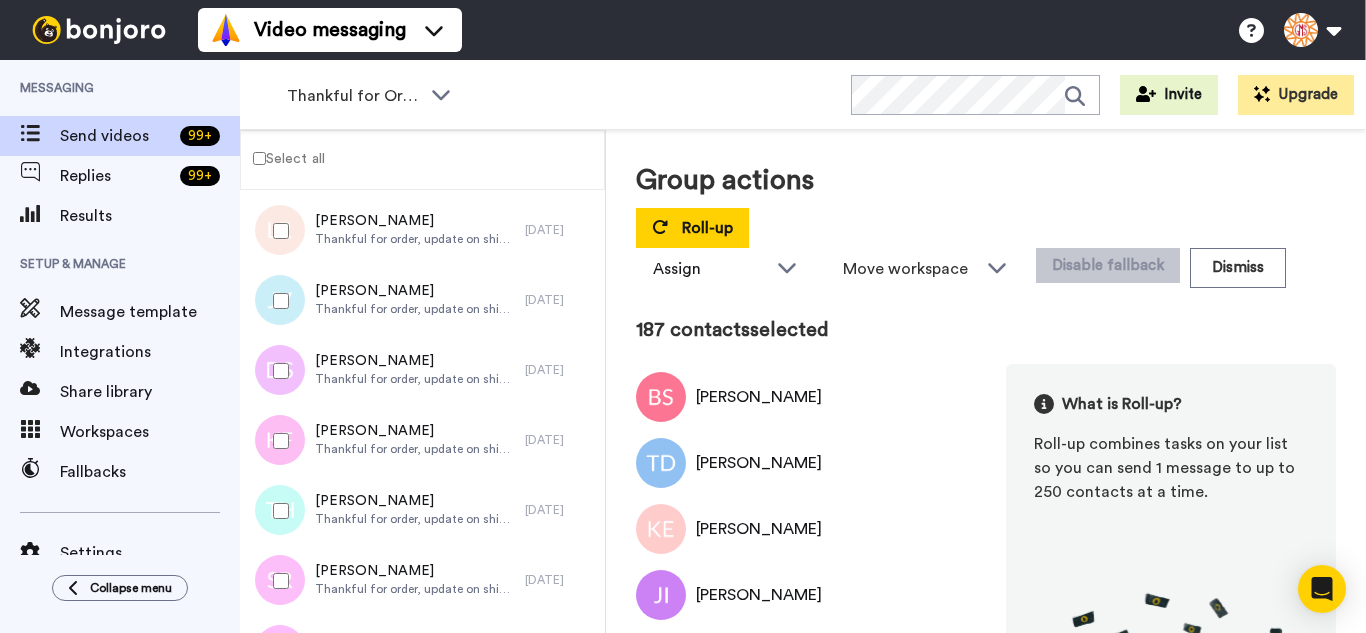 click on "[DATE] [PERSON_NAME] Thankful for order, update on shipping. [DATE] [PERSON_NAME] Thankful for order, update on shipping. [DATE] [PERSON_NAME] Thankful for order, update on shipping. [DATE] [PERSON_NAME] Thankful for order, update on shipping. [DATE] [PERSON_NAME] Thankful for order, update on shipping. [DATE] [PERSON_NAME] Thankful for order, update on shipping. [DATE] [PERSON_NAME] Thankful for order, update on shipping. [DATE] [PERSON_NAME] Thankful for order, update on shipping. [DATE] [PERSON_NAME] Thankful for order, update on shipping. [DATE] `[PERSON_NAME] Thankful for order, update on shipping. [DATE] [PERSON_NAME] Thankful for order, update on shipping. [DATE] [PERSON_NAME] Thankful for order, update on shipping. [DATE] [PERSON_NAME] Thankful for order, update on shipping. [DATE] [PERSON_NAME] Thankful for order, update on shipping. [DATE] [PERSON_NAME] Thankful for order, update on shipping. [DATE] [PERSON_NAME] [DATE] [PERSON_NAME]" at bounding box center [422, -5565] 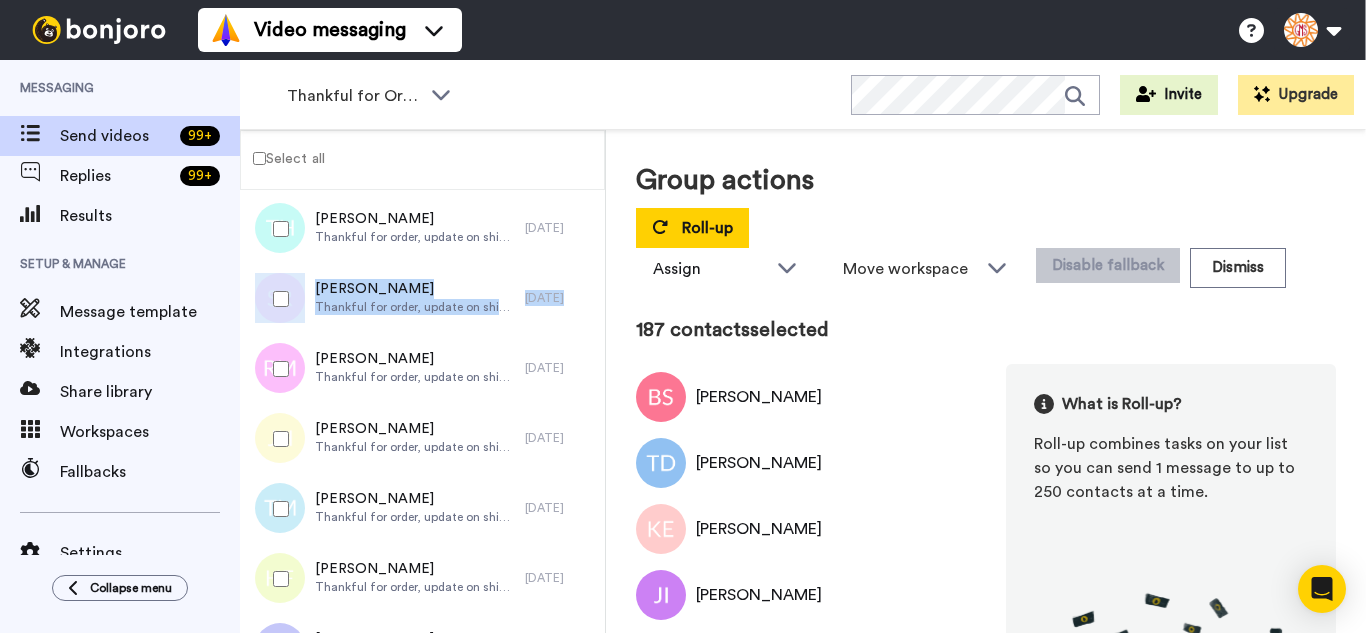 scroll, scrollTop: 13075, scrollLeft: 0, axis: vertical 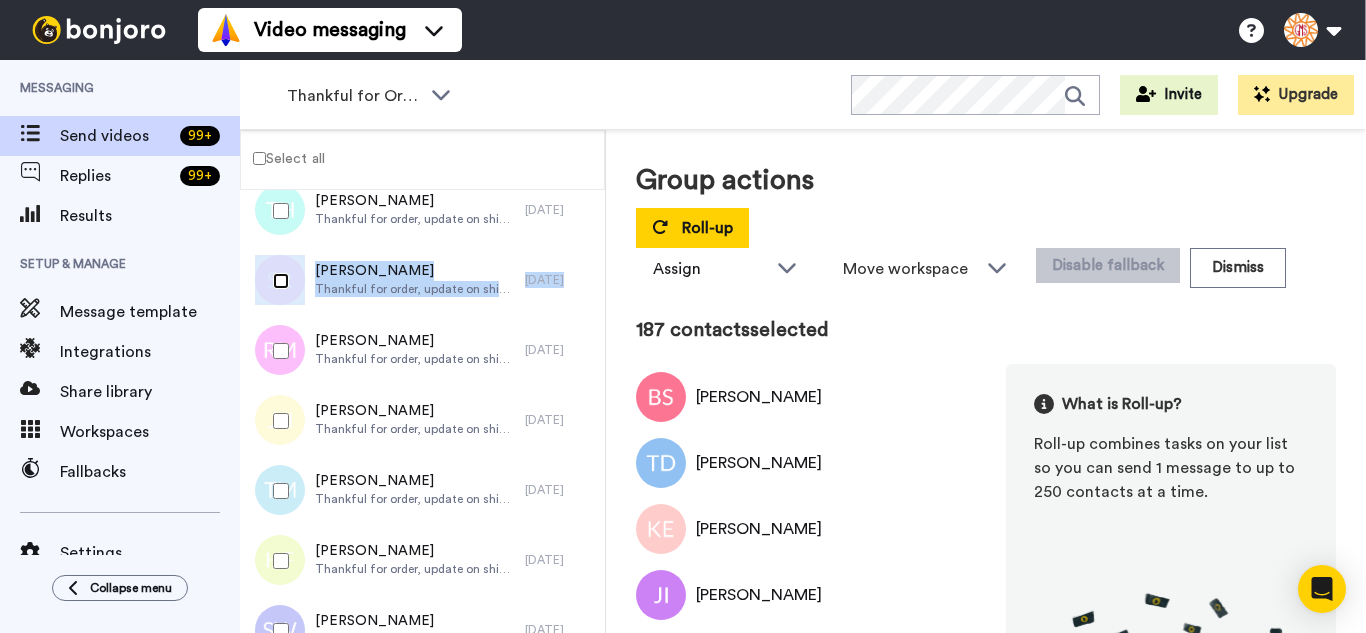 click at bounding box center [277, 281] 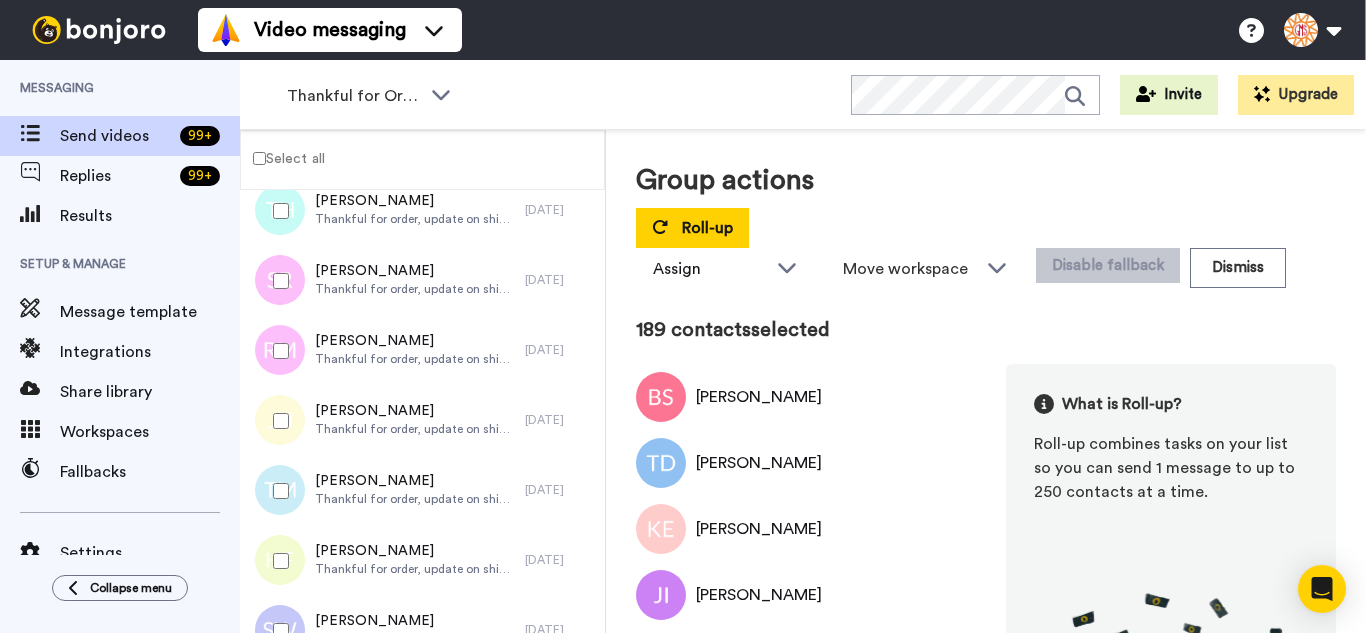 click at bounding box center (277, 421) 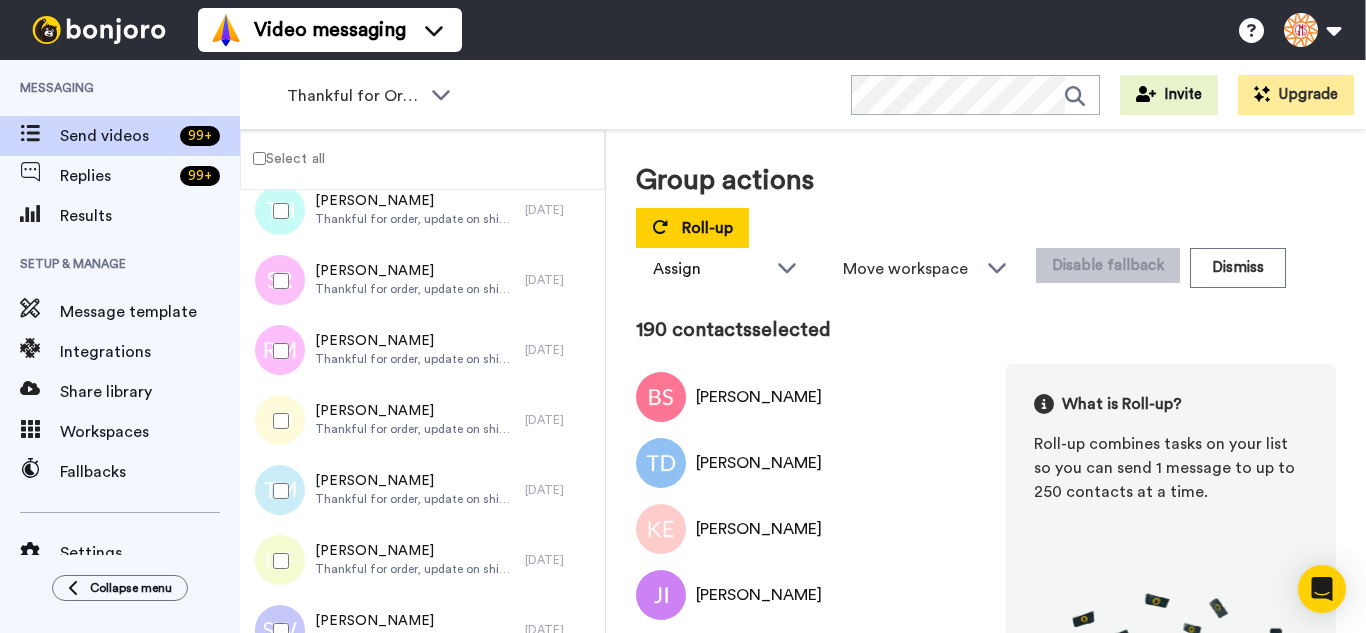 click at bounding box center (277, 491) 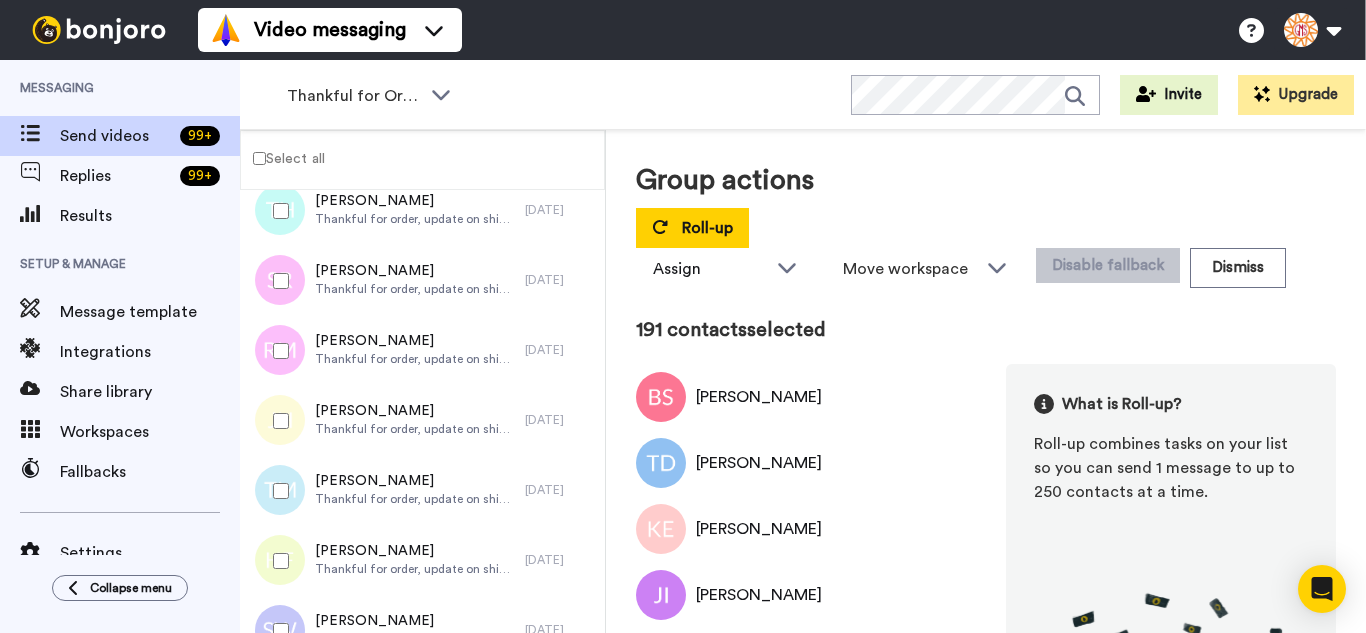 click at bounding box center (277, 561) 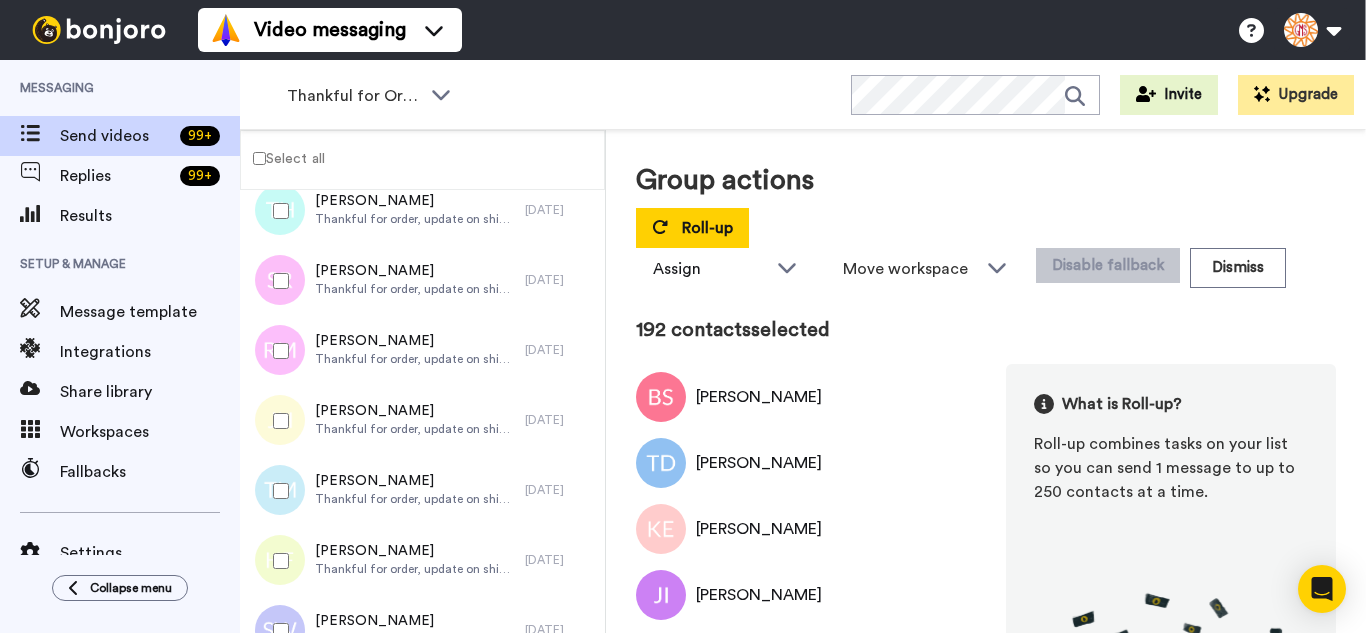 click at bounding box center (277, 631) 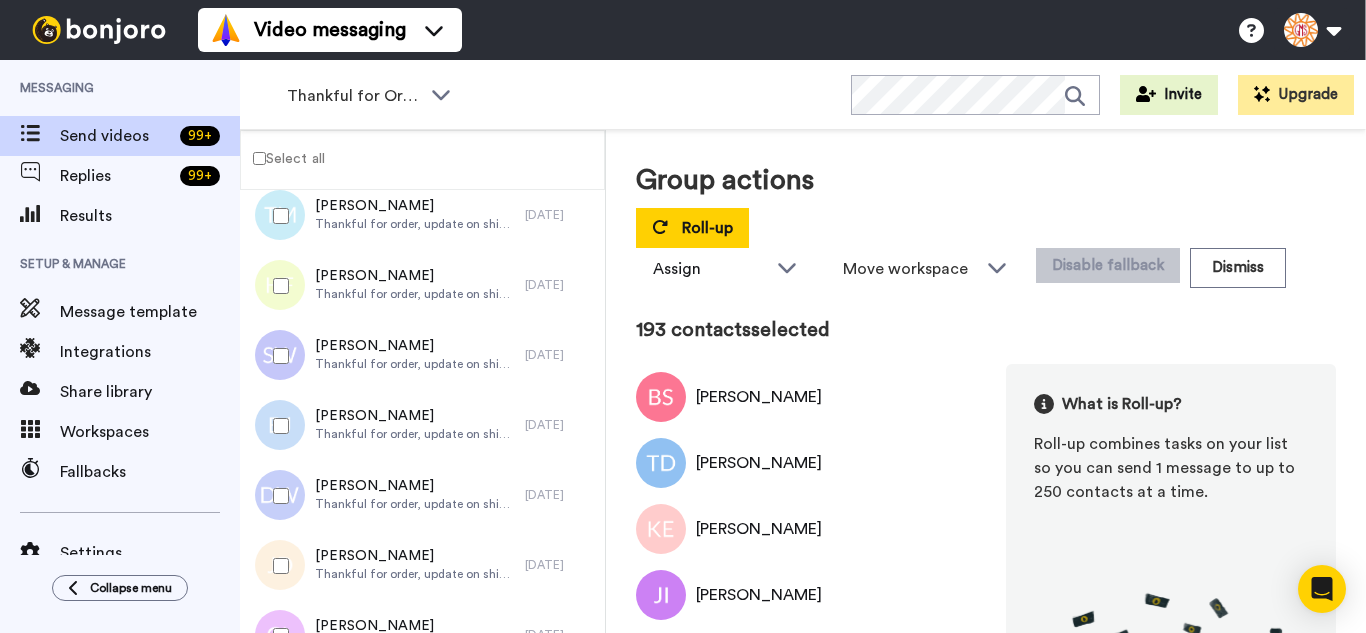 scroll, scrollTop: 13375, scrollLeft: 0, axis: vertical 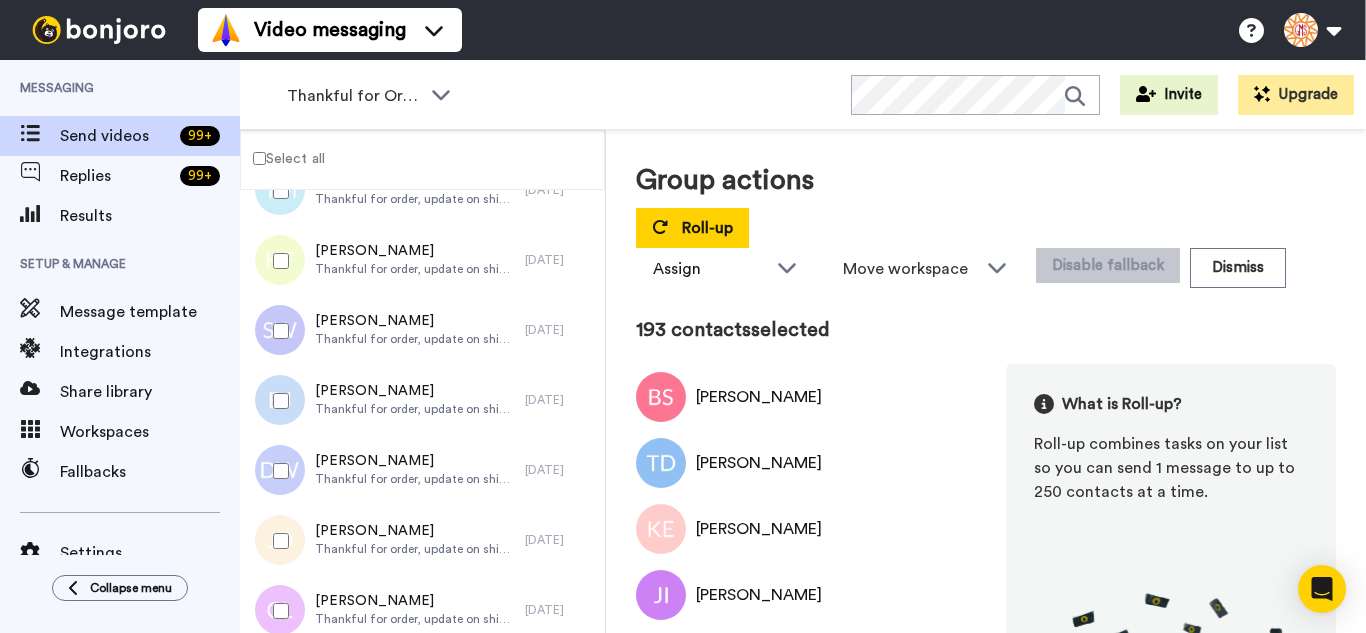 click at bounding box center [277, 401] 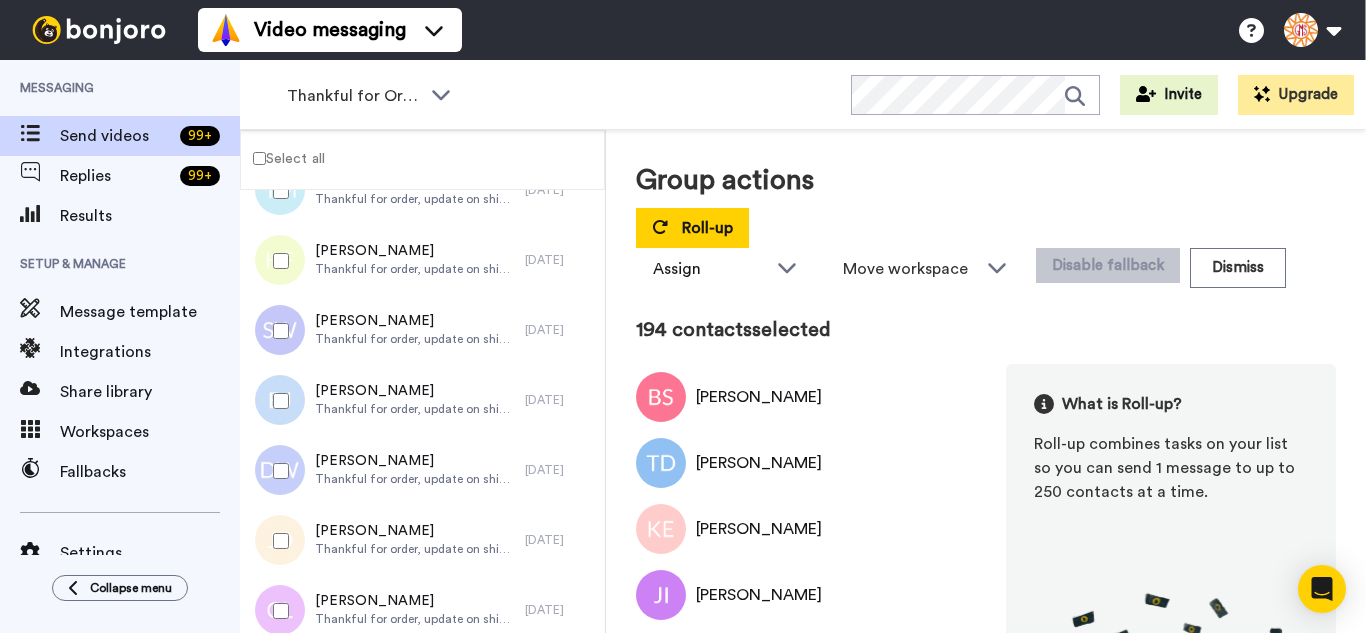 click at bounding box center [277, 471] 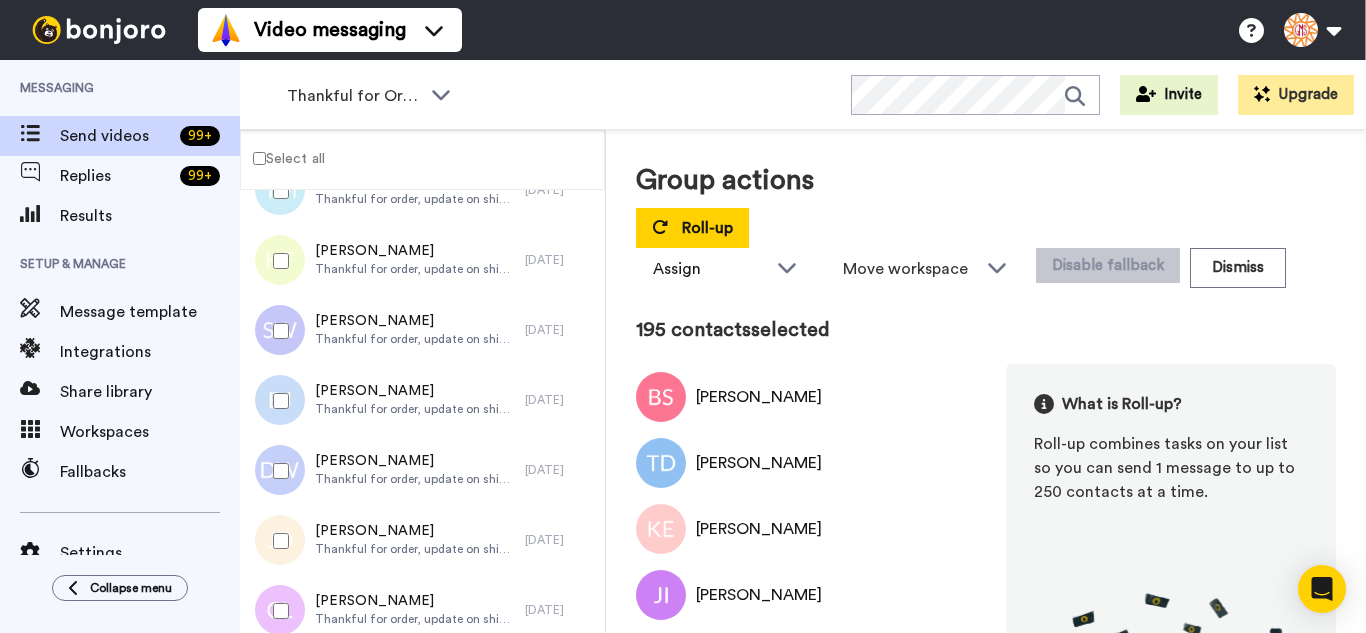 click at bounding box center [277, 541] 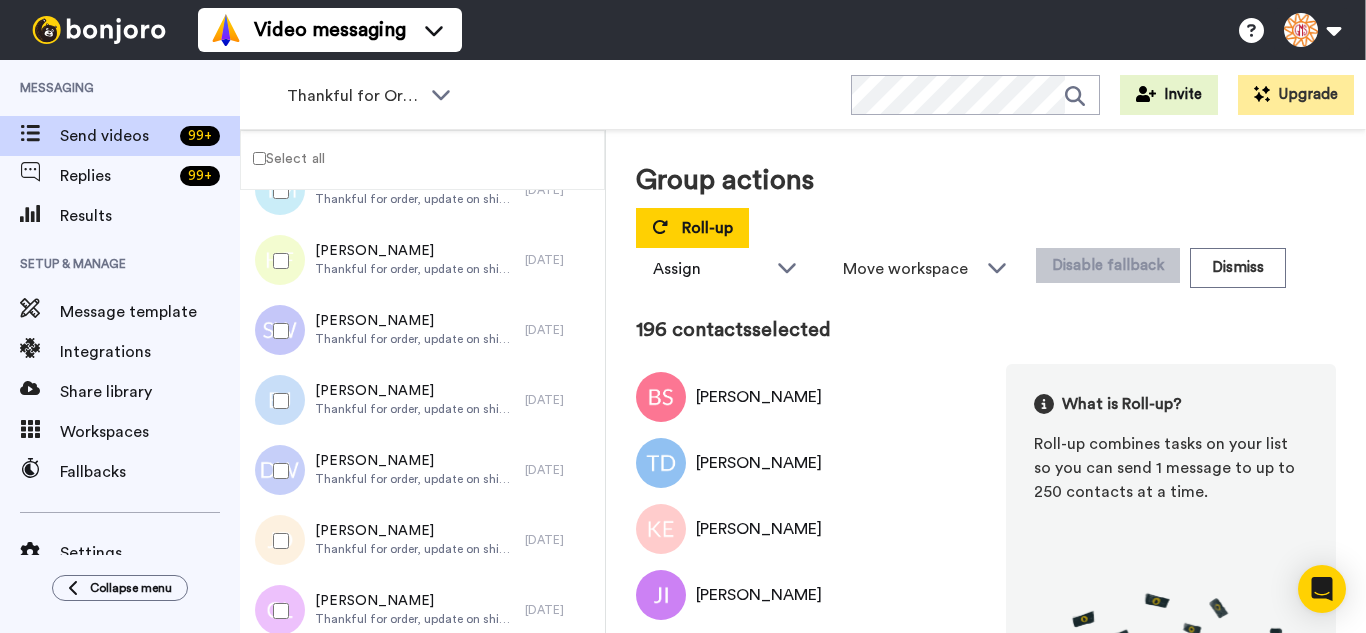 click at bounding box center (277, 611) 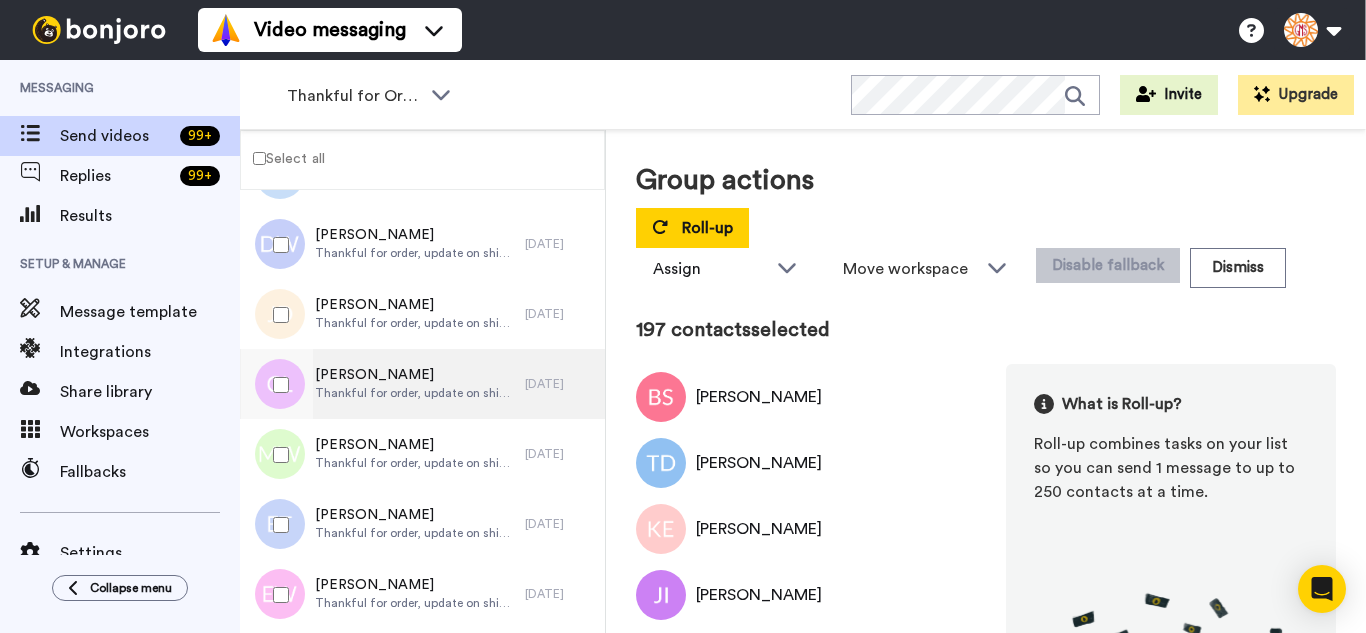 scroll, scrollTop: 13675, scrollLeft: 0, axis: vertical 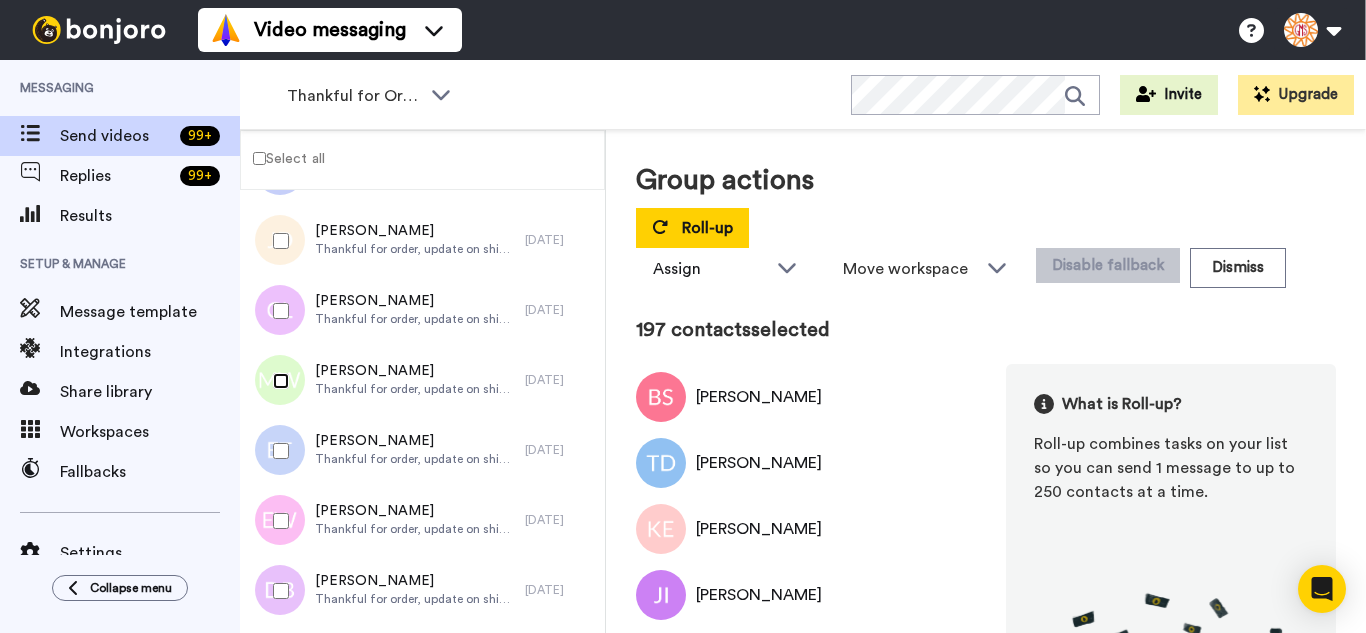 click at bounding box center [277, 381] 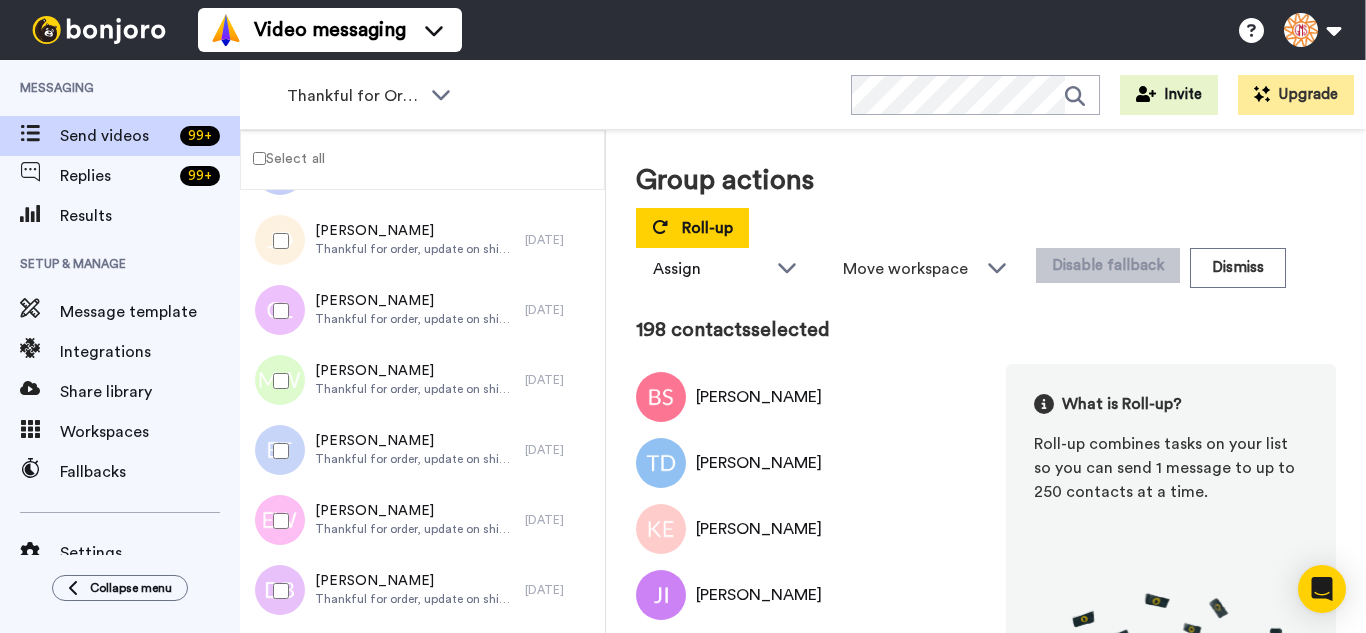 click at bounding box center (277, 451) 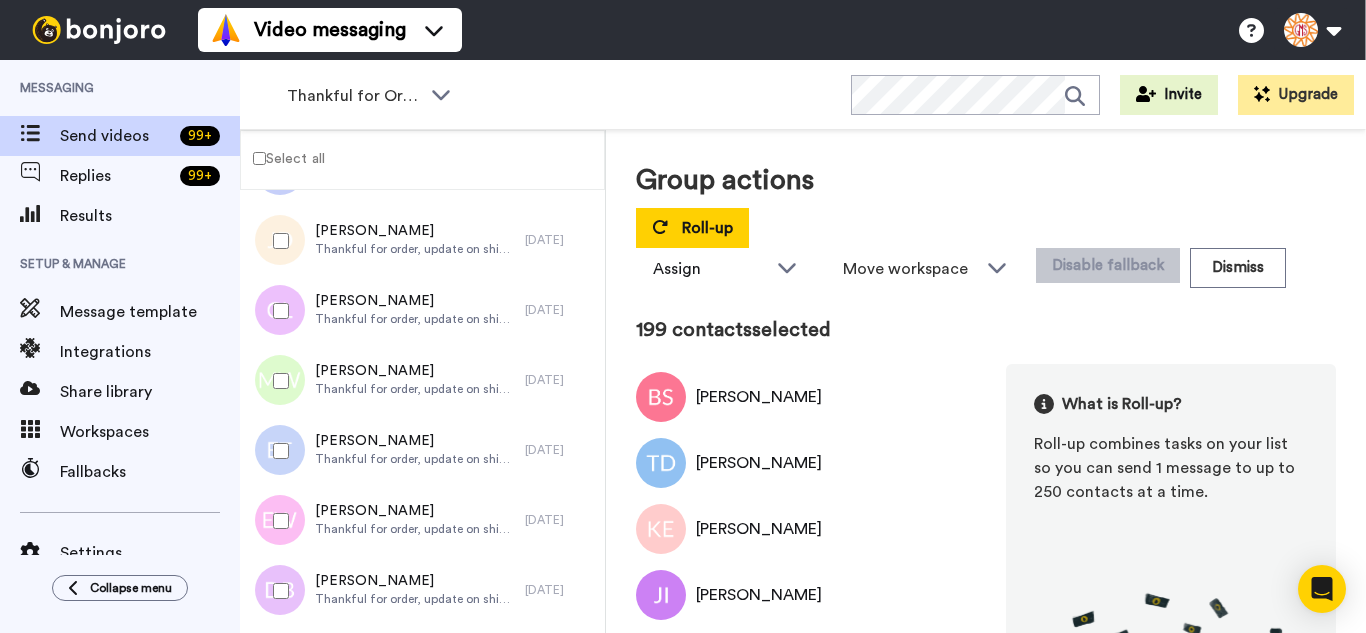 click at bounding box center [277, 521] 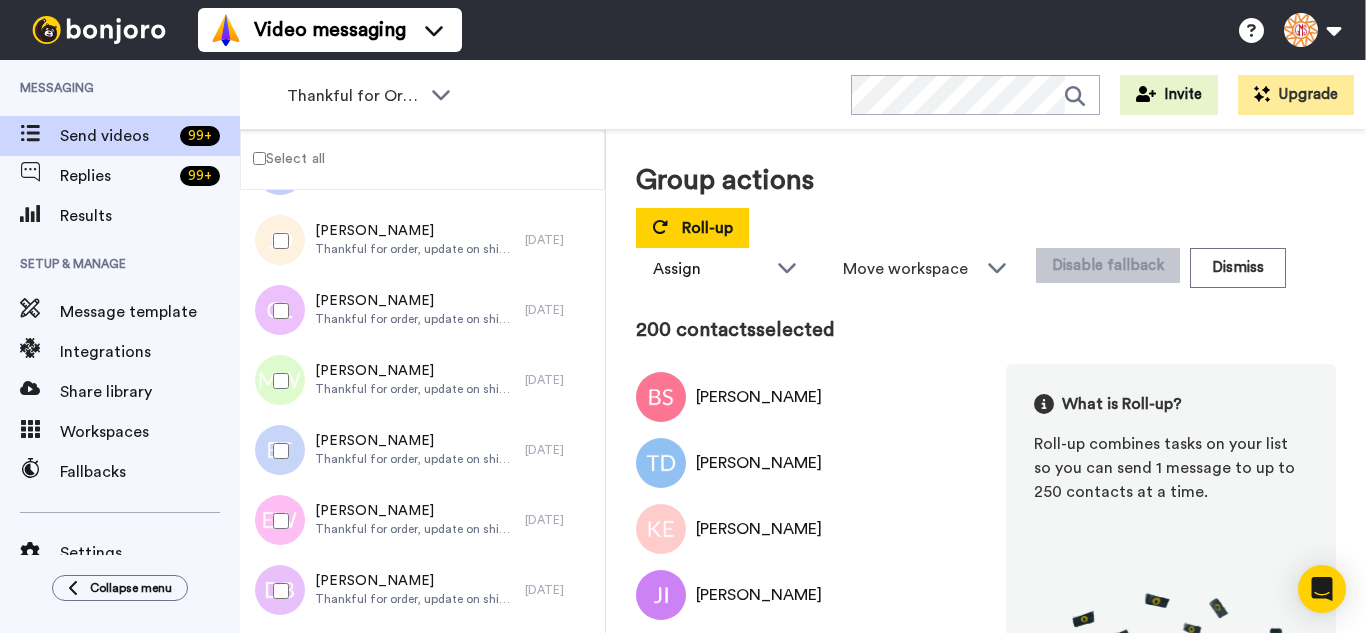 click at bounding box center [277, 591] 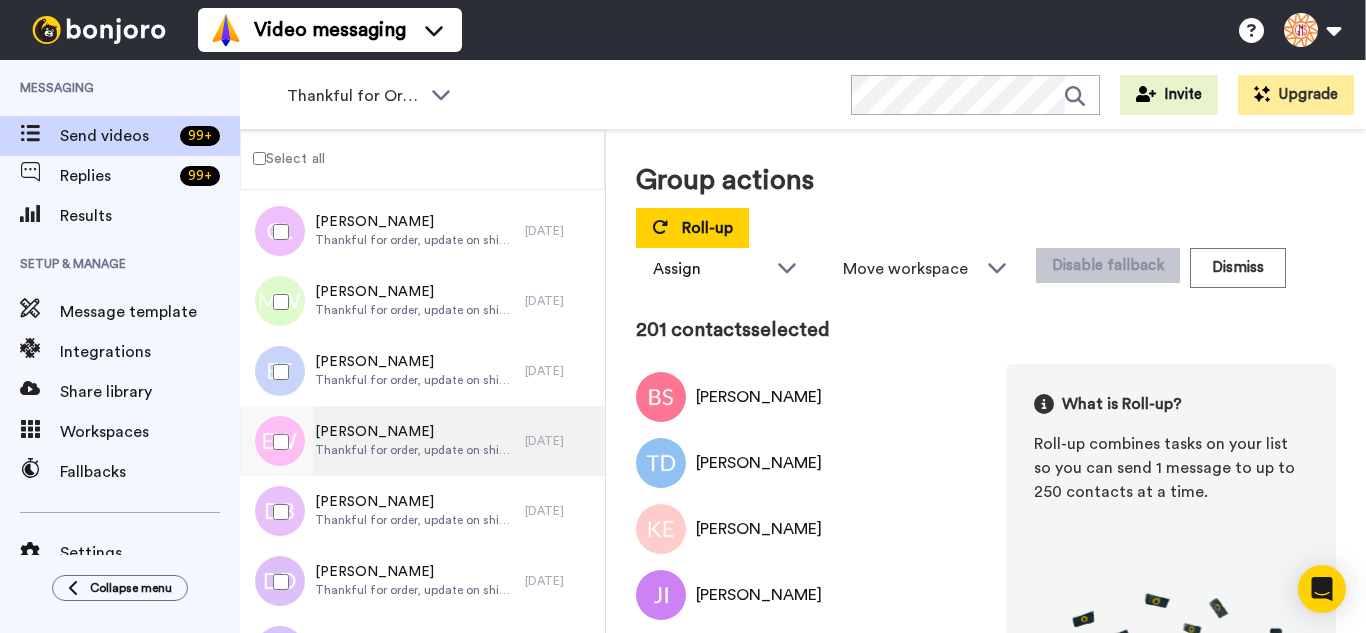 scroll, scrollTop: 13975, scrollLeft: 0, axis: vertical 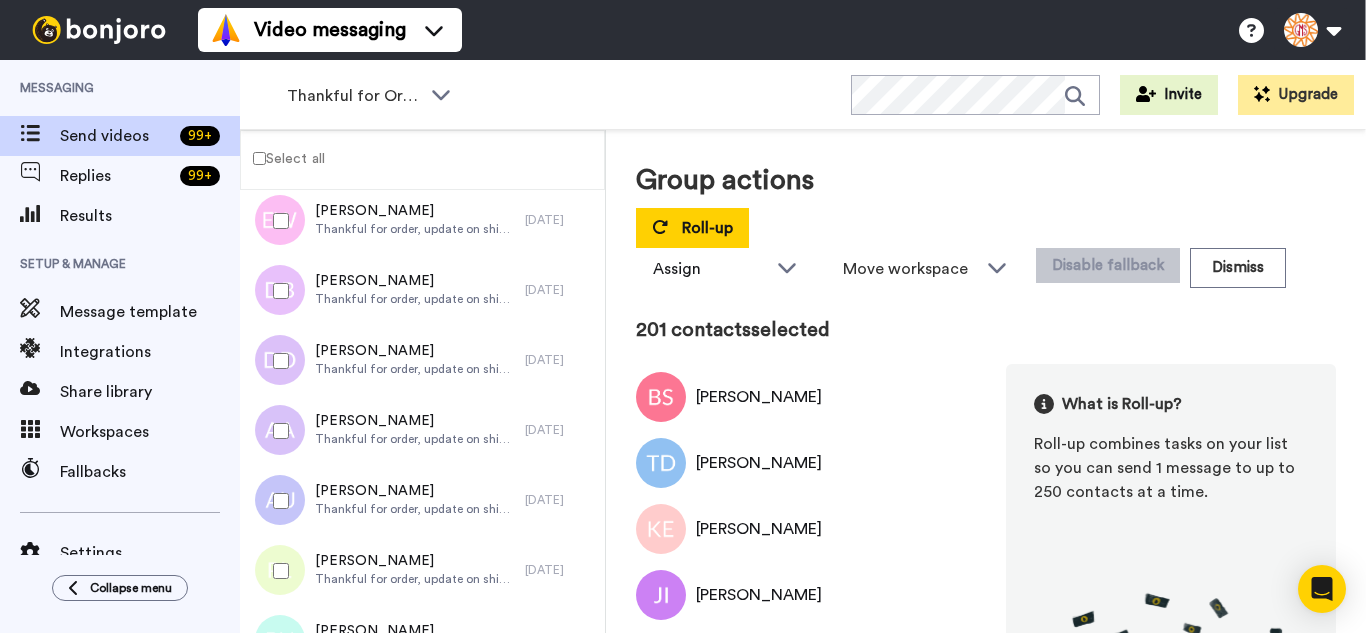 click at bounding box center (277, 361) 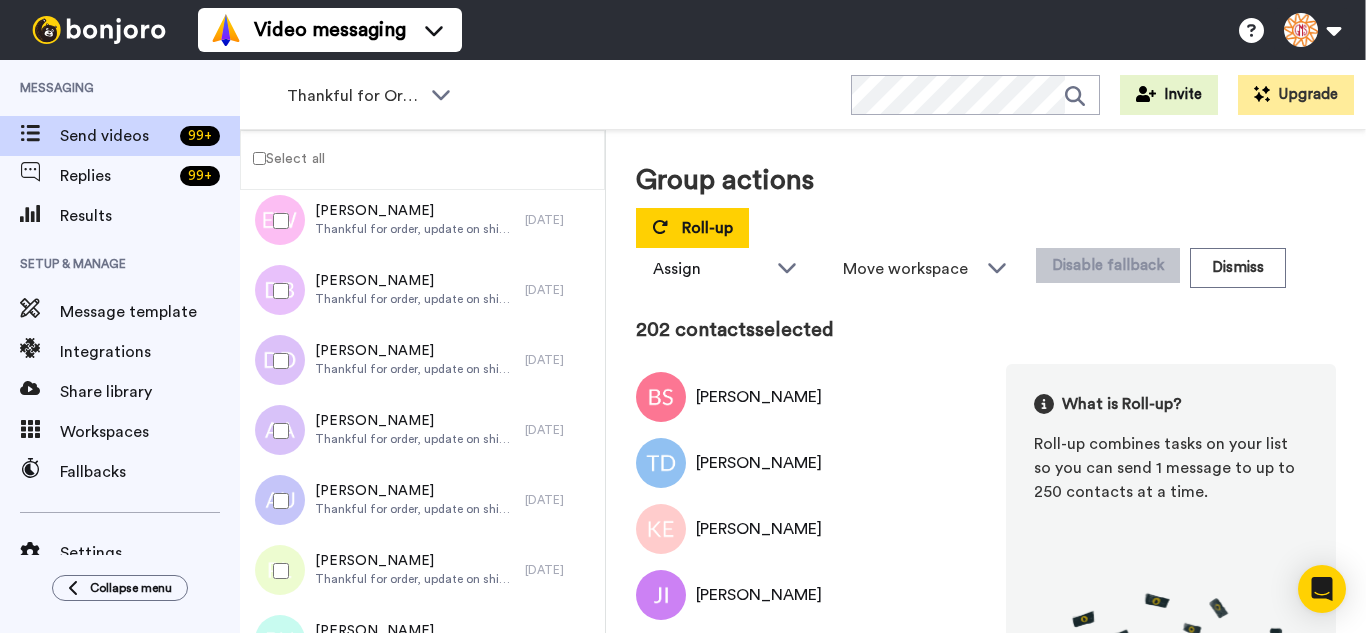 click at bounding box center (277, 431) 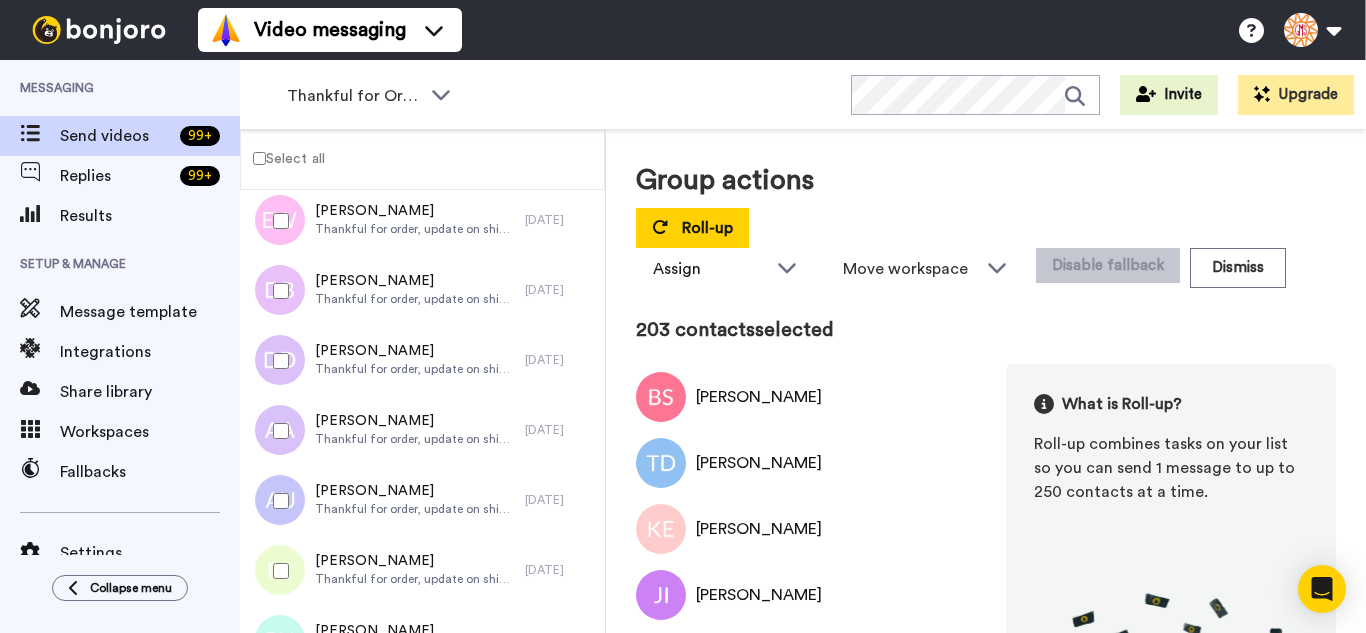 click at bounding box center (277, 501) 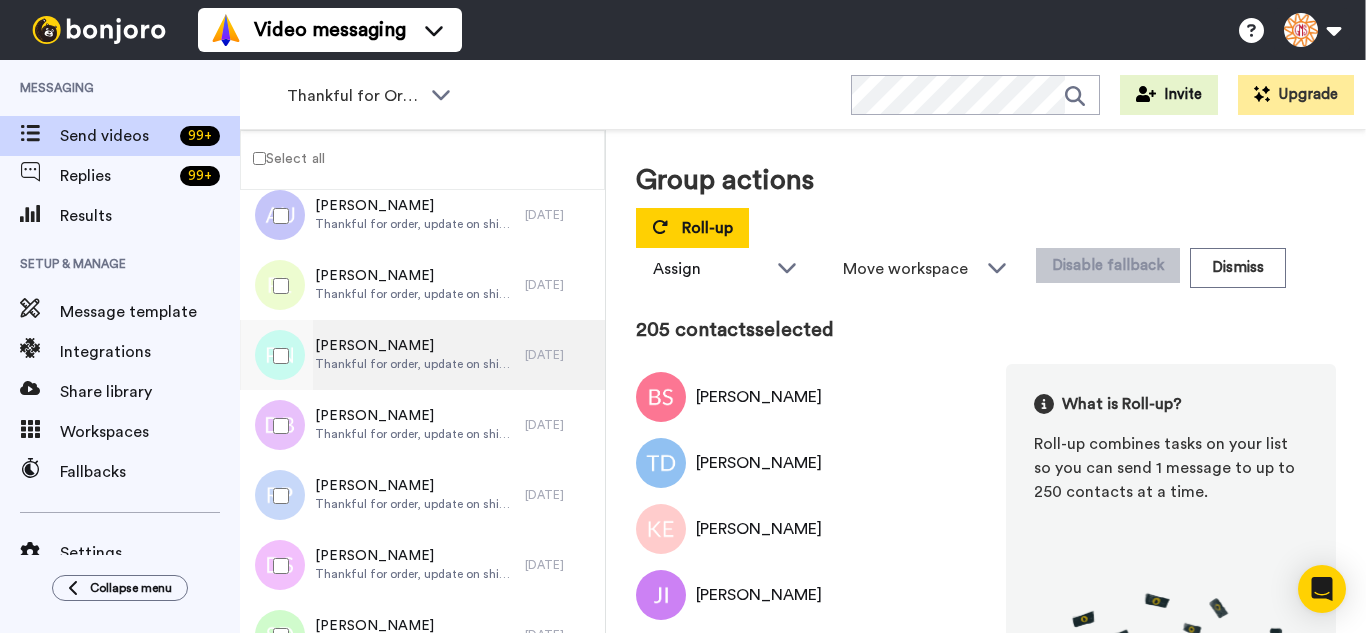 scroll, scrollTop: 14275, scrollLeft: 0, axis: vertical 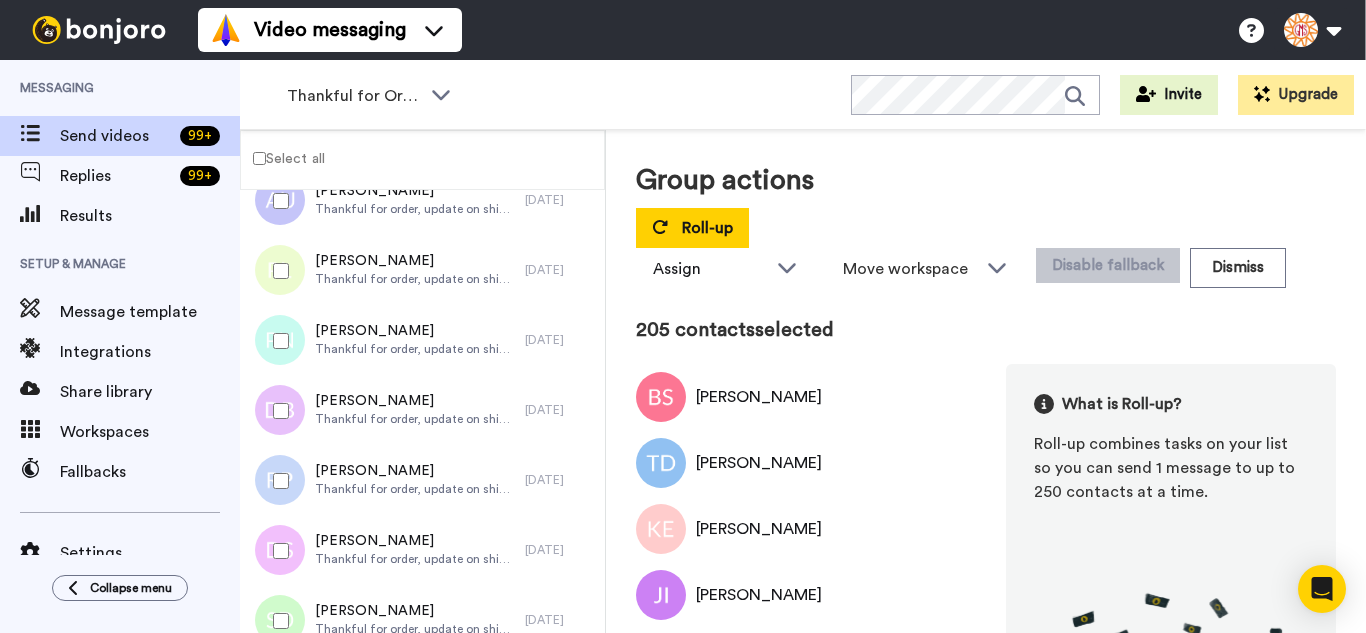 click at bounding box center [277, 411] 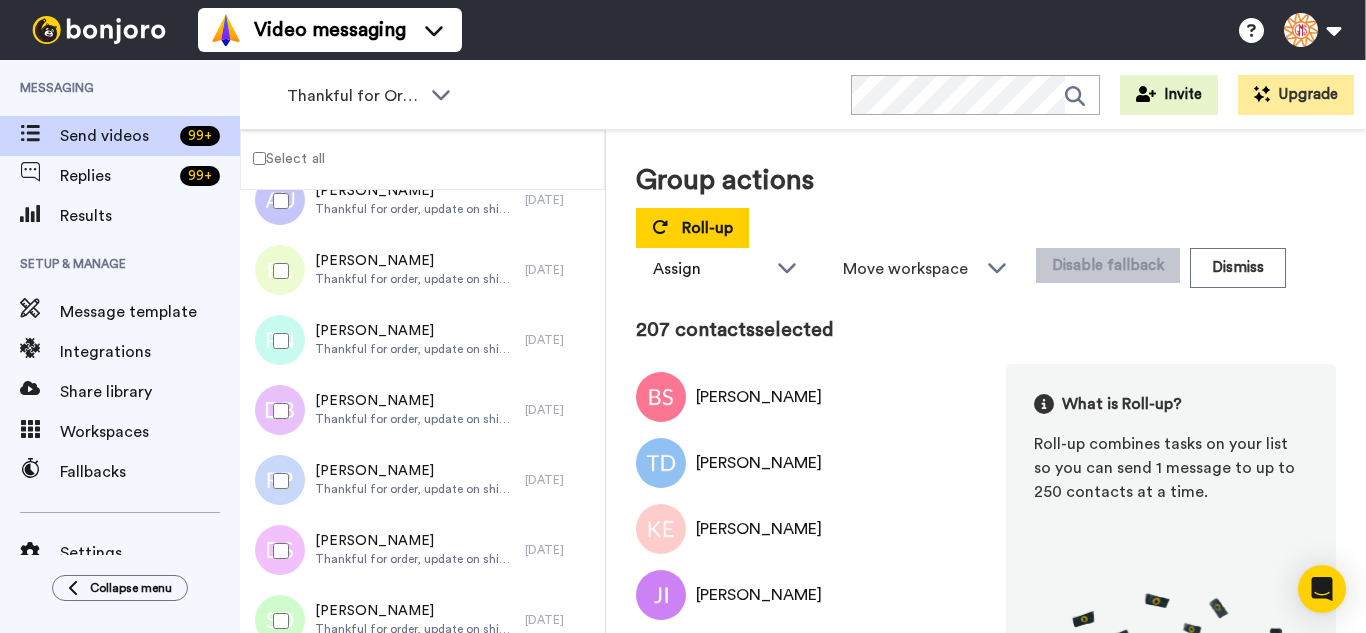 click at bounding box center (277, 481) 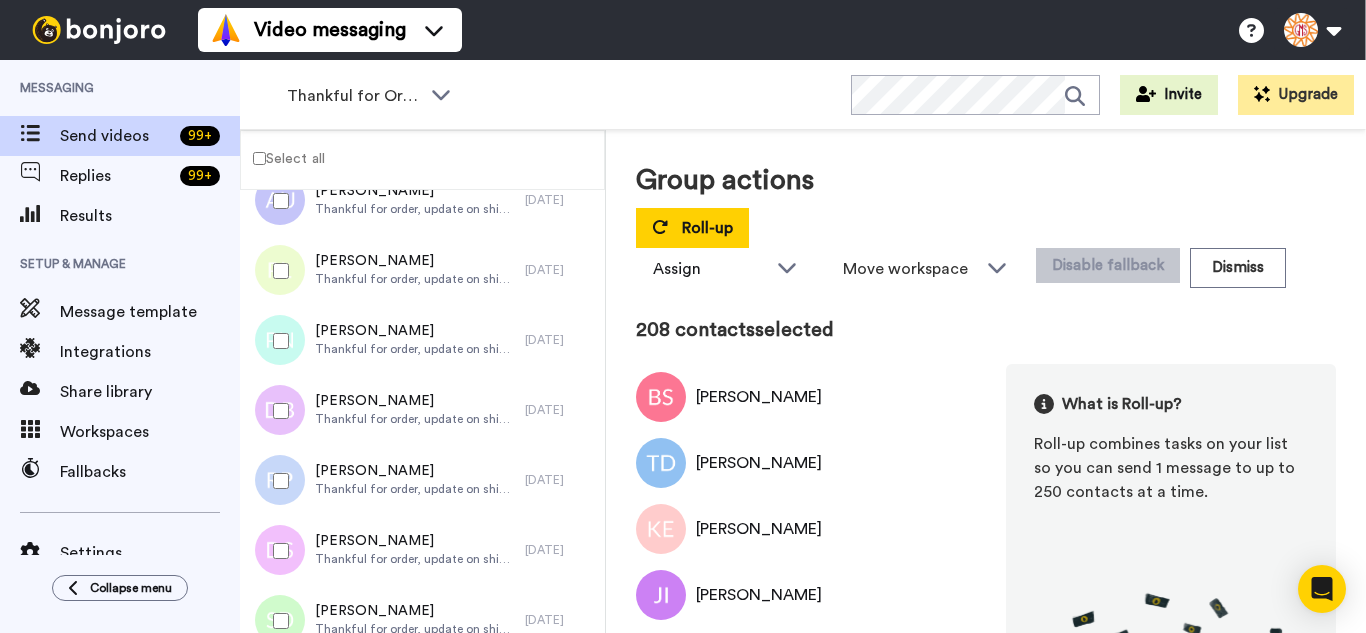 click at bounding box center [277, 551] 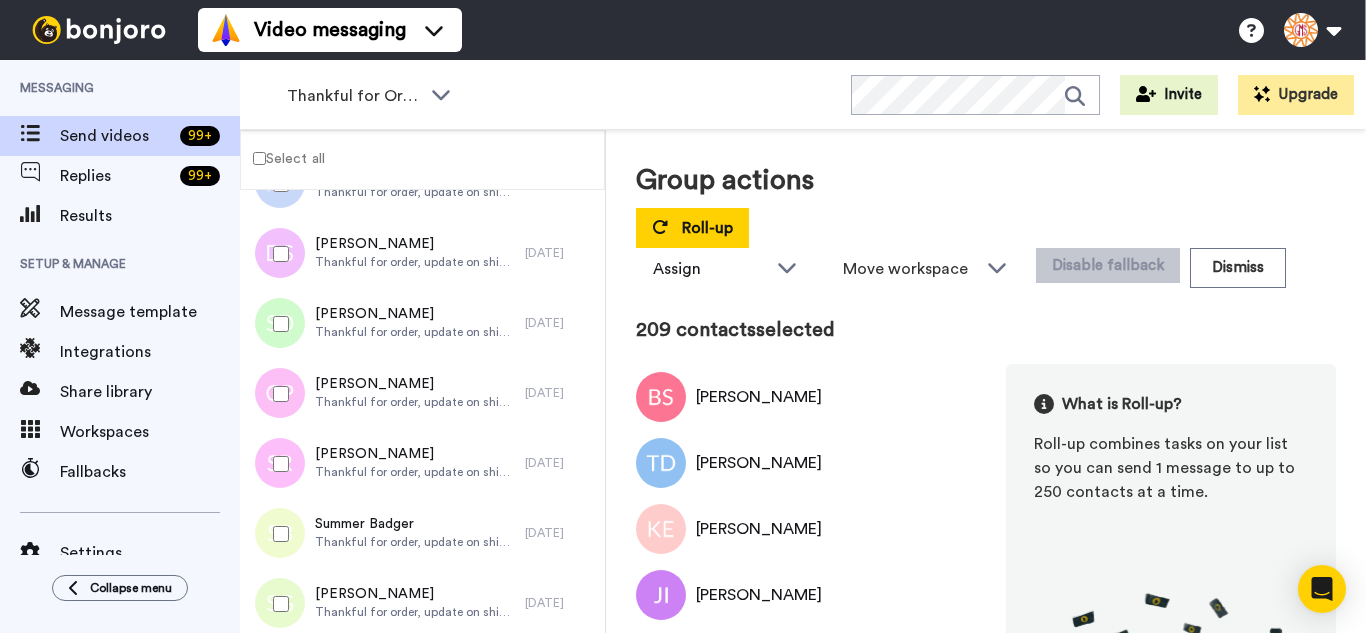 scroll, scrollTop: 14575, scrollLeft: 0, axis: vertical 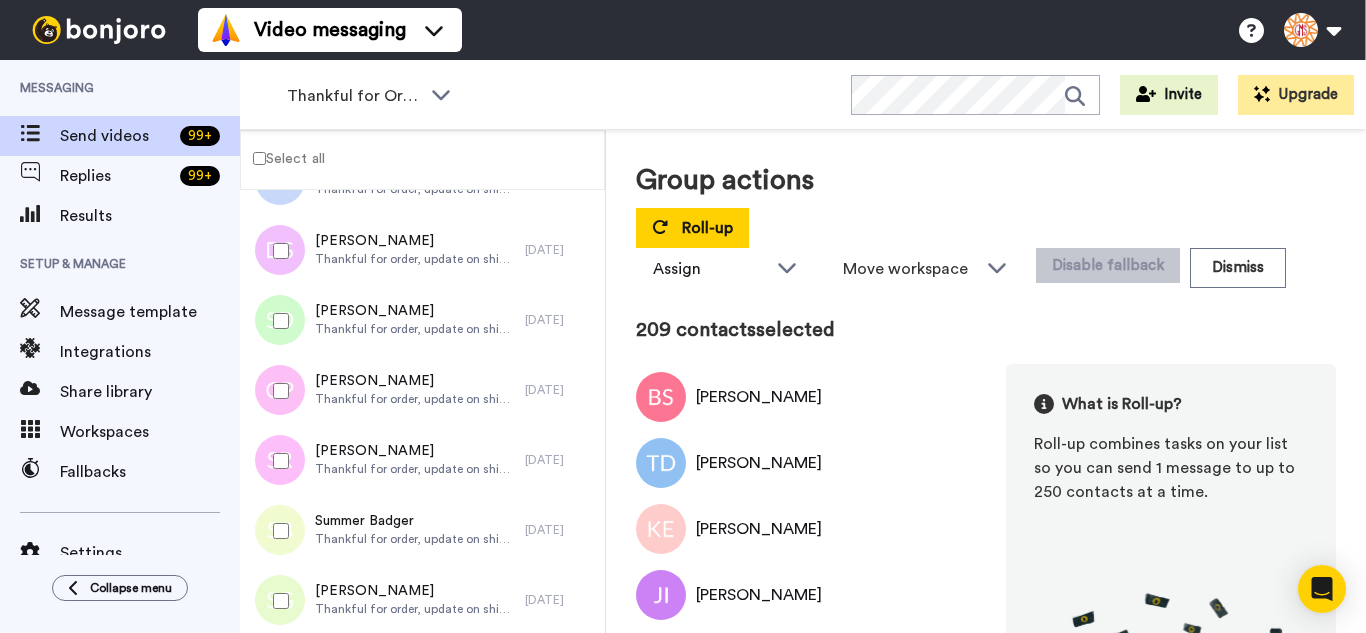 click at bounding box center [277, 321] 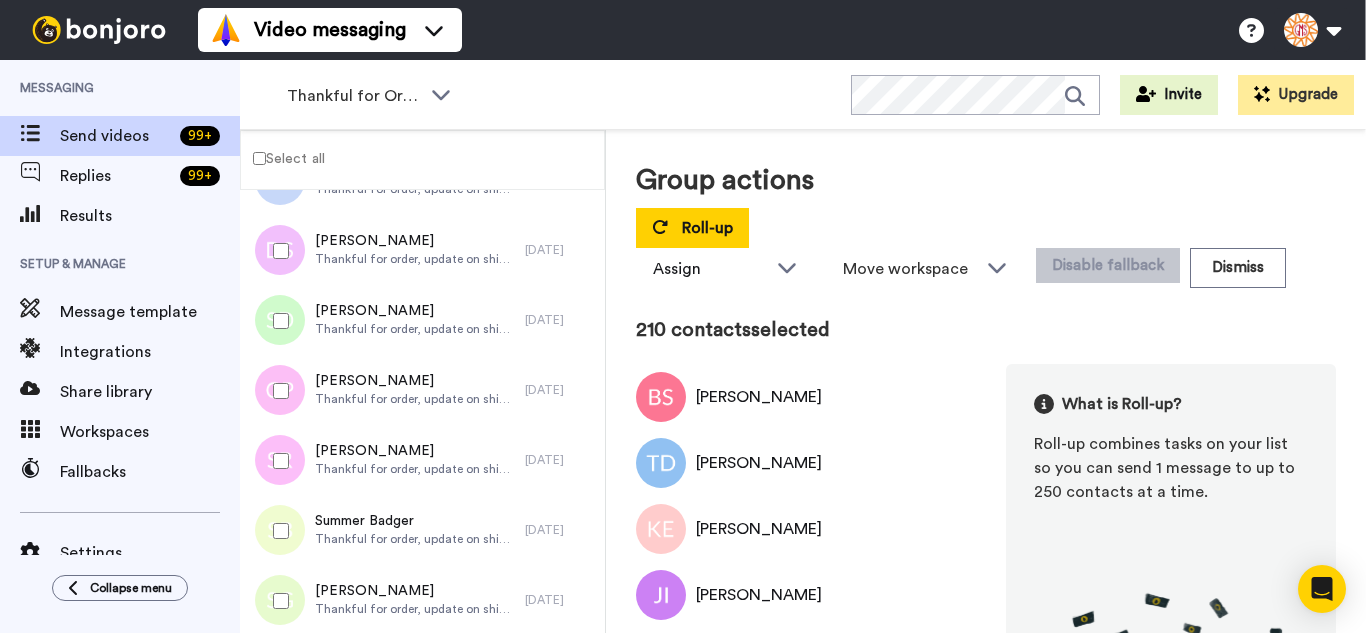 click at bounding box center (277, 391) 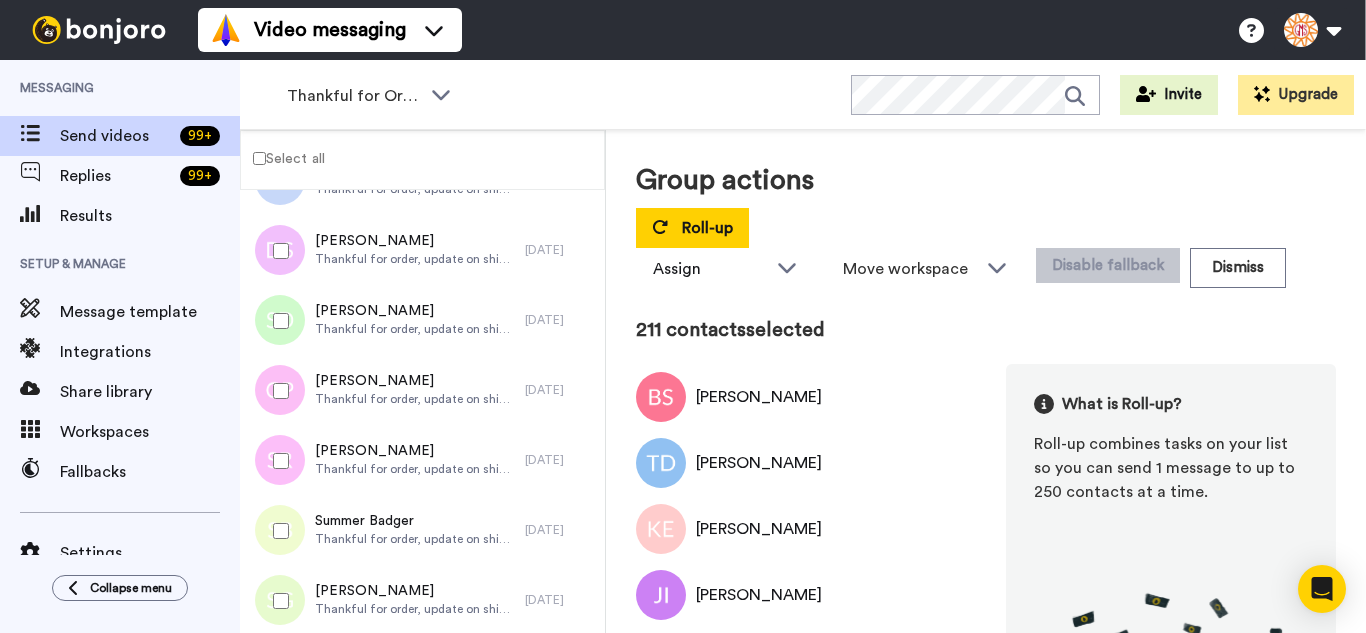 click on "[DATE] [PERSON_NAME] Thankful for order, update on shipping. [DATE] [PERSON_NAME] Thankful for order, update on shipping. [DATE] [PERSON_NAME] Thankful for order, update on shipping. [DATE] [PERSON_NAME] Thankful for order, update on shipping. [DATE] [PERSON_NAME] Thankful for order, update on shipping. [DATE] [PERSON_NAME] Thankful for order, update on shipping. [DATE] [PERSON_NAME] Thankful for order, update on shipping. [DATE] [PERSON_NAME] Thankful for order, update on shipping. [DATE] [PERSON_NAME] Thankful for order, update on shipping. [DATE] `[PERSON_NAME] Thankful for order, update on shipping. [DATE] [PERSON_NAME] Thankful for order, update on shipping. [DATE] [PERSON_NAME] Thankful for order, update on shipping. [DATE] [PERSON_NAME] Thankful for order, update on shipping. [DATE] [PERSON_NAME] Thankful for order, update on shipping. [DATE] [PERSON_NAME] Thankful for order, update on shipping. [DATE] [PERSON_NAME] [DATE] [PERSON_NAME]" at bounding box center (422, -6490) 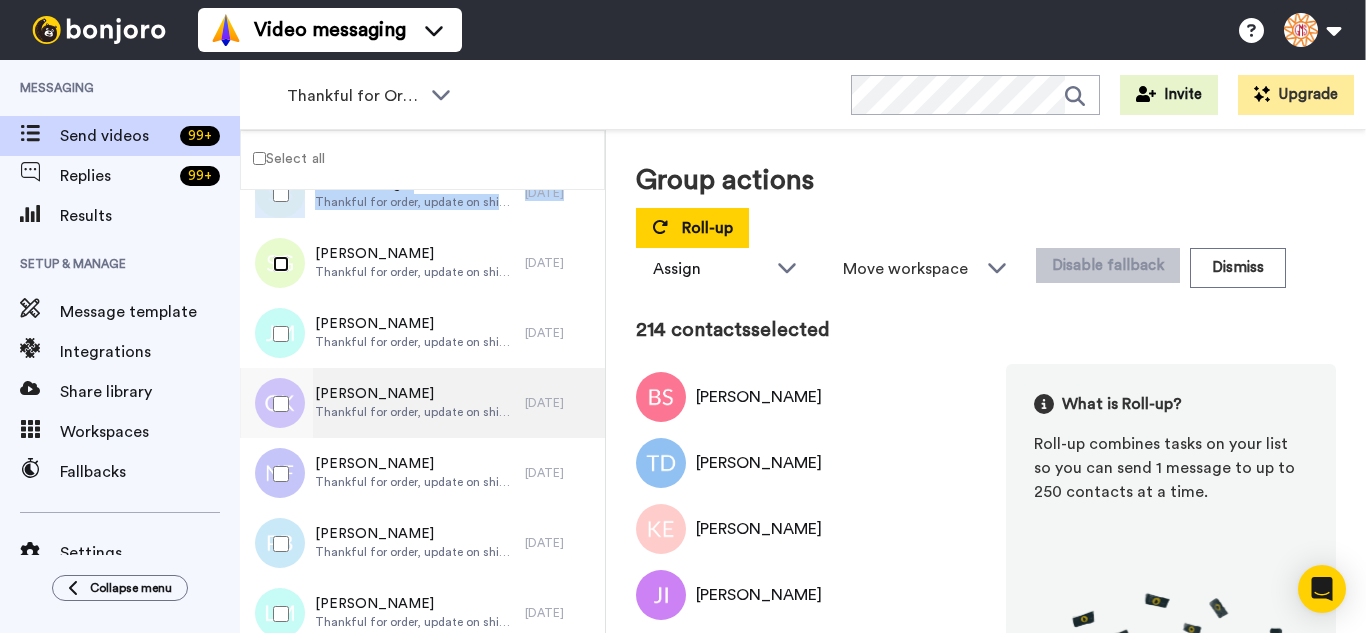 scroll, scrollTop: 14975, scrollLeft: 0, axis: vertical 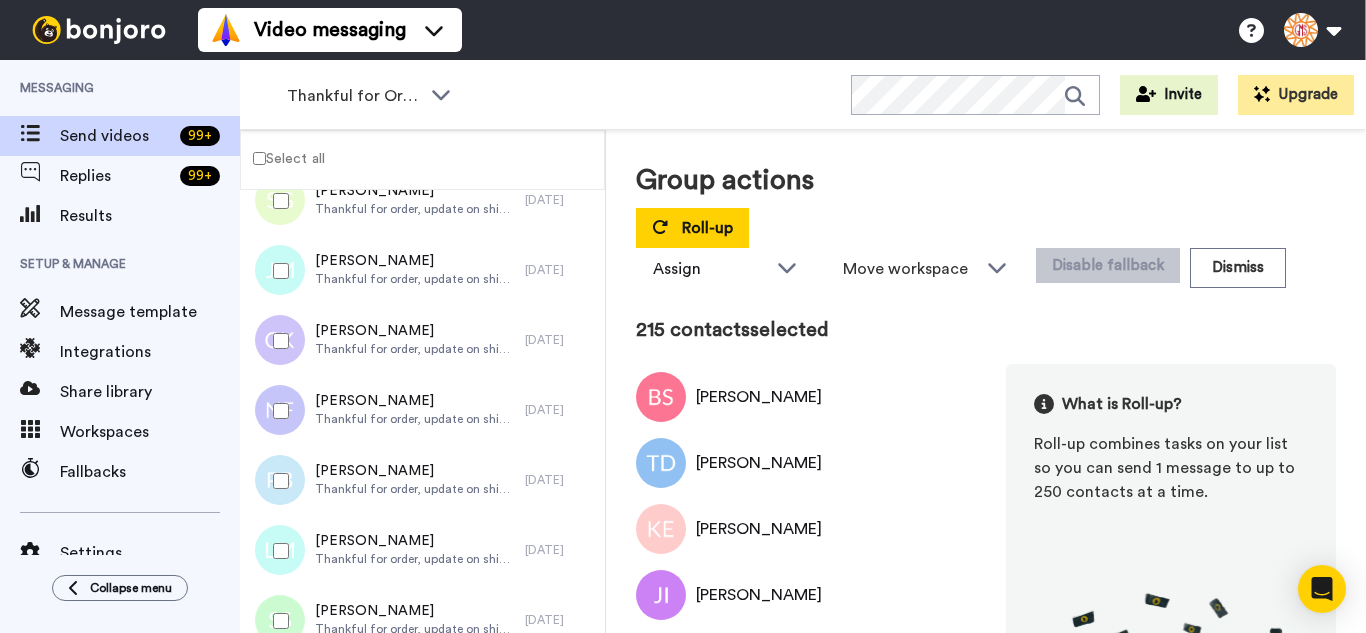 click at bounding box center (277, 341) 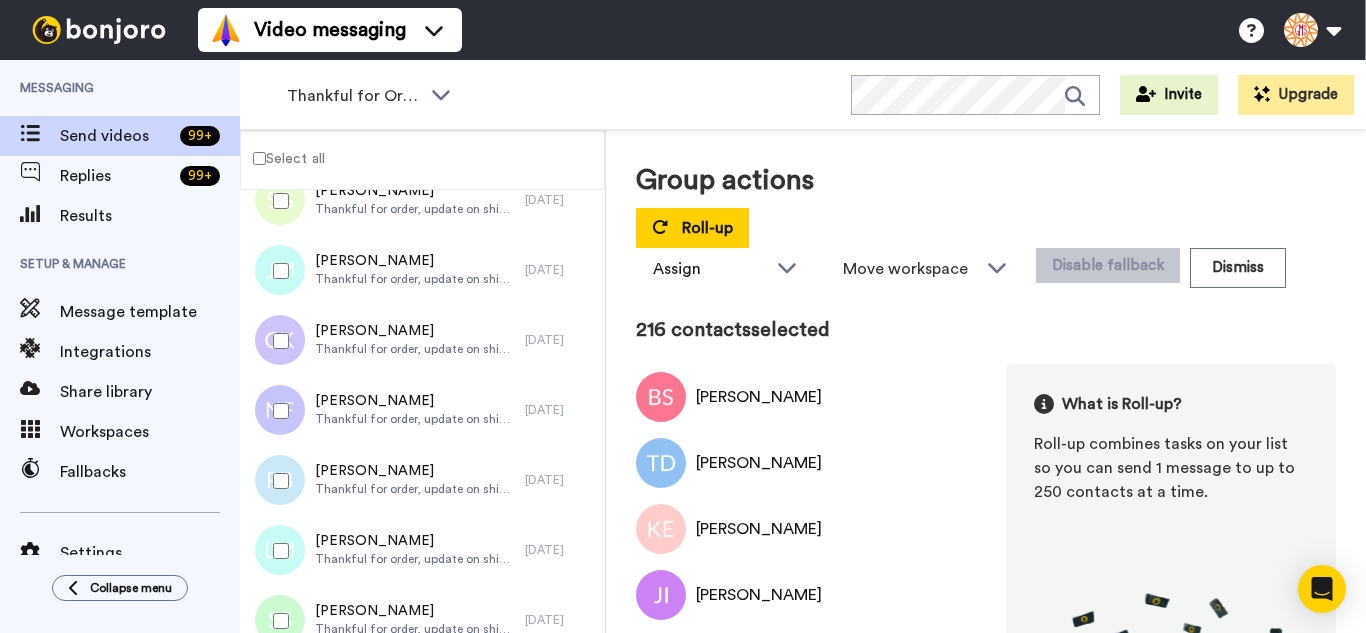click on "[DATE] [PERSON_NAME] Thankful for order, update on shipping. [DATE] [PERSON_NAME] Thankful for order, update on shipping. [DATE] [PERSON_NAME] Thankful for order, update on shipping. [DATE] [PERSON_NAME] Thankful for order, update on shipping. [DATE] [PERSON_NAME] Thankful for order, update on shipping. [DATE] [PERSON_NAME] Thankful for order, update on shipping. [DATE] [PERSON_NAME] Thankful for order, update on shipping. [DATE] [PERSON_NAME] Thankful for order, update on shipping. [DATE] [PERSON_NAME] Thankful for order, update on shipping. [DATE] `[PERSON_NAME] Thankful for order, update on shipping. [DATE] [PERSON_NAME] Thankful for order, update on shipping. [DATE] [PERSON_NAME] Thankful for order, update on shipping. [DATE] [PERSON_NAME] Thankful for order, update on shipping. [DATE] [PERSON_NAME] Thankful for order, update on shipping. [DATE] [PERSON_NAME] Thankful for order, update on shipping. [DATE] [PERSON_NAME] [DATE] [PERSON_NAME]" at bounding box center (422, -6890) 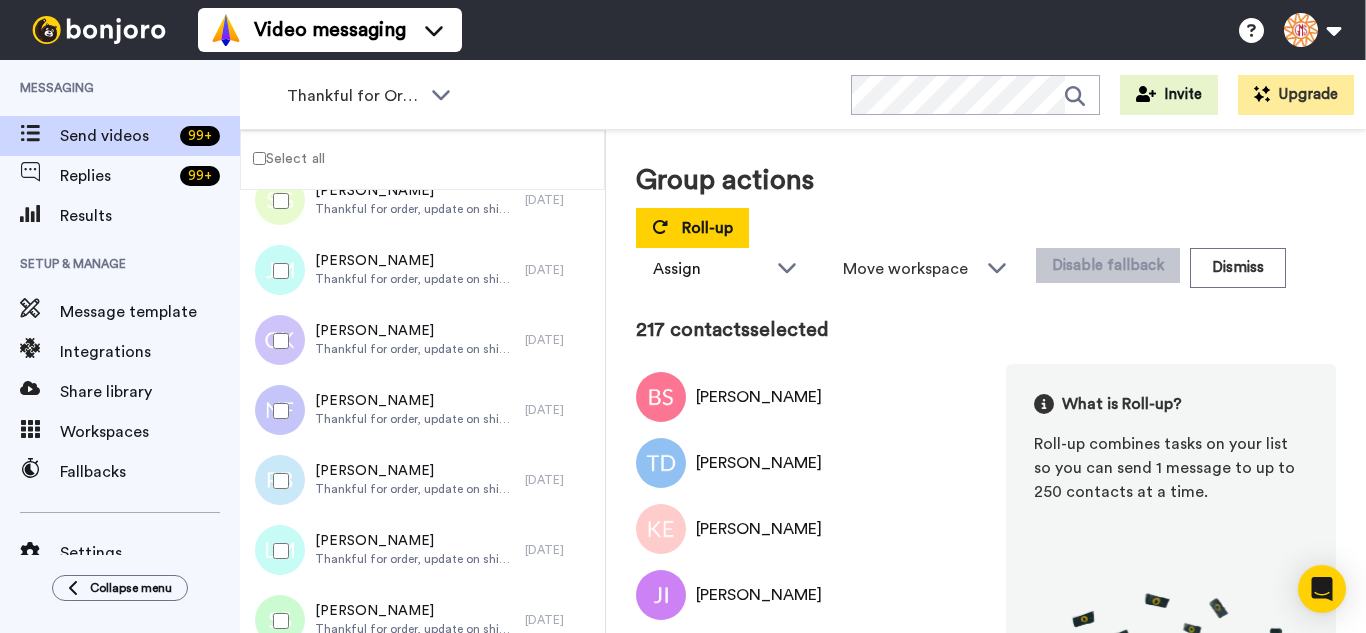 click at bounding box center [277, 411] 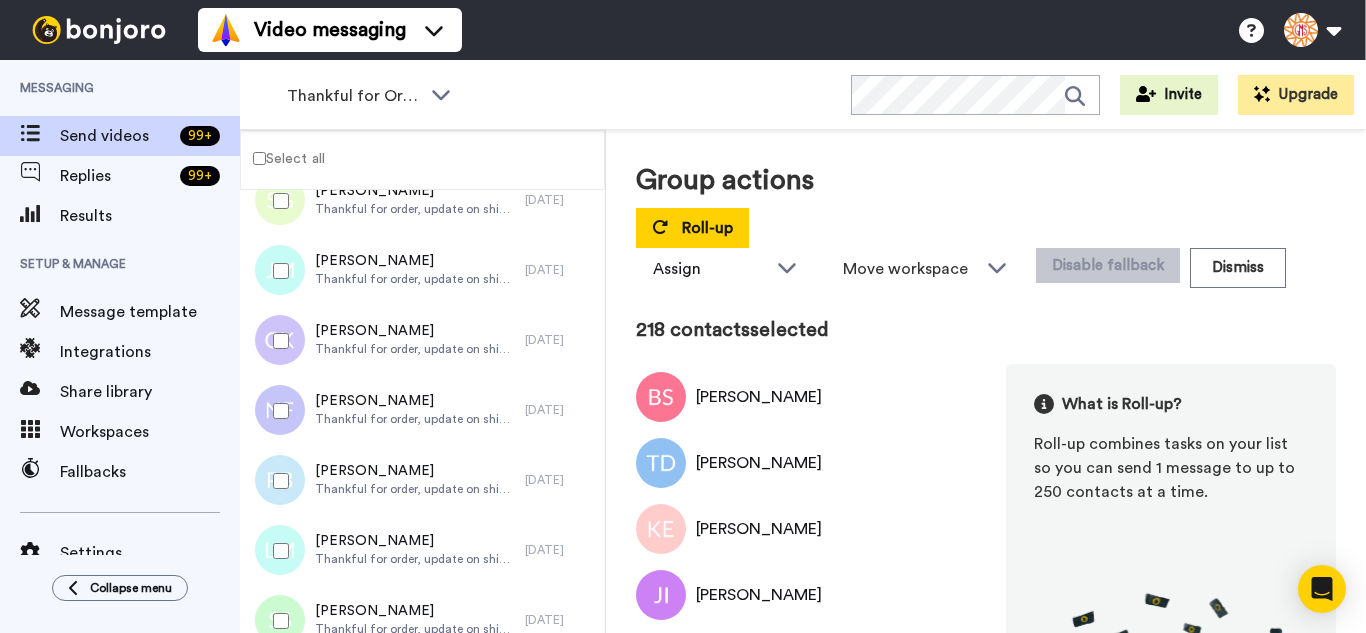 click at bounding box center [277, 551] 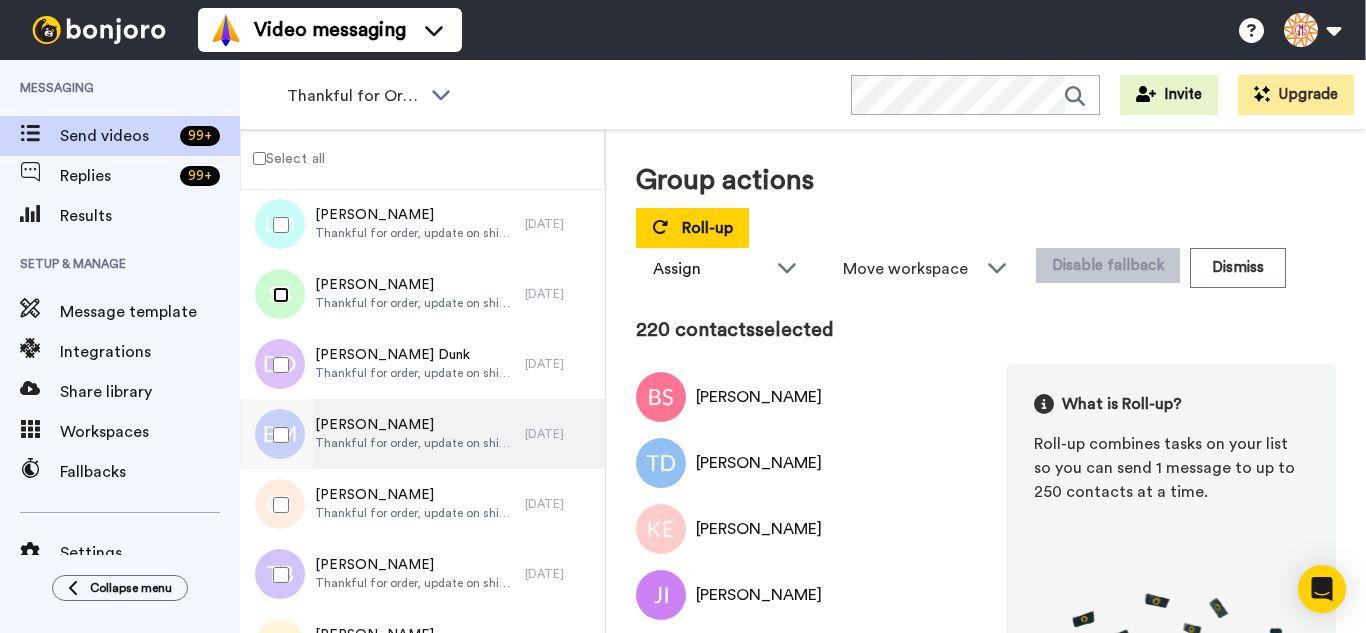 scroll, scrollTop: 15375, scrollLeft: 0, axis: vertical 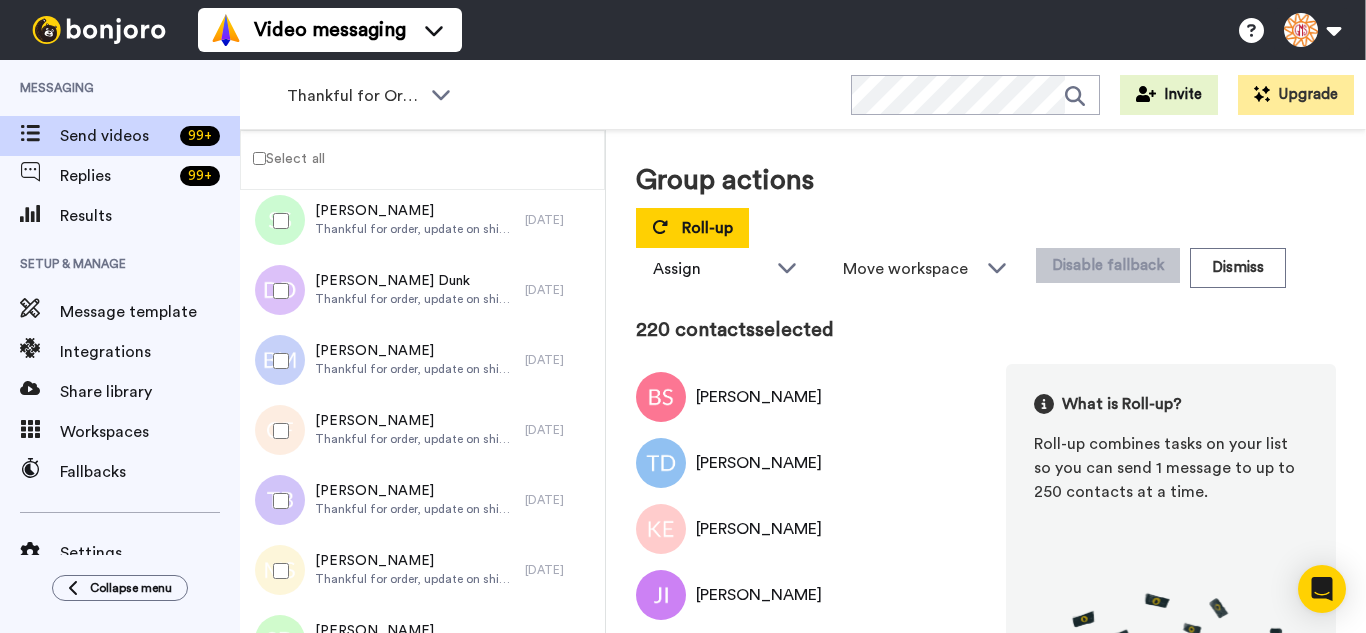 click at bounding box center (277, 291) 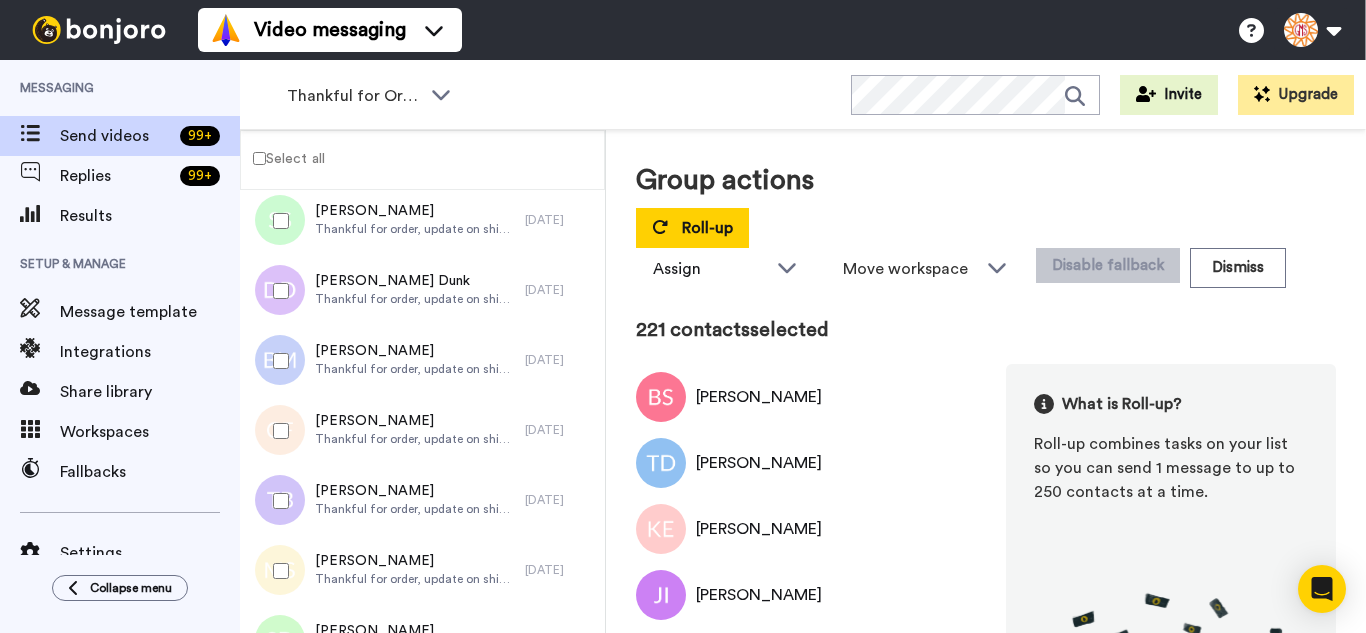 click at bounding box center (277, 361) 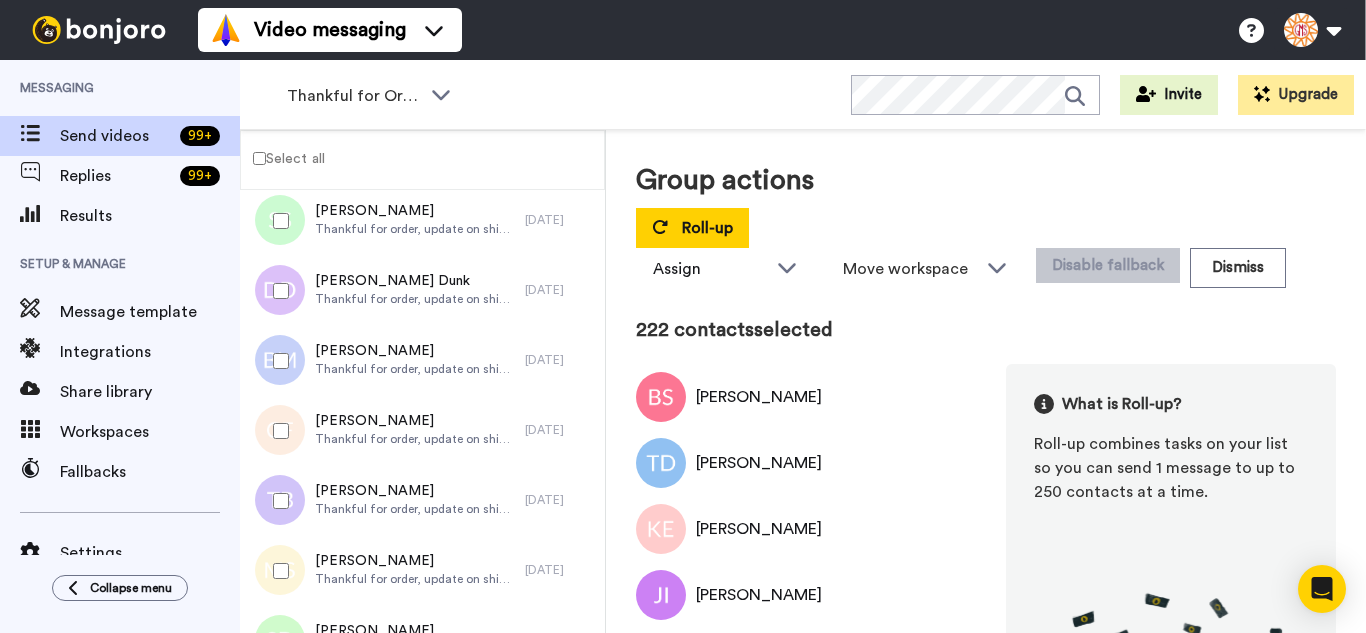 click at bounding box center [277, 431] 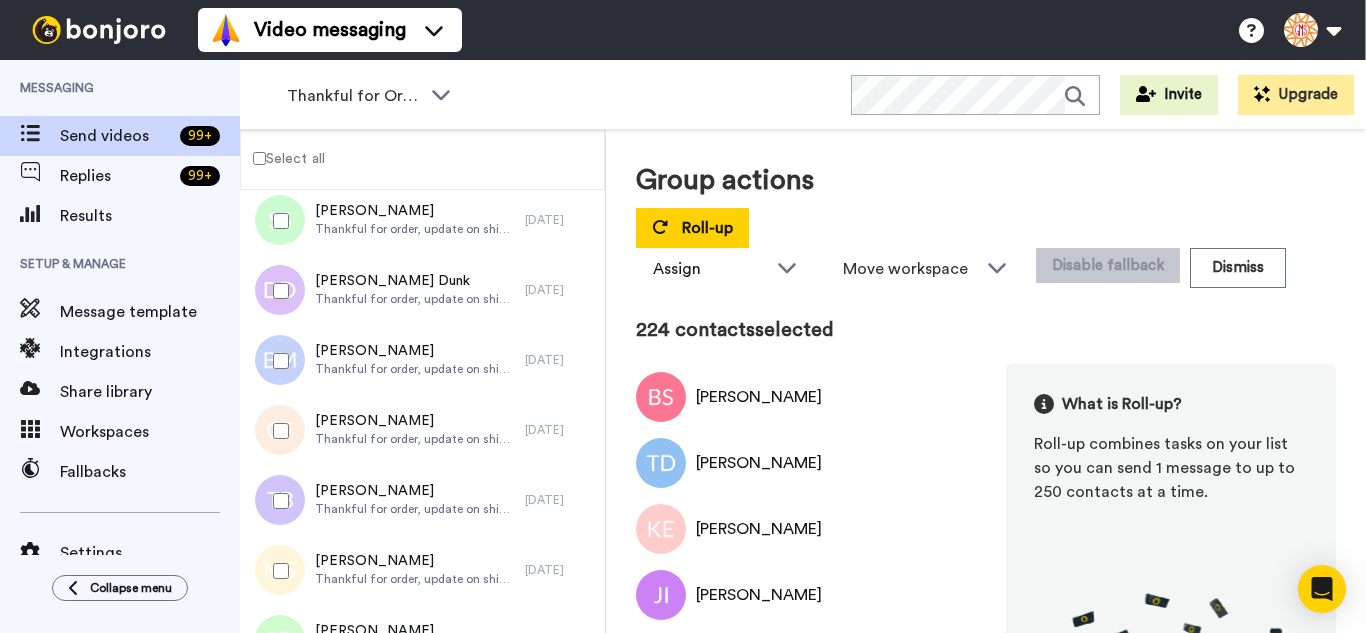 click at bounding box center [277, 571] 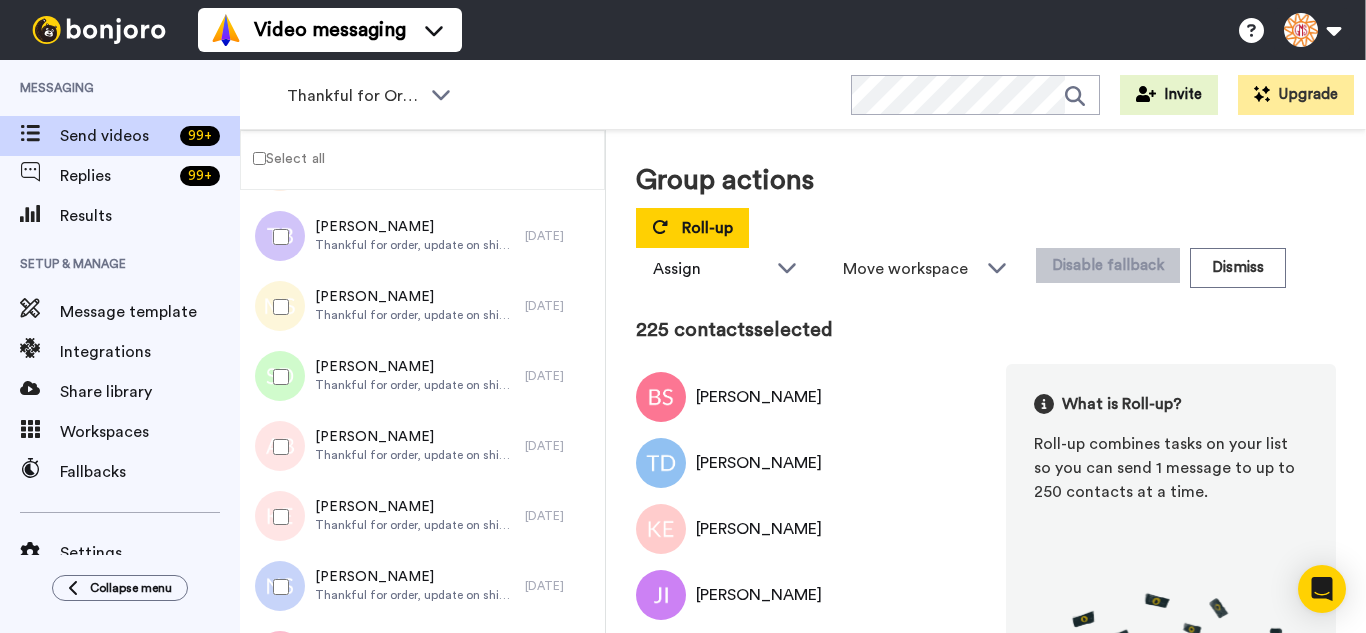 scroll, scrollTop: 15675, scrollLeft: 0, axis: vertical 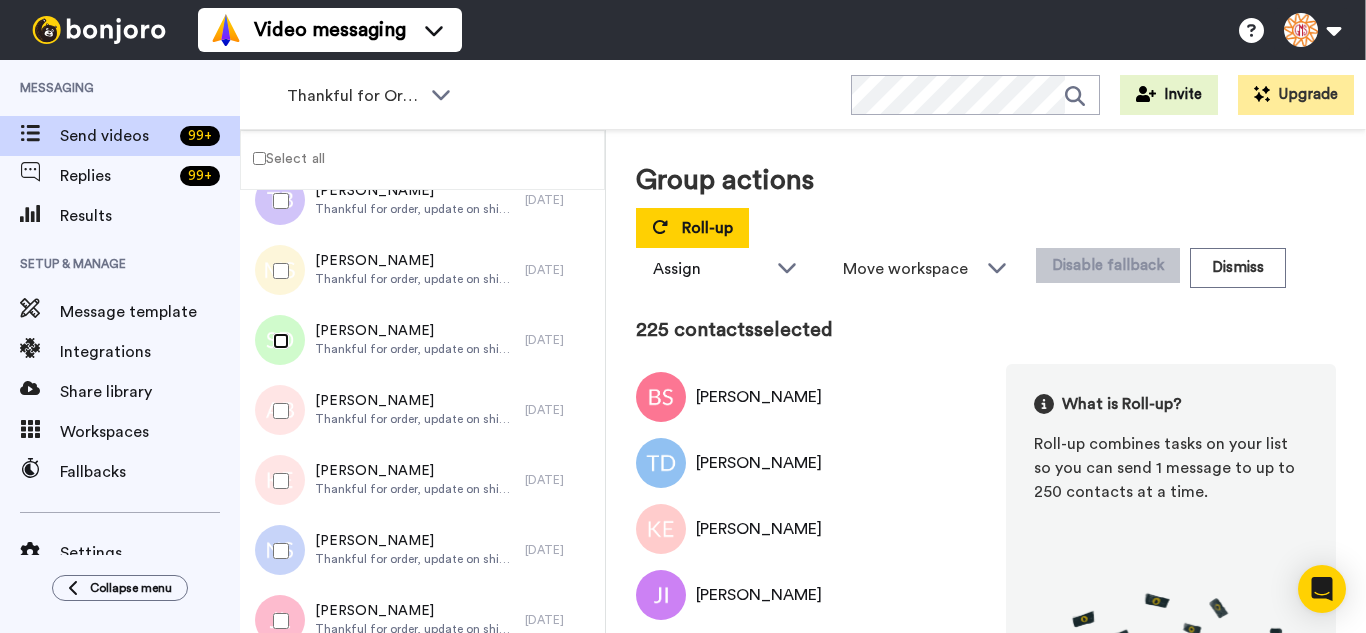 click at bounding box center [277, 341] 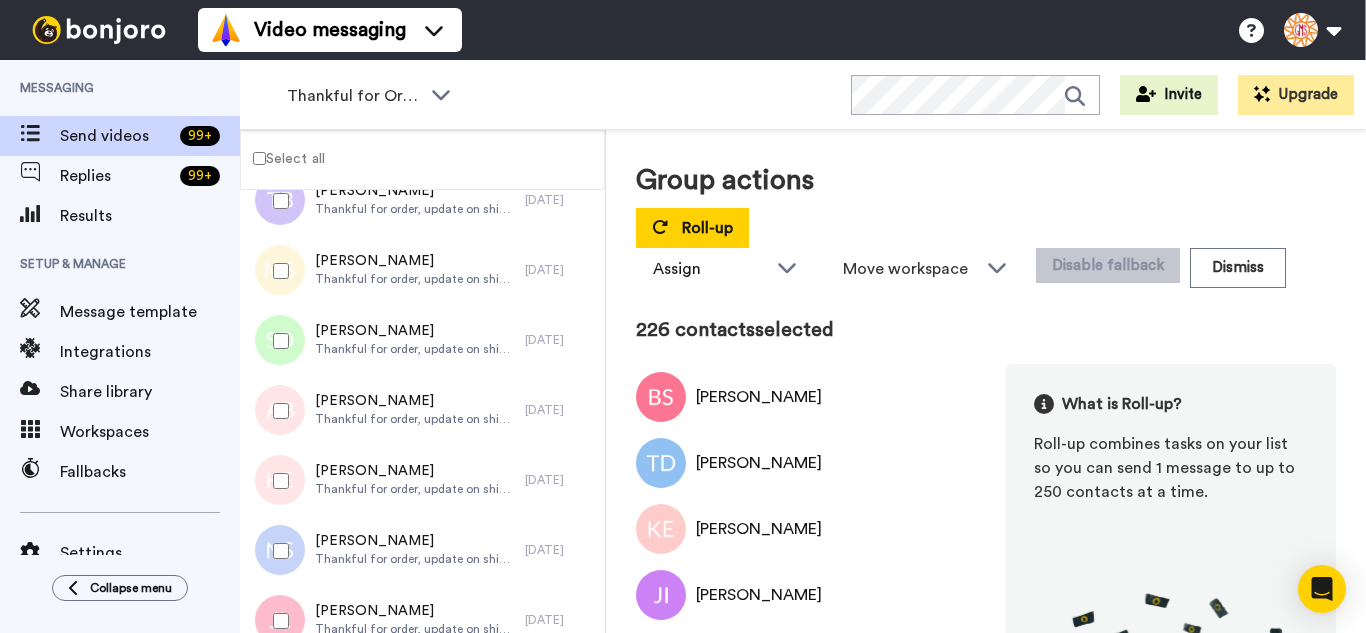 click at bounding box center (277, 411) 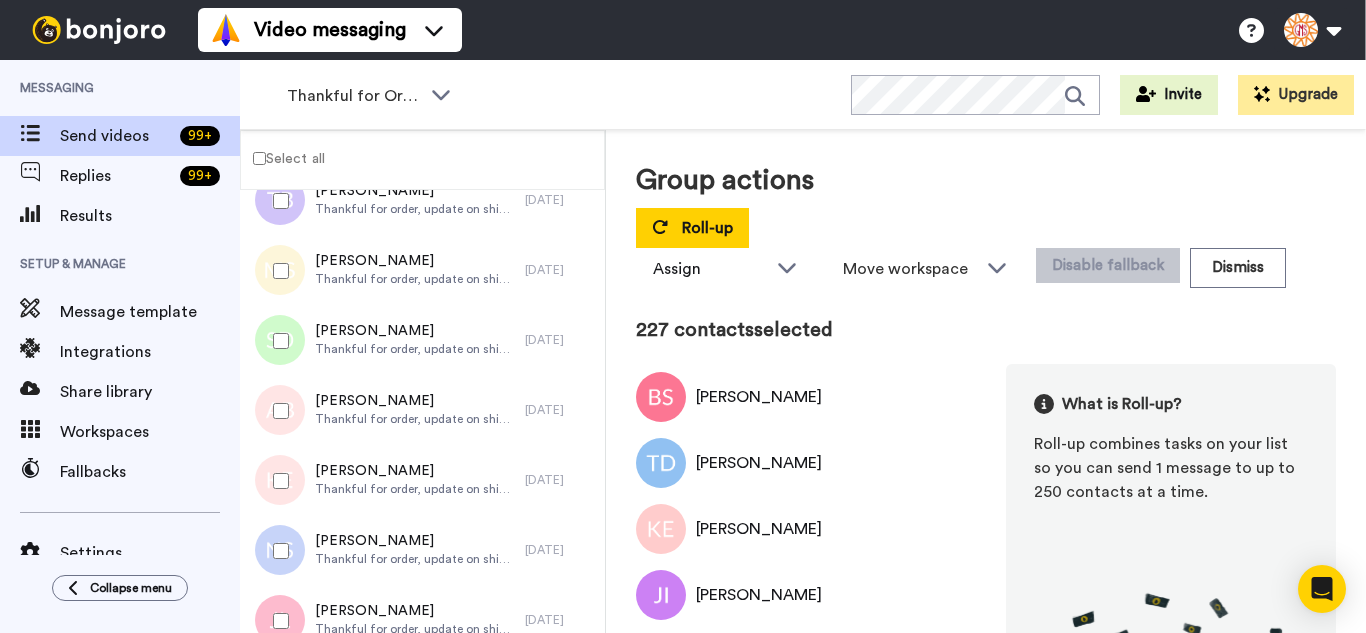 click at bounding box center [277, 481] 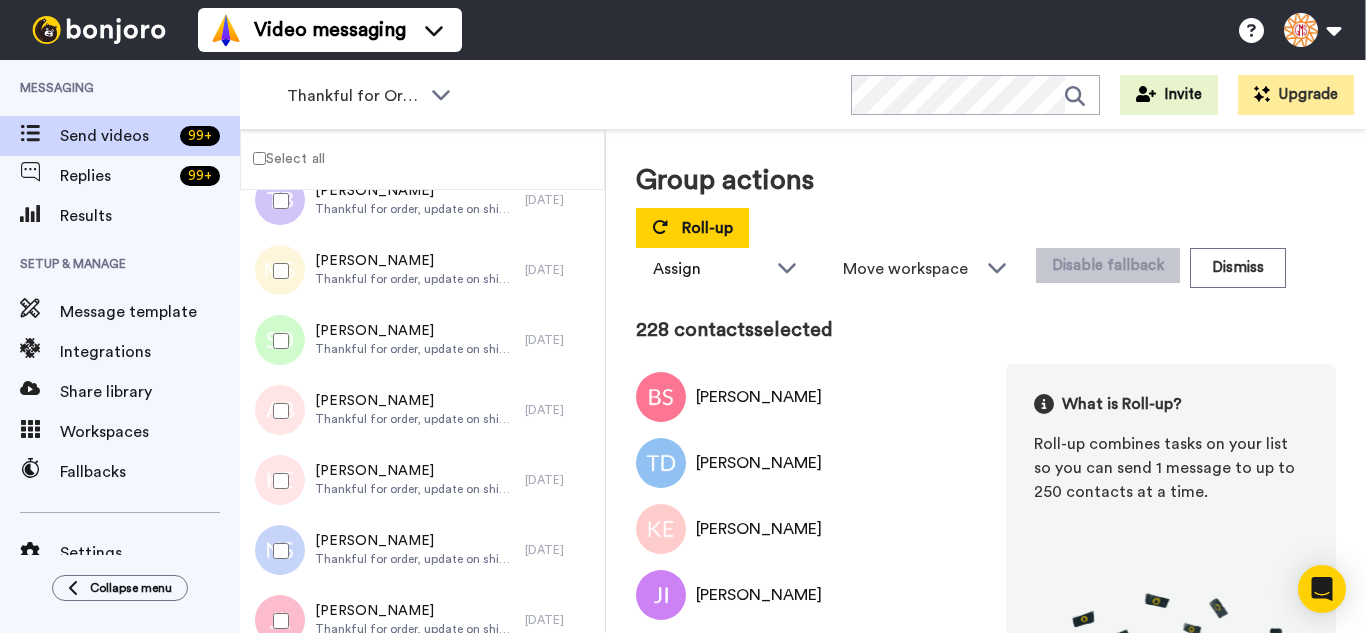 click at bounding box center (277, 551) 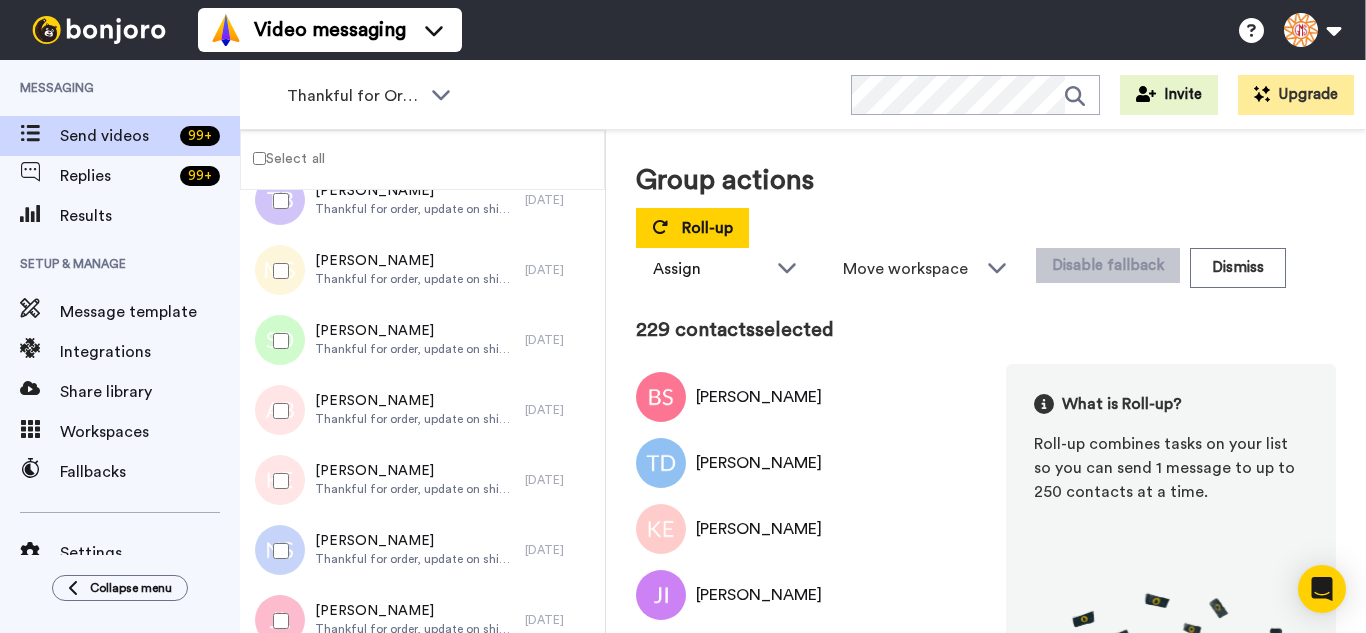 click at bounding box center [277, 621] 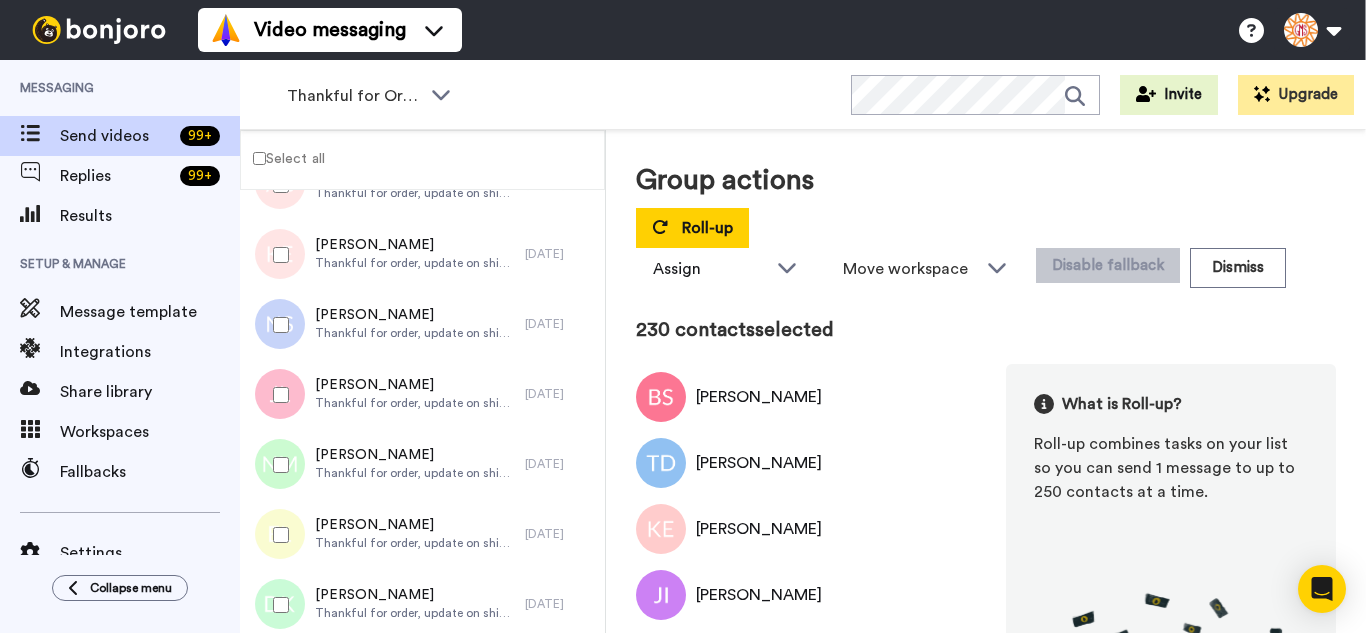 scroll, scrollTop: 15975, scrollLeft: 0, axis: vertical 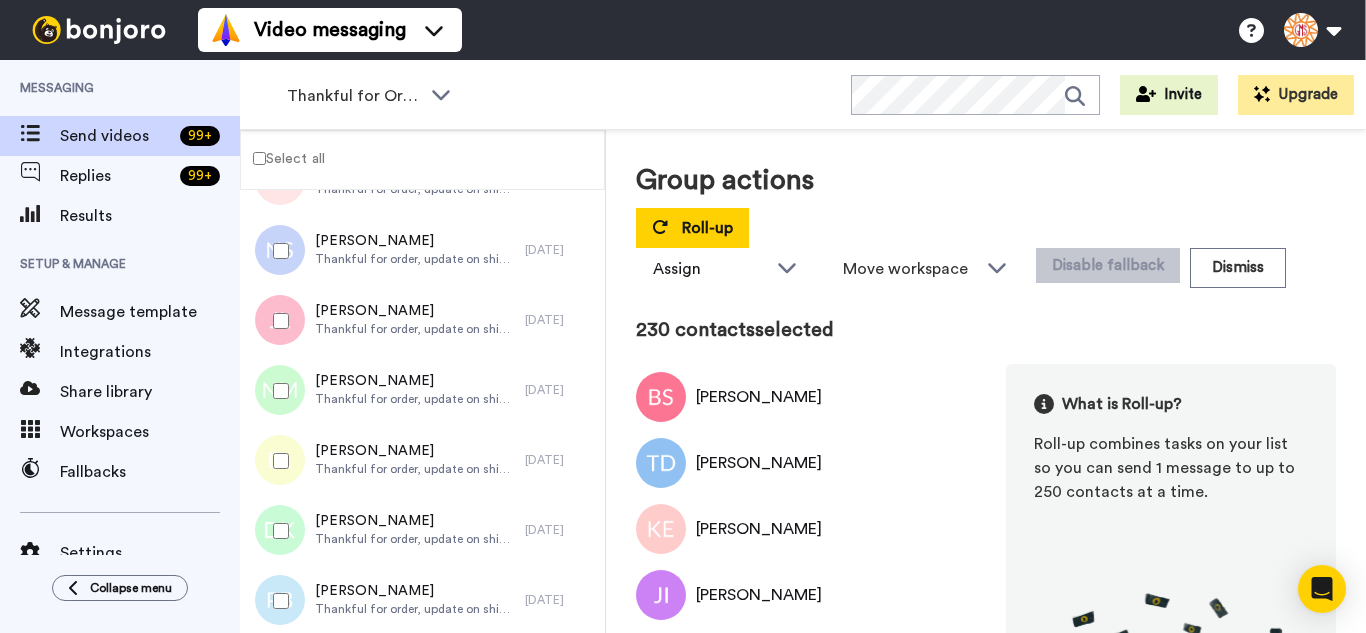 click at bounding box center (277, 461) 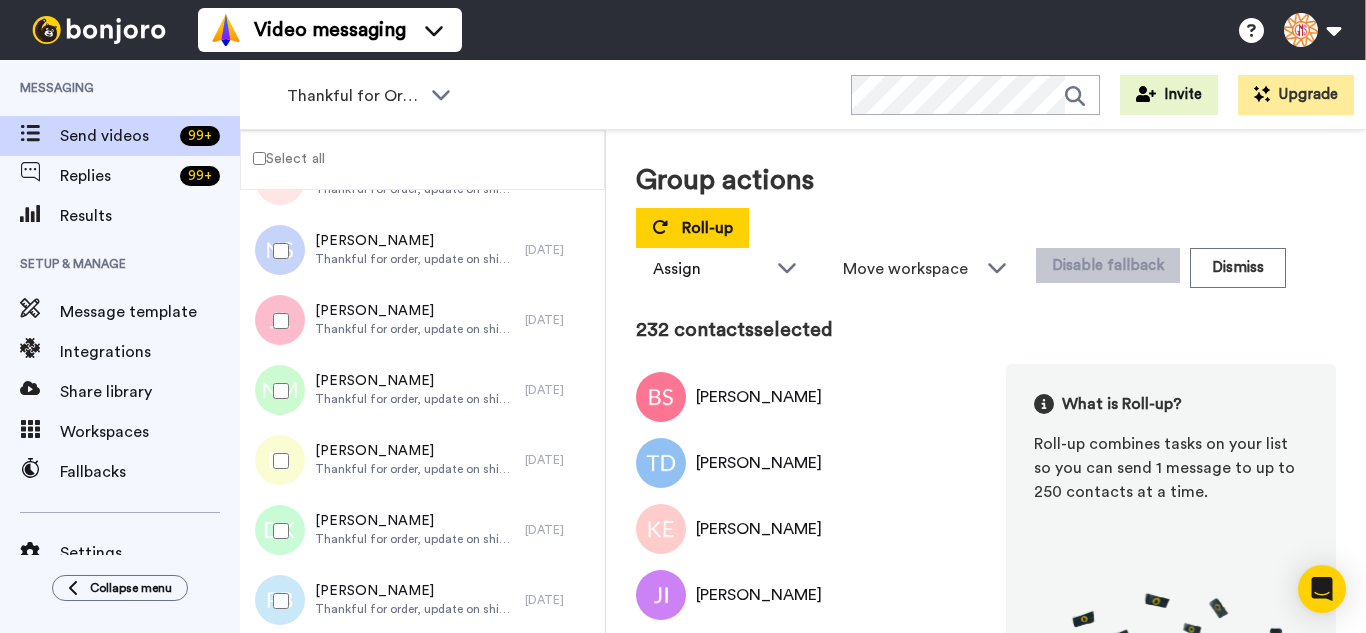 click at bounding box center [277, 531] 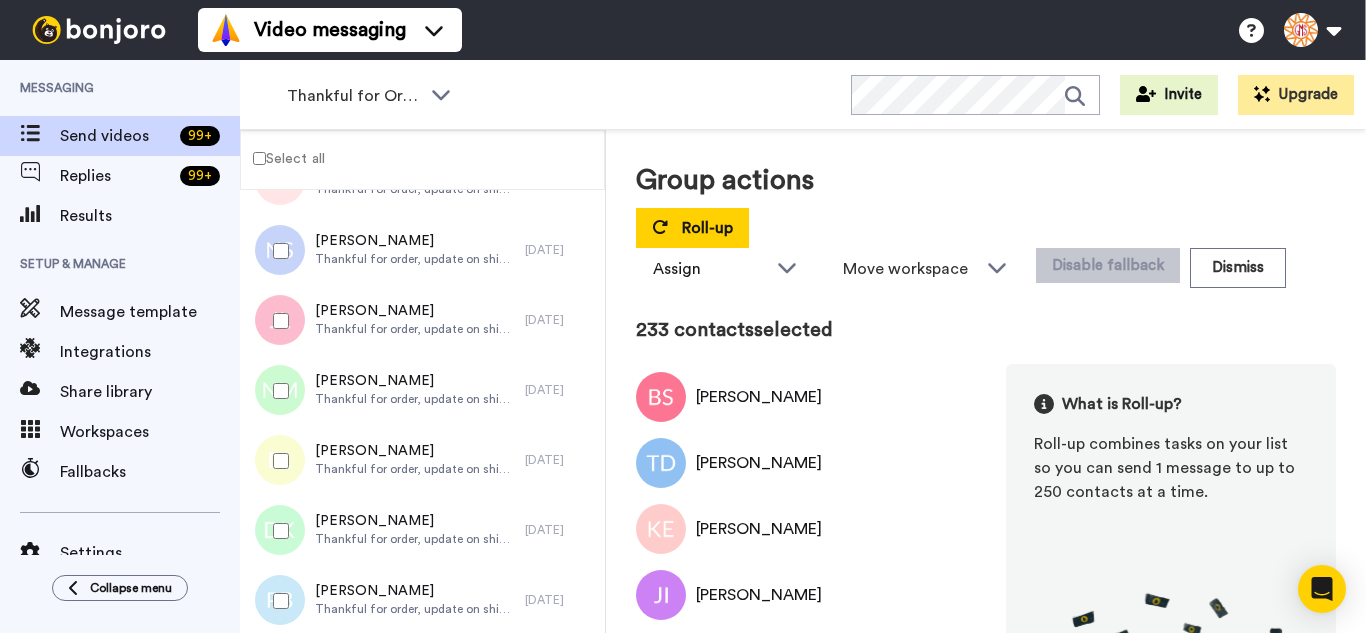 click at bounding box center (277, 601) 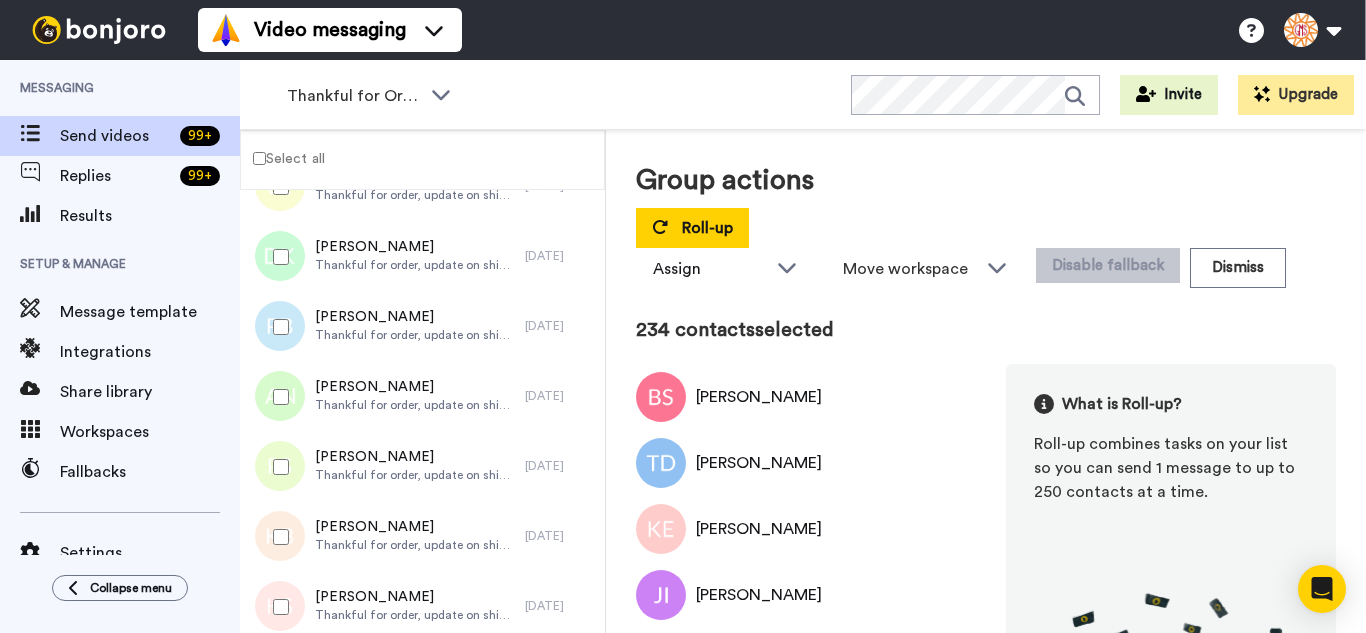 scroll, scrollTop: 16275, scrollLeft: 0, axis: vertical 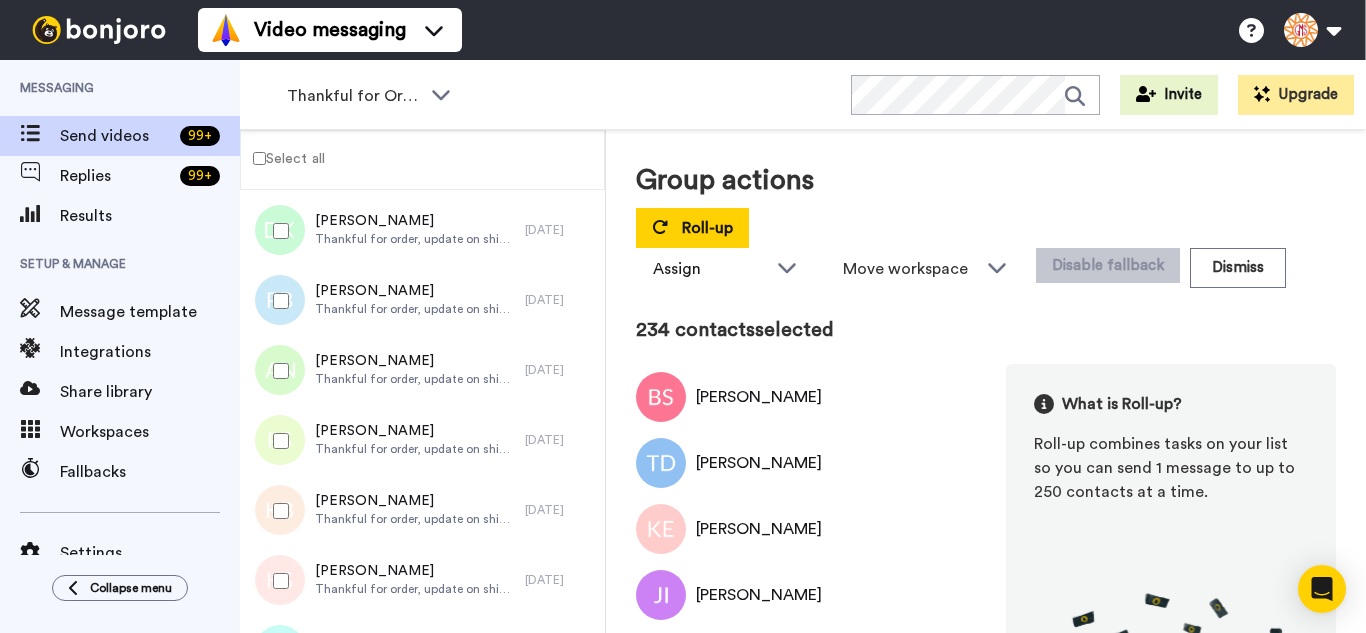 click at bounding box center [277, 371] 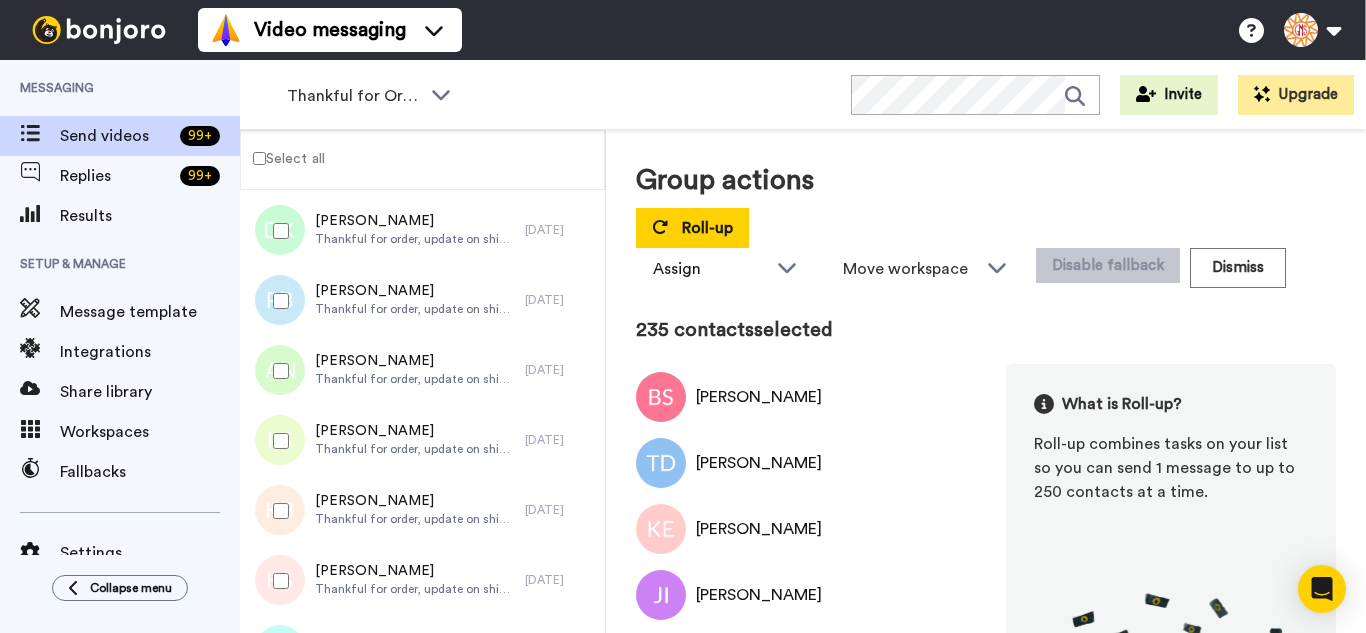 click at bounding box center (277, 441) 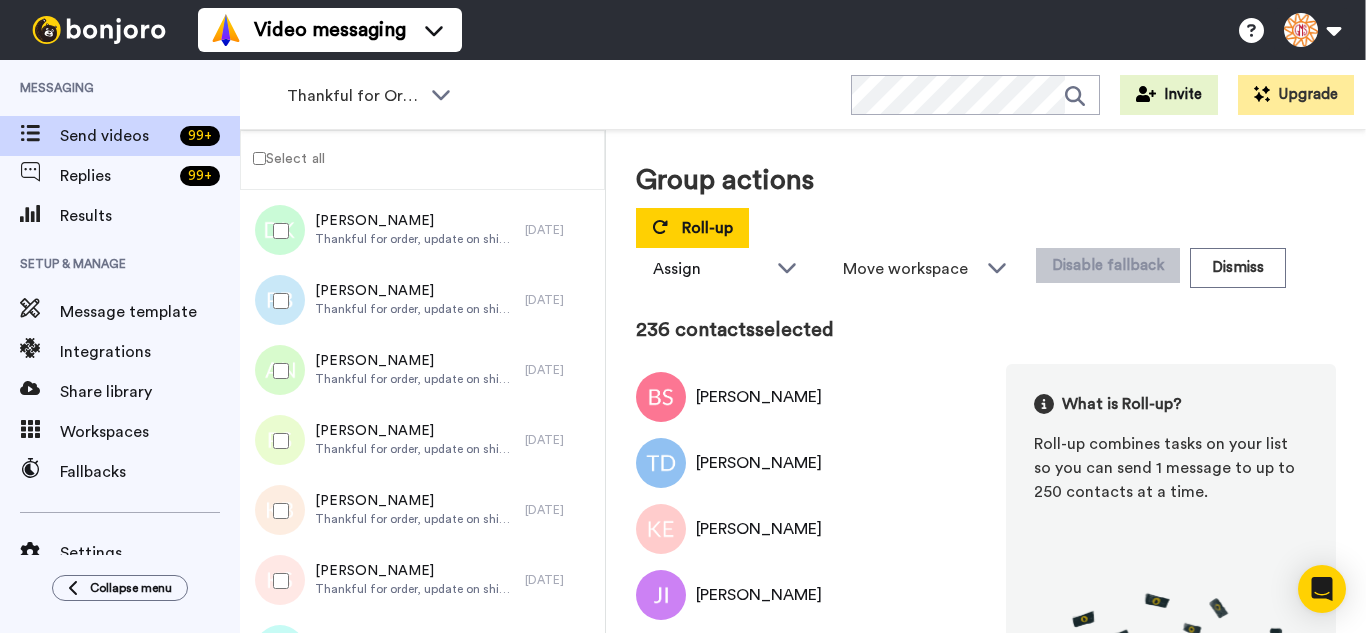 click at bounding box center [277, 511] 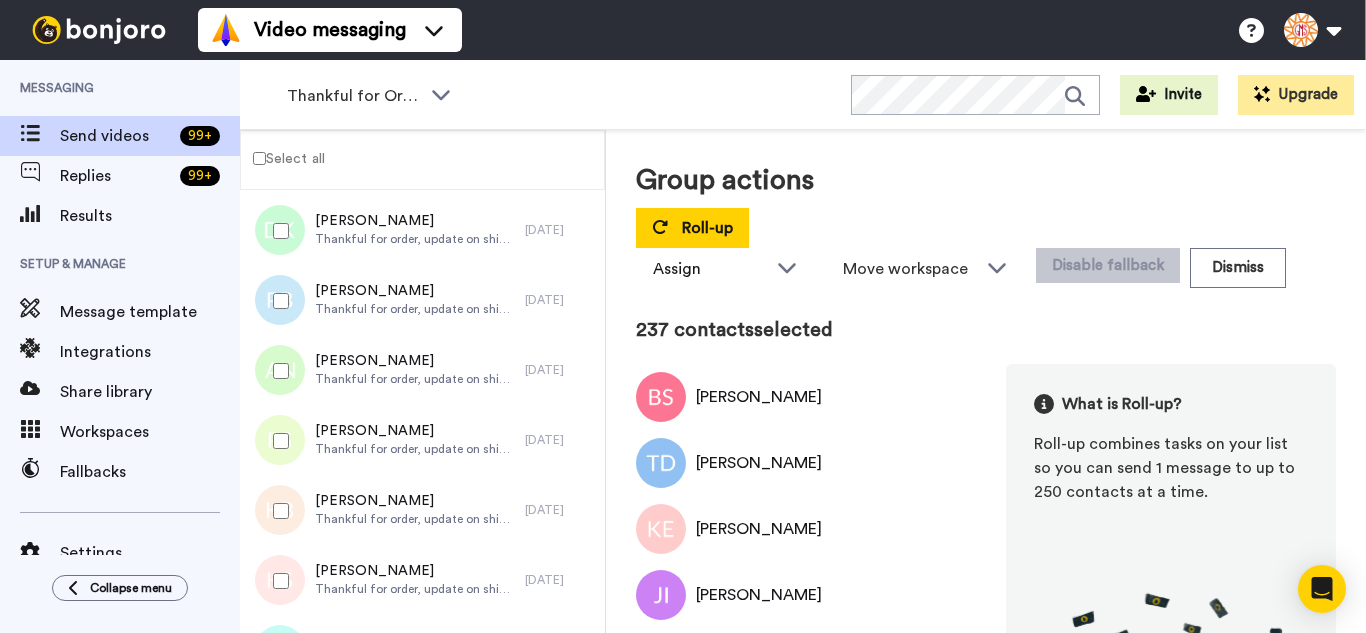 click at bounding box center (277, 581) 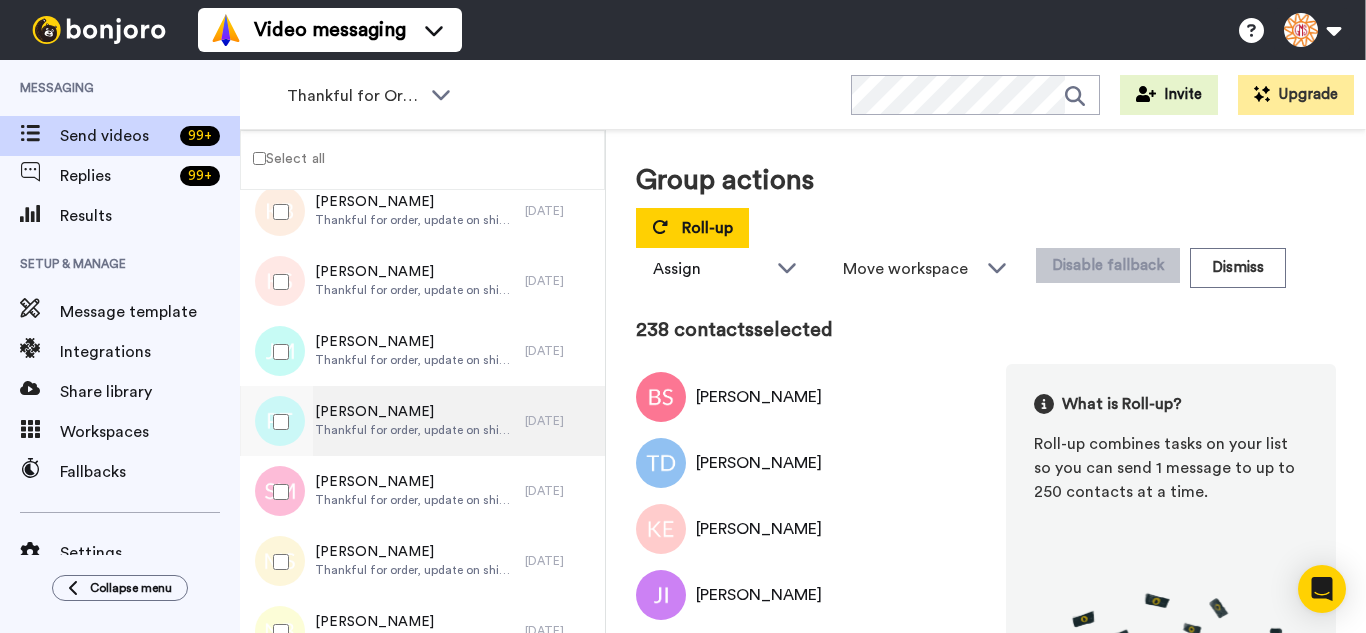 scroll, scrollTop: 16575, scrollLeft: 0, axis: vertical 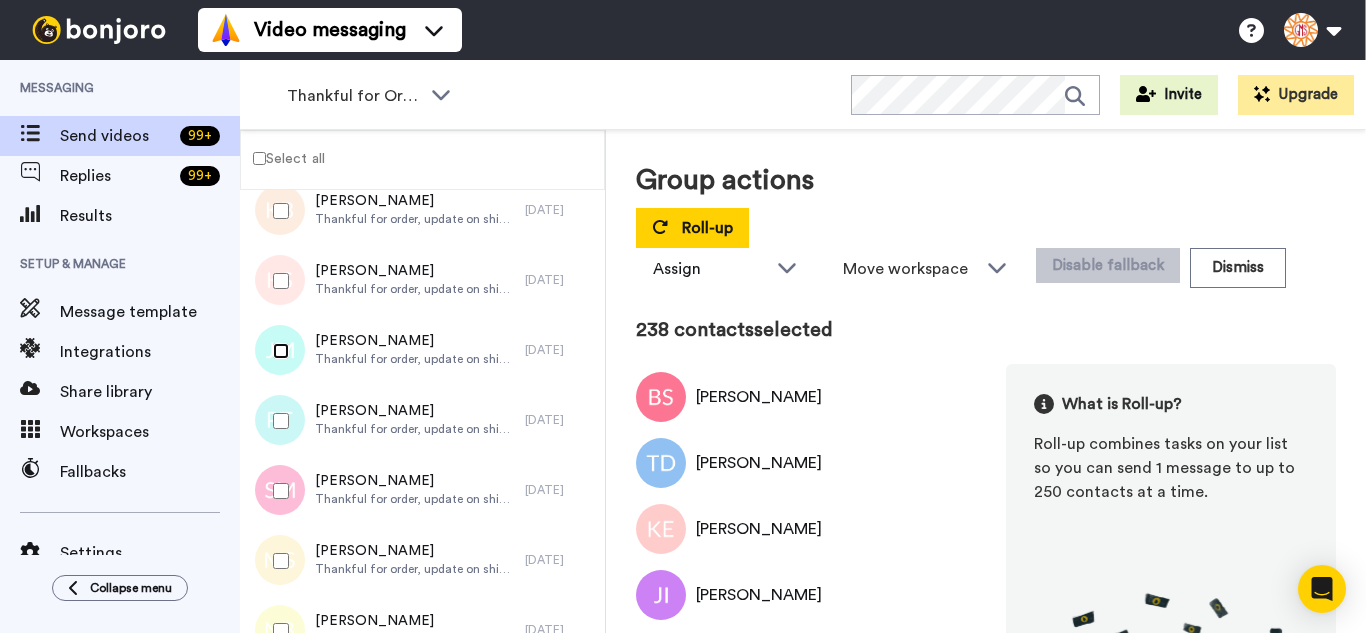 click at bounding box center [277, 351] 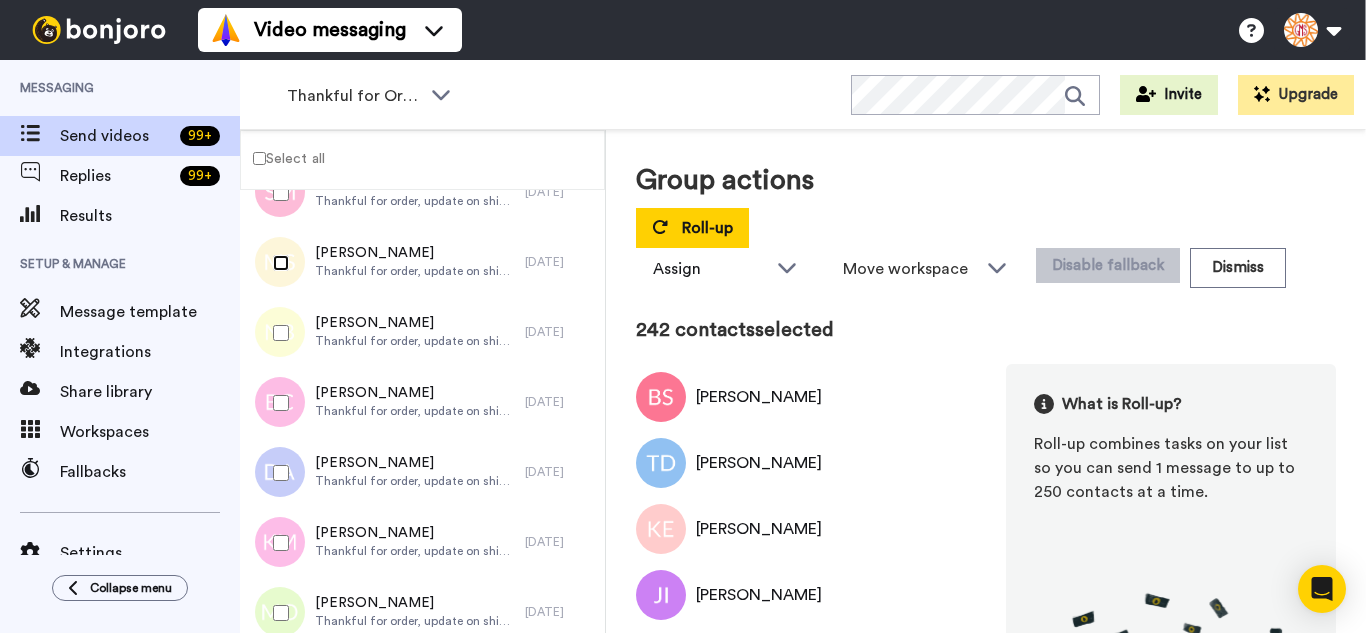 scroll, scrollTop: 16875, scrollLeft: 0, axis: vertical 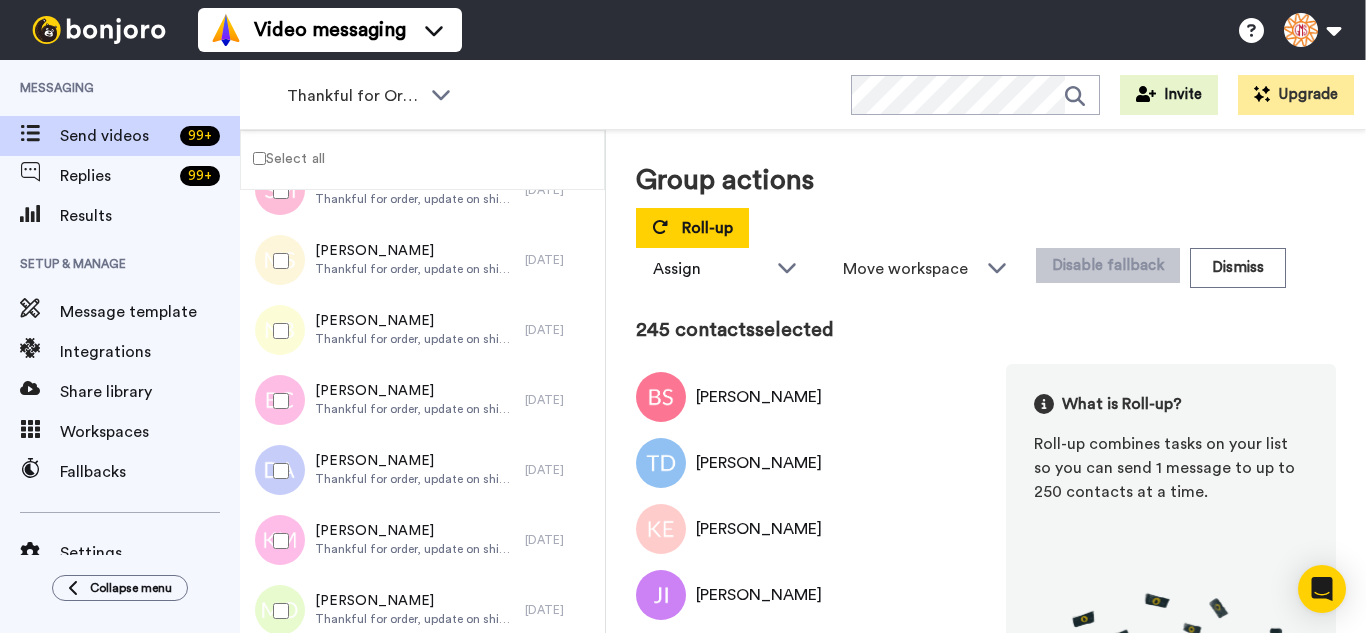 click at bounding box center (277, 541) 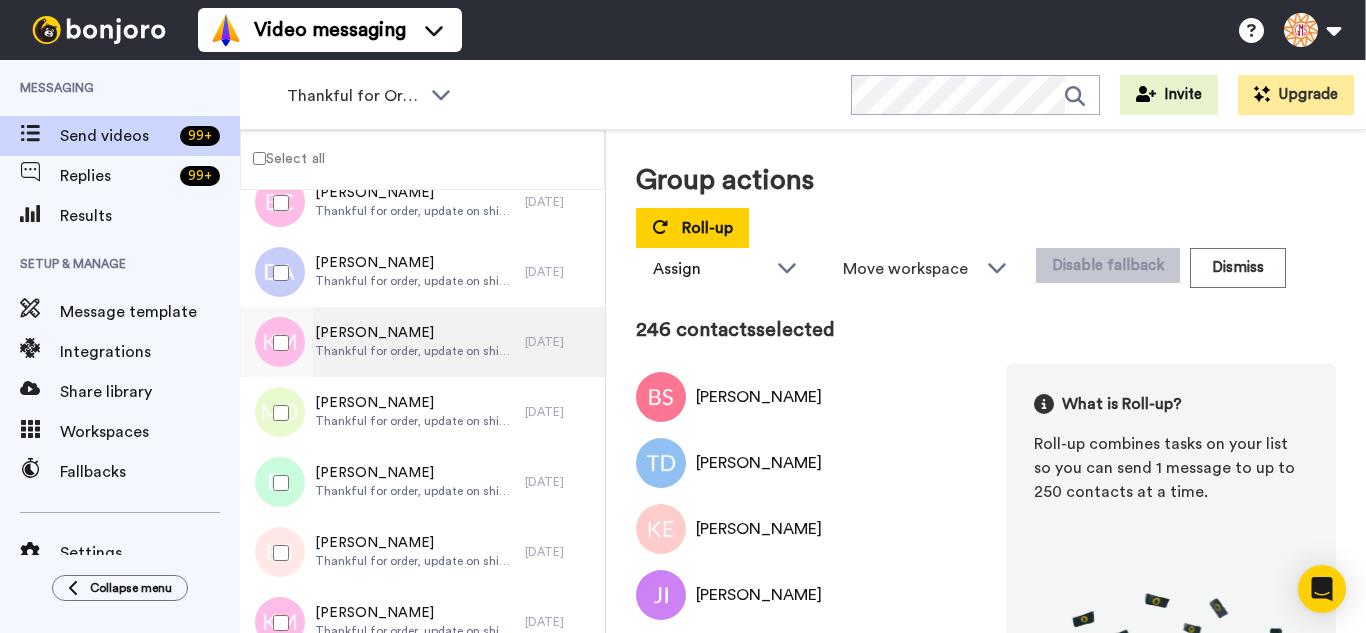 scroll, scrollTop: 17075, scrollLeft: 0, axis: vertical 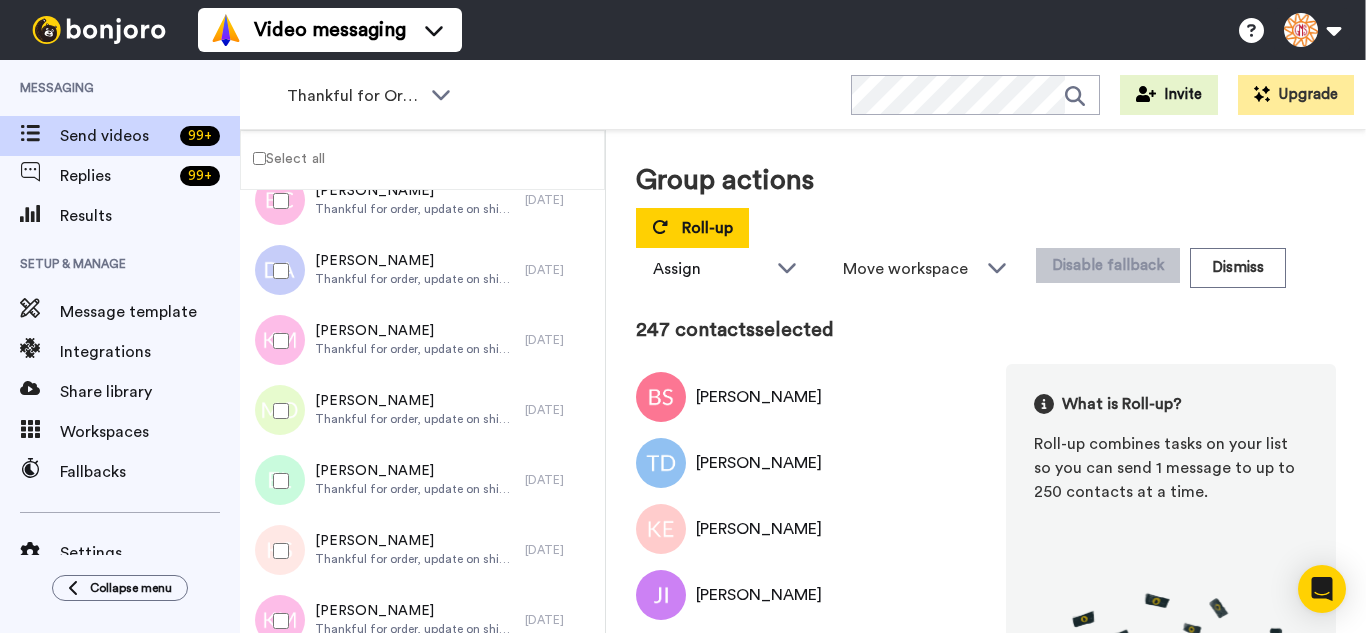 click at bounding box center [277, 481] 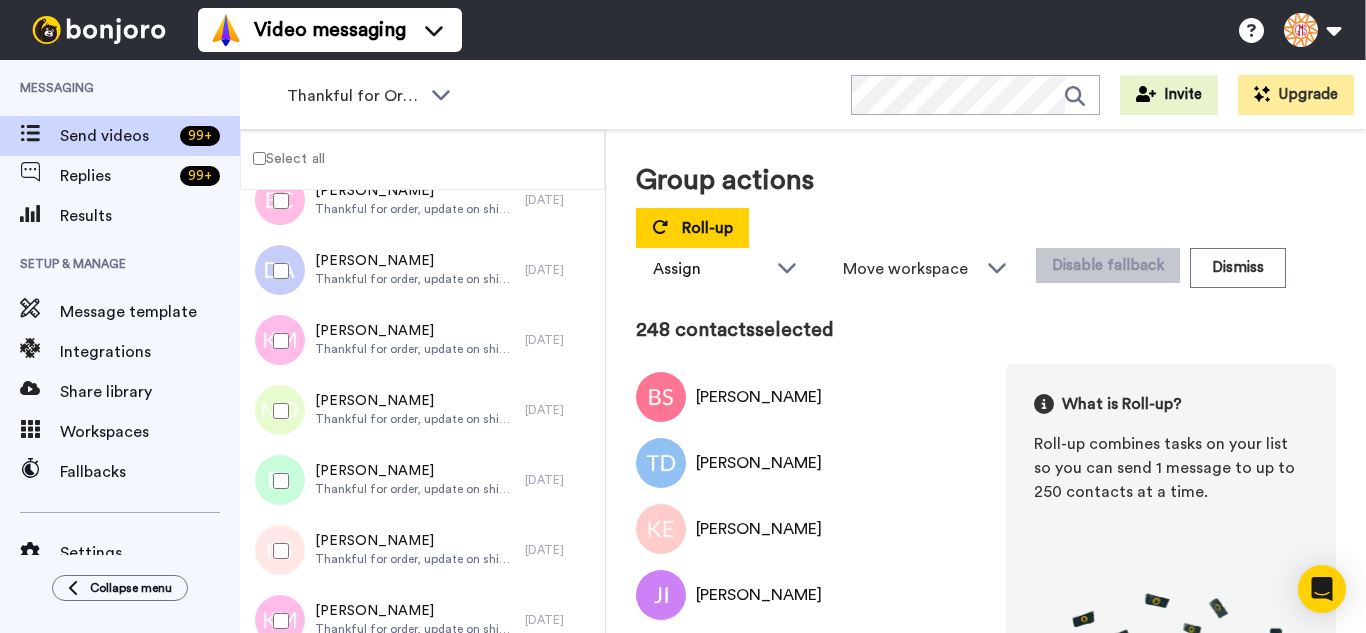 click at bounding box center [277, 551] 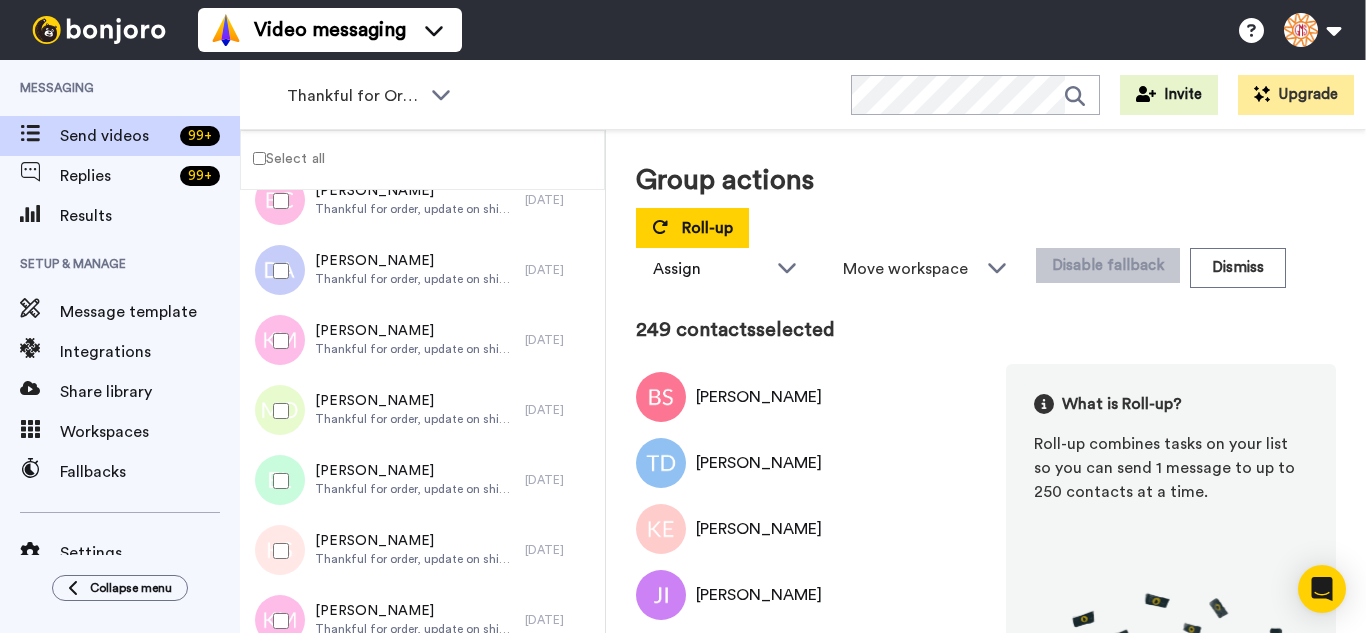 click at bounding box center (277, 621) 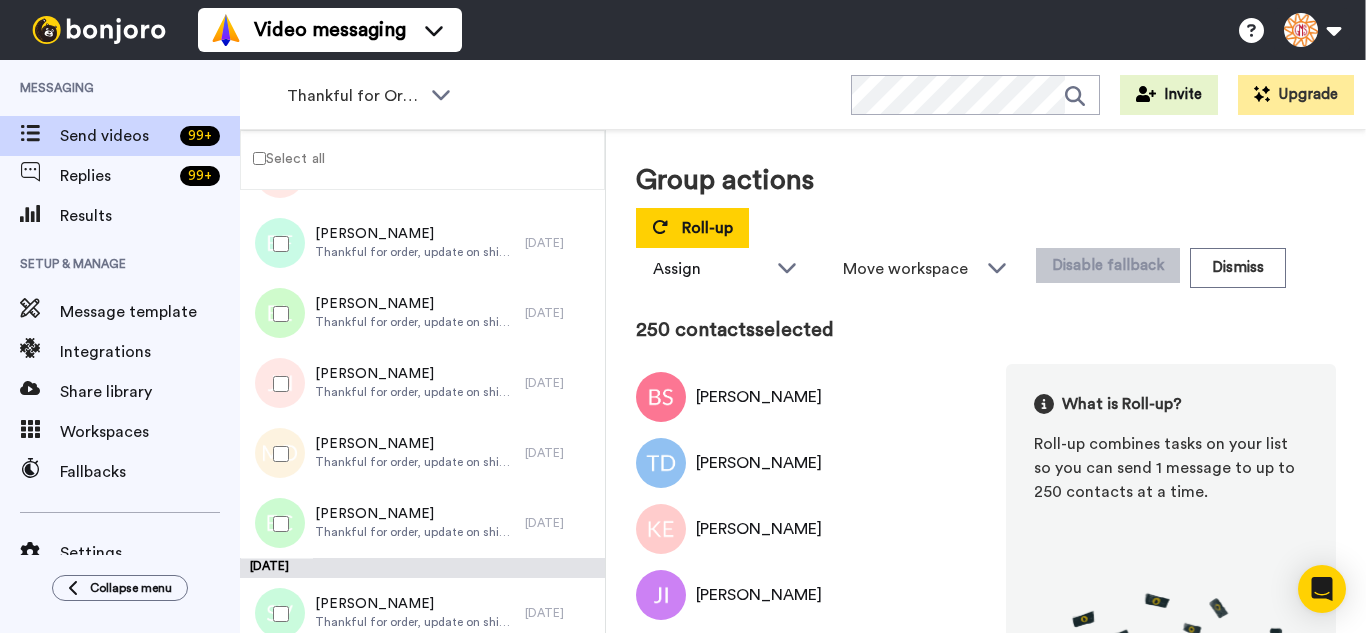 scroll, scrollTop: 31118, scrollLeft: 0, axis: vertical 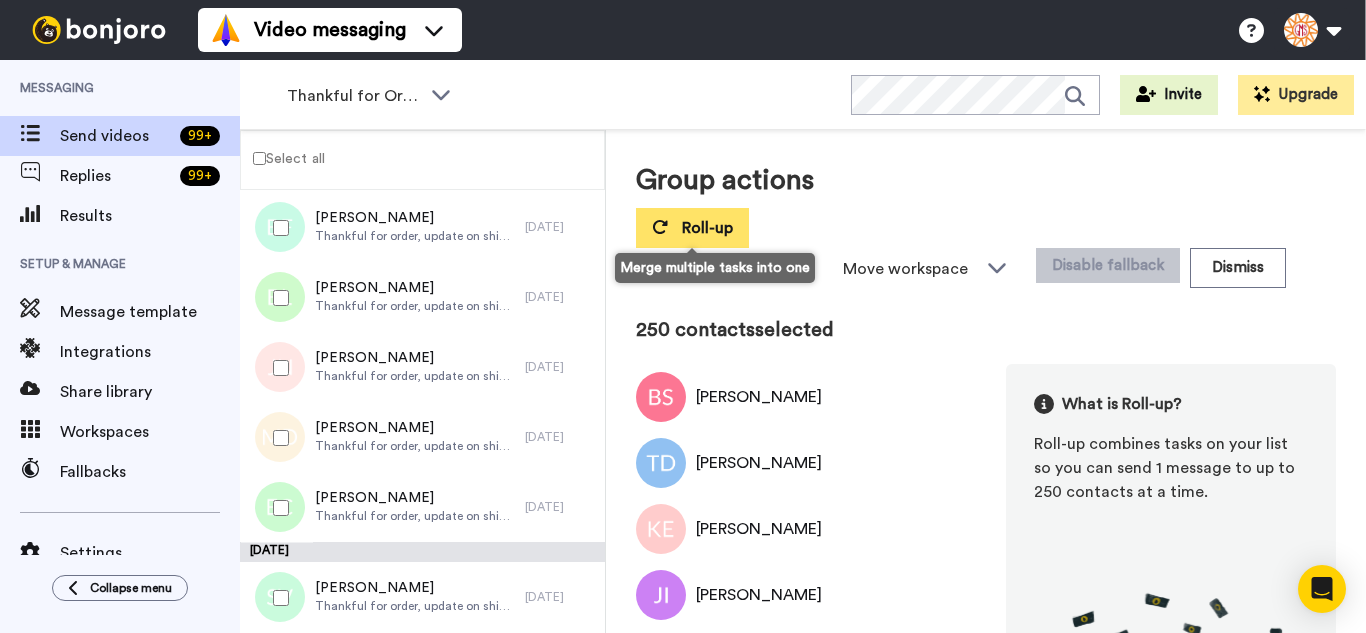 click on "Roll-up" at bounding box center (692, 228) 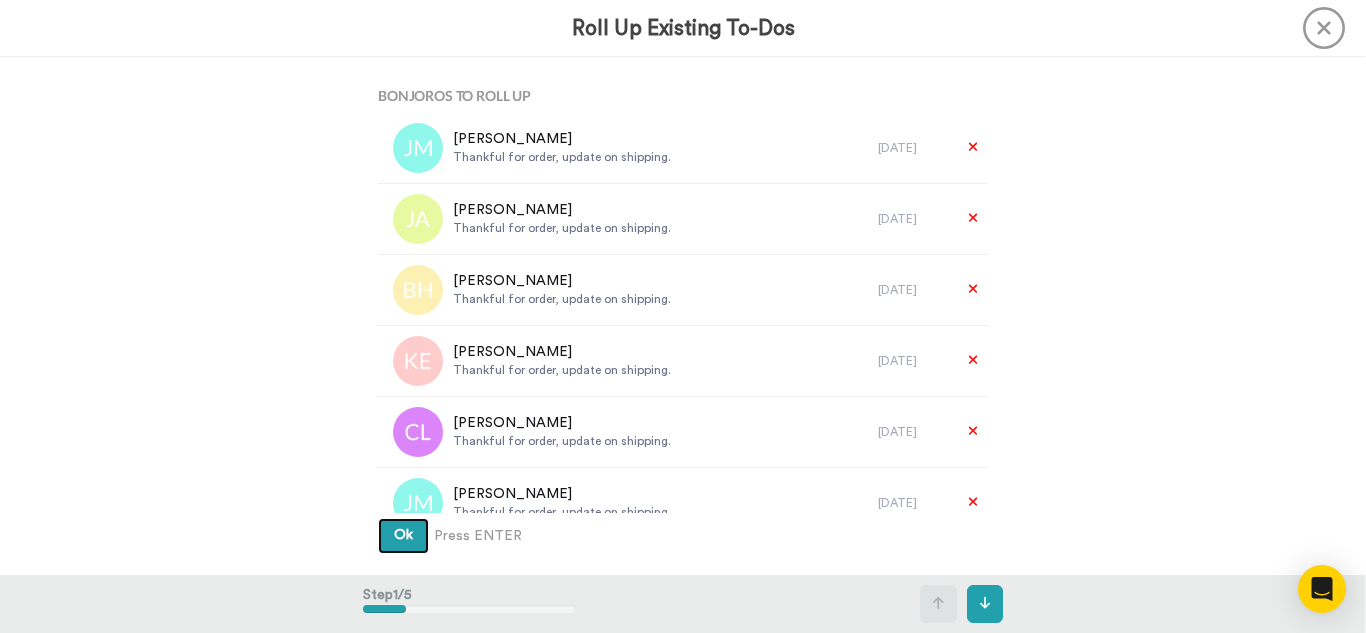 type 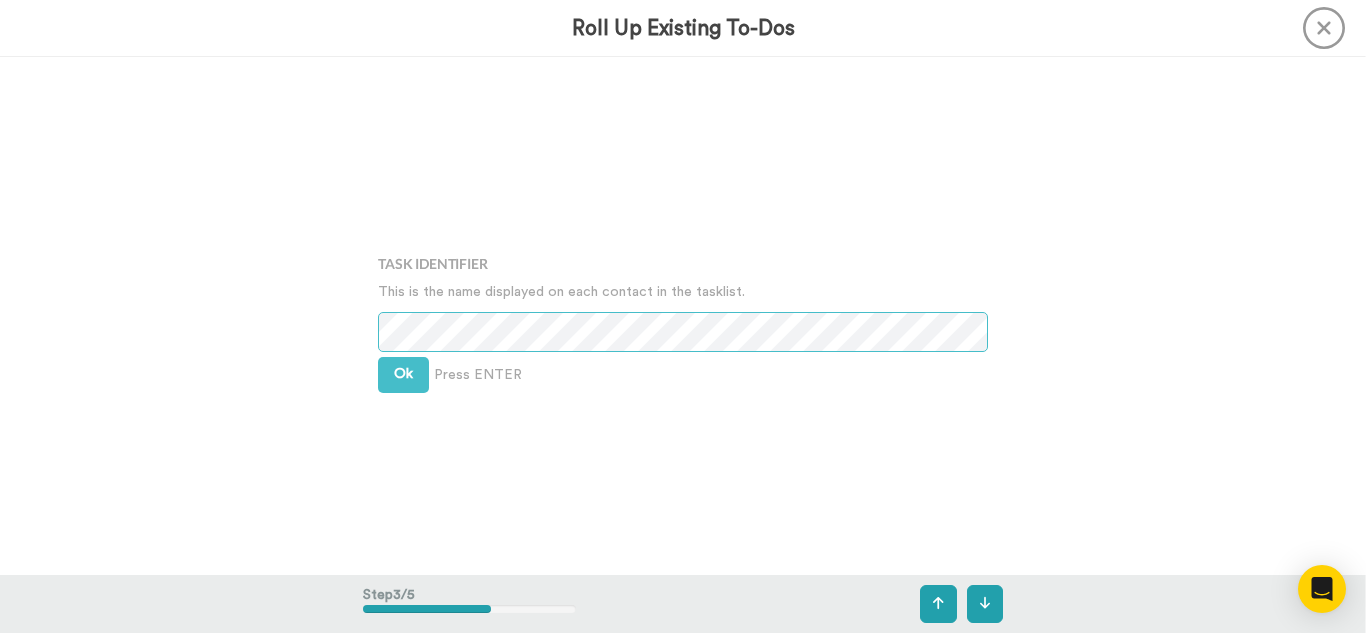 scroll, scrollTop: 1036, scrollLeft: 0, axis: vertical 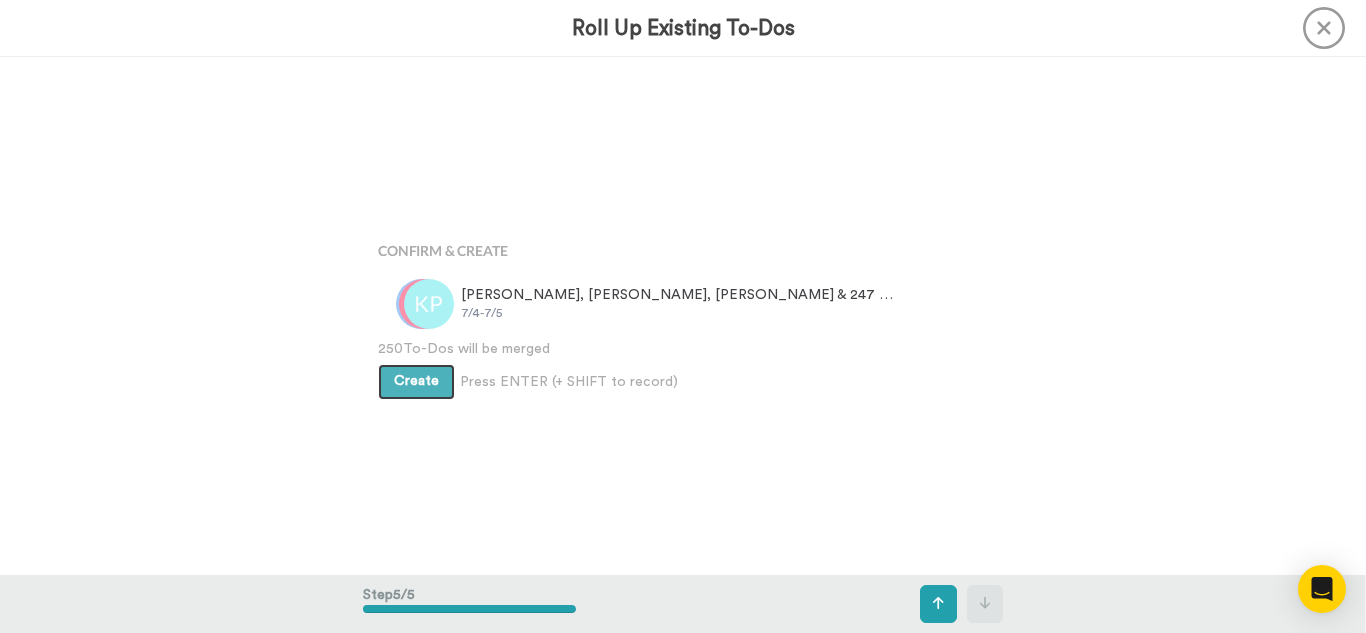 type 